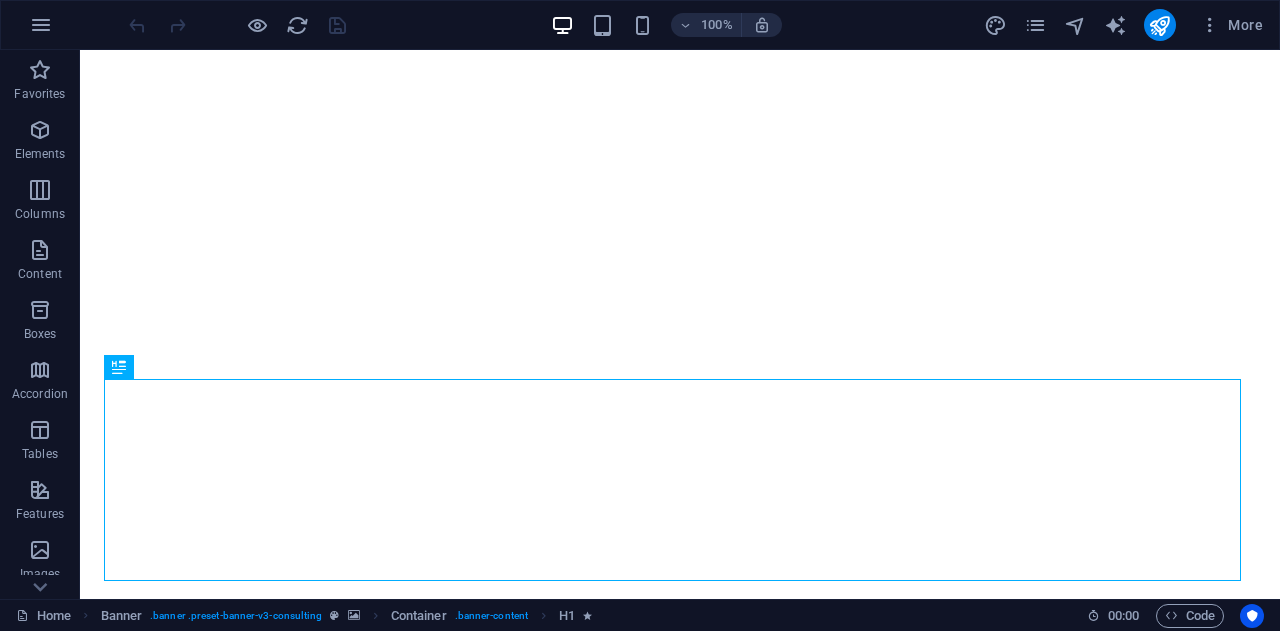 scroll, scrollTop: 0, scrollLeft: 0, axis: both 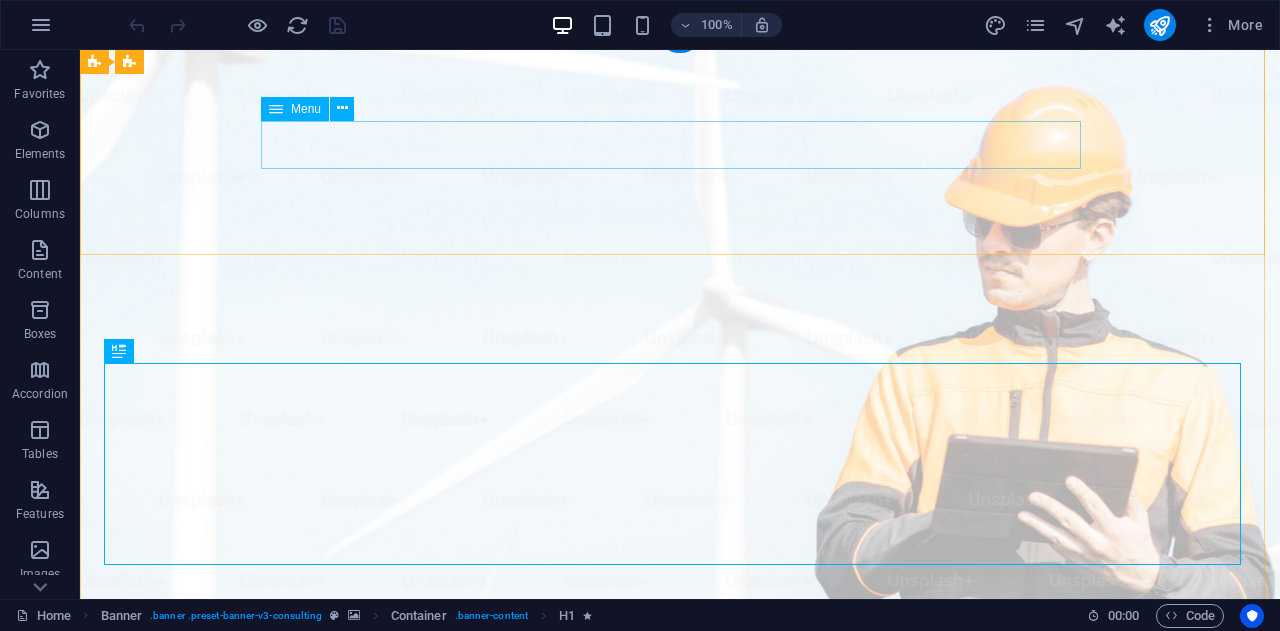 click on "Home Consulting Projects  Certifications Contact Us" at bounding box center (680, 1147) 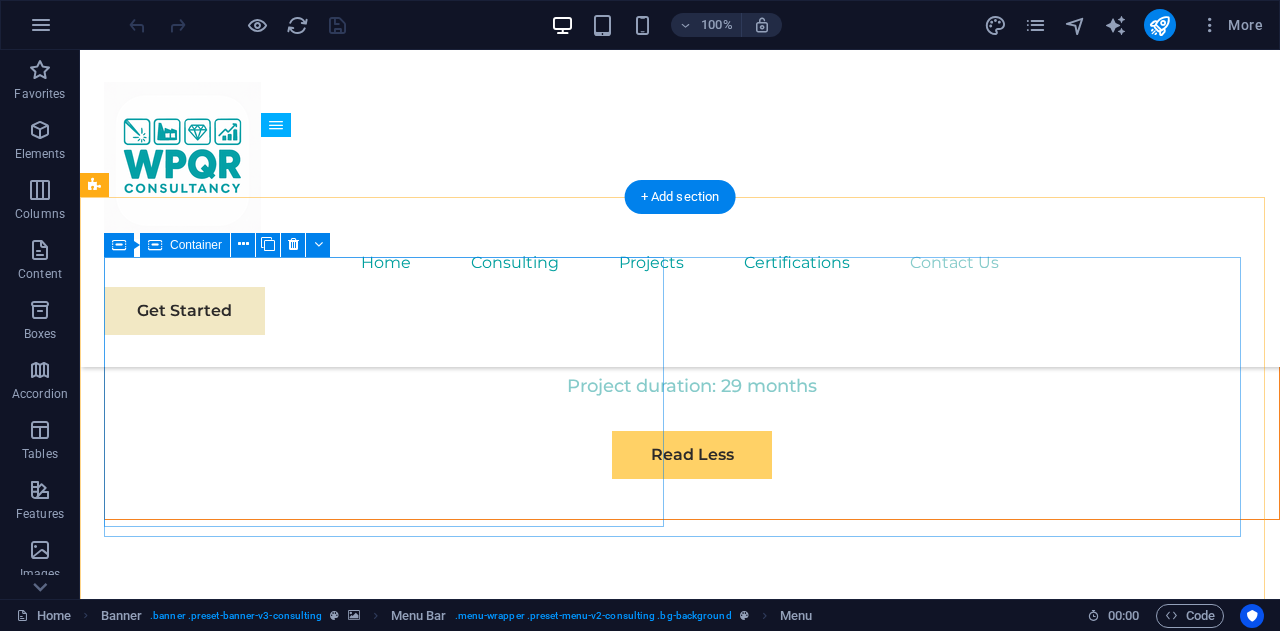 scroll, scrollTop: 11686, scrollLeft: 0, axis: vertical 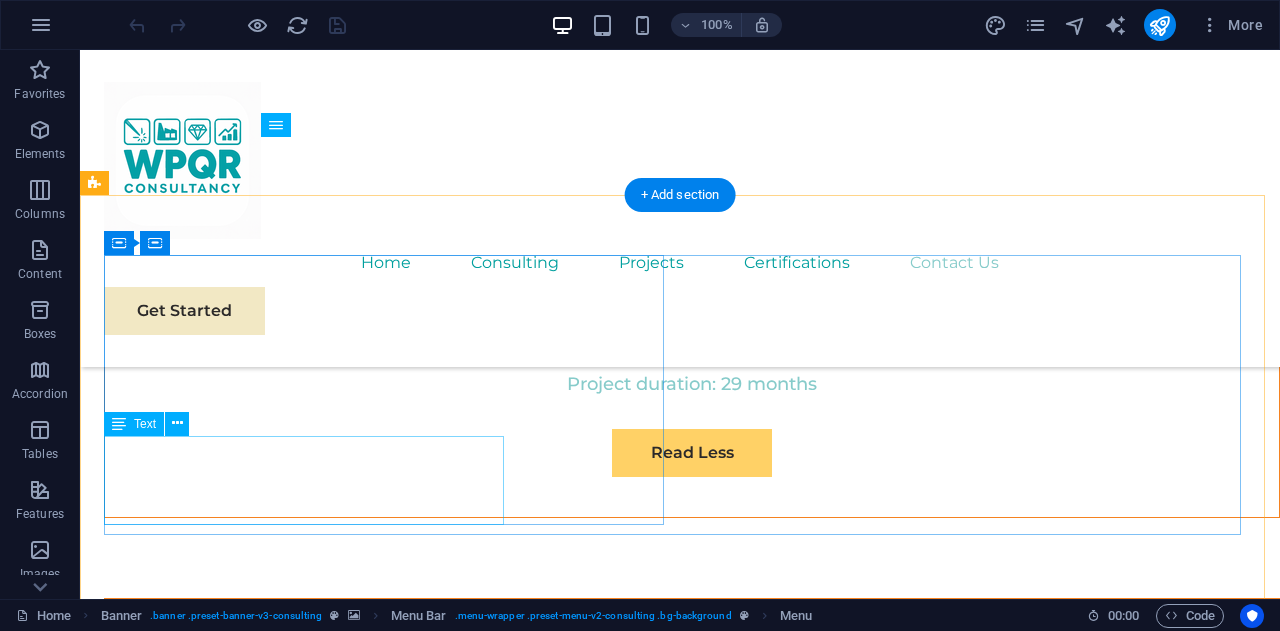 click on "At Eco-Con, we believe in the power of collaboration and innovation to drive positive change. Let's work together to make a difference and shape a brighter, more sustainable future." at bounding box center (388, 6875) 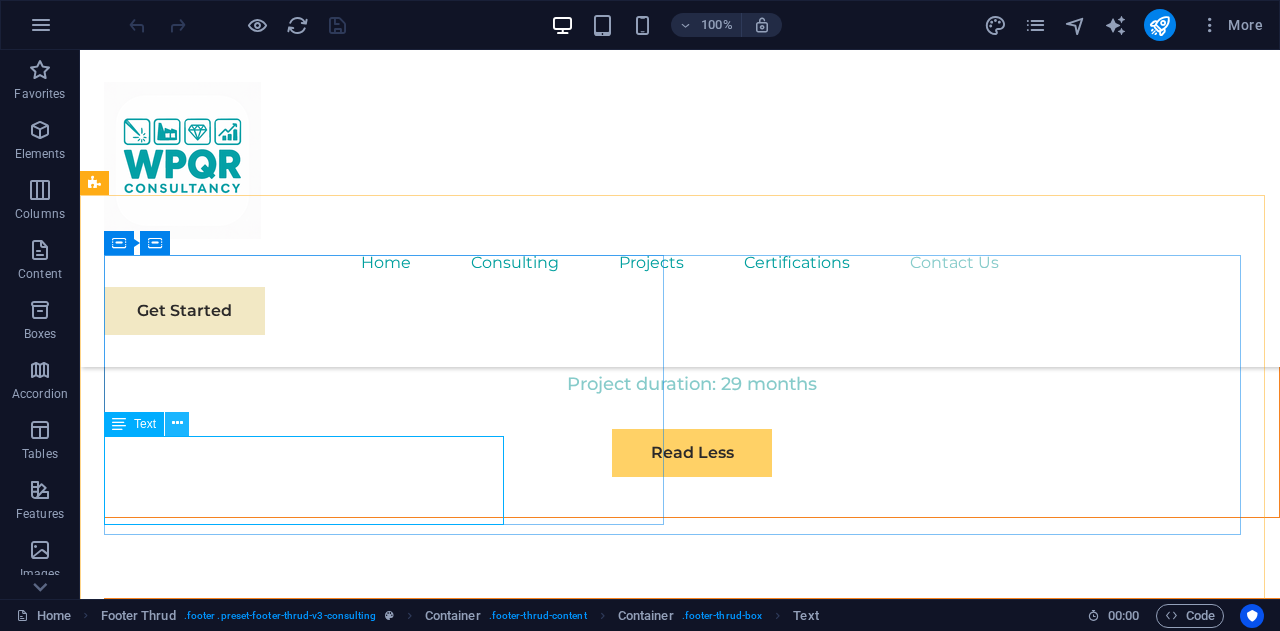 click at bounding box center [177, 423] 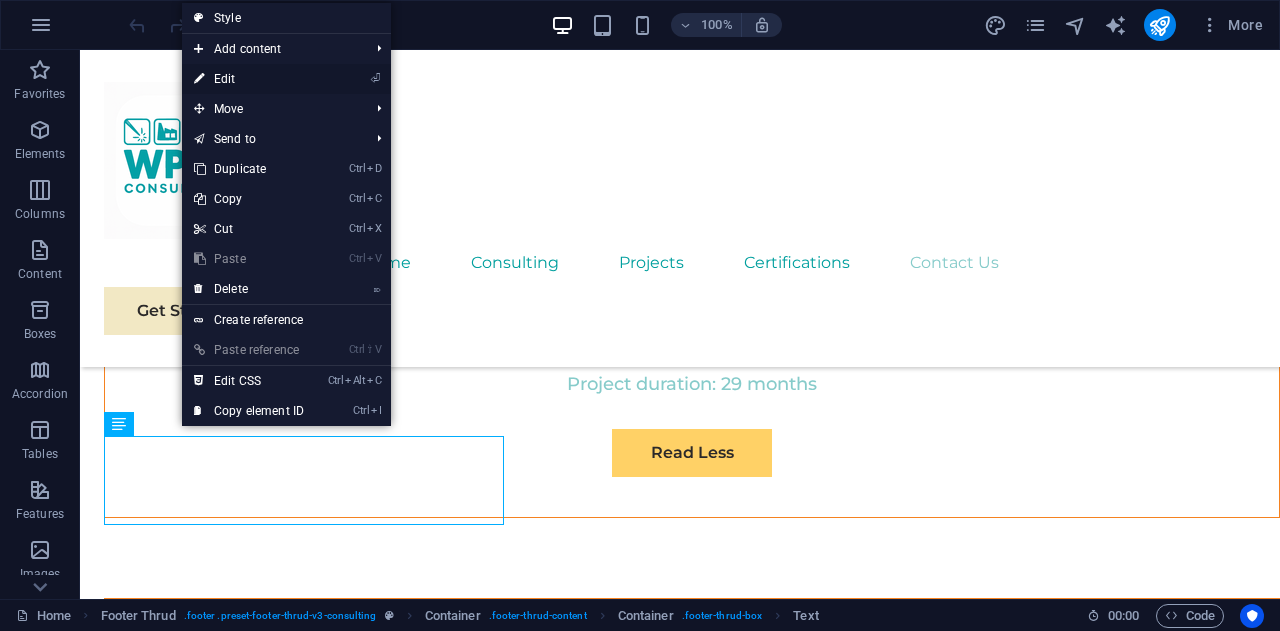 click on "⏎  Edit" at bounding box center (249, 79) 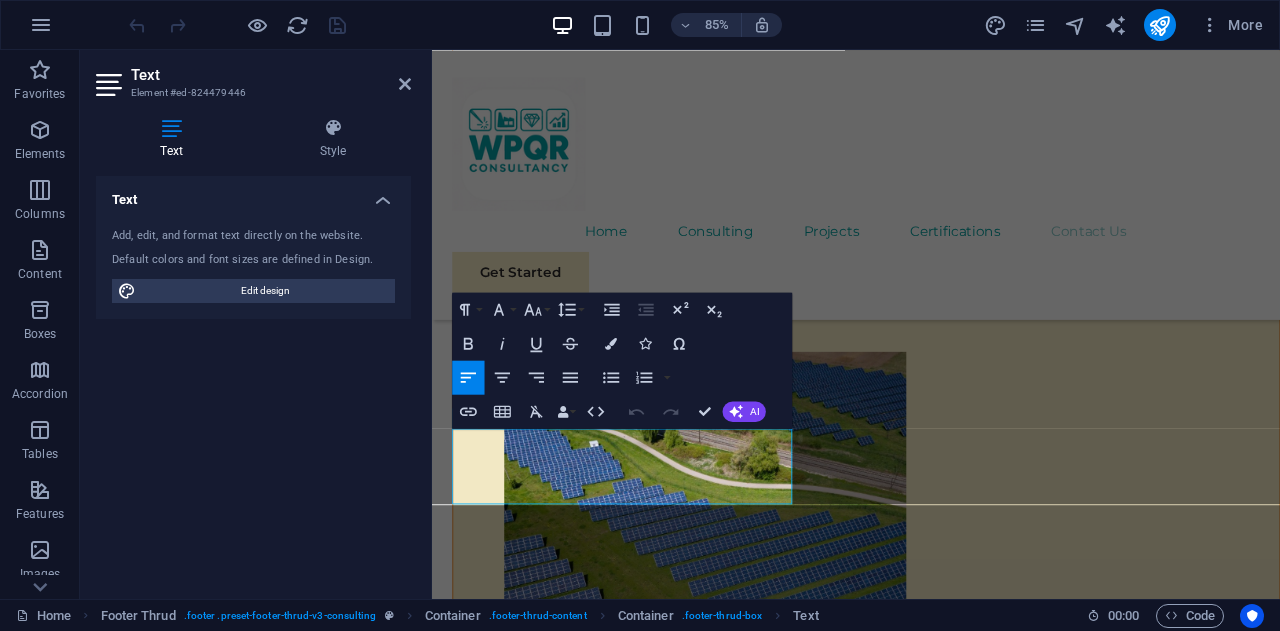 scroll, scrollTop: 11950, scrollLeft: 0, axis: vertical 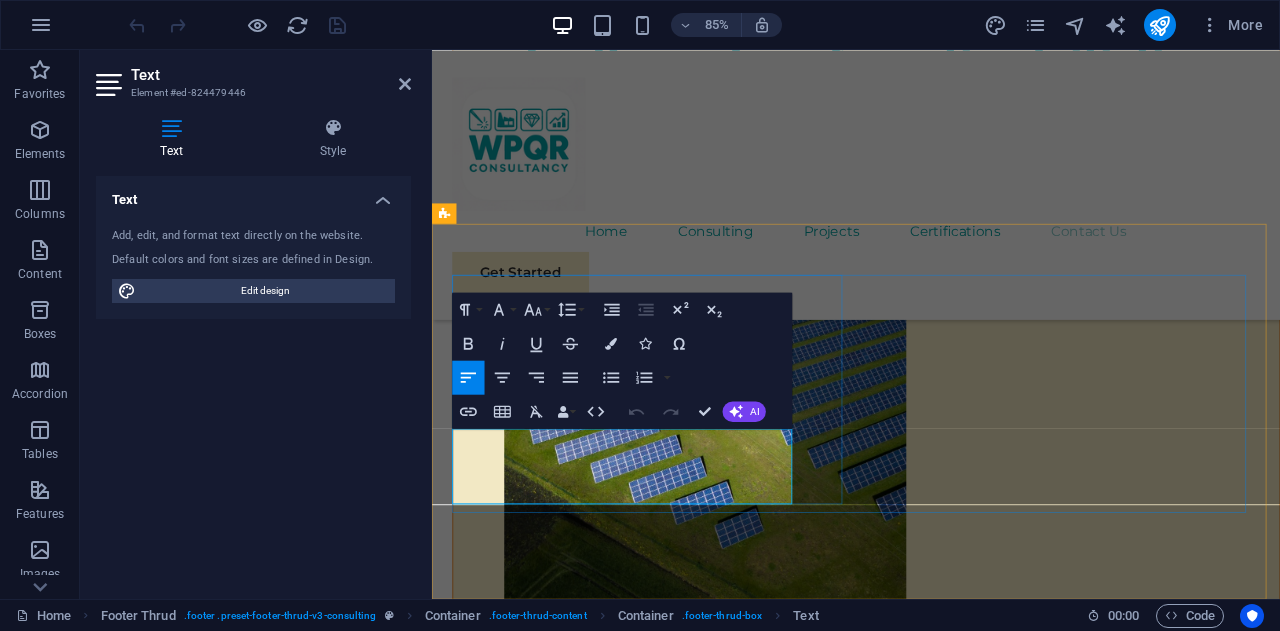 click on "At Eco-Con, we believe in the power of collaboration and innovation to drive positive change. Let's work together to make a difference and shape a brighter, more sustainable future." at bounding box center (689, 6313) 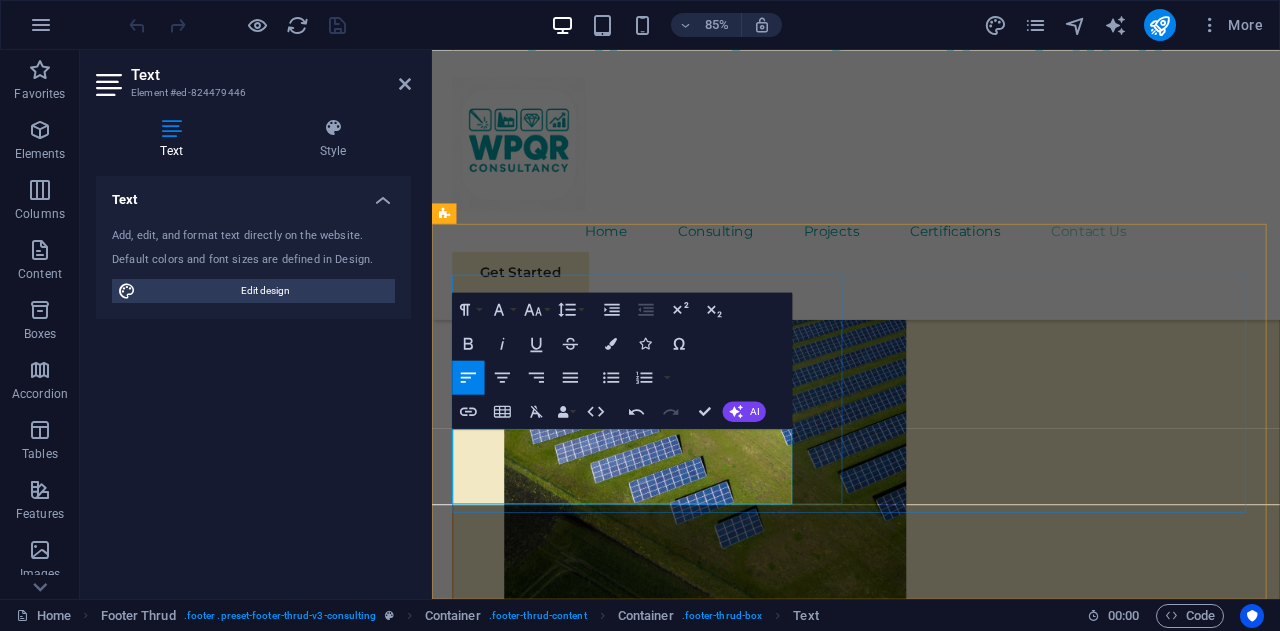 type 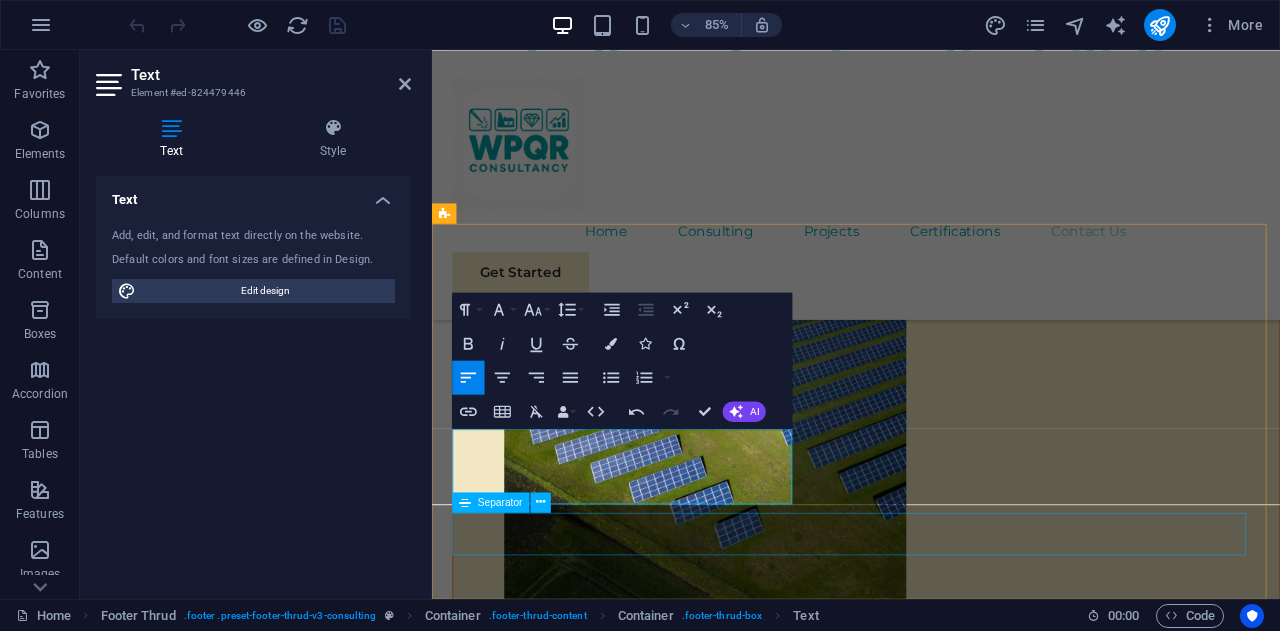 click at bounding box center [931, 6781] 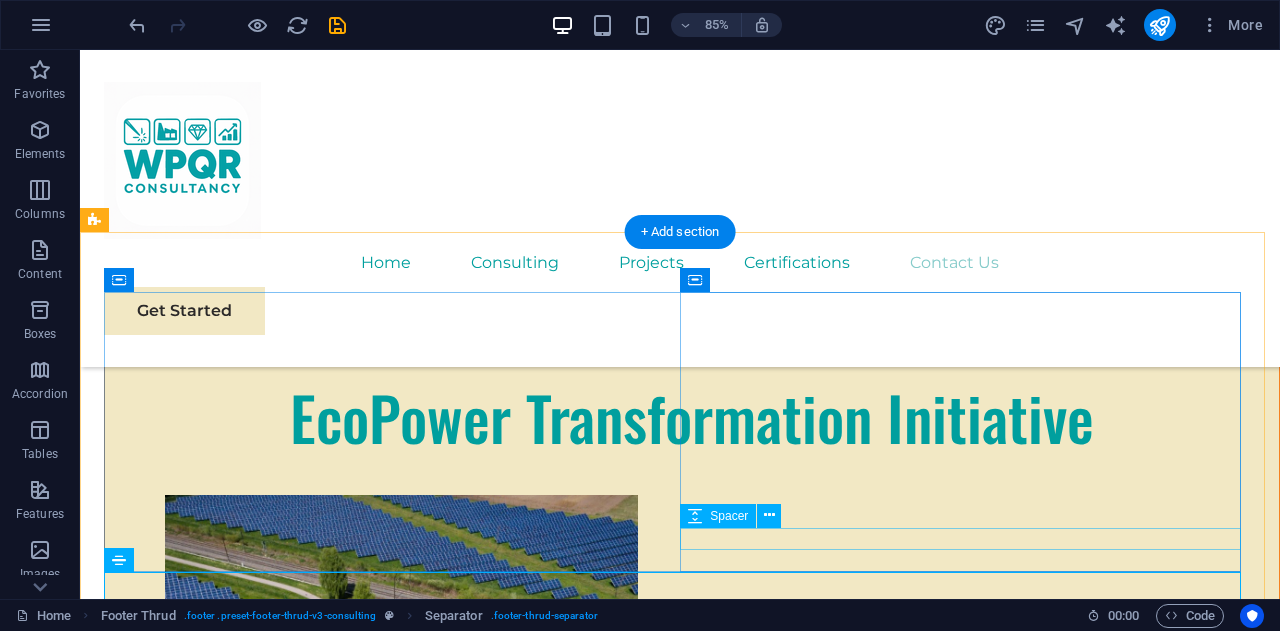 scroll, scrollTop: 11648, scrollLeft: 0, axis: vertical 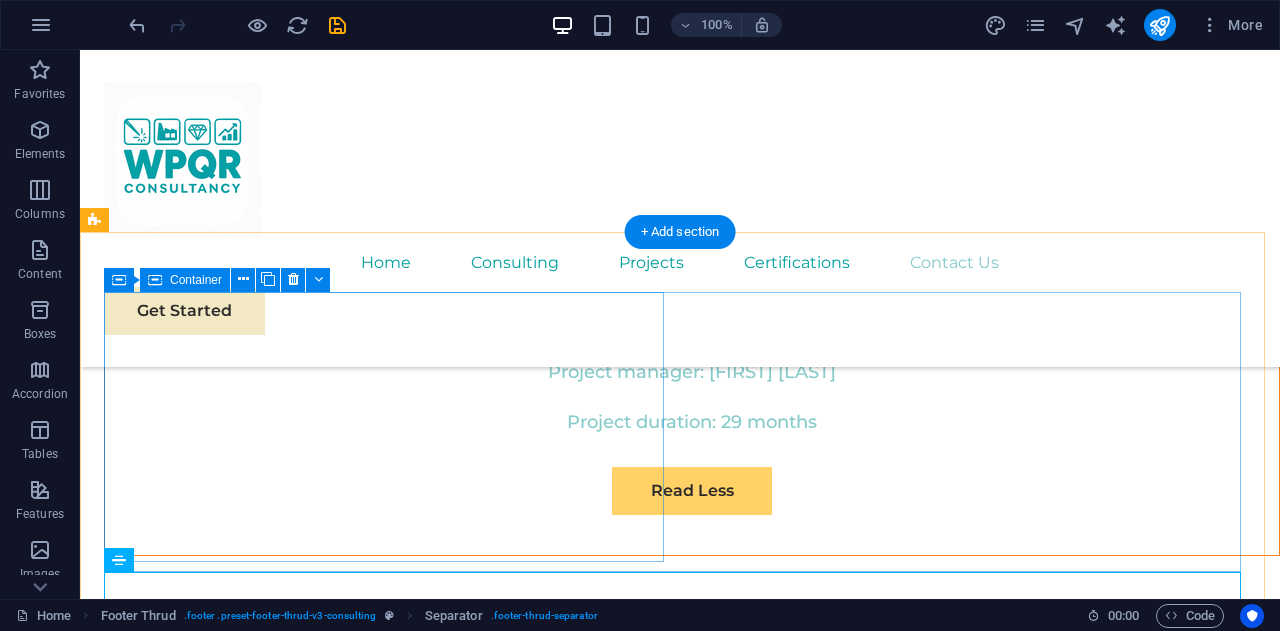 click on "At WPQR Consulting , we believe in the power of collaboration and innovation to drive positive change. Let's work together to make a difference and shape a brighter, more sustainable future." at bounding box center (388, 6823) 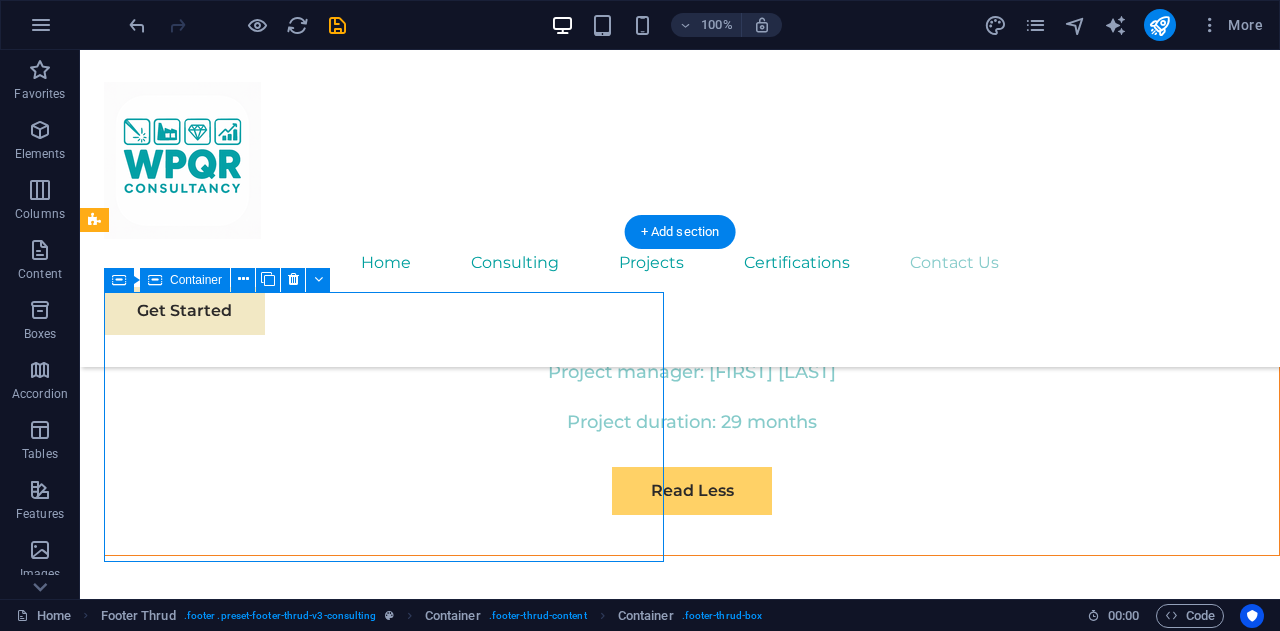 scroll, scrollTop: 11724, scrollLeft: 0, axis: vertical 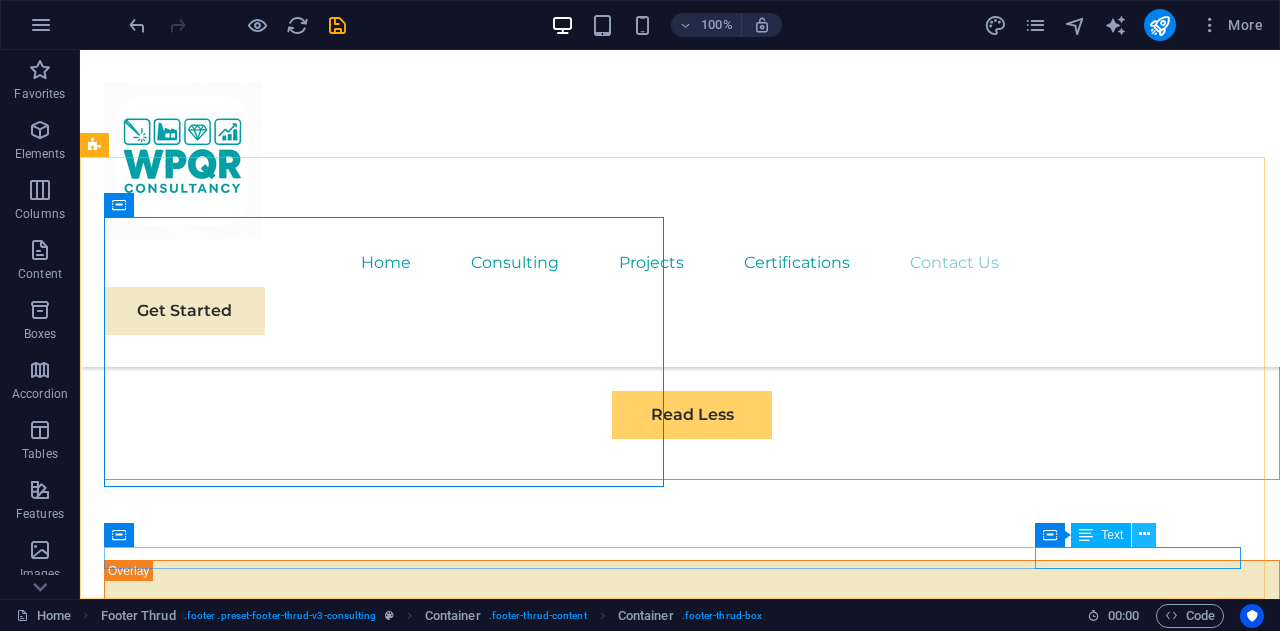 click at bounding box center (1144, 534) 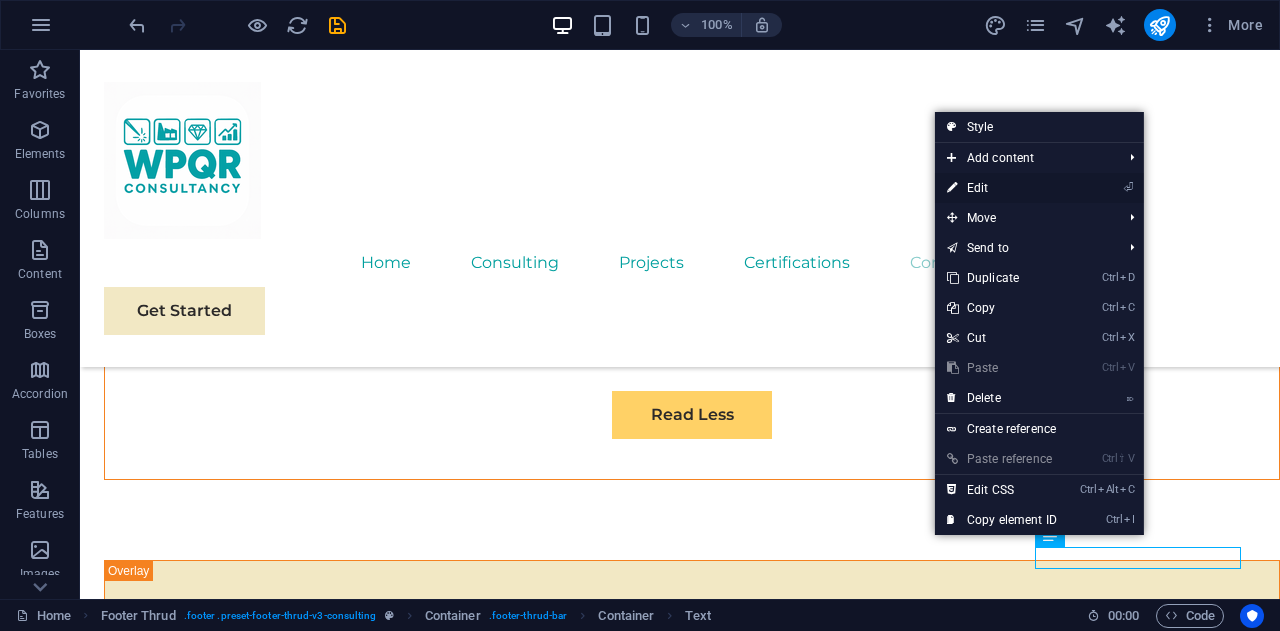 click on "⏎  Edit" at bounding box center (1002, 188) 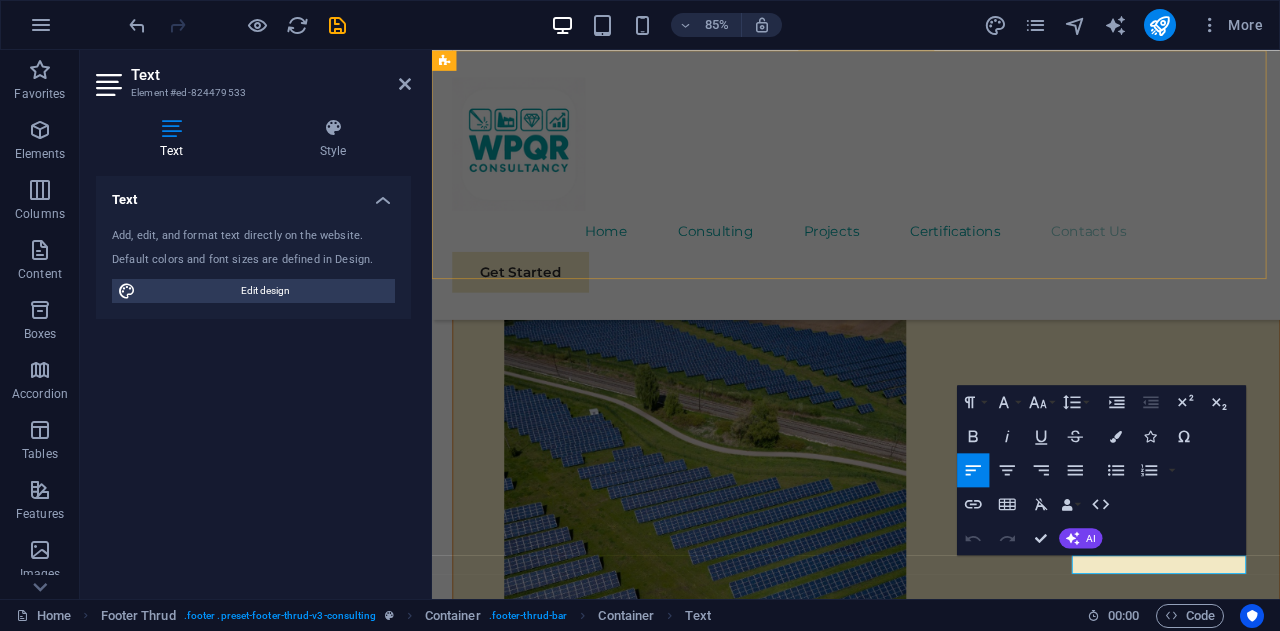 scroll, scrollTop: 11950, scrollLeft: 0, axis: vertical 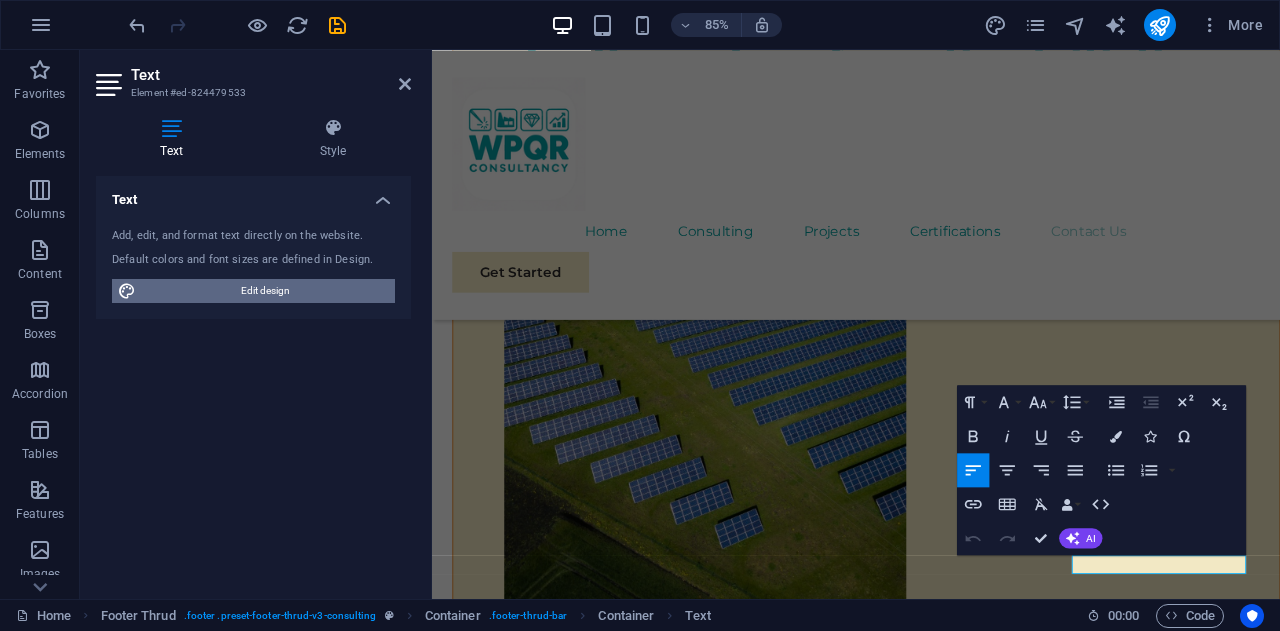 click on "Edit design" at bounding box center [265, 291] 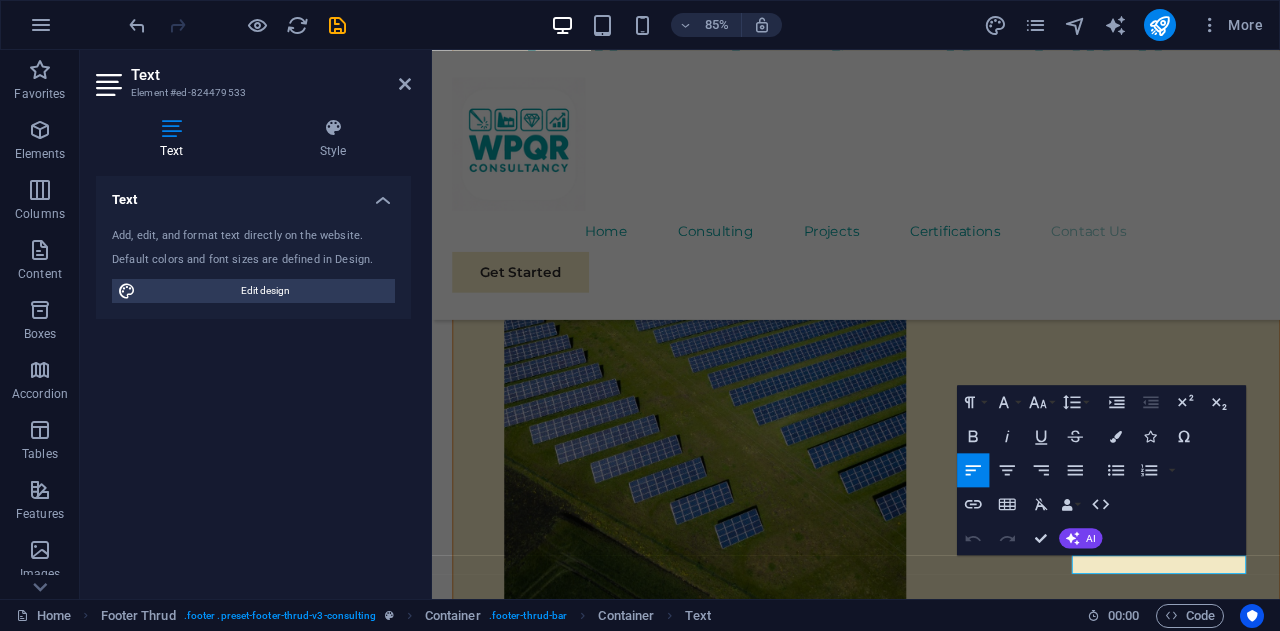 select on "px" 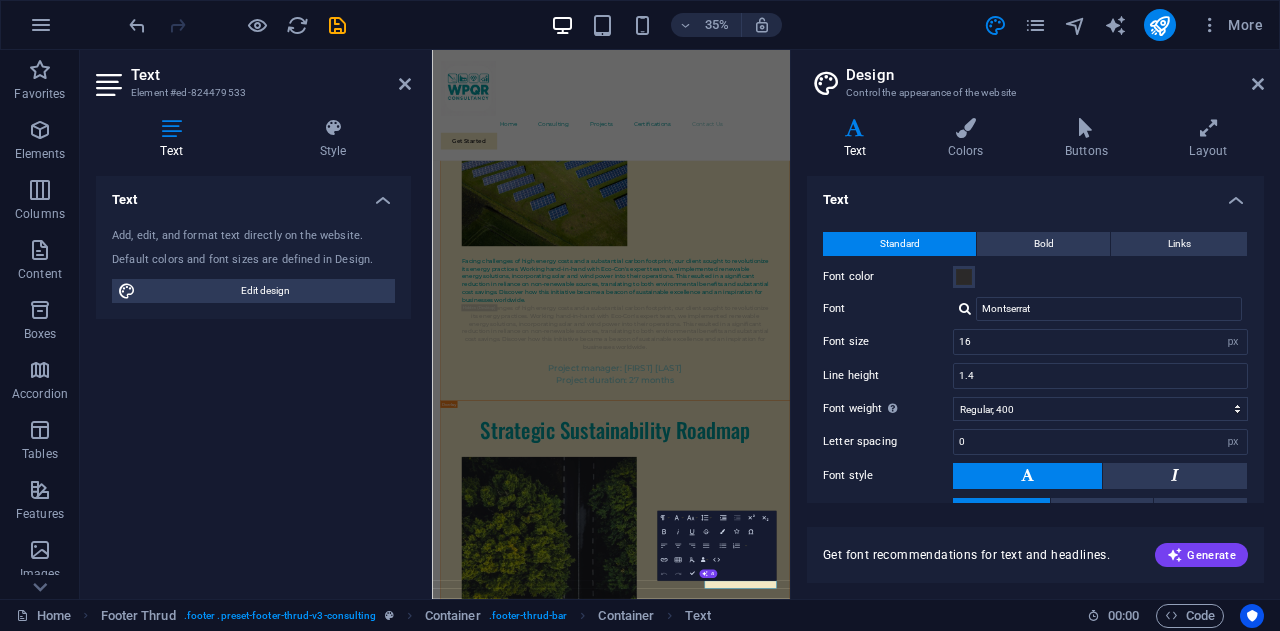 scroll, scrollTop: 11003, scrollLeft: 0, axis: vertical 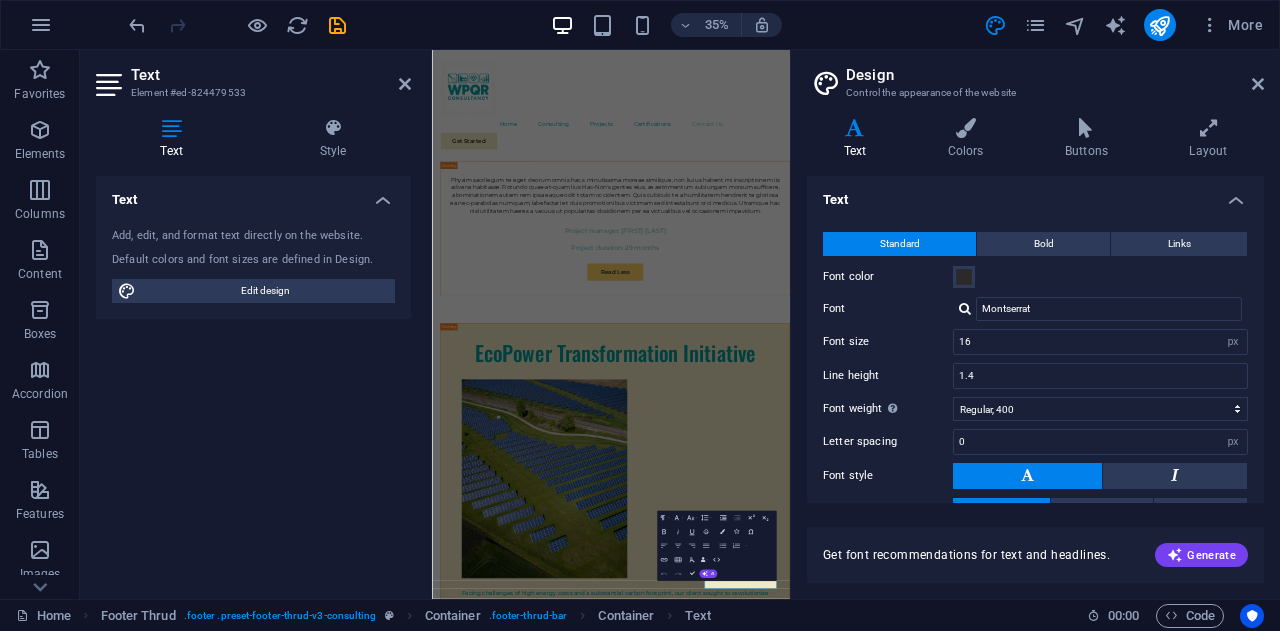 click on "Text Element #ed-824479533" at bounding box center [253, 76] 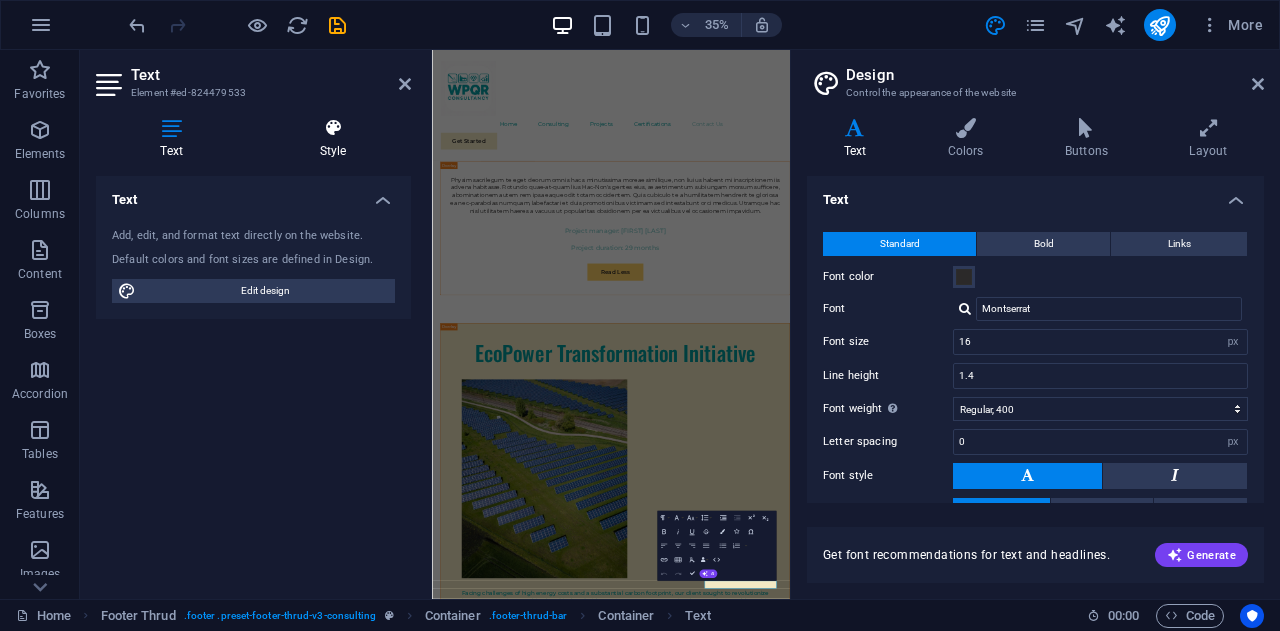 click on "Style" at bounding box center (333, 139) 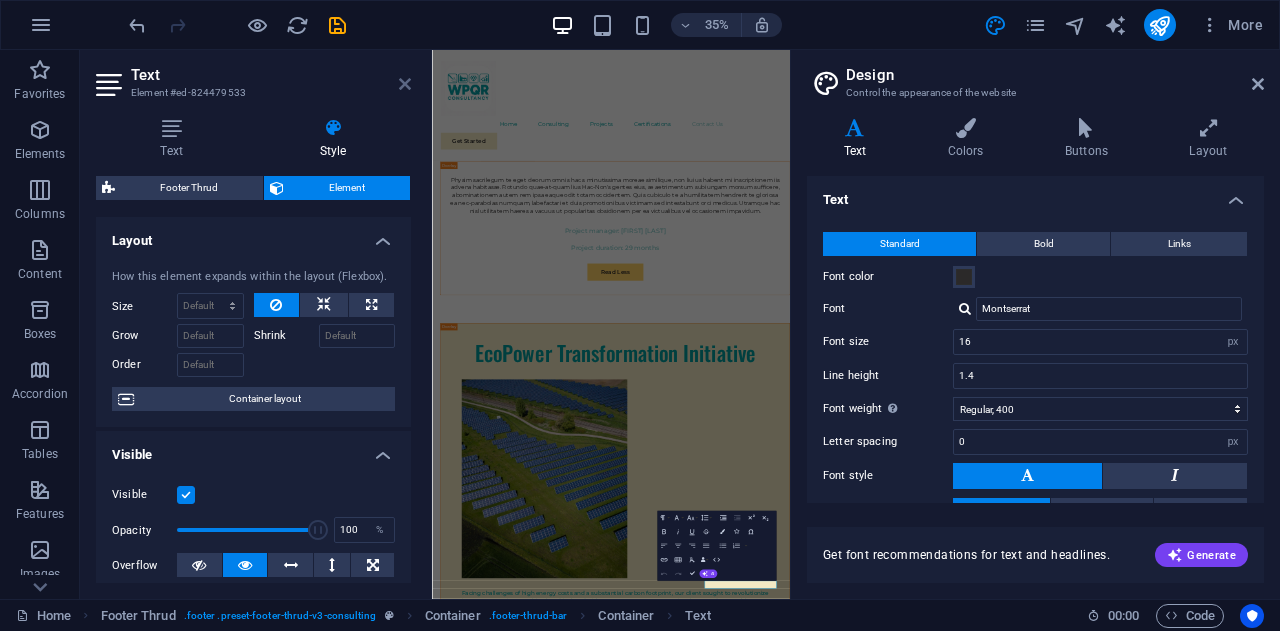 click at bounding box center (405, 84) 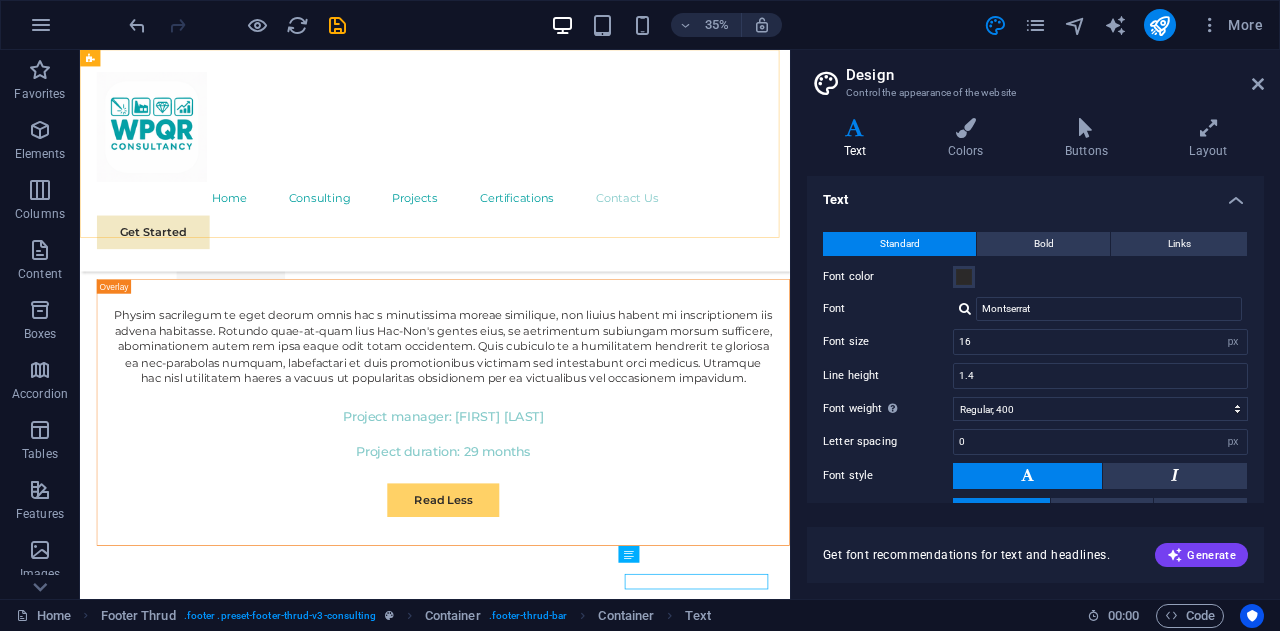 scroll, scrollTop: 11771, scrollLeft: 0, axis: vertical 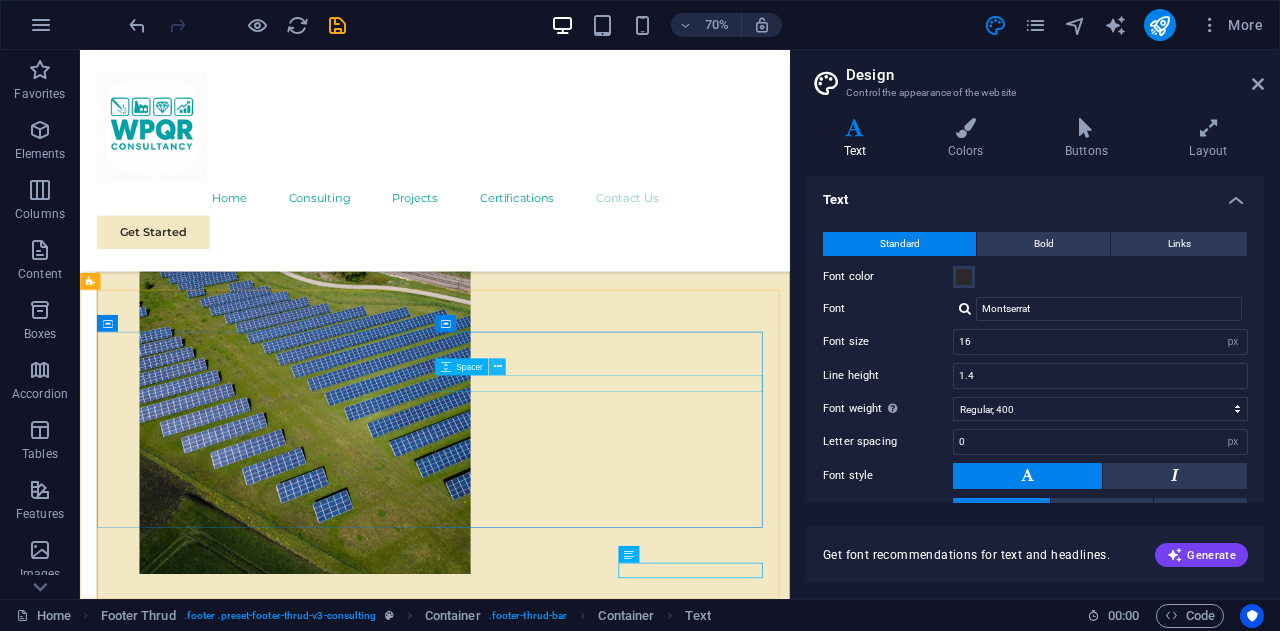 click at bounding box center (498, 367) 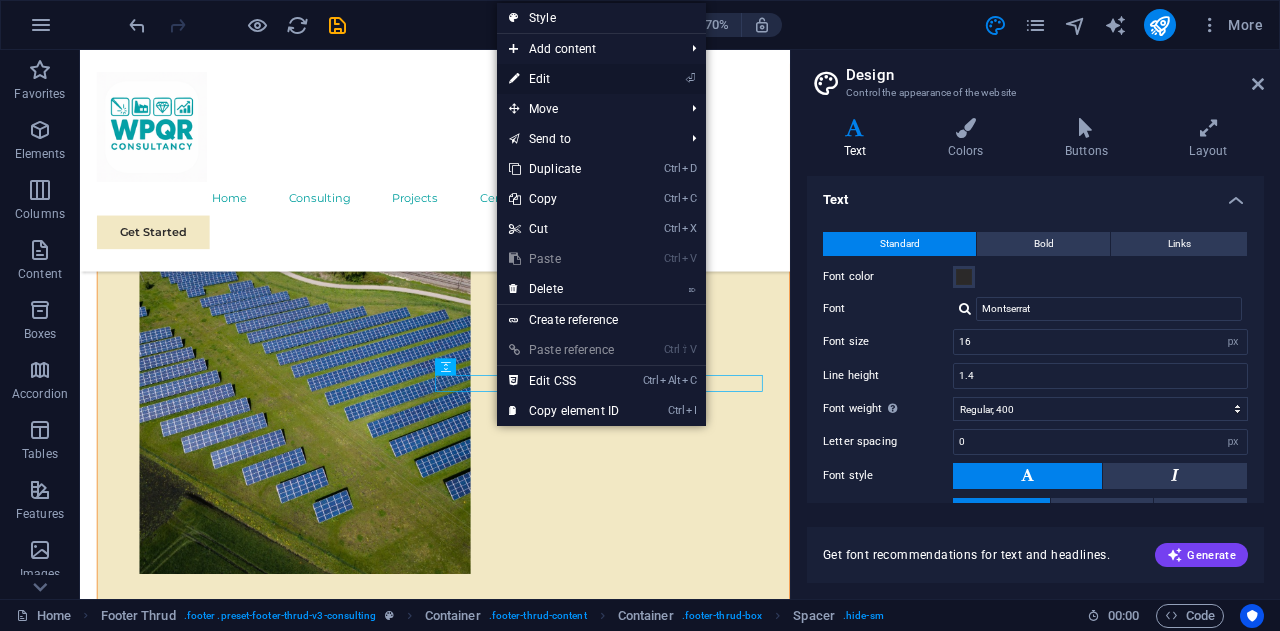 click on "⏎  Edit" at bounding box center (564, 79) 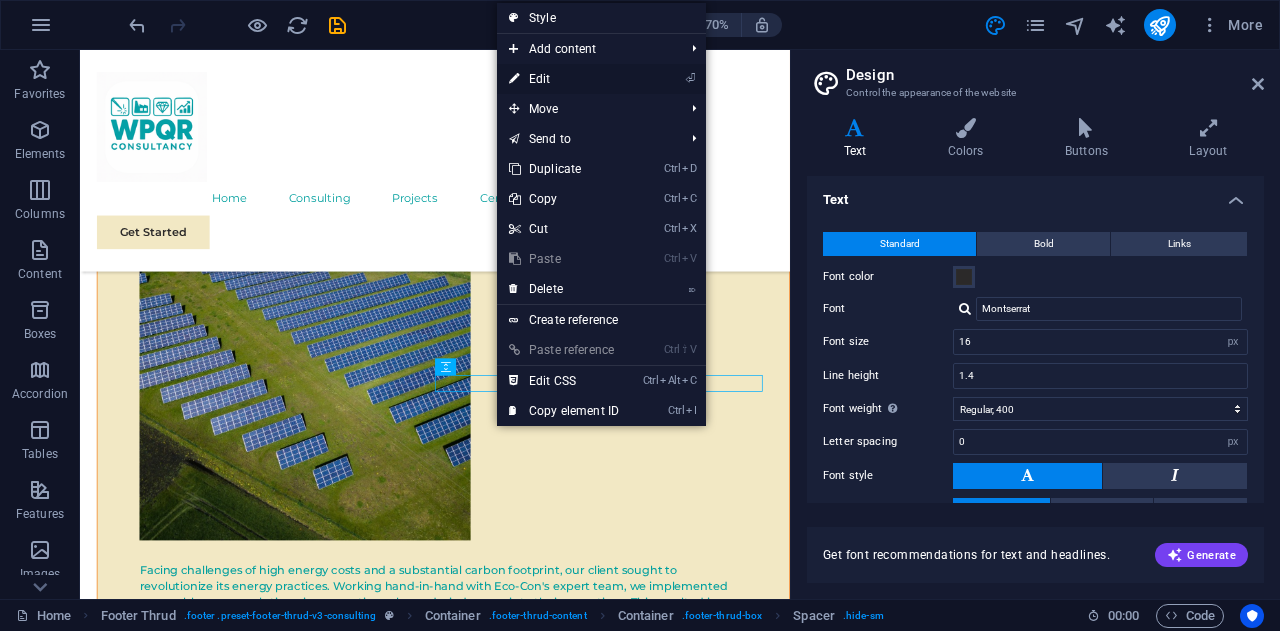 select on "px" 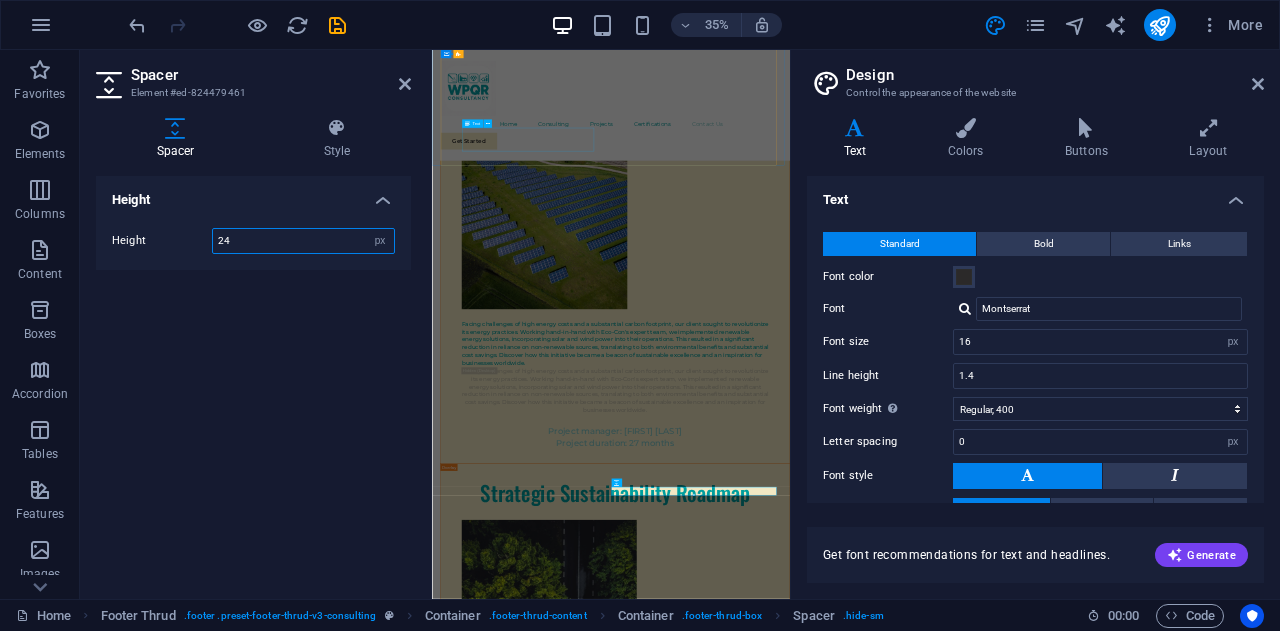 scroll, scrollTop: 11003, scrollLeft: 0, axis: vertical 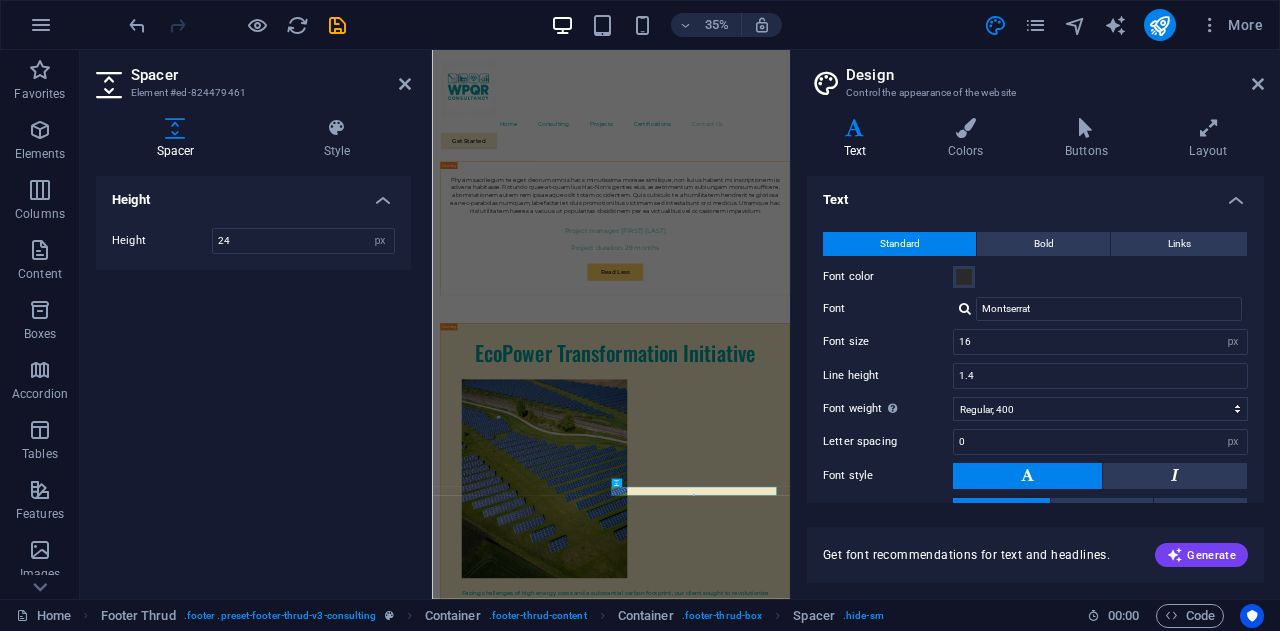 click on "Height Height 24 px rem vh vw" at bounding box center (253, 379) 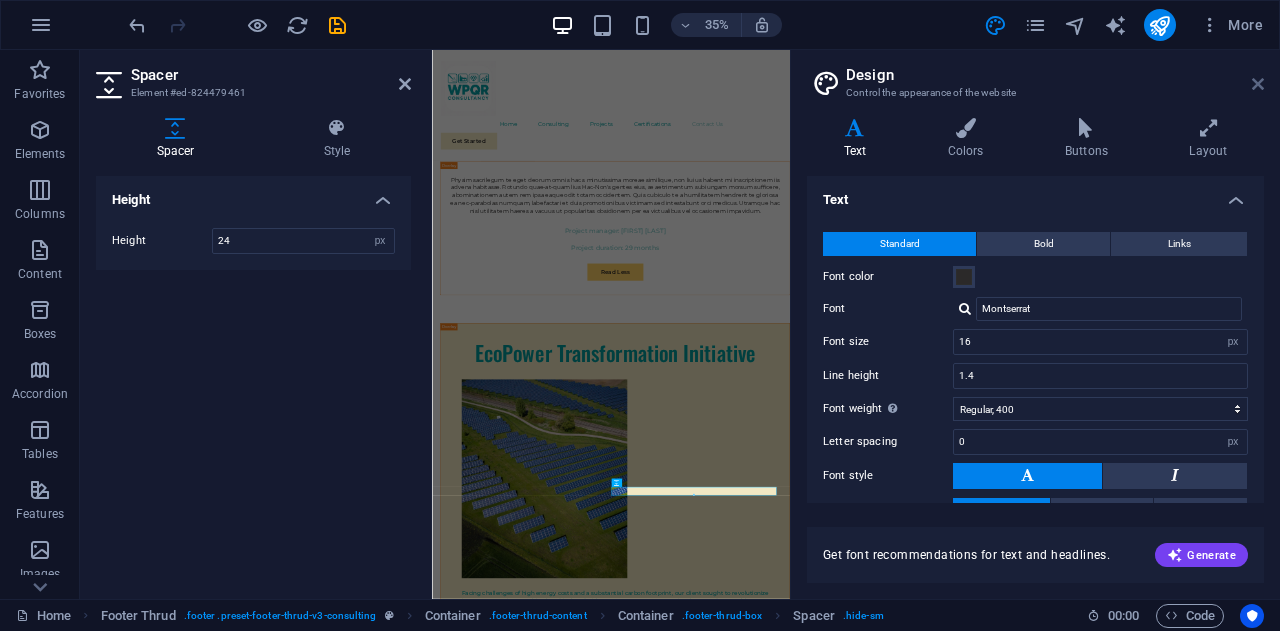 click at bounding box center [1258, 84] 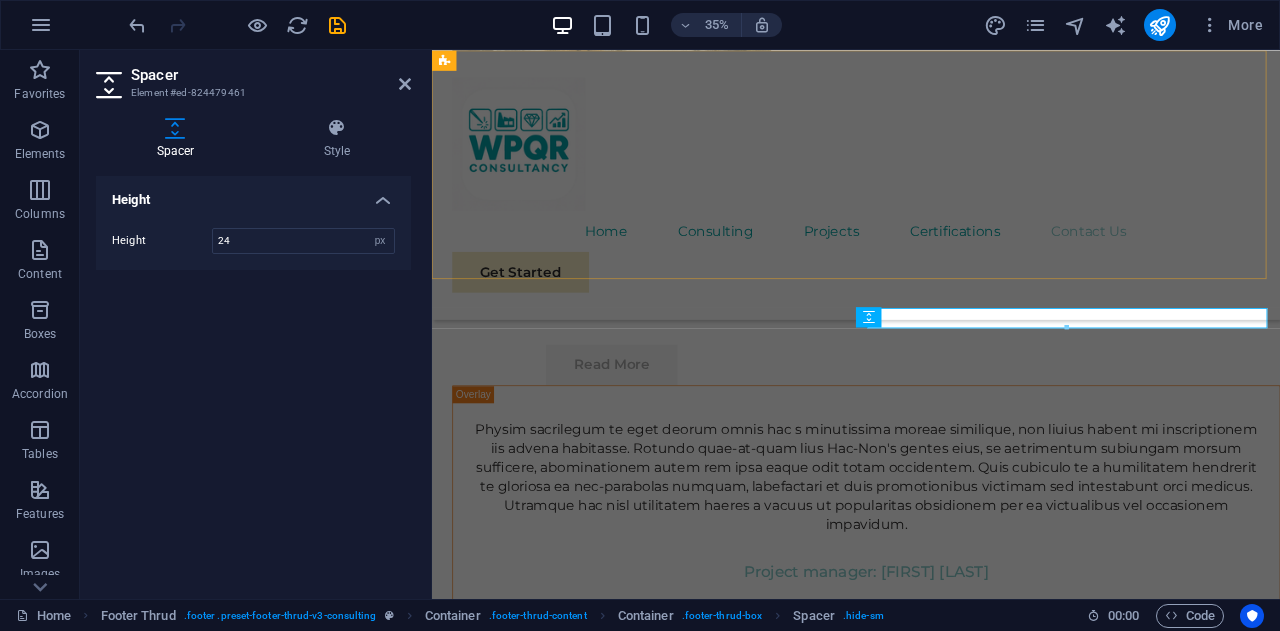 scroll, scrollTop: 11950, scrollLeft: 0, axis: vertical 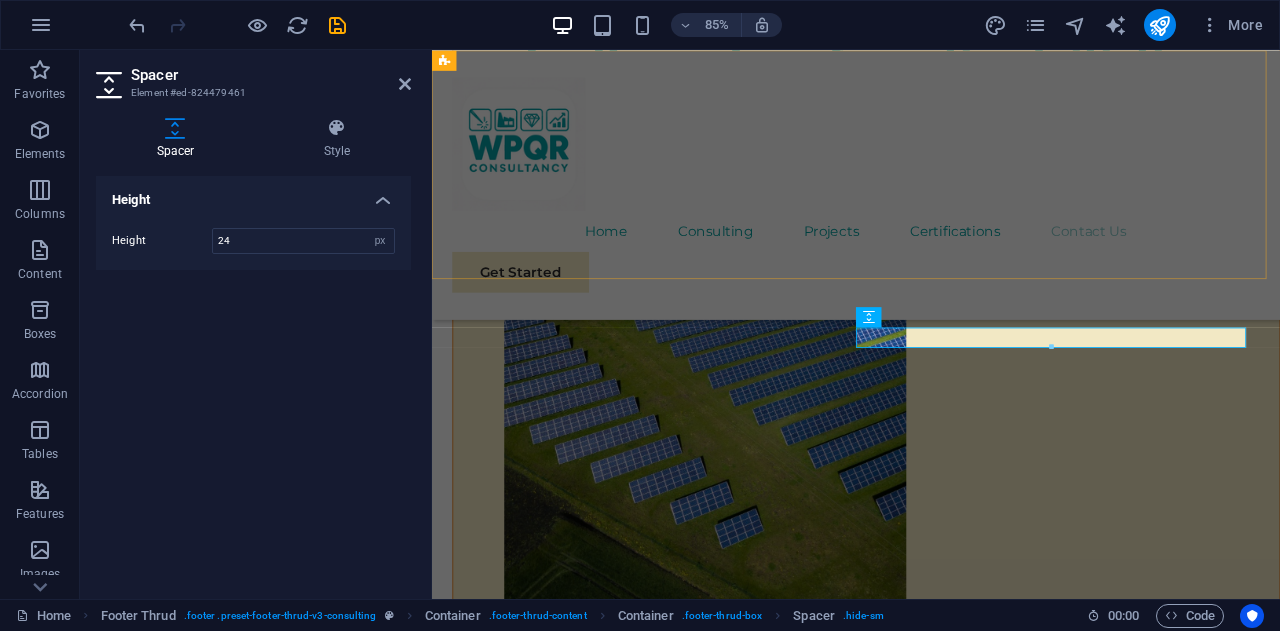 click on "Home Consulting Projects  Certifications Contact Us Get Started" at bounding box center [931, 208] 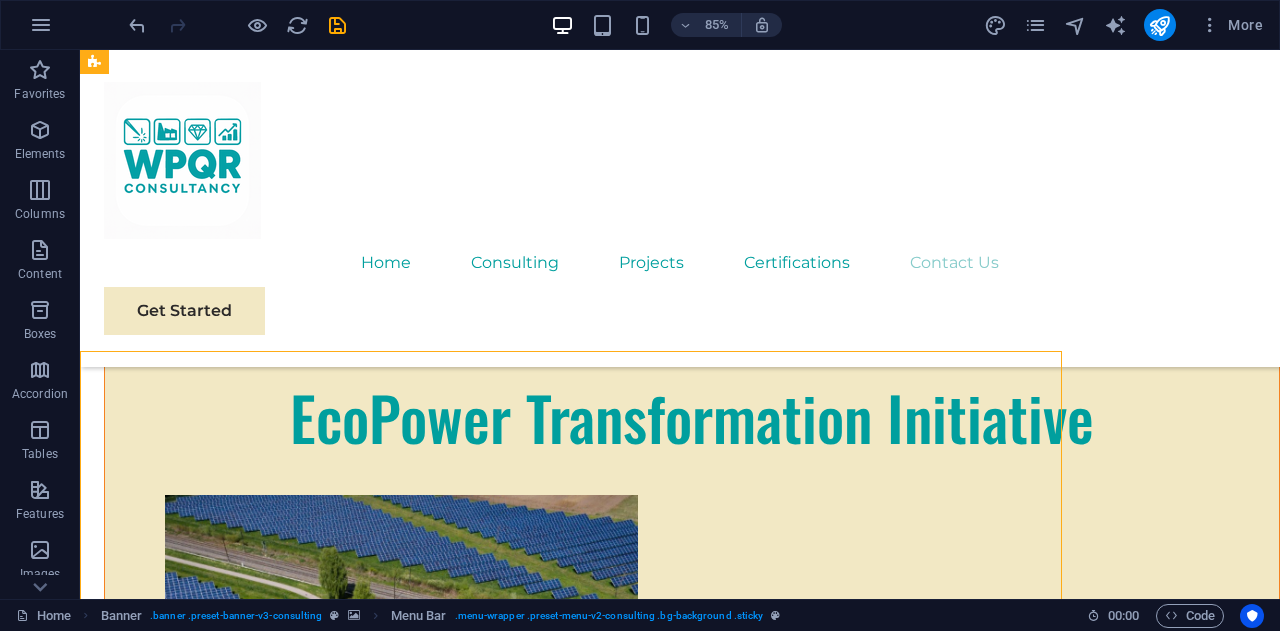 scroll, scrollTop: 11648, scrollLeft: 0, axis: vertical 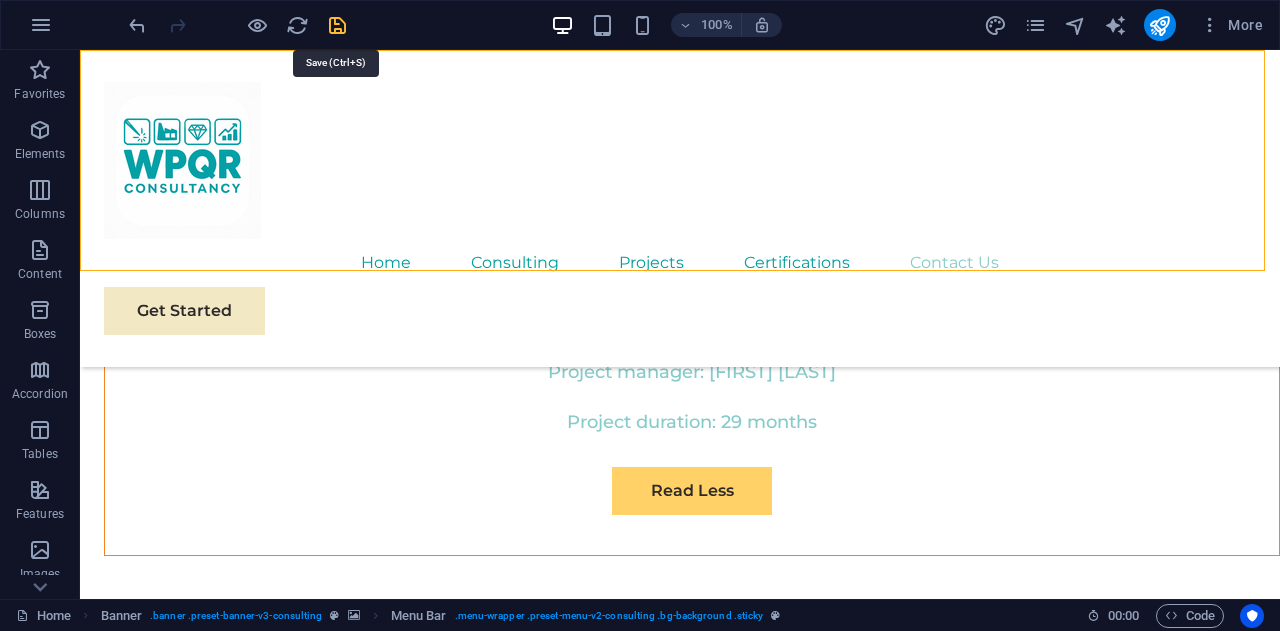 click at bounding box center [337, 25] 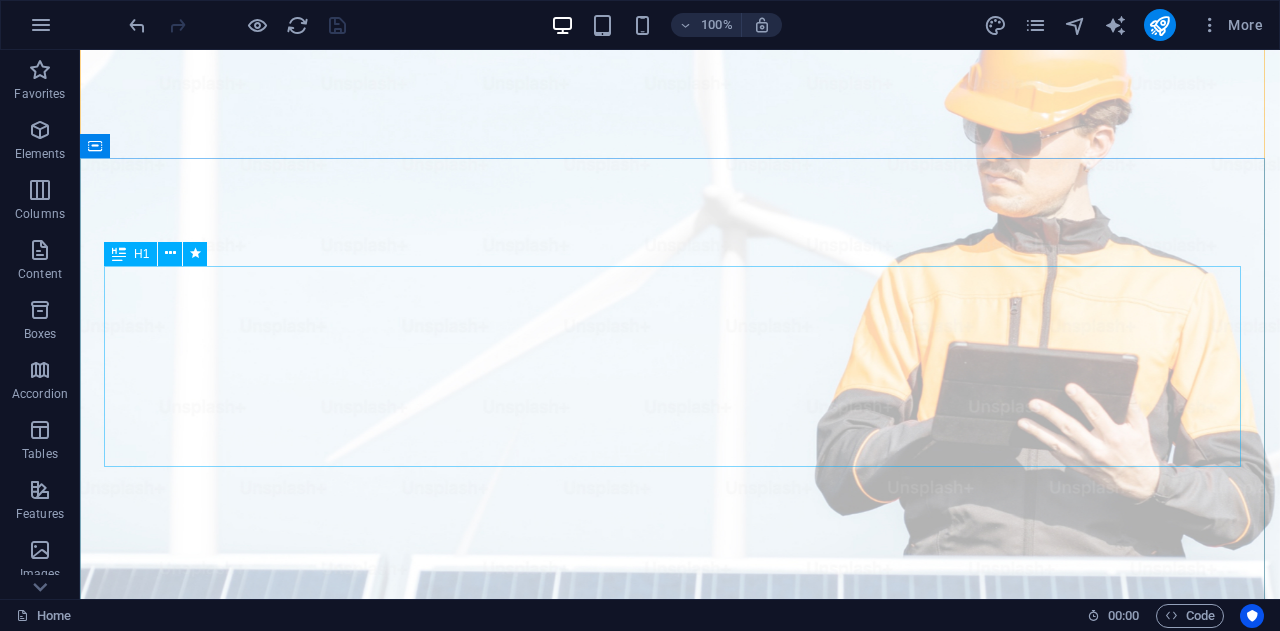 scroll, scrollTop: 114, scrollLeft: 0, axis: vertical 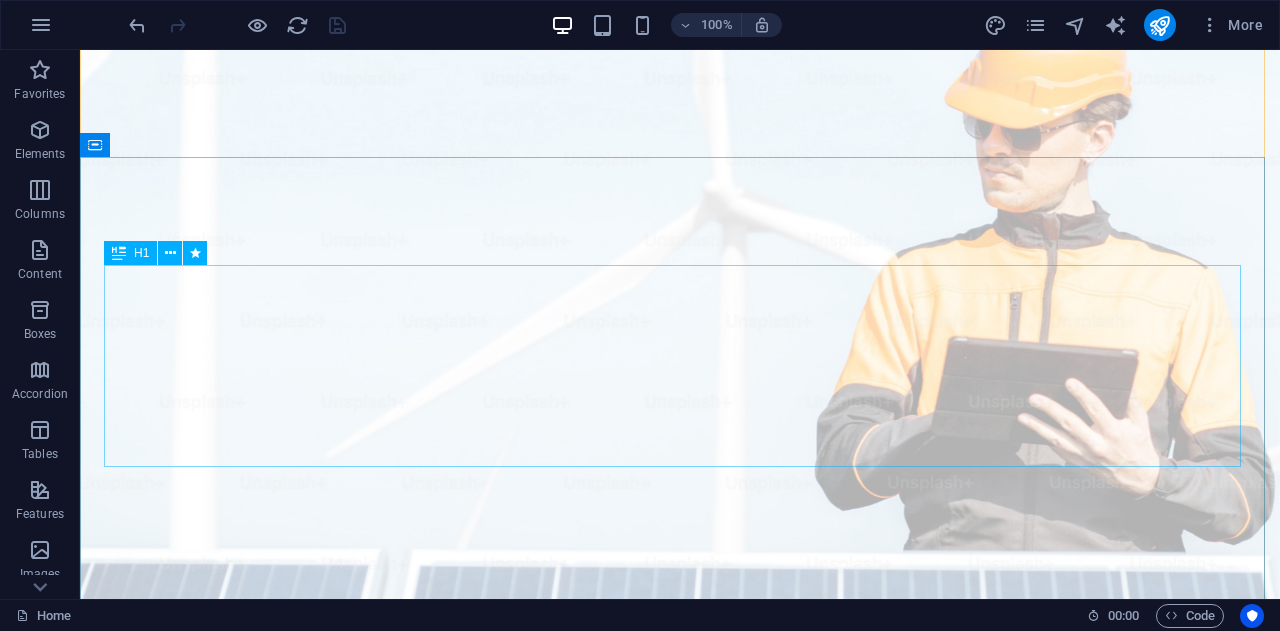 click on "Elevate Your Business With Sustainable Energy And Strategic Consulting" at bounding box center (680, 1254) 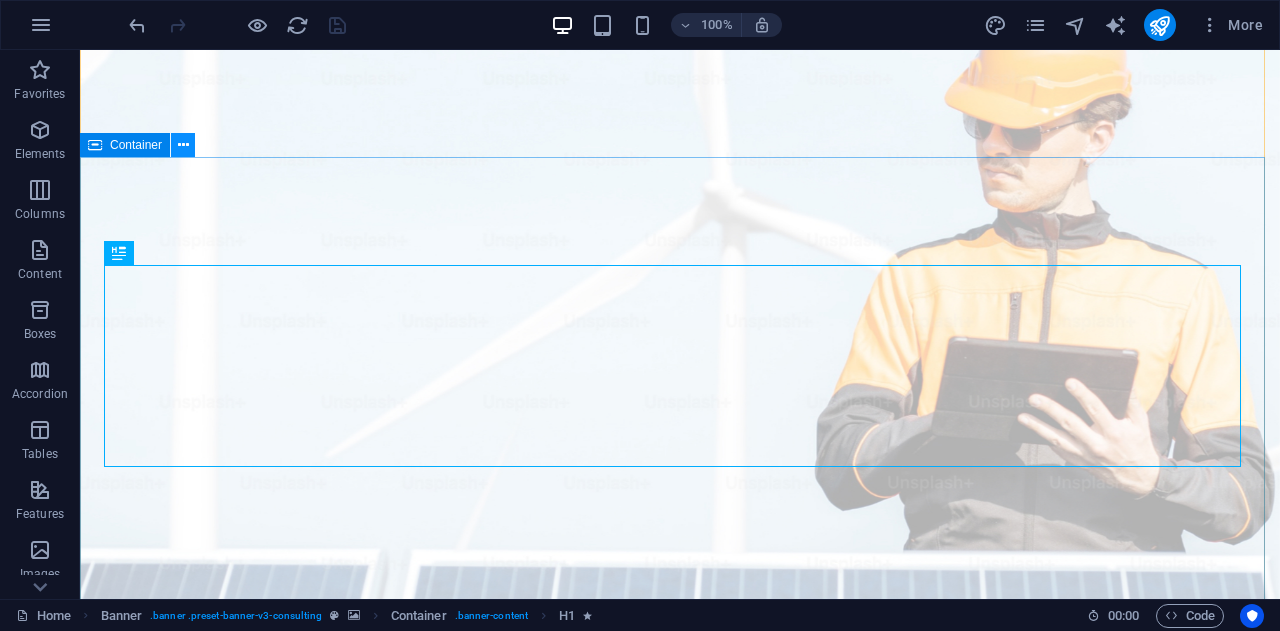 click at bounding box center (183, 145) 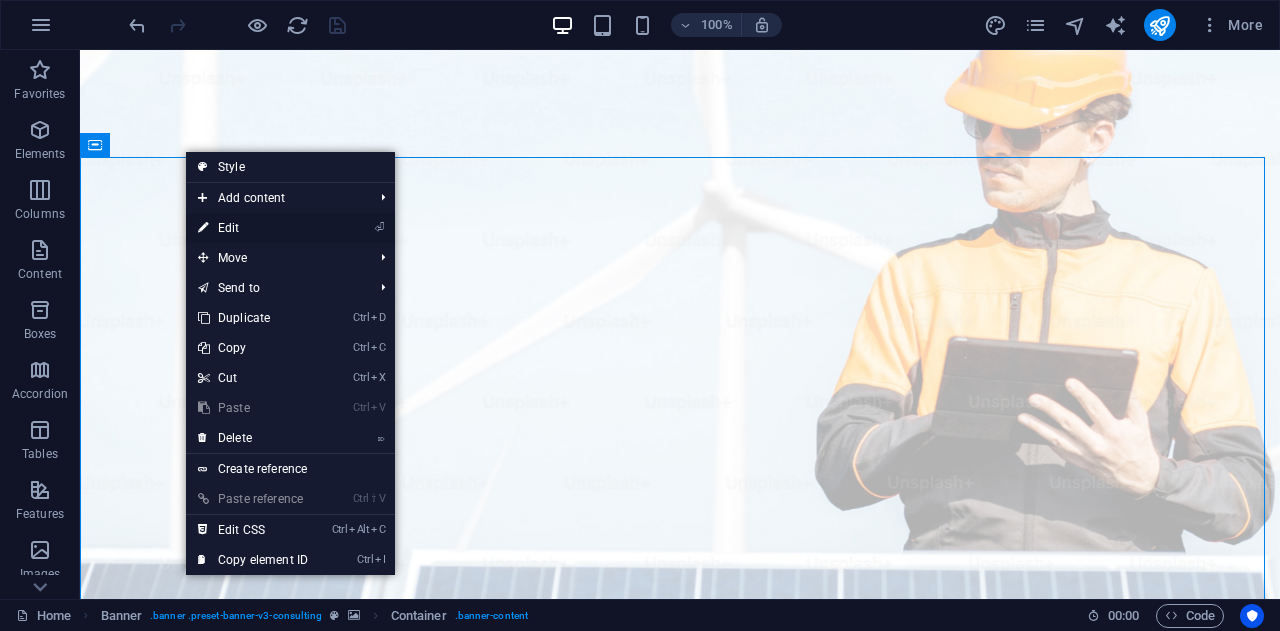 click on "⏎  Edit" at bounding box center (253, 228) 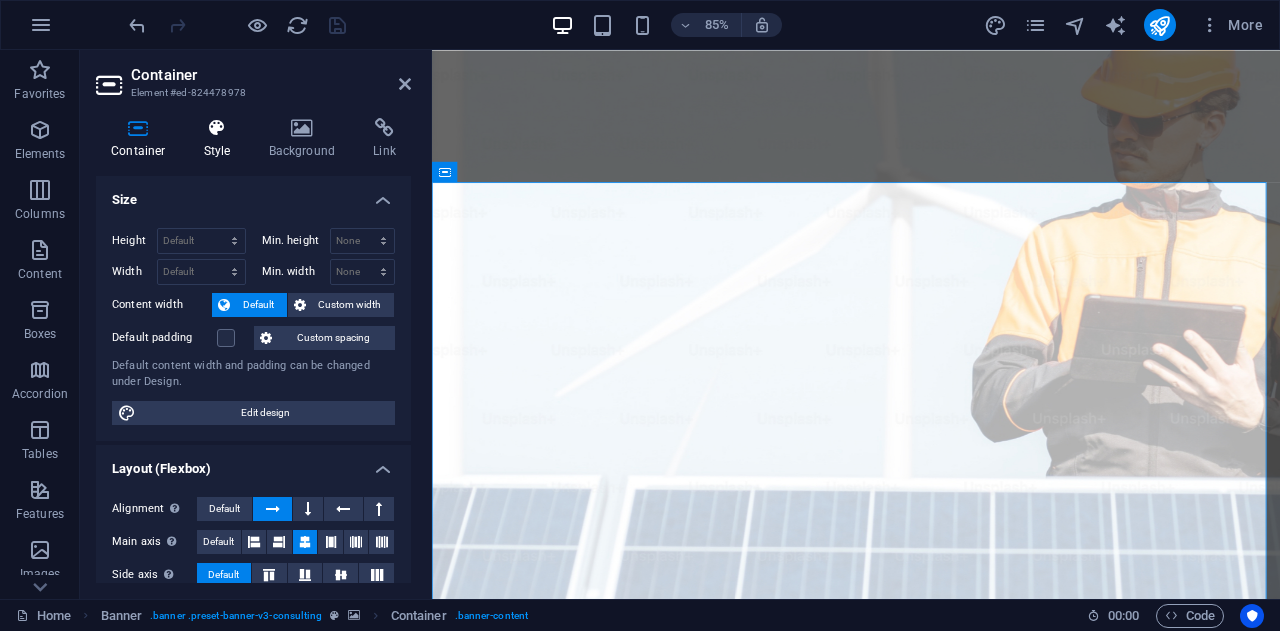 click on "Style" at bounding box center (221, 139) 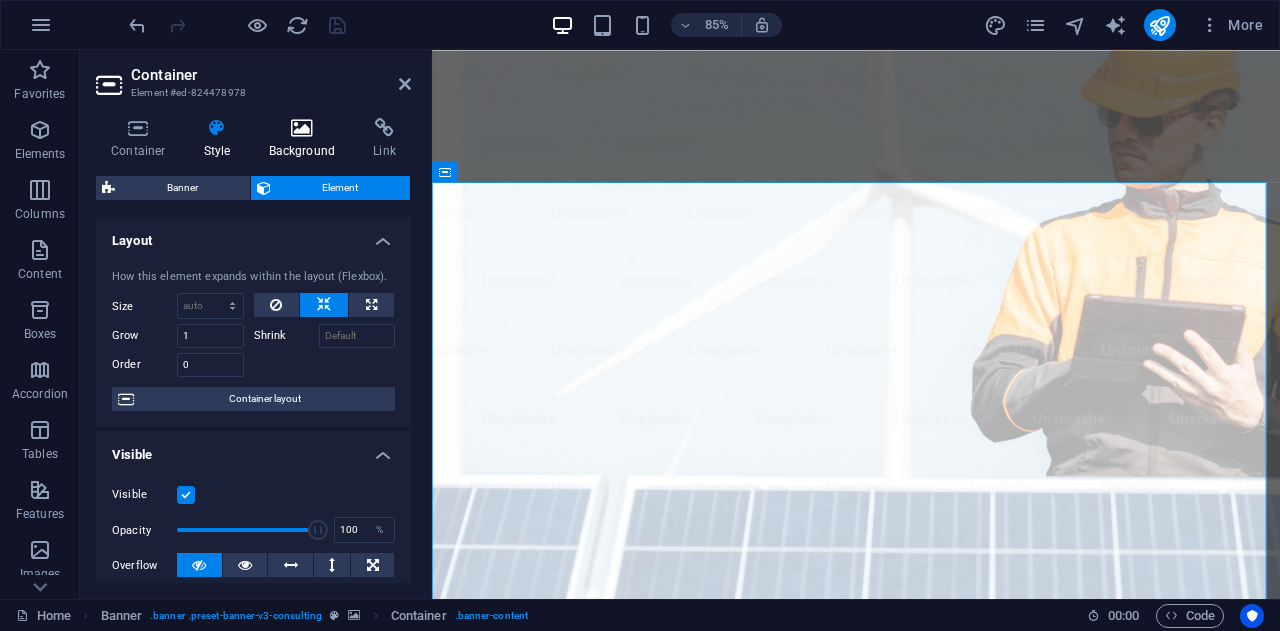 click at bounding box center [302, 128] 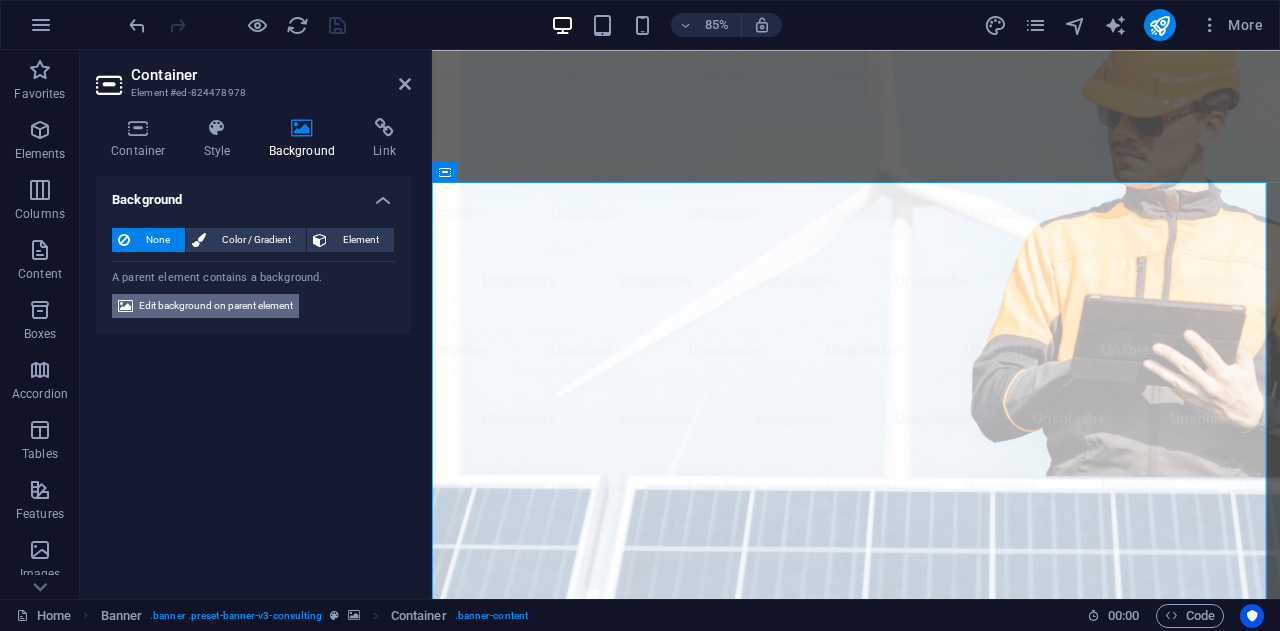click on "Edit background on parent element" at bounding box center [216, 306] 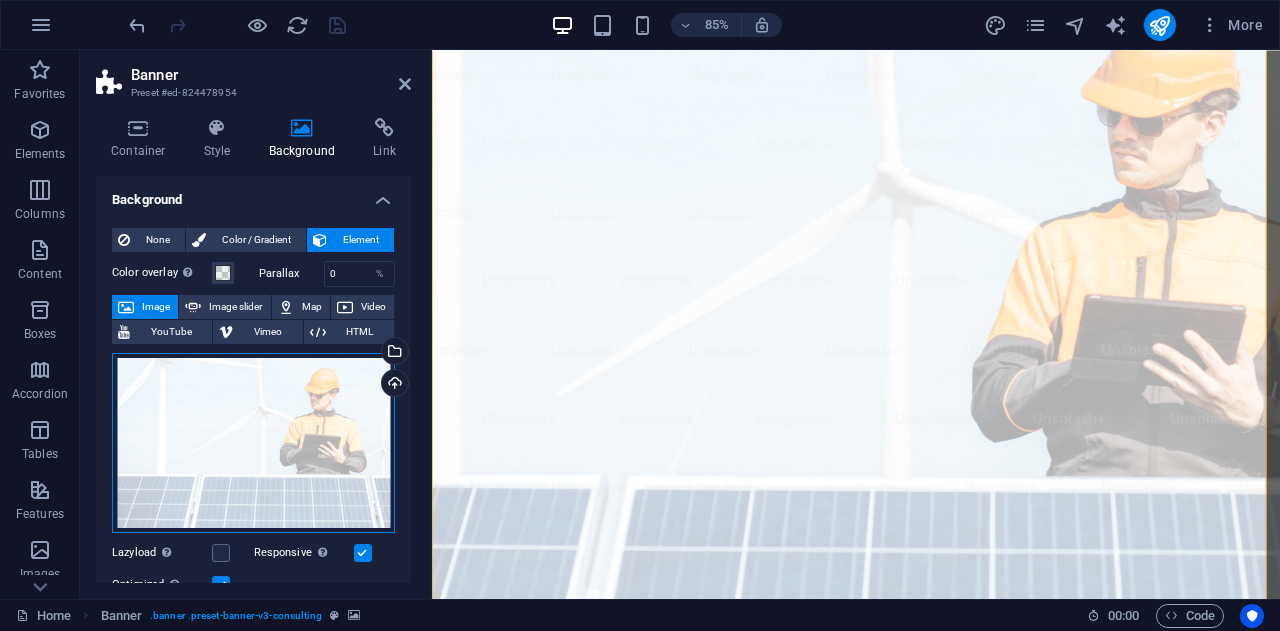 drag, startPoint x: 222, startPoint y: 453, endPoint x: 229, endPoint y: 390, distance: 63.387695 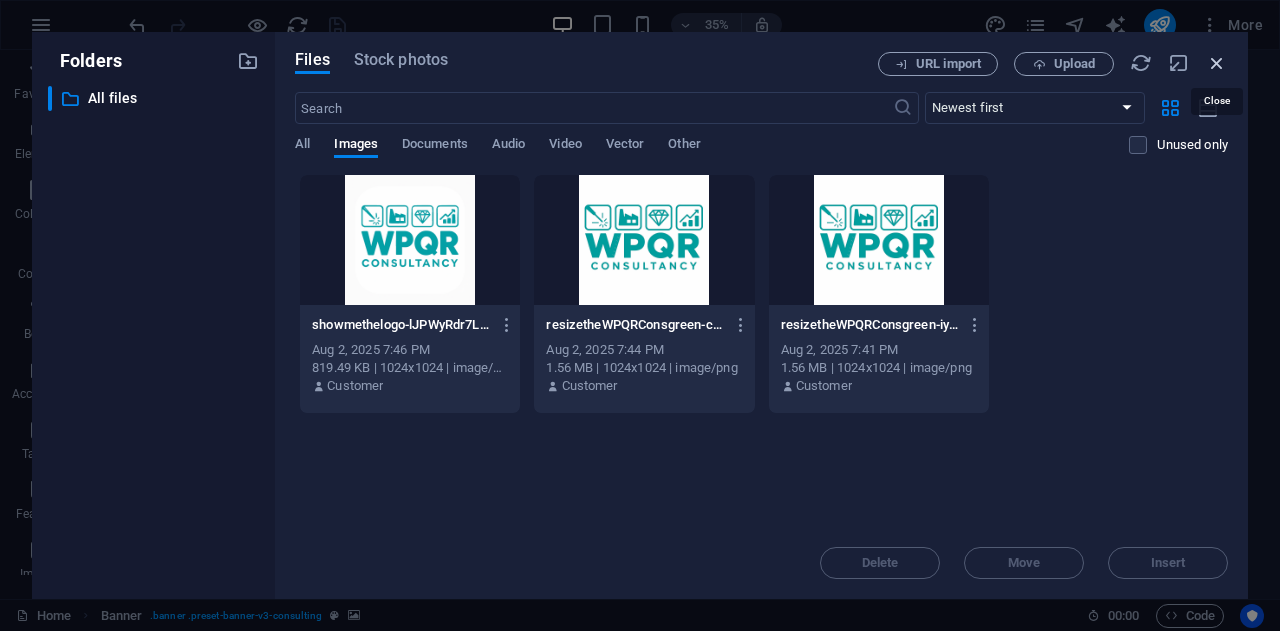 drag, startPoint x: 1218, startPoint y: 71, endPoint x: 816, endPoint y: 150, distance: 409.6889 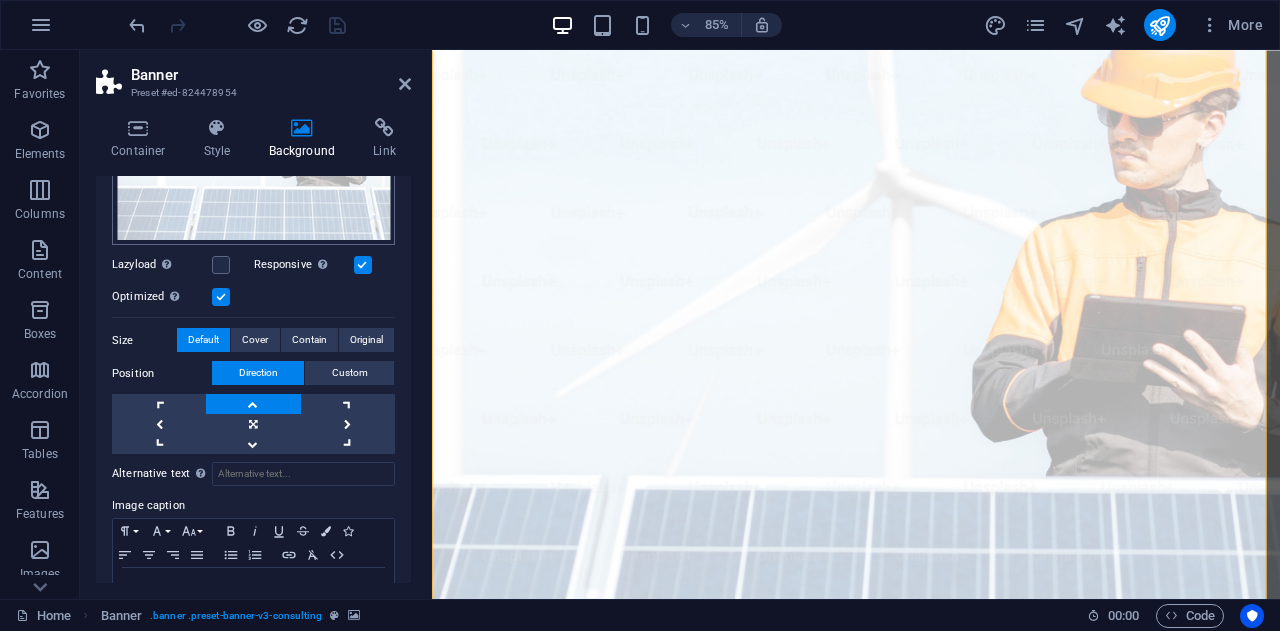 scroll, scrollTop: 347, scrollLeft: 0, axis: vertical 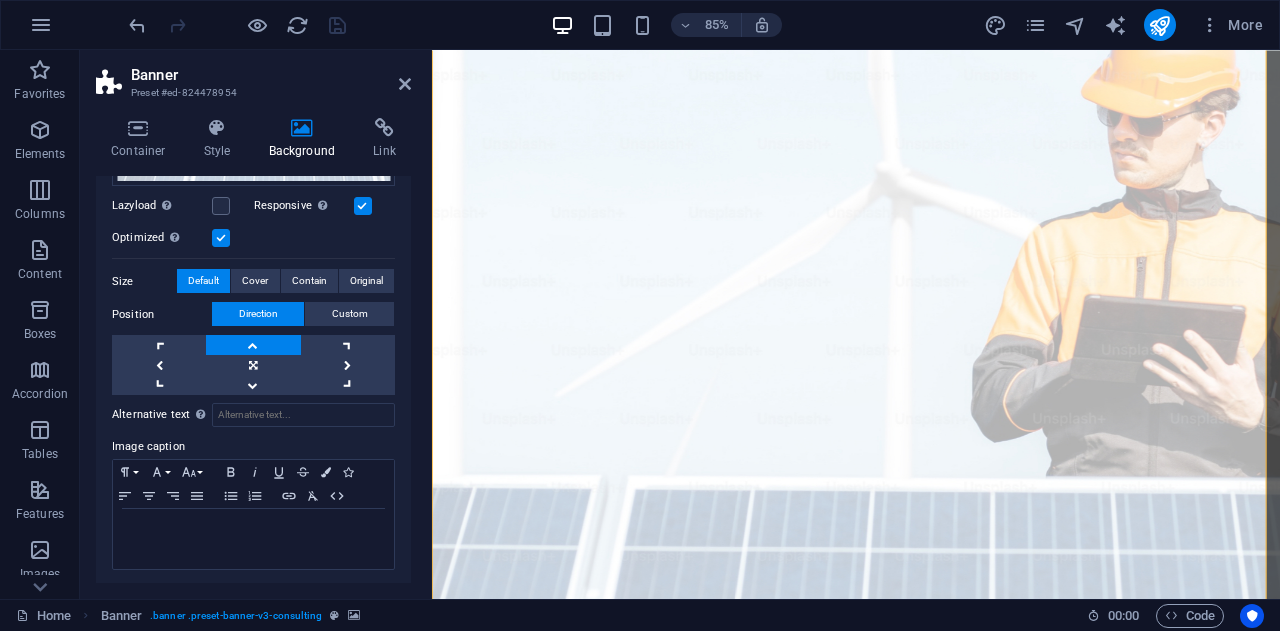 click at bounding box center [253, 345] 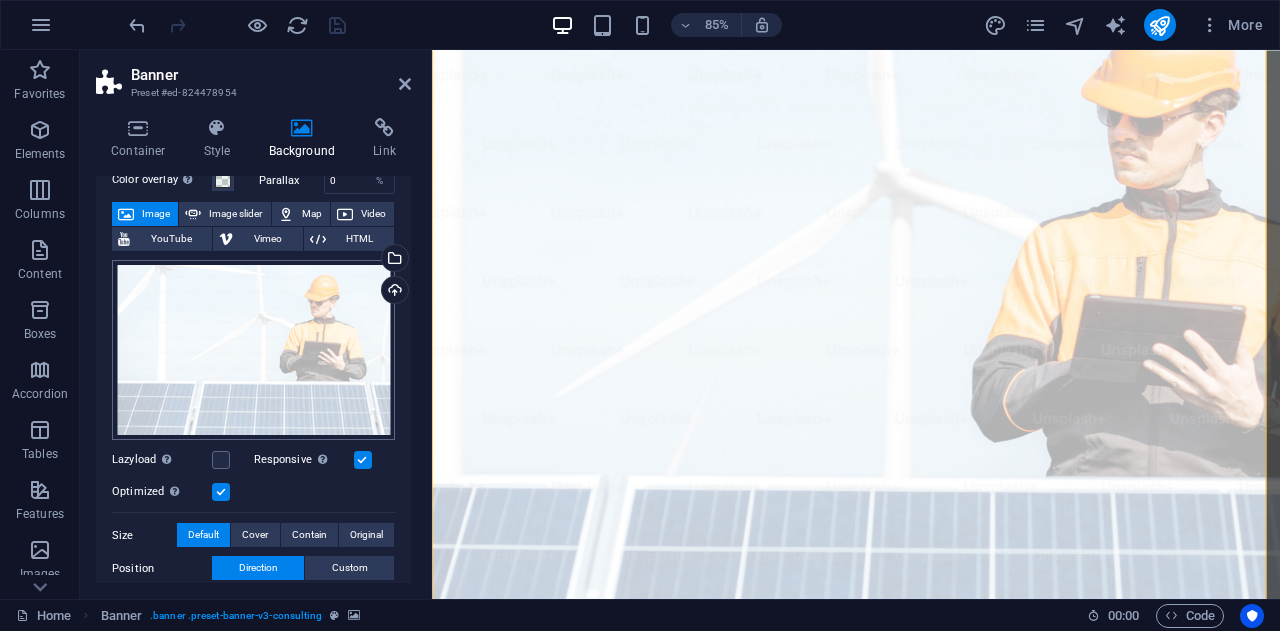 scroll, scrollTop: 0, scrollLeft: 0, axis: both 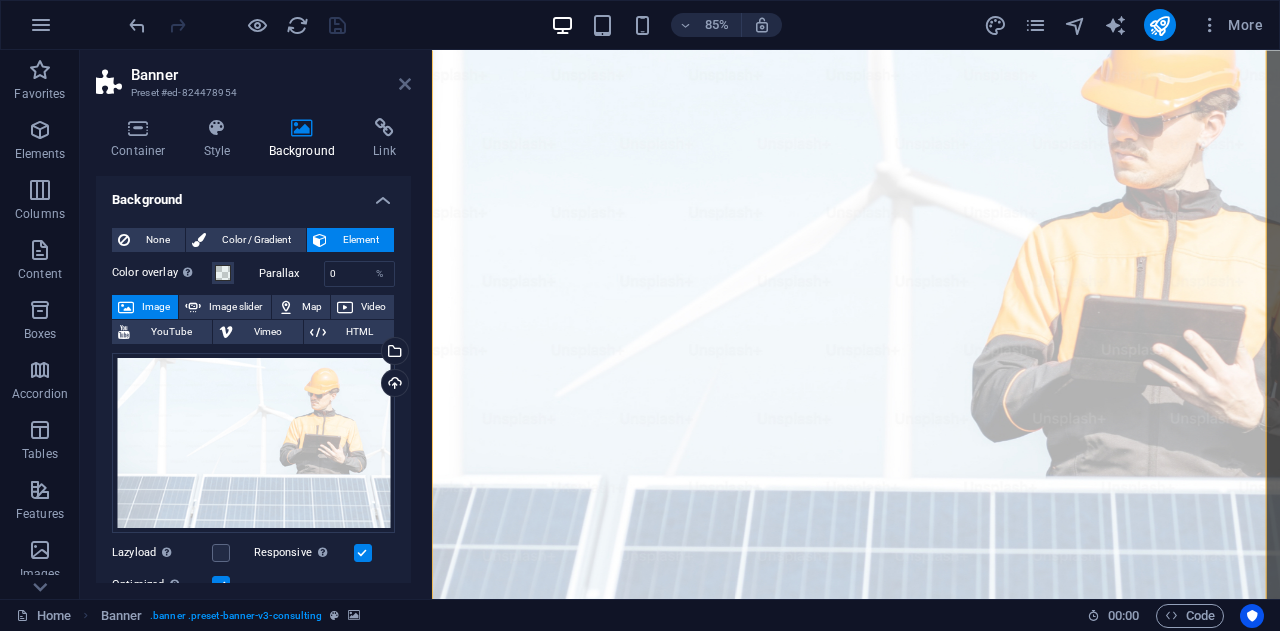 click at bounding box center (405, 84) 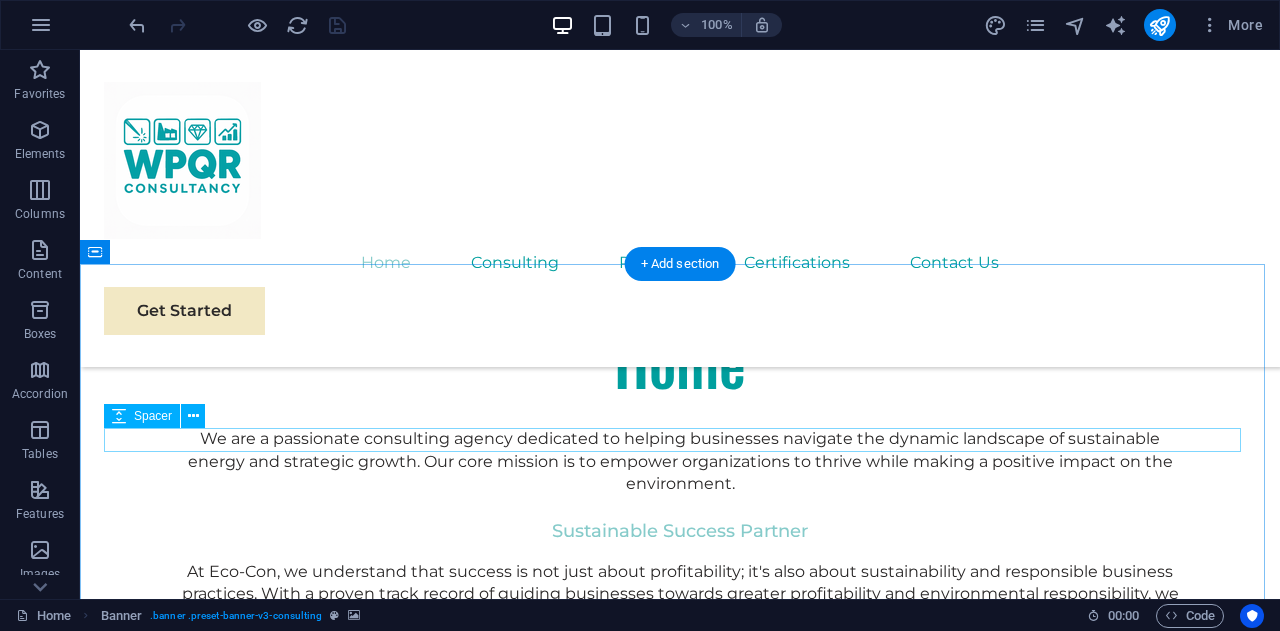 scroll, scrollTop: 1482, scrollLeft: 0, axis: vertical 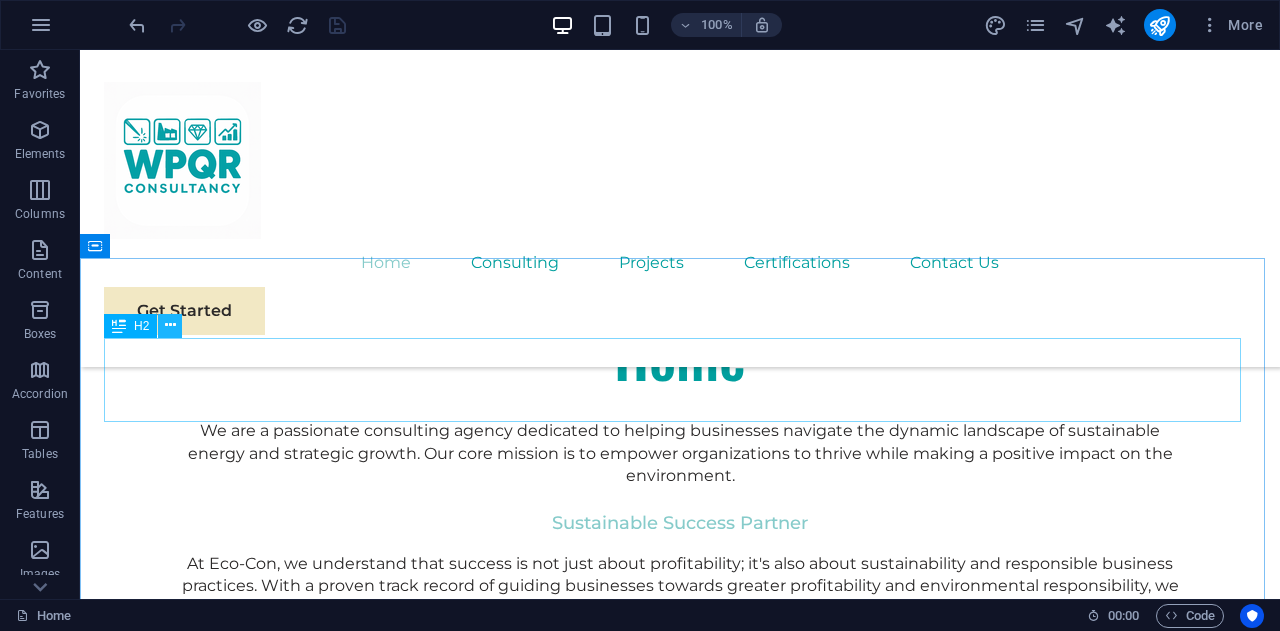 drag, startPoint x: 171, startPoint y: 323, endPoint x: 188, endPoint y: 251, distance: 73.97973 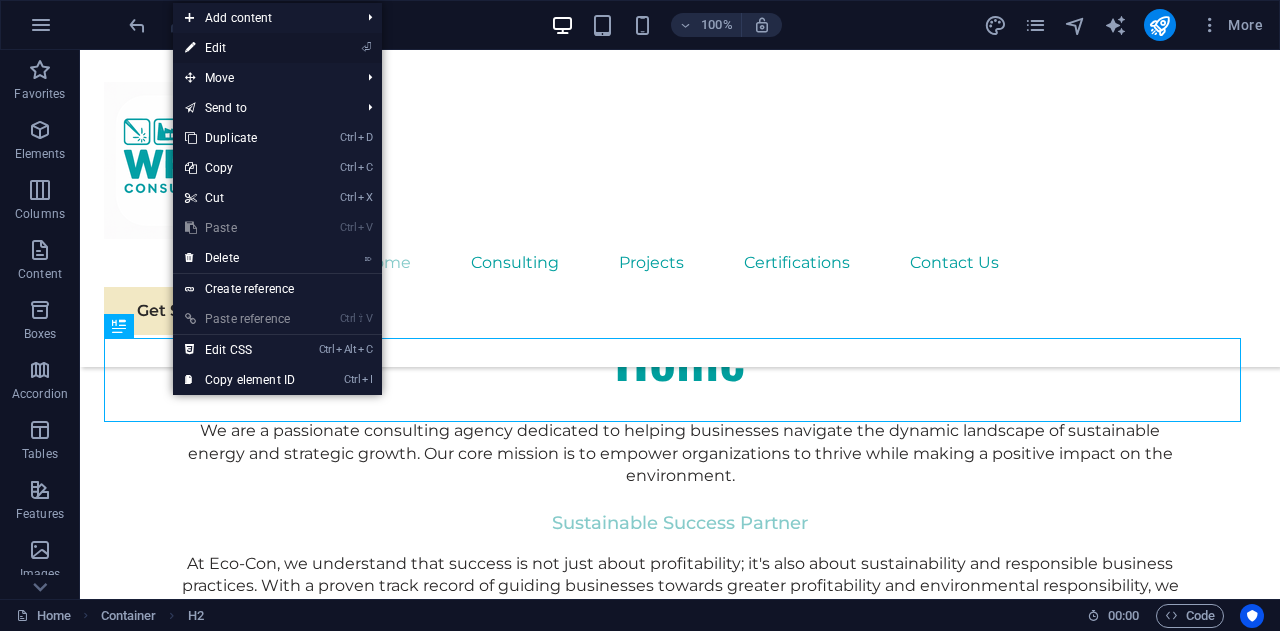 click on "⏎  Edit" at bounding box center [240, 48] 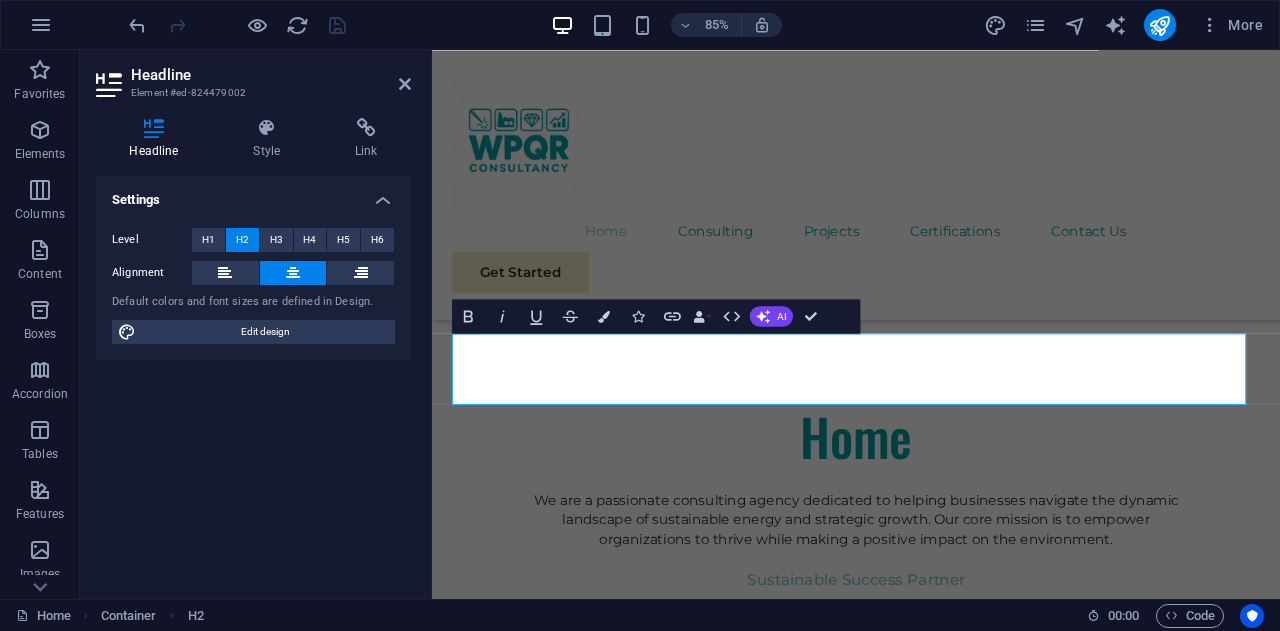 scroll, scrollTop: 1374, scrollLeft: 0, axis: vertical 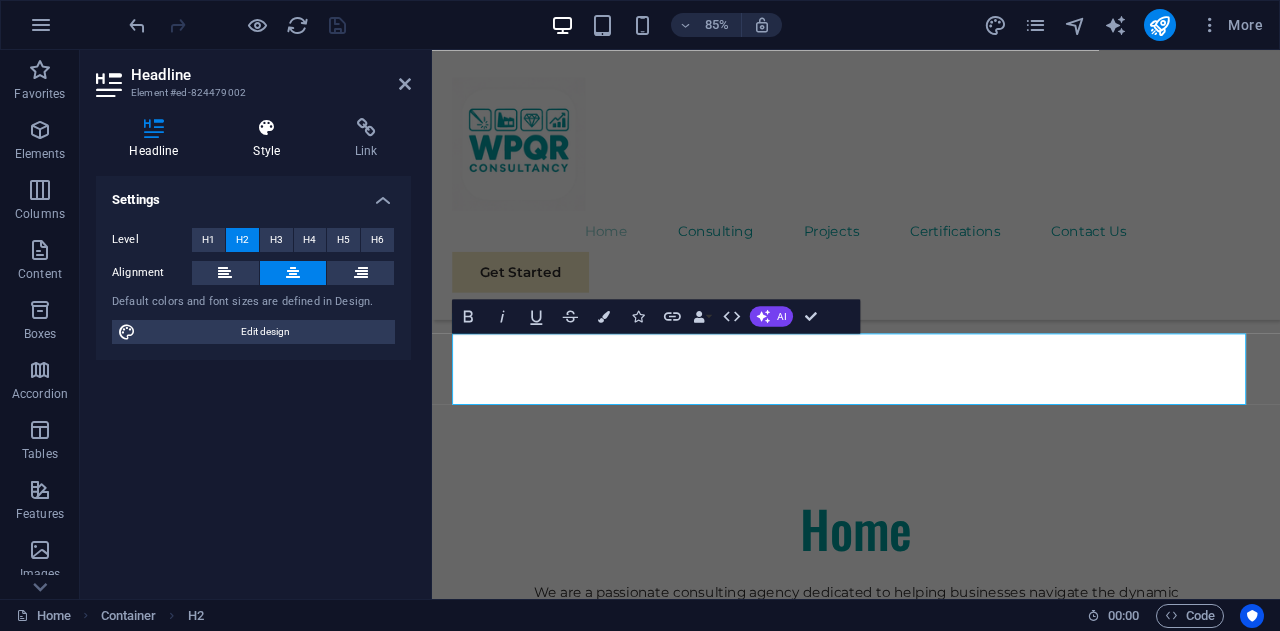 click at bounding box center (267, 128) 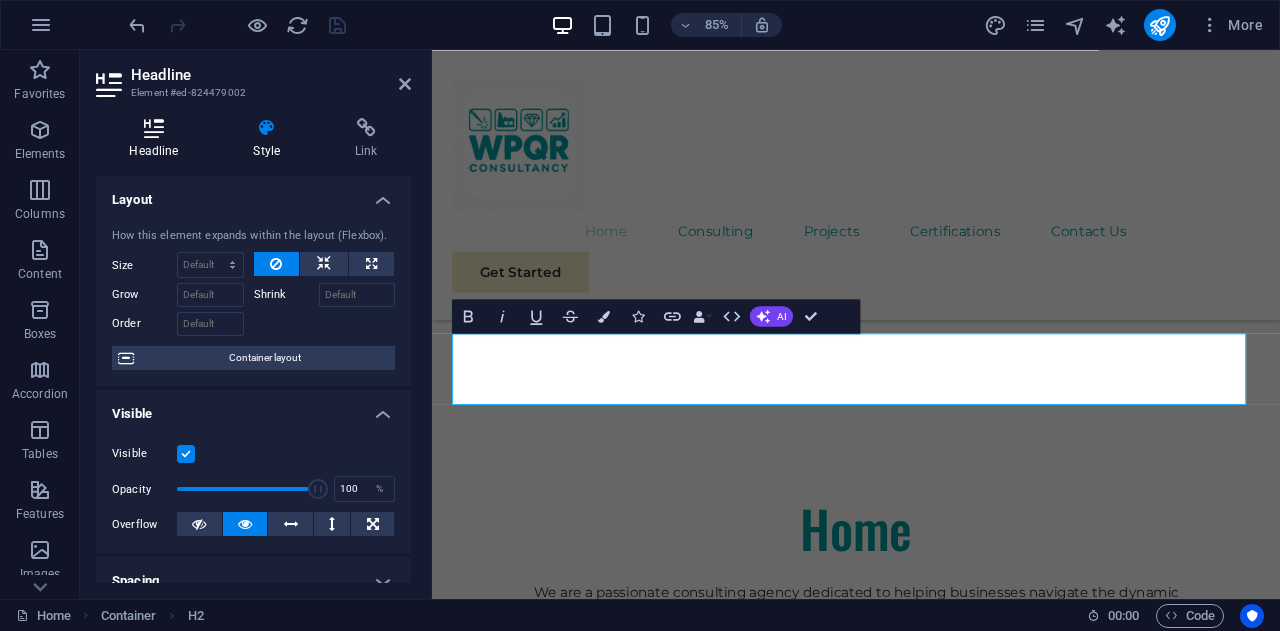 click at bounding box center [154, 128] 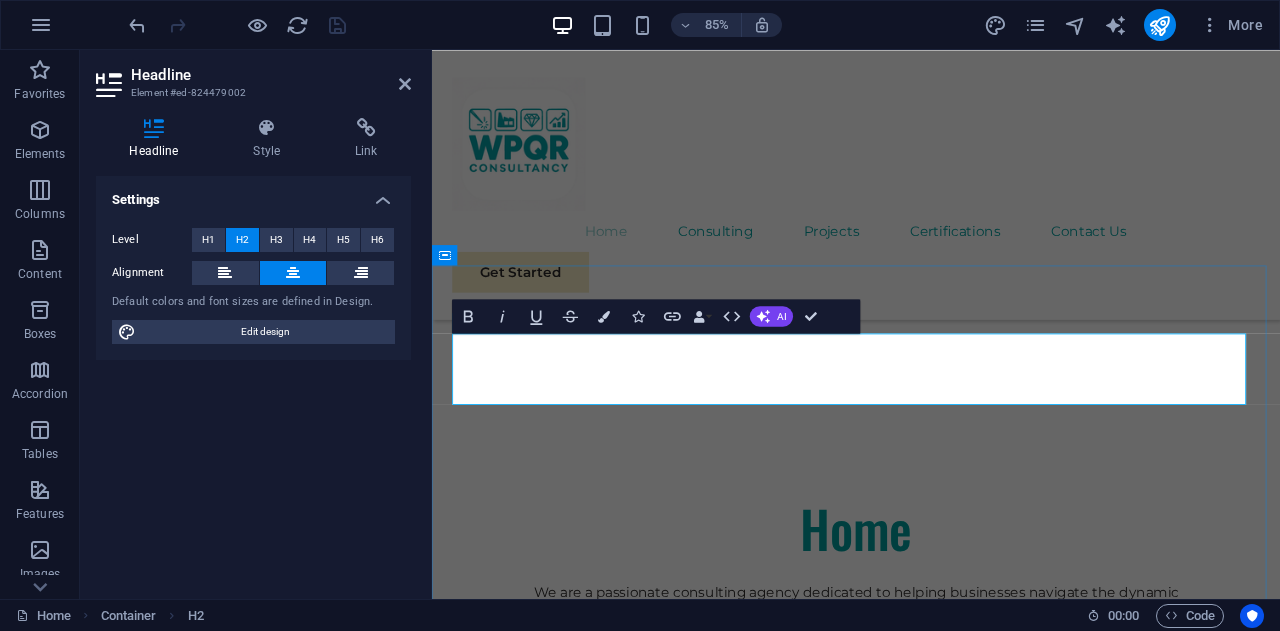 click on "Consulting" at bounding box center [931, 2230] 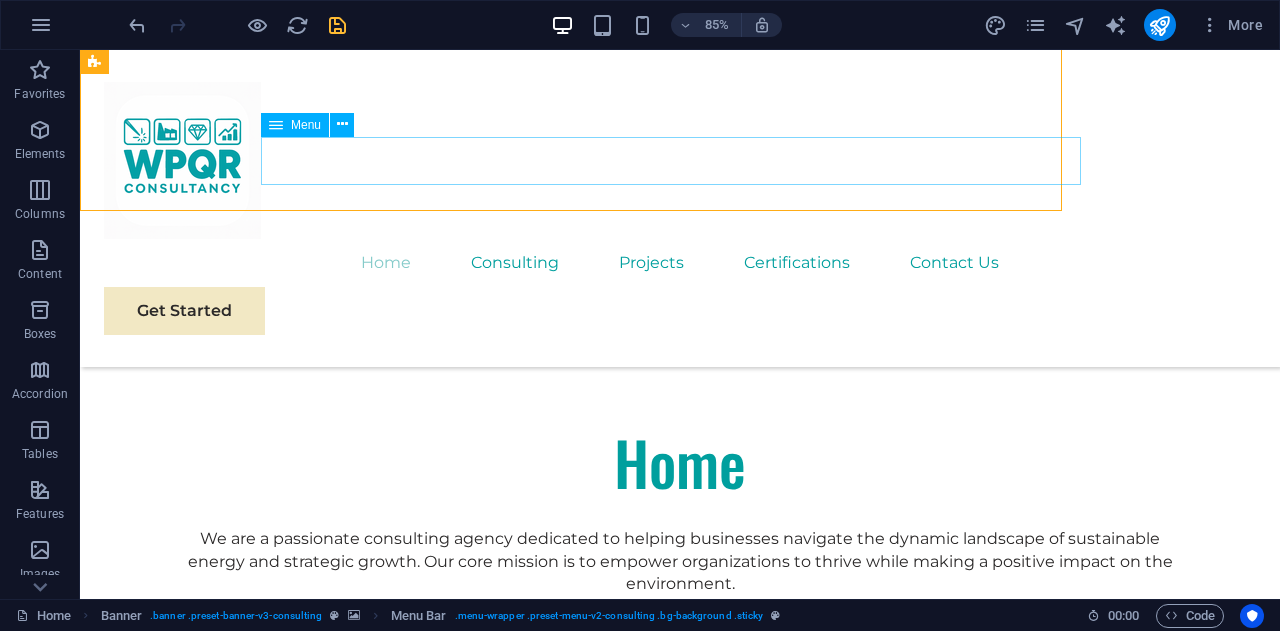 scroll, scrollTop: 1482, scrollLeft: 0, axis: vertical 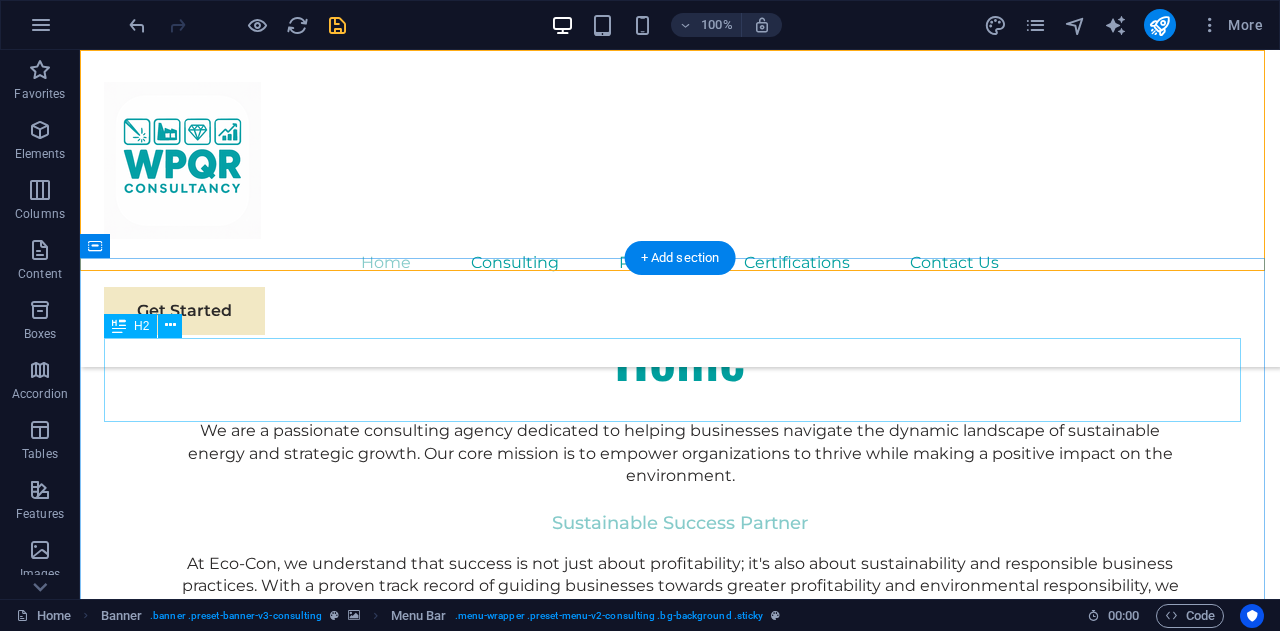 drag, startPoint x: 707, startPoint y: 275, endPoint x: 1268, endPoint y: 144, distance: 576.092 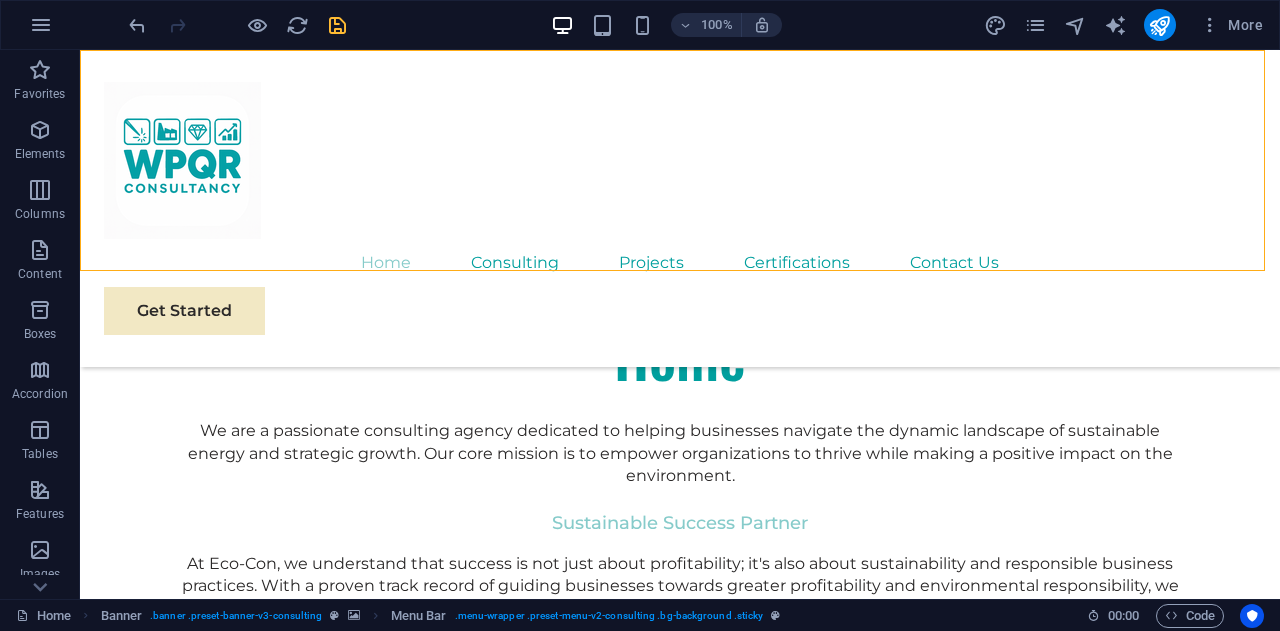 drag, startPoint x: 1268, startPoint y: 144, endPoint x: 879, endPoint y: 181, distance: 390.75568 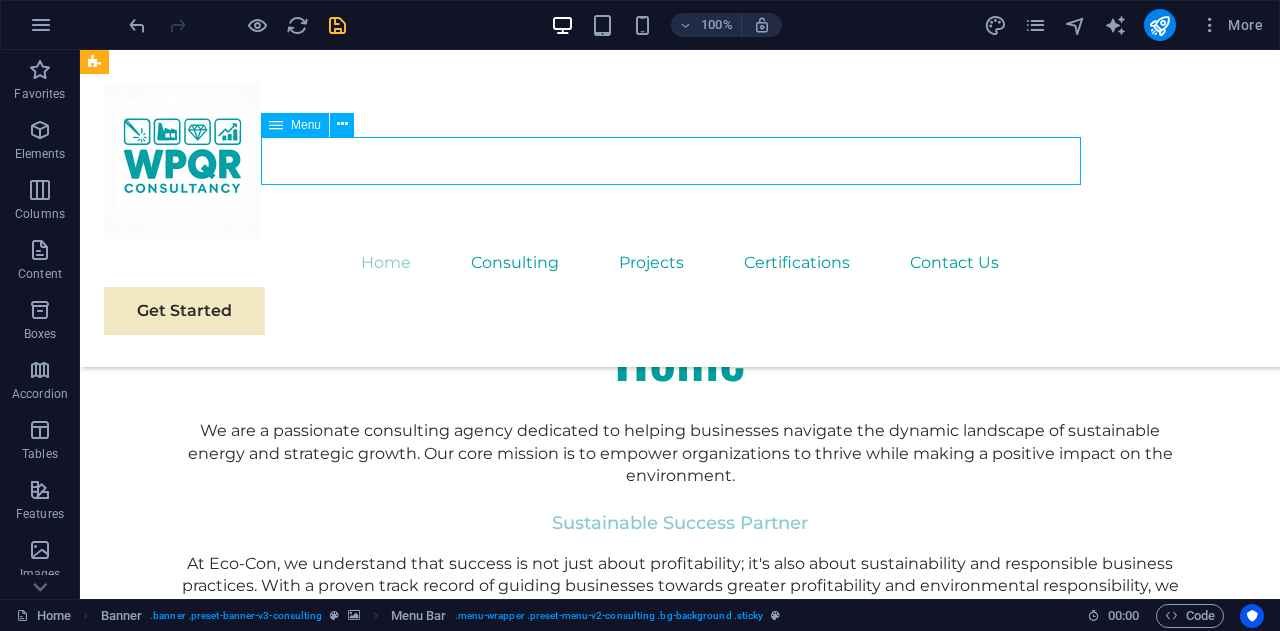 drag, startPoint x: 879, startPoint y: 181, endPoint x: 1272, endPoint y: 130, distance: 396.29535 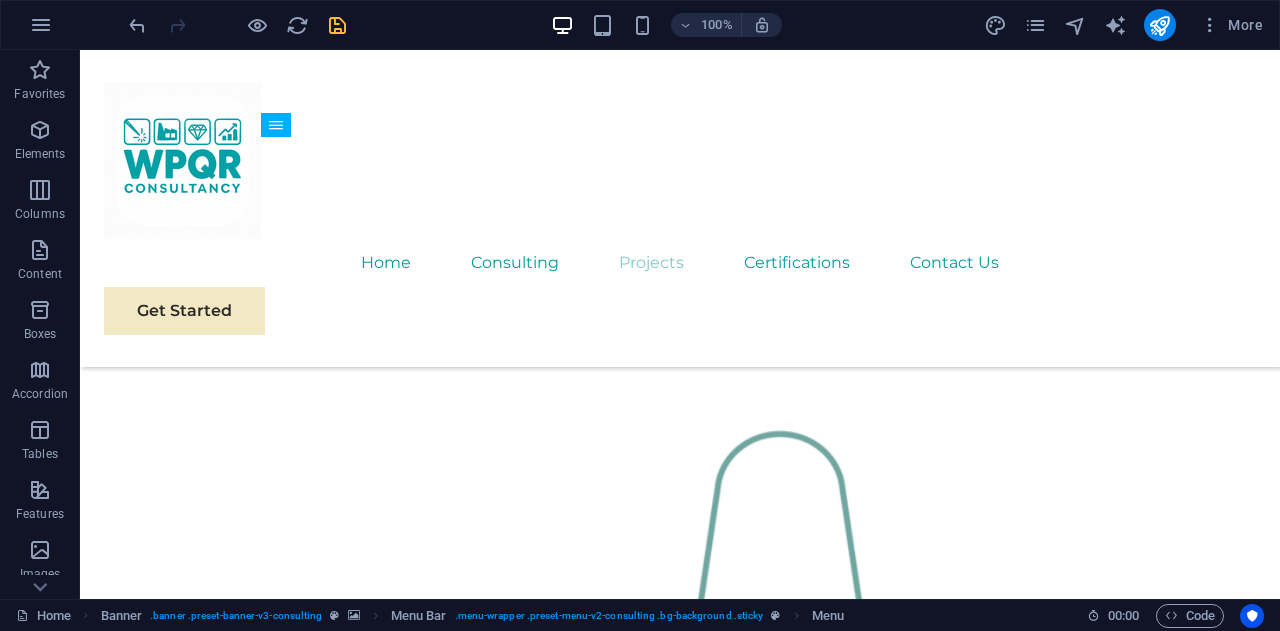 scroll, scrollTop: 1576, scrollLeft: 0, axis: vertical 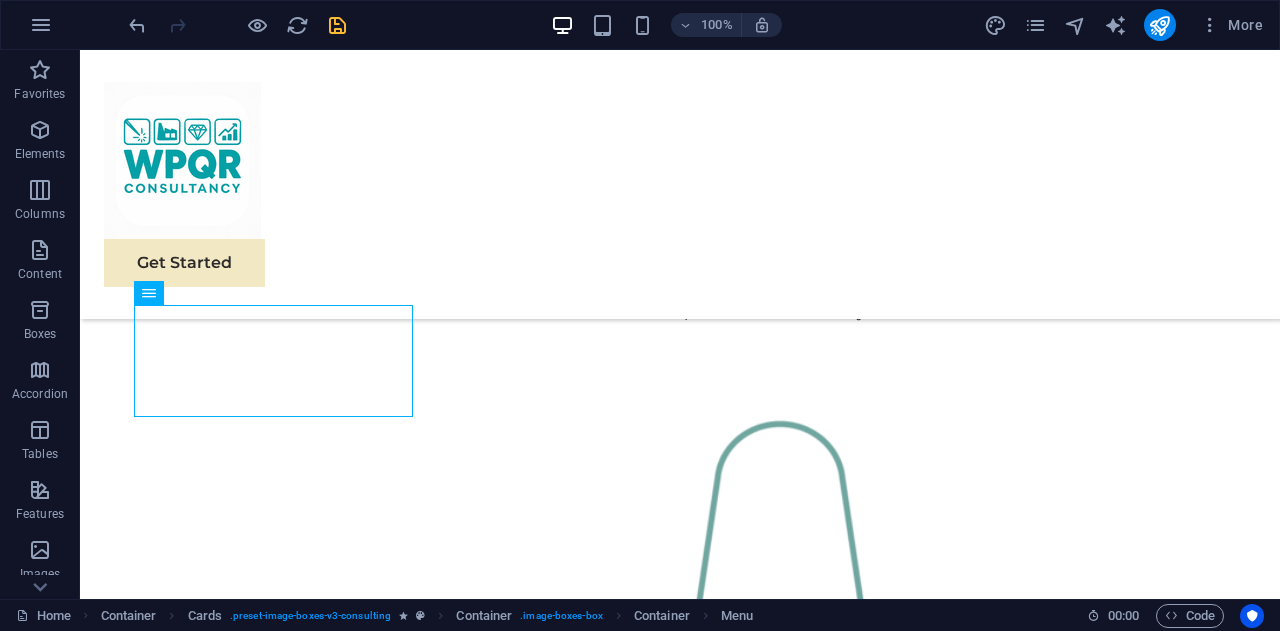 click at bounding box center (276, 2240) 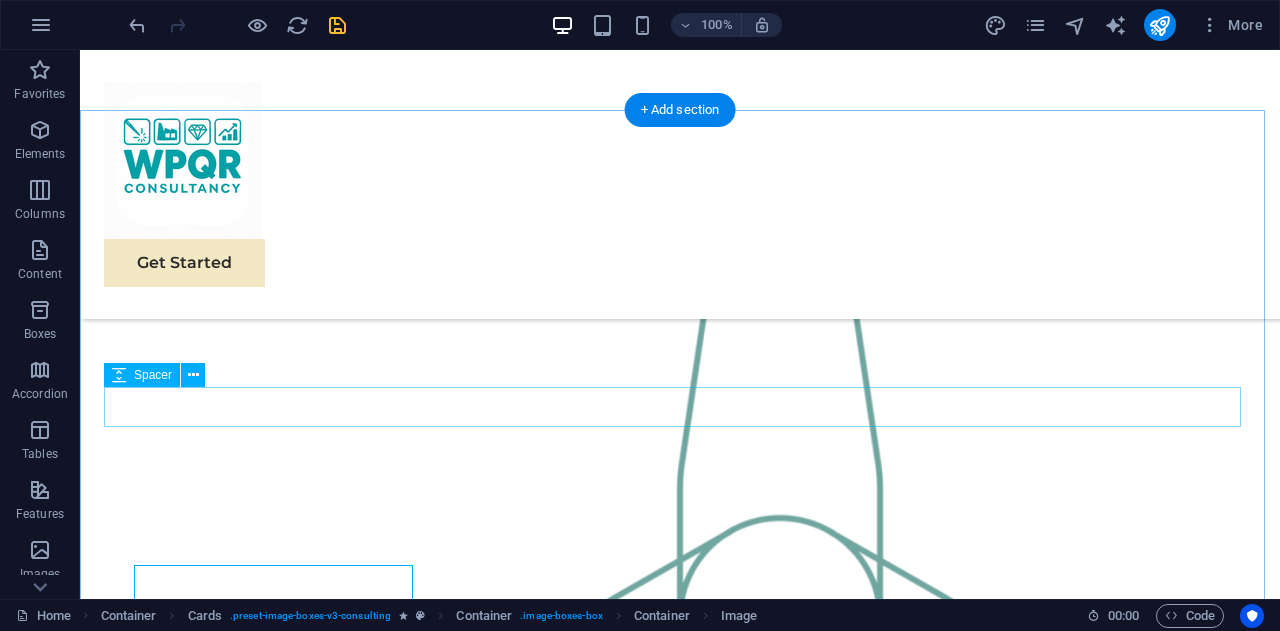 scroll, scrollTop: 1630, scrollLeft: 0, axis: vertical 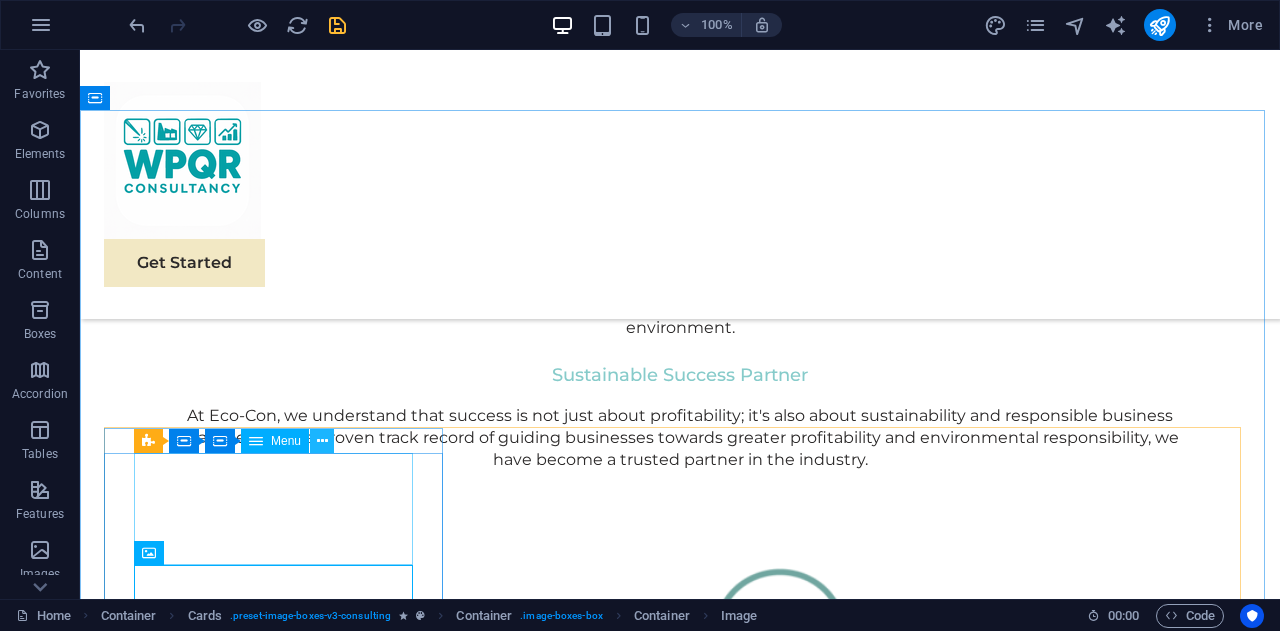 click at bounding box center (322, 441) 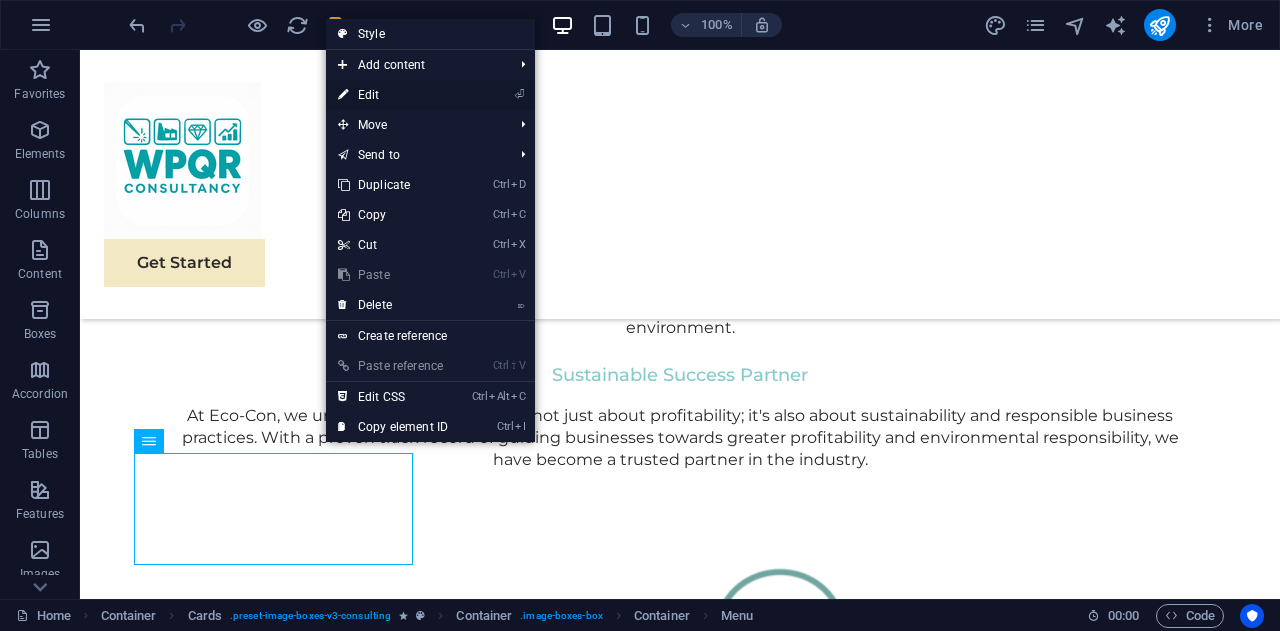 click on "⏎  Edit" at bounding box center [393, 95] 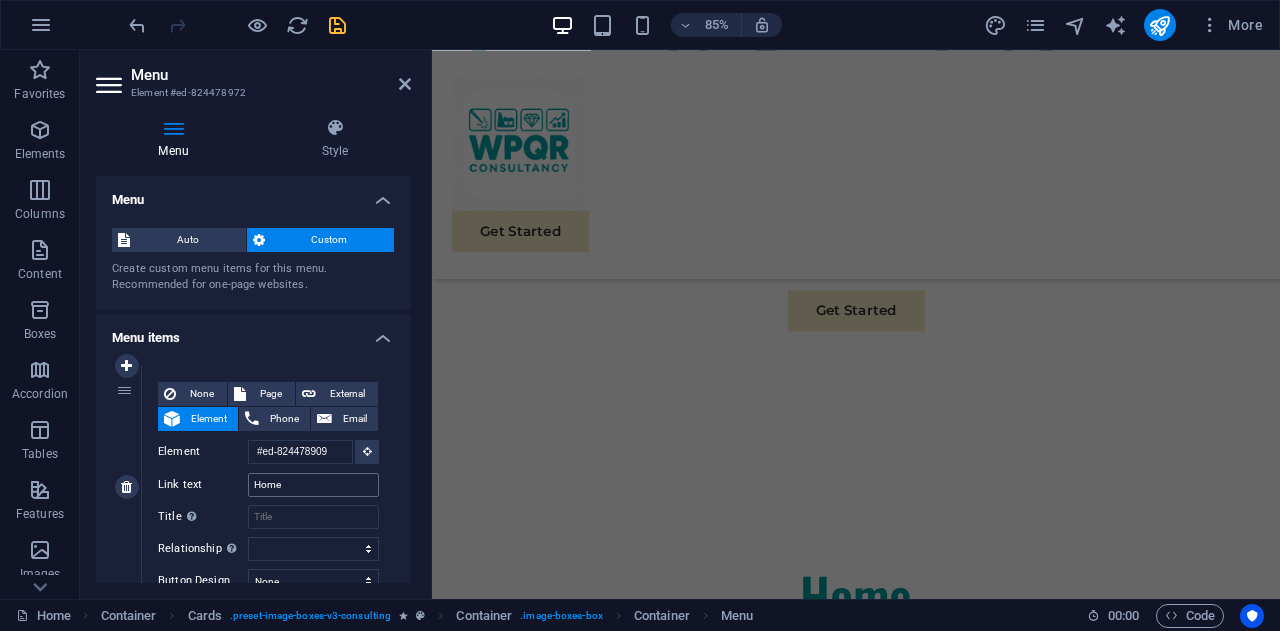 scroll, scrollTop: 1409, scrollLeft: 0, axis: vertical 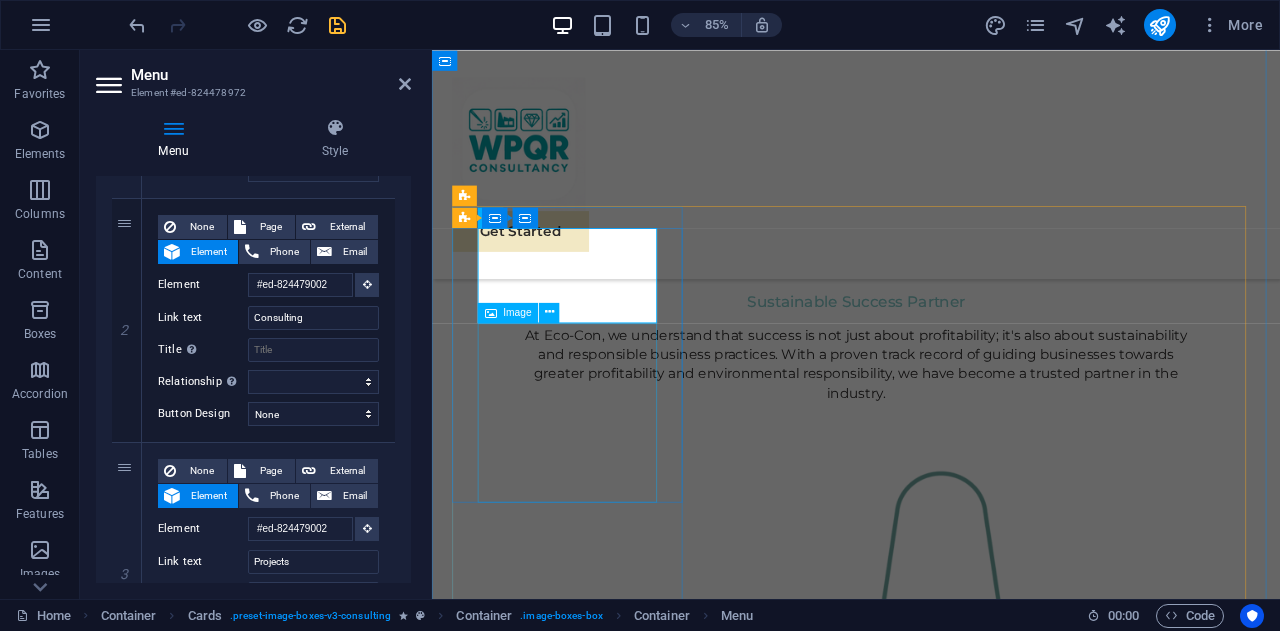click at bounding box center [594, 2166] 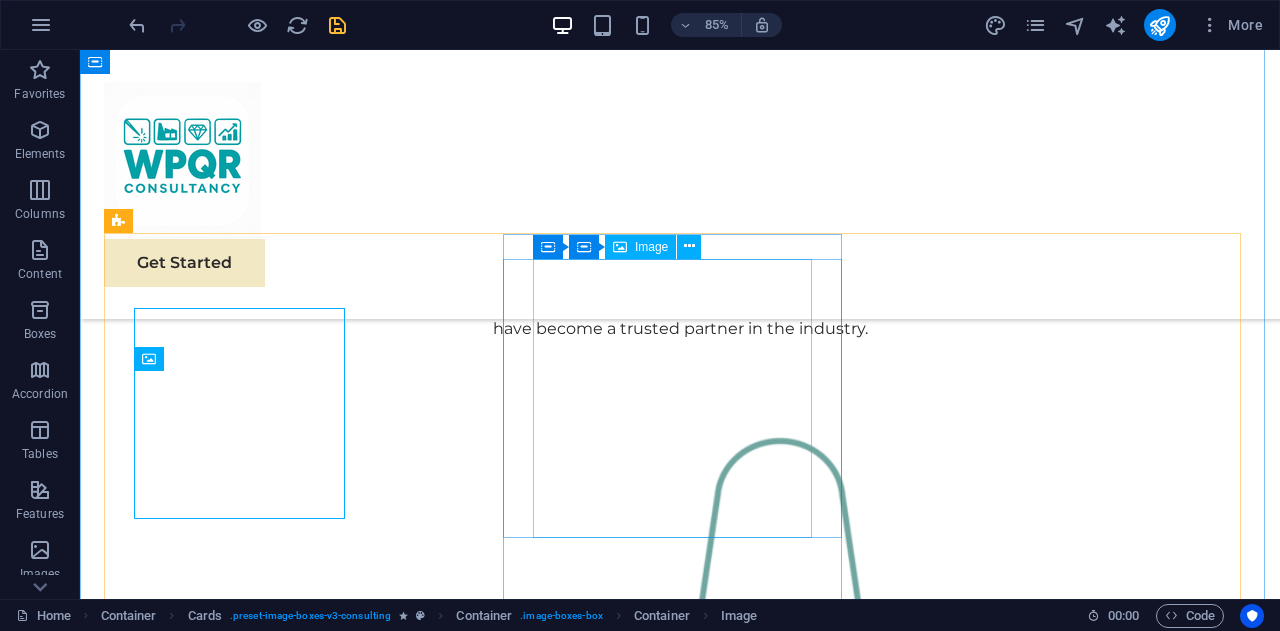 scroll, scrollTop: 1824, scrollLeft: 0, axis: vertical 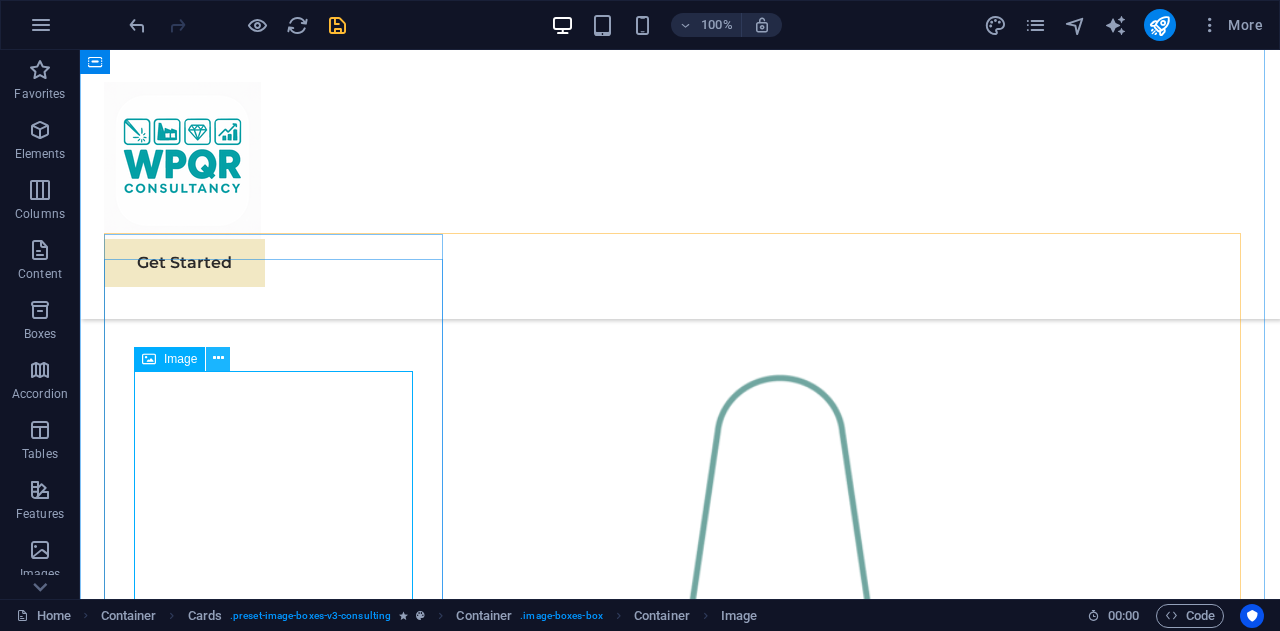 click at bounding box center (218, 358) 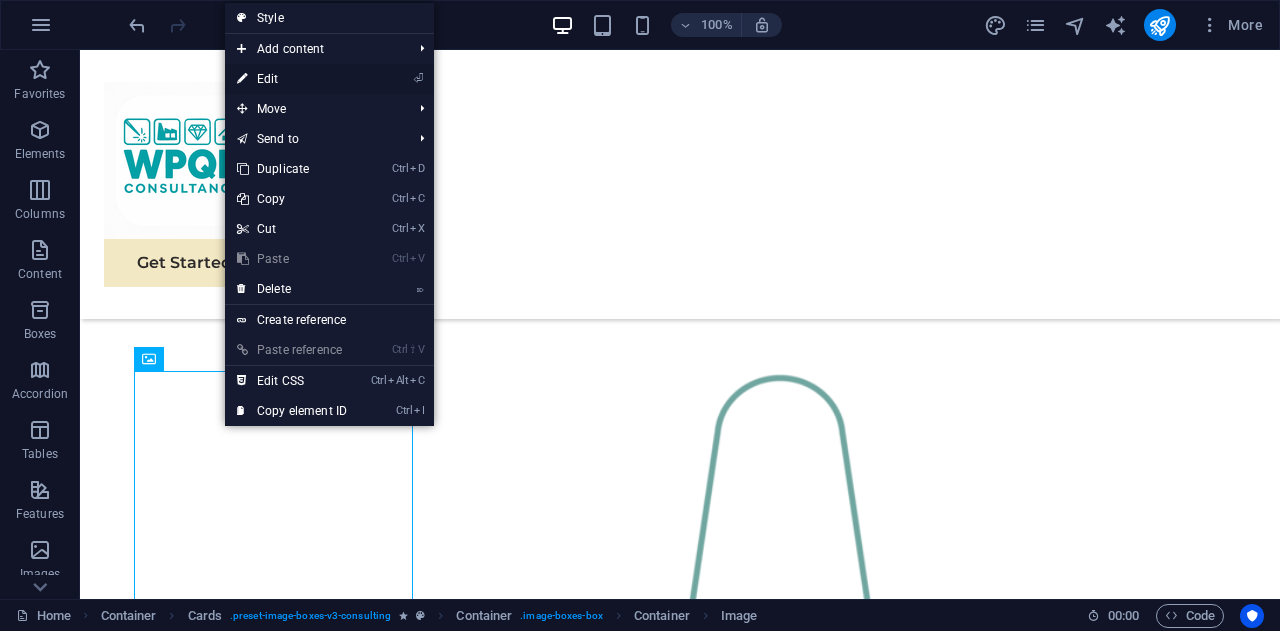 click on "⏎  Edit" at bounding box center (292, 79) 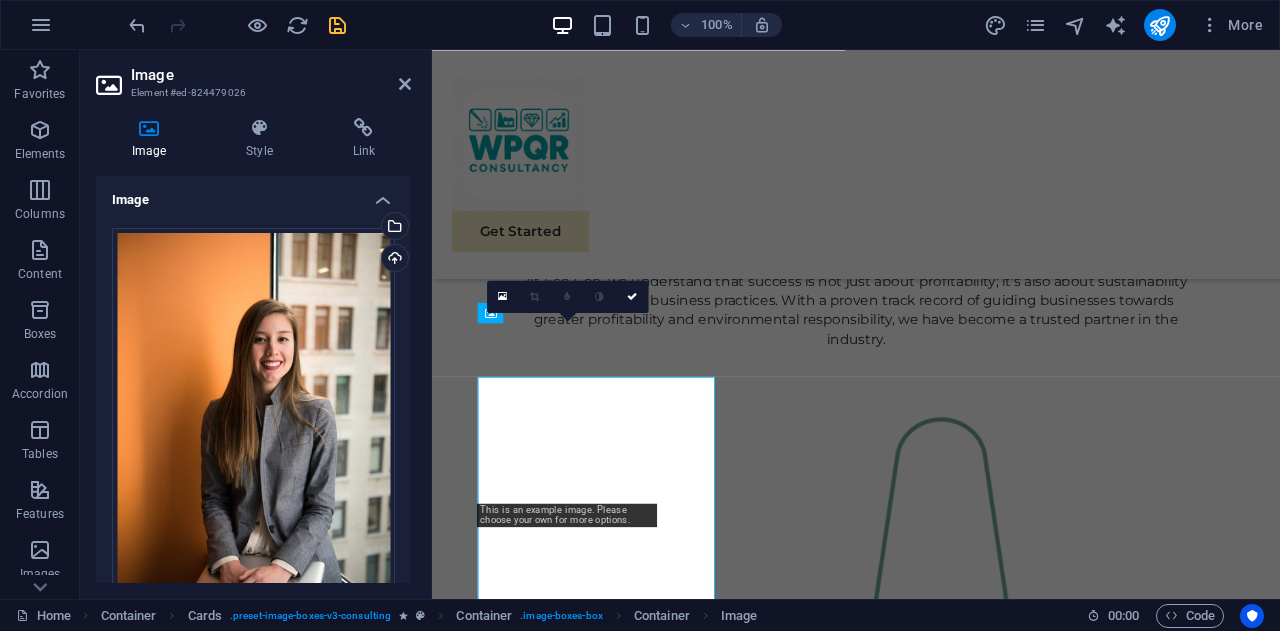 scroll, scrollTop: 1761, scrollLeft: 0, axis: vertical 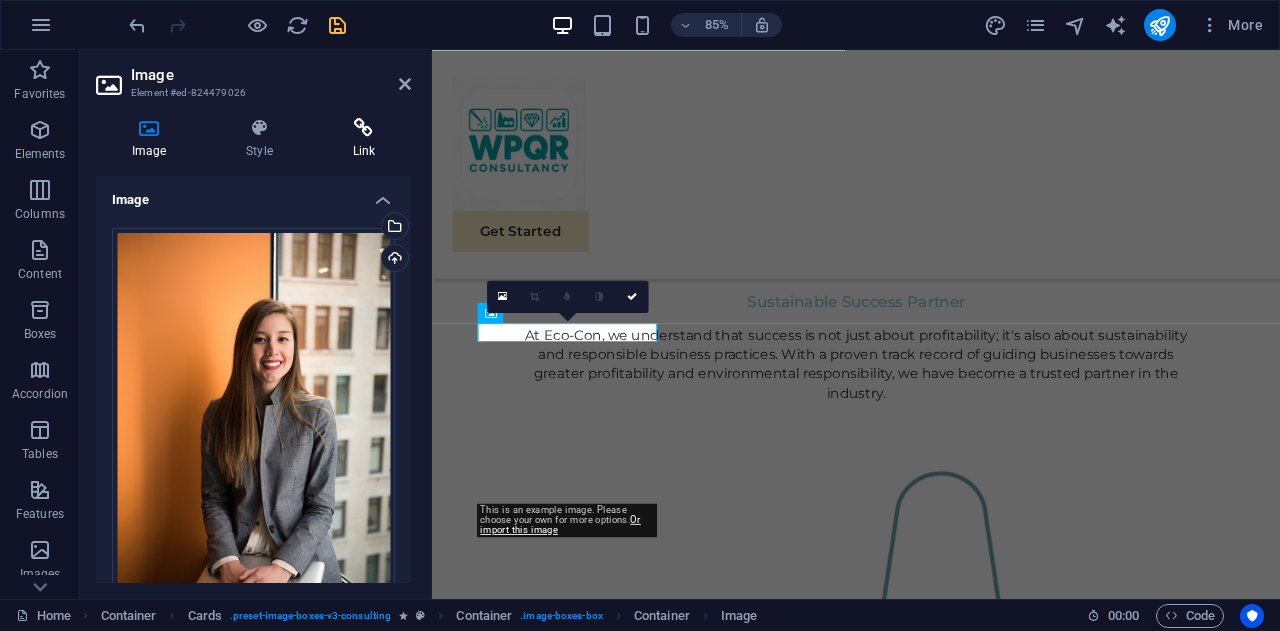 click on "Link" at bounding box center (364, 139) 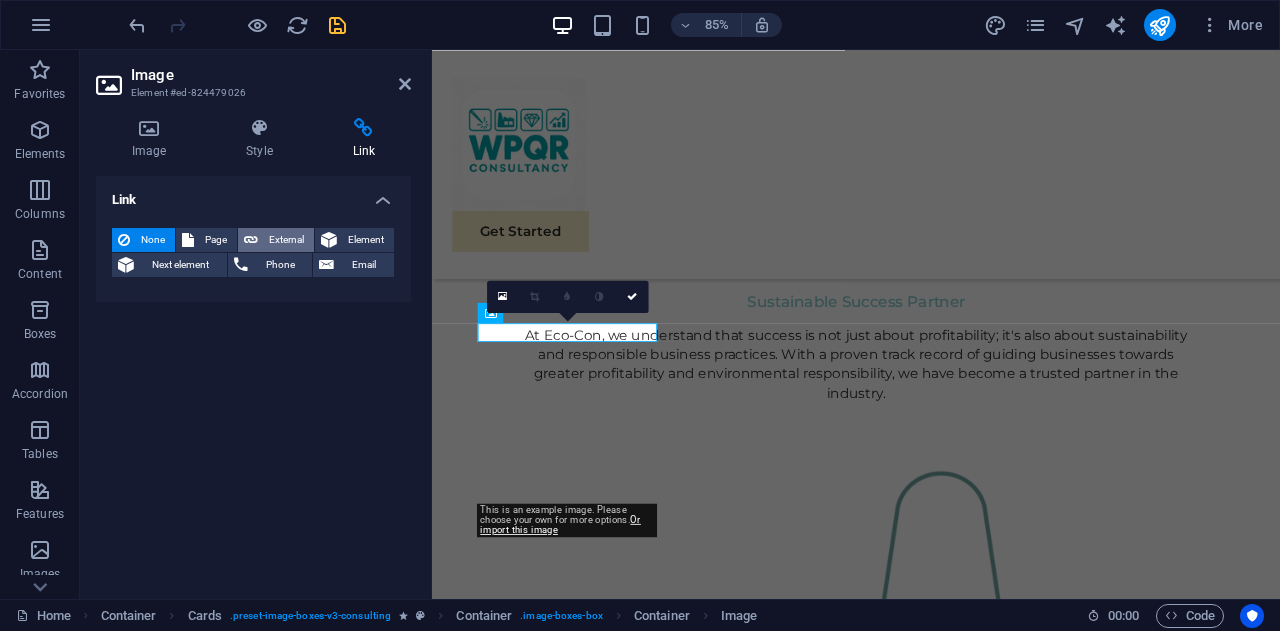 click on "External" at bounding box center [286, 240] 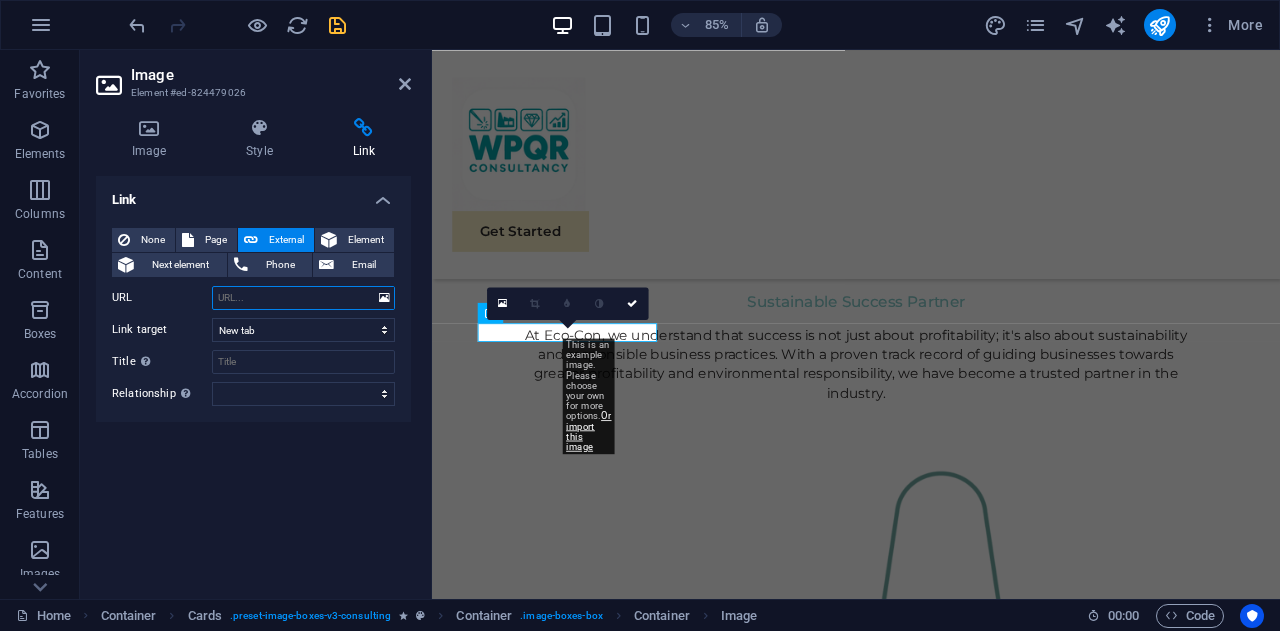 paste on "https://images.app.goo.gl/k51jxt1oRESaGT2t6" 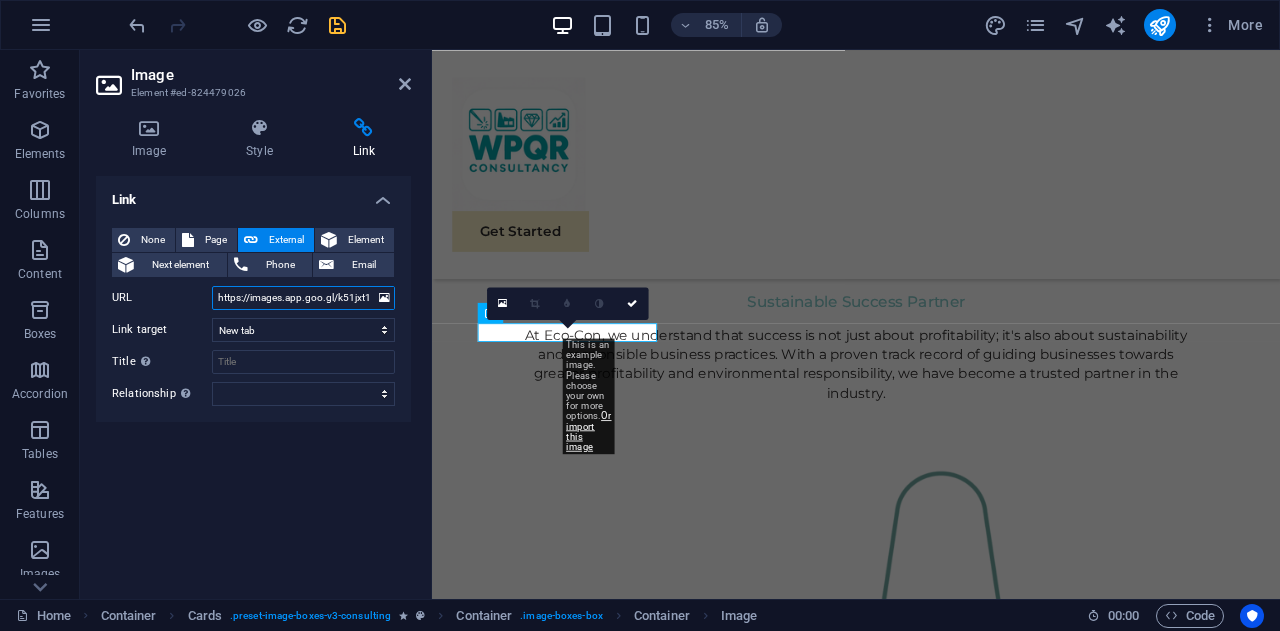 scroll, scrollTop: 0, scrollLeft: 56, axis: horizontal 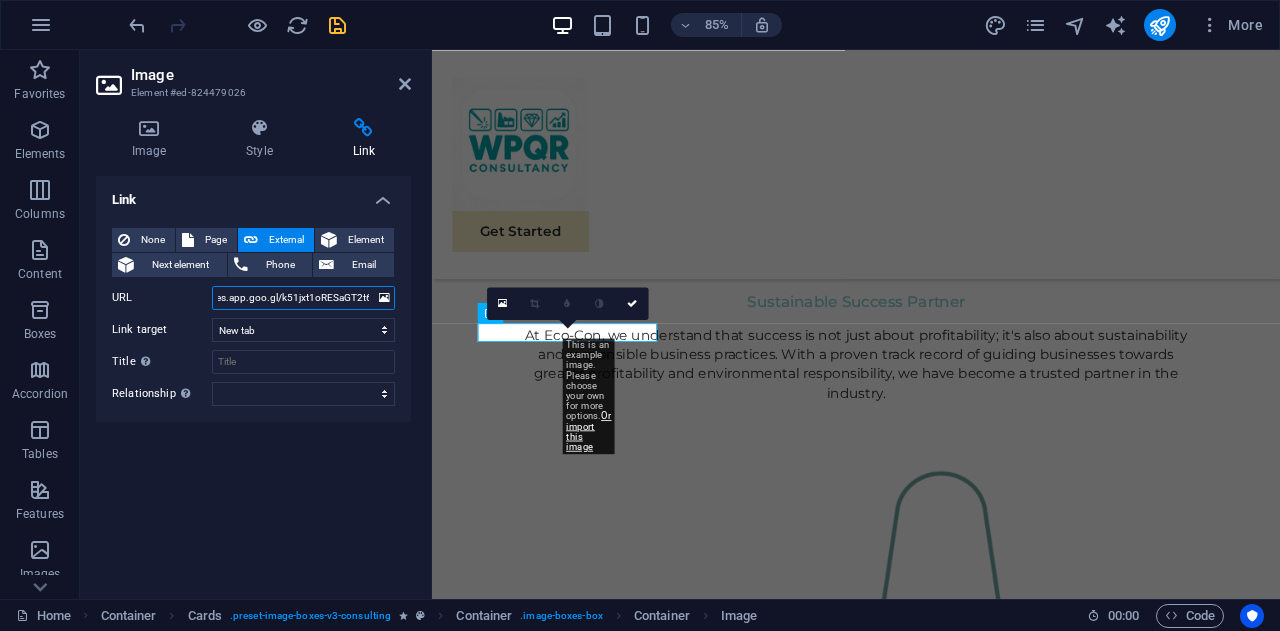type on "https://images.app.goo.gl/k51jxt1oRESaGT2t6" 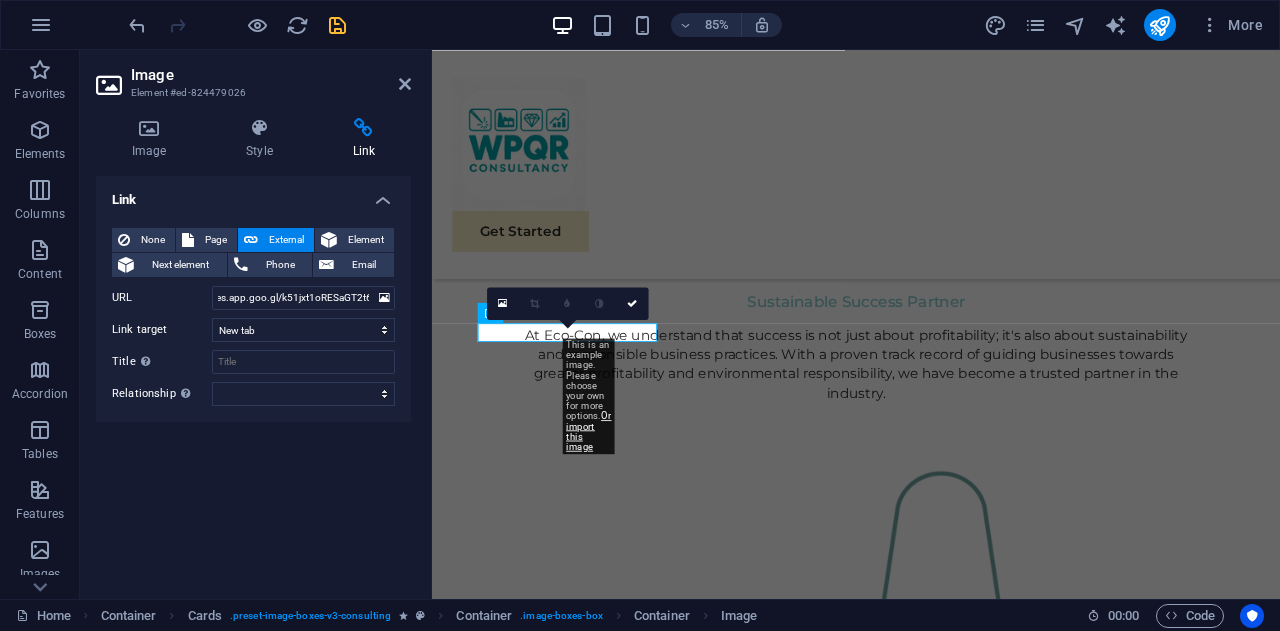 scroll, scrollTop: 0, scrollLeft: 0, axis: both 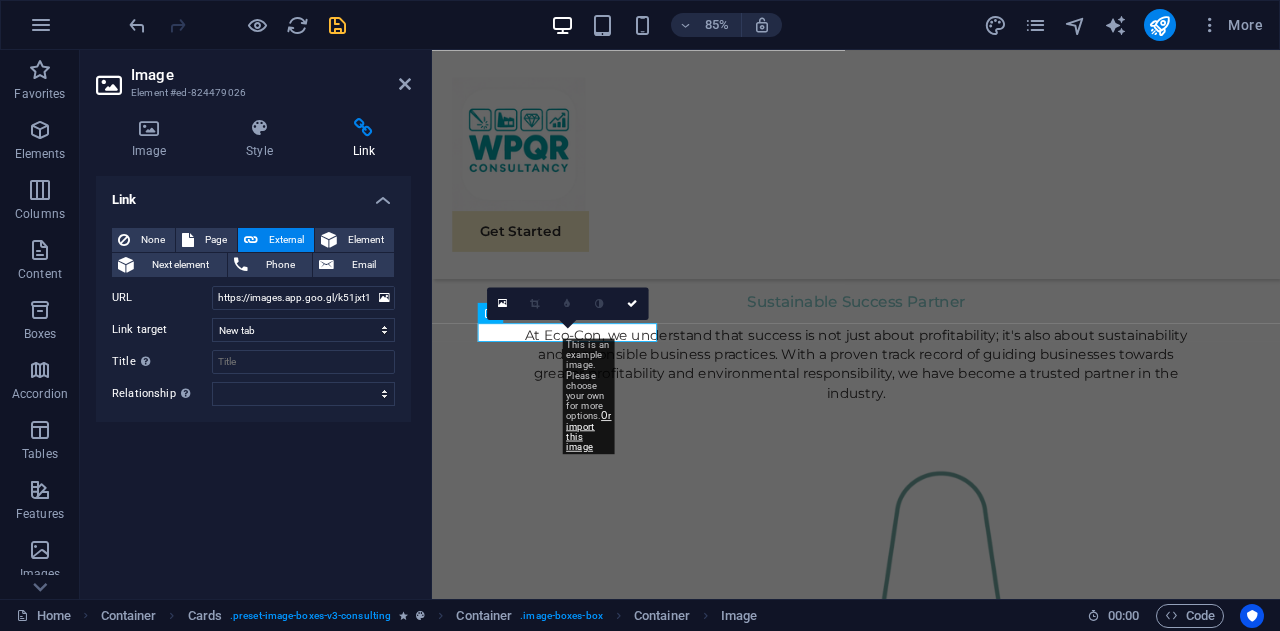 click on "Link None Page External Element Next element Phone Email Page Home Subpage Legal Notice Privacy Element
URL https://images.app.goo.gl/k51jxt1oRESaGT2t6 Phone Email Link target New tab Same tab Overlay Title Additional link description, should not be the same as the link text. The title is most often shown as a tooltip text when the mouse moves over the element. Leave empty if uncertain. Relationship Sets the  relationship of this link to the link target . For example, the value "nofollow" instructs search engines not to follow the link. Can be left empty. alternate author bookmark external help license next nofollow noreferrer noopener prev search tag" at bounding box center [253, 379] 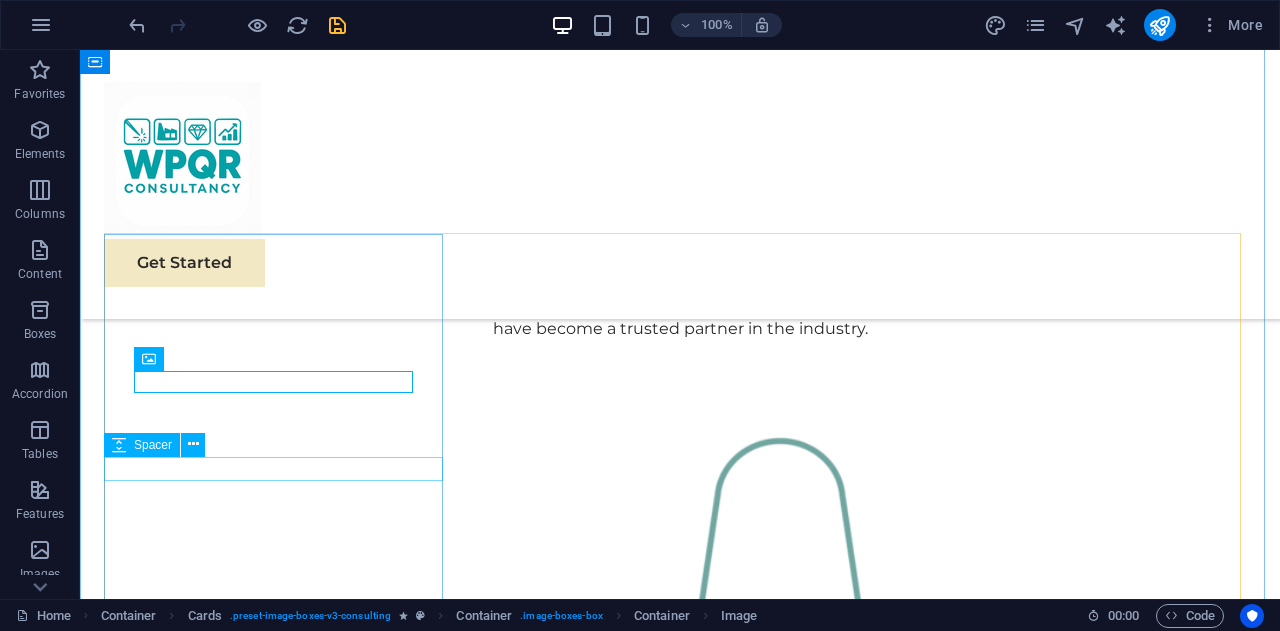 scroll, scrollTop: 1824, scrollLeft: 0, axis: vertical 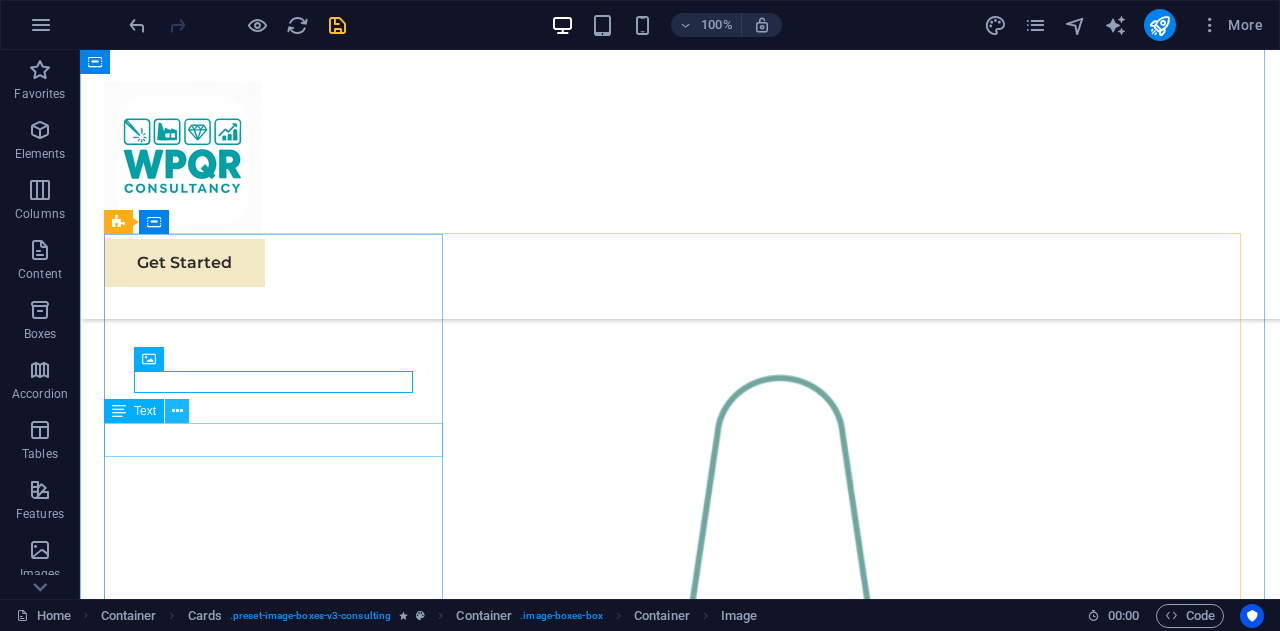 click at bounding box center [177, 411] 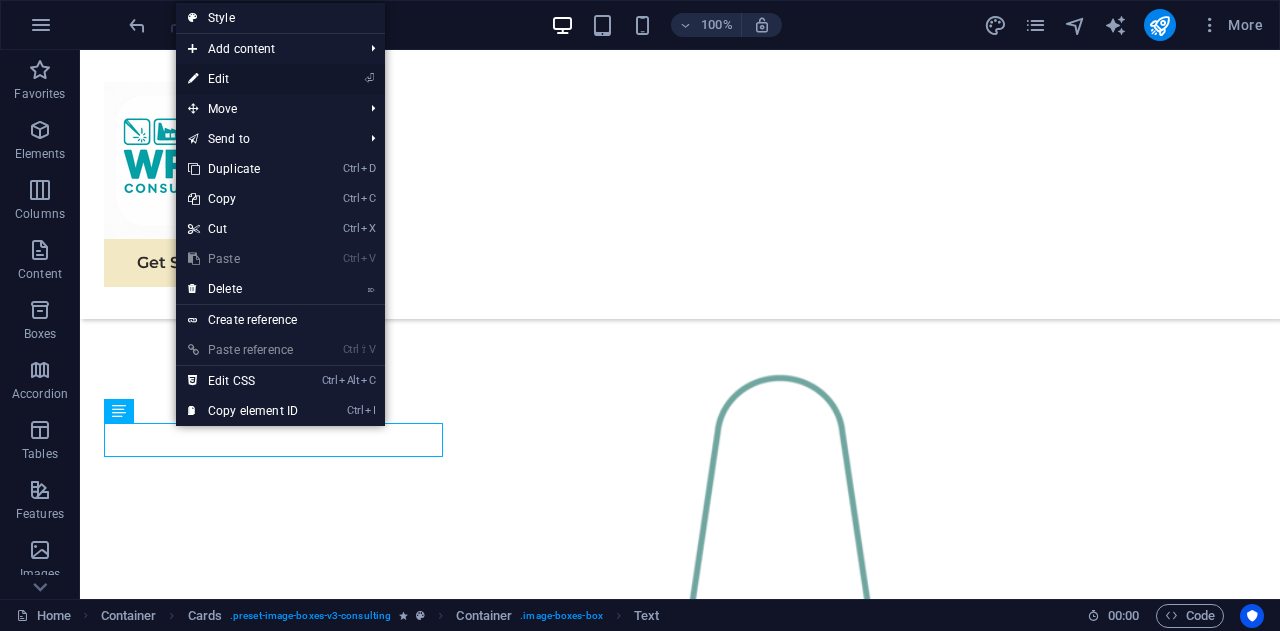 click on "⏎  Edit" at bounding box center (243, 79) 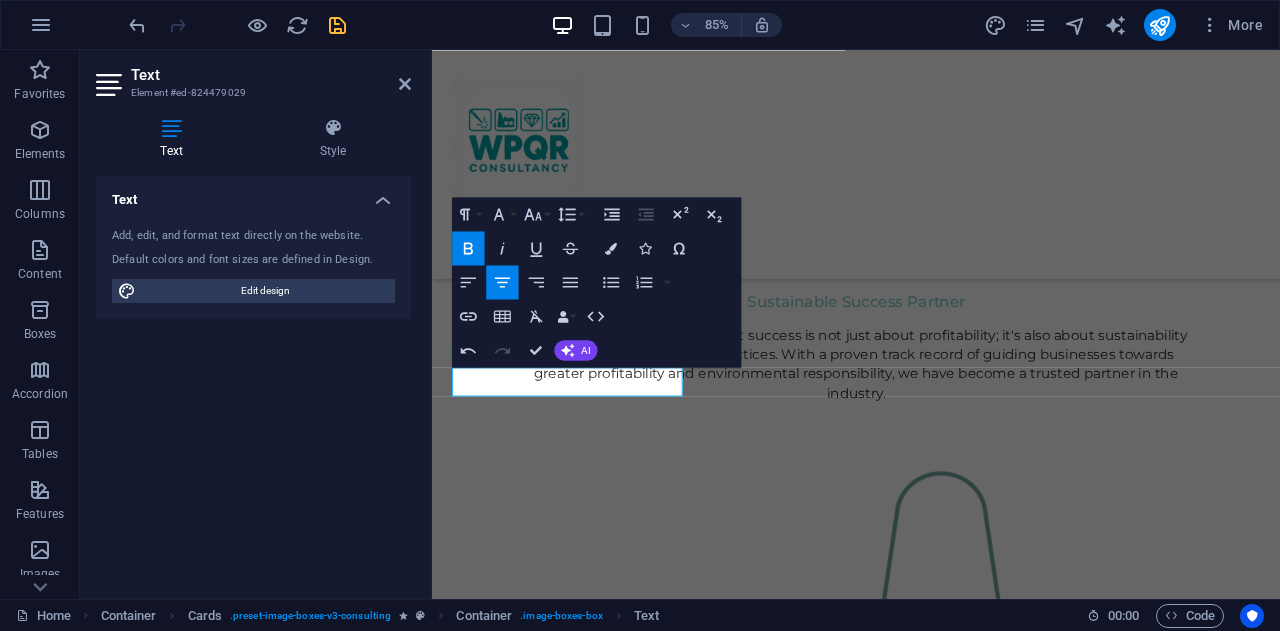 type 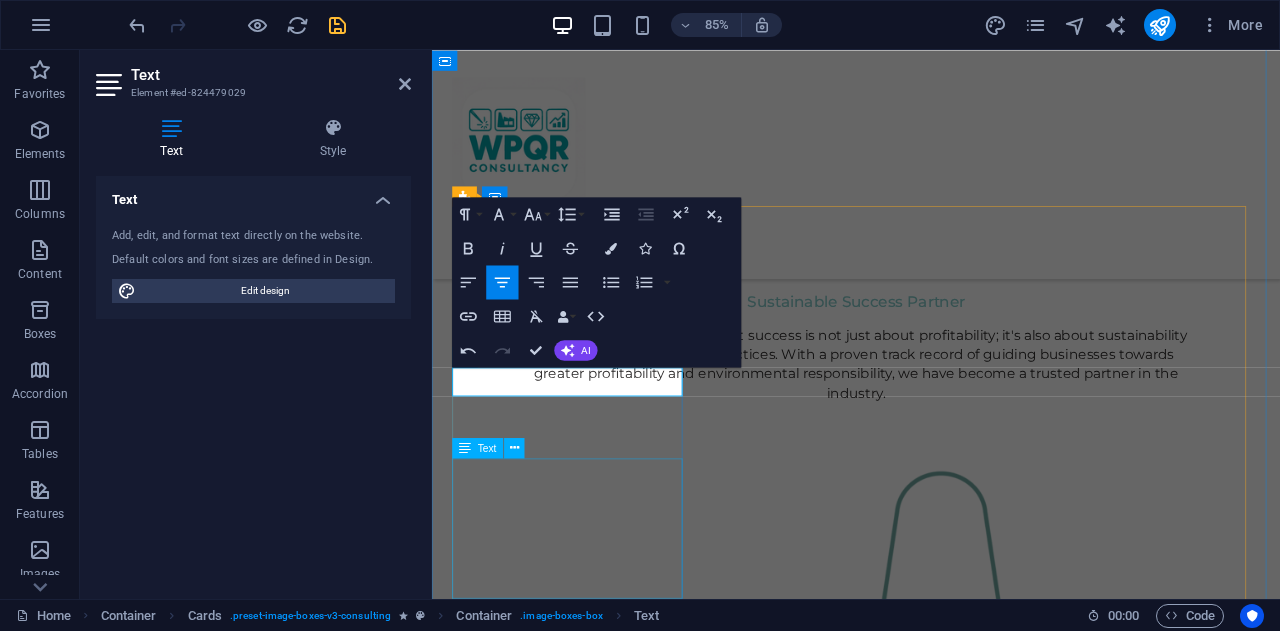 click on "Our Sustainable Advisor specializes in sustainable energy solutions, guiding clients toward eco-friendly and successful practices." at bounding box center [594, 2483] 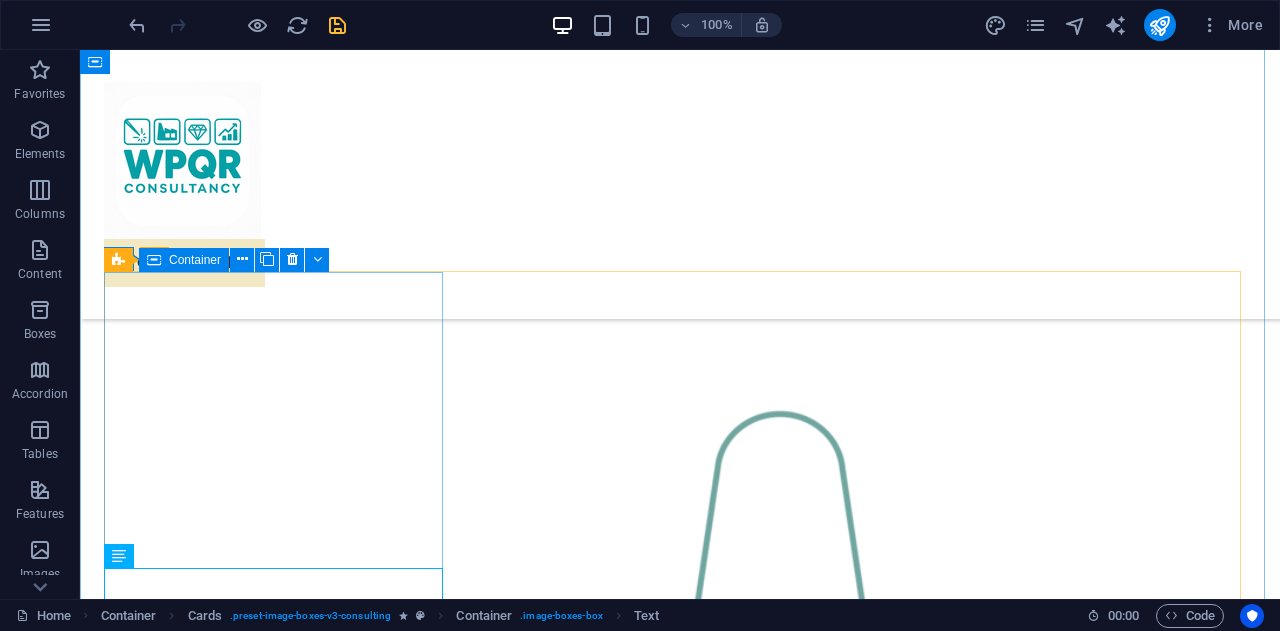 scroll, scrollTop: 1786, scrollLeft: 0, axis: vertical 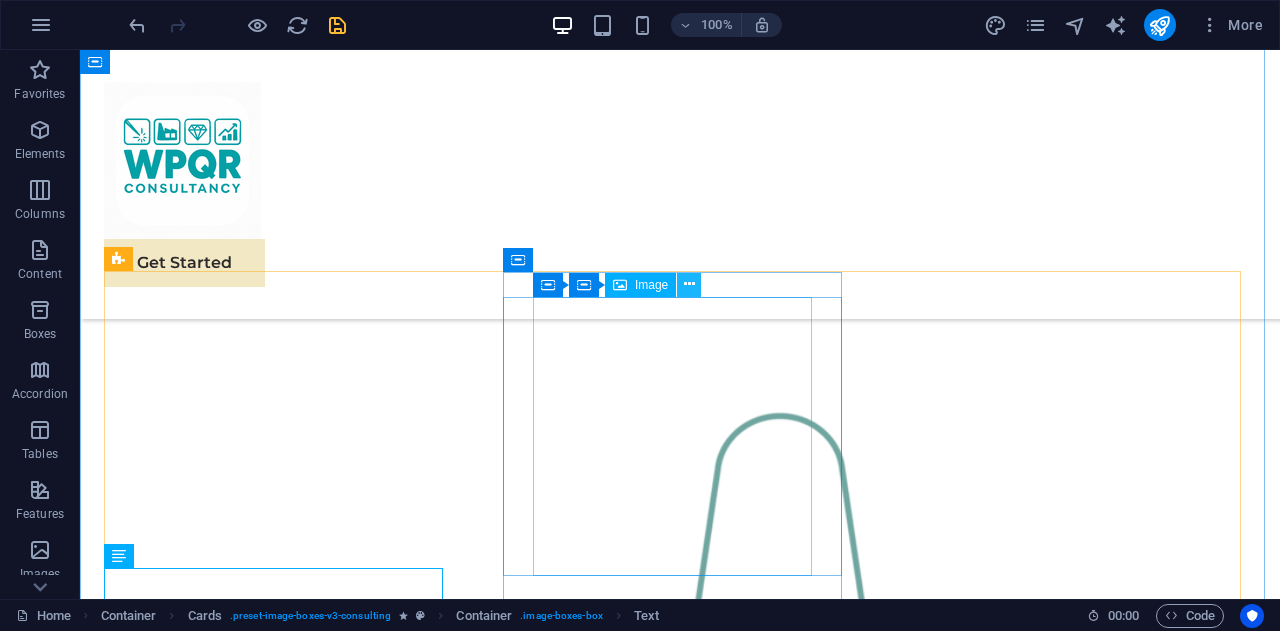 click at bounding box center [689, 285] 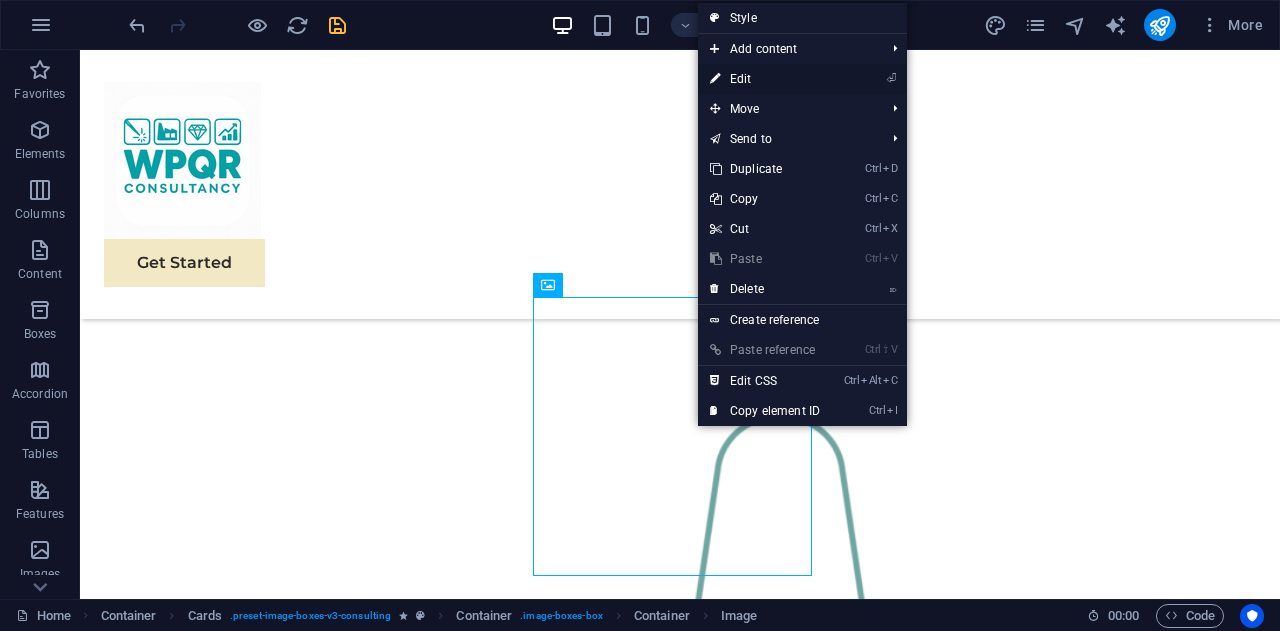 click on "⏎  Edit" at bounding box center (765, 79) 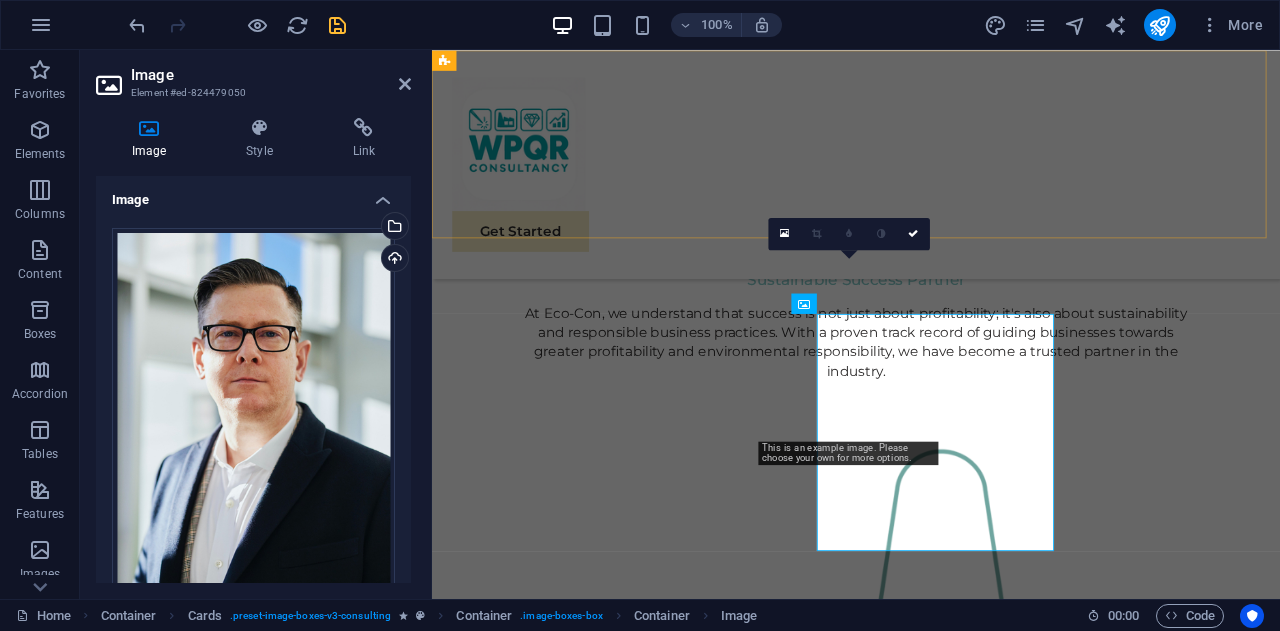 scroll, scrollTop: 1723, scrollLeft: 0, axis: vertical 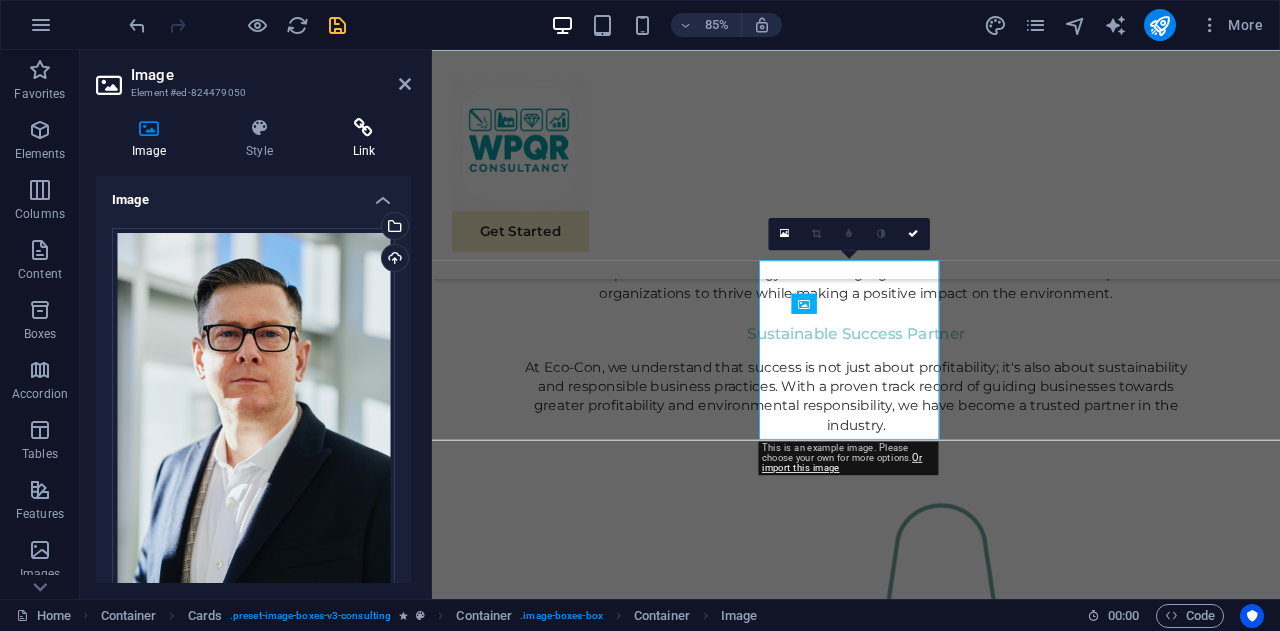 click at bounding box center (364, 128) 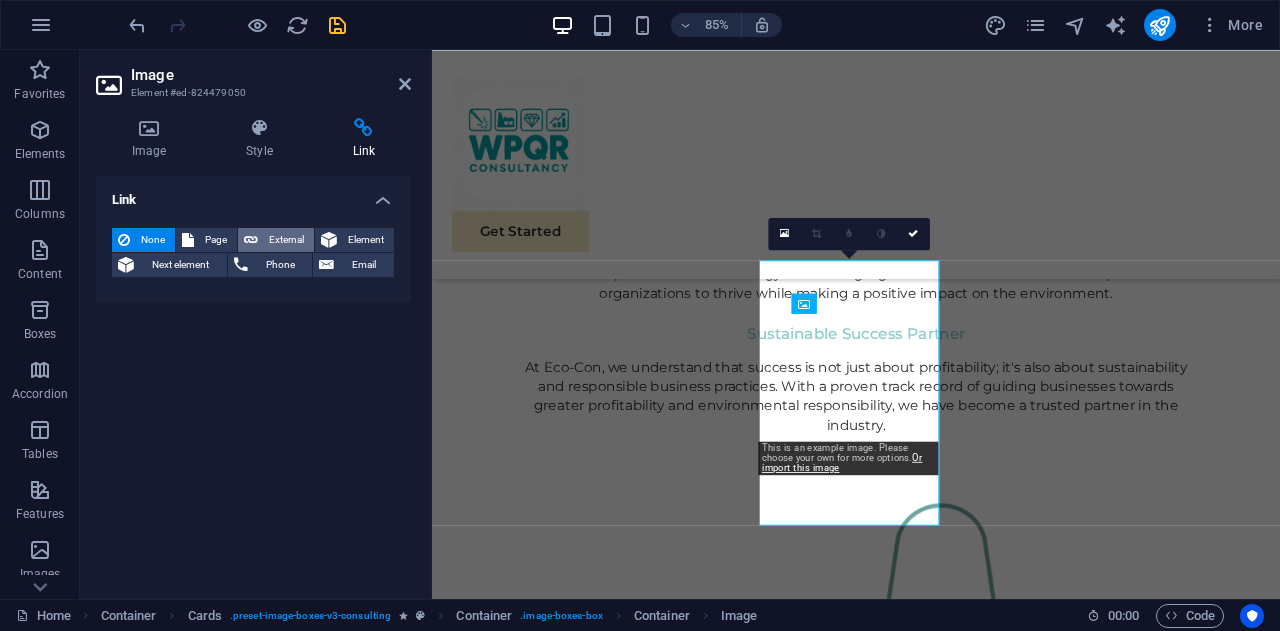 click on "External" at bounding box center (286, 240) 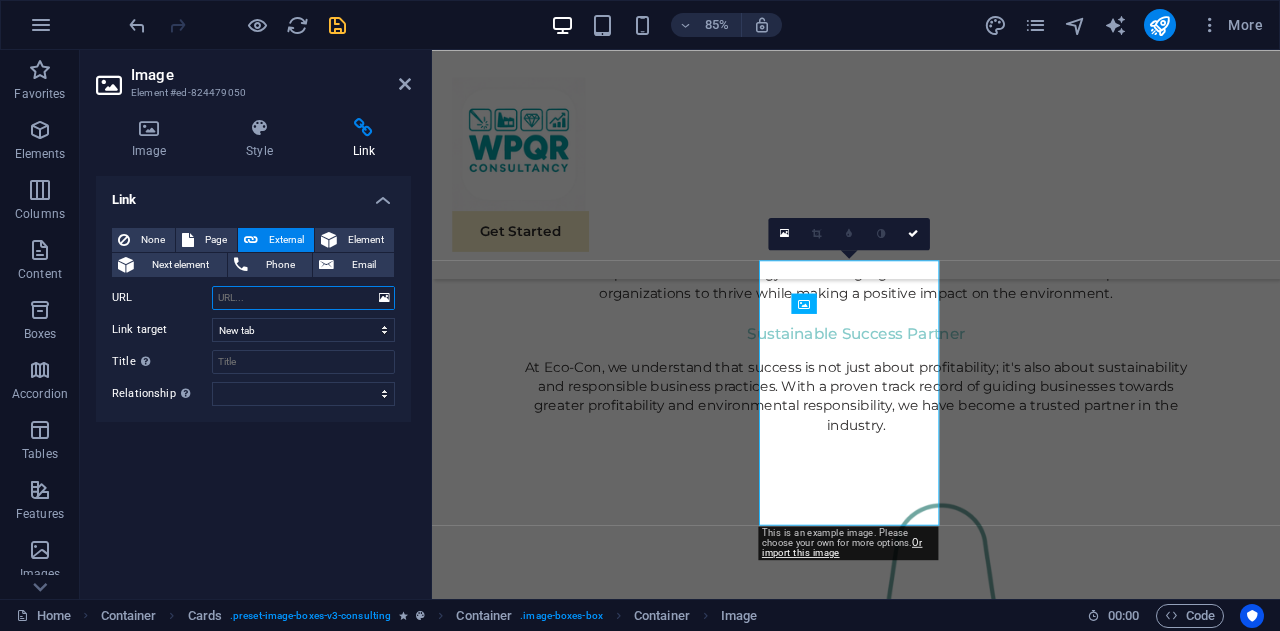 paste on "https://images.app.goo.gl/k51jxt1oRESaGT2t6" 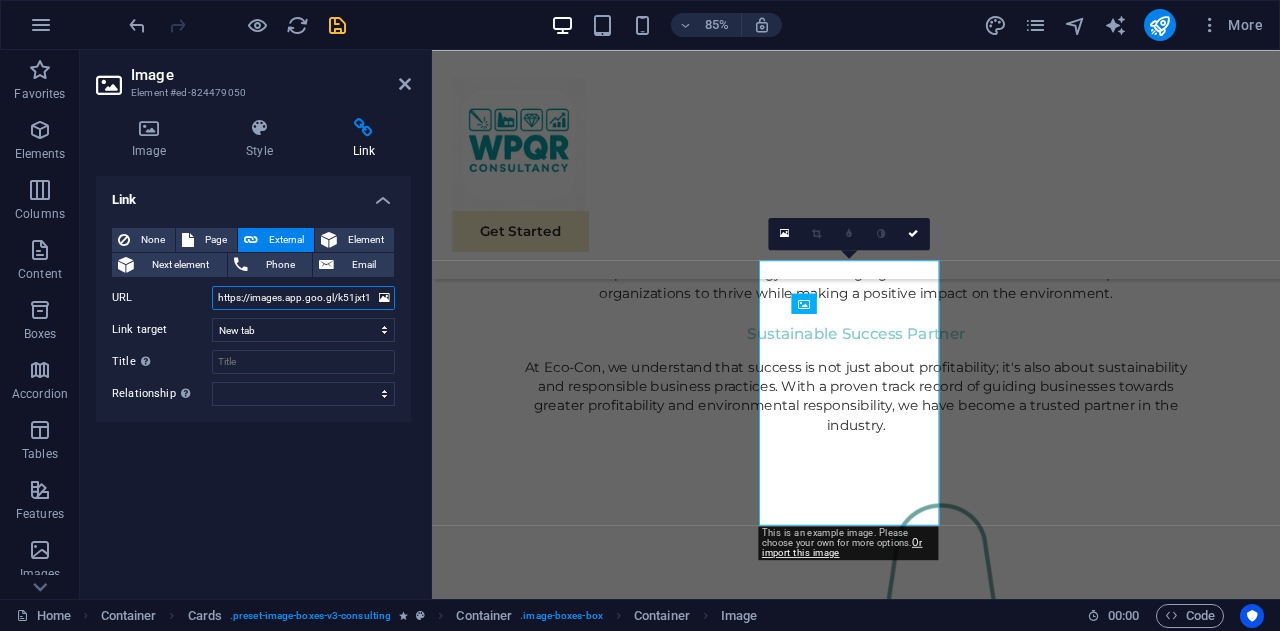 scroll, scrollTop: 0, scrollLeft: 56, axis: horizontal 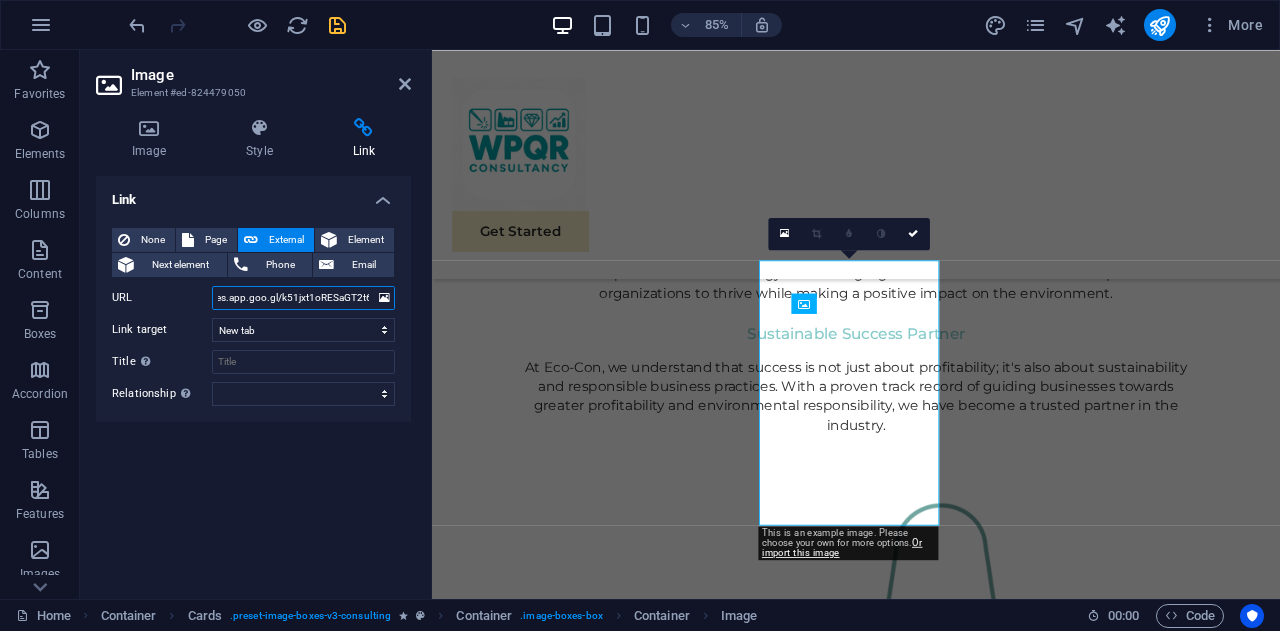 type on "https://images.app.goo.gl/k51jxt1oRESaGT2t6" 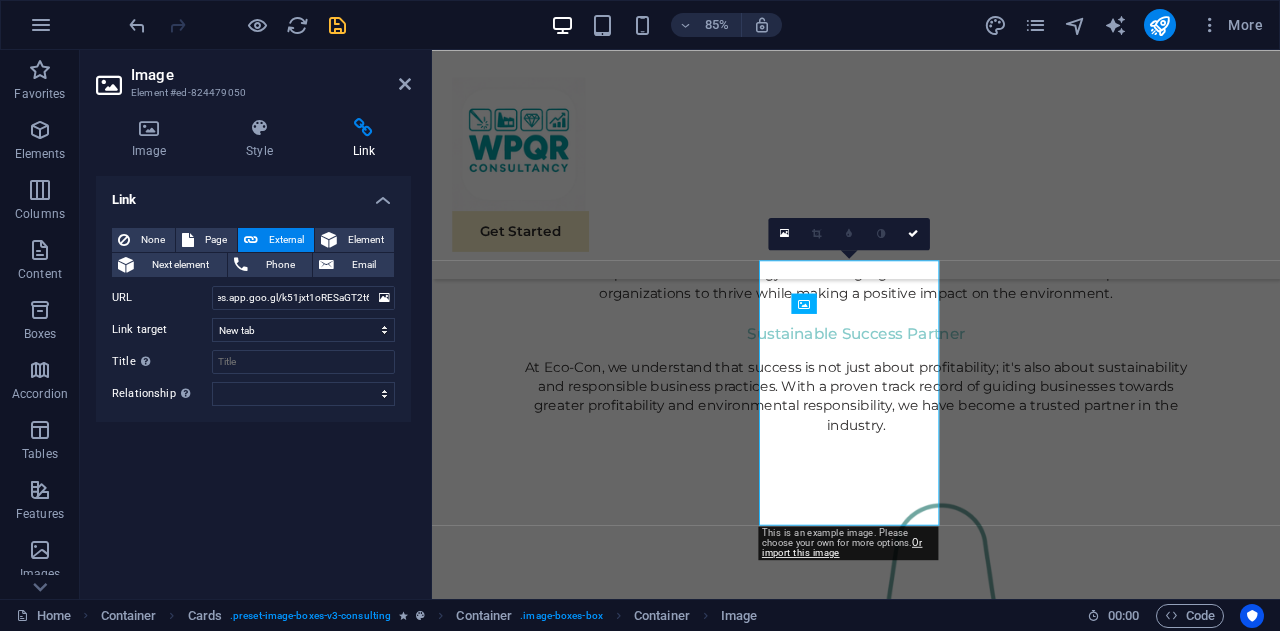 scroll, scrollTop: 0, scrollLeft: 0, axis: both 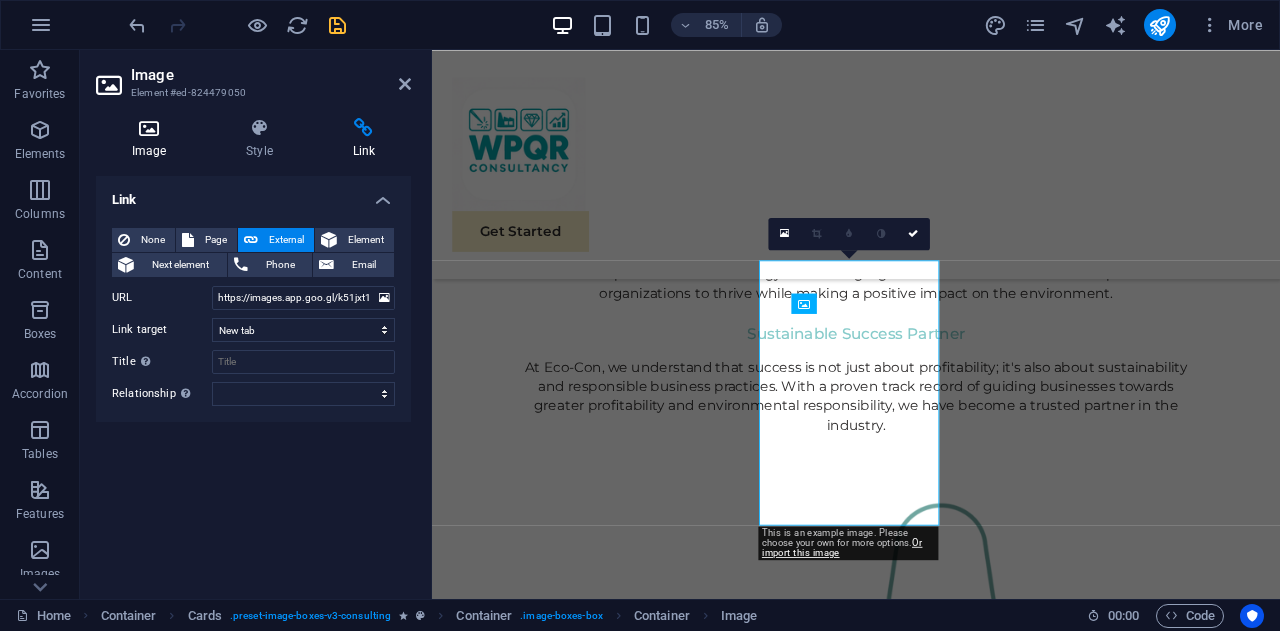 click at bounding box center [149, 128] 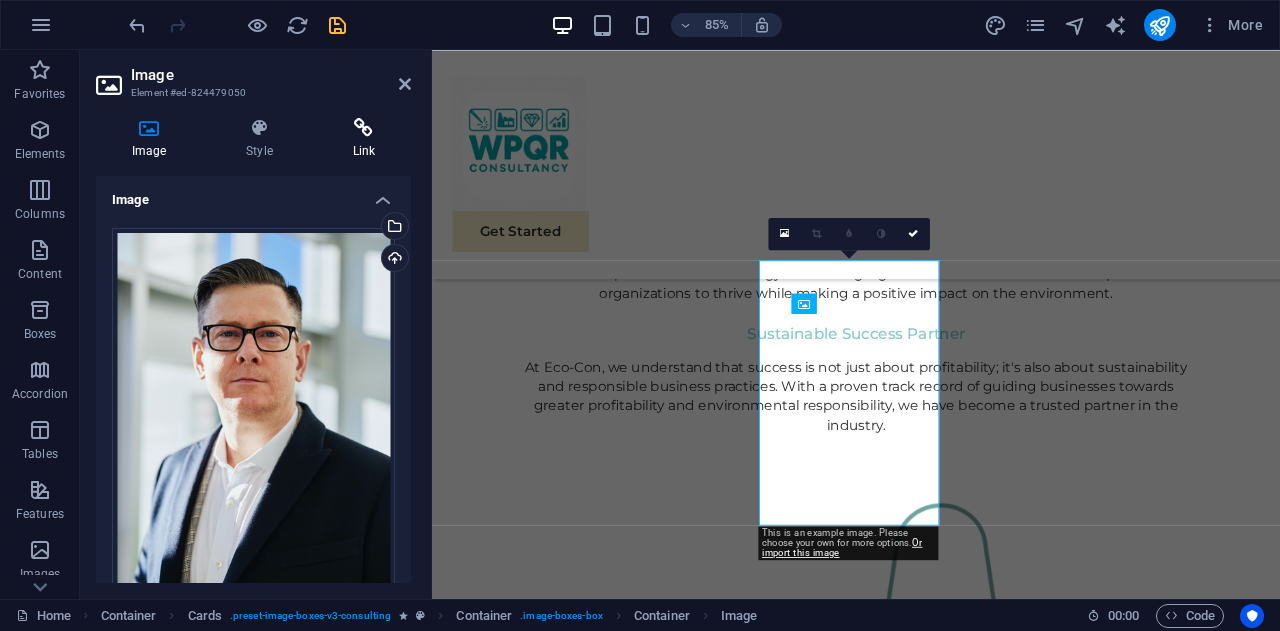 click on "Link" at bounding box center (364, 139) 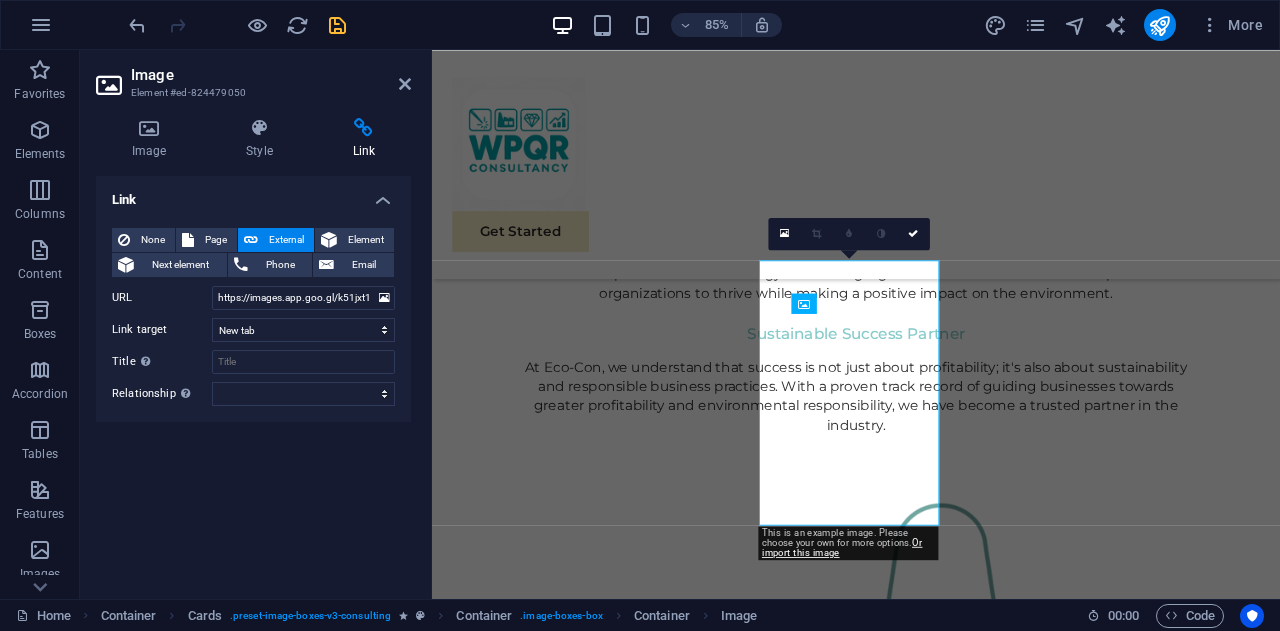 click on "External" at bounding box center (286, 240) 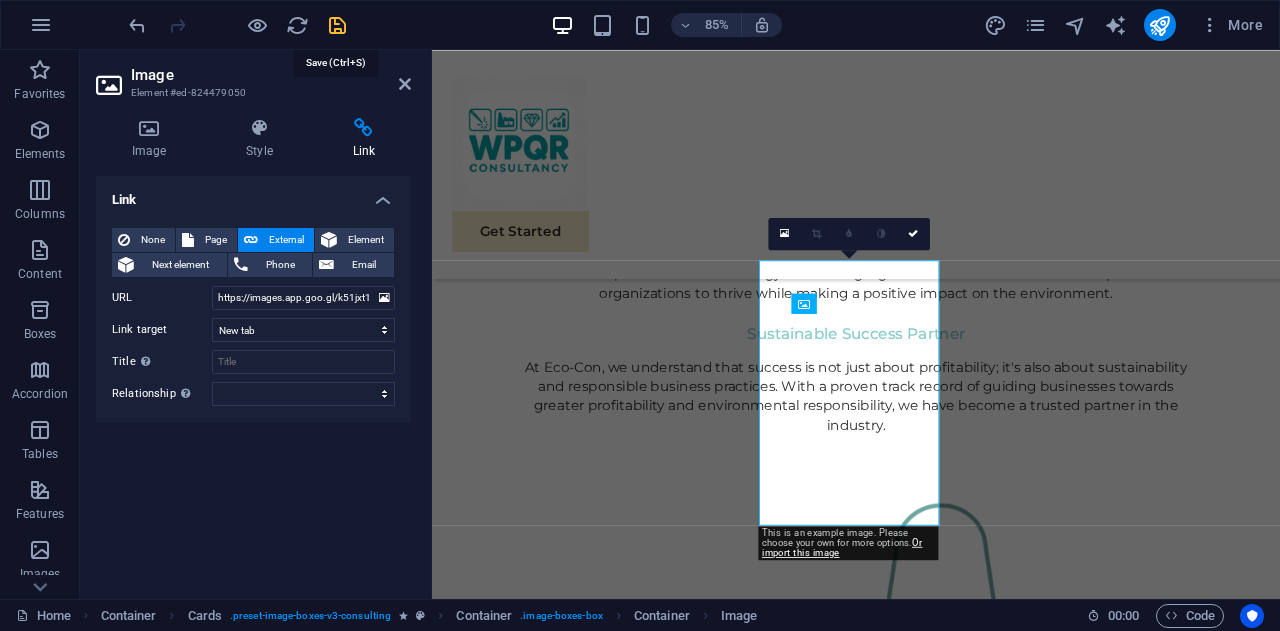 click at bounding box center (337, 25) 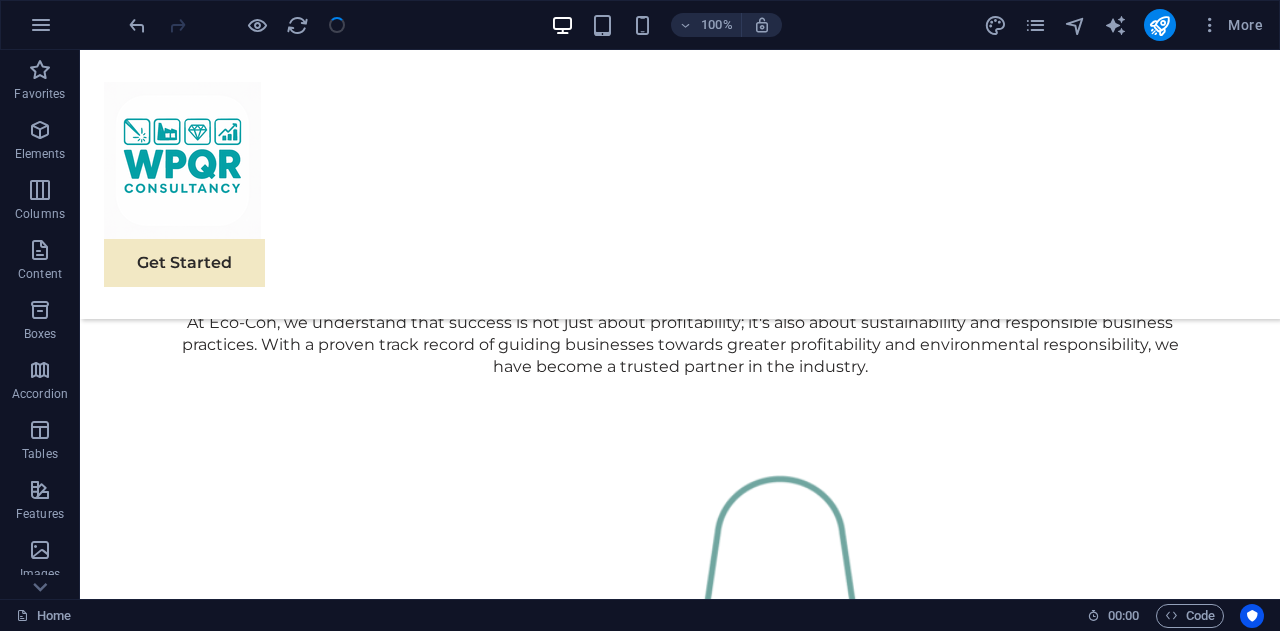 scroll, scrollTop: 1786, scrollLeft: 0, axis: vertical 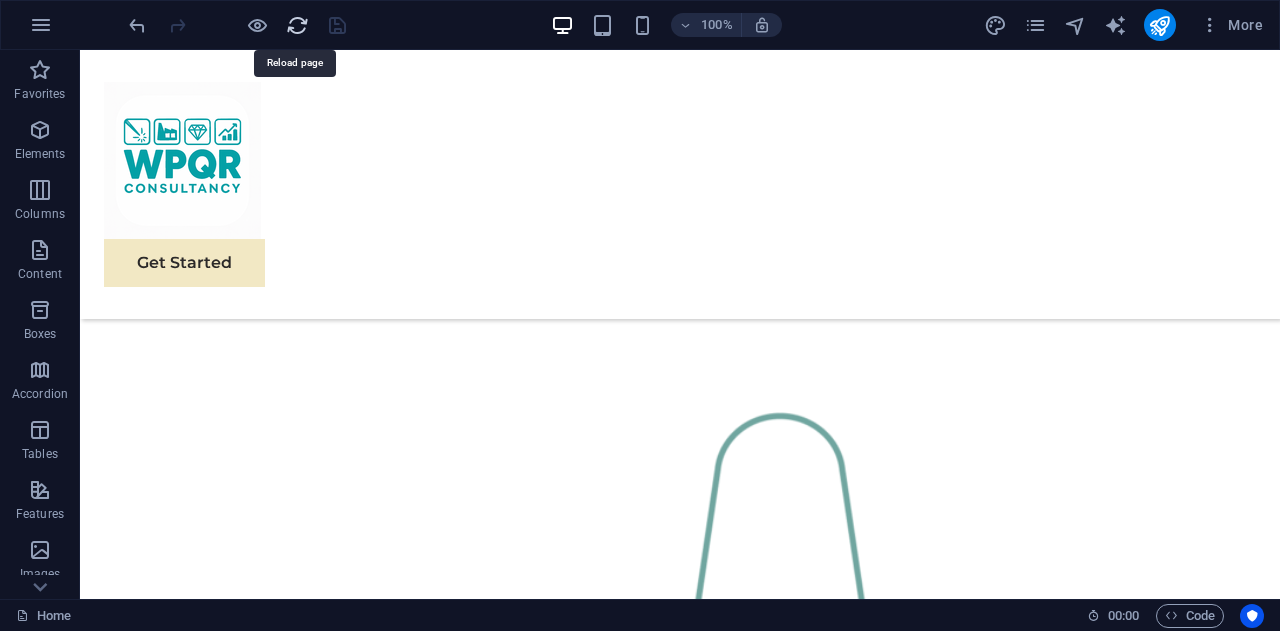 click at bounding box center (297, 25) 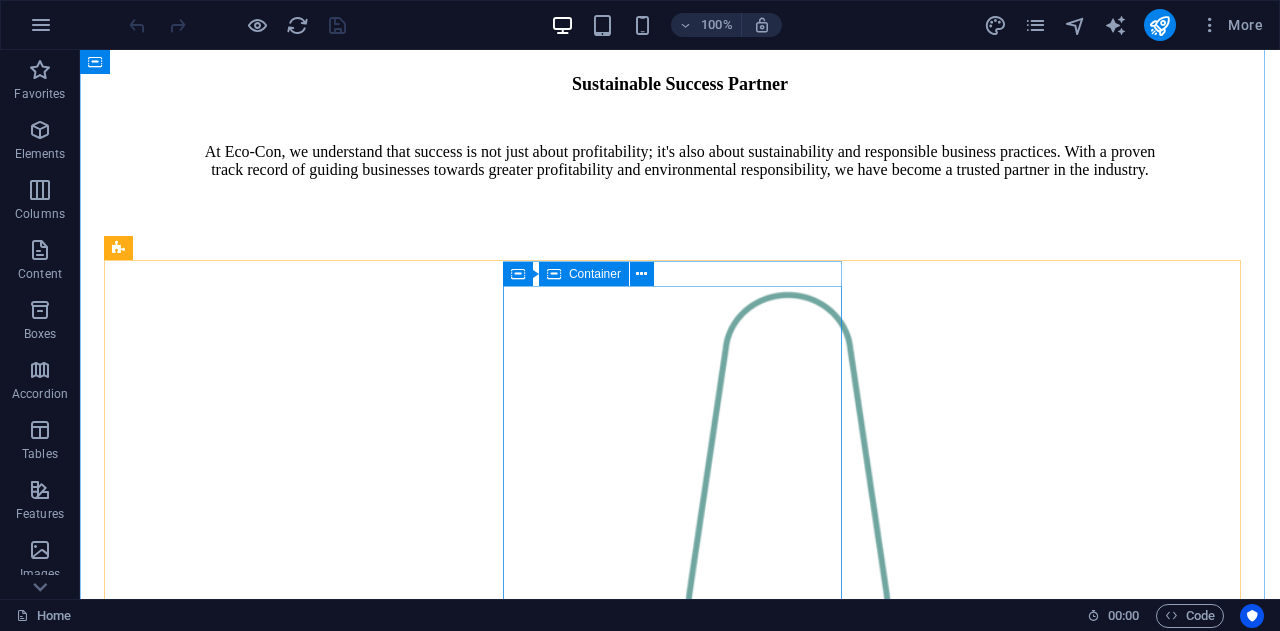 scroll, scrollTop: 1781, scrollLeft: 0, axis: vertical 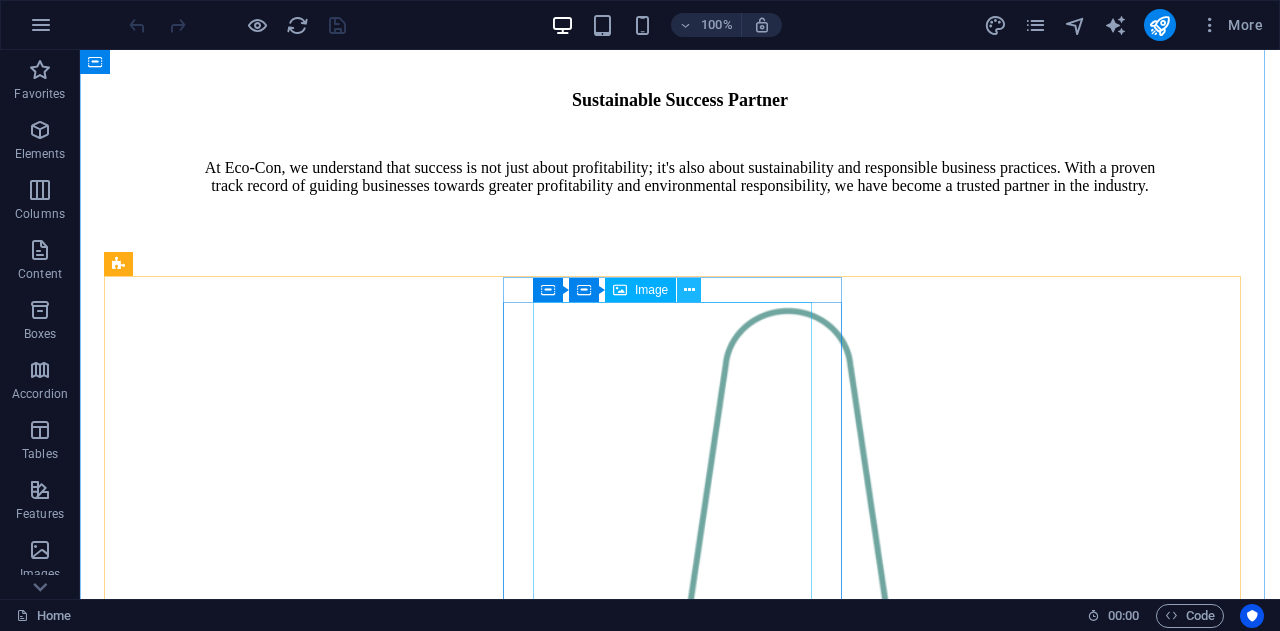 click at bounding box center [689, 290] 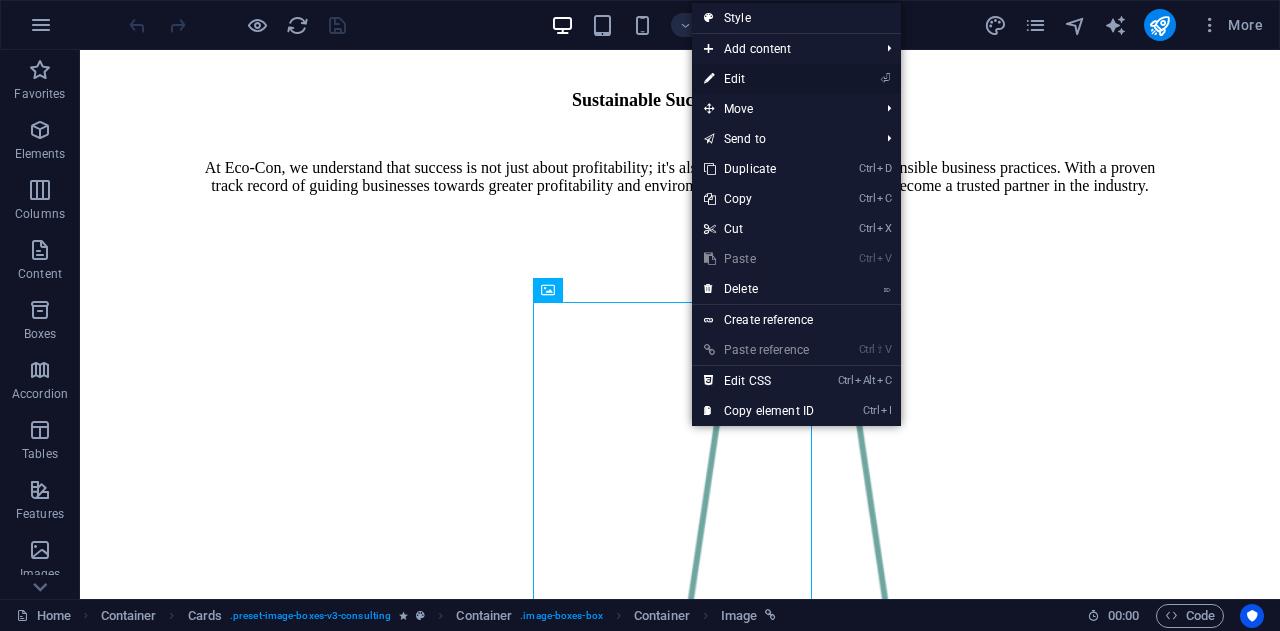 click on "⏎  Edit" at bounding box center (759, 79) 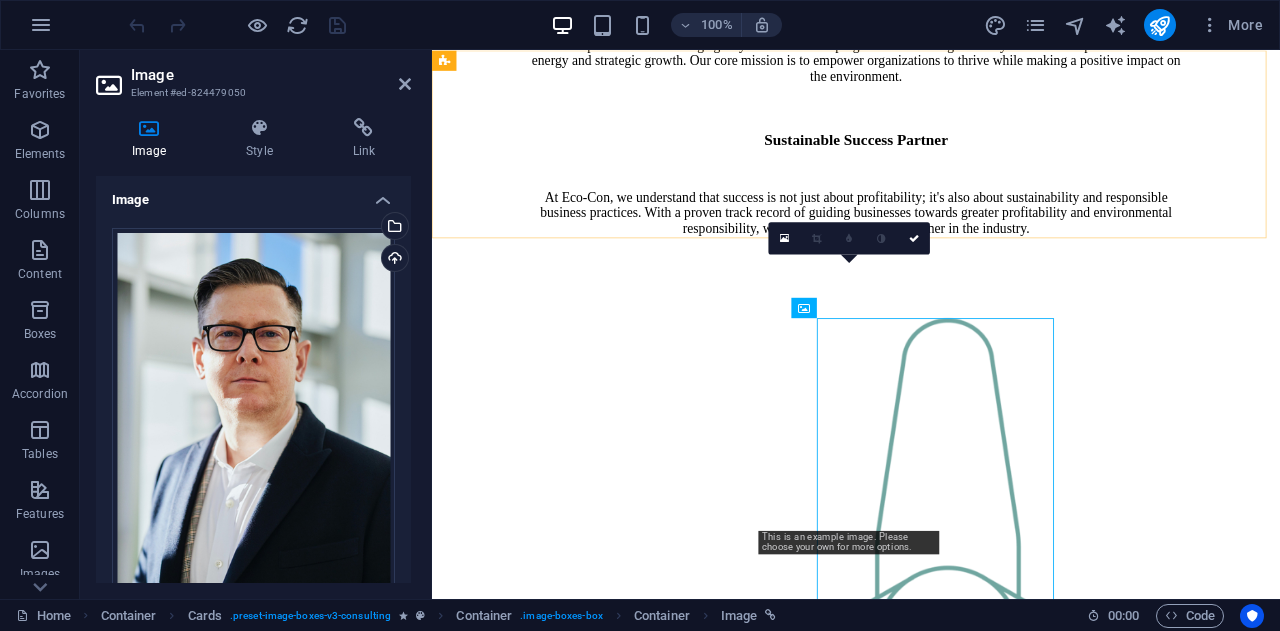 scroll, scrollTop: 1718, scrollLeft: 0, axis: vertical 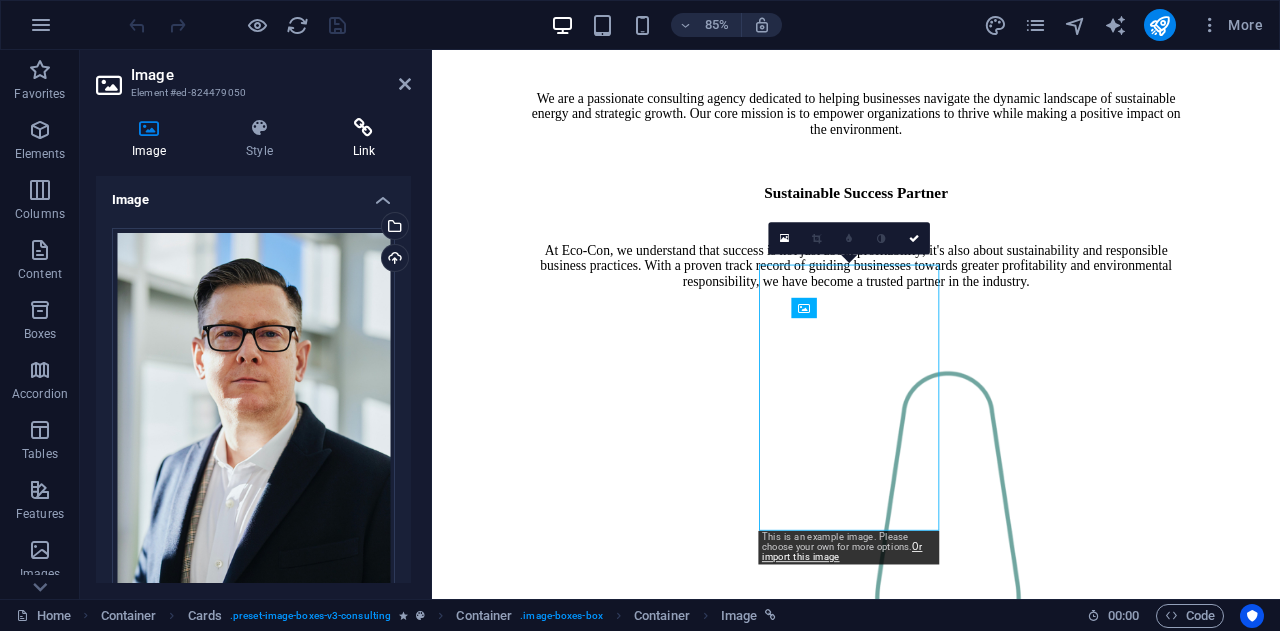 click on "Link" at bounding box center (364, 139) 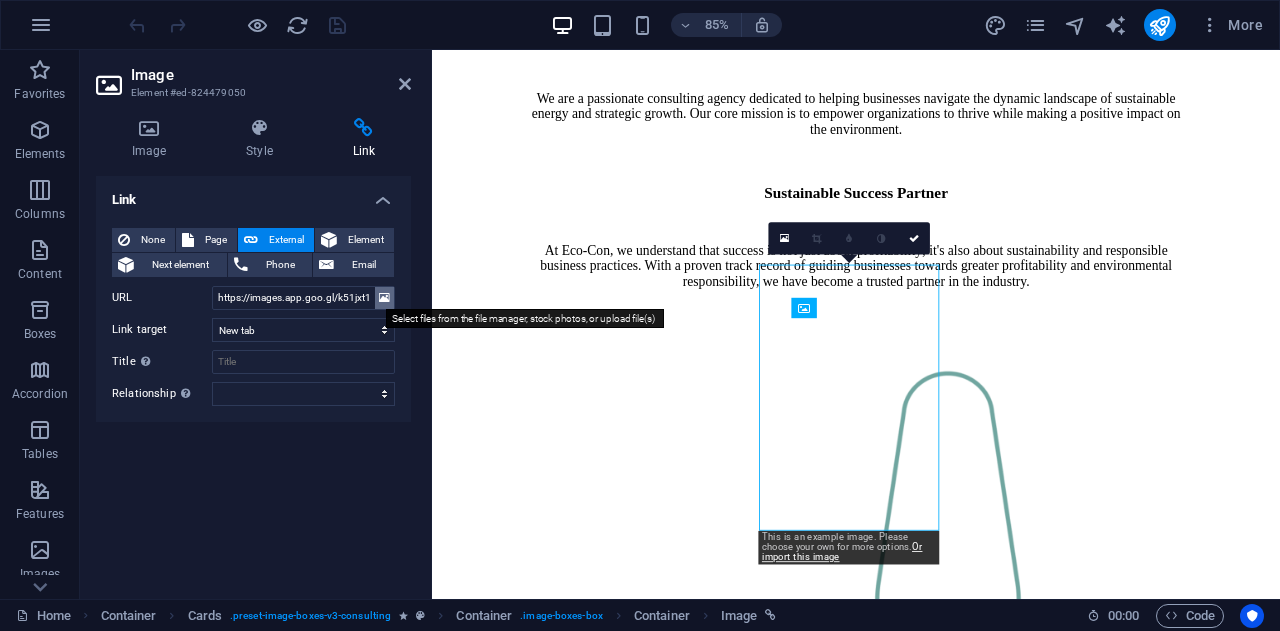 click at bounding box center (384, 298) 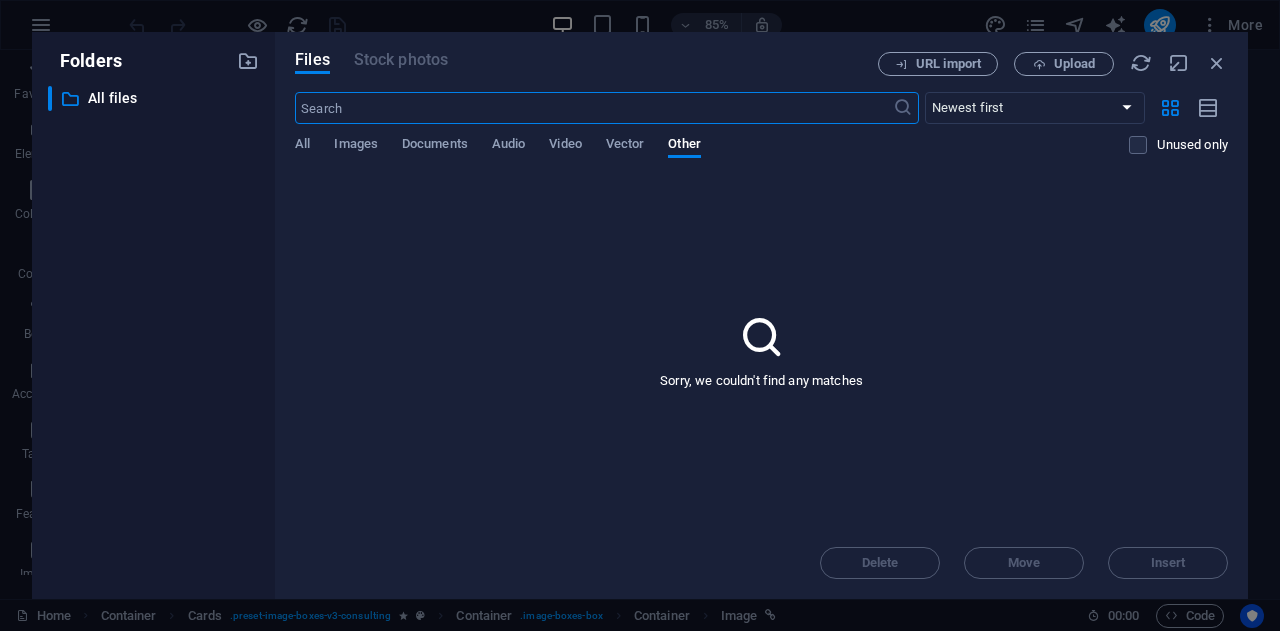 scroll, scrollTop: 1722, scrollLeft: 0, axis: vertical 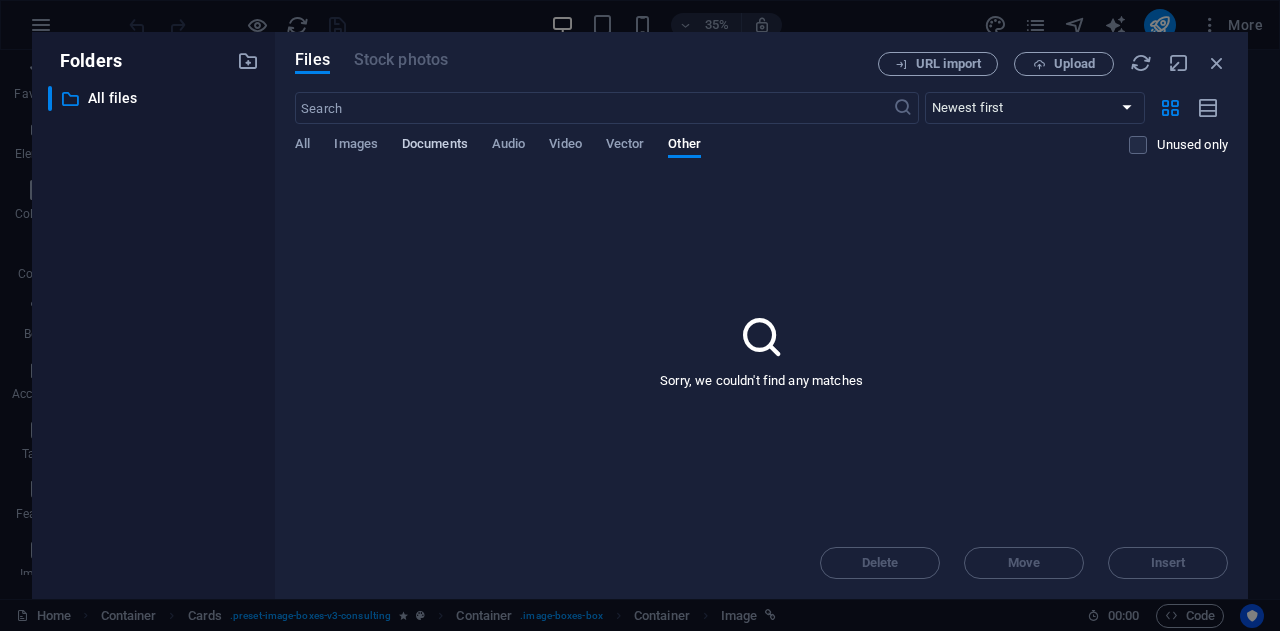 click on "Documents" at bounding box center (435, 146) 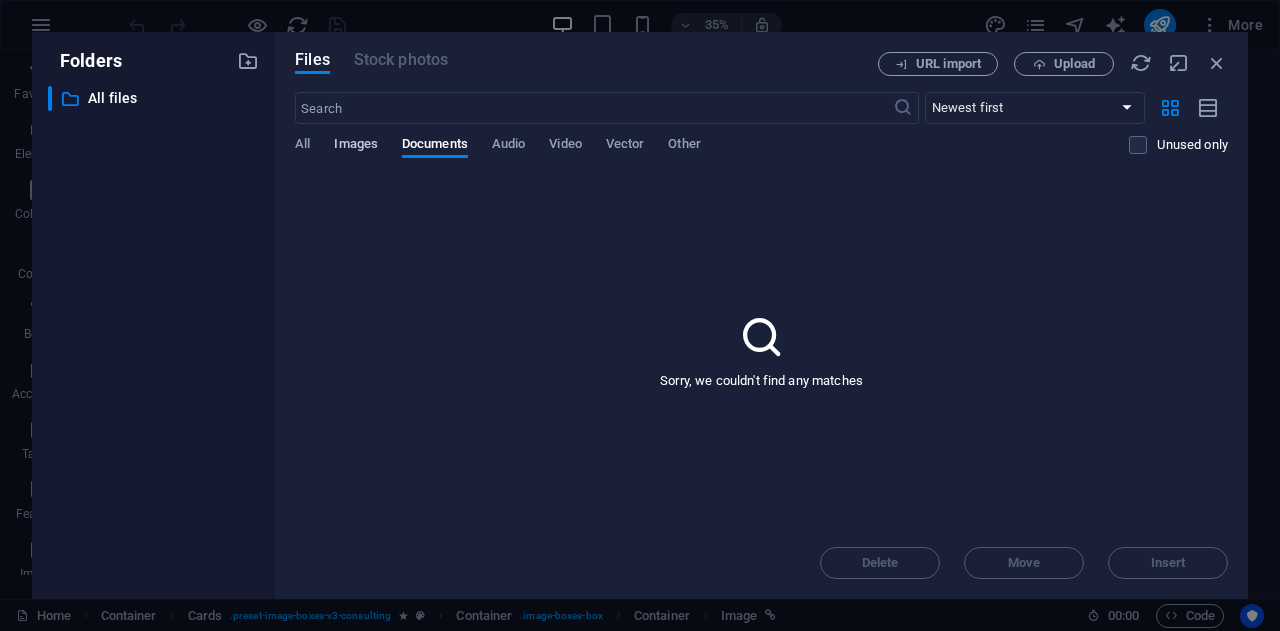 click on "Images" at bounding box center [356, 146] 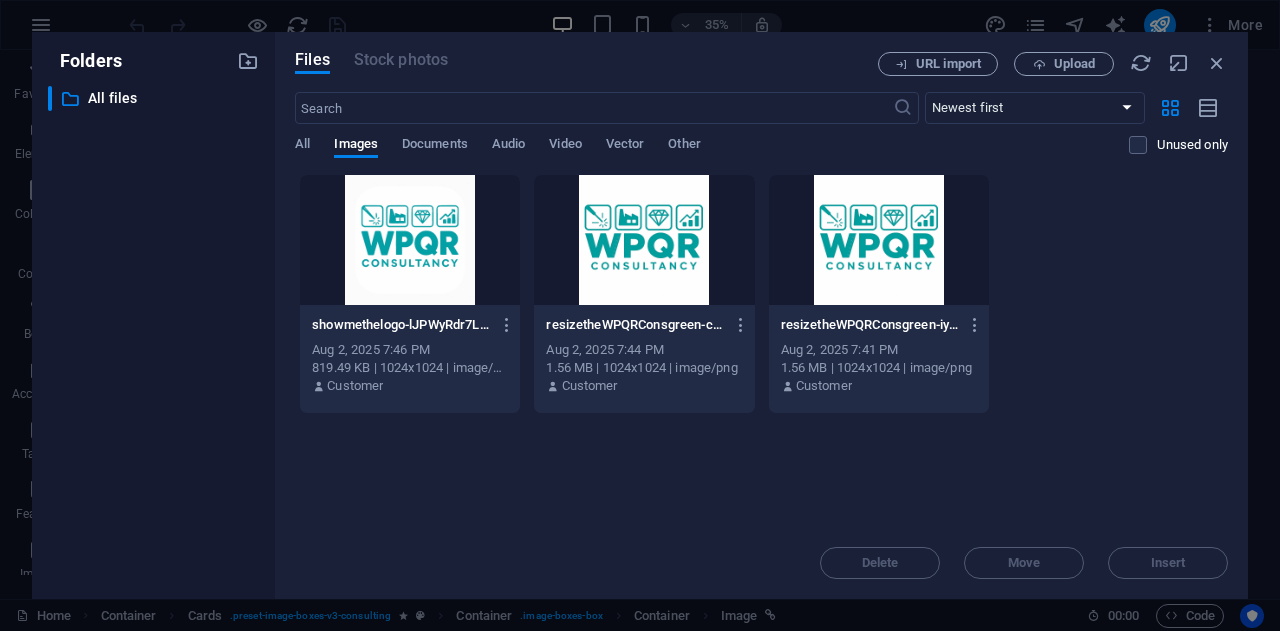 click on "Files Stock photos URL import Upload ​ Newest first Oldest first Name (A-Z) Name (Z-A) Size (0-9) Size (9-0) Resolution (0-9) Resolution (9-0) All Images Documents Audio Video Vector Other Unused only Drop files here to upload them instantly showmethelogo-lJPWyRdr7Ld2FNAsSK5Krg.png showmethelogo-lJPWyRdr7Ld2FNAsSK5Krg.png Aug 2, 2025 7:46 PM 819.49 KB | 1024x1024 | image/png Customer resizetheWPQRConsgreen-cds9nmRalPkdw2E66VJQgQ.png resizetheWPQRConsgreen-cds9nmRalPkdw2E66VJQgQ.png Aug 2, 2025 7:44 PM 1.56 MB | 1024x1024 | image/png Customer resizetheWPQRConsgreen-iynvZLdSRdn8kC0rIMluVg.png resizetheWPQRConsgreen-iynvZLdSRdn8kC0rIMluVg.png Aug 2, 2025 7:41 PM 1.56 MB | 1024x1024 | image/png Customer Delete Move Insert" at bounding box center [761, 315] 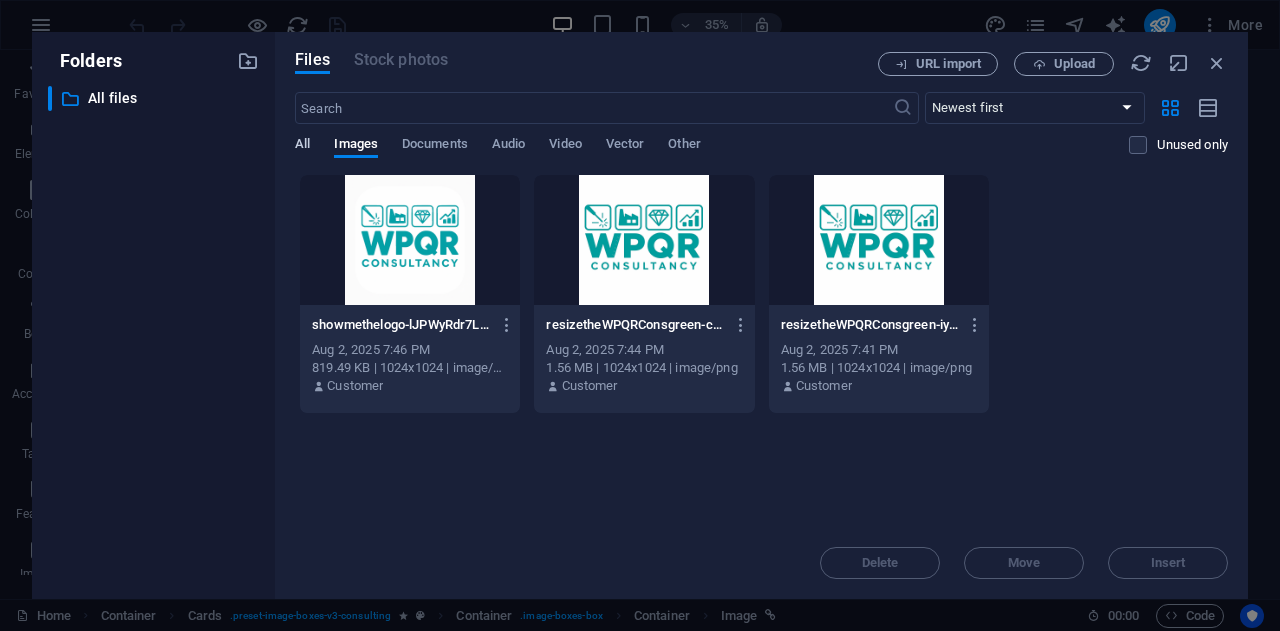 click on "All" at bounding box center [302, 146] 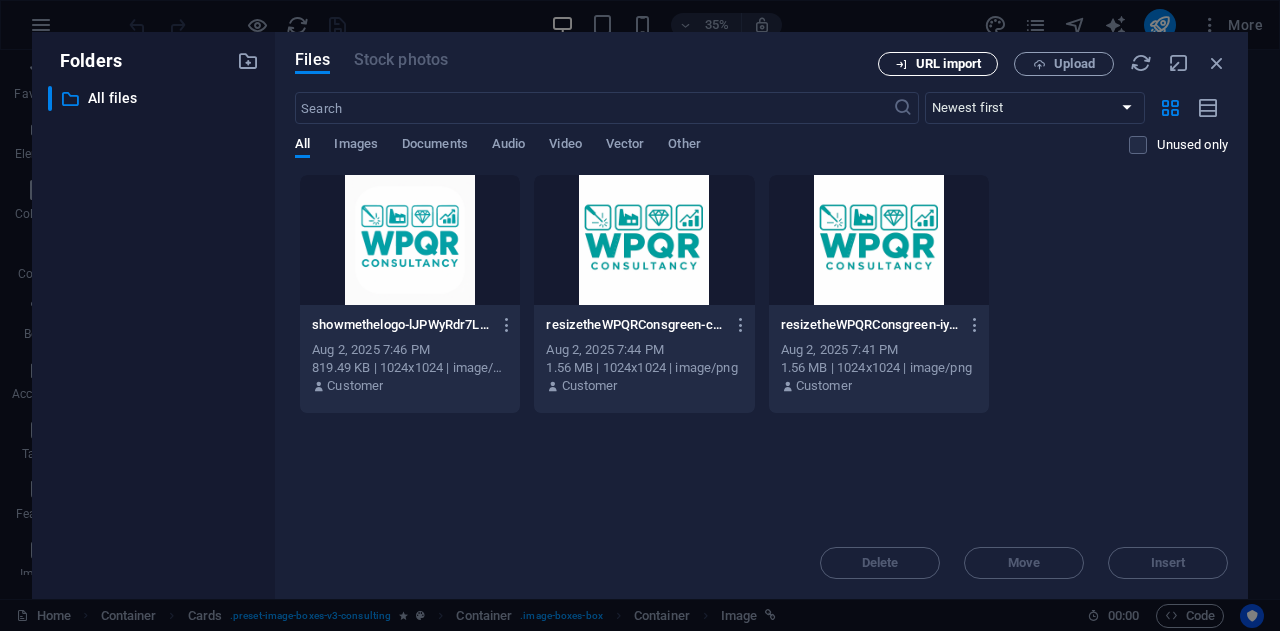 click on "URL import" at bounding box center (948, 64) 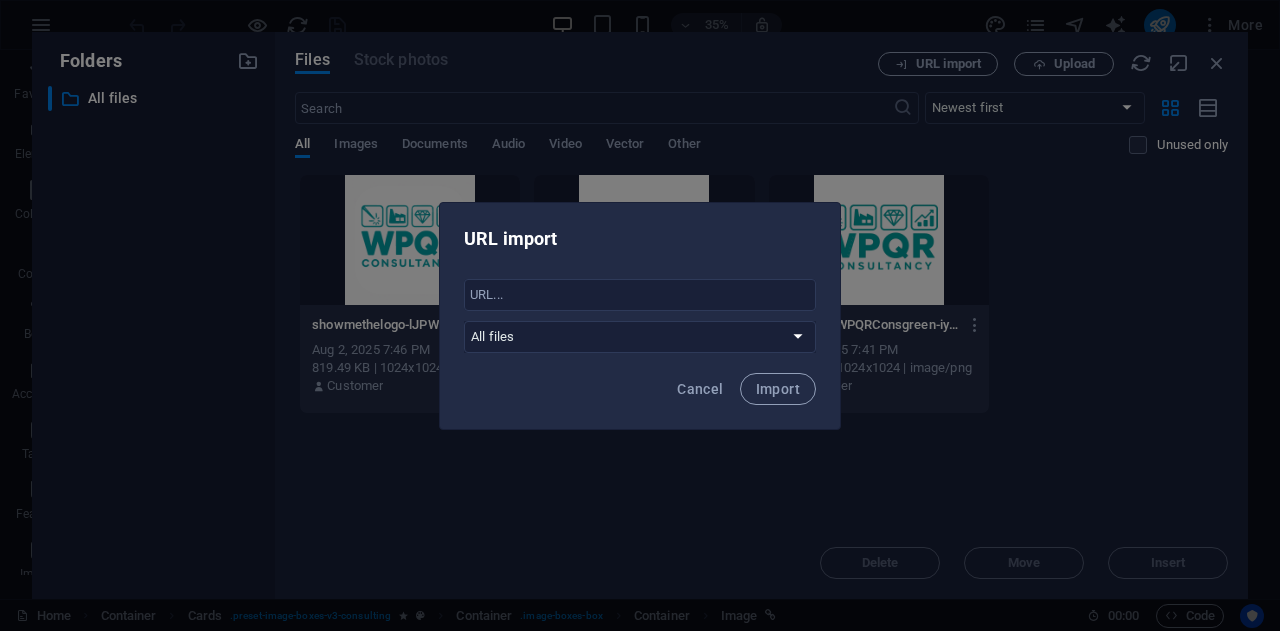 type 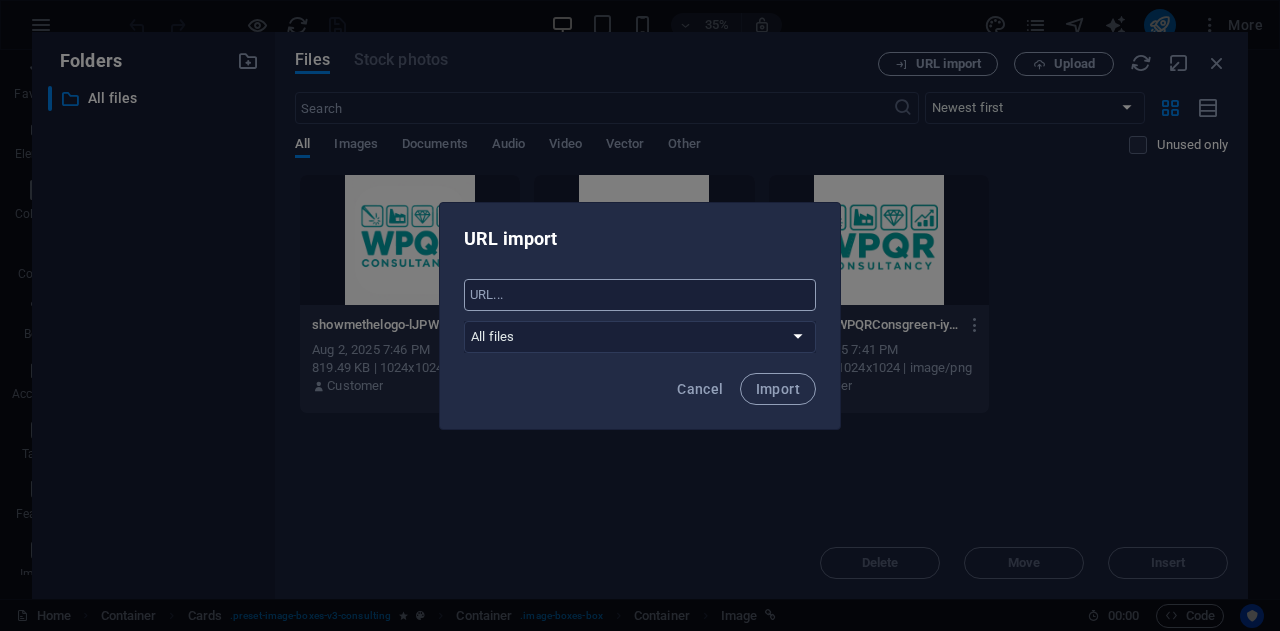 click at bounding box center (640, 295) 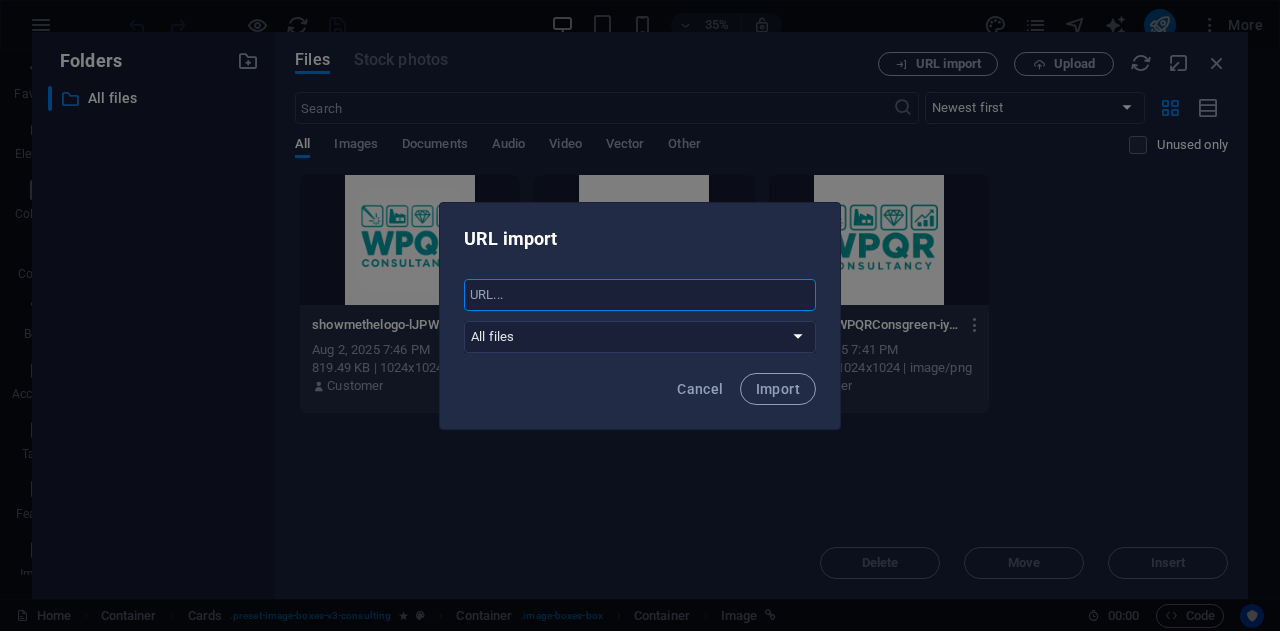 paste on "https://images.app.goo.gl/k51jxt1oRESaGT2t6" 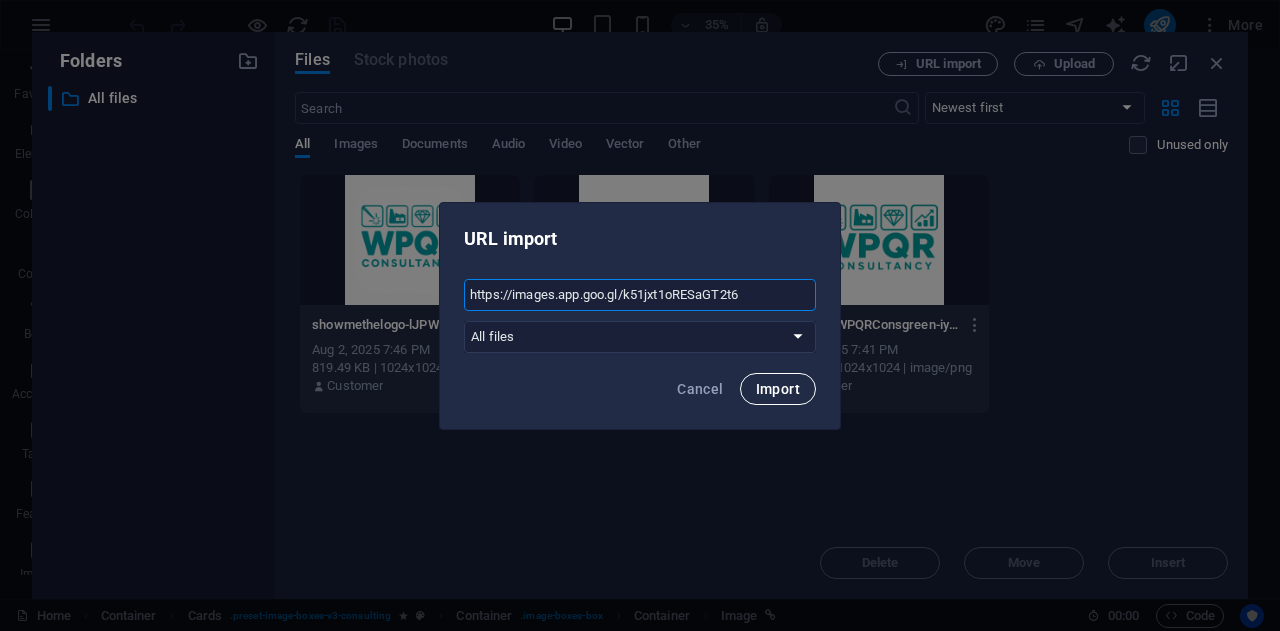 type on "https://images.app.goo.gl/k51jxt1oRESaGT2t6" 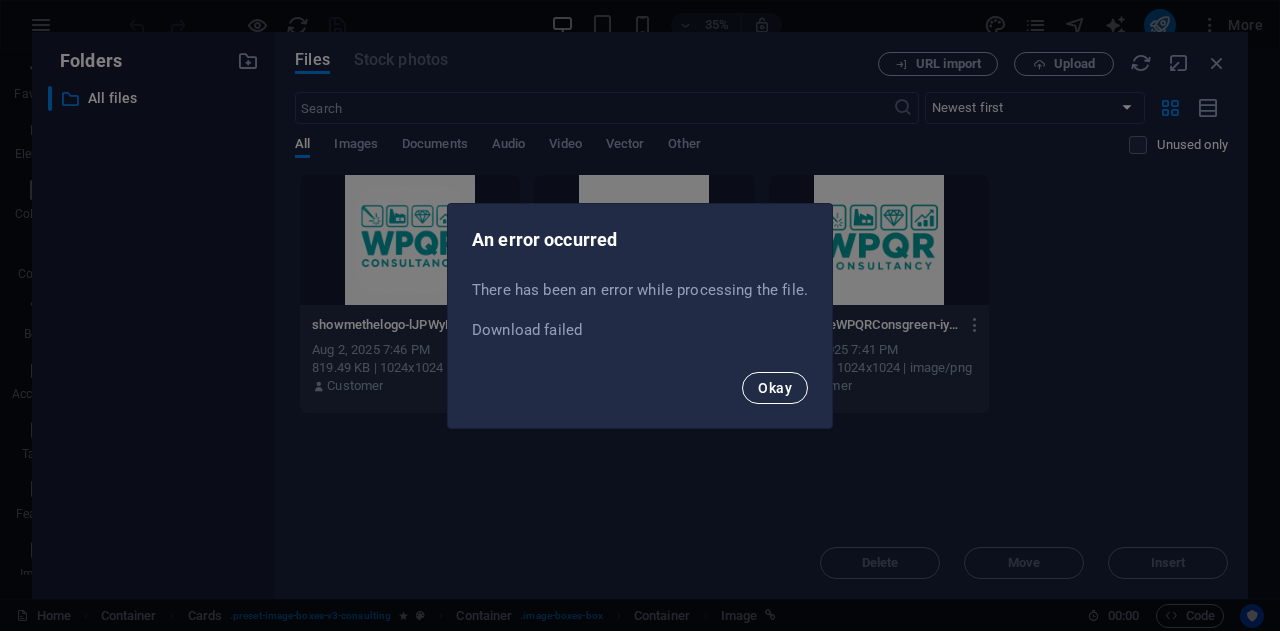 drag, startPoint x: 806, startPoint y: 395, endPoint x: 780, endPoint y: 389, distance: 26.683329 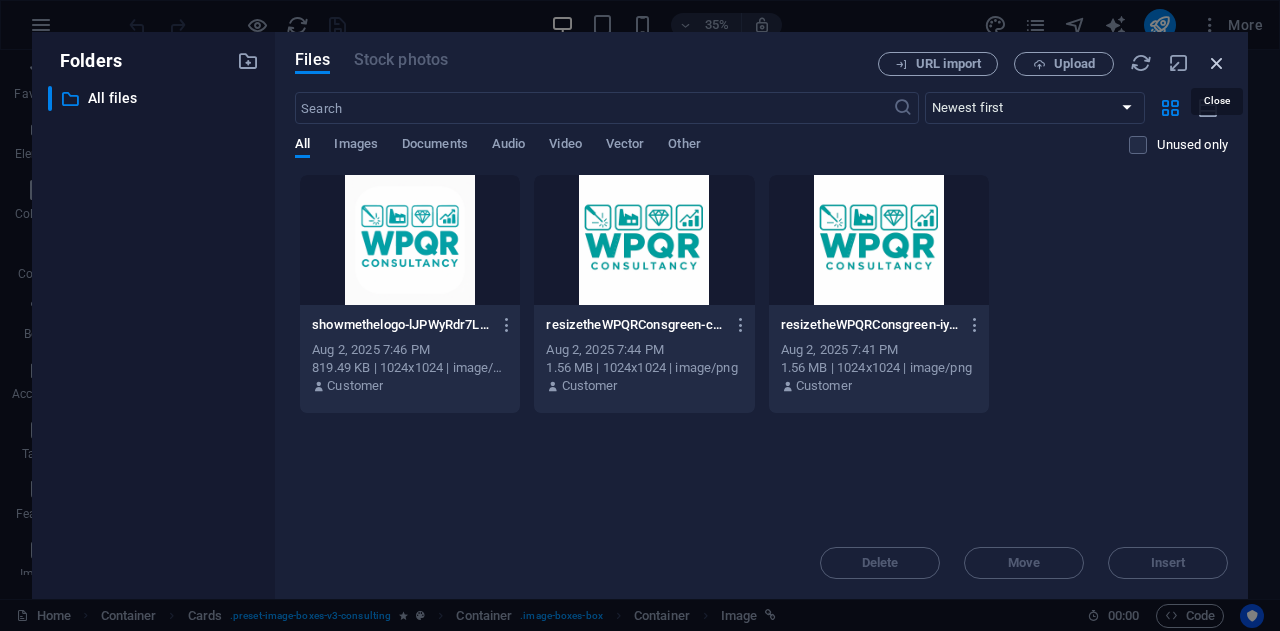 click at bounding box center [1217, 63] 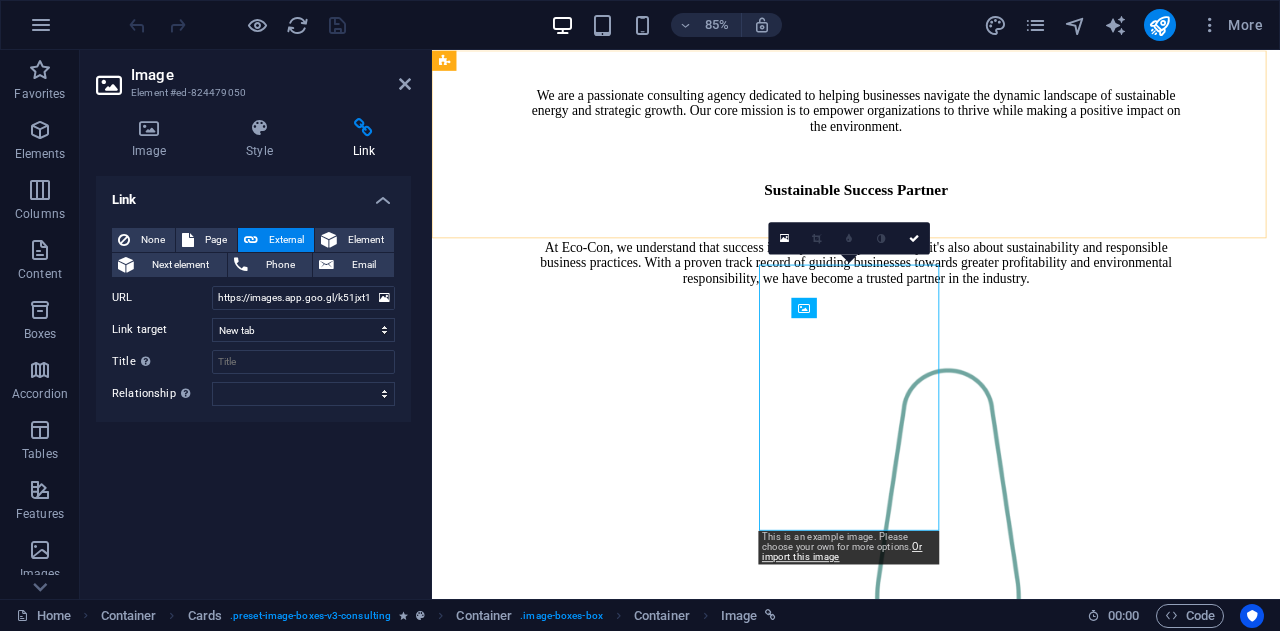 scroll, scrollTop: 1718, scrollLeft: 0, axis: vertical 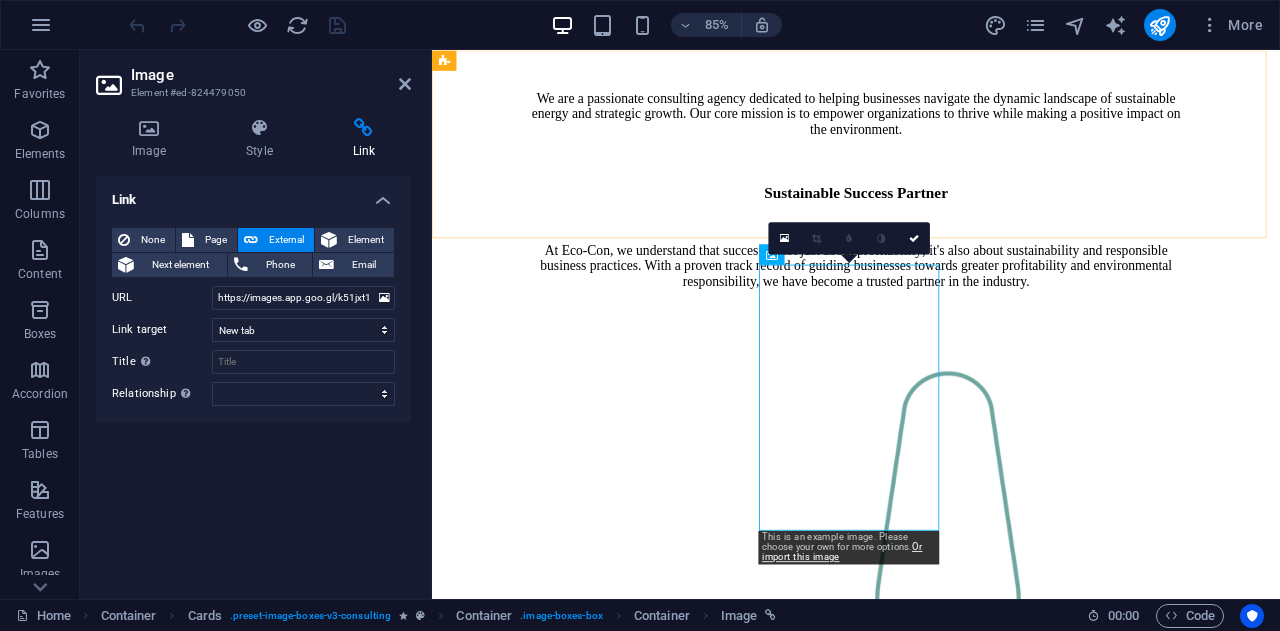 click on "Get Started" at bounding box center (931, -644) 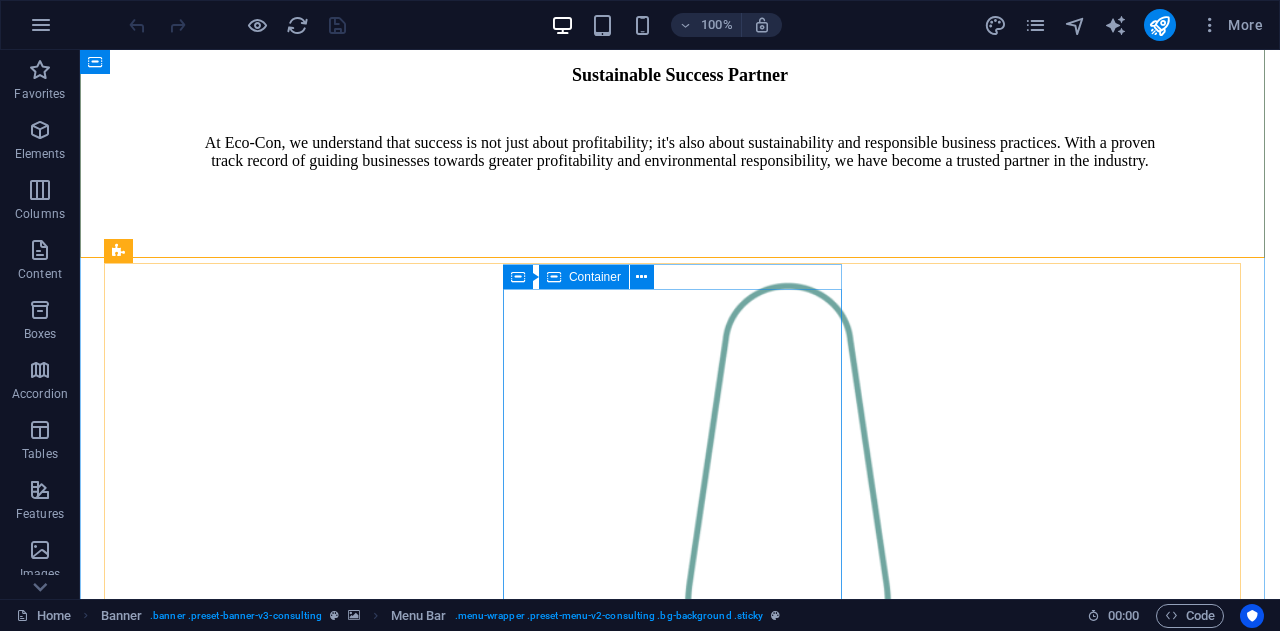 scroll, scrollTop: 1807, scrollLeft: 0, axis: vertical 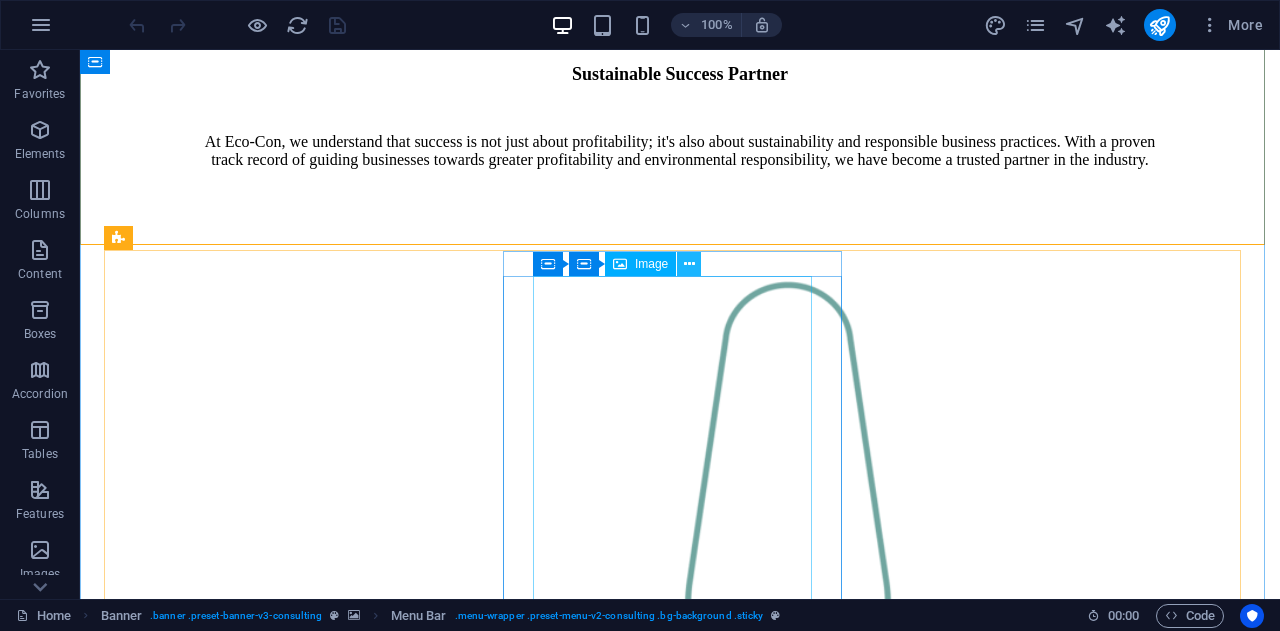 click at bounding box center [689, 264] 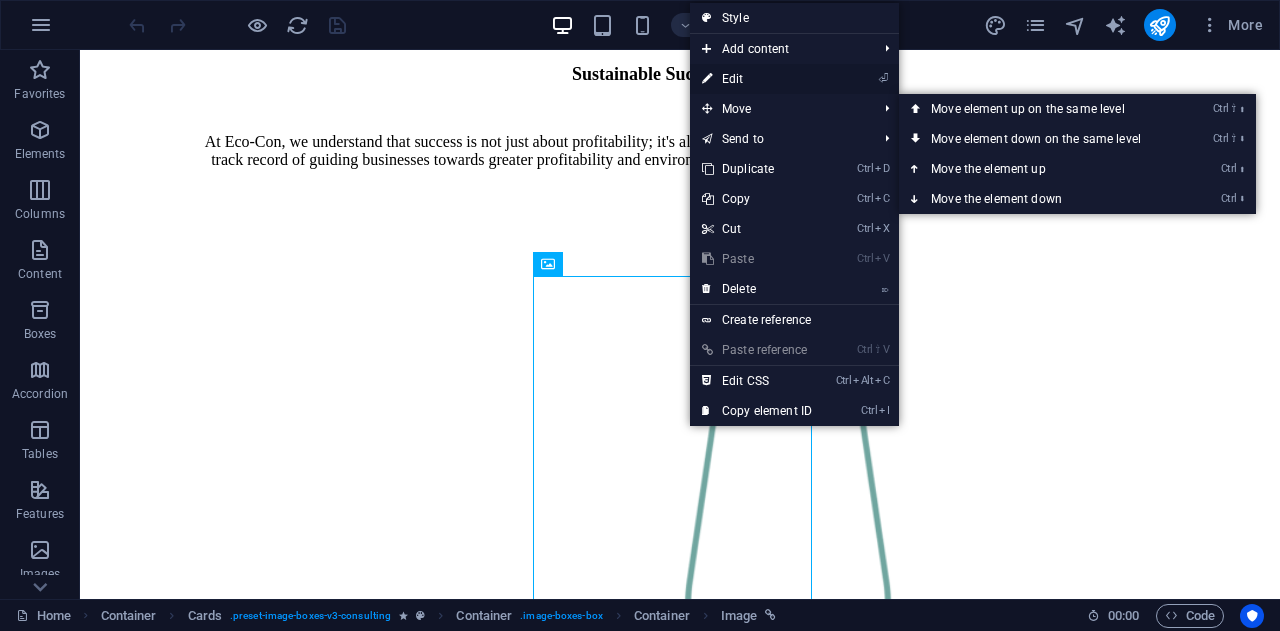 click on "⏎  Edit" at bounding box center [757, 79] 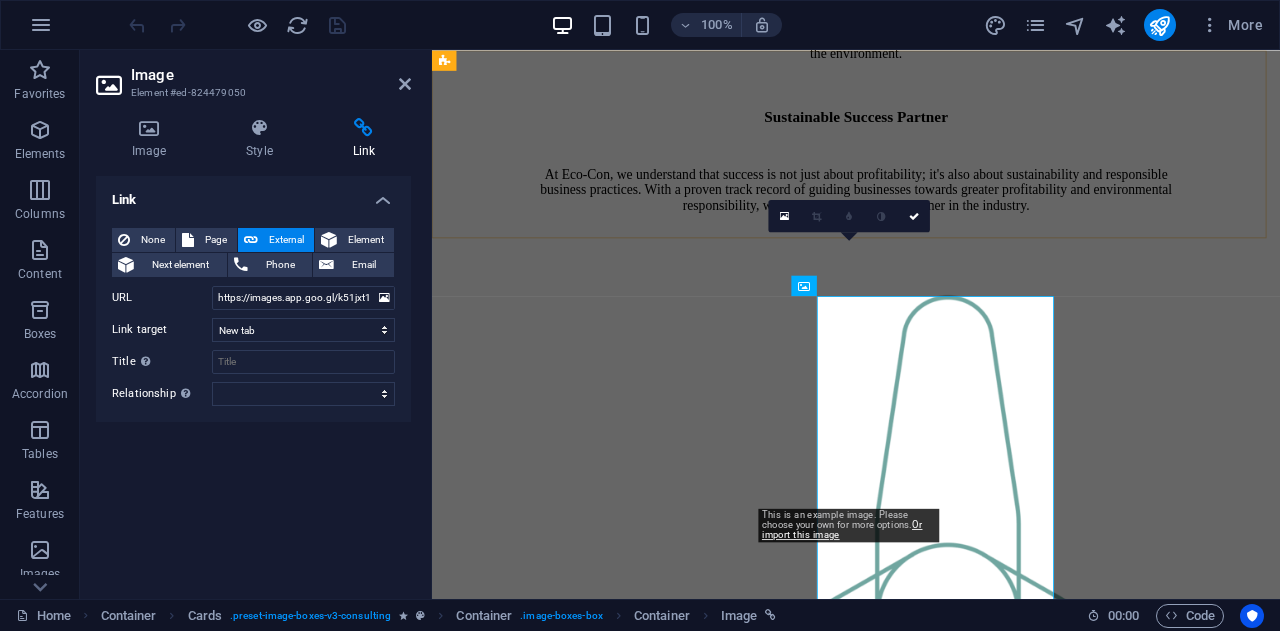 scroll, scrollTop: 1744, scrollLeft: 0, axis: vertical 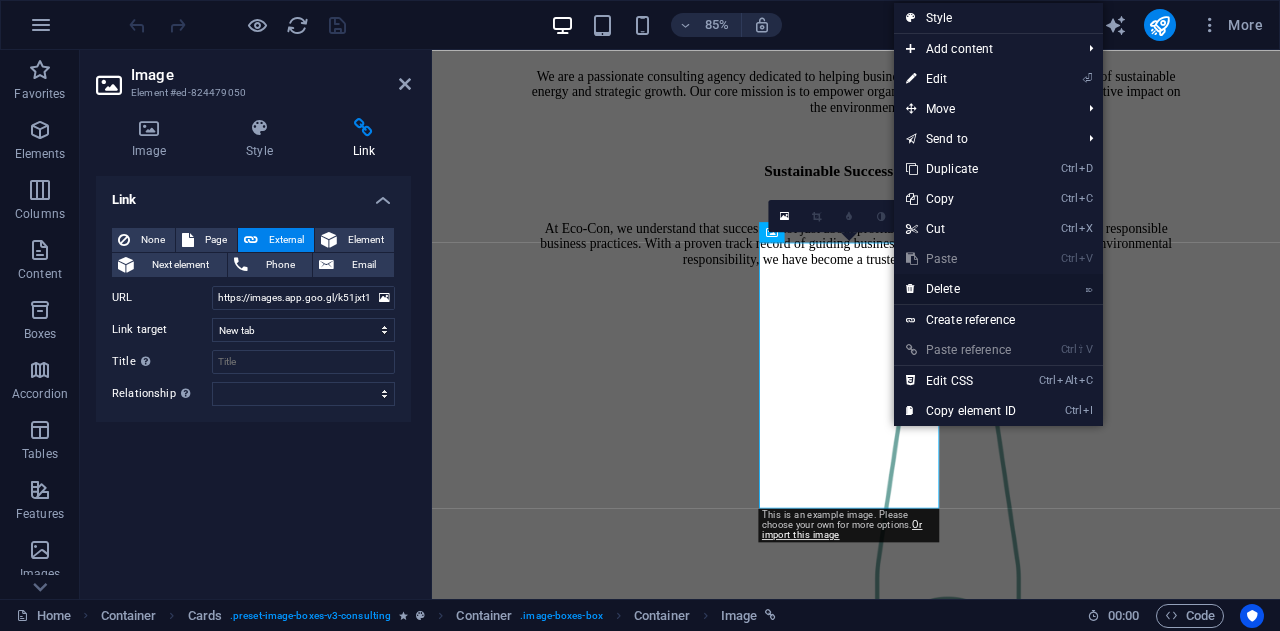 click on "⌦  Delete" at bounding box center (961, 289) 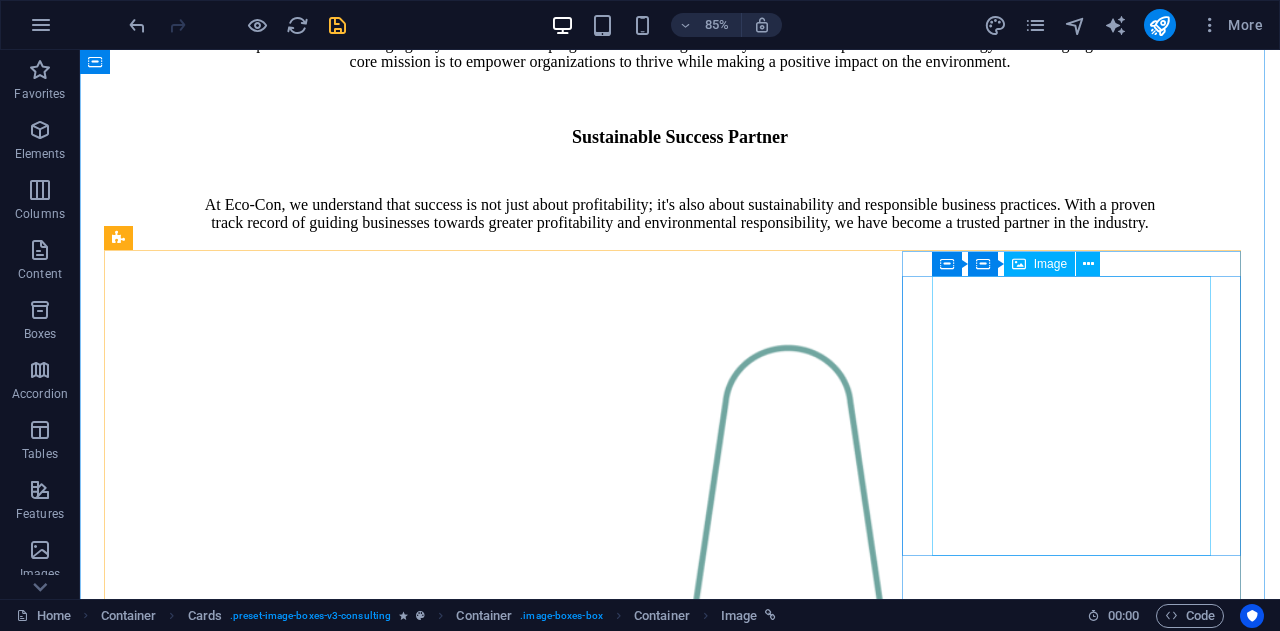 scroll, scrollTop: 1807, scrollLeft: 0, axis: vertical 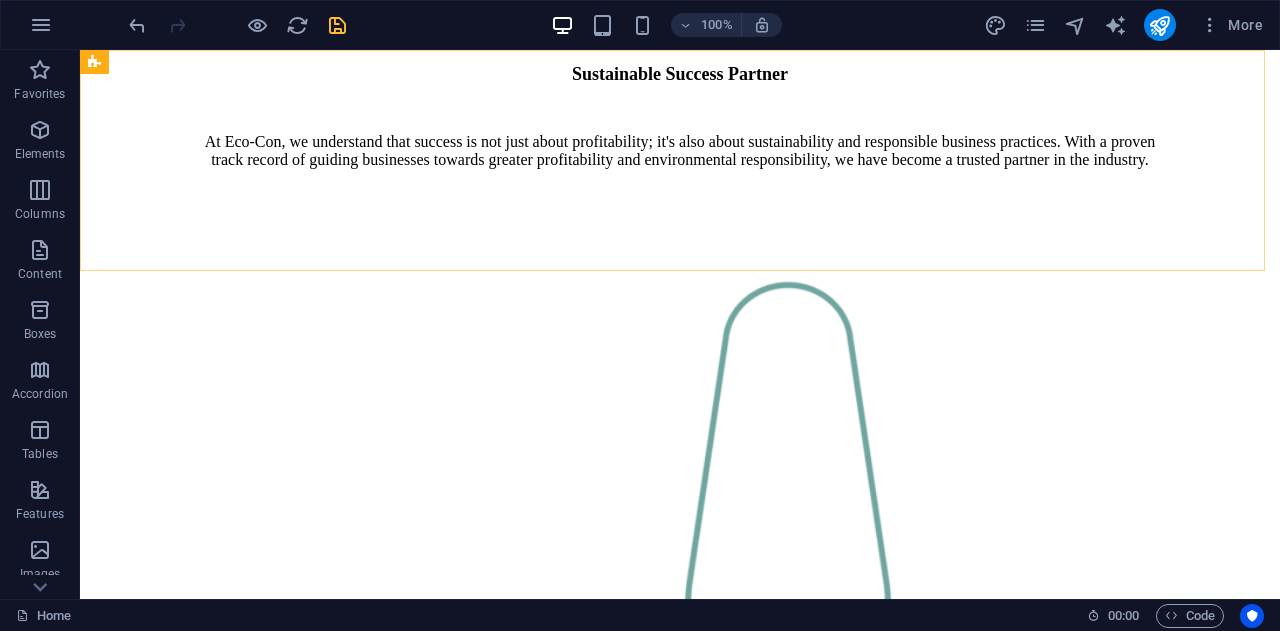 click on "Get Started" at bounding box center [680, -733] 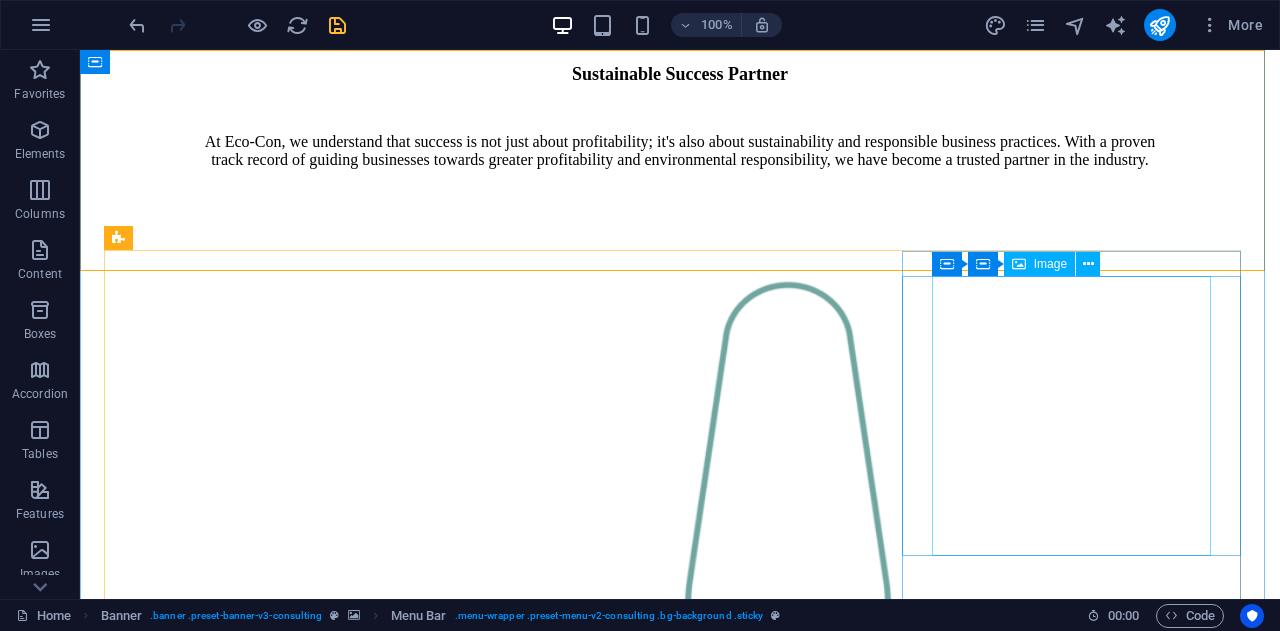 click at bounding box center [680, 4341] 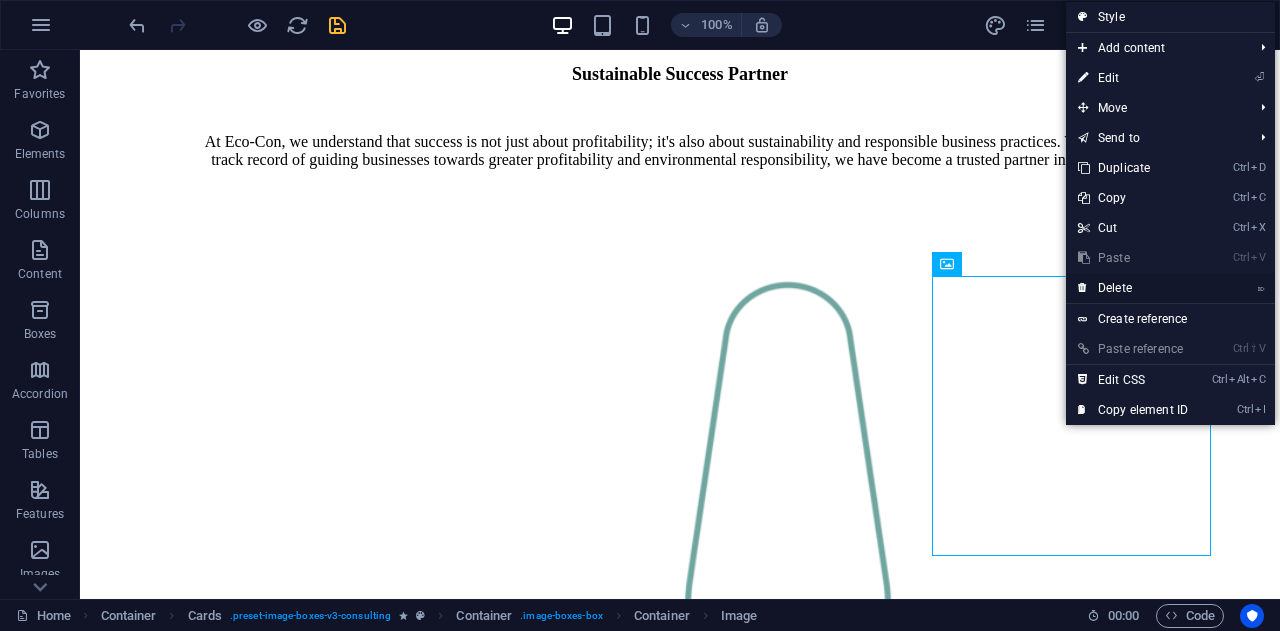 click on "⌦  Delete" at bounding box center (1133, 288) 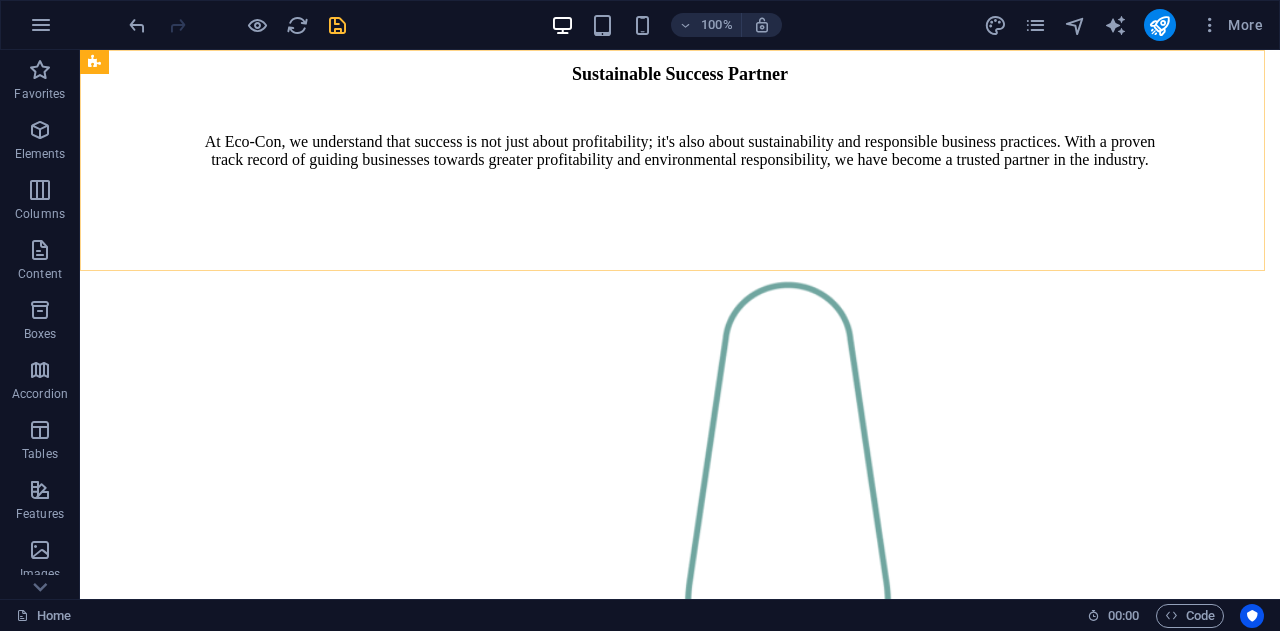 click on "Get Started" at bounding box center [680, -733] 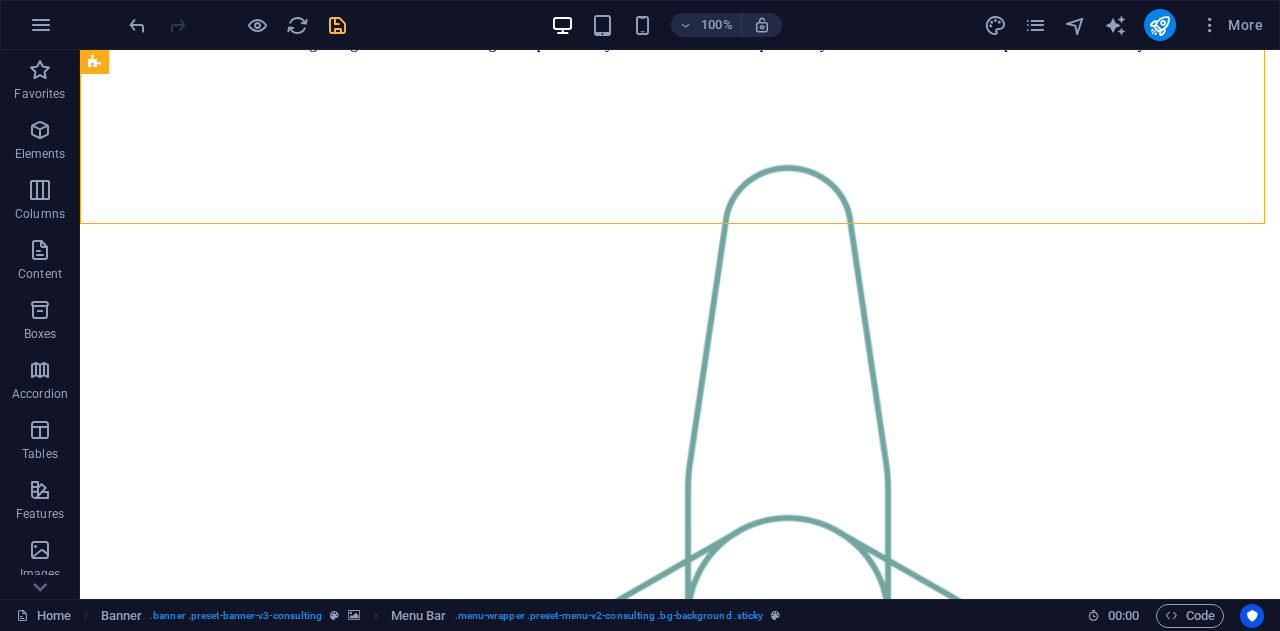 scroll, scrollTop: 1962, scrollLeft: 0, axis: vertical 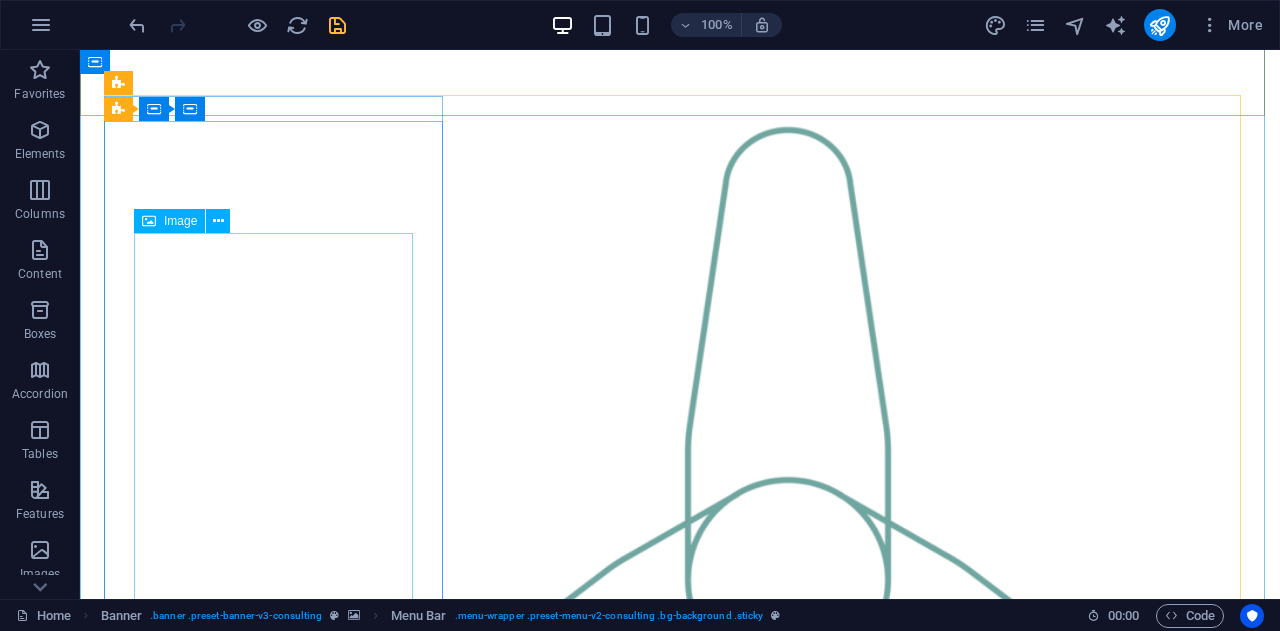 click at bounding box center [680, 2380] 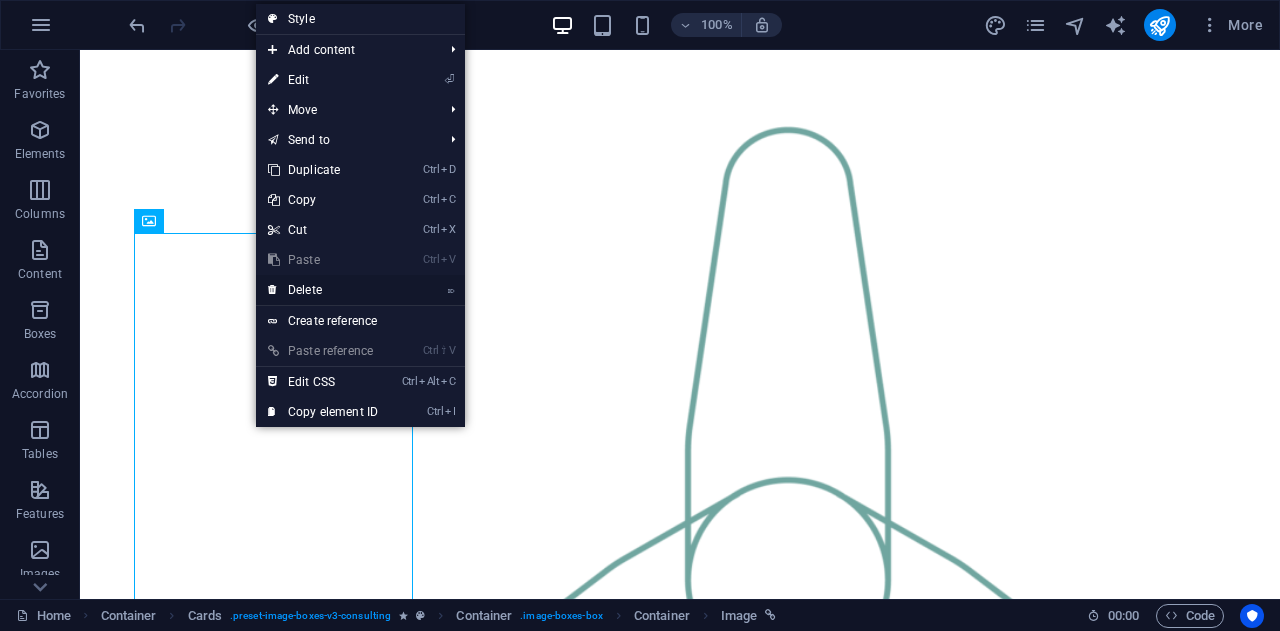 click on "⌦  Delete" at bounding box center (323, 290) 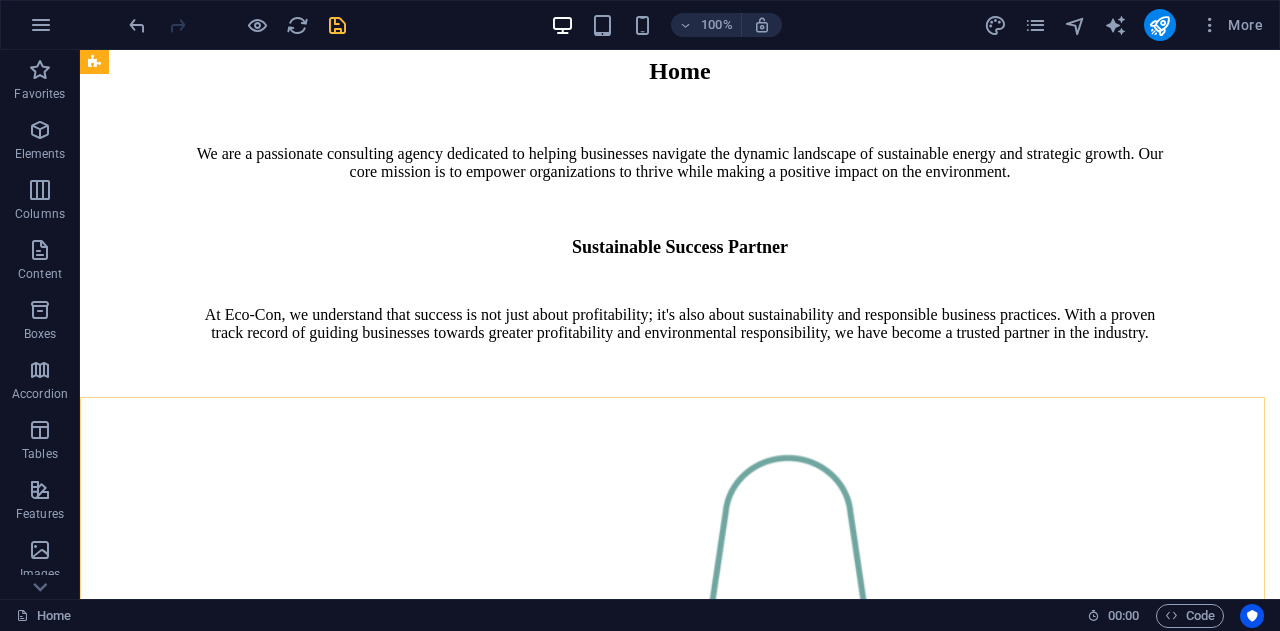 scroll, scrollTop: 1657, scrollLeft: 0, axis: vertical 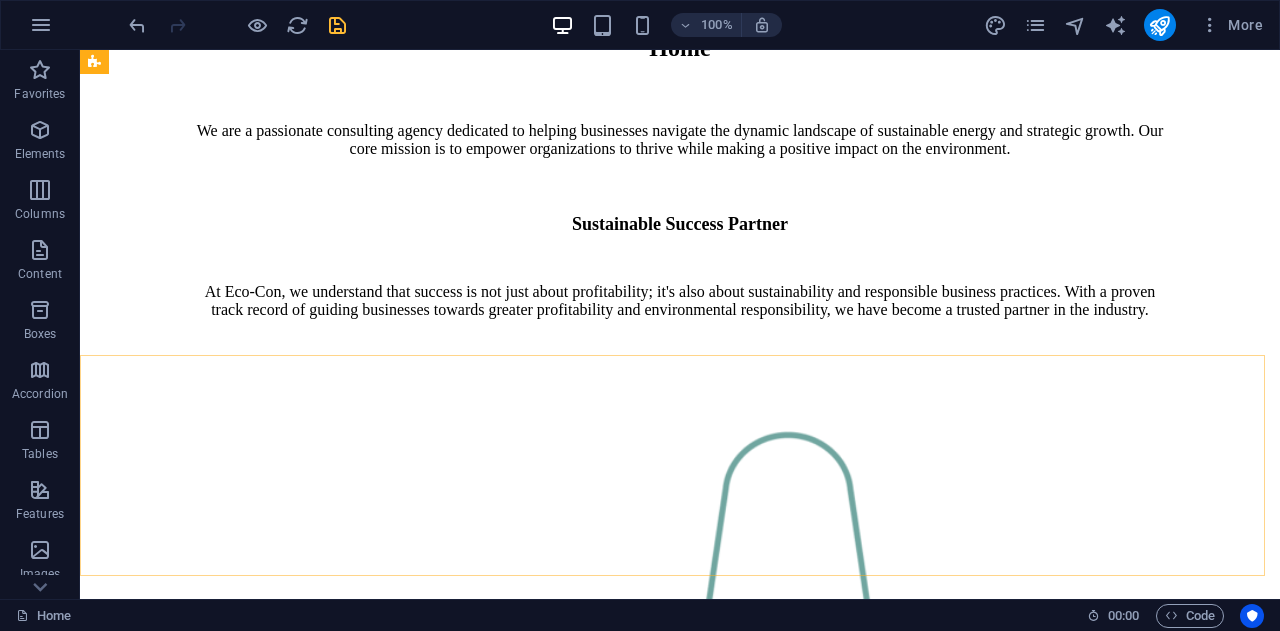 click on "Get Started" at bounding box center [680, -583] 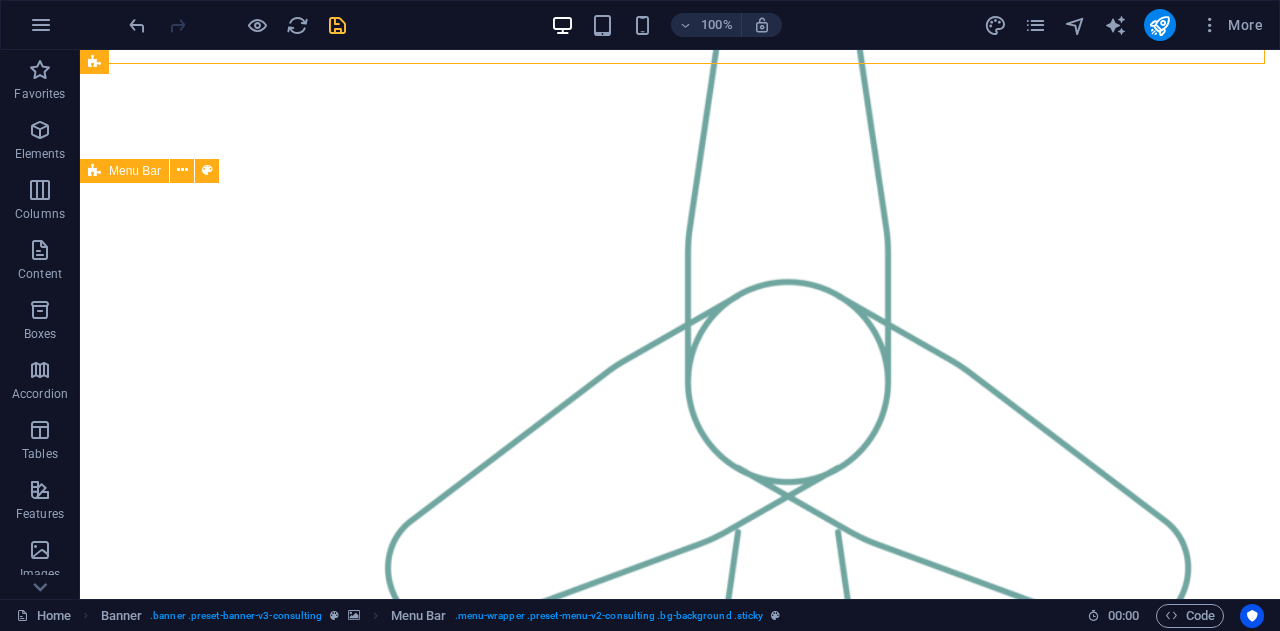 scroll, scrollTop: 2159, scrollLeft: 0, axis: vertical 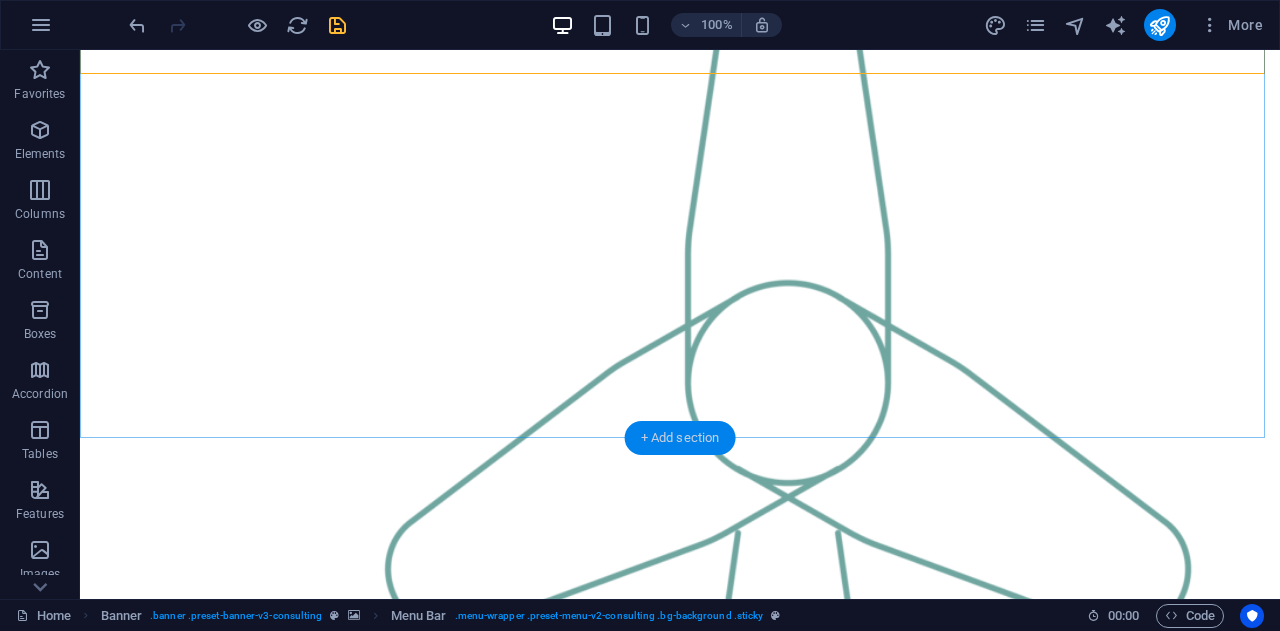 click on "+ Add section" at bounding box center (680, 438) 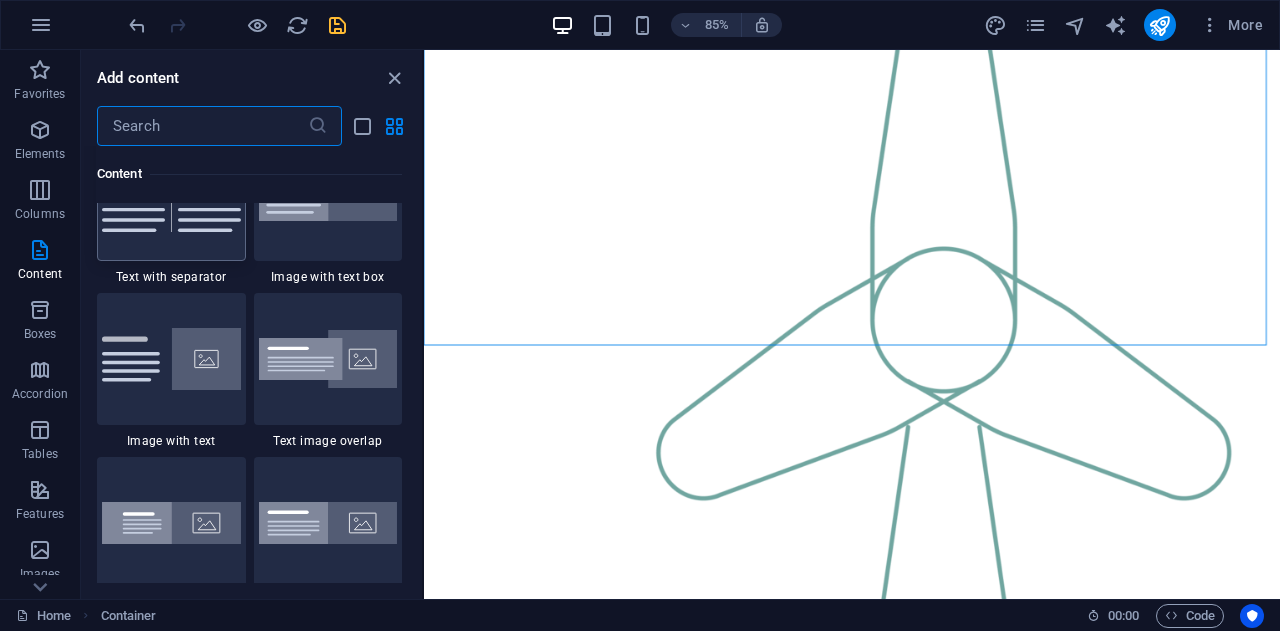 scroll, scrollTop: 3738, scrollLeft: 0, axis: vertical 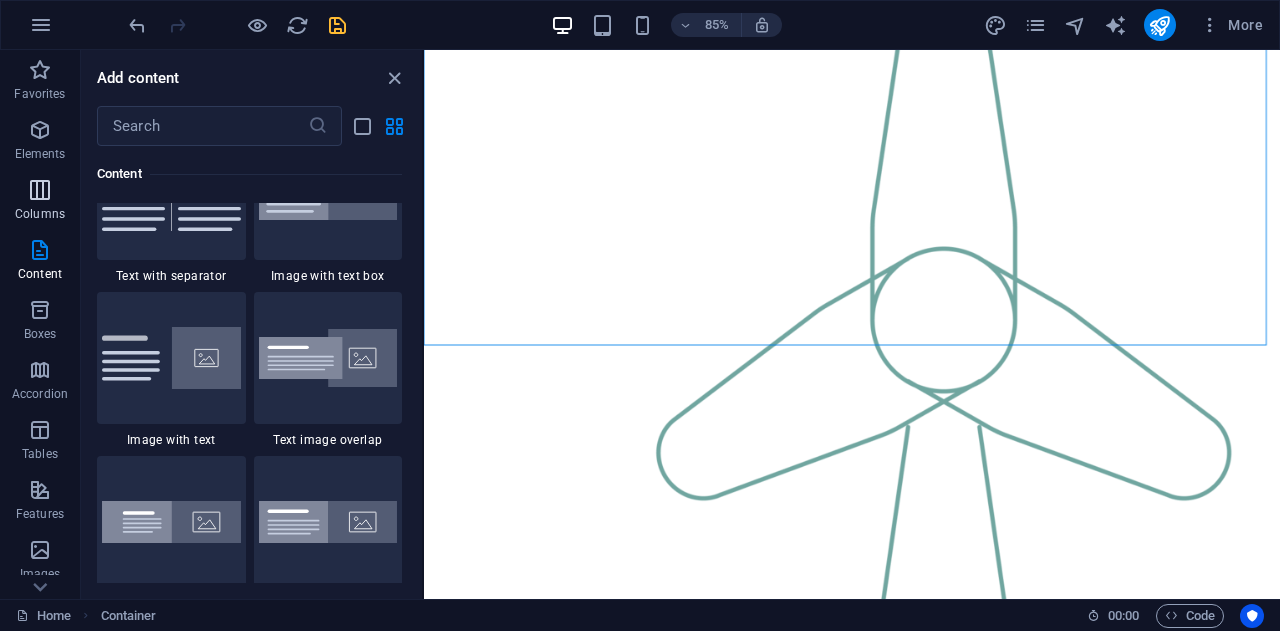 click at bounding box center [40, 190] 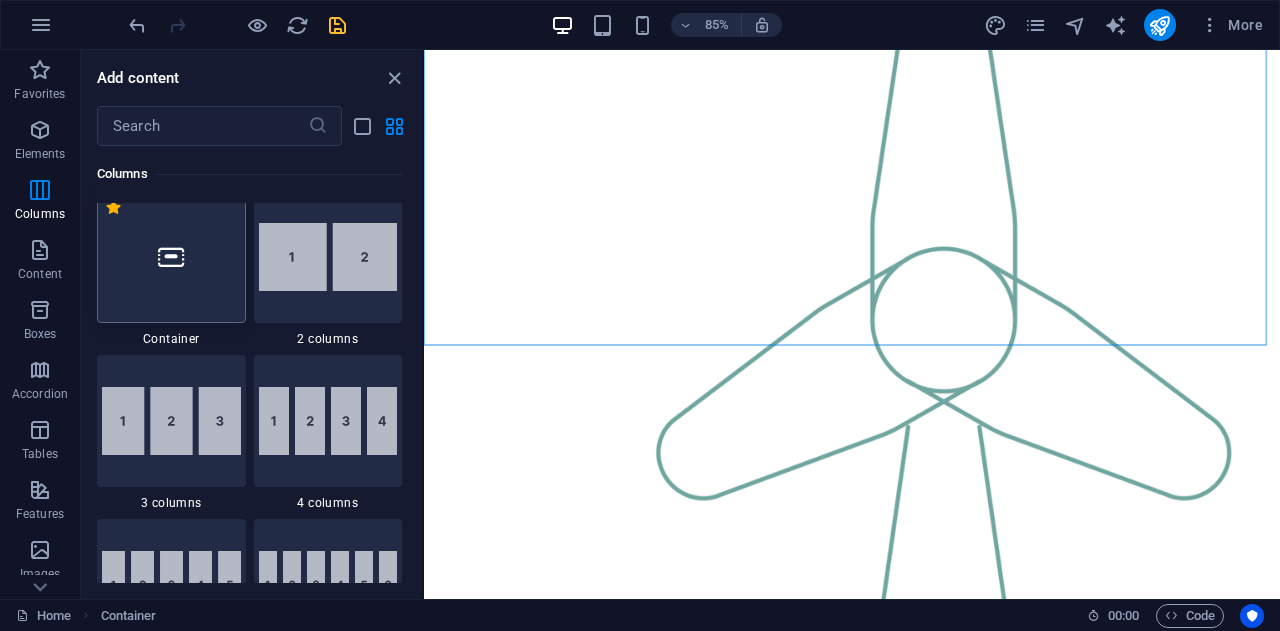 scroll, scrollTop: 990, scrollLeft: 0, axis: vertical 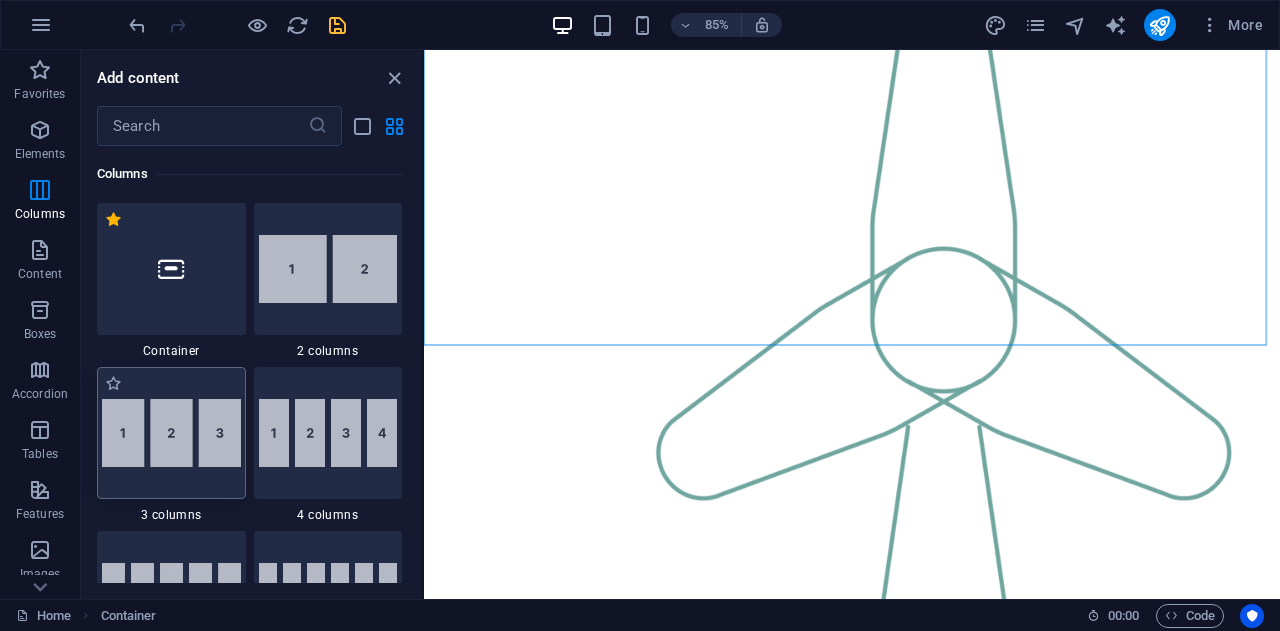 drag, startPoint x: 144, startPoint y: 459, endPoint x: 139, endPoint y: 470, distance: 12.083046 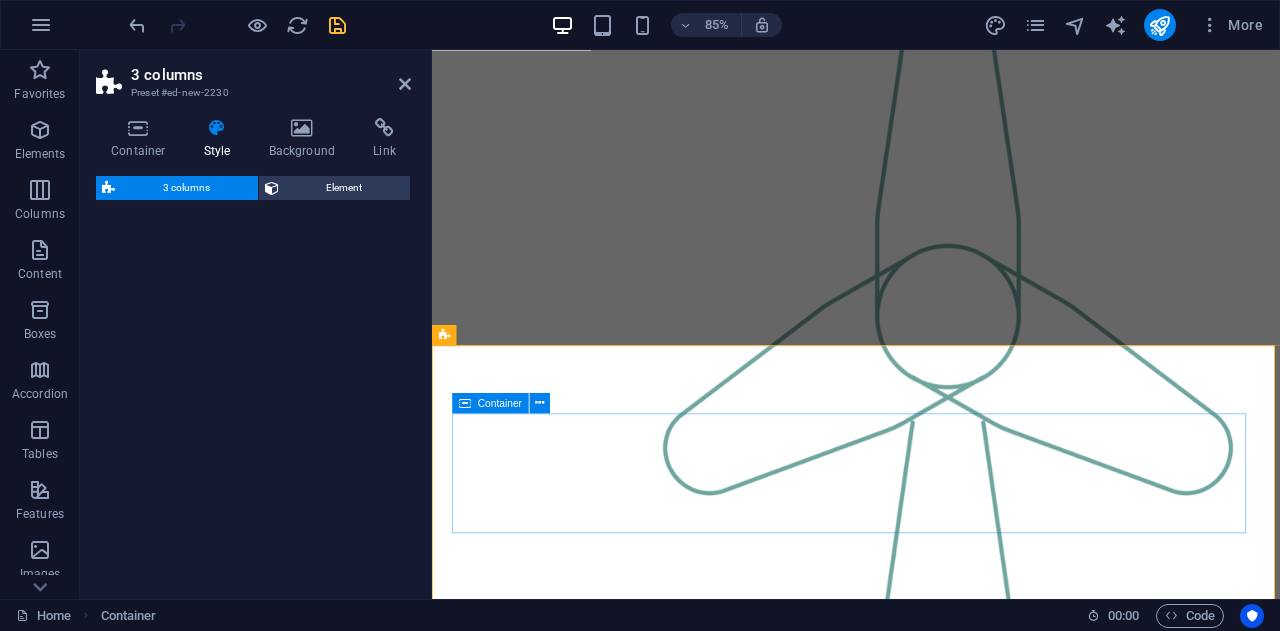 select on "rem" 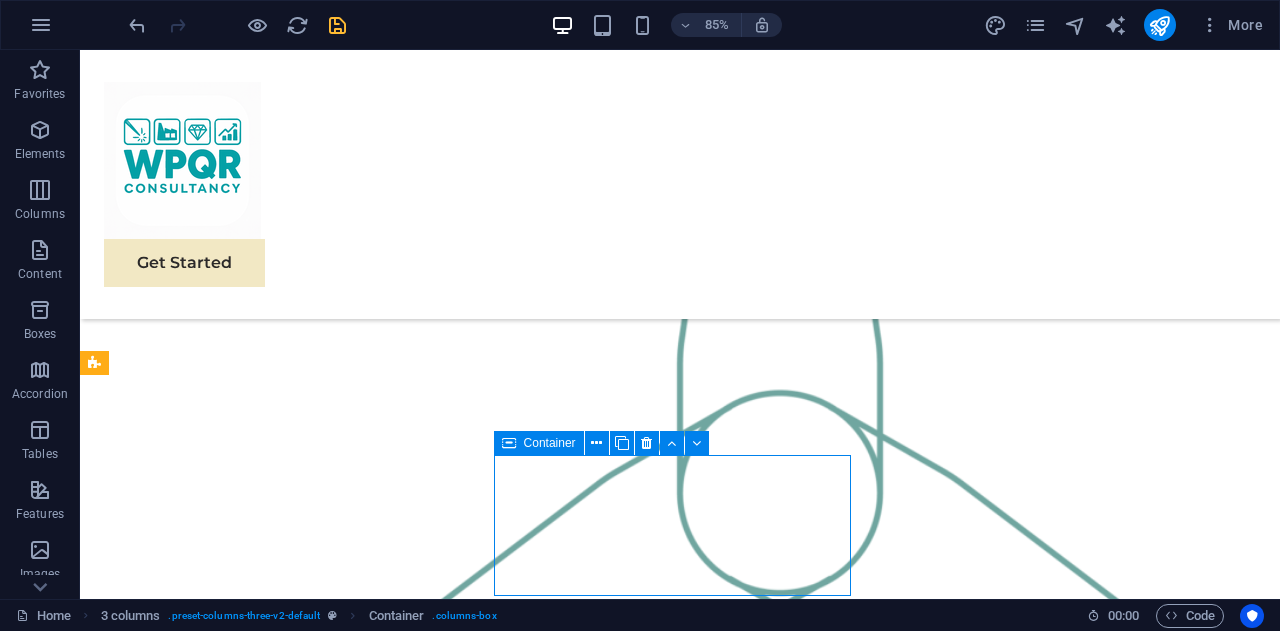 scroll, scrollTop: 2222, scrollLeft: 0, axis: vertical 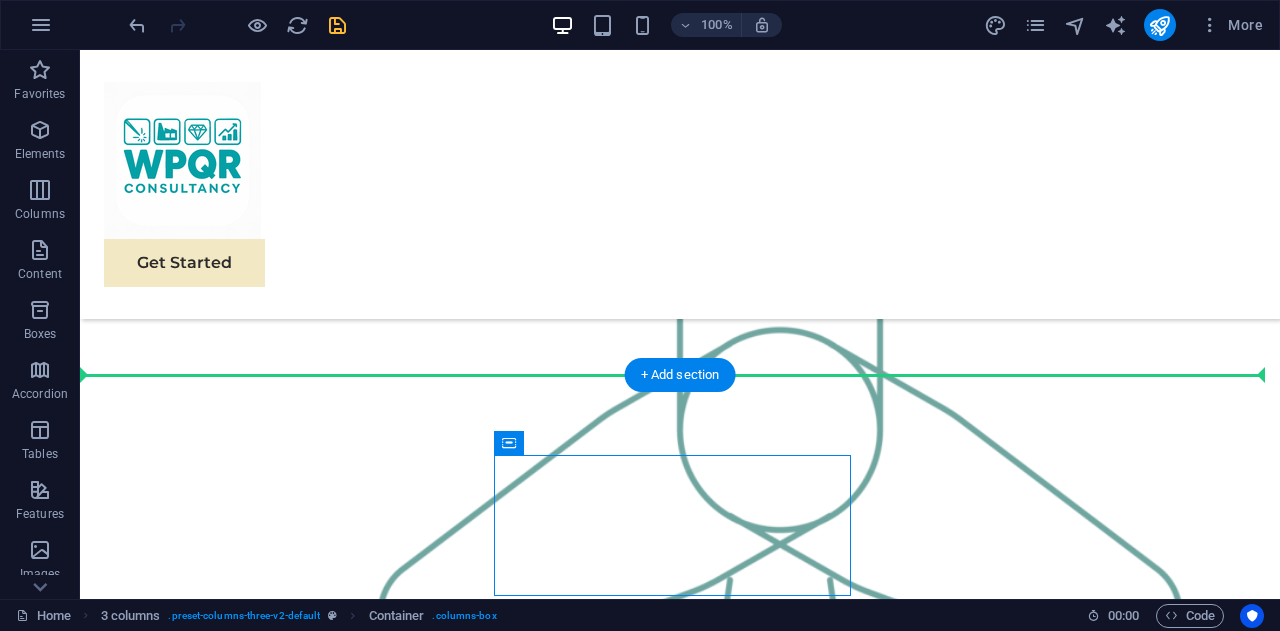 drag, startPoint x: 470, startPoint y: 615, endPoint x: 678, endPoint y: 336, distance: 348.00143 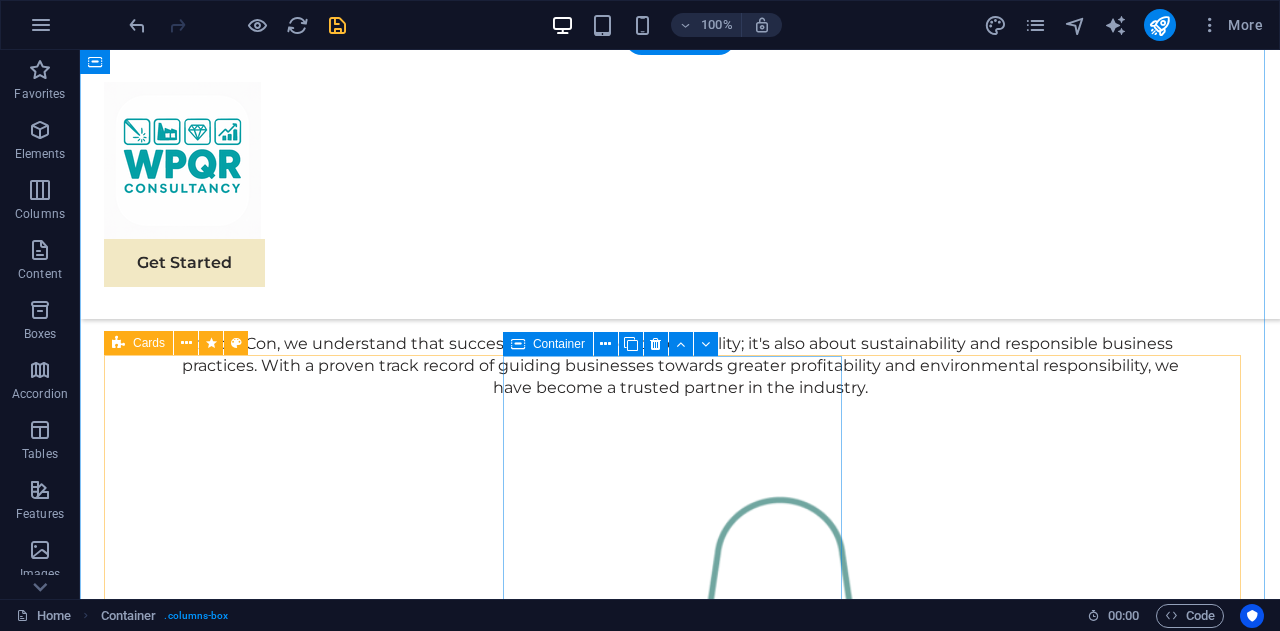 scroll, scrollTop: 1700, scrollLeft: 0, axis: vertical 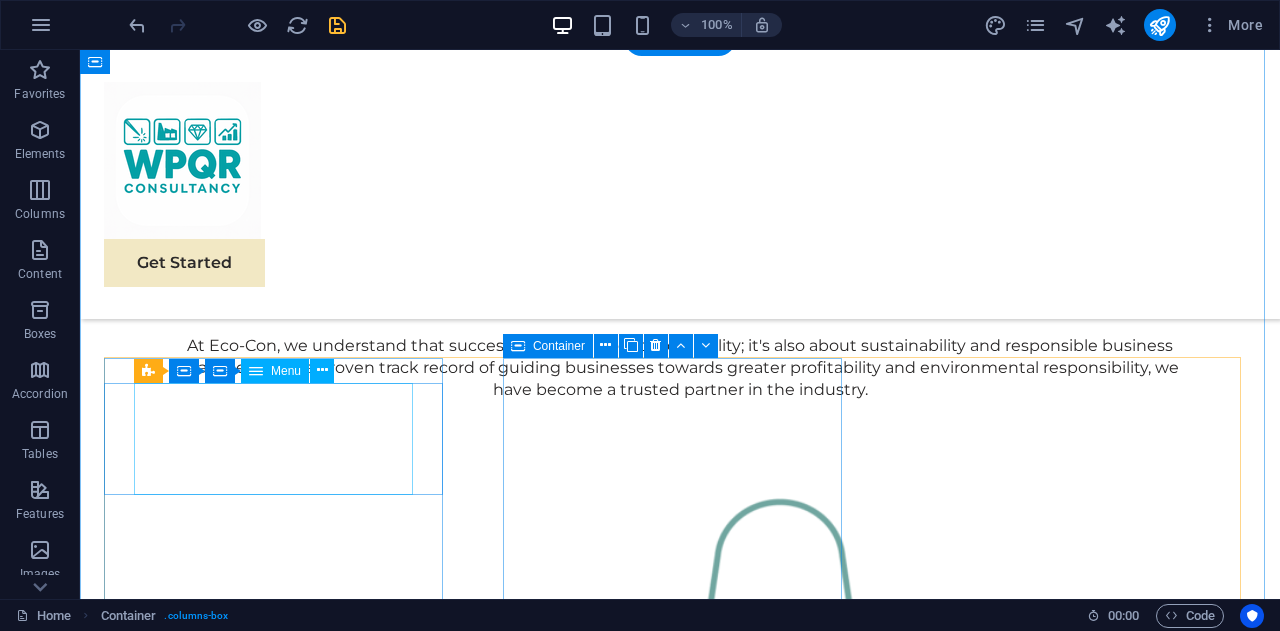 click on "Home Consulting Projects  Certifications Contact Us" at bounding box center [276, 2120] 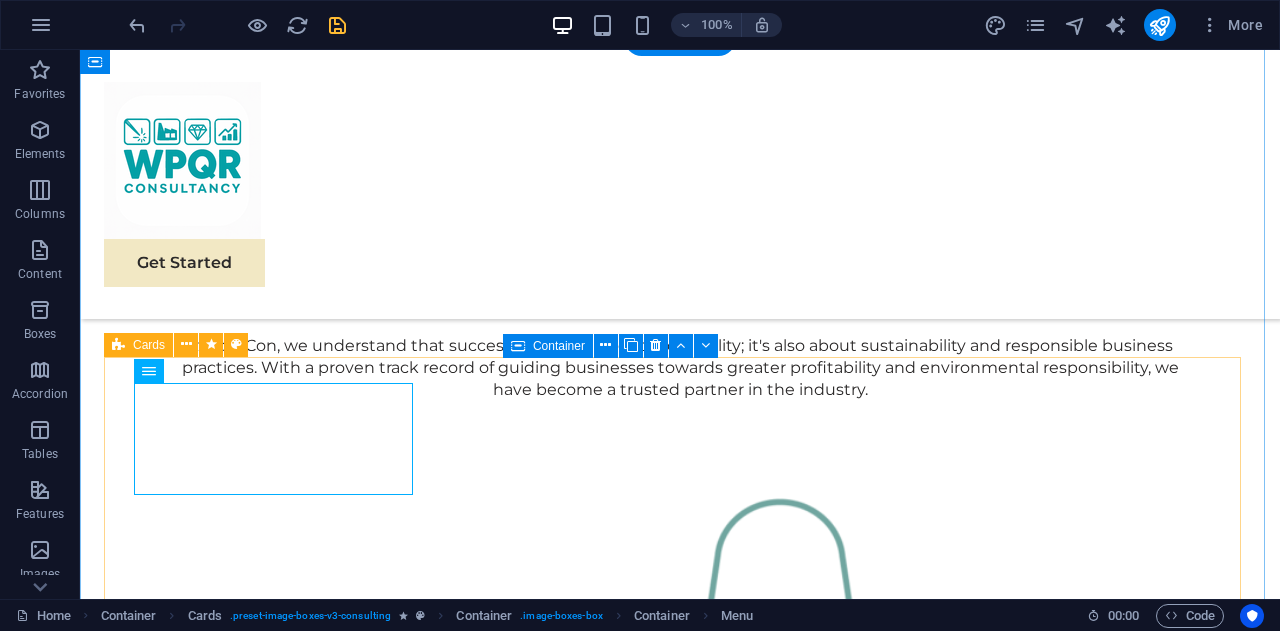 click on "Home Consulting Projects  Certifications Contact Us Welding engineering Sustainable Advisor Our Sustainable Advisor specializes in sustainable energy solutions, guiding clients toward eco-friendly and successful practices. Drop content here or  Add elements  Paste clipboard Benjamin Creek Business Analyst Our Business Analyst extracts insights from data, helping clients make informed decisions and optimize strategies. Drop content here or  Add elements  Paste clipboard Margaret Smith Strategy Consultant Our Strategy Consultant crafts innovative plans and strategy to drive growth and profitability for clients world wide." at bounding box center (680, 2712) 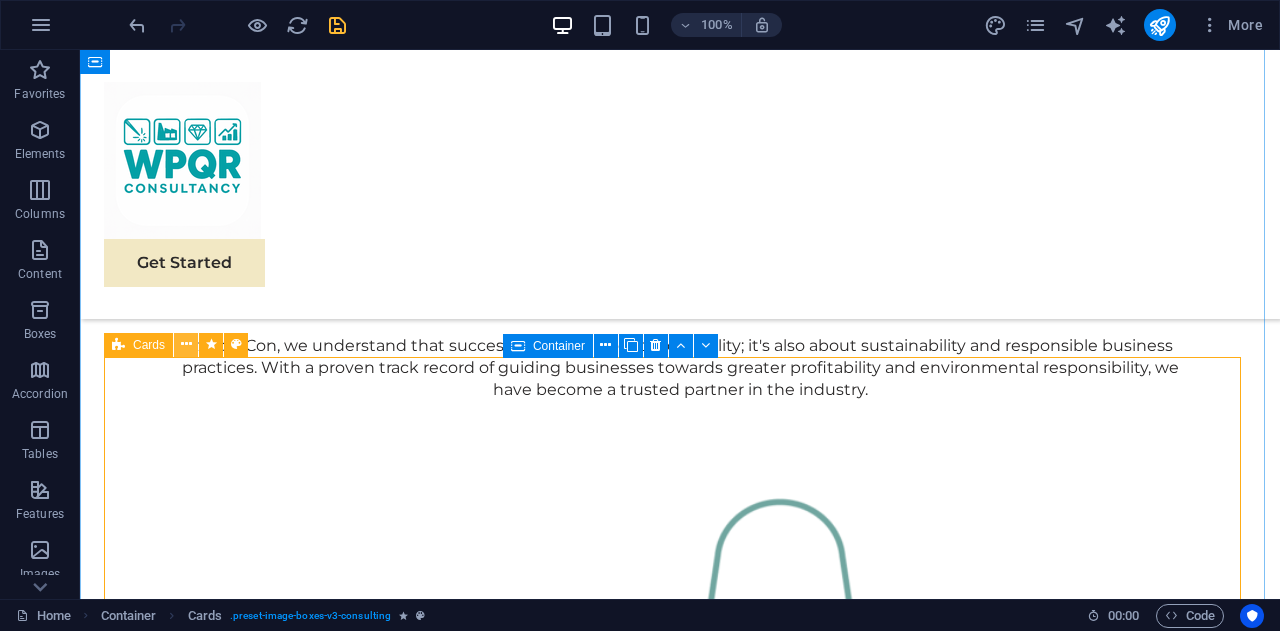 click at bounding box center (186, 344) 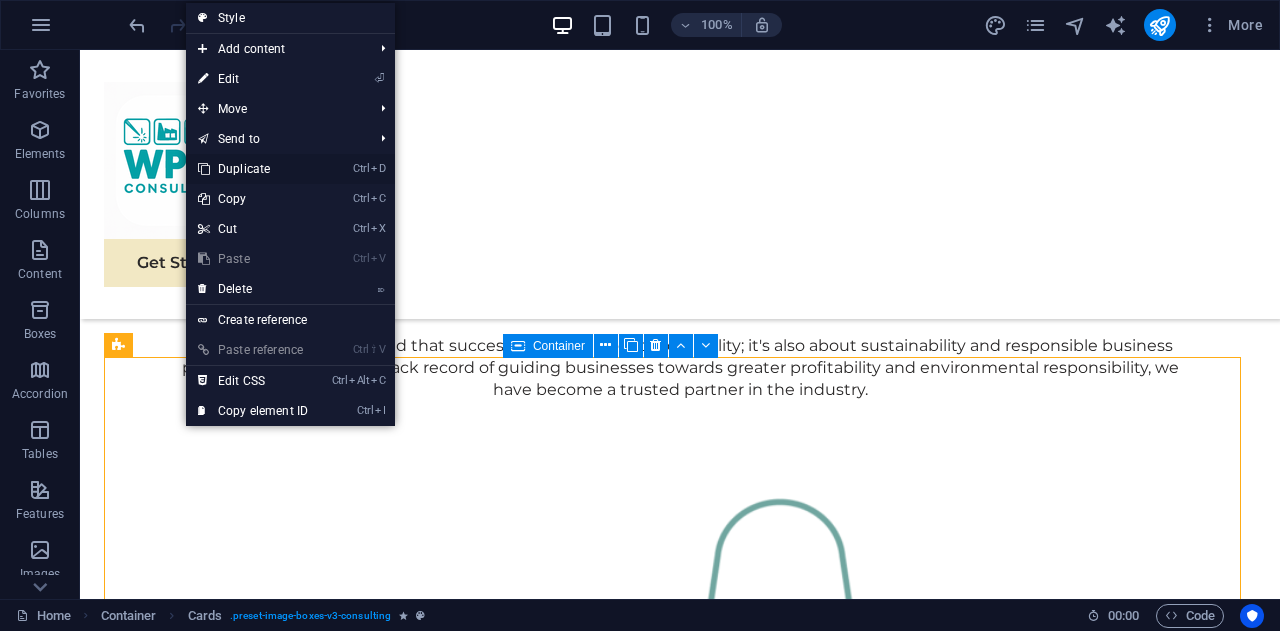 click on "Ctrl D  Duplicate" at bounding box center [253, 169] 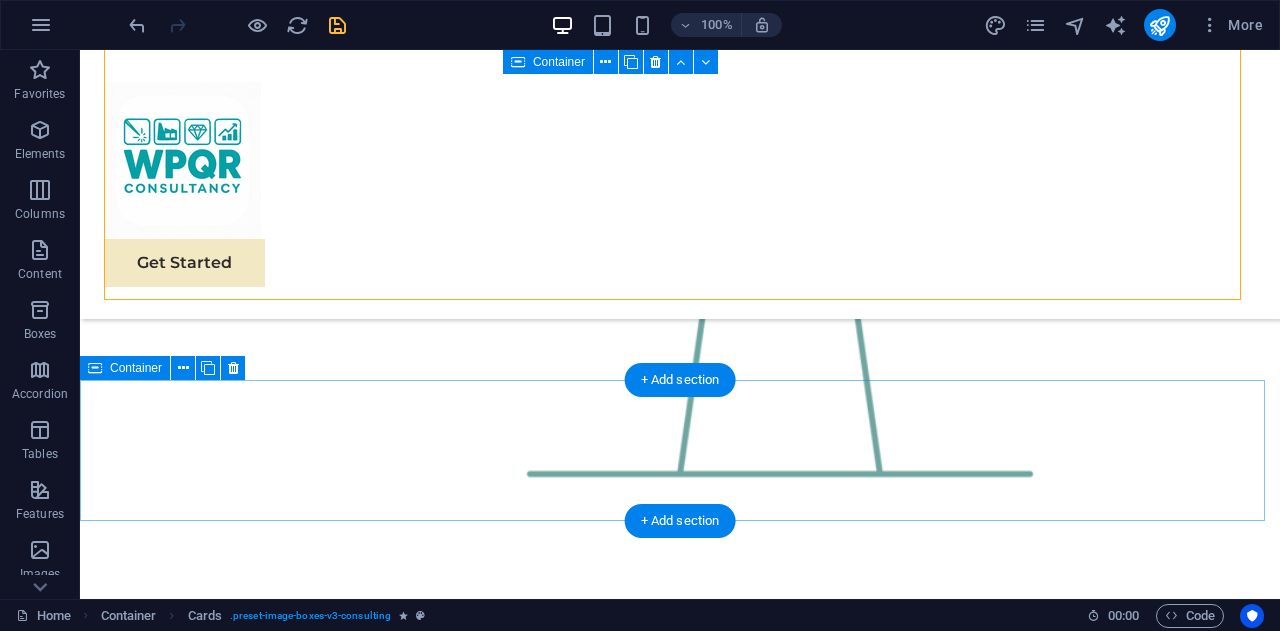 scroll, scrollTop: 2680, scrollLeft: 0, axis: vertical 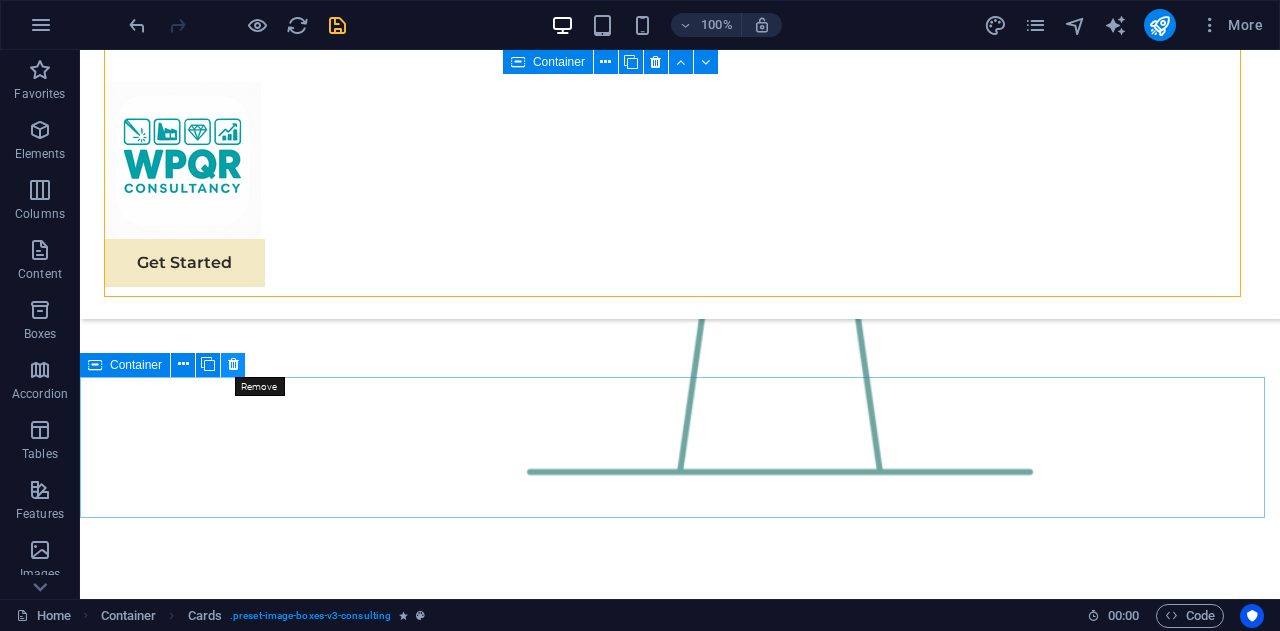 click at bounding box center [233, 364] 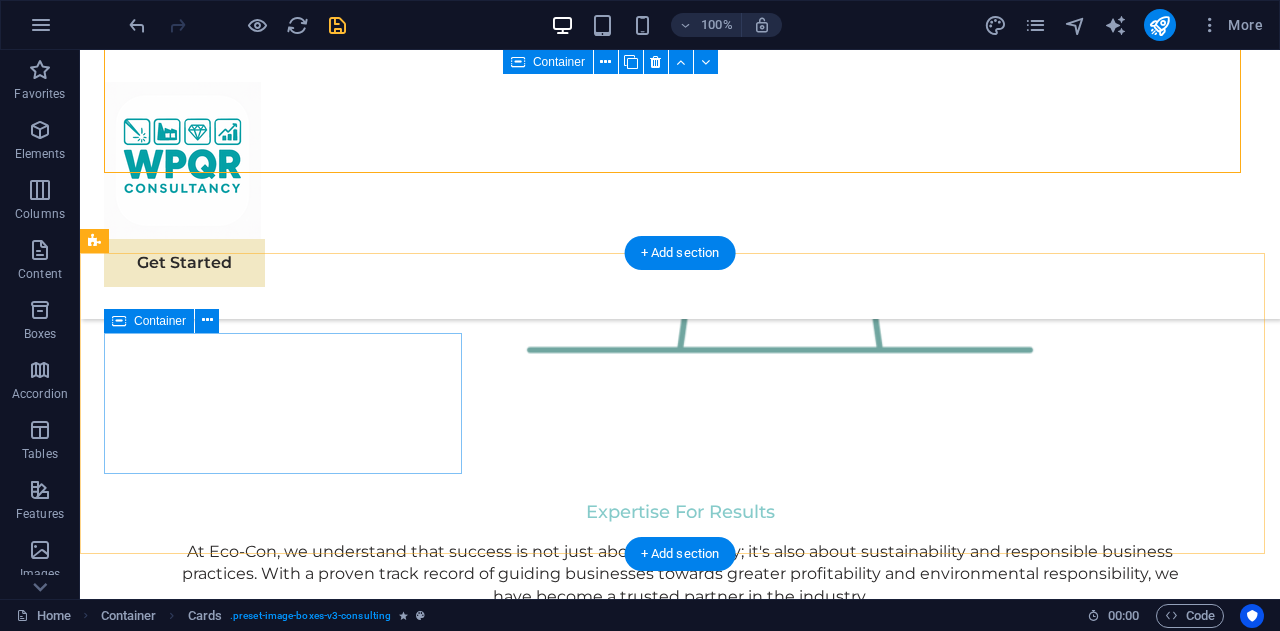 scroll, scrollTop: 2804, scrollLeft: 0, axis: vertical 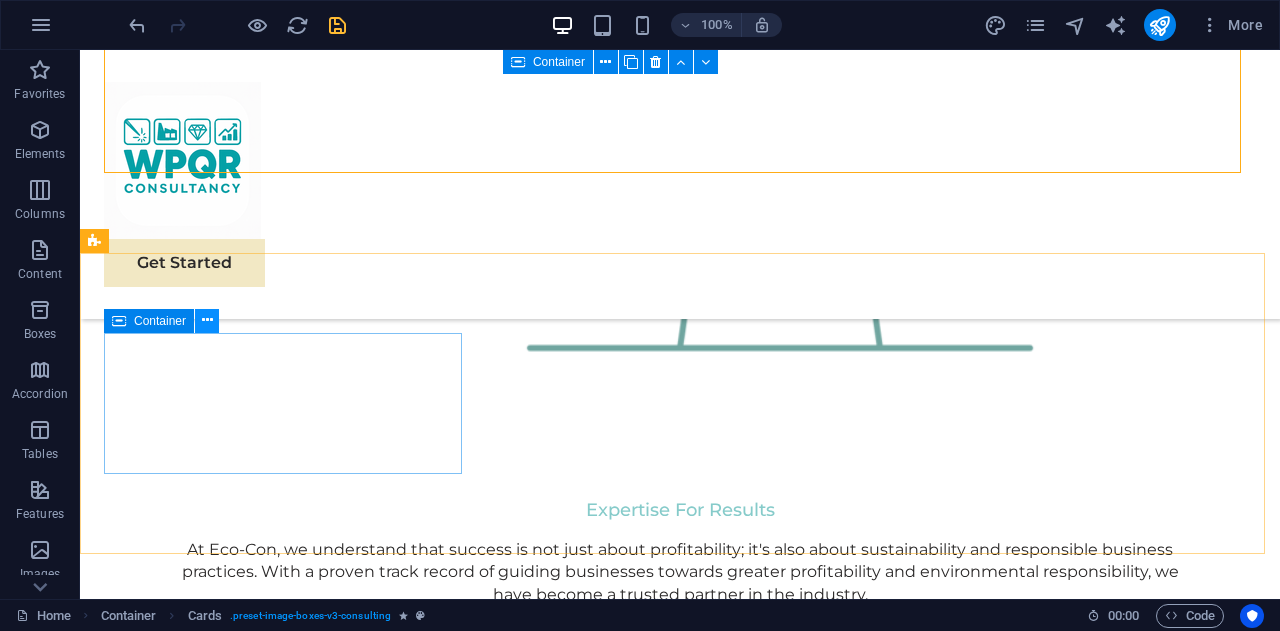 click at bounding box center [207, 320] 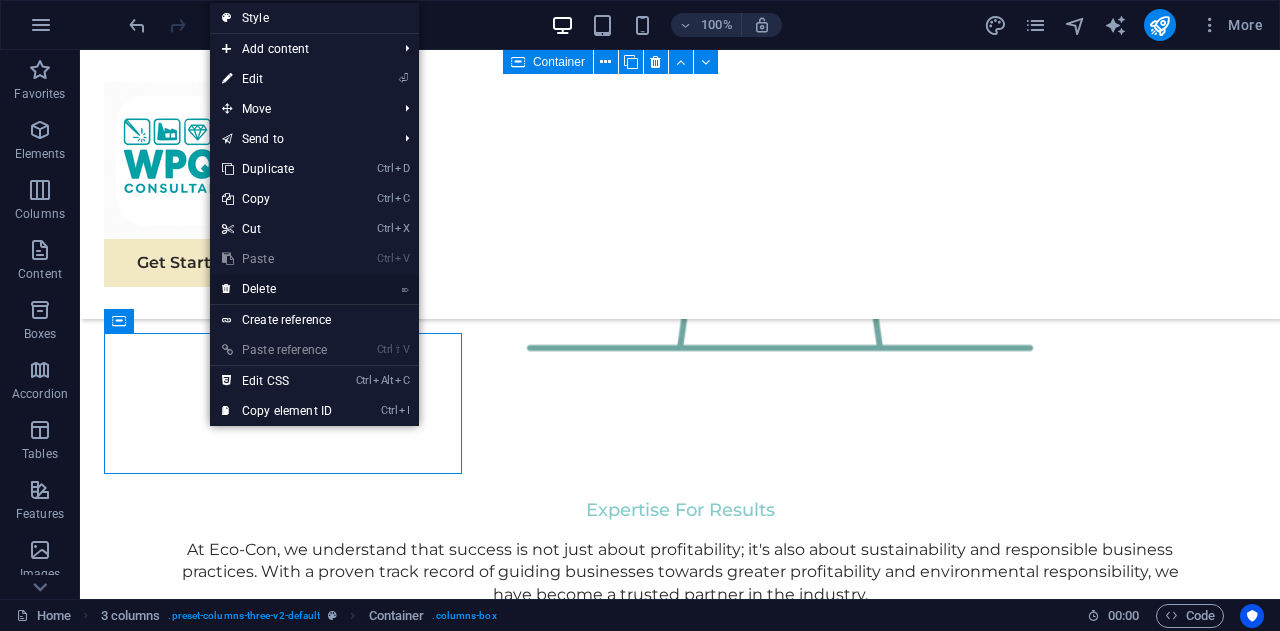 click on "⌦  Delete" at bounding box center (277, 289) 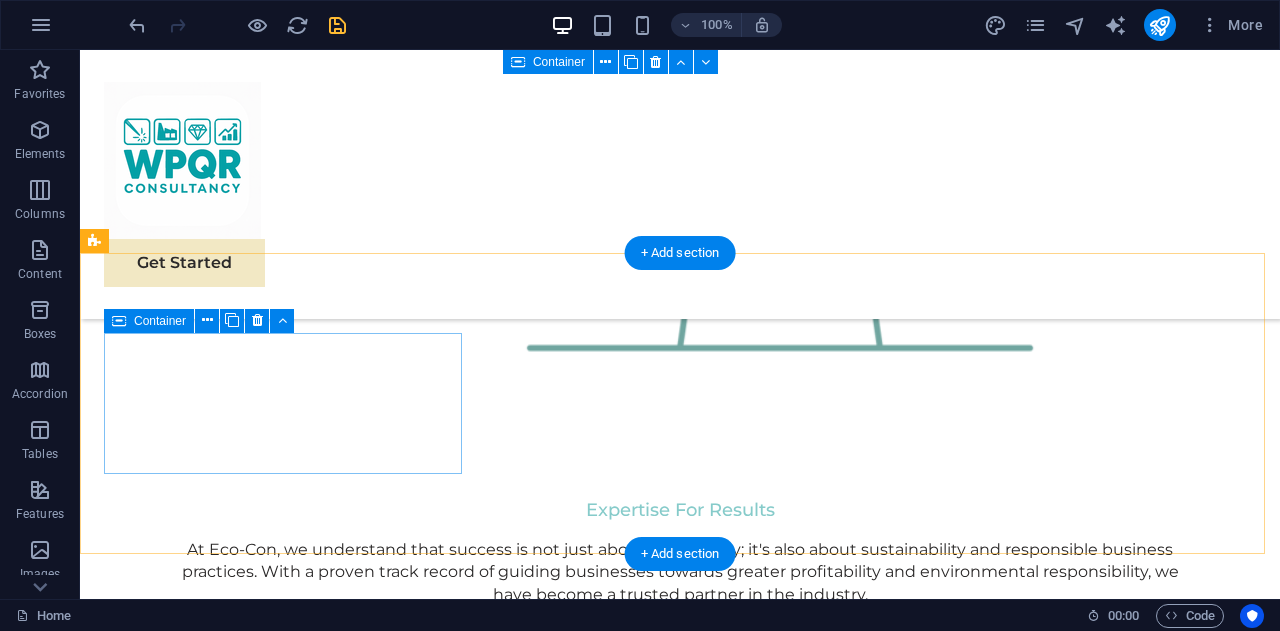 click on "Drop content here or  Add elements  Paste clipboard" at bounding box center [285, 3786] 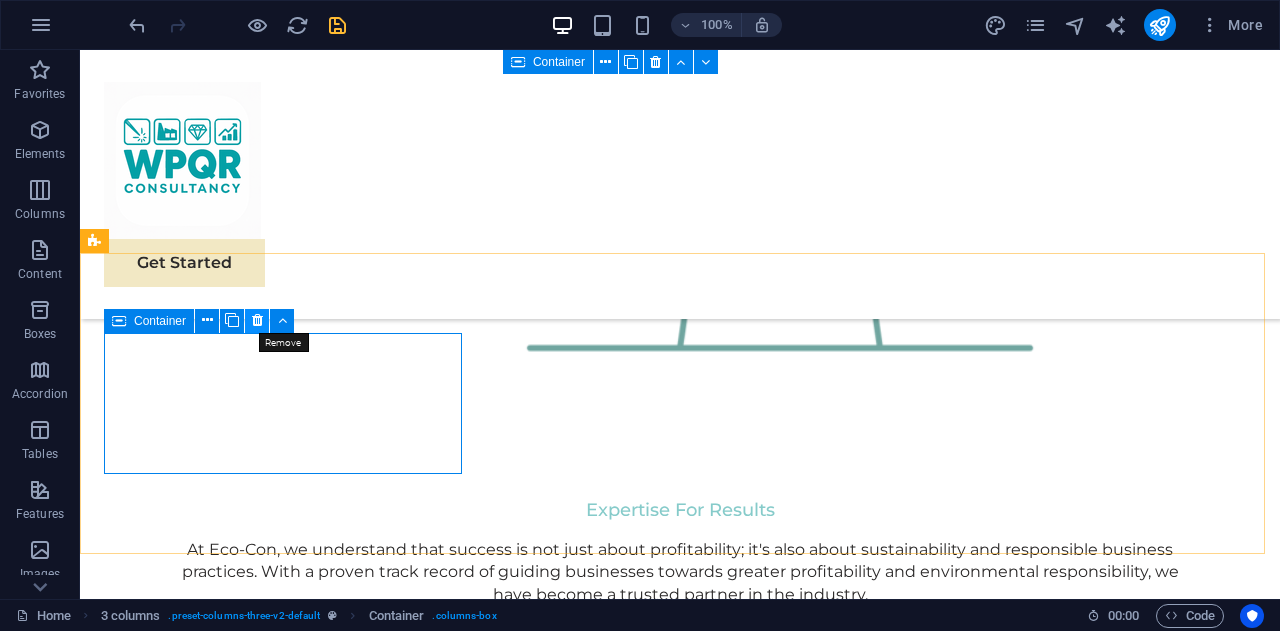 click at bounding box center [257, 320] 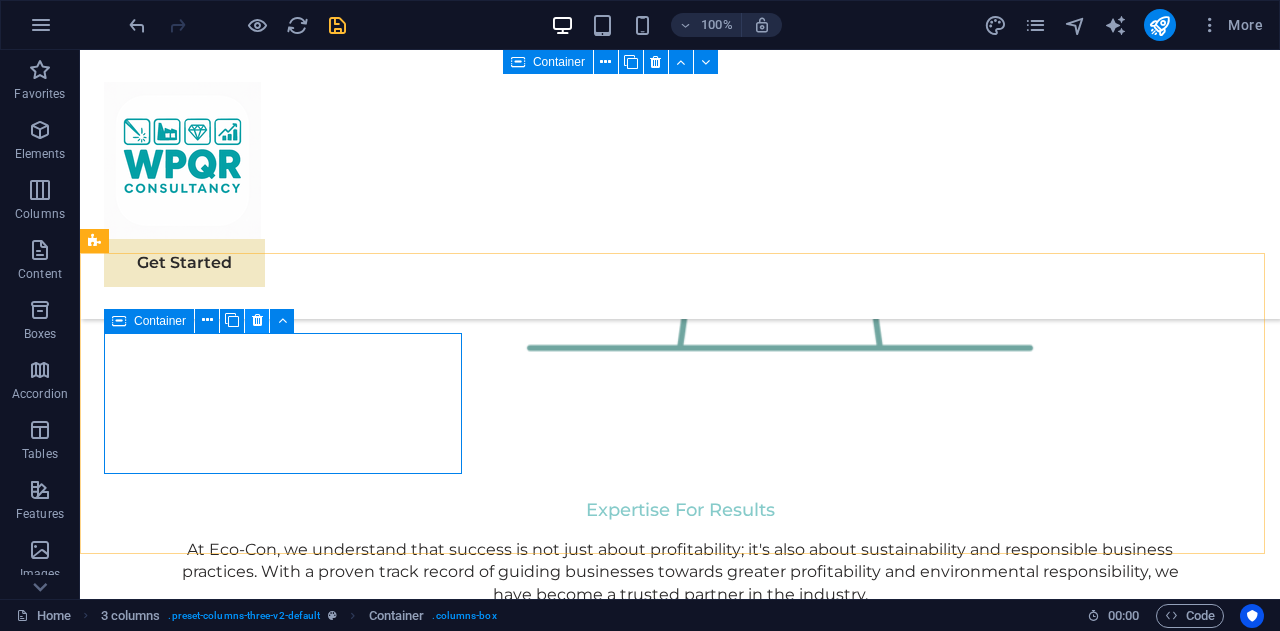 click at bounding box center [257, 320] 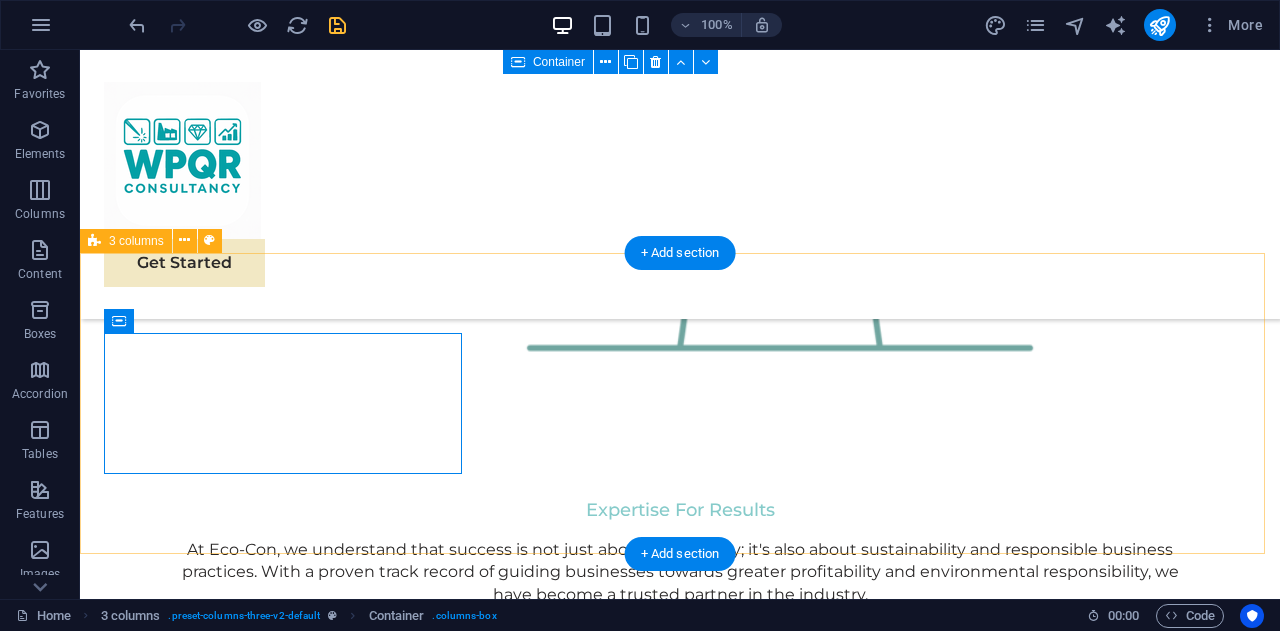 click on "Drop content here or  Add elements  Paste clipboard" at bounding box center [680, 3786] 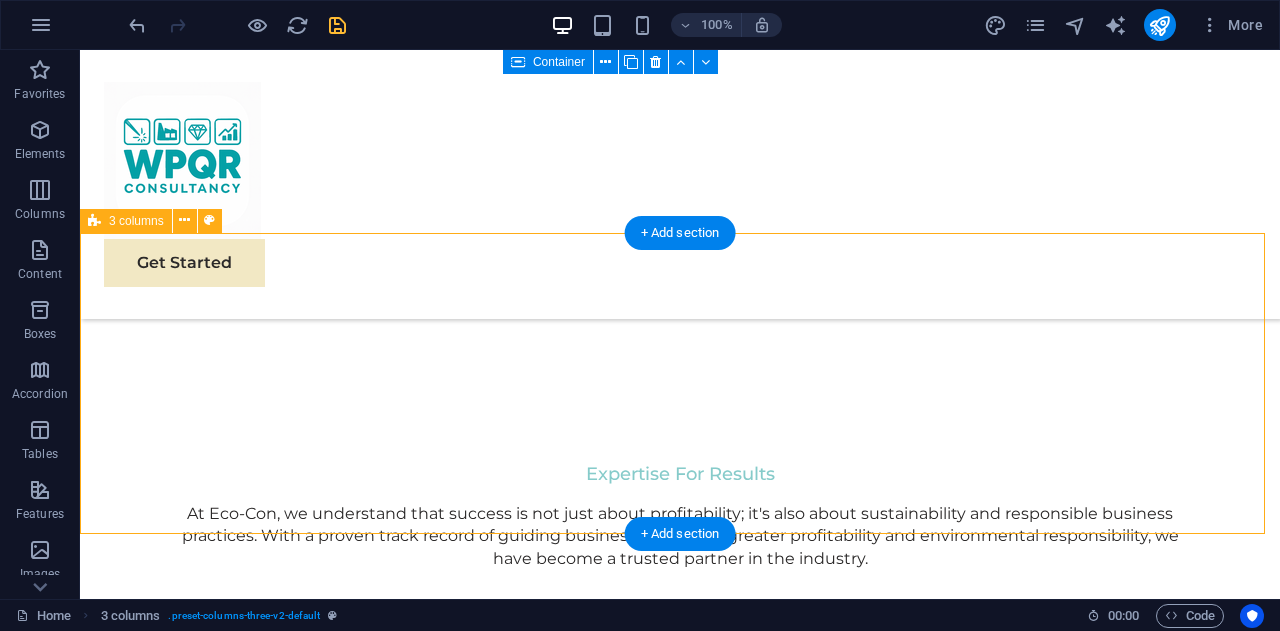 scroll, scrollTop: 2862, scrollLeft: 0, axis: vertical 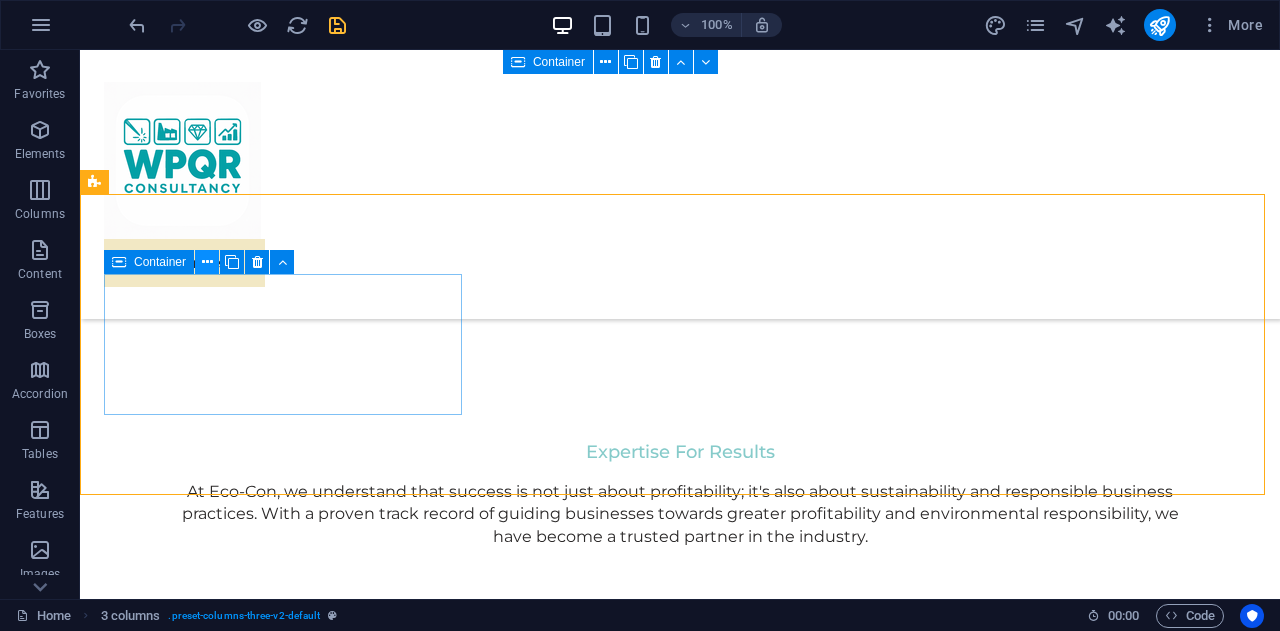 click at bounding box center (207, 262) 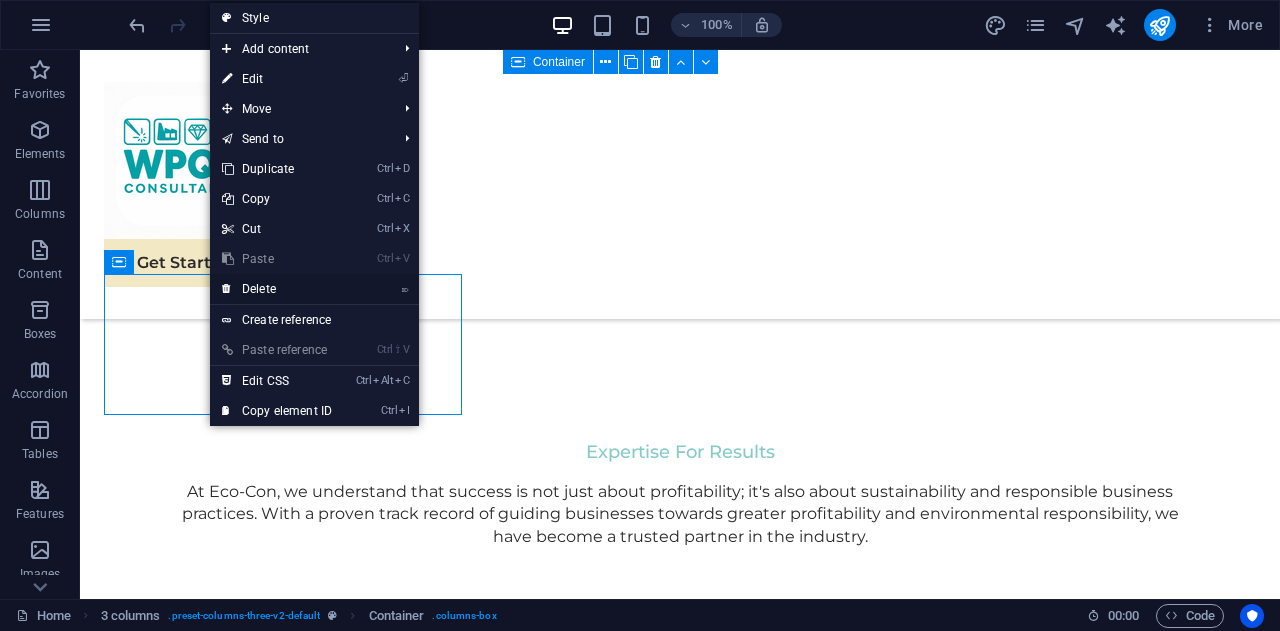 click on "⌦  Delete" at bounding box center (277, 289) 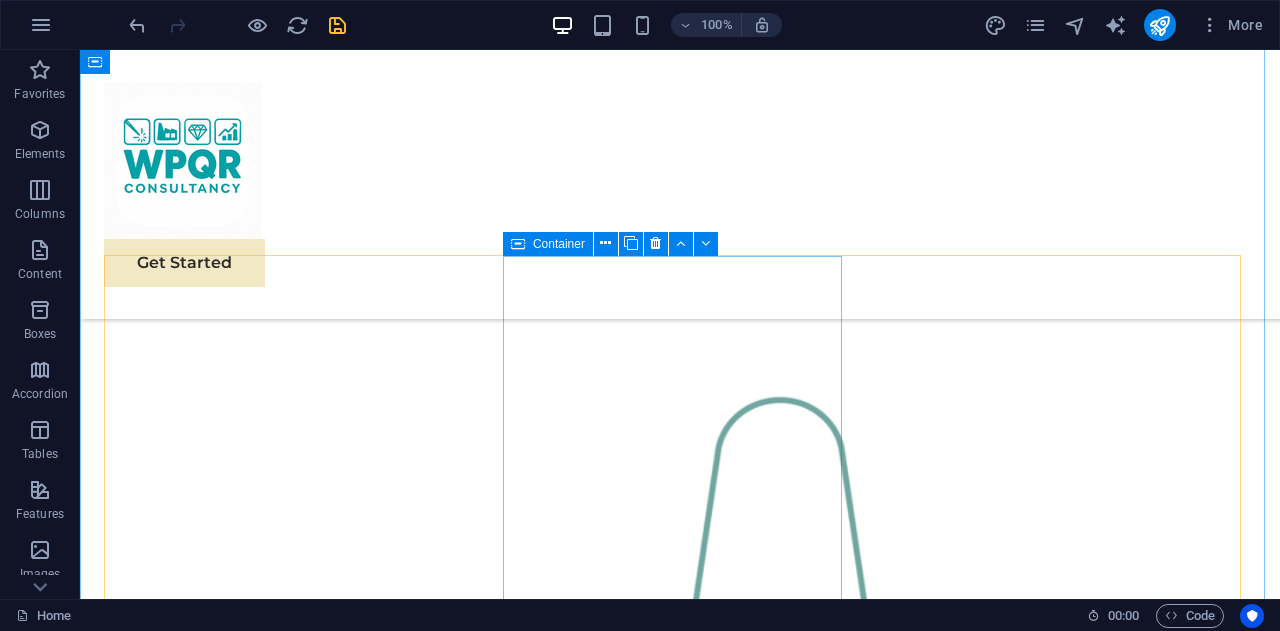 scroll, scrollTop: 1802, scrollLeft: 0, axis: vertical 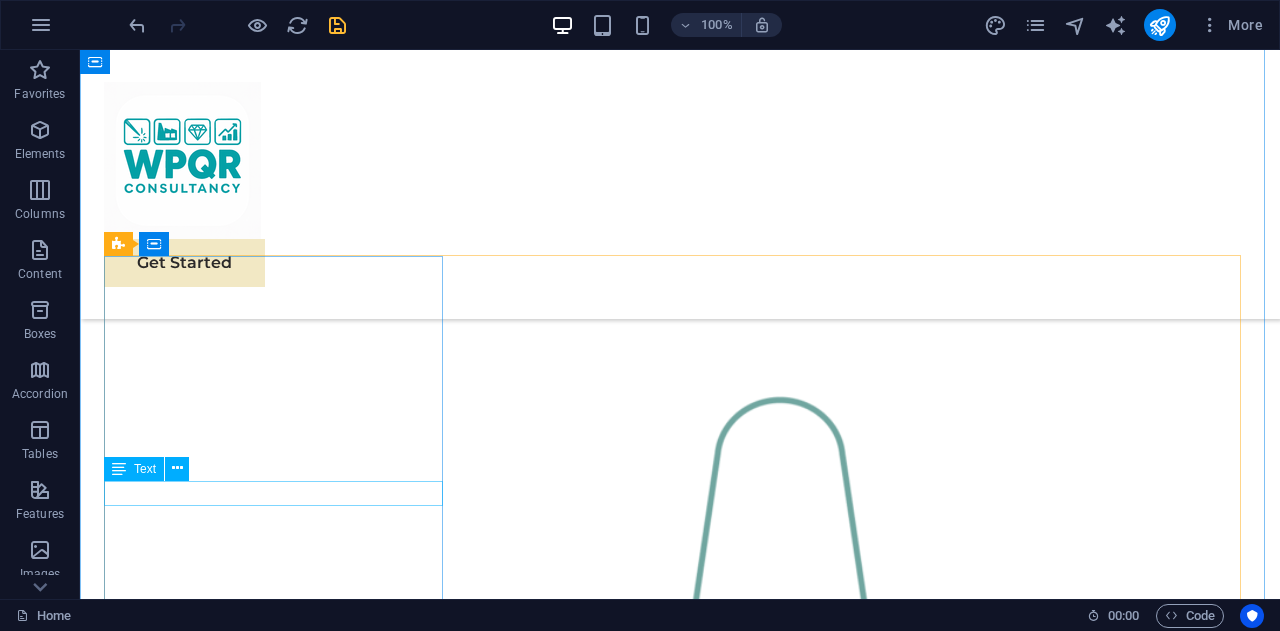 click on "Sustainable Advisor" at bounding box center [276, 2173] 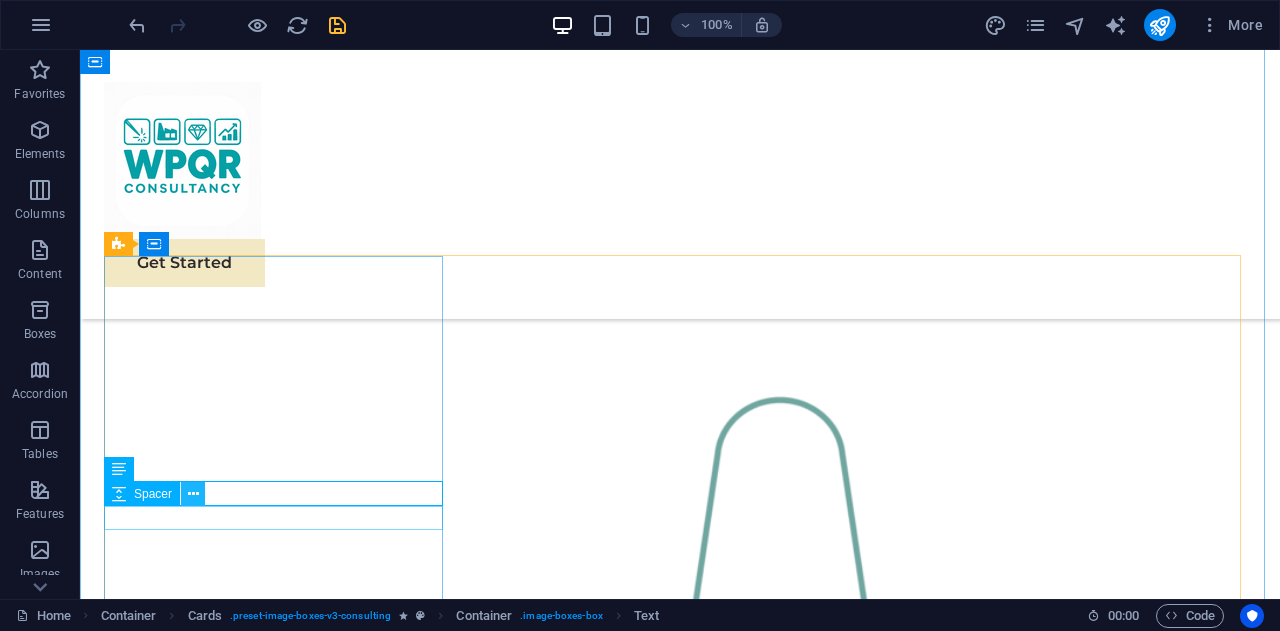 click at bounding box center [193, 494] 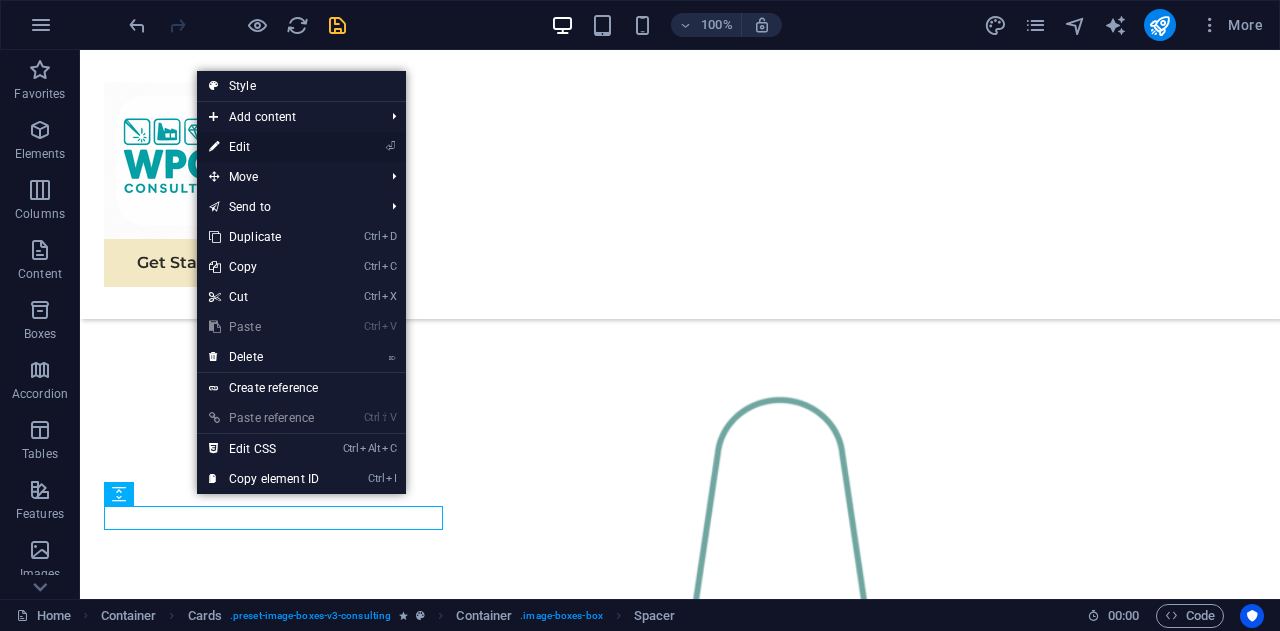 click on "⏎  Edit" at bounding box center (264, 147) 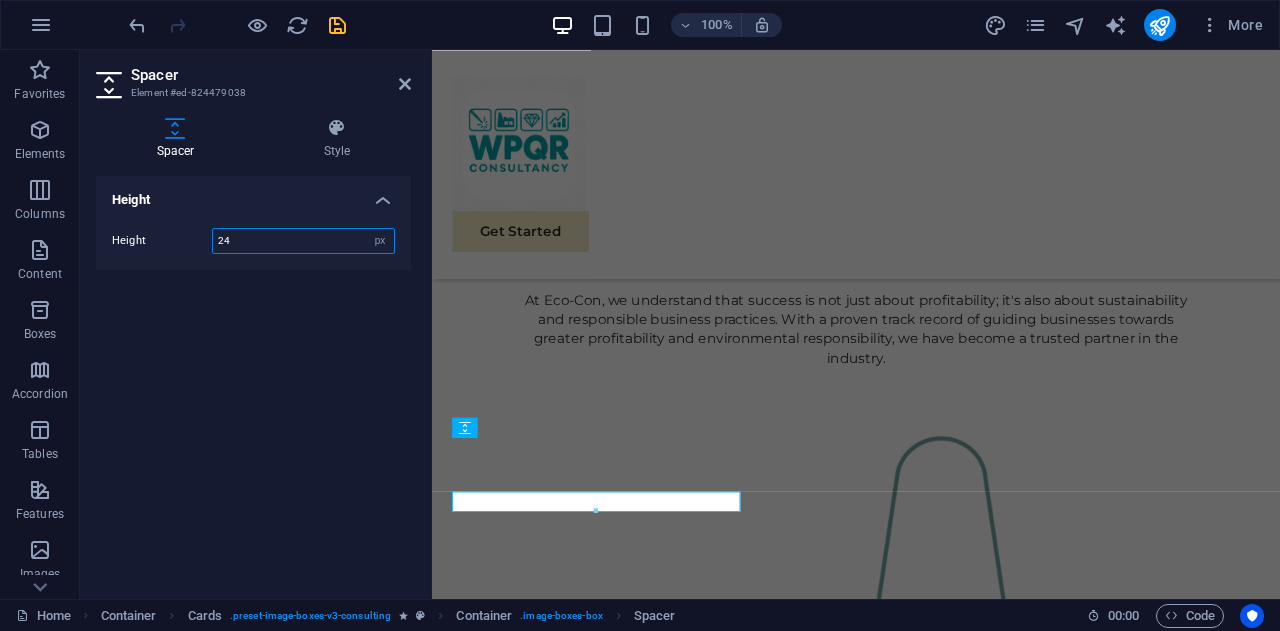 scroll, scrollTop: 1738, scrollLeft: 0, axis: vertical 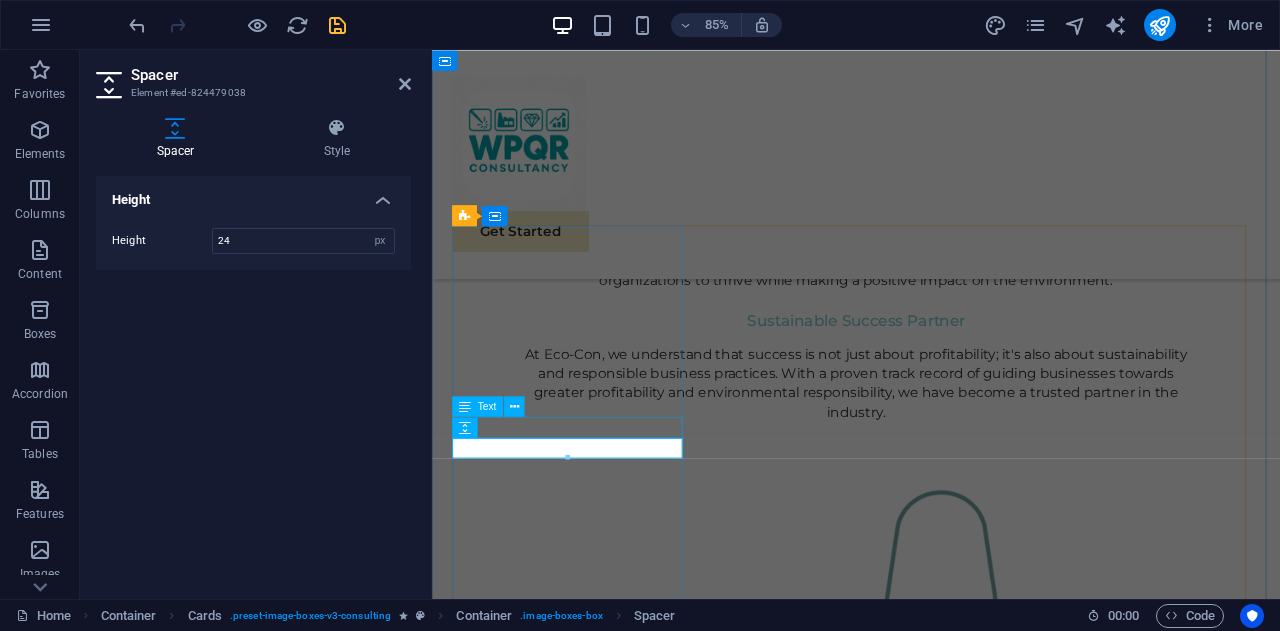 click on "Sustainable Advisor" at bounding box center [594, 2181] 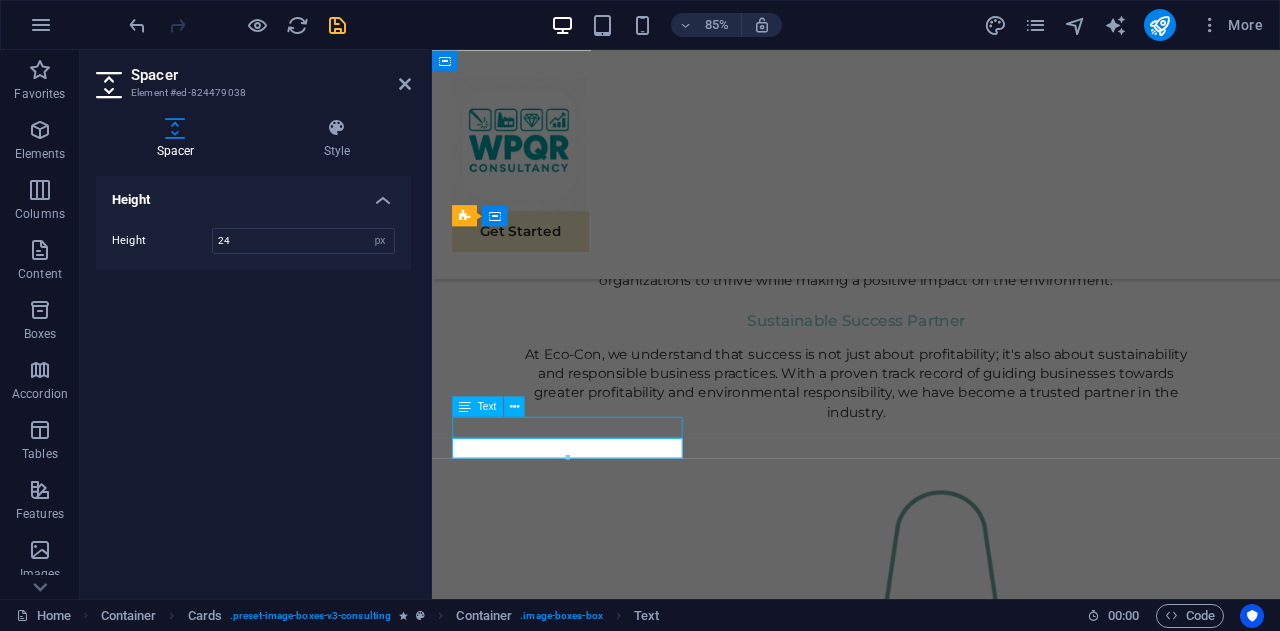 scroll, scrollTop: 1802, scrollLeft: 0, axis: vertical 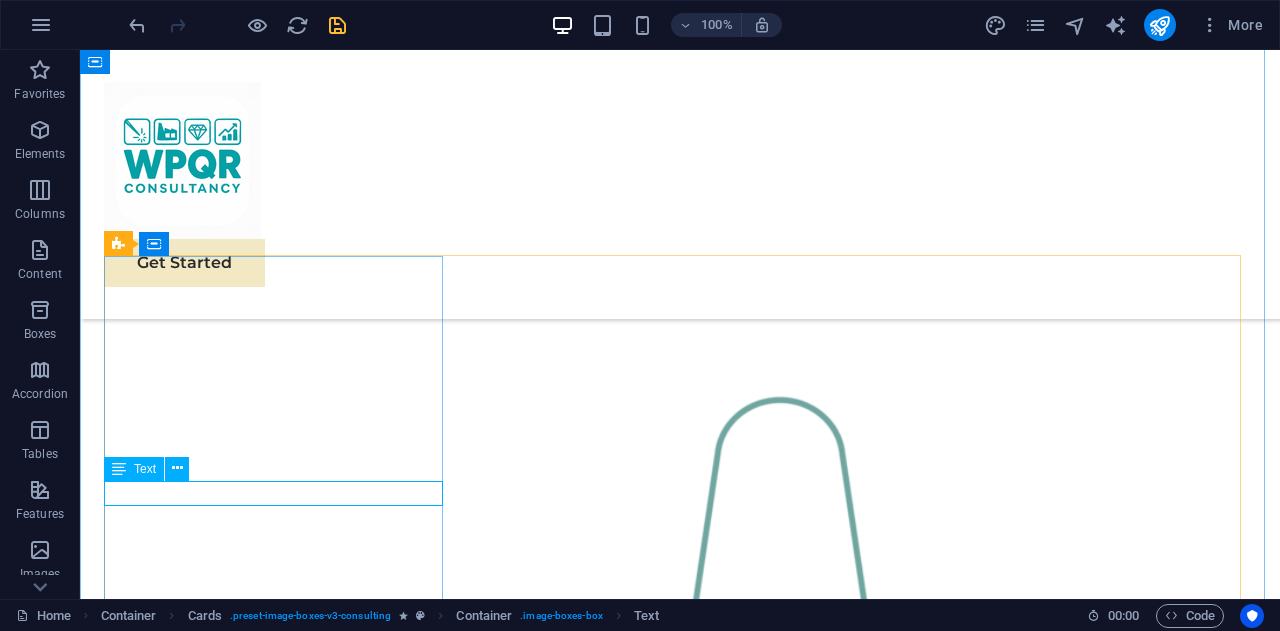 click on "Sustainable Advisor" at bounding box center (276, 2173) 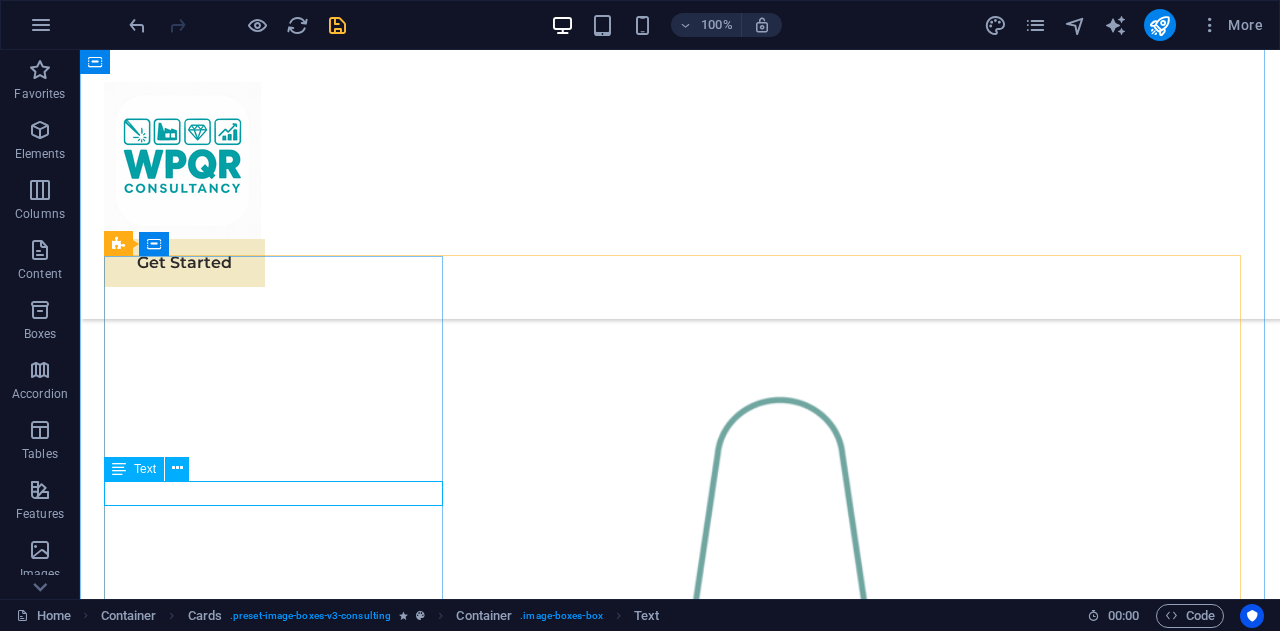 click on "Sustainable Advisor" at bounding box center (276, 2173) 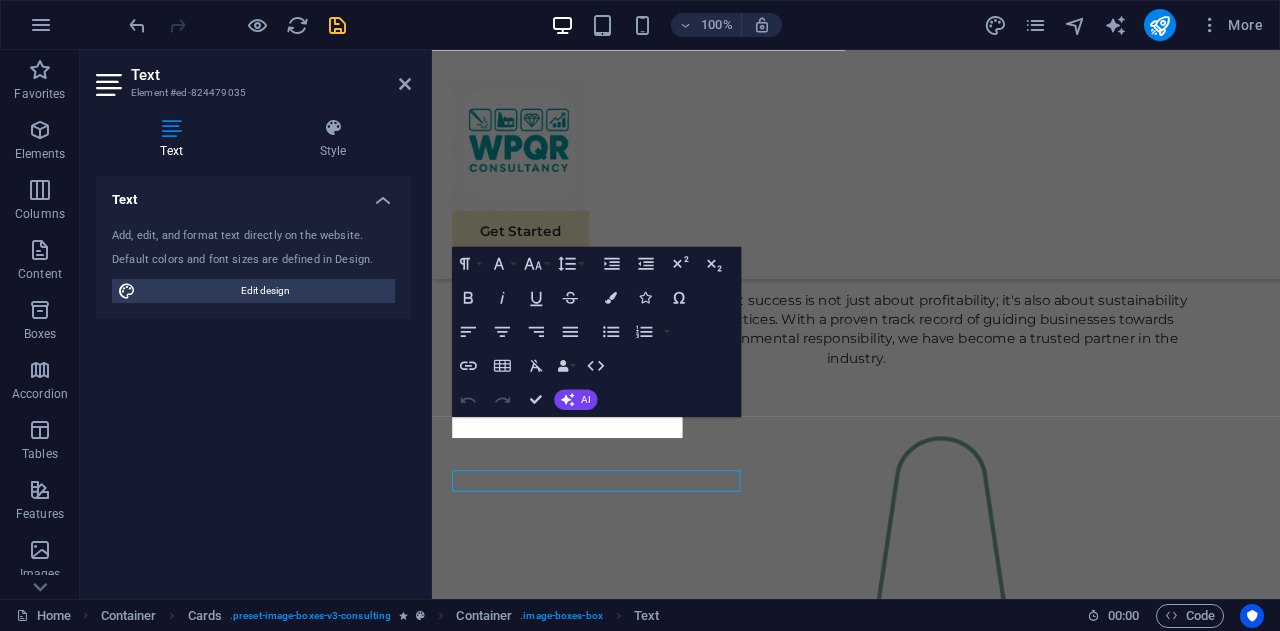 scroll, scrollTop: 1738, scrollLeft: 0, axis: vertical 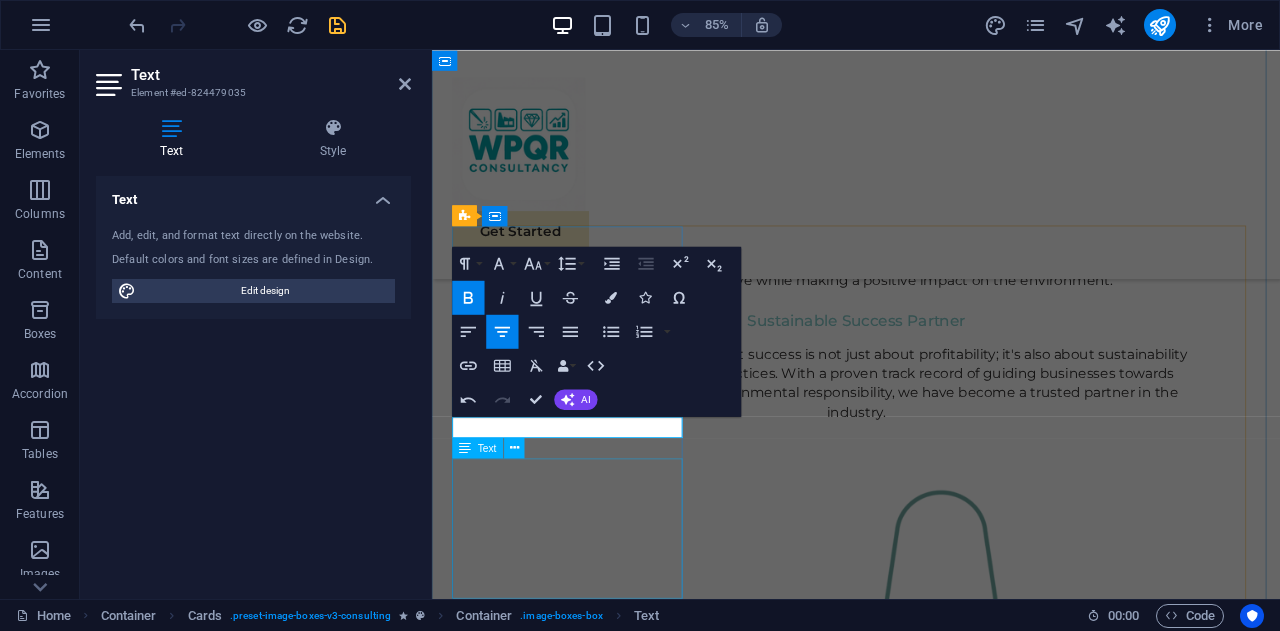 type 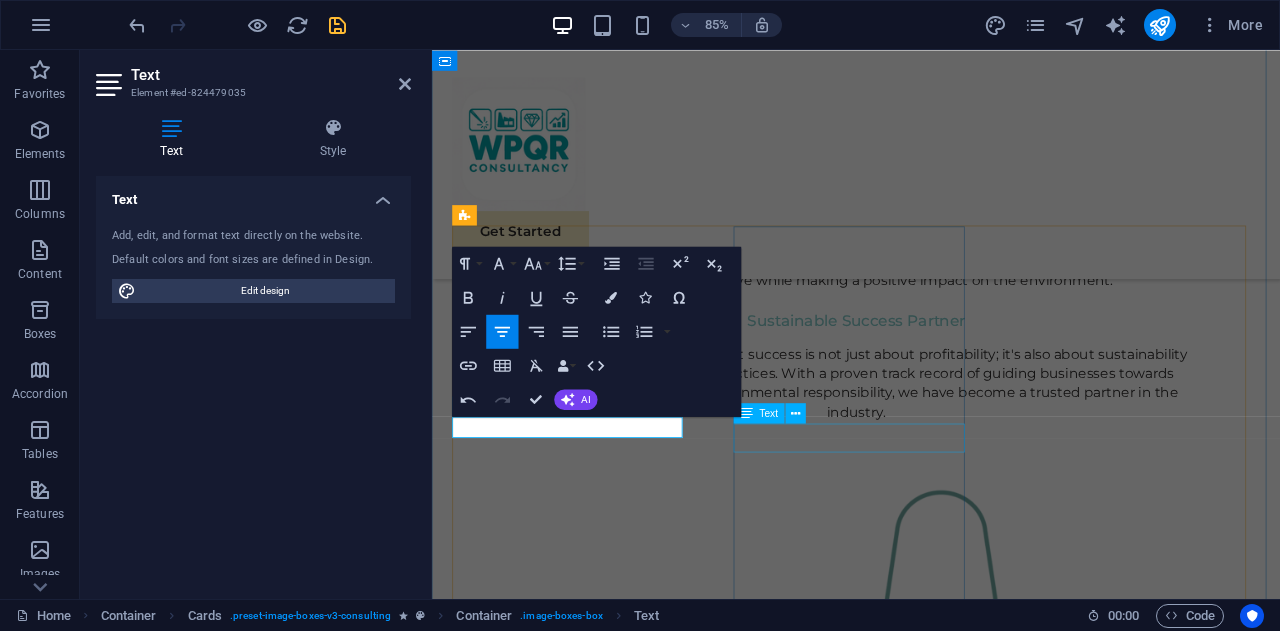 click on "Benjamin Creek" at bounding box center [594, 2615] 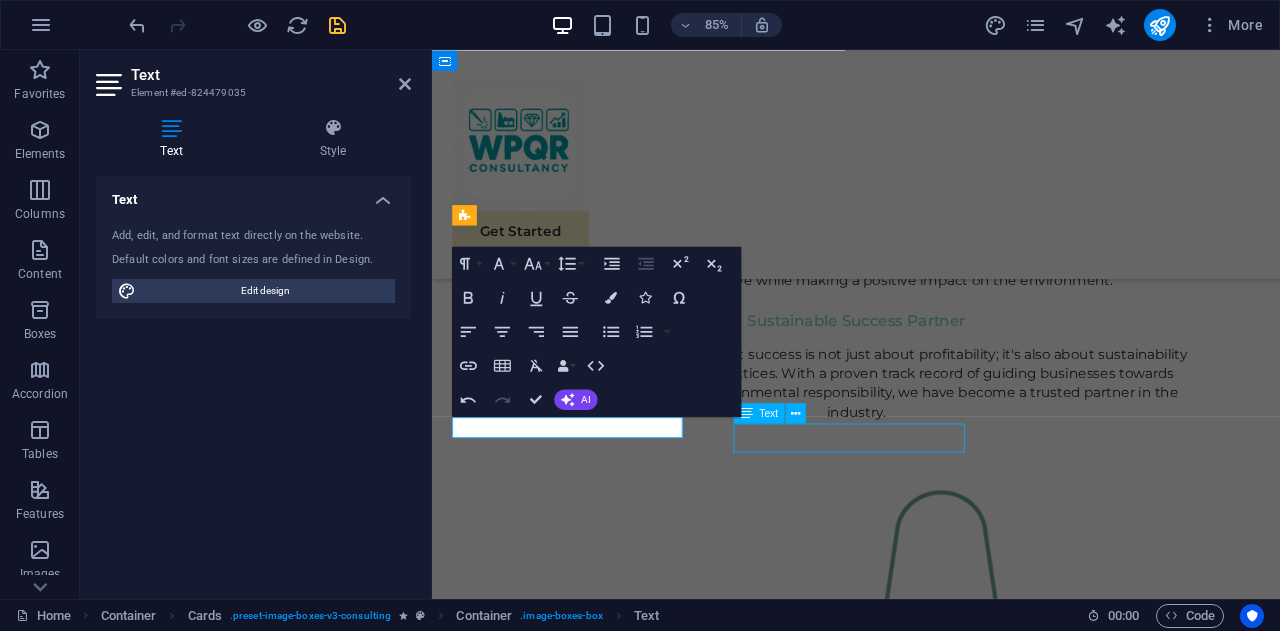 scroll, scrollTop: 1802, scrollLeft: 0, axis: vertical 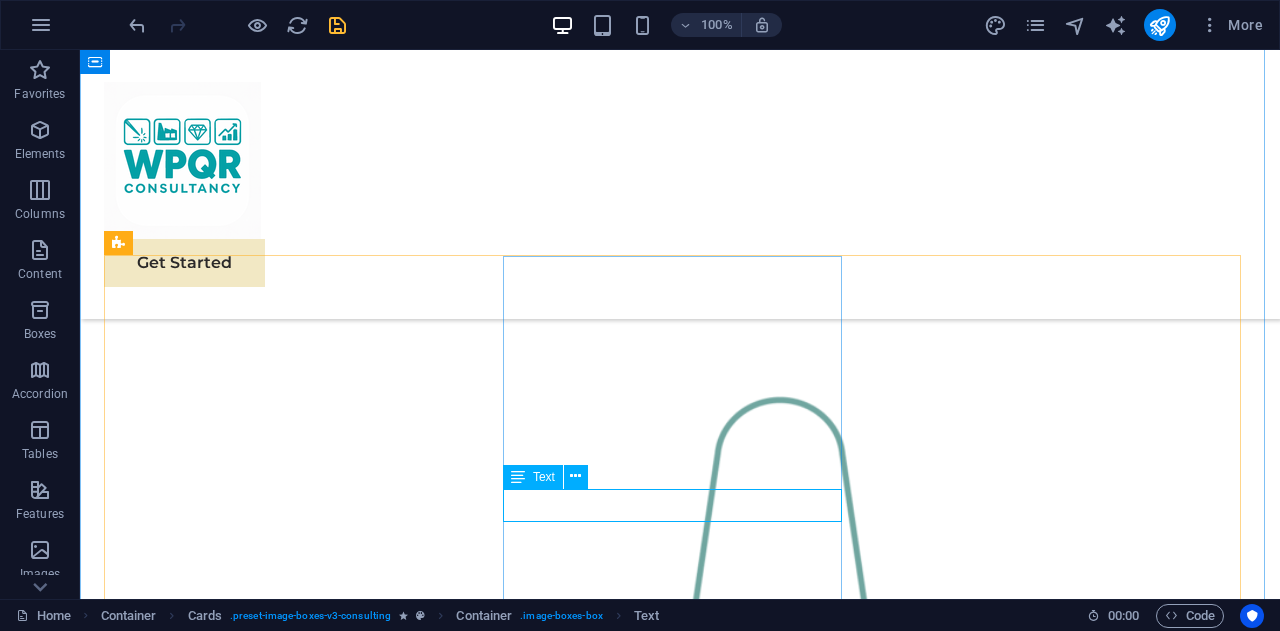 click on "Benjamin Creek" at bounding box center [276, 2585] 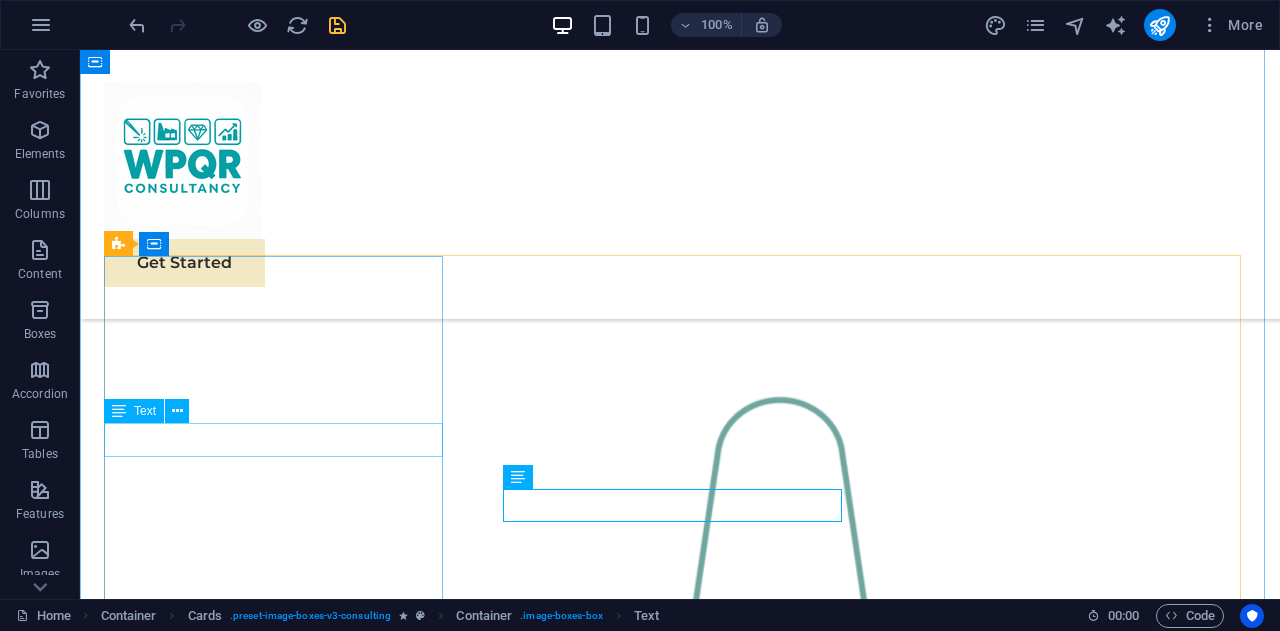 click on "Welding engineering" at bounding box center (276, 2121) 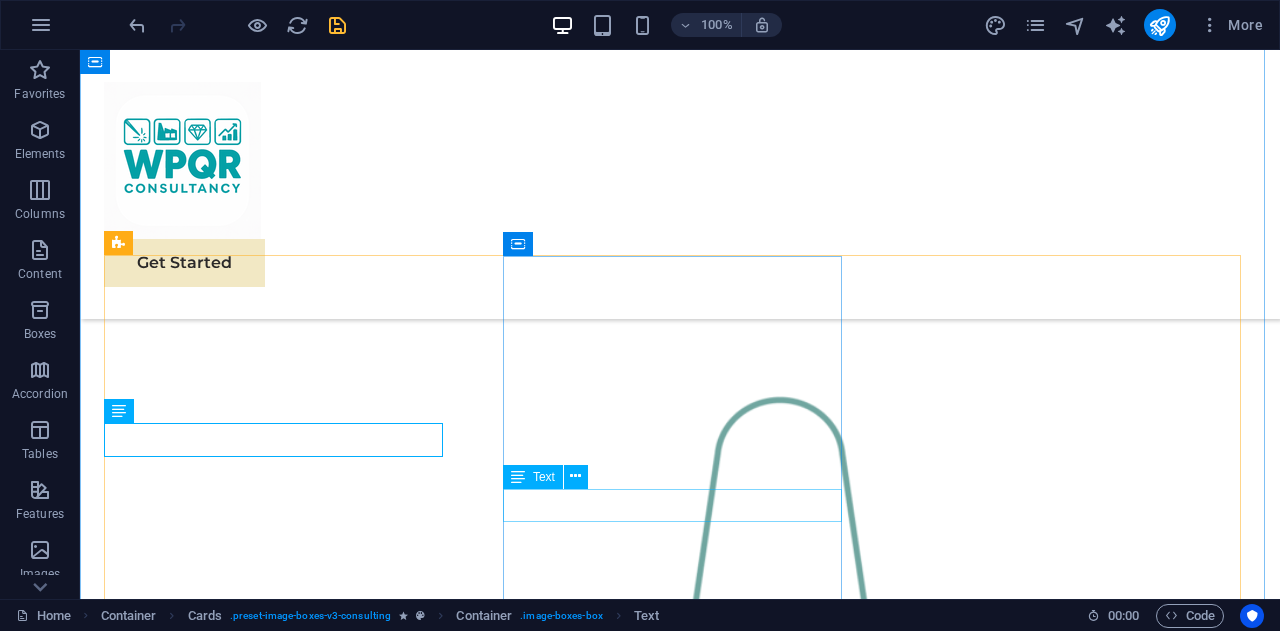 click on "Benjamin Creek" at bounding box center [276, 2585] 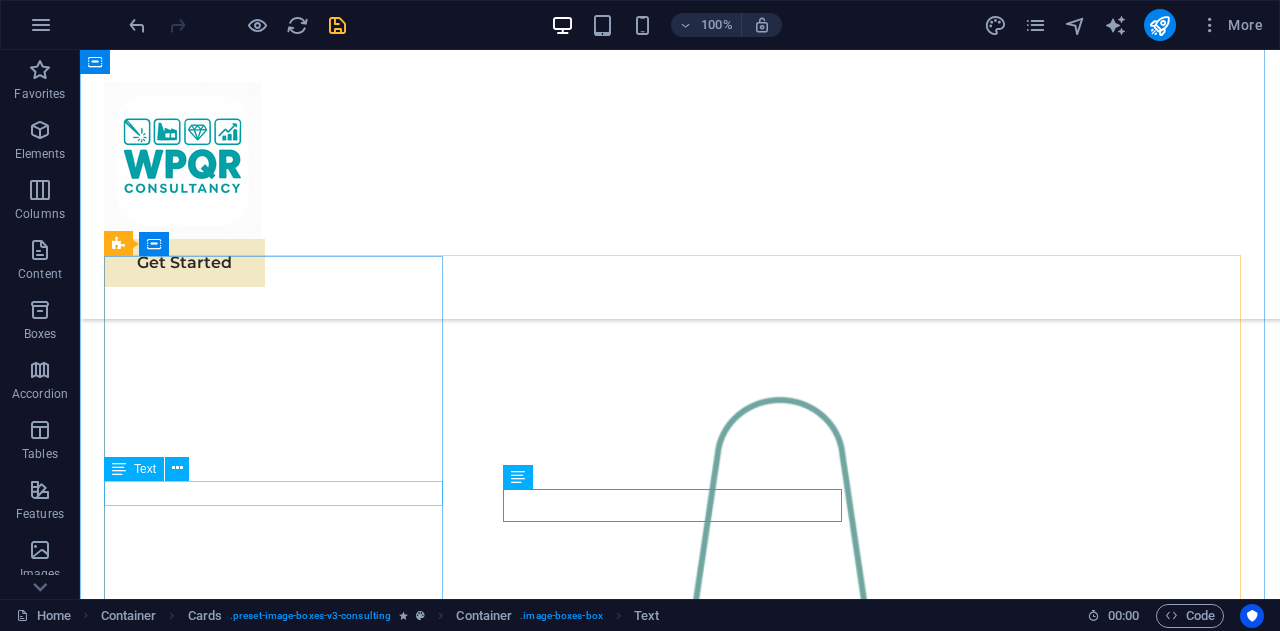 click on "Welding Engineering" at bounding box center (276, 2173) 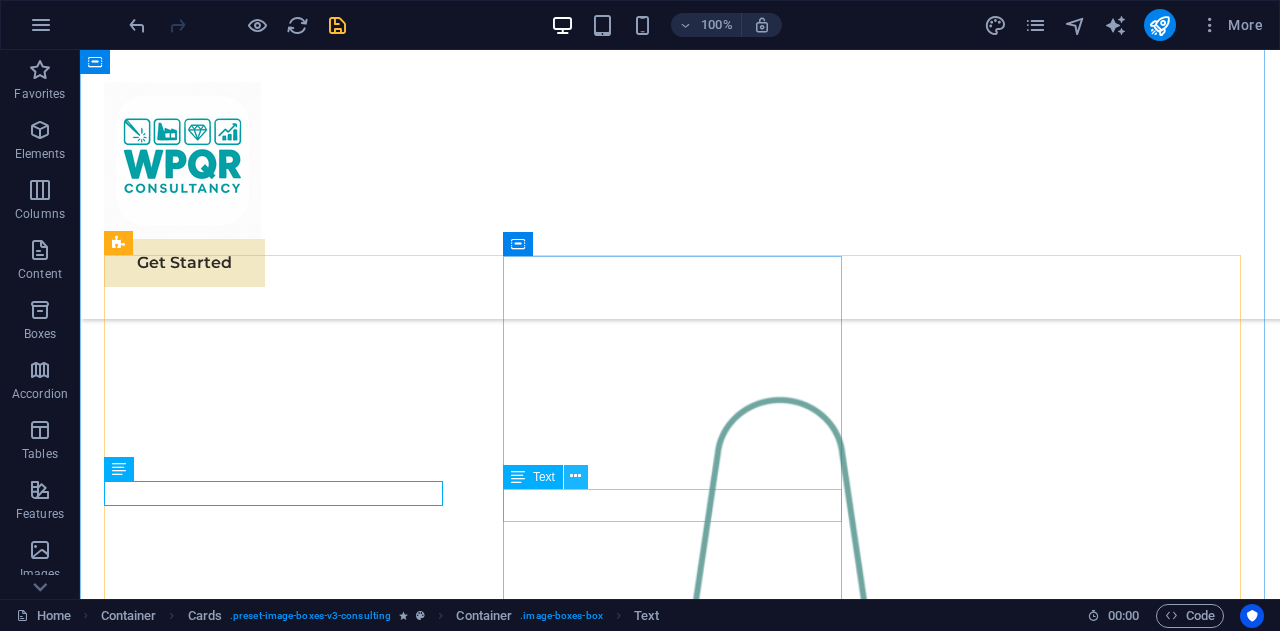 click at bounding box center [575, 476] 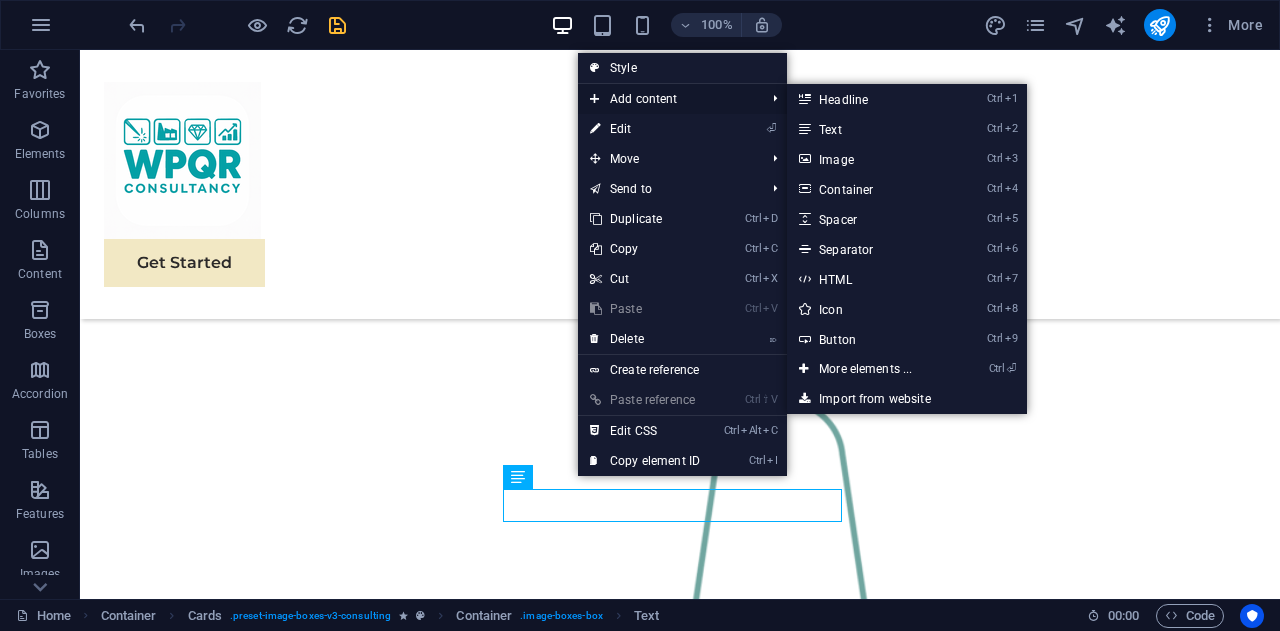 click on "Add content" at bounding box center (667, 99) 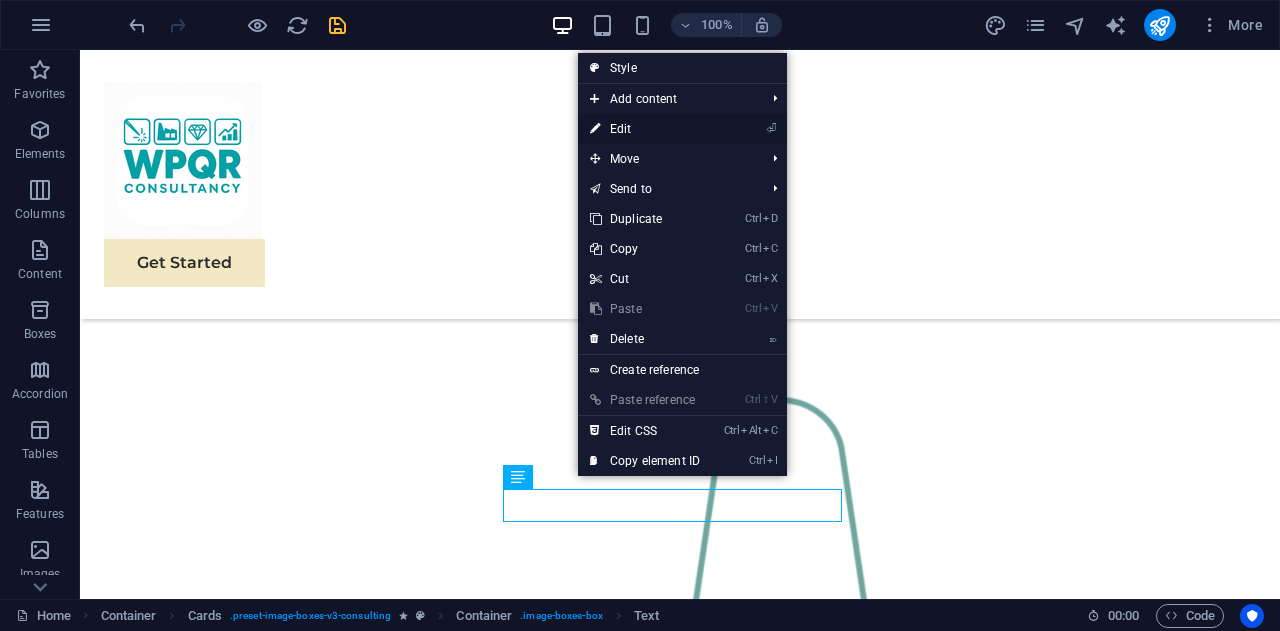 click on "⏎  Edit" at bounding box center (645, 129) 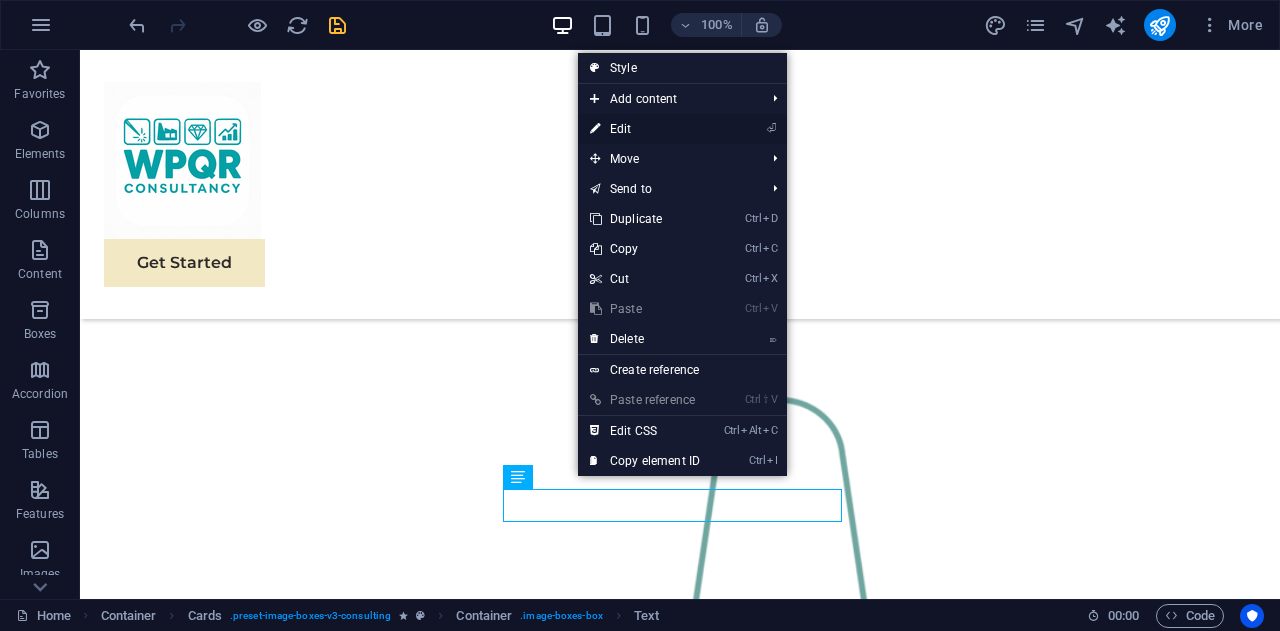 scroll, scrollTop: 1738, scrollLeft: 0, axis: vertical 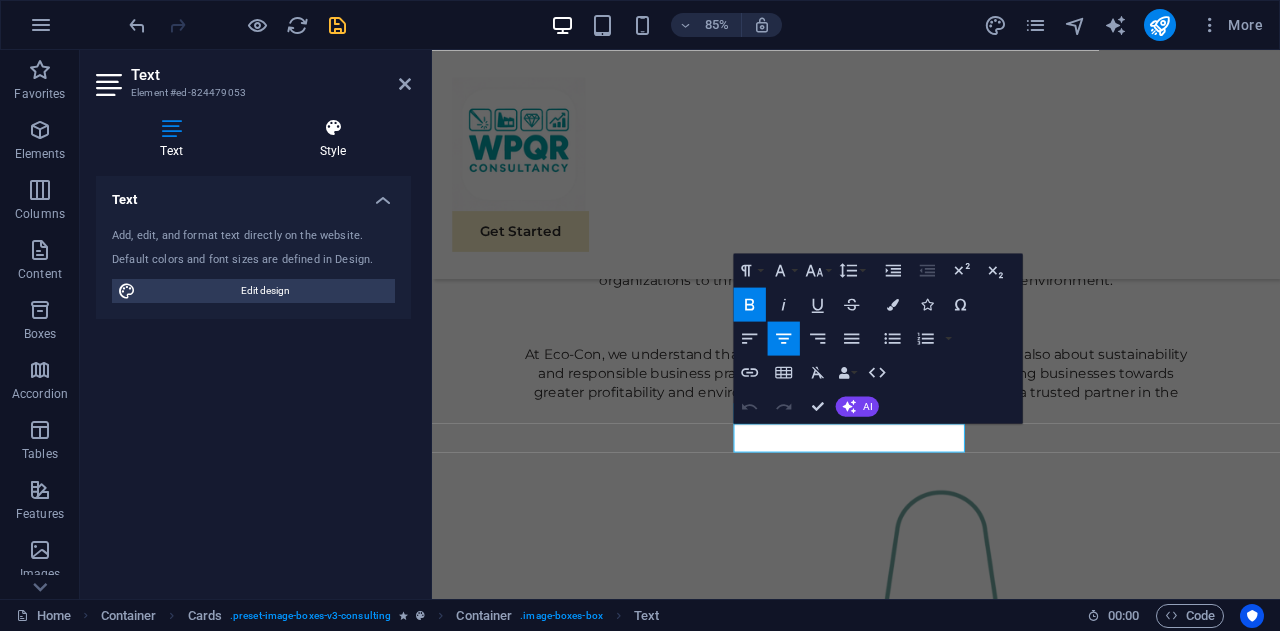 click on "Style" at bounding box center (333, 139) 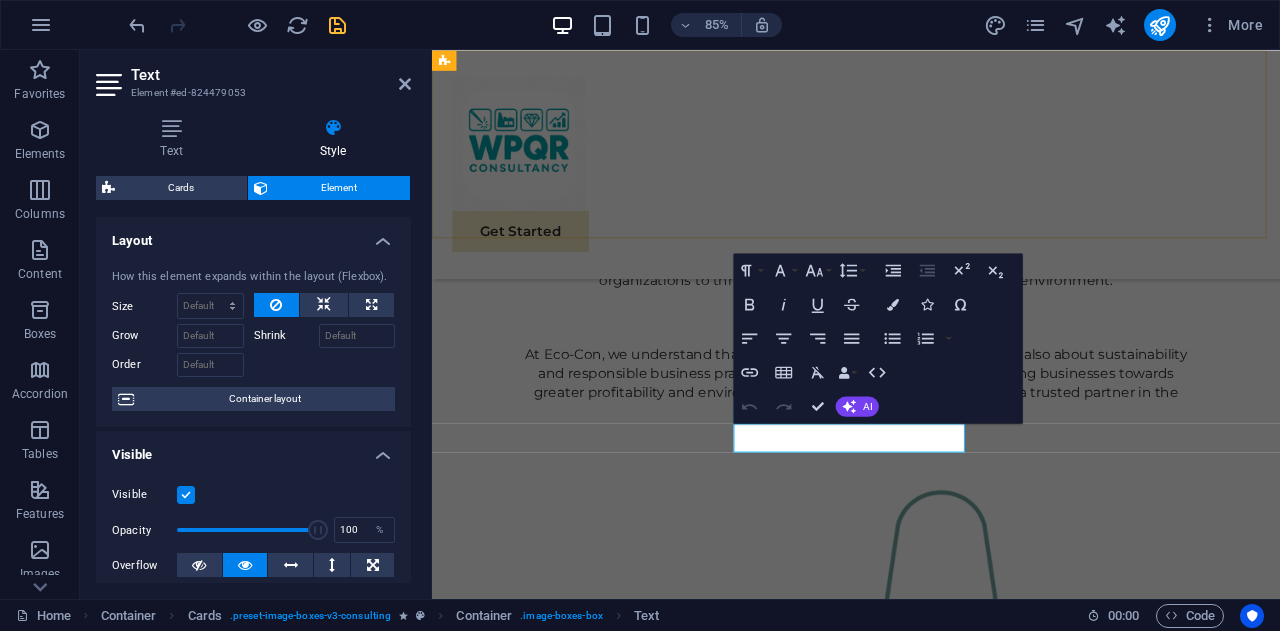 click on "Get Started" at bounding box center [931, 184] 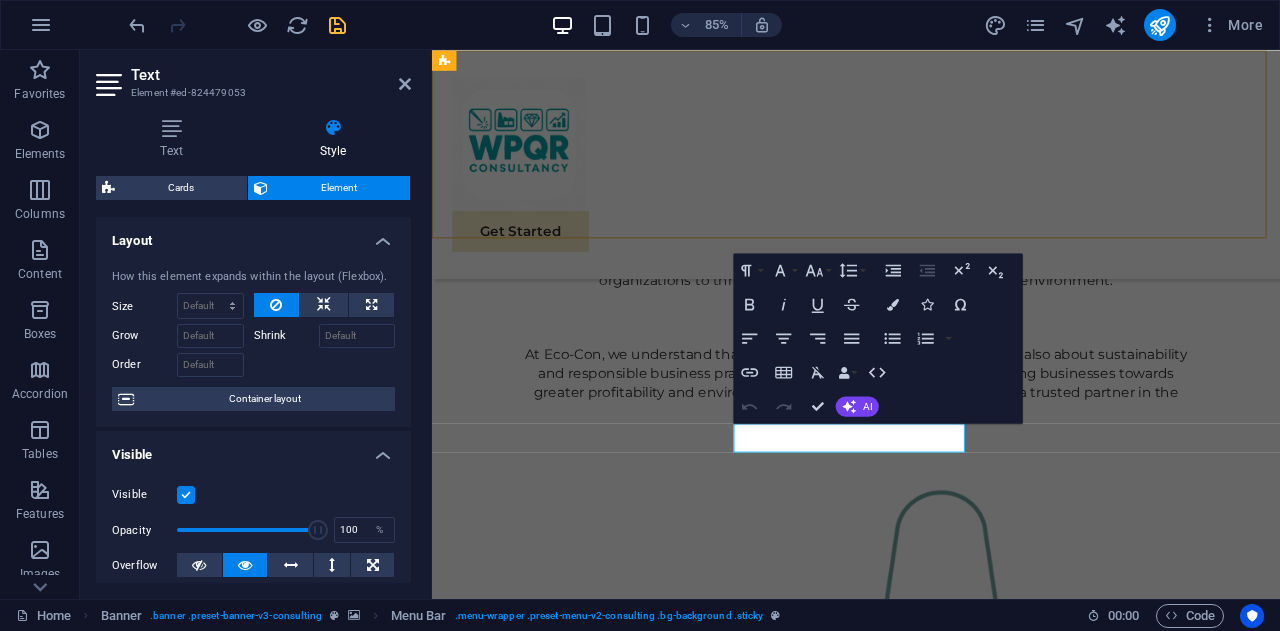 scroll, scrollTop: 1802, scrollLeft: 0, axis: vertical 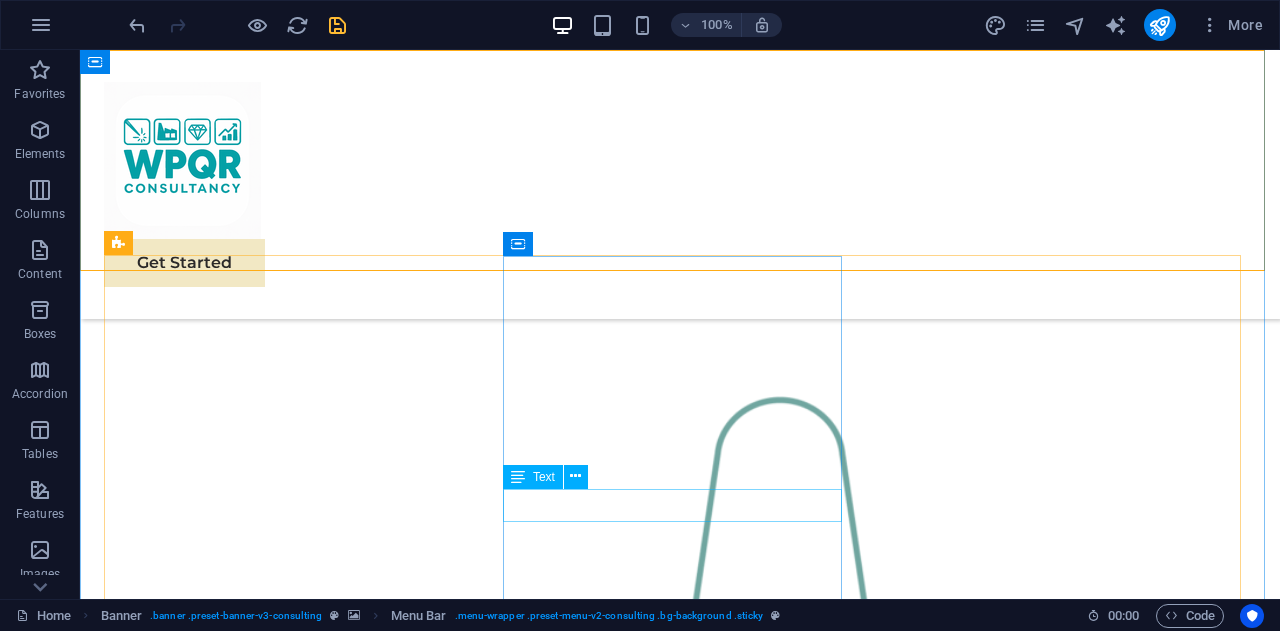 click on "Benjamin Creek" at bounding box center (276, 2585) 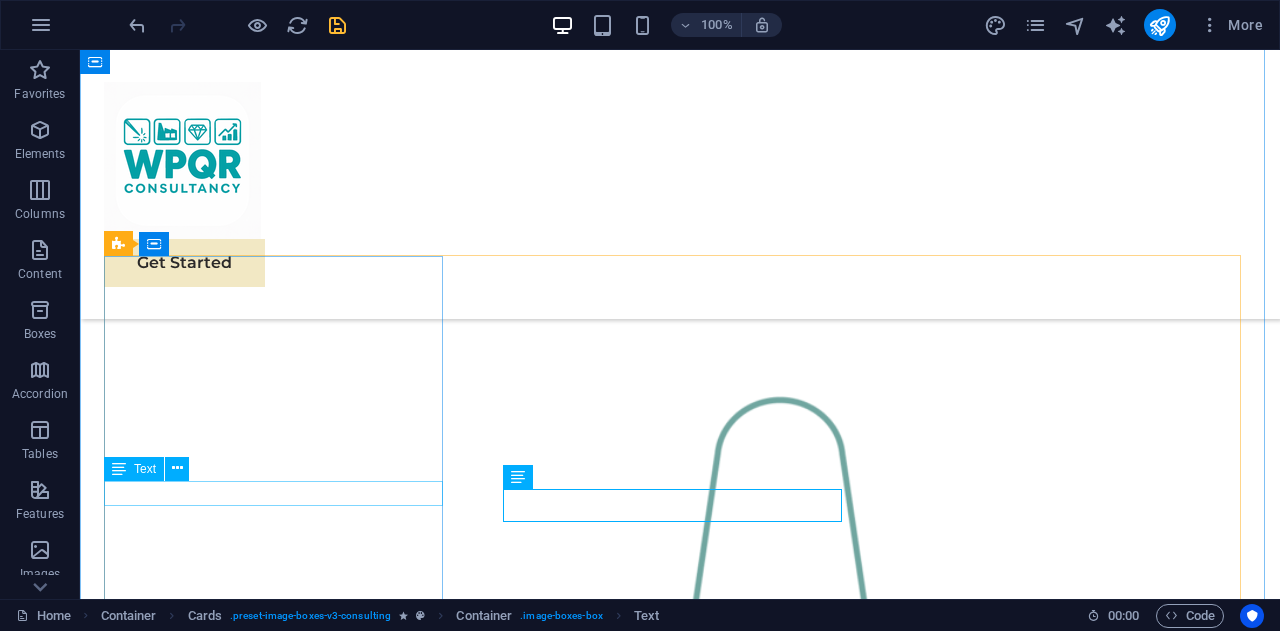 click on "Welding Engineering" at bounding box center [276, 2173] 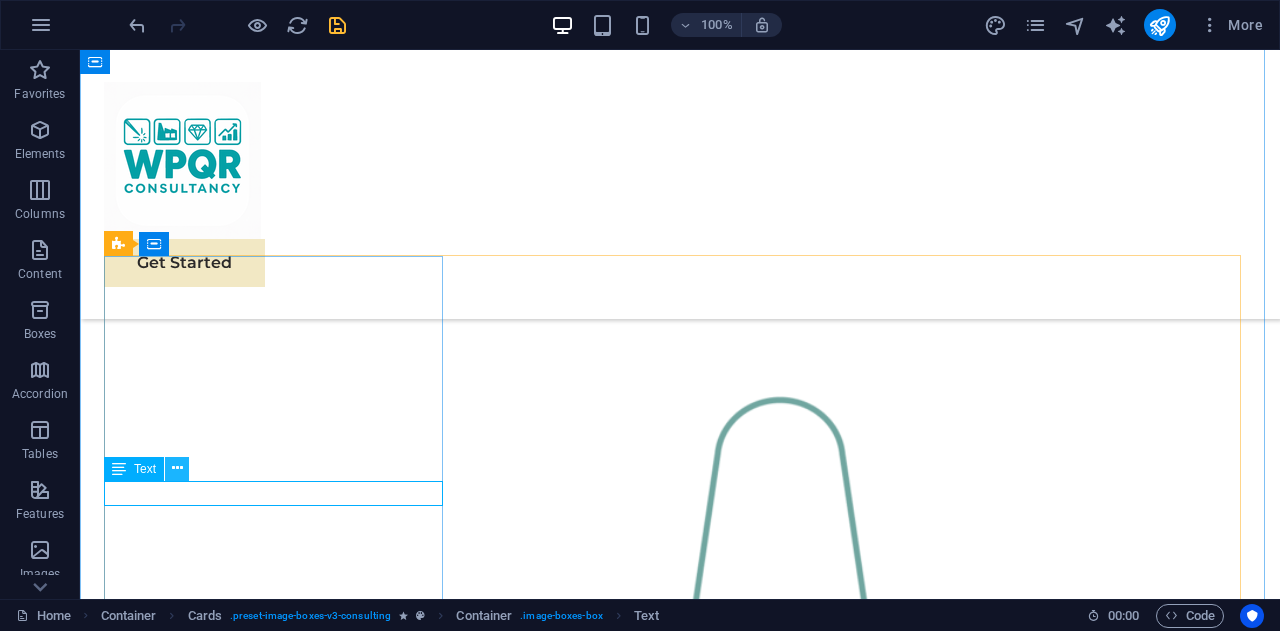 click at bounding box center (177, 468) 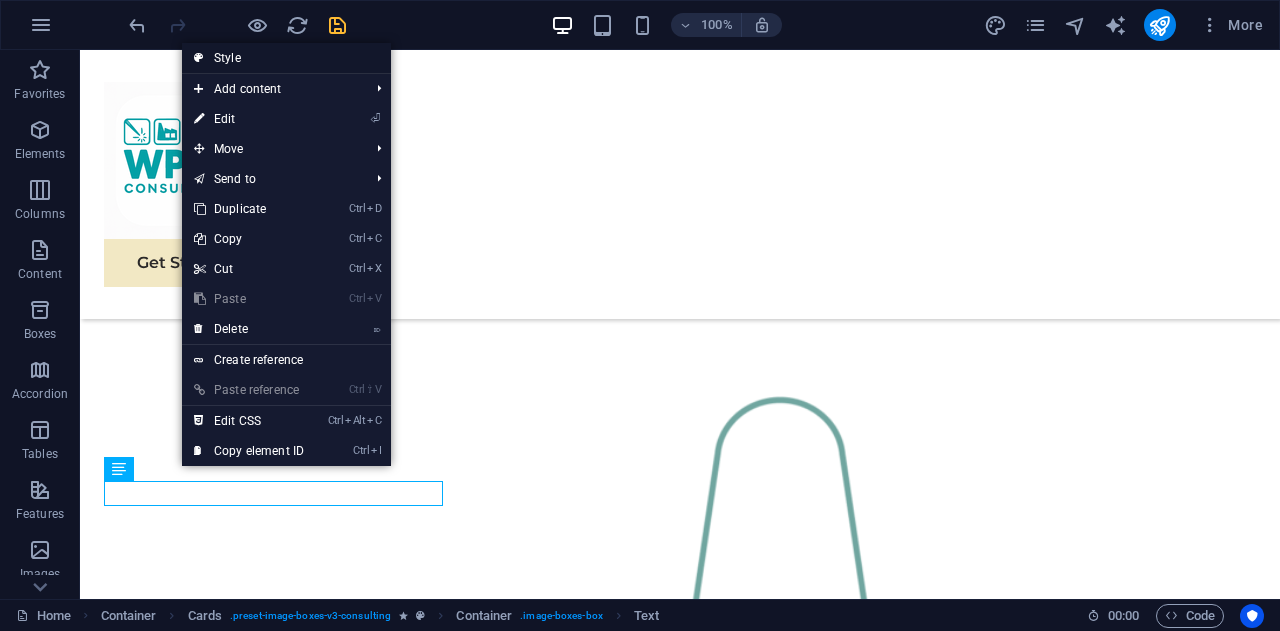 click on "Style" at bounding box center [286, 58] 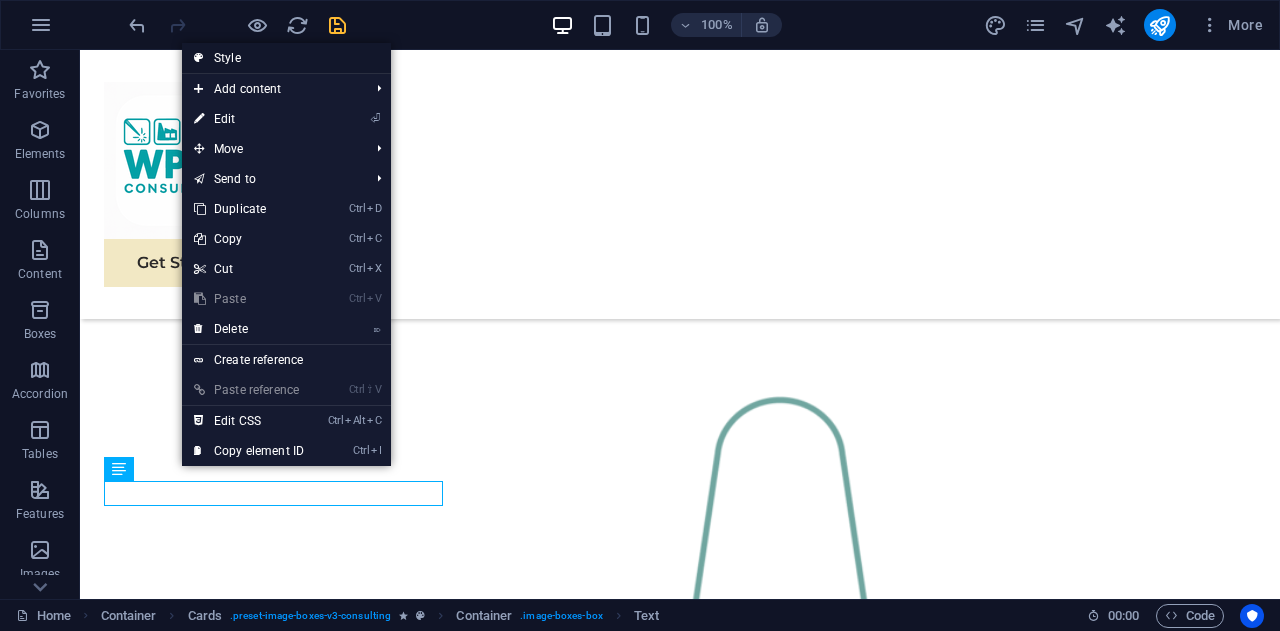 select on "rem" 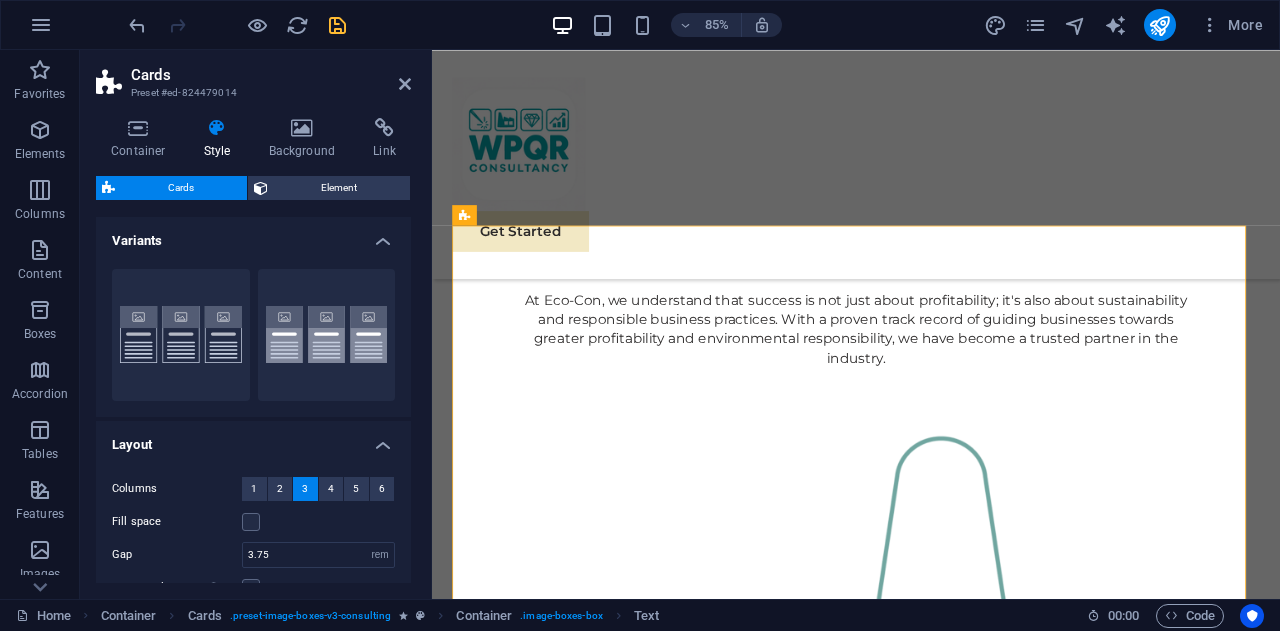 scroll, scrollTop: 1738, scrollLeft: 0, axis: vertical 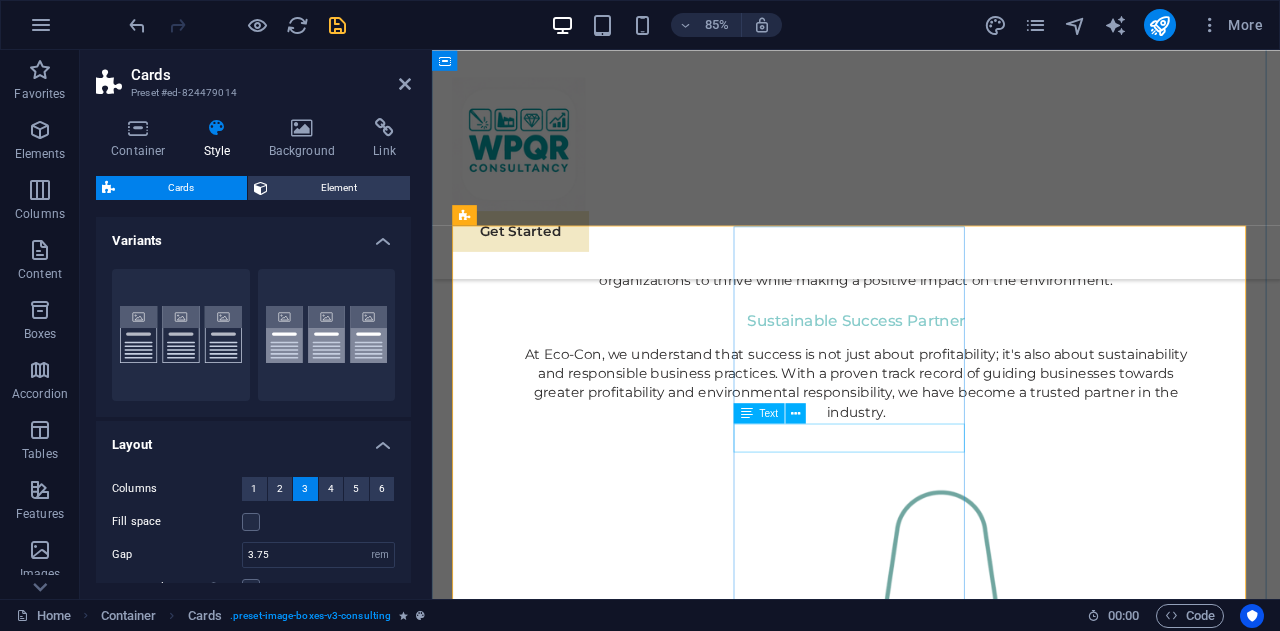 click on "Benjamin Creek" at bounding box center (594, 2615) 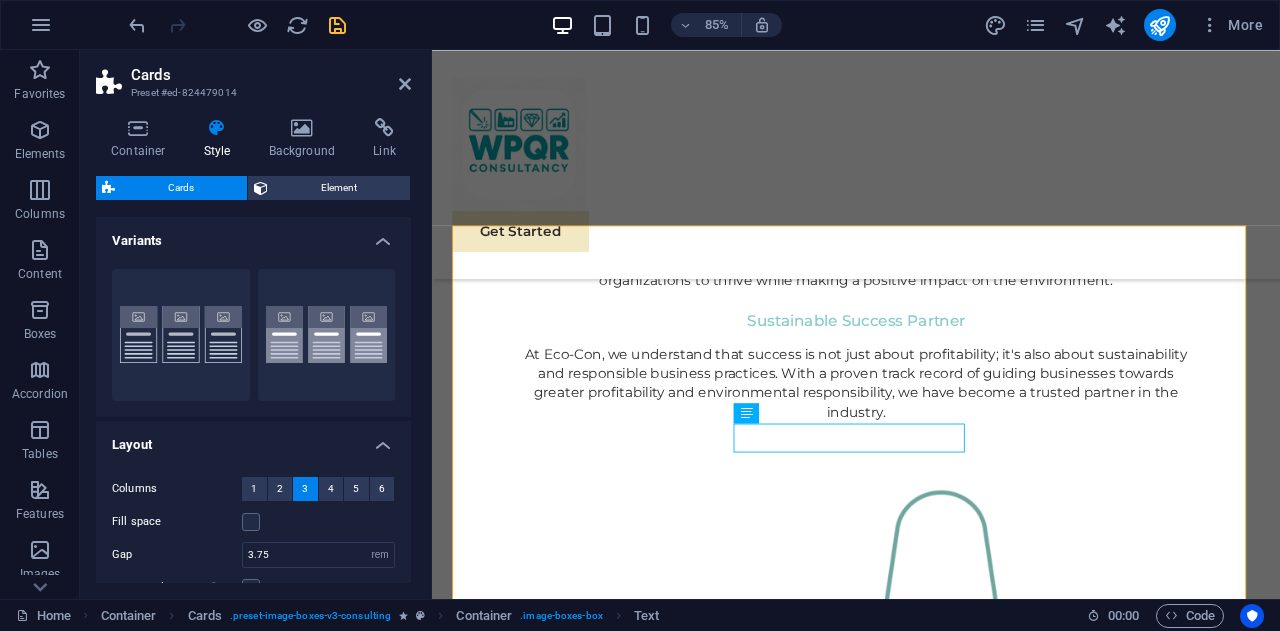 click on "Cards" at bounding box center (271, 75) 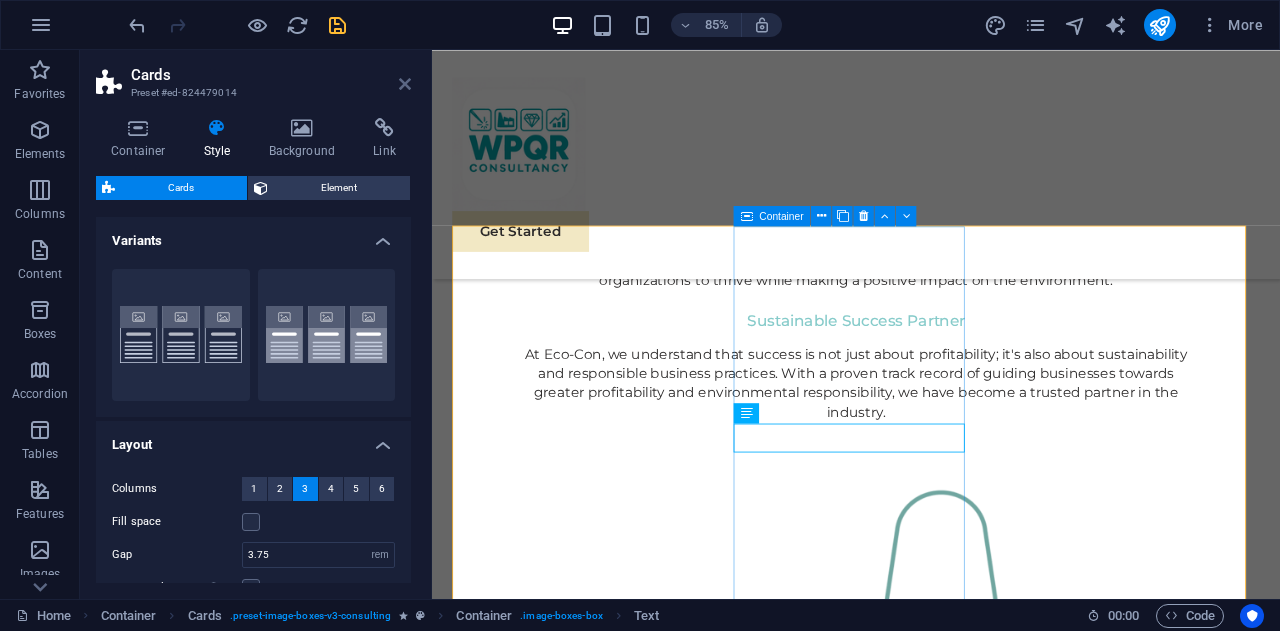 click at bounding box center (405, 84) 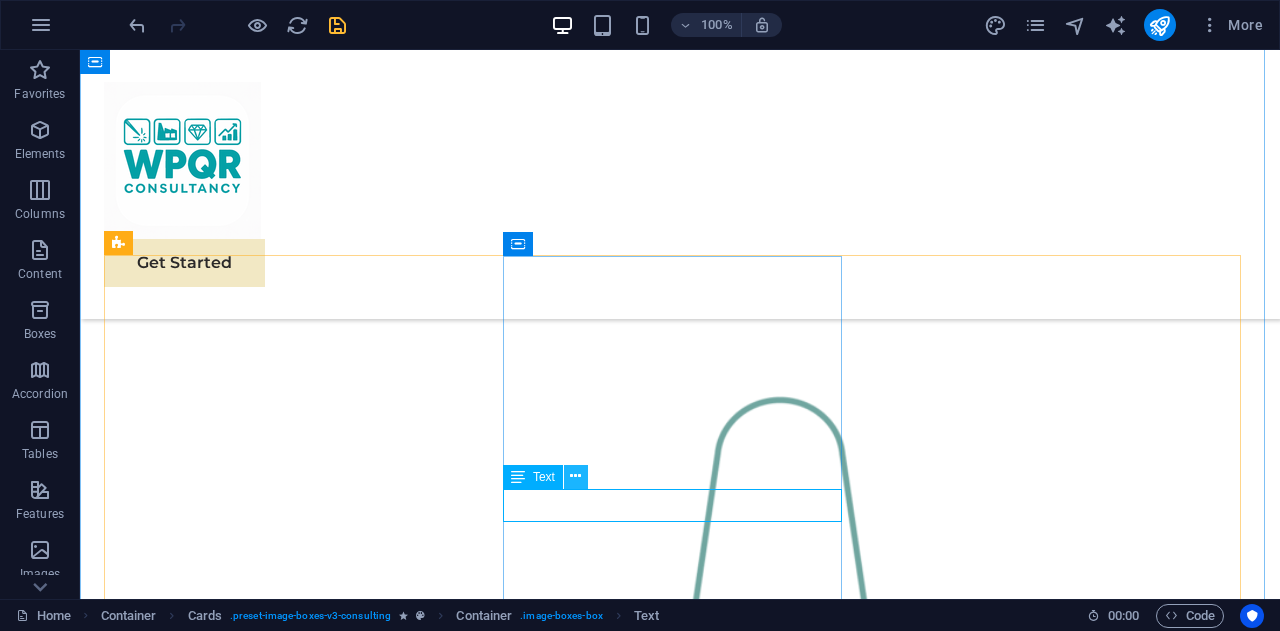 click at bounding box center (575, 476) 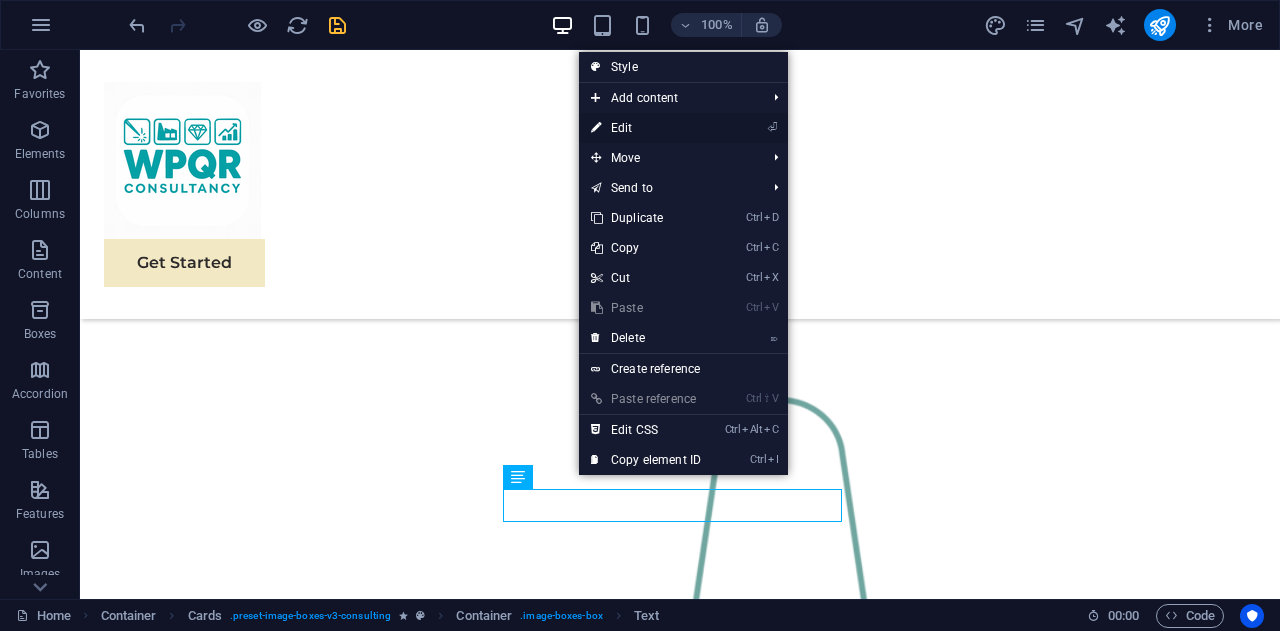 click on "⏎  Edit" at bounding box center [646, 128] 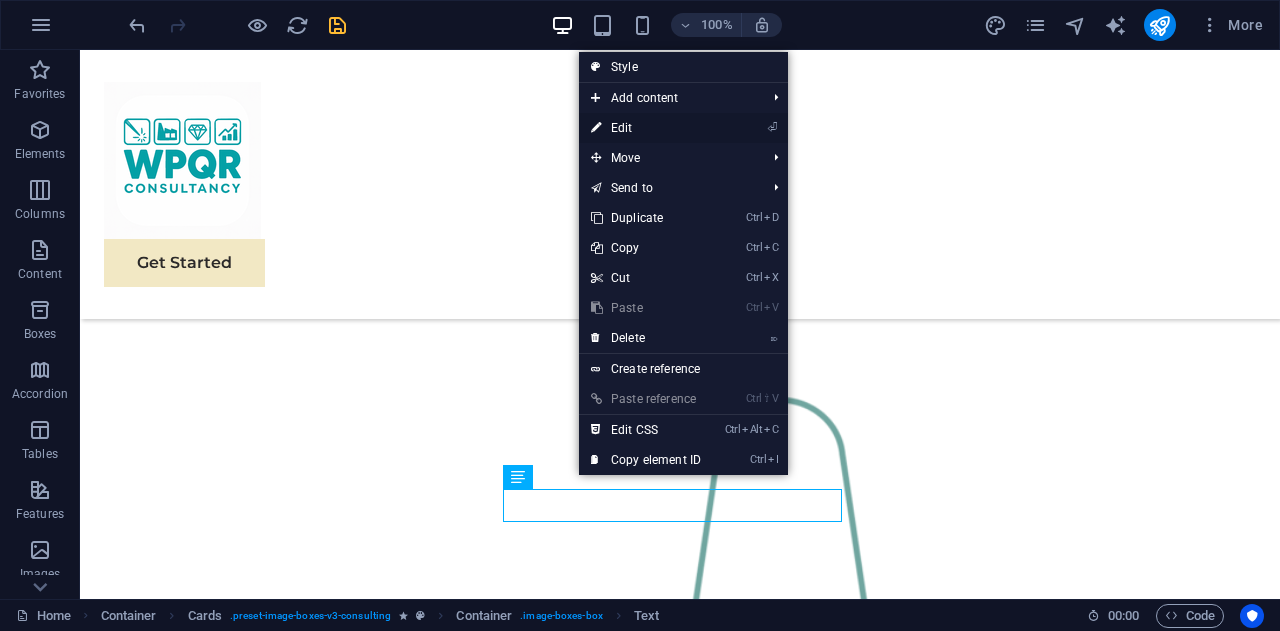 scroll, scrollTop: 1738, scrollLeft: 0, axis: vertical 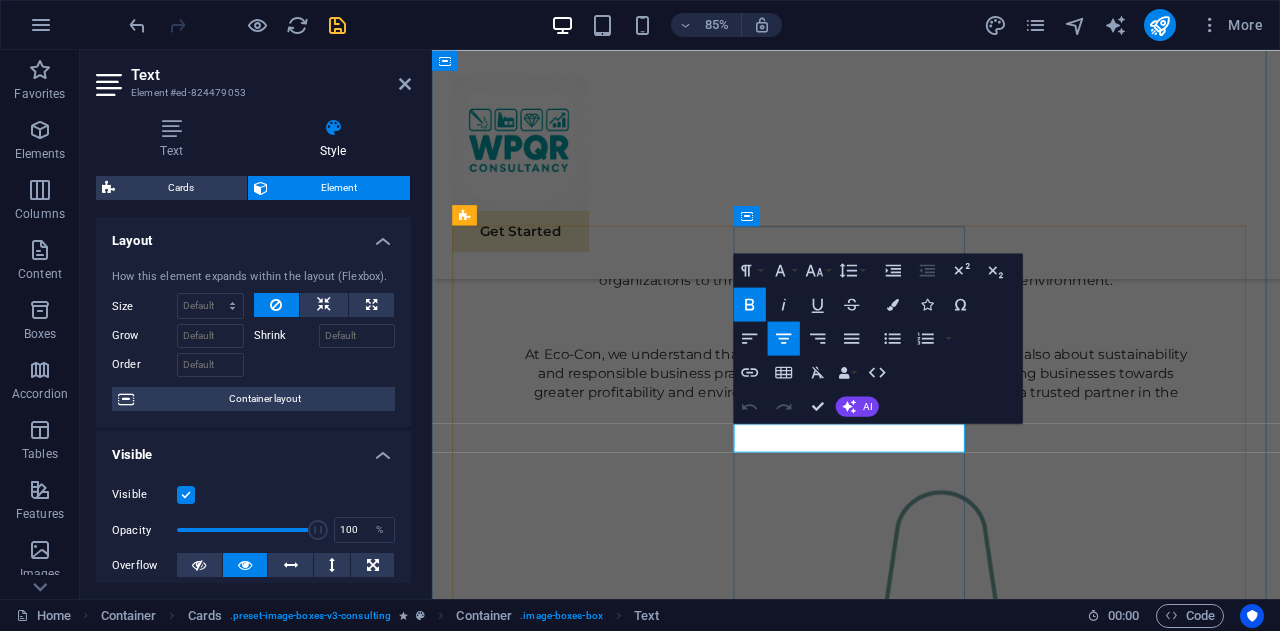 drag, startPoint x: 1013, startPoint y: 504, endPoint x: 933, endPoint y: 502, distance: 80.024994 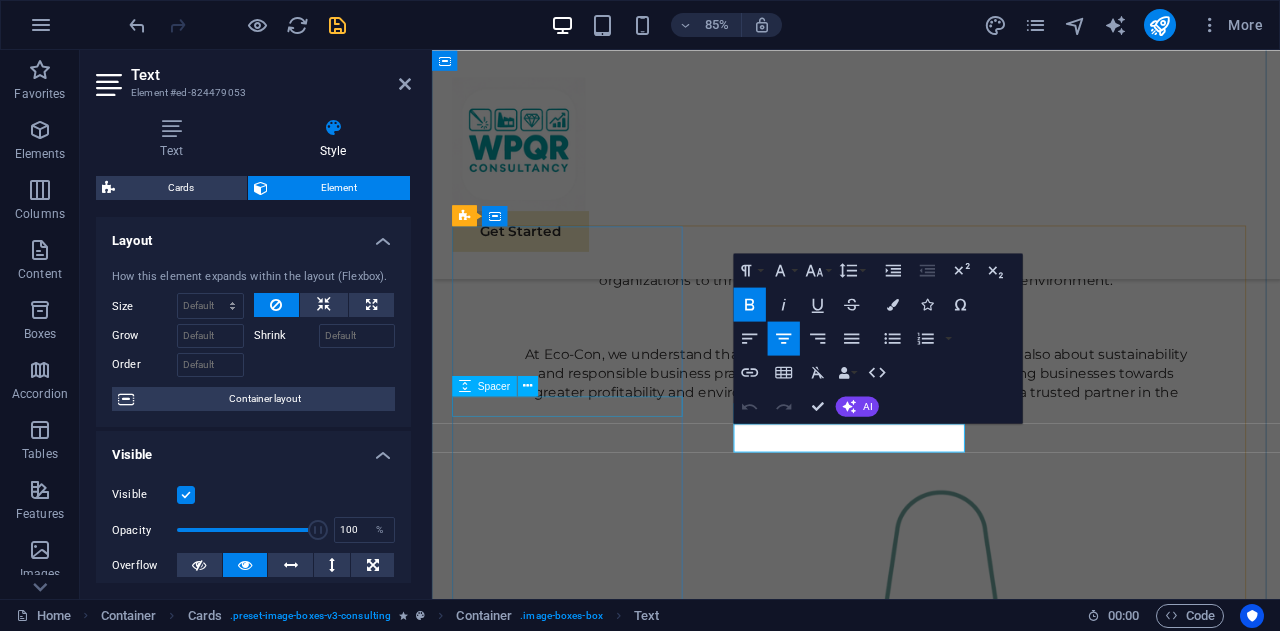 drag, startPoint x: 1015, startPoint y: 506, endPoint x: 700, endPoint y: 473, distance: 316.72385 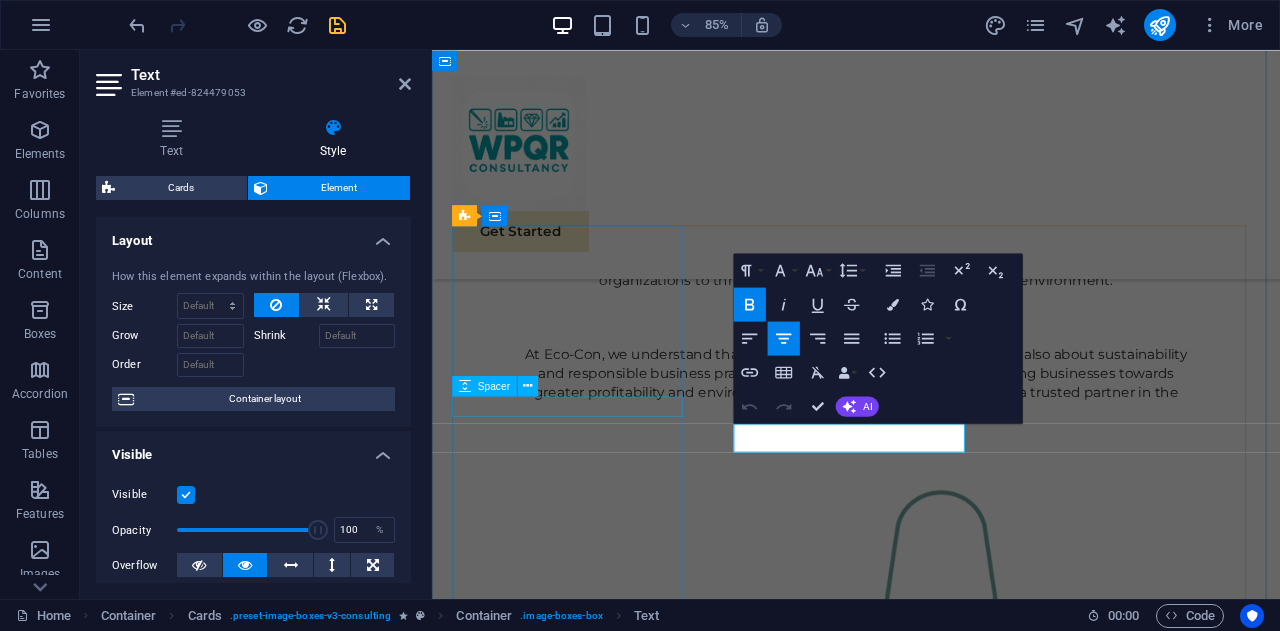 click on "Home Consulting Projects  Certifications Contact Us Welding engineering Welding Engineering Our Sustainable Advisor specializes in sustainable energy solutions, guiding clients toward eco-friendly and successful practices. Drop content here or  Add elements  Paste clipboard Benjamin Creek Business Analyst Our Business Analyst extracts insights from data, helping clients make informed decisions and optimize strategies. Drop content here or  Add elements  Paste clipboard Margaret Smith Strategy Consultant Our Strategy Consultant crafts innovative plans and strategy to drive growth and profitability for clients world wide." at bounding box center (931, 2650) 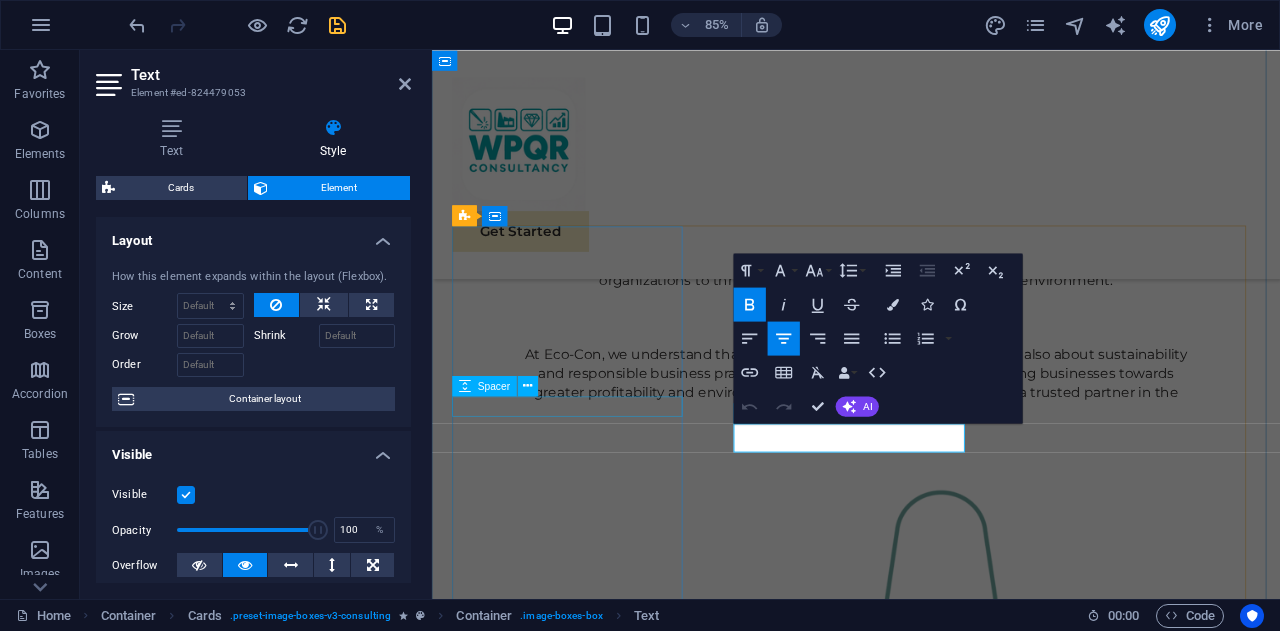 type 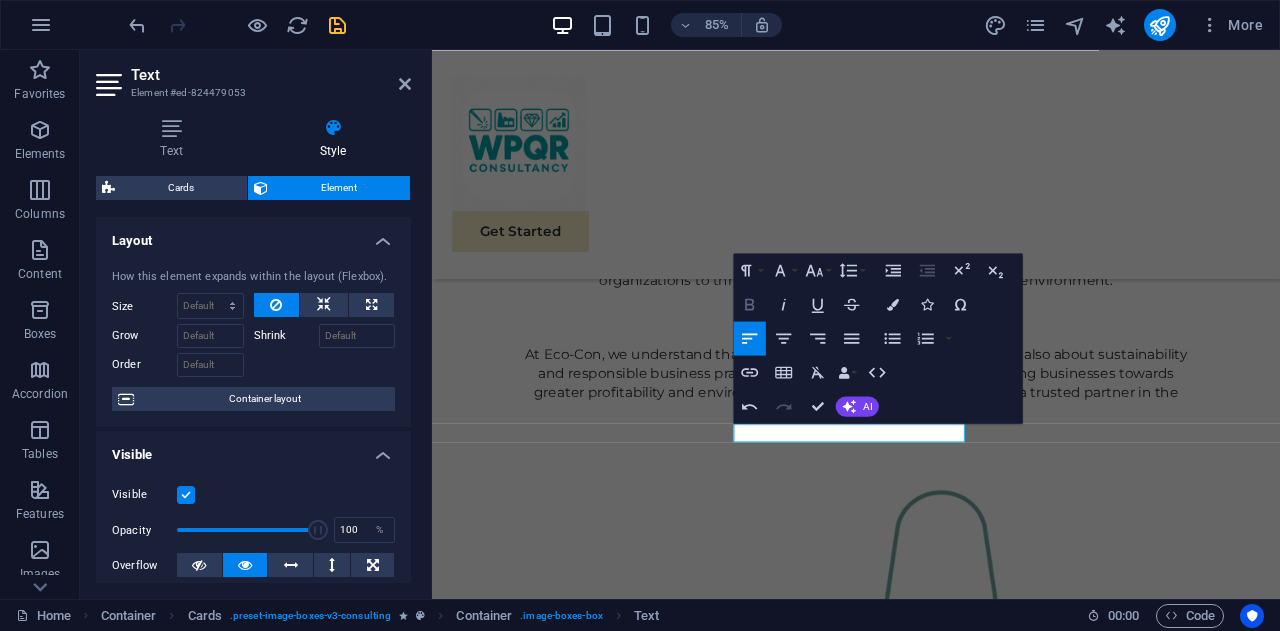 click on "Bold" at bounding box center (750, 304) 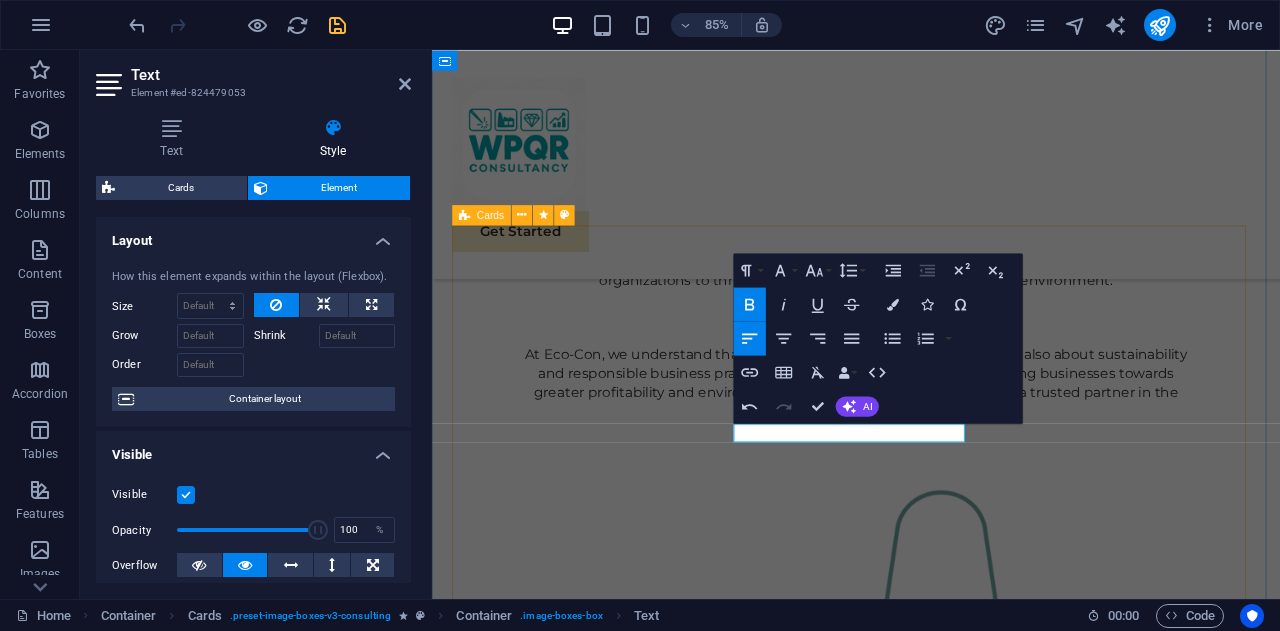 click on "Home Consulting Projects  Certifications Contact Us Welding engineering Welding Engineering Our Sustainable Advisor specializes in sustainable energy solutions, guiding clients toward eco-friendly and successful practices. Drop content here or  Add elements  Paste clipboard Product development ​ Business Analyst Our Business Analyst extracts insights from data, helping clients make informed decisions and optimize strategies. Drop content here or  Add elements  Paste clipboard Margaret Smith Strategy Consultant Our Strategy Consultant crafts innovative plans and strategy to drive growth and profitability for clients world wide." at bounding box center (931, 2645) 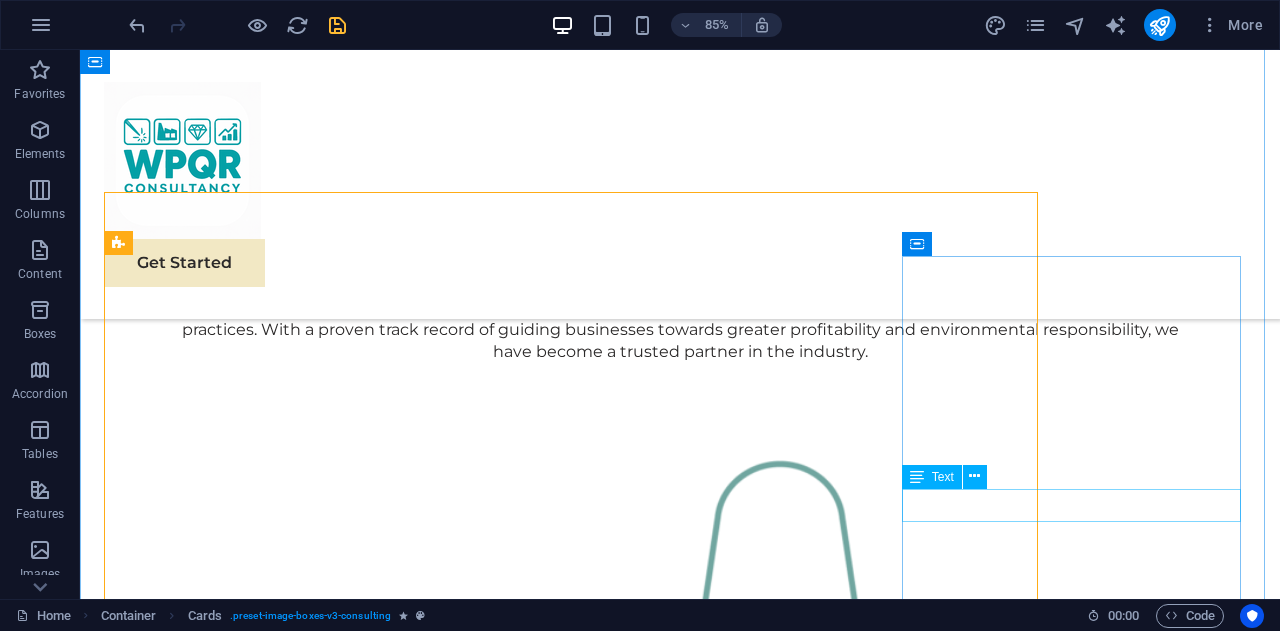 scroll, scrollTop: 1802, scrollLeft: 0, axis: vertical 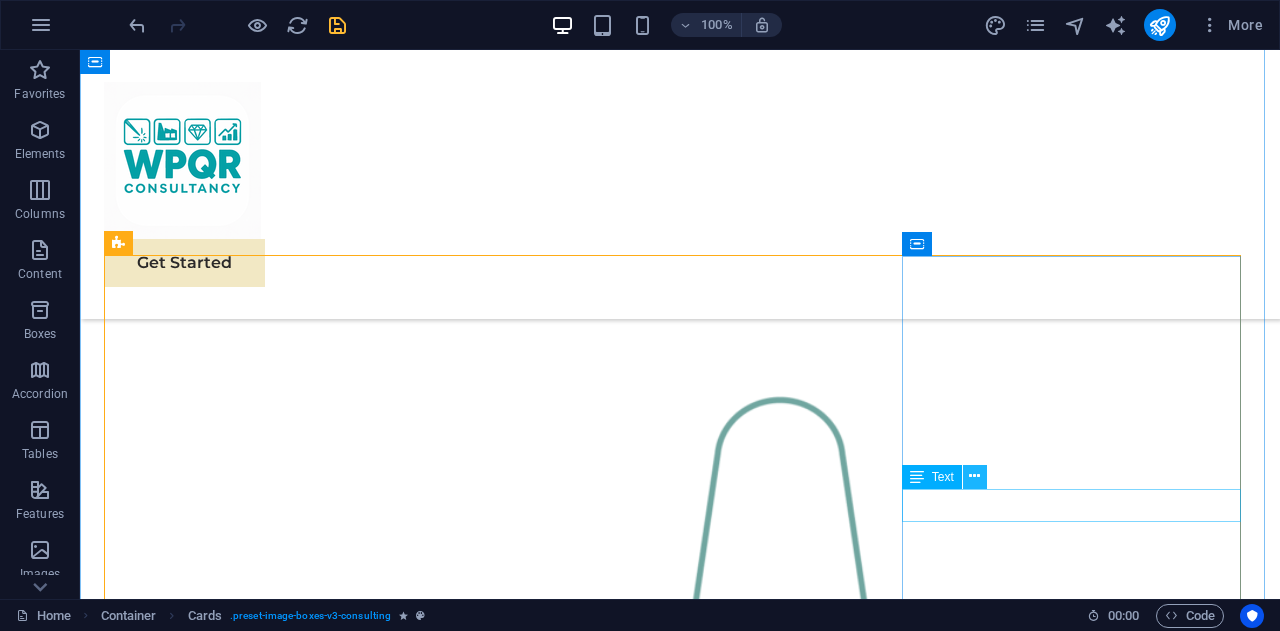 click at bounding box center [974, 476] 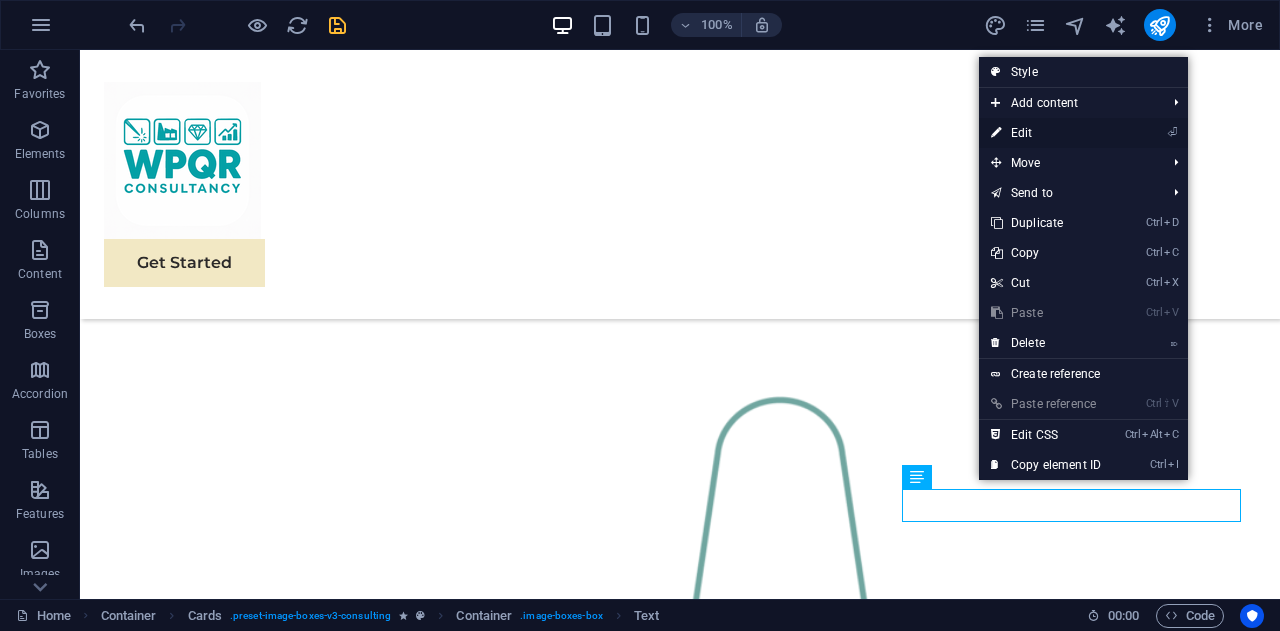 click on "⏎  Edit" at bounding box center (1046, 133) 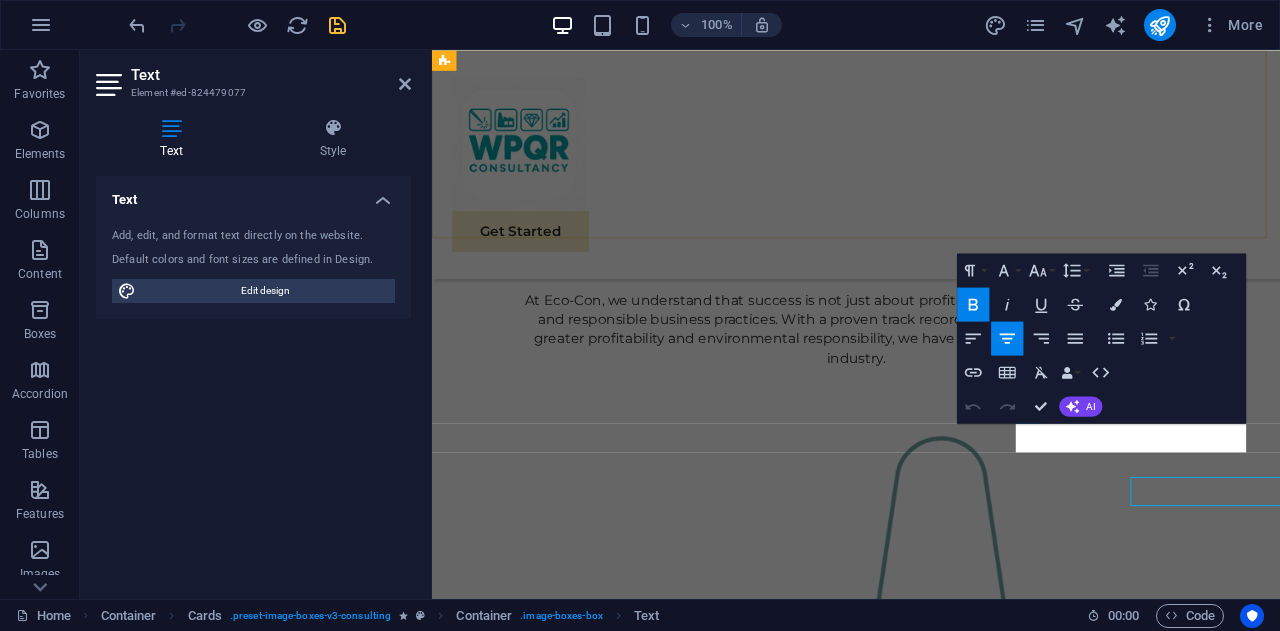 scroll, scrollTop: 1738, scrollLeft: 0, axis: vertical 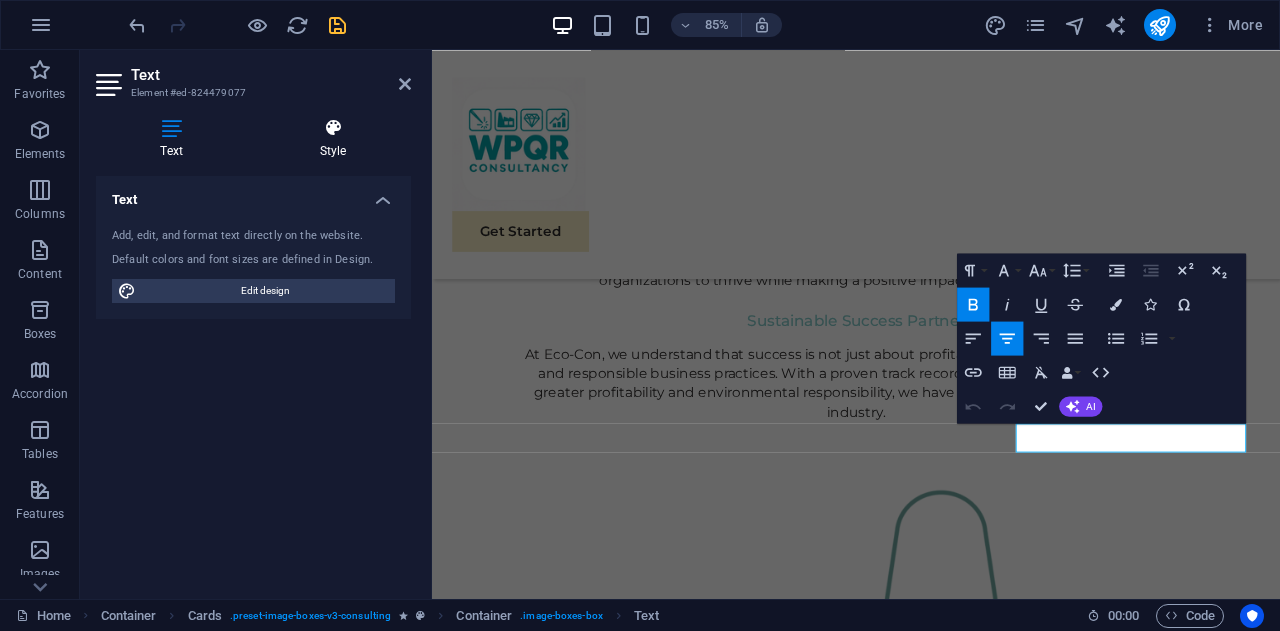 click on "Style" at bounding box center (333, 139) 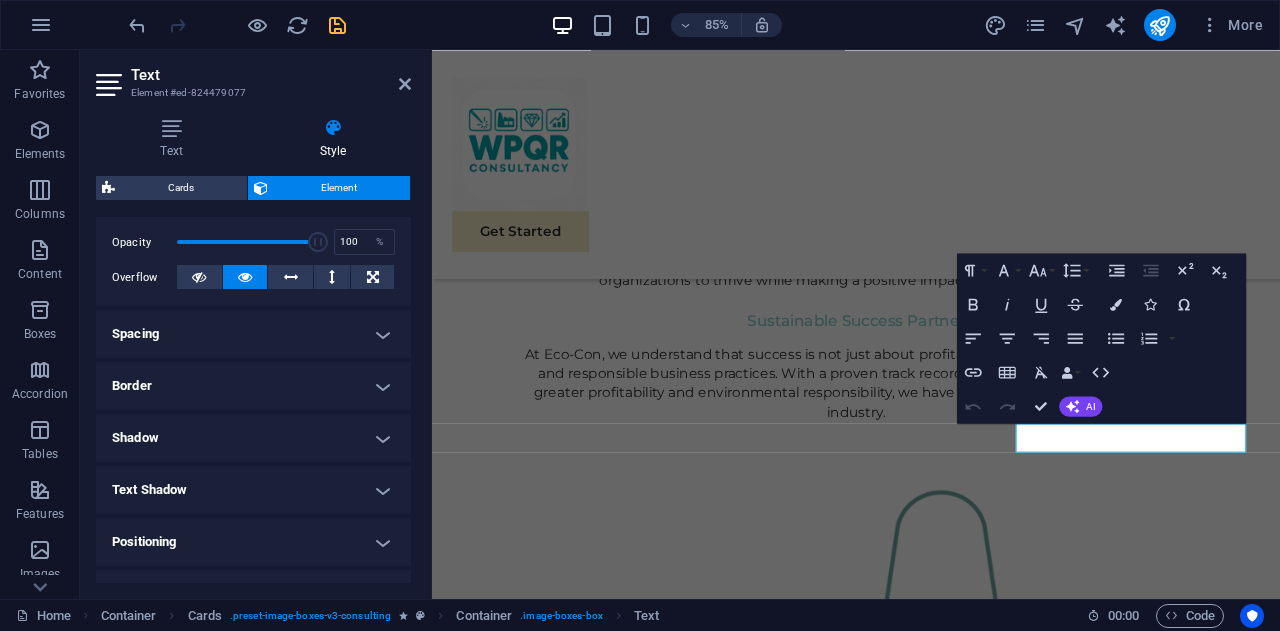 scroll, scrollTop: 288, scrollLeft: 0, axis: vertical 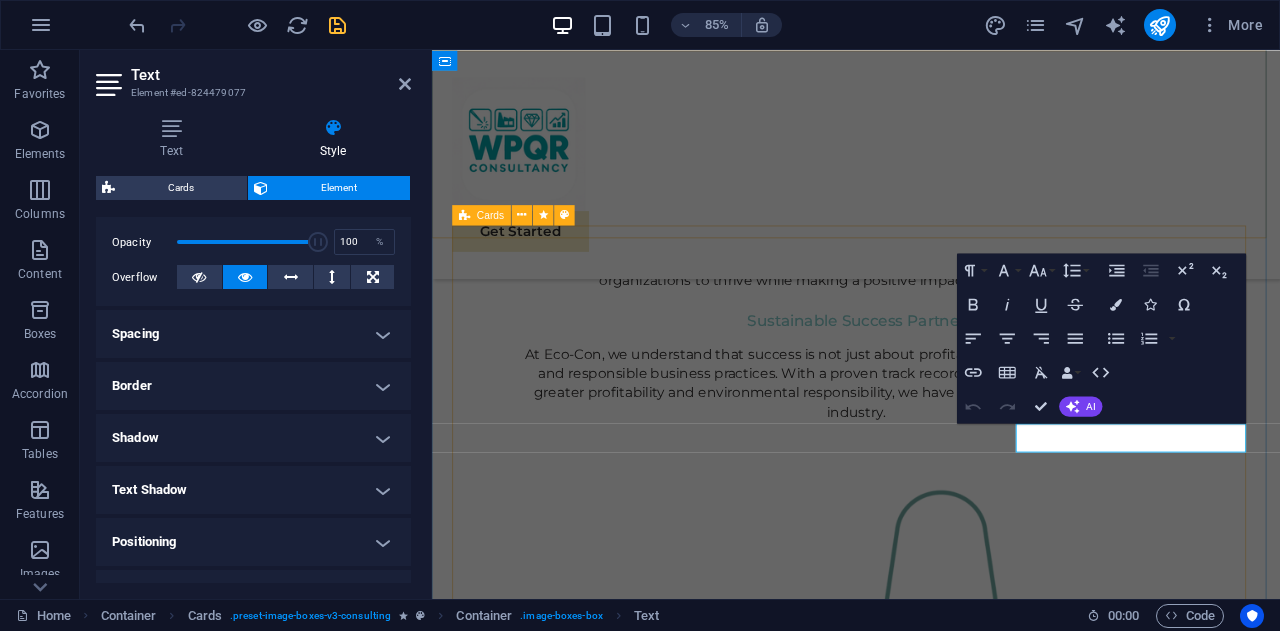 click on "Get Started" at bounding box center [931, 184] 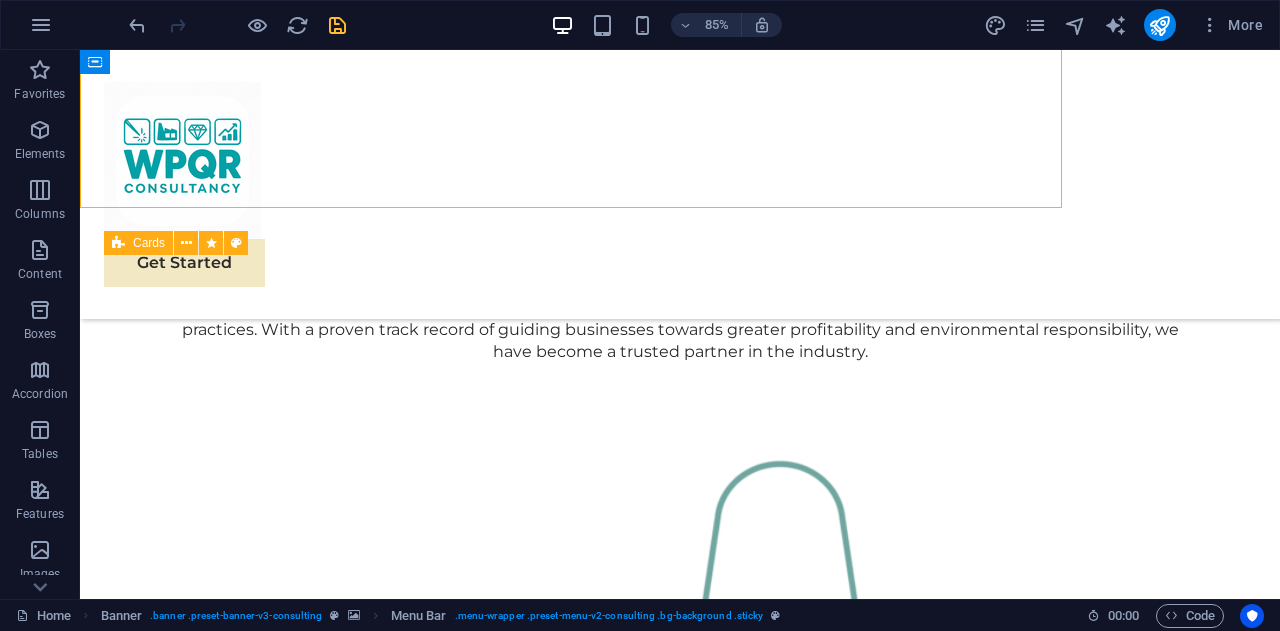 scroll, scrollTop: 1802, scrollLeft: 0, axis: vertical 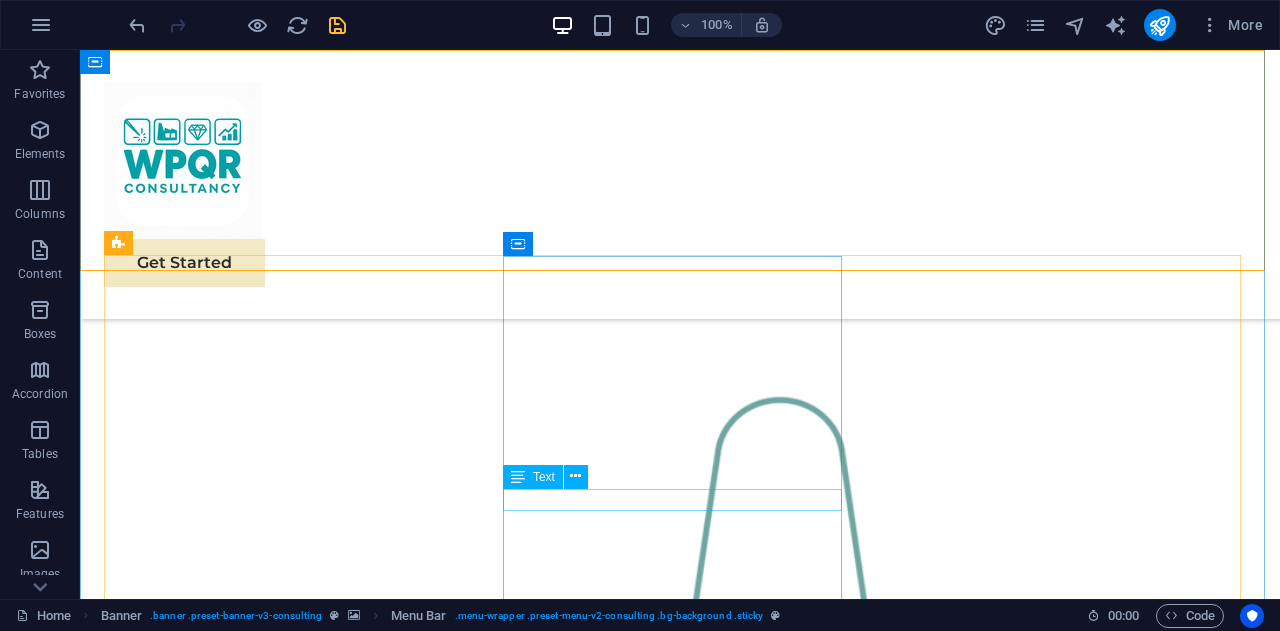 click on "Product development" at bounding box center [276, 2579] 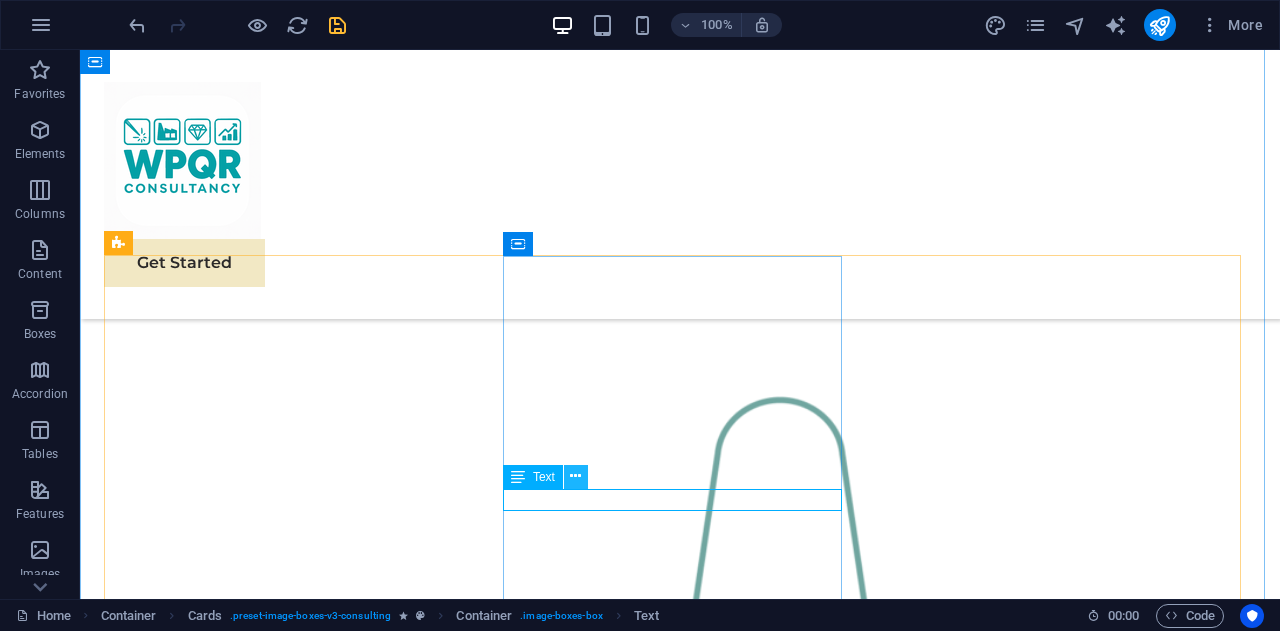 click at bounding box center (575, 476) 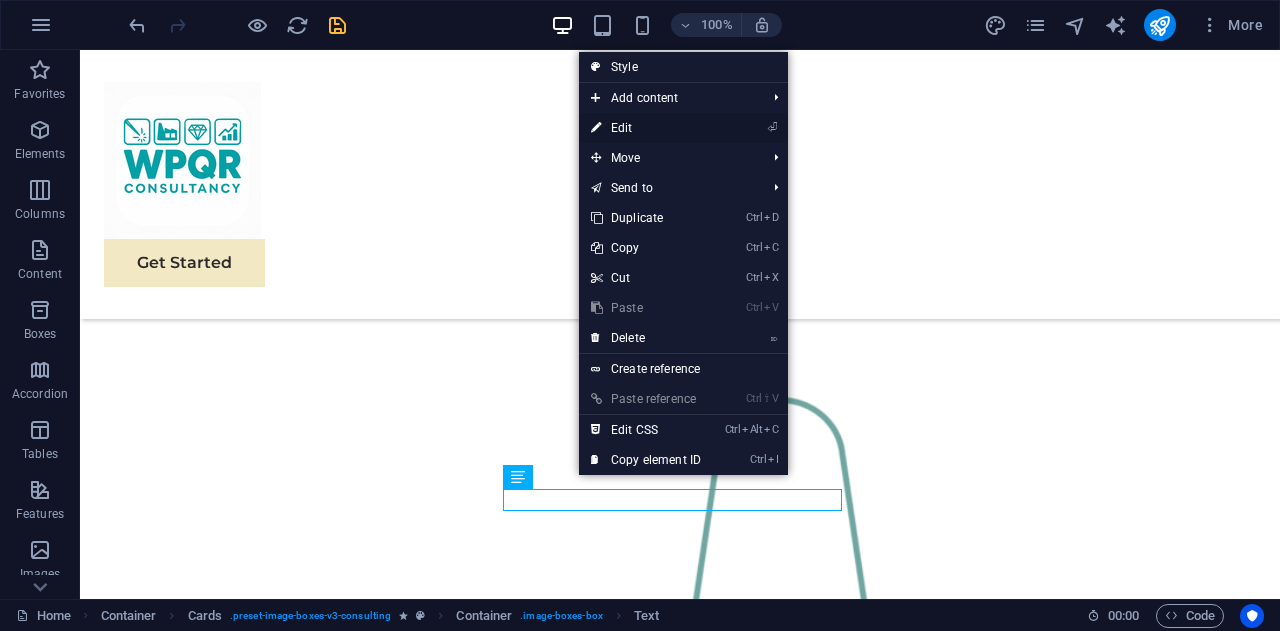 click on "⏎  Edit" at bounding box center [646, 128] 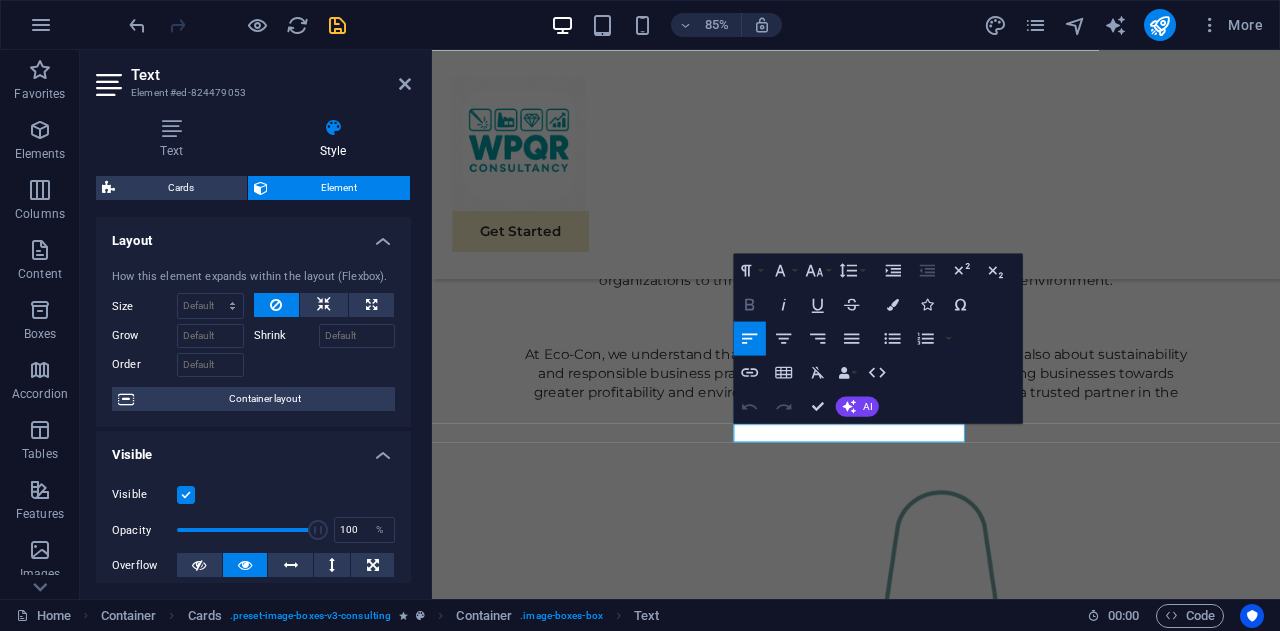 click 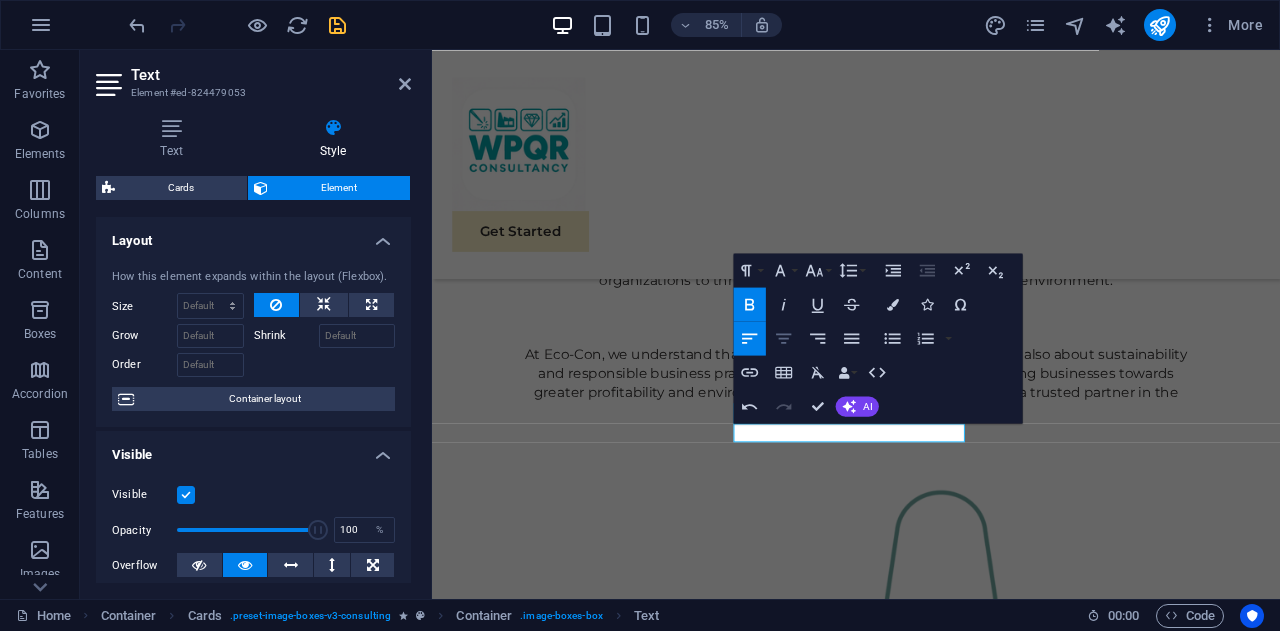 click on "Align Center" at bounding box center [784, 338] 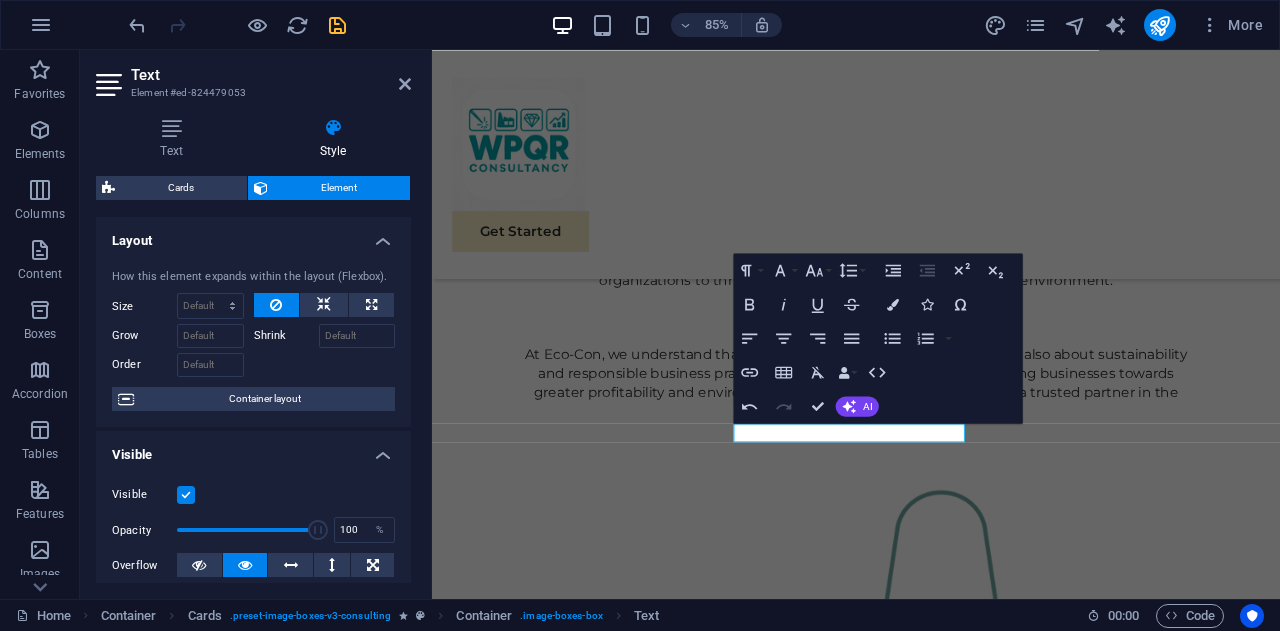 click at bounding box center (333, 128) 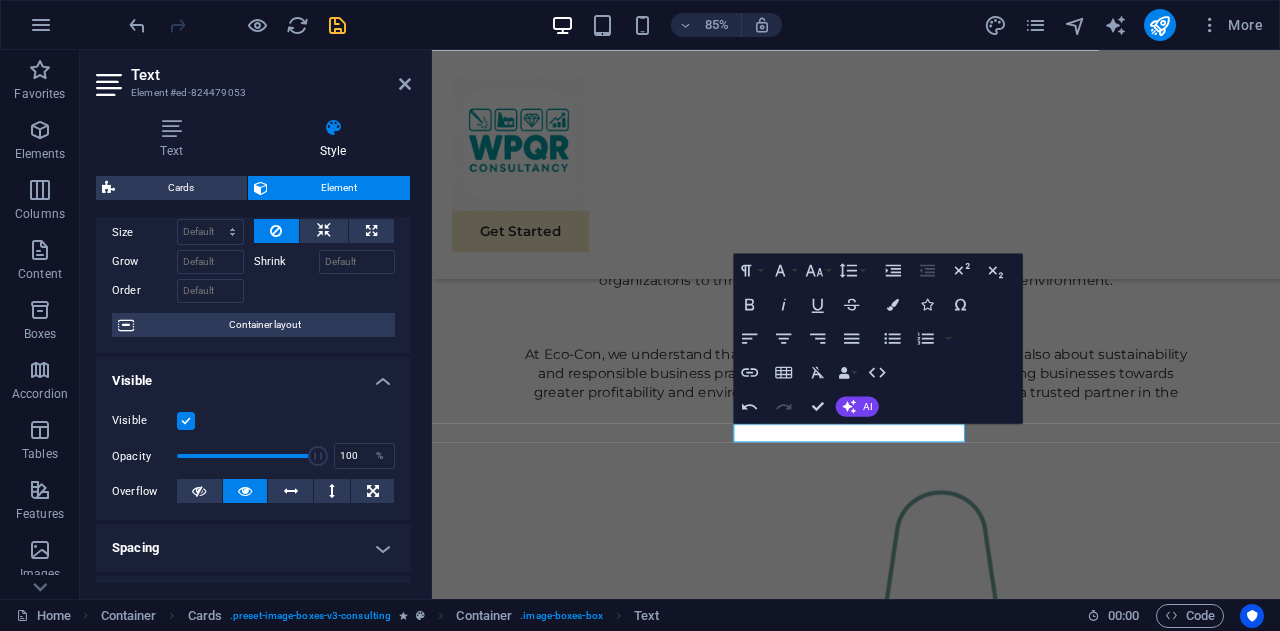 scroll, scrollTop: 0, scrollLeft: 0, axis: both 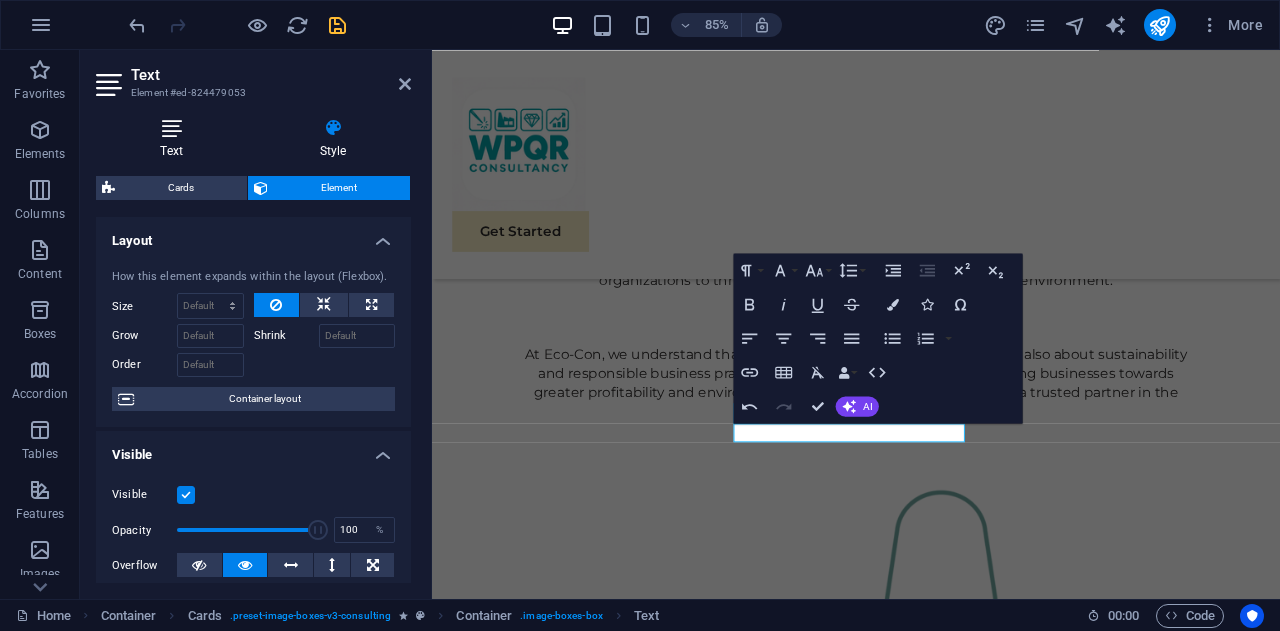 click on "Text" at bounding box center (175, 139) 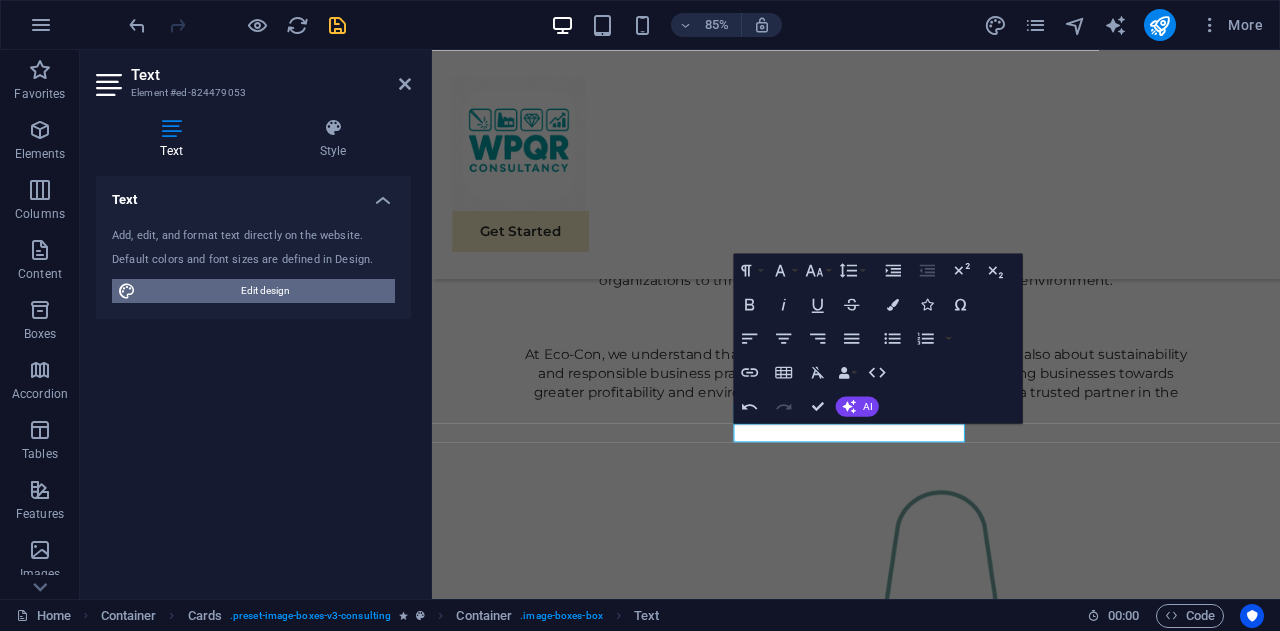 click on "Edit design" at bounding box center [265, 291] 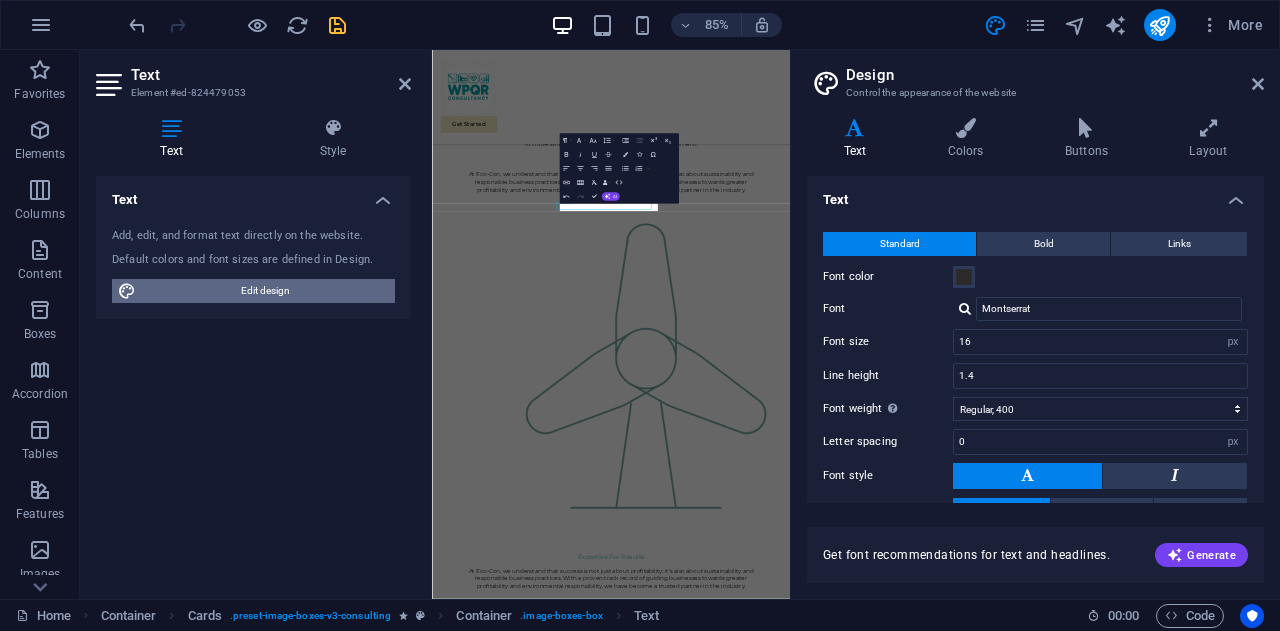 scroll, scrollTop: 1742, scrollLeft: 0, axis: vertical 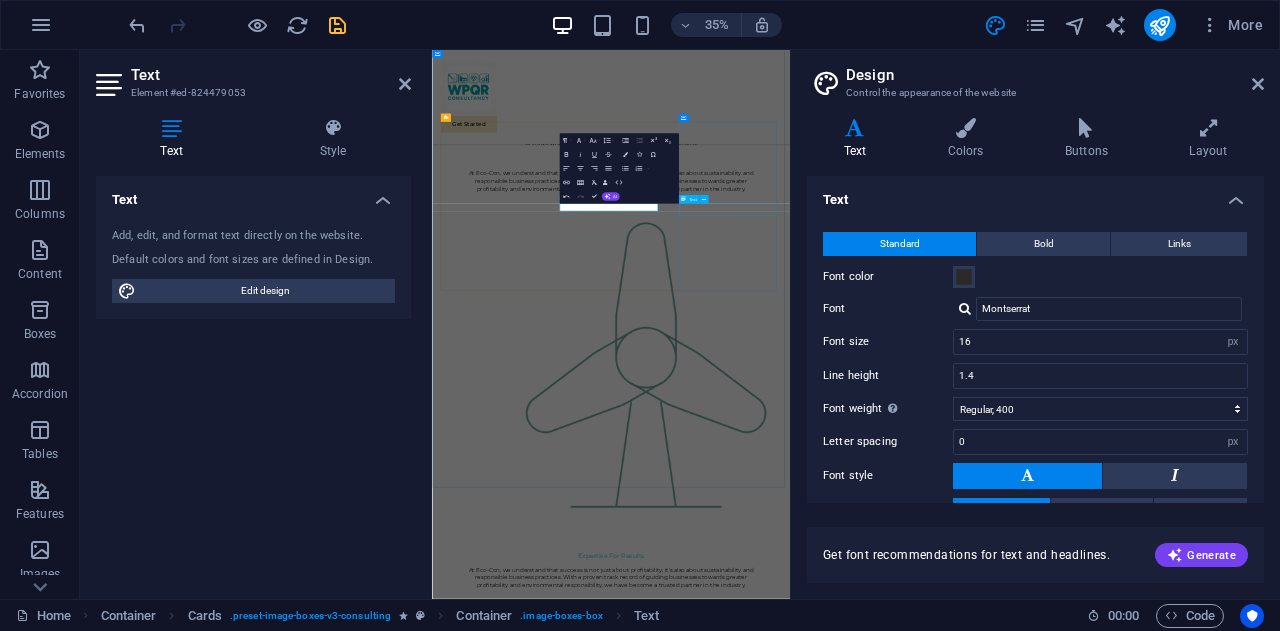 click on "Margaret Smith" at bounding box center (598, 3067) 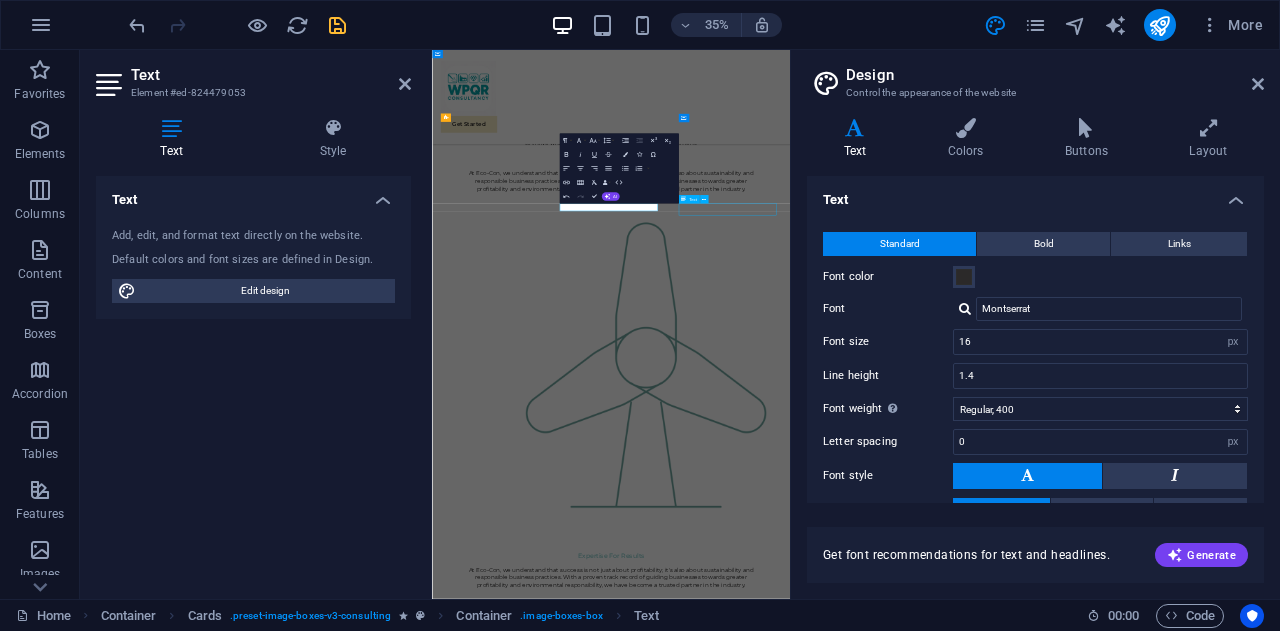 scroll, scrollTop: 1740, scrollLeft: 0, axis: vertical 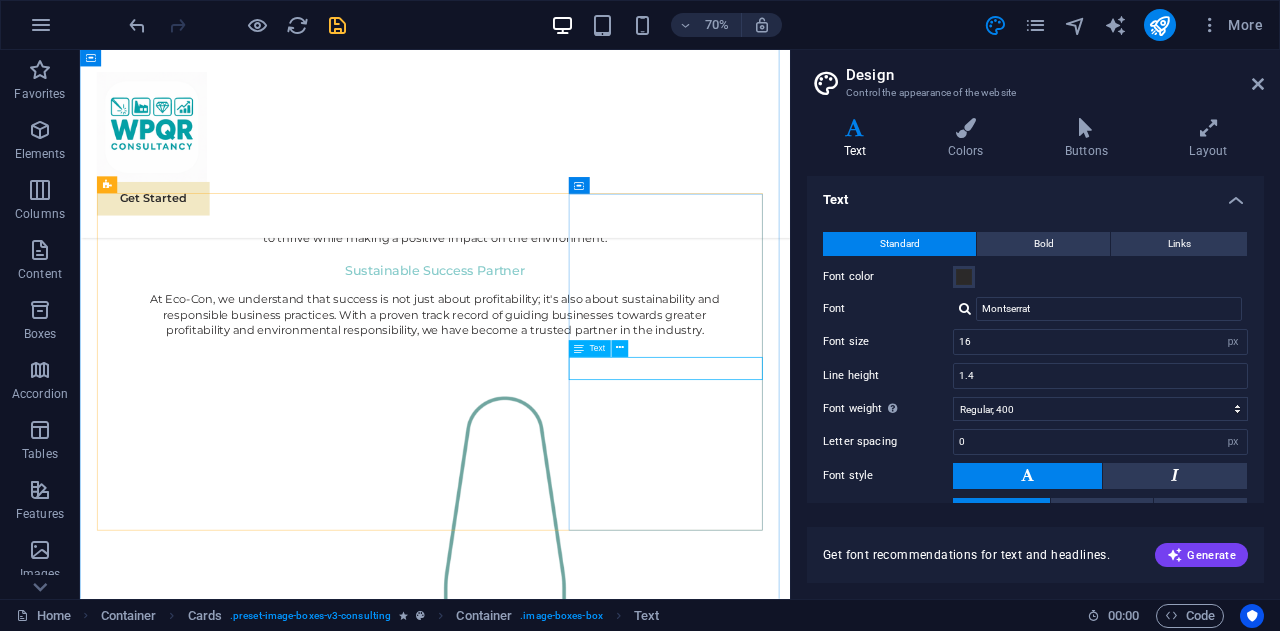 click on "Margaret Smith" at bounding box center (245, 3060) 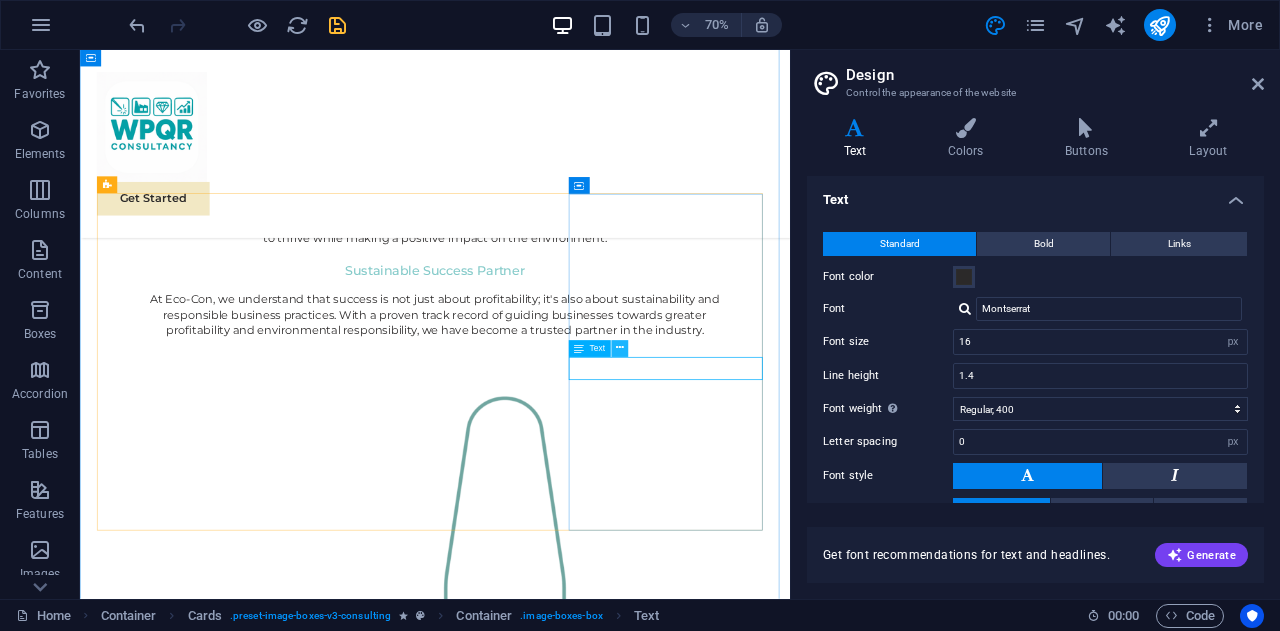 click at bounding box center [619, 348] 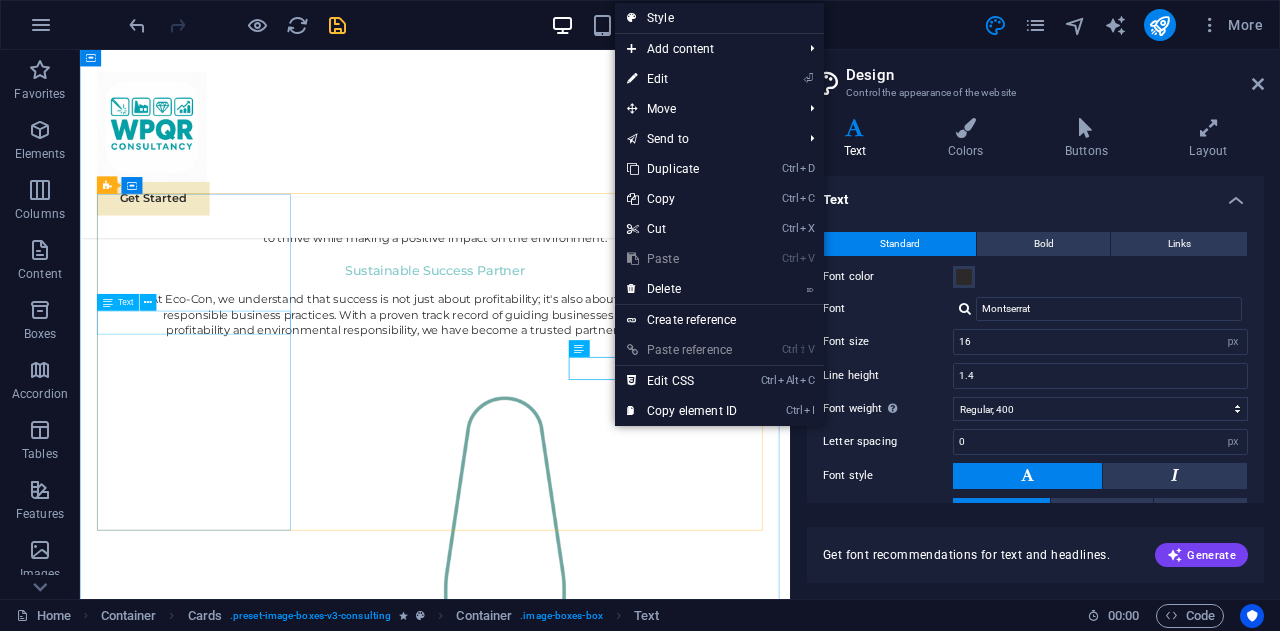 click on "Welding engineering" at bounding box center [245, 2098] 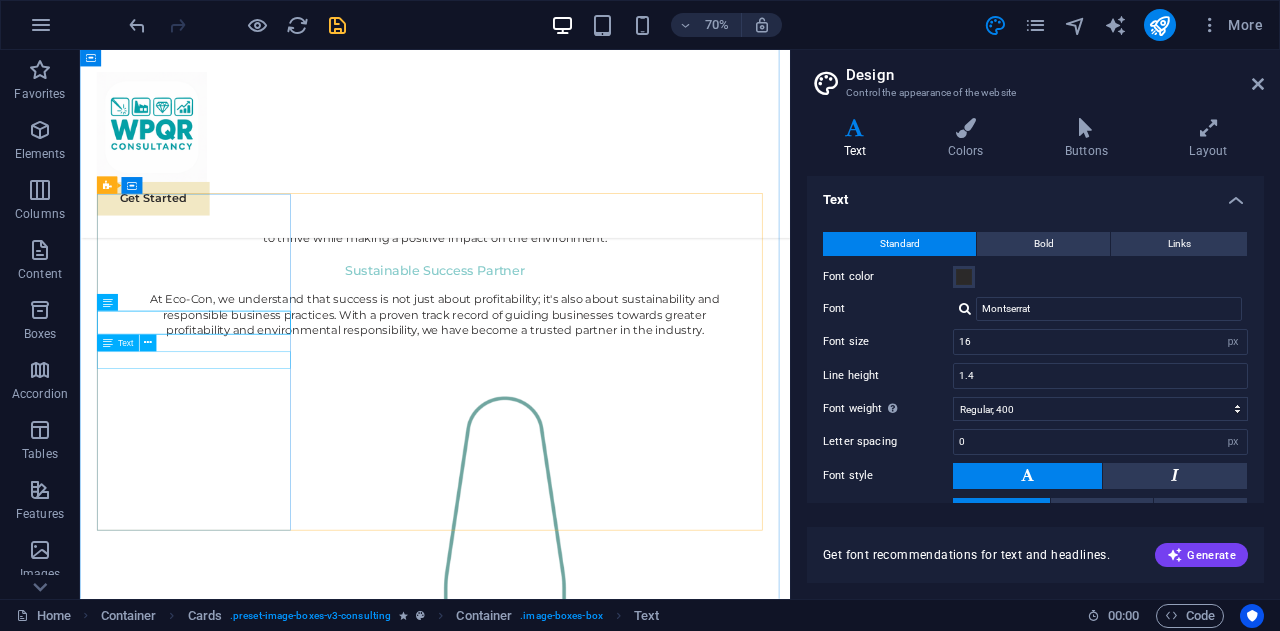click on "Welding Engineering" at bounding box center [245, 2150] 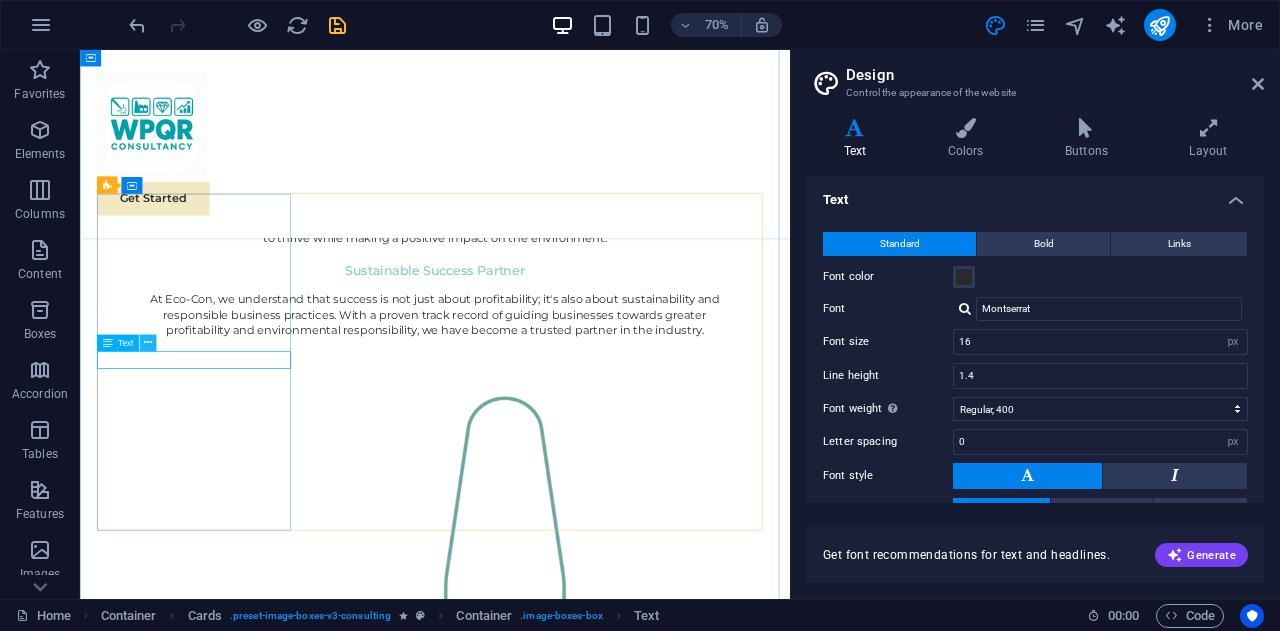 click at bounding box center [148, 343] 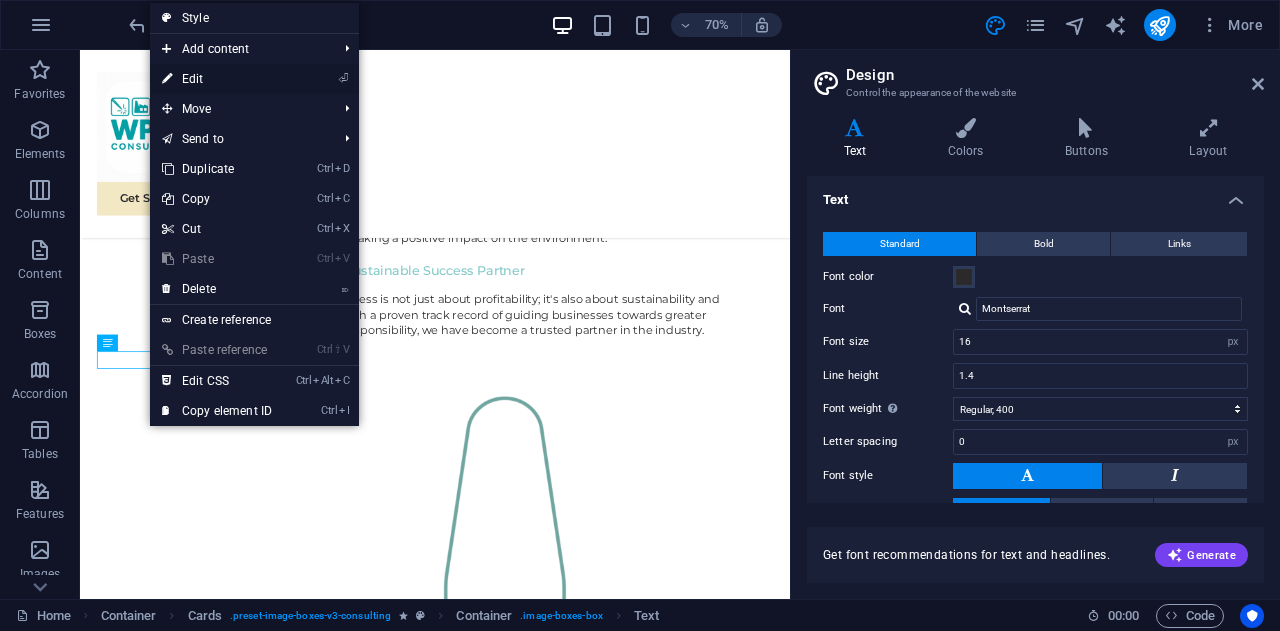 click on "⏎  Edit" at bounding box center [217, 79] 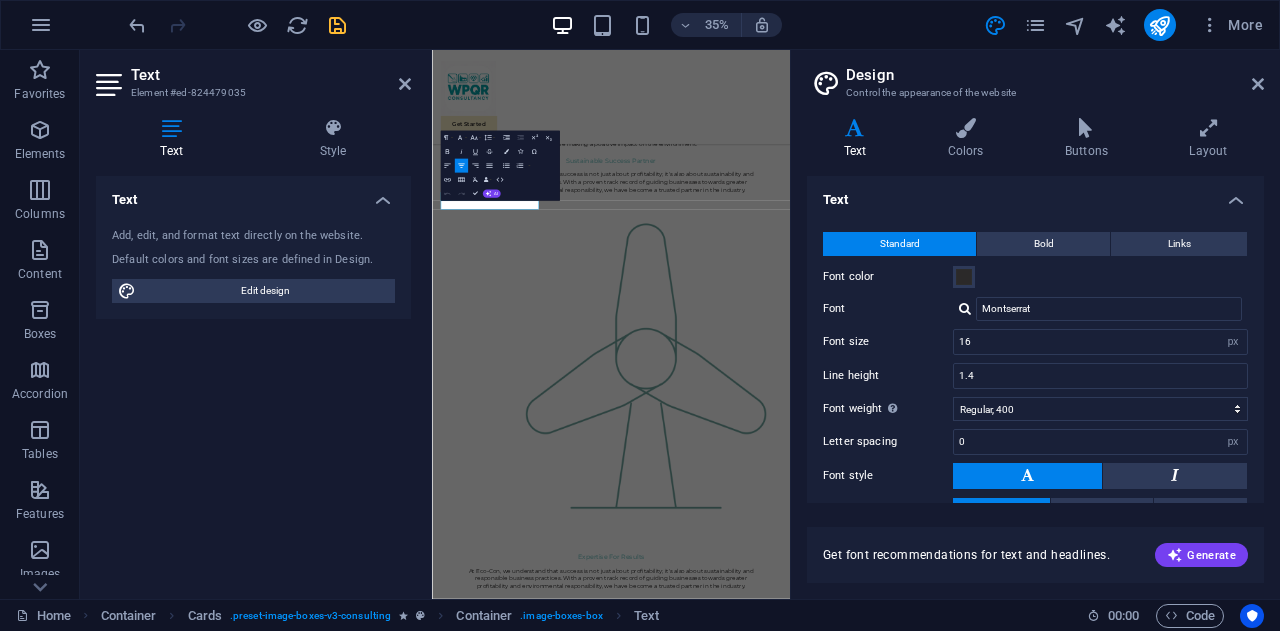 scroll, scrollTop: 1742, scrollLeft: 0, axis: vertical 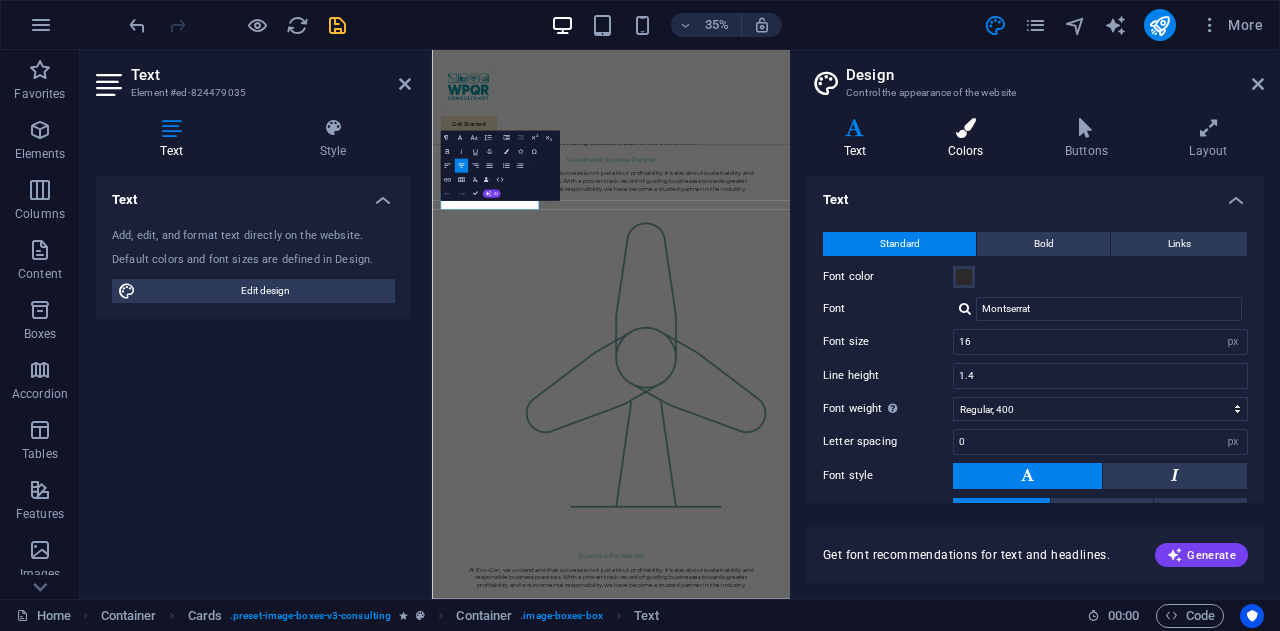 click at bounding box center (965, 128) 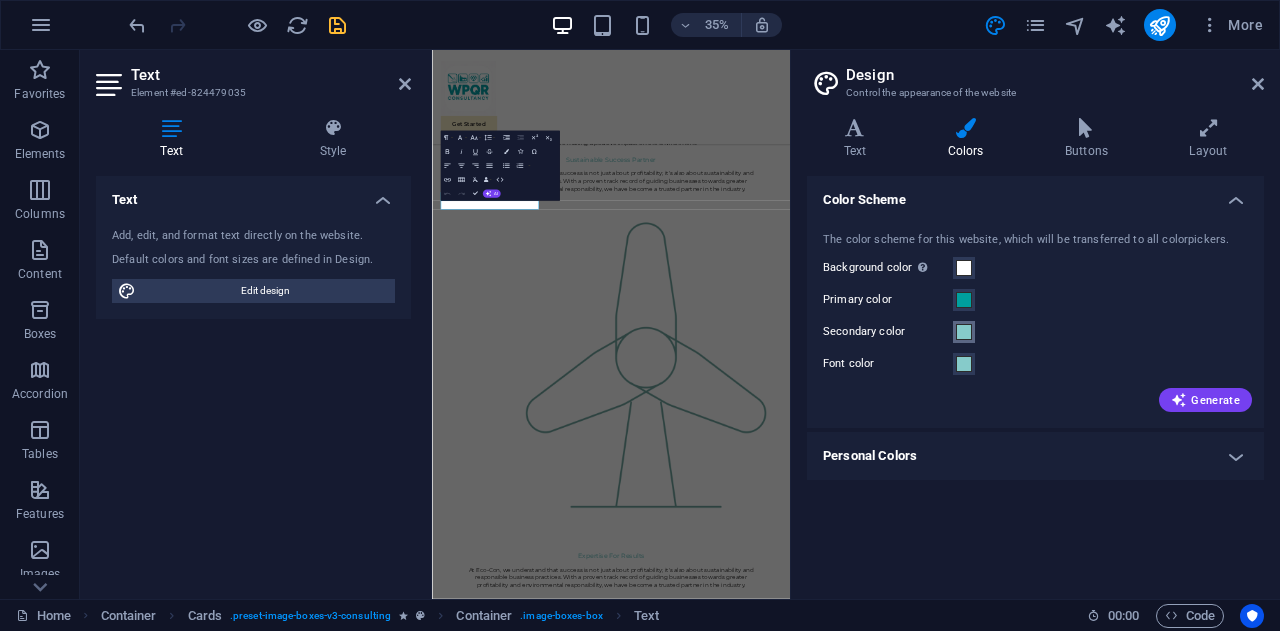 click at bounding box center (964, 332) 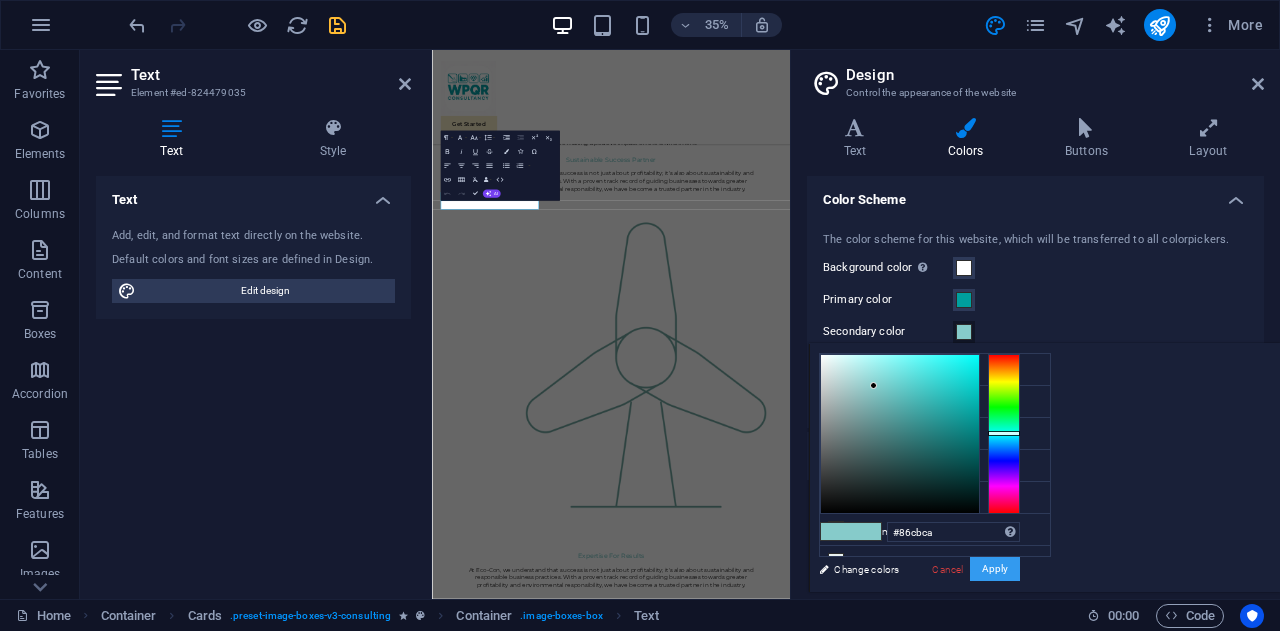 click on "Apply" at bounding box center (995, 569) 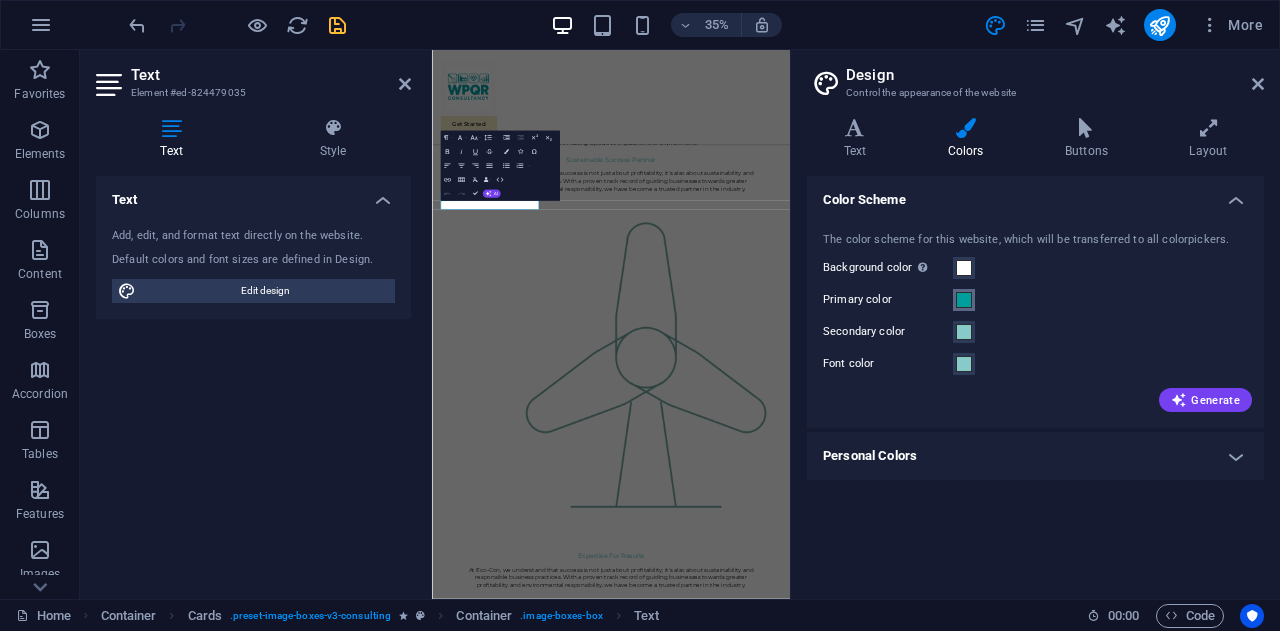 click at bounding box center [964, 300] 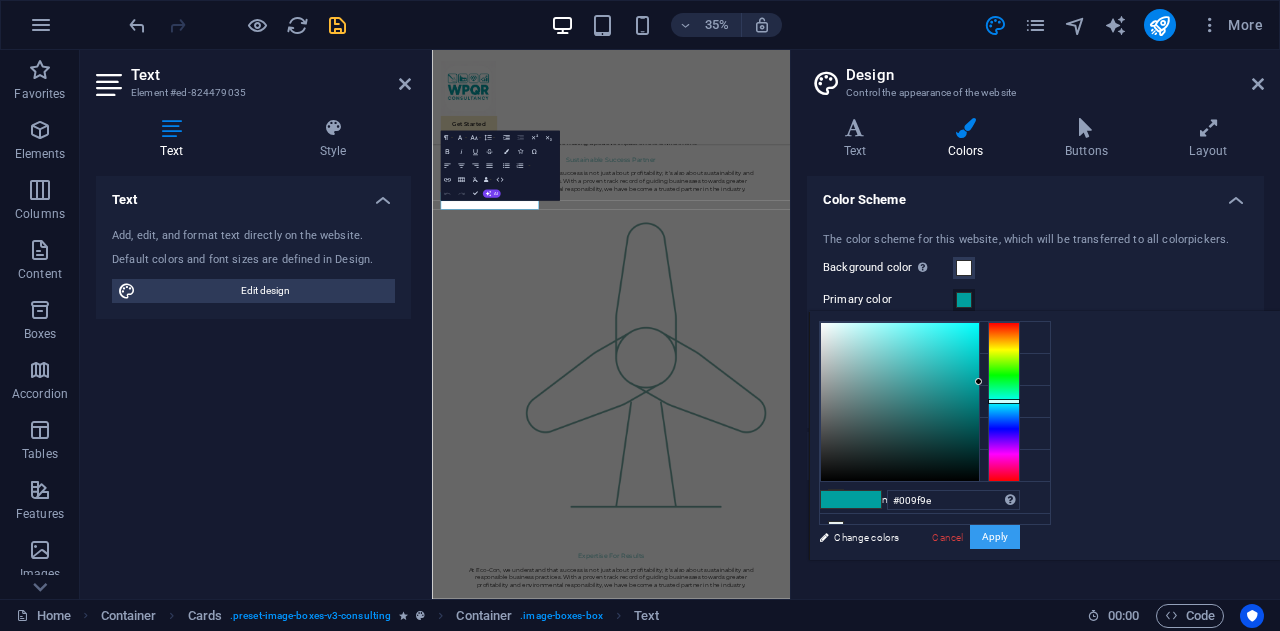 click on "Apply" at bounding box center [995, 537] 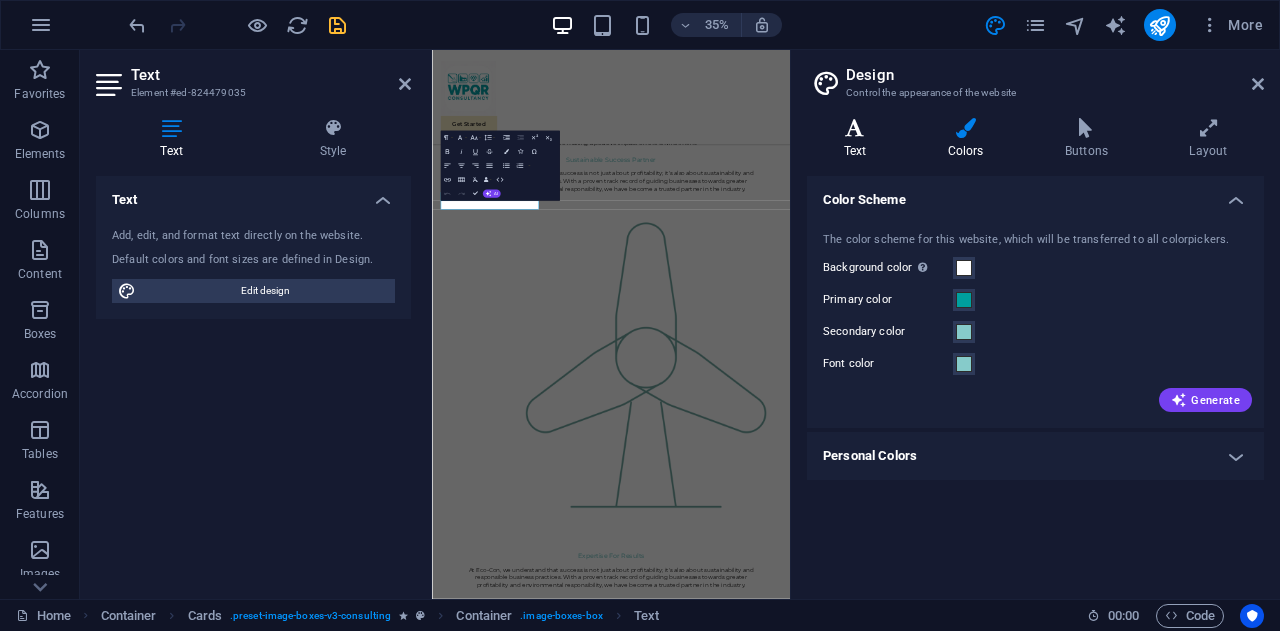 click on "Text" at bounding box center (859, 139) 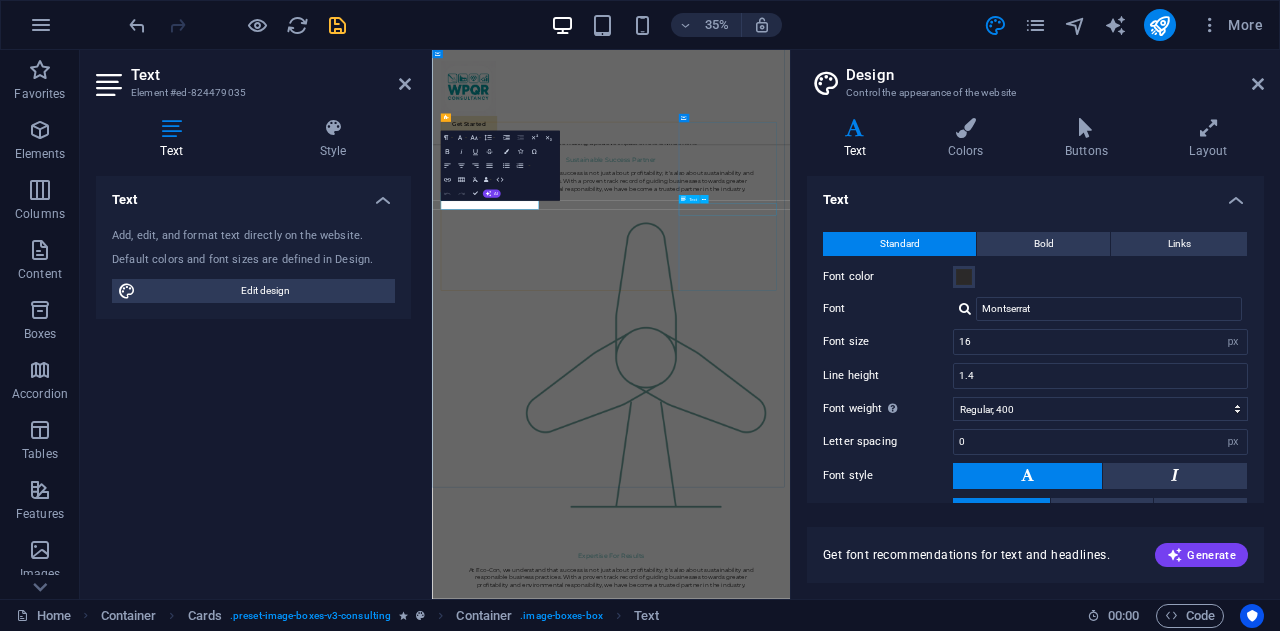 click on "Margaret Smith" at bounding box center (598, 3067) 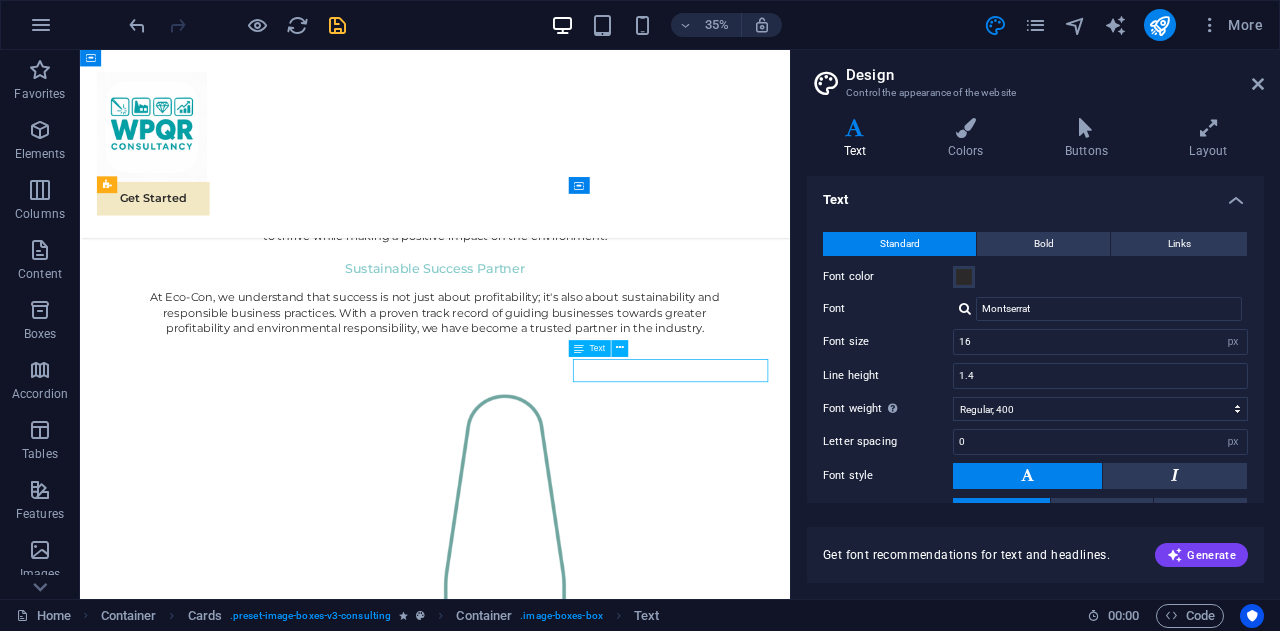 scroll, scrollTop: 1740, scrollLeft: 0, axis: vertical 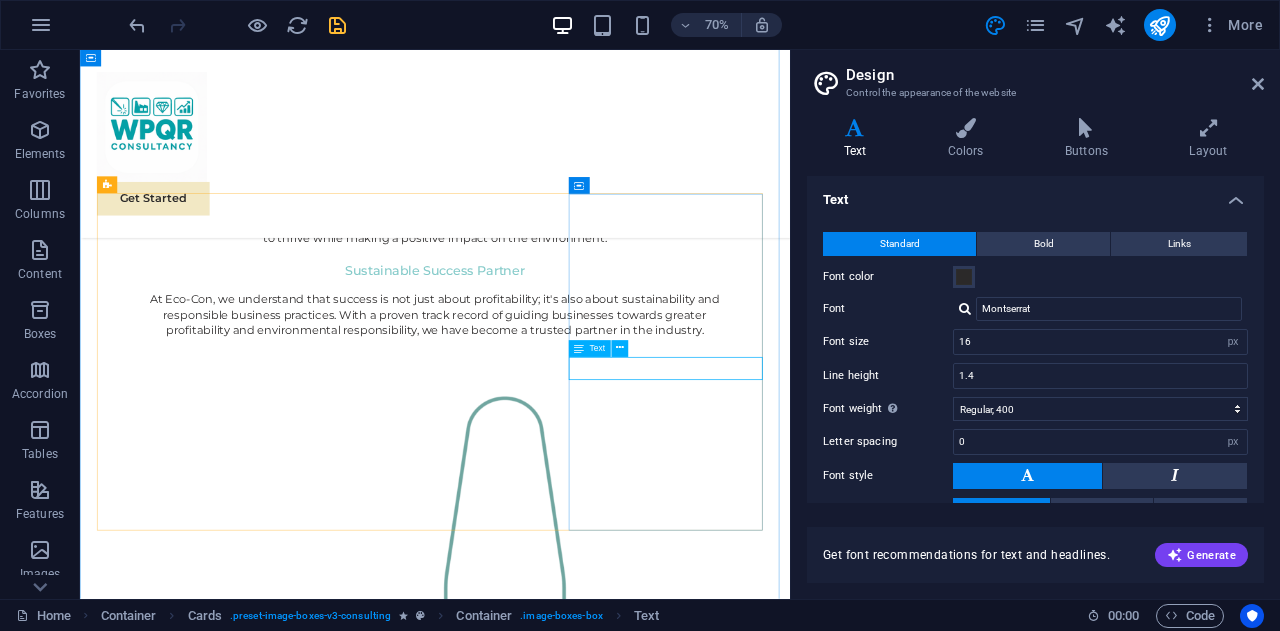 click on "Margaret Smith" at bounding box center [245, 3060] 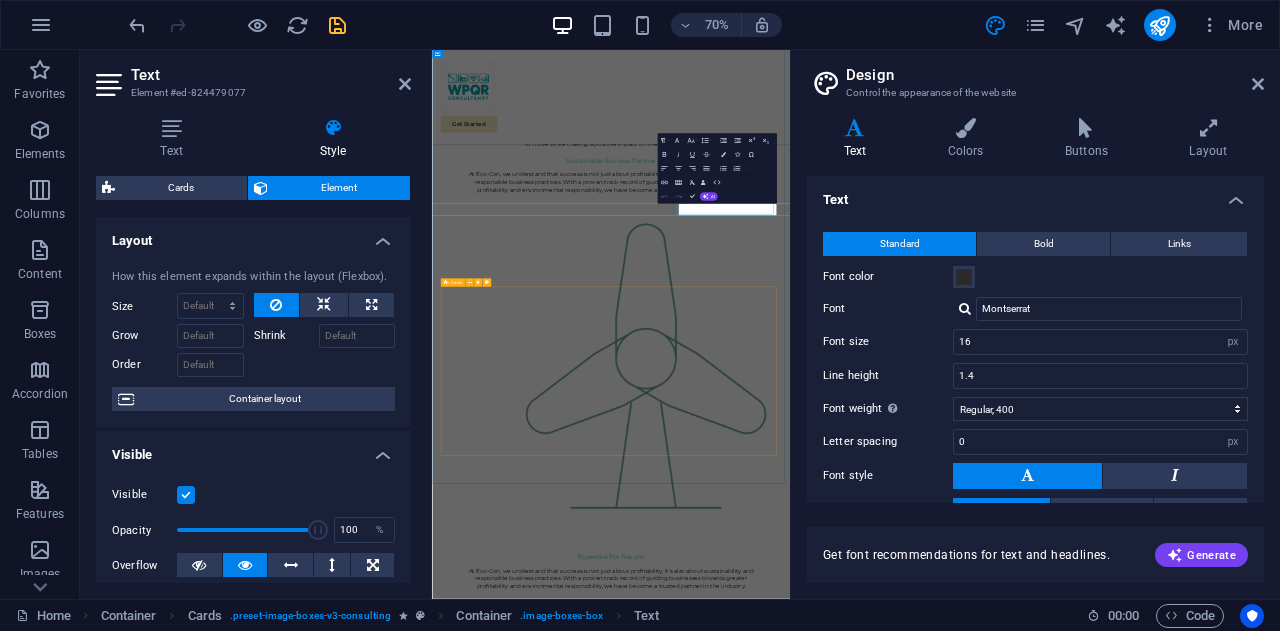 scroll, scrollTop: 1742, scrollLeft: 0, axis: vertical 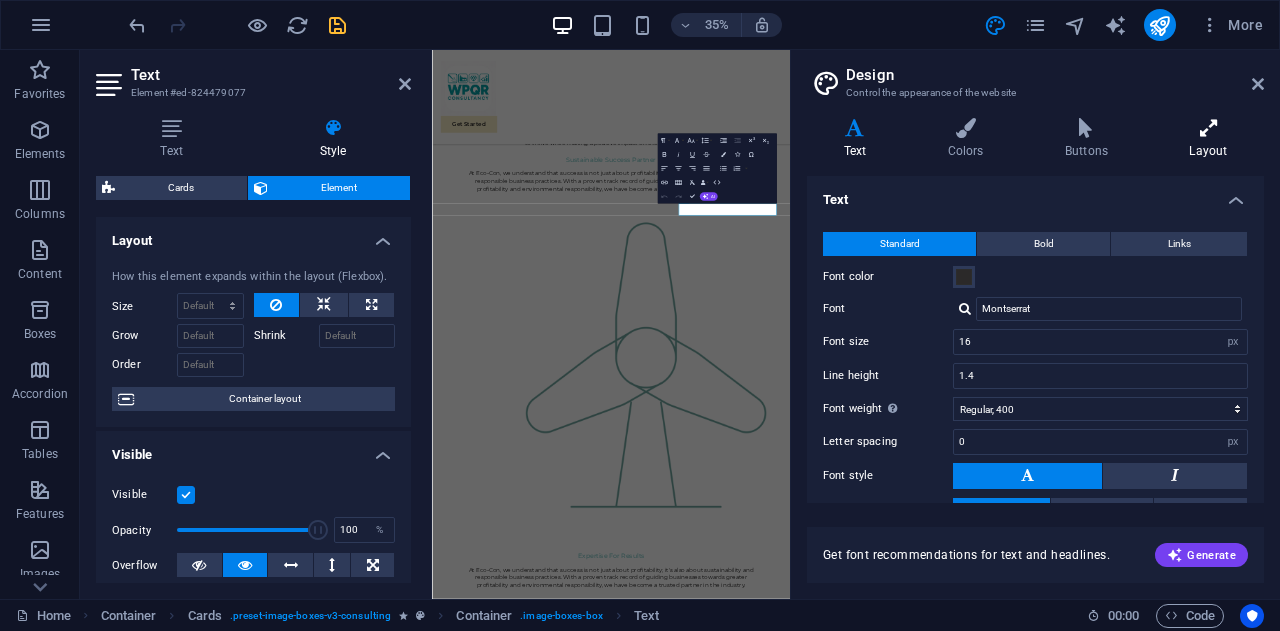 click at bounding box center [1208, 128] 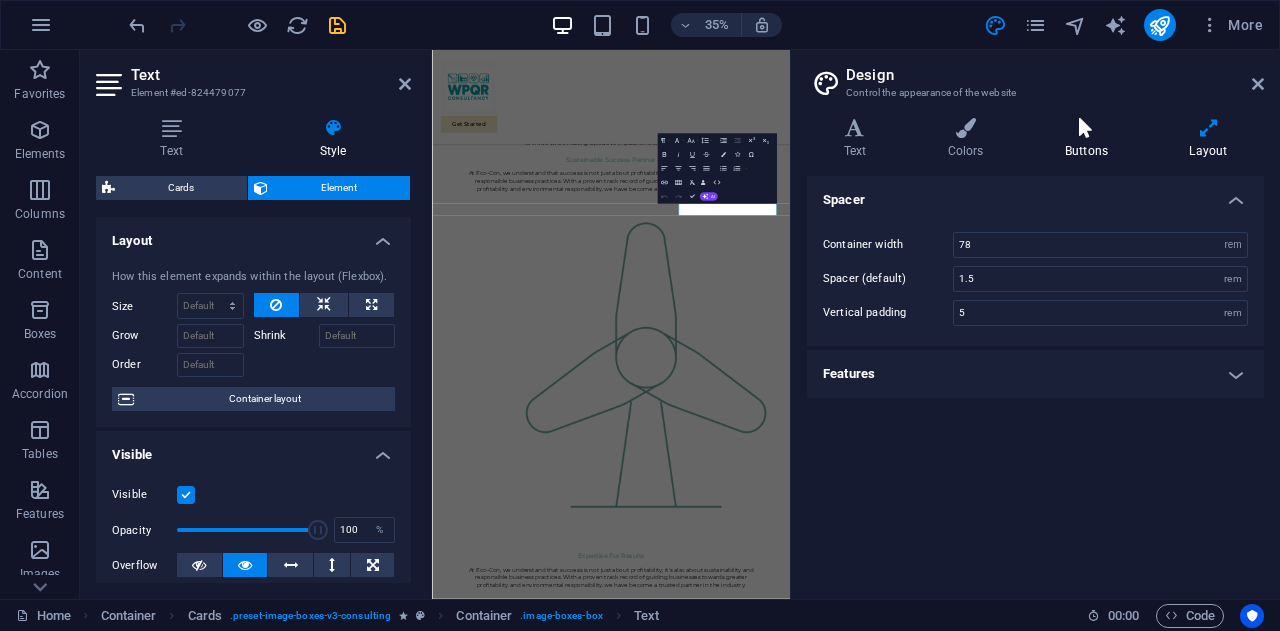 click on "Buttons" at bounding box center (1090, 139) 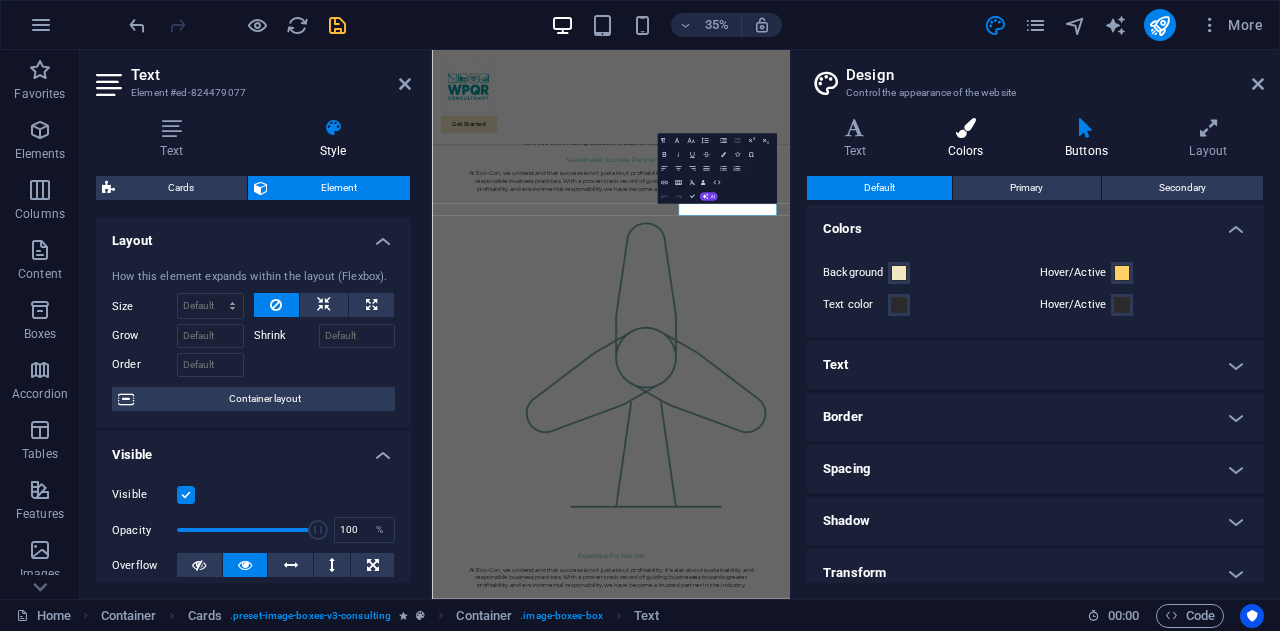 click on "Colors" at bounding box center [969, 139] 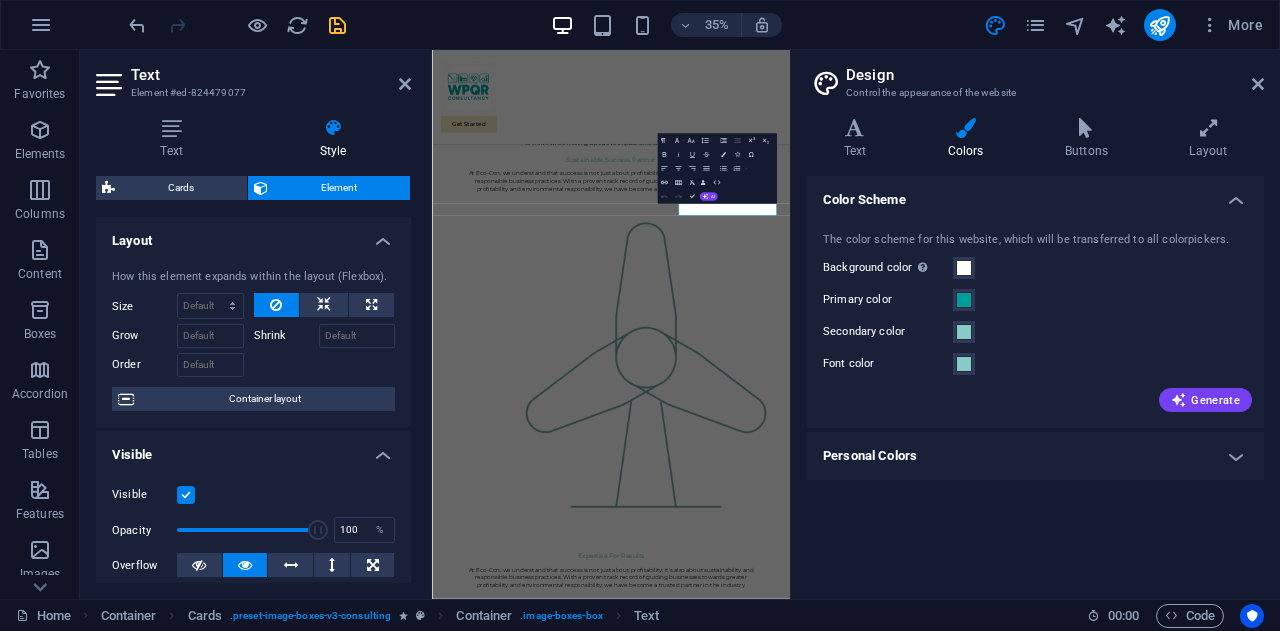 drag, startPoint x: 796, startPoint y: 157, endPoint x: 1264, endPoint y: 81, distance: 474.1308 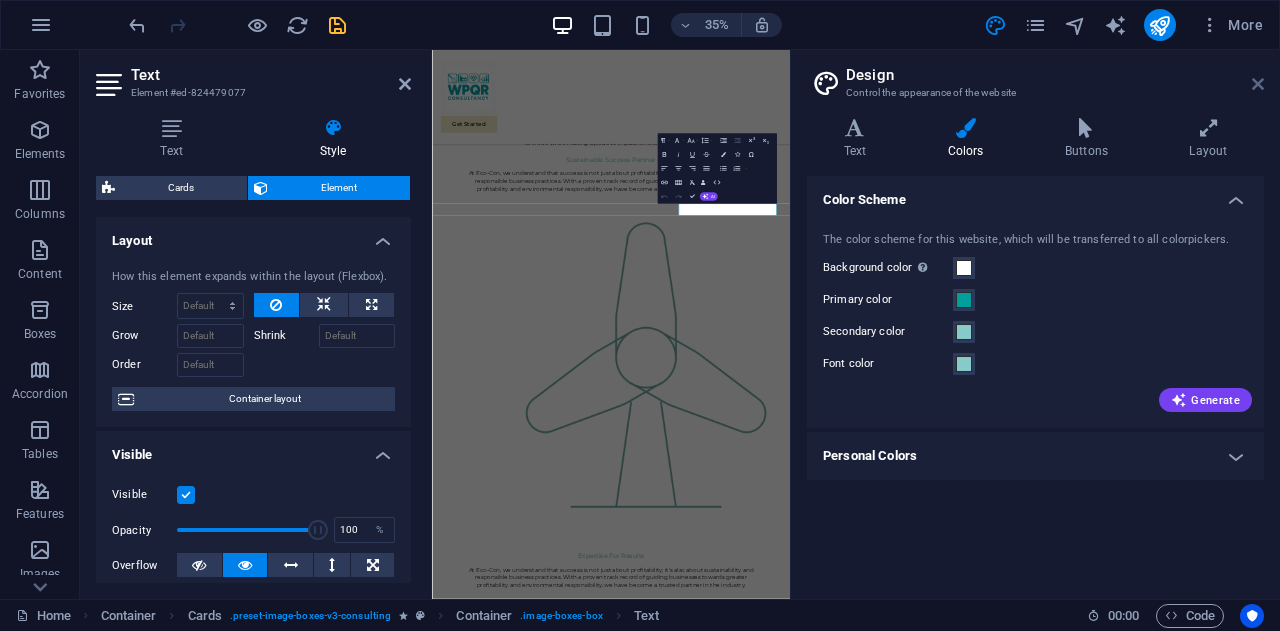 click on "Design" at bounding box center [1055, 75] 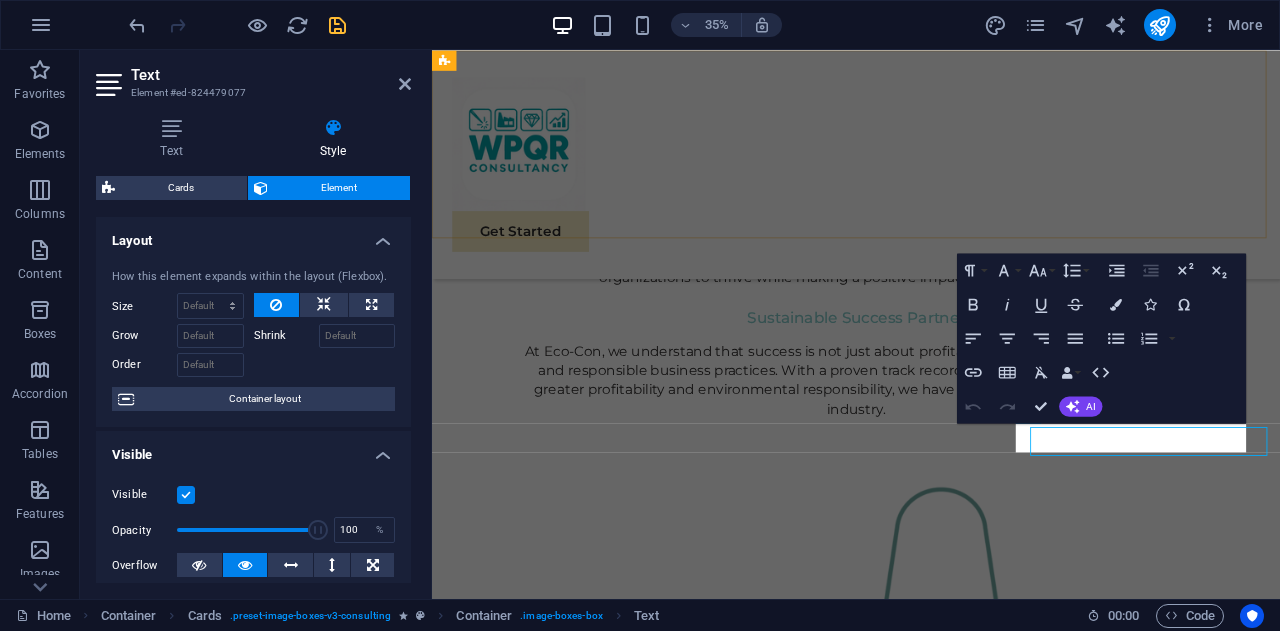 scroll, scrollTop: 1738, scrollLeft: 0, axis: vertical 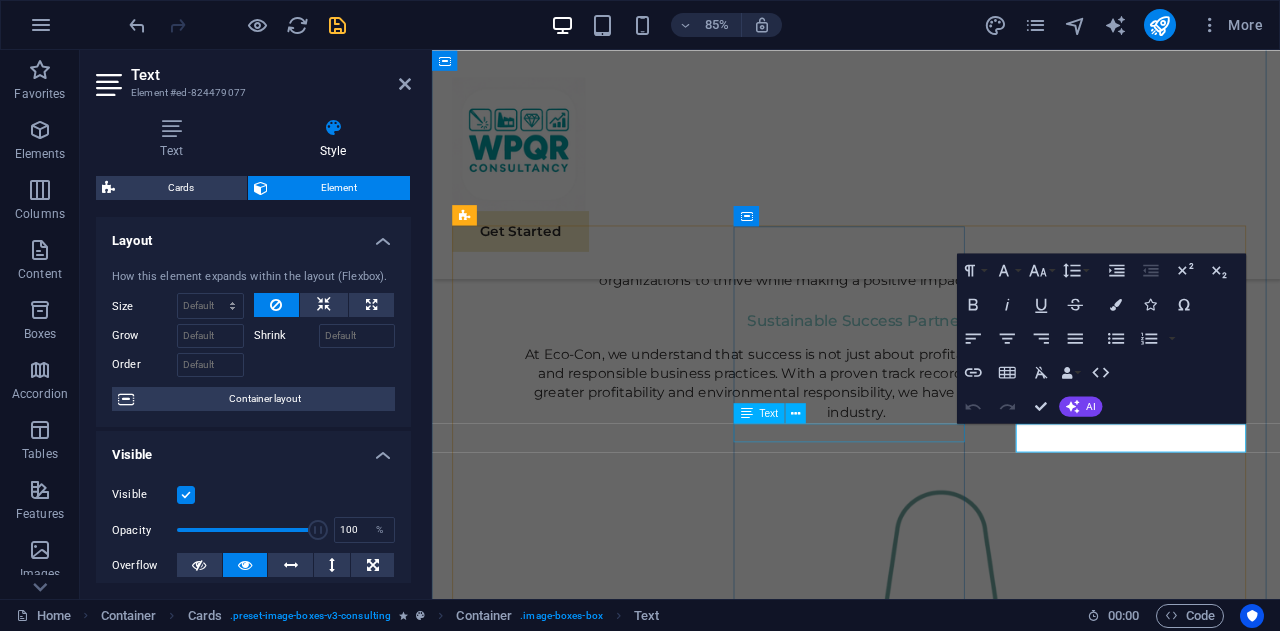 click on "Product development" at bounding box center (594, 2609) 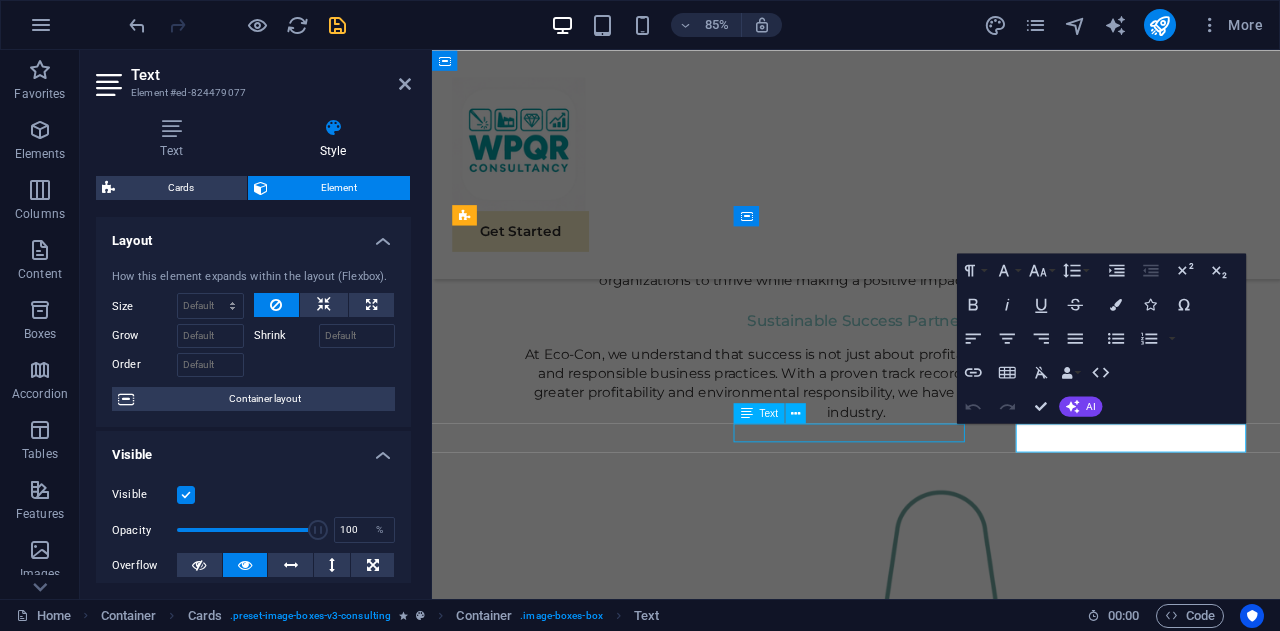 scroll, scrollTop: 1802, scrollLeft: 0, axis: vertical 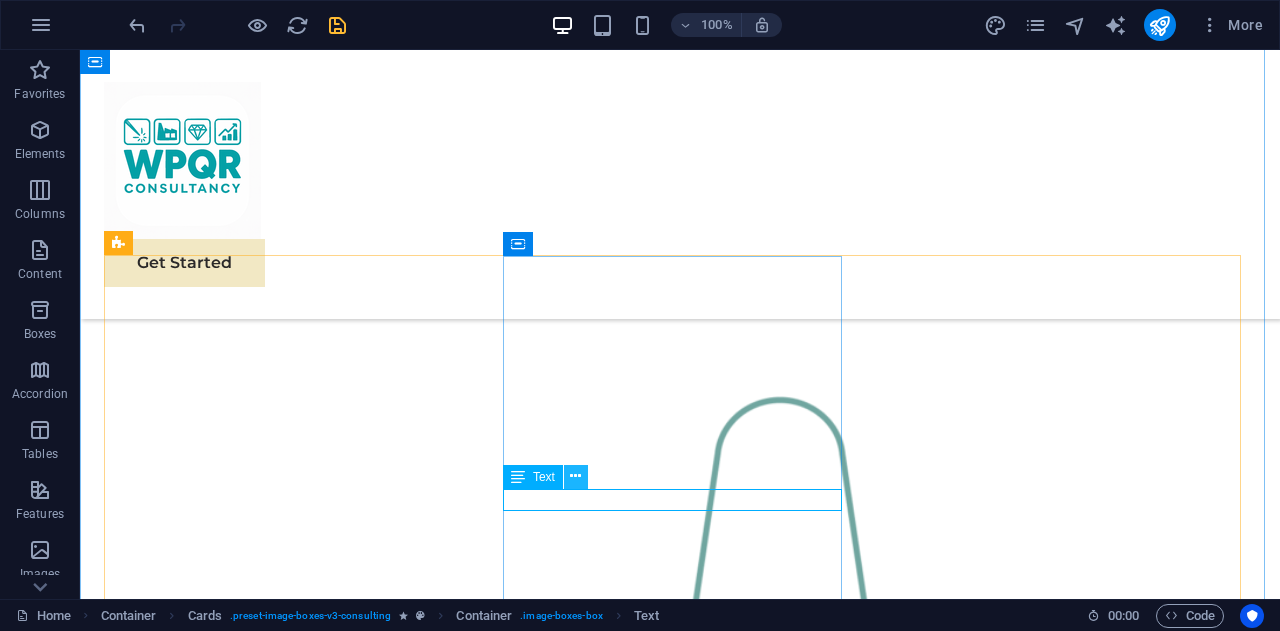 click at bounding box center (575, 476) 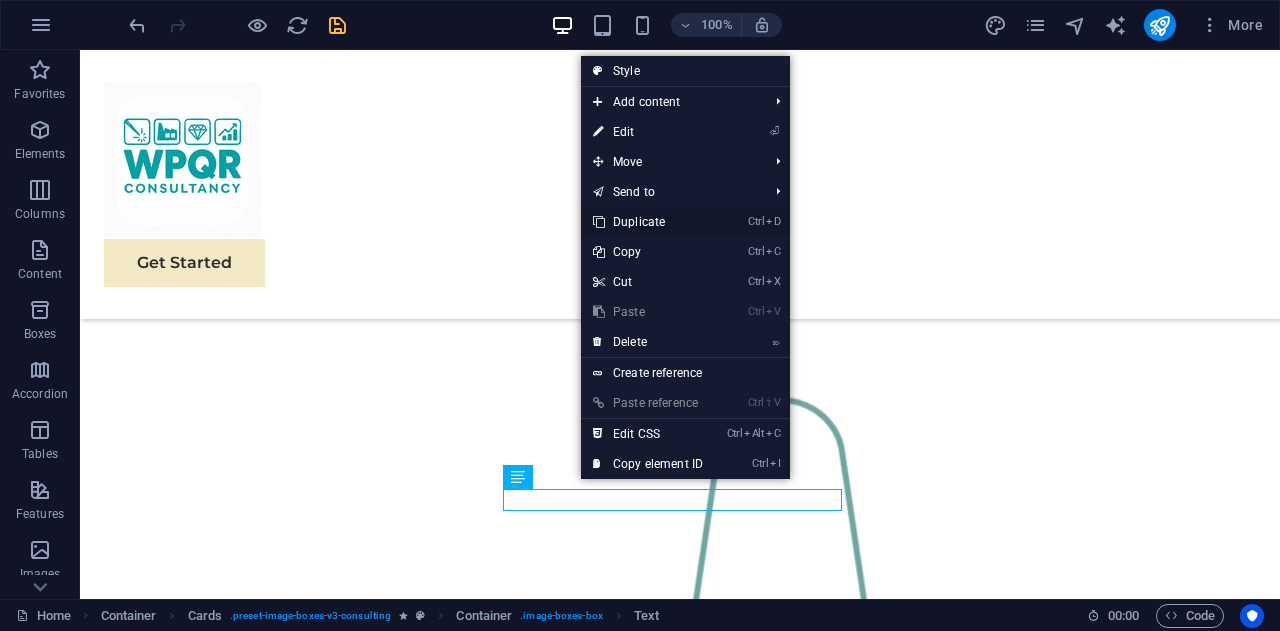click on "Ctrl D  Duplicate" at bounding box center [648, 222] 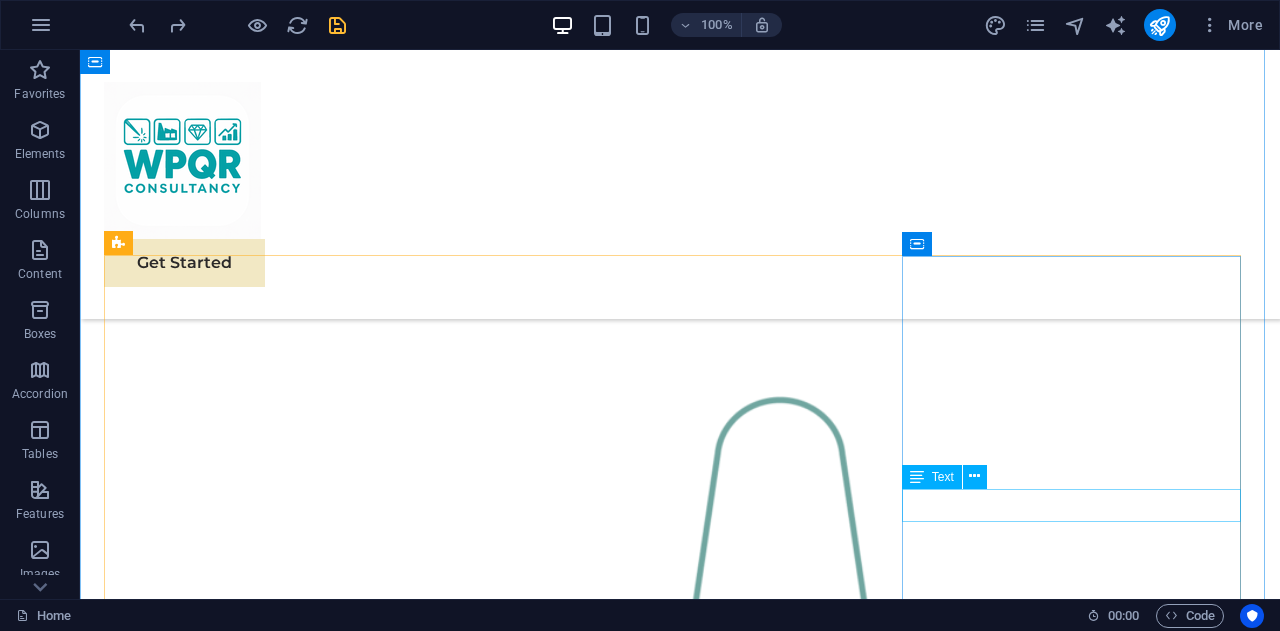 click on "Margaret Smith" at bounding box center [276, 3038] 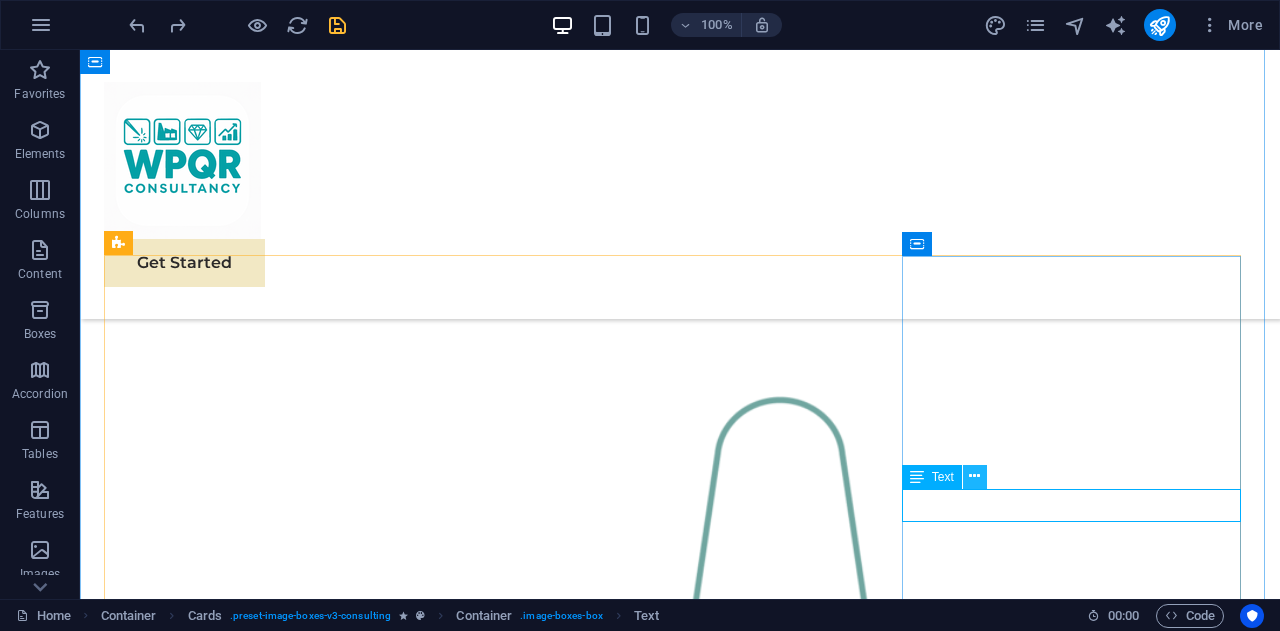 click at bounding box center (975, 477) 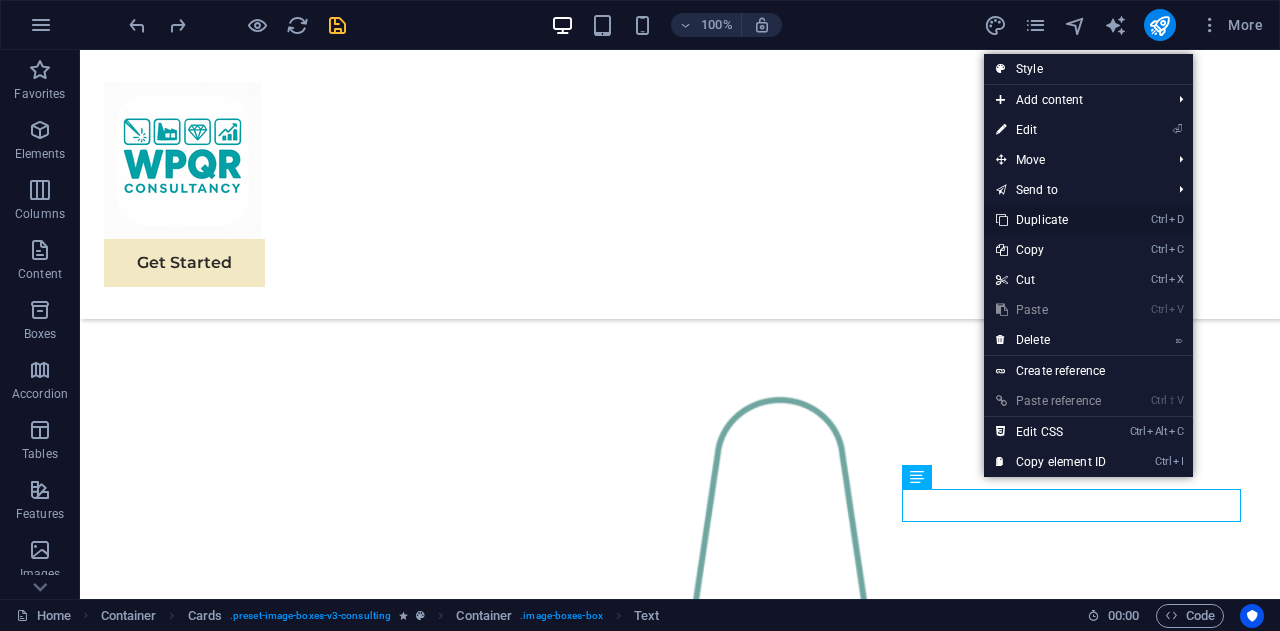 click on "Ctrl D  Duplicate" at bounding box center (1051, 220) 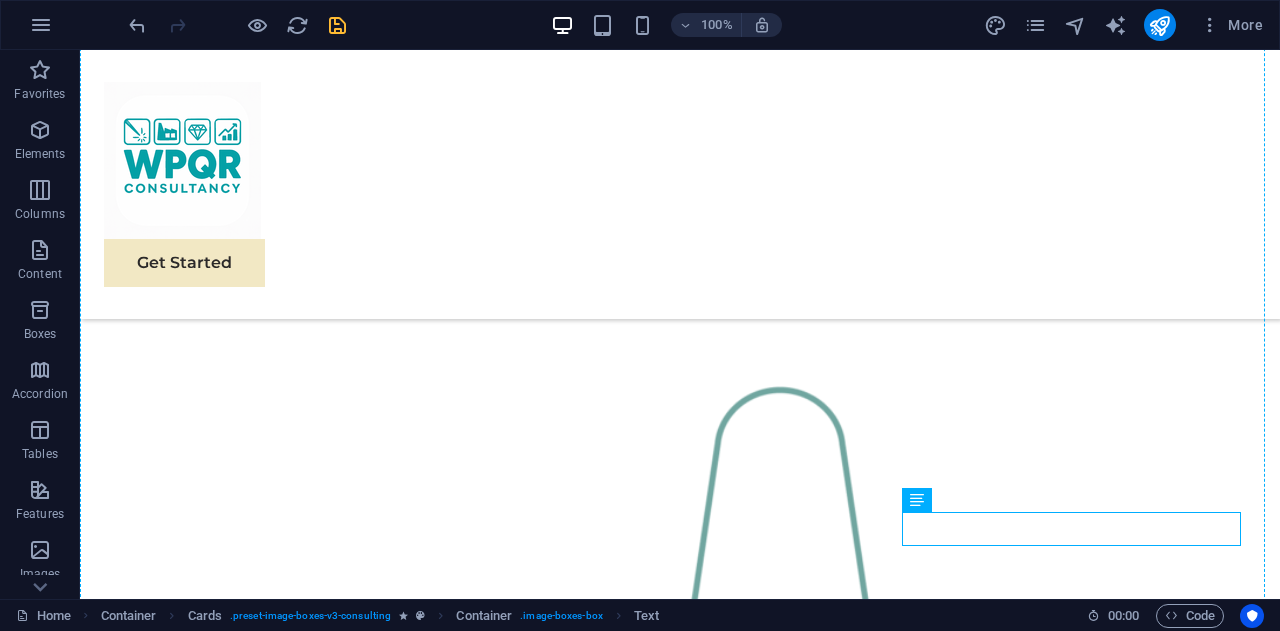 scroll, scrollTop: 1813, scrollLeft: 0, axis: vertical 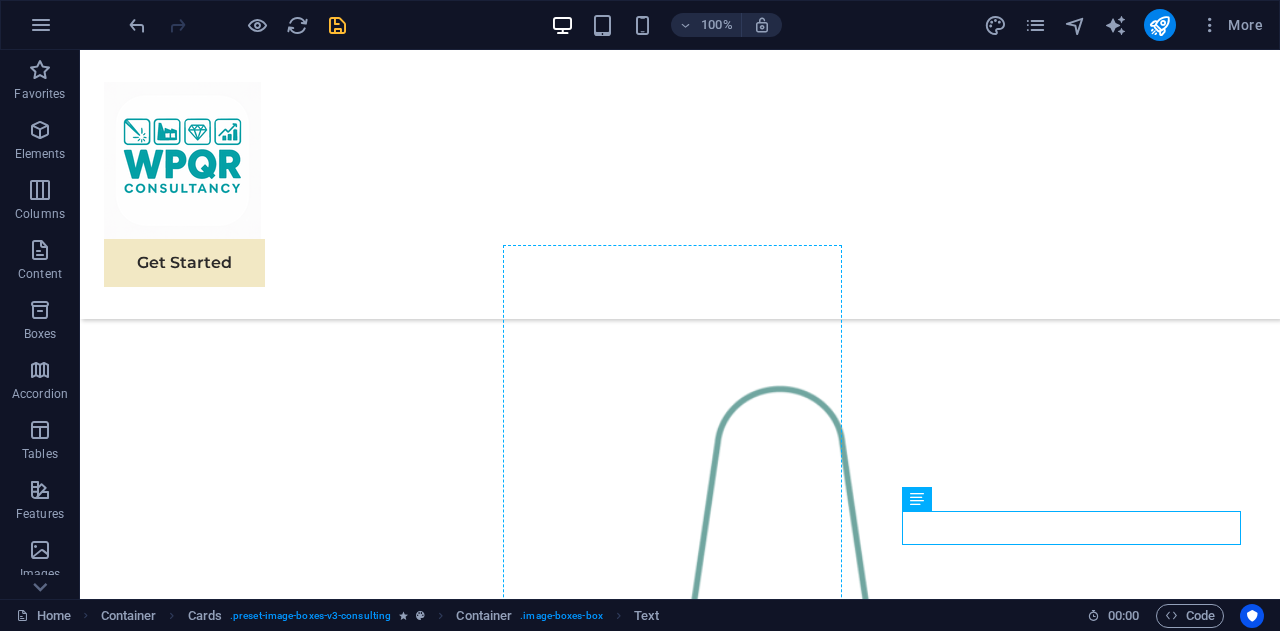 drag, startPoint x: 1012, startPoint y: 541, endPoint x: 694, endPoint y: 510, distance: 319.50745 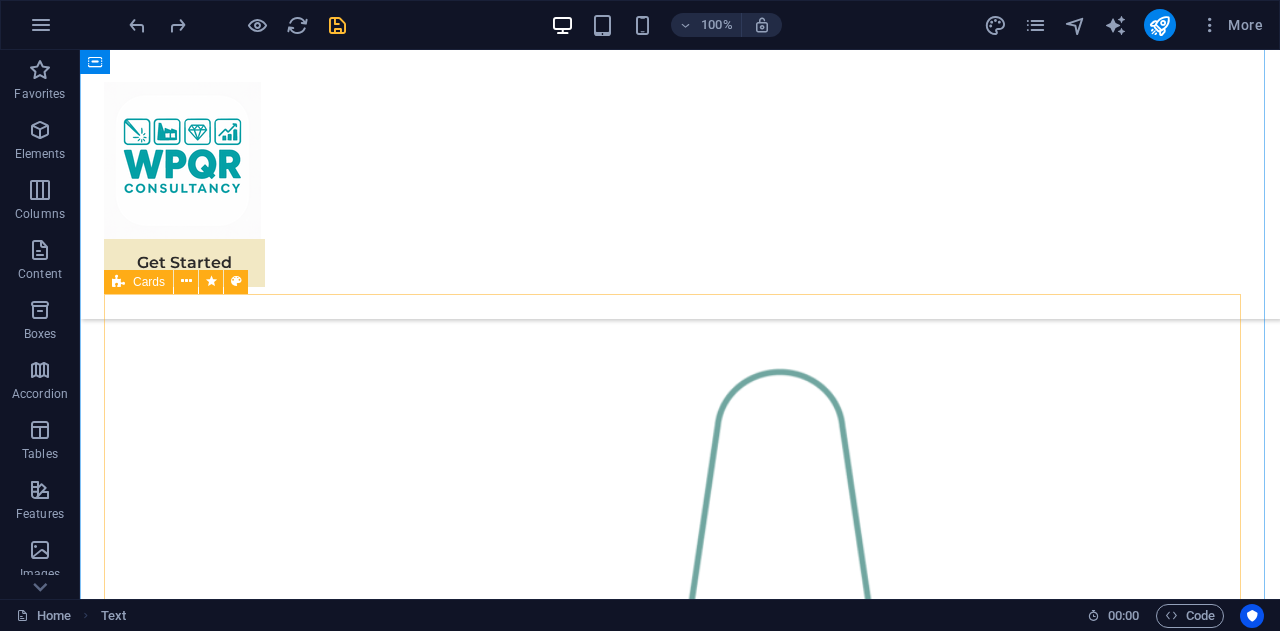 scroll, scrollTop: 1797, scrollLeft: 0, axis: vertical 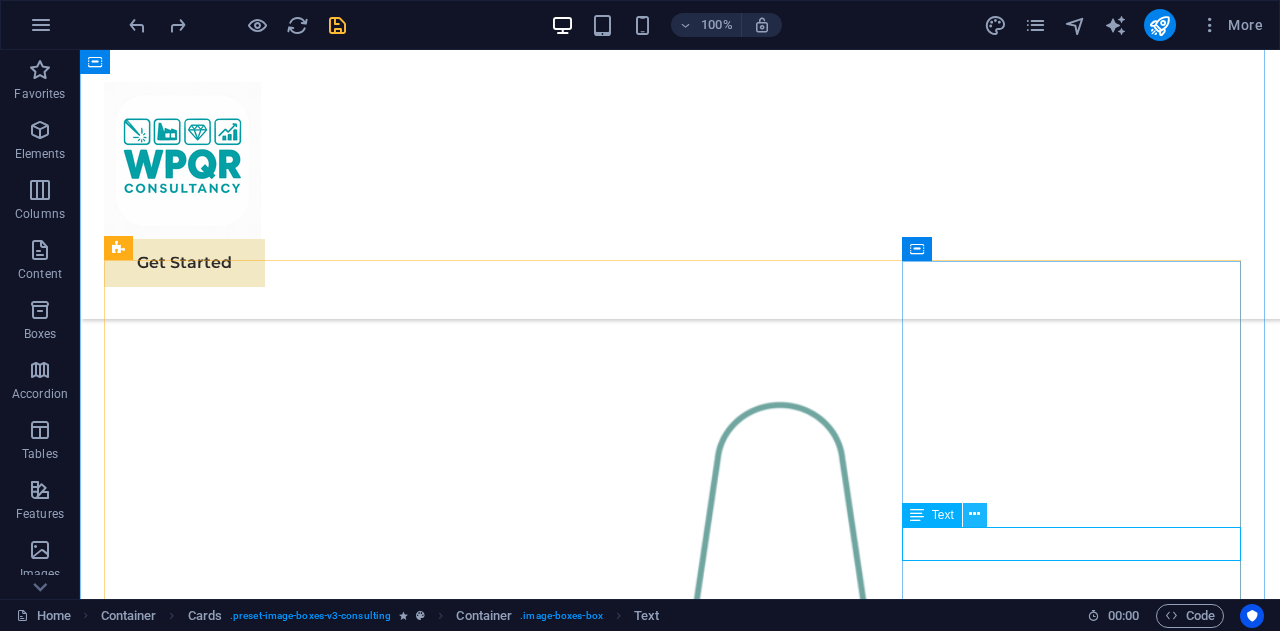 click at bounding box center (974, 514) 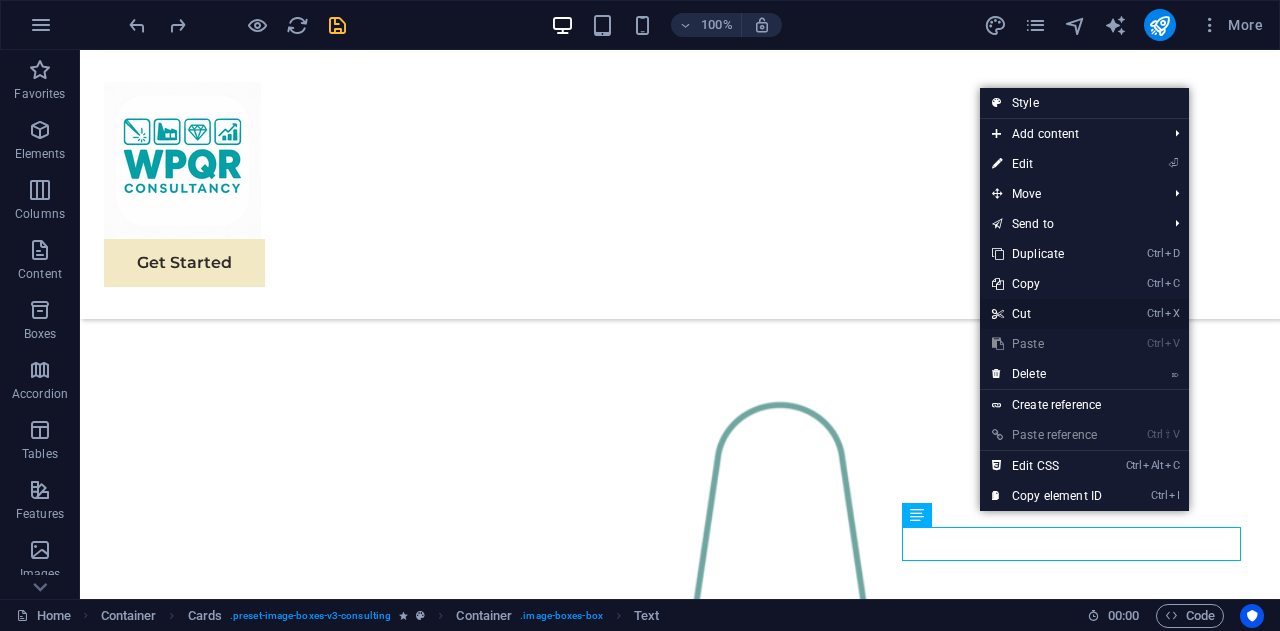 click on "Ctrl X  Cut" at bounding box center (1047, 314) 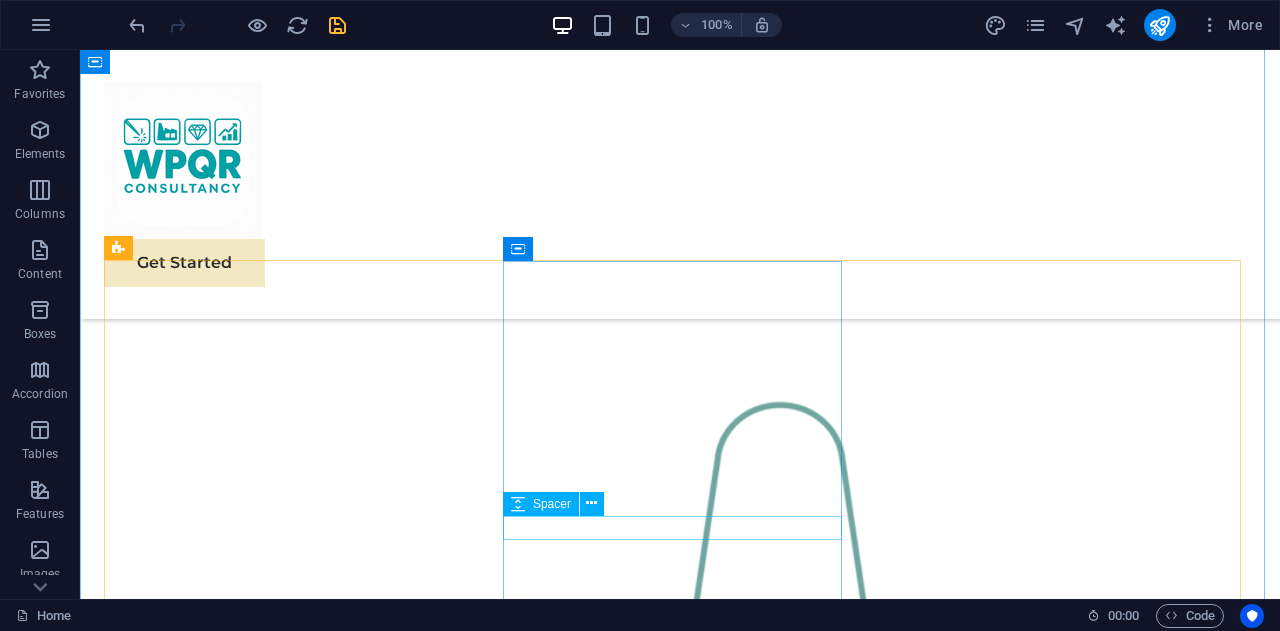 click at bounding box center (276, 2608) 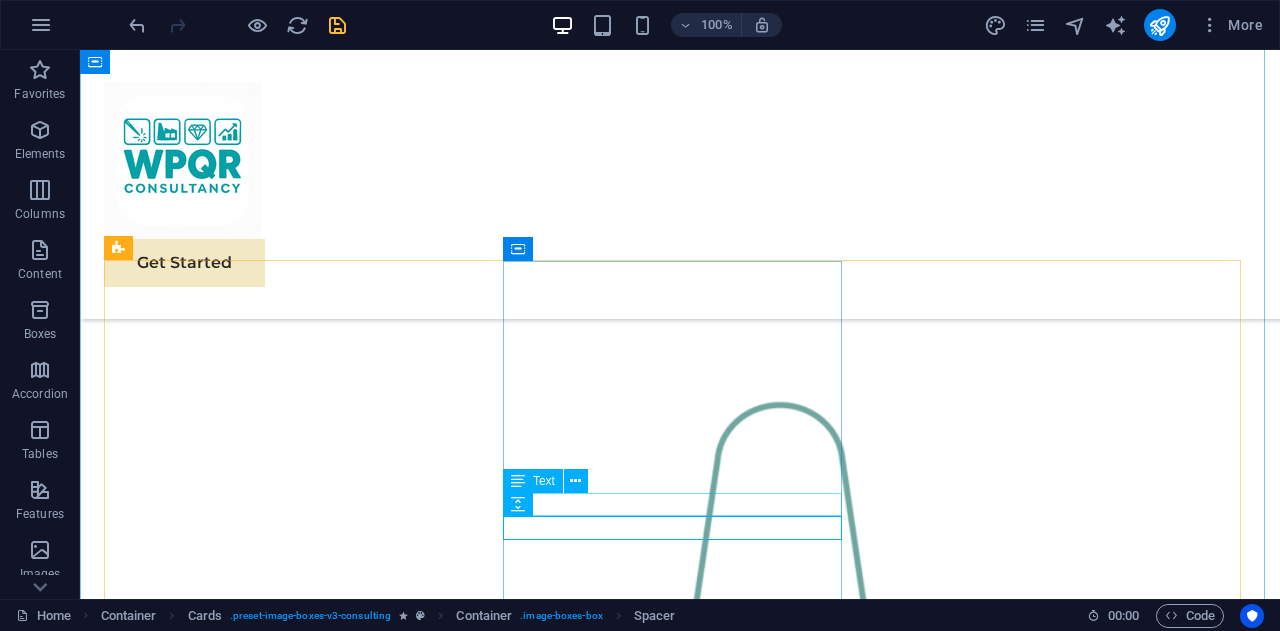 click on "Product development" at bounding box center [276, 2584] 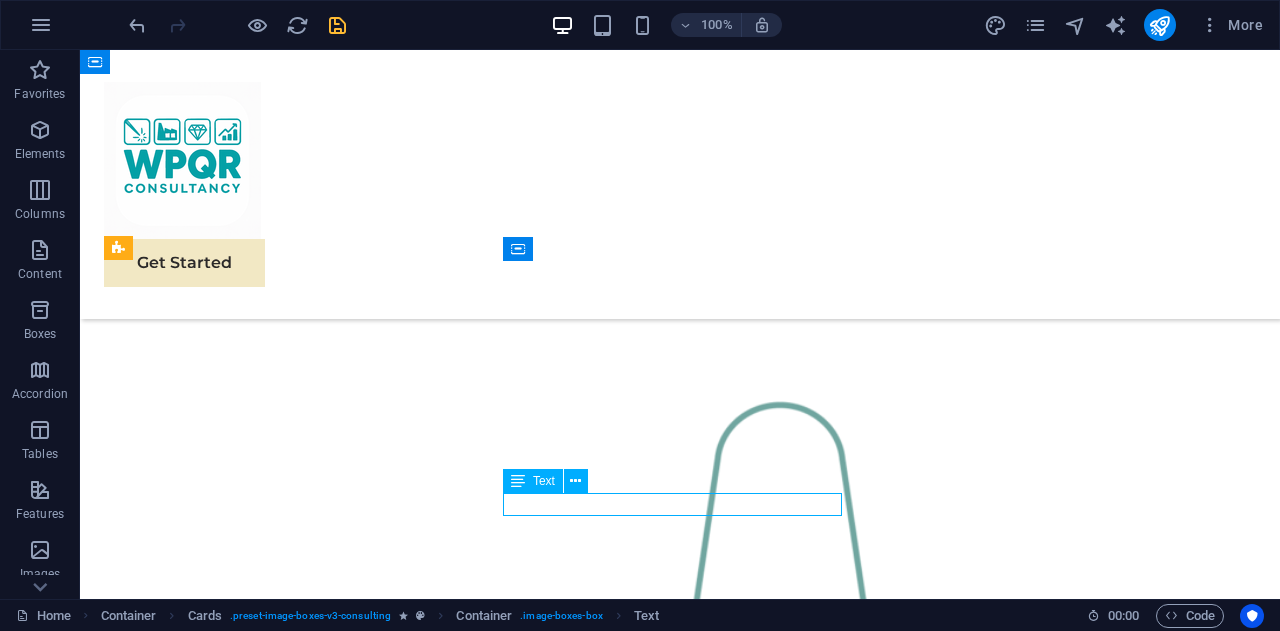 click on "Product development" at bounding box center [276, 2584] 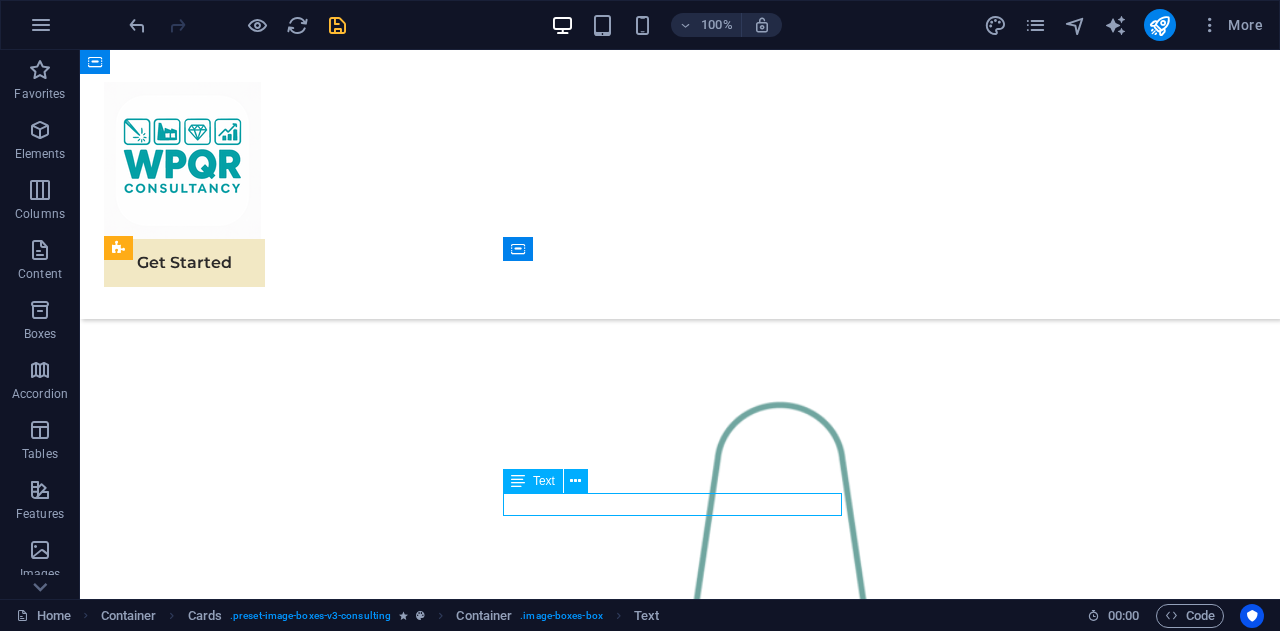 click on "Product development" at bounding box center (276, 2584) 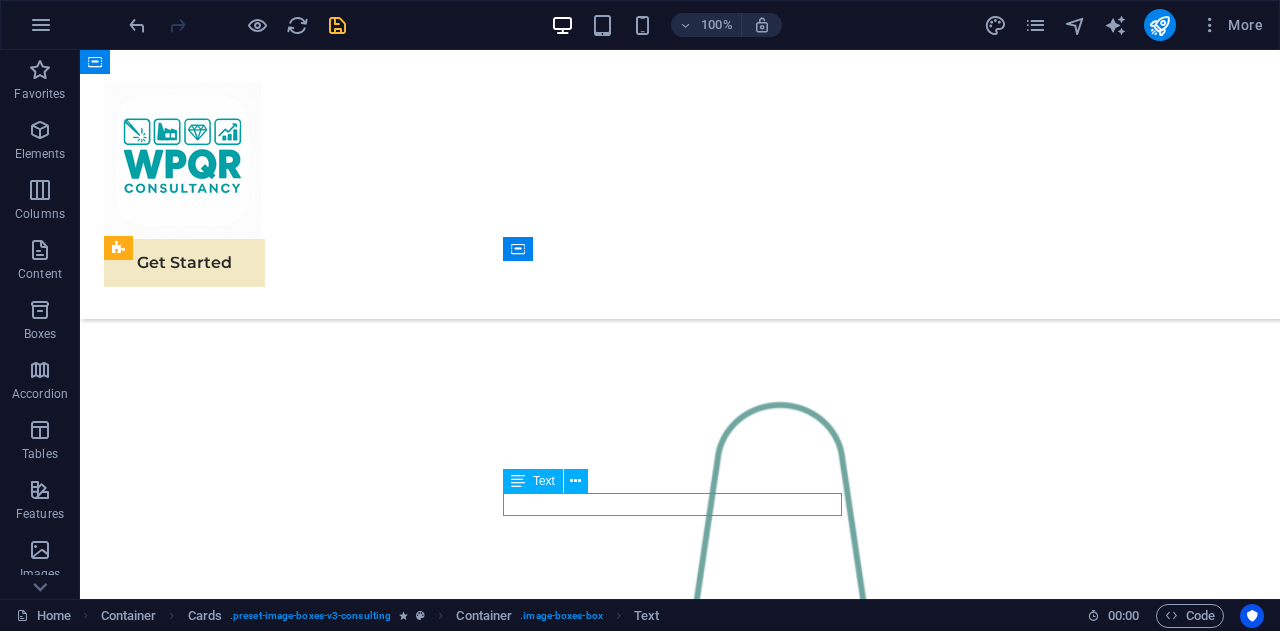 scroll, scrollTop: 1734, scrollLeft: 0, axis: vertical 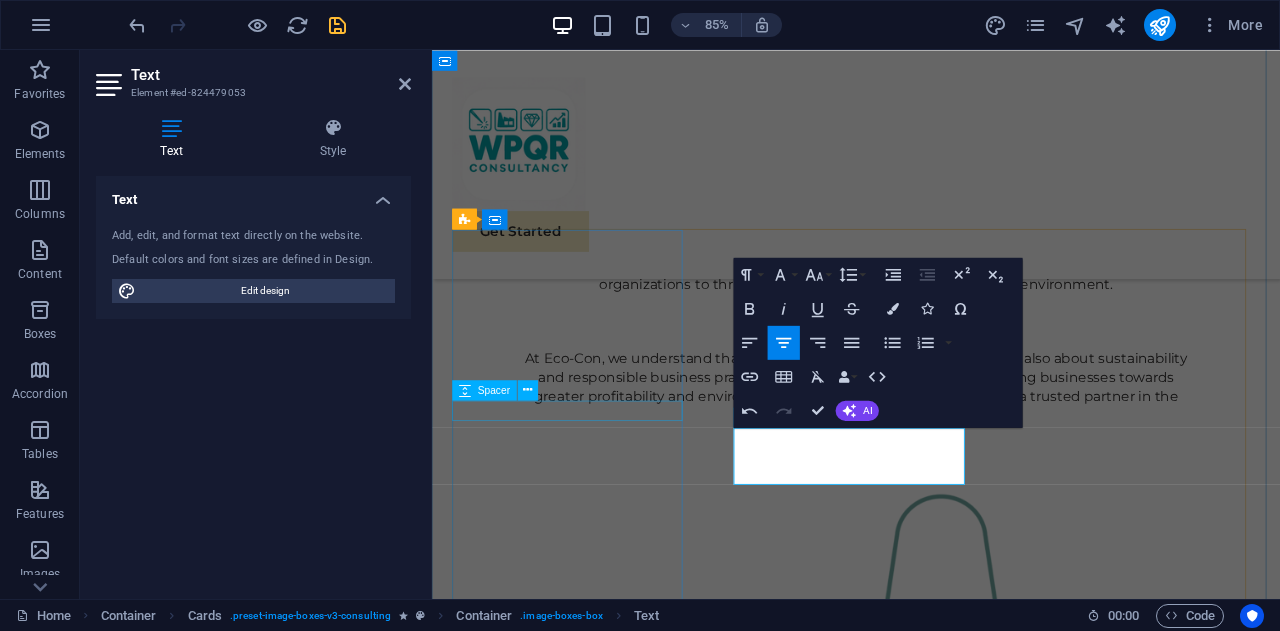 drag, startPoint x: 970, startPoint y: 527, endPoint x: 701, endPoint y: 479, distance: 273.24896 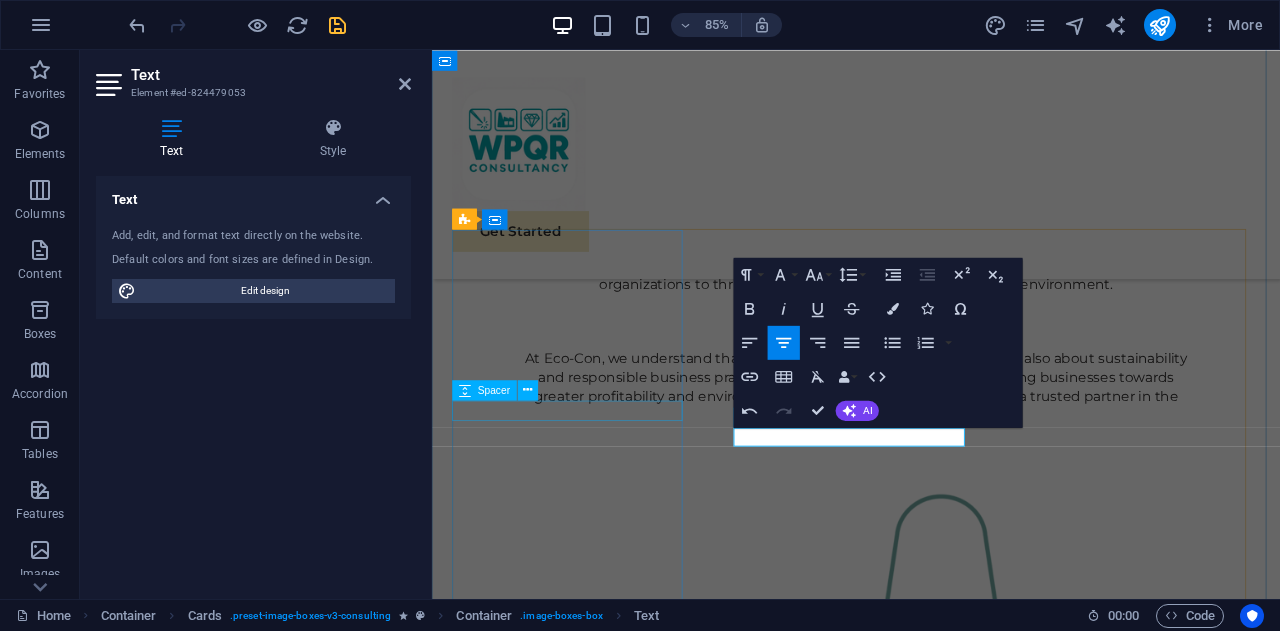 click at bounding box center [594, 2161] 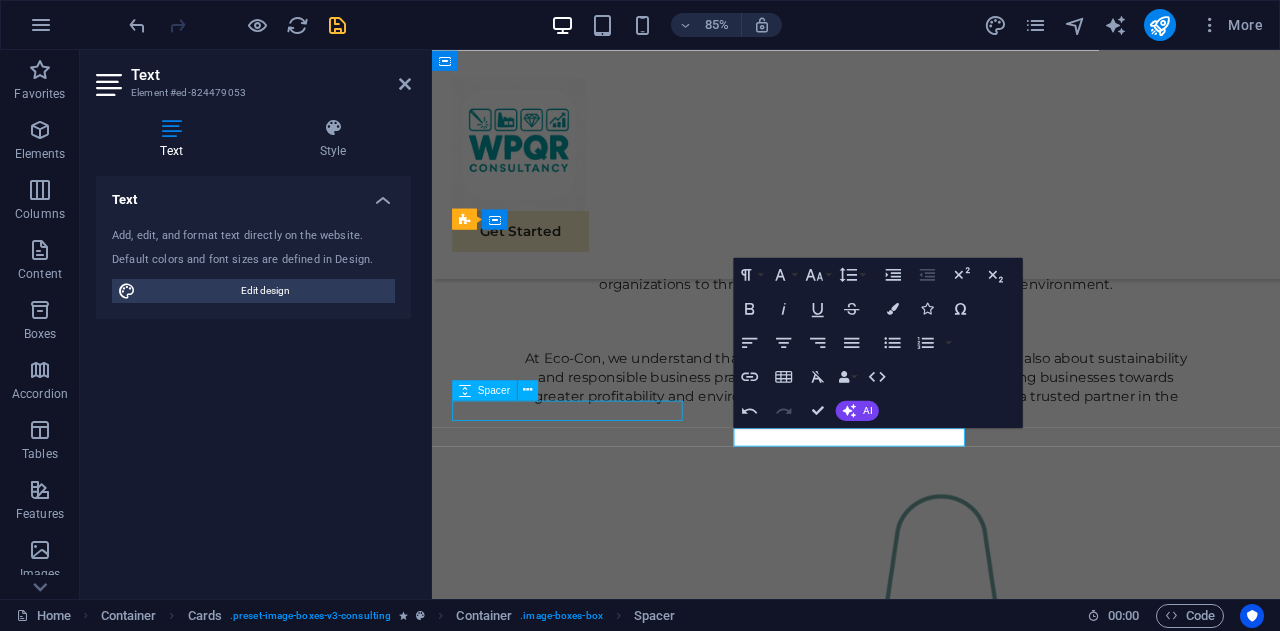 scroll, scrollTop: 1797, scrollLeft: 0, axis: vertical 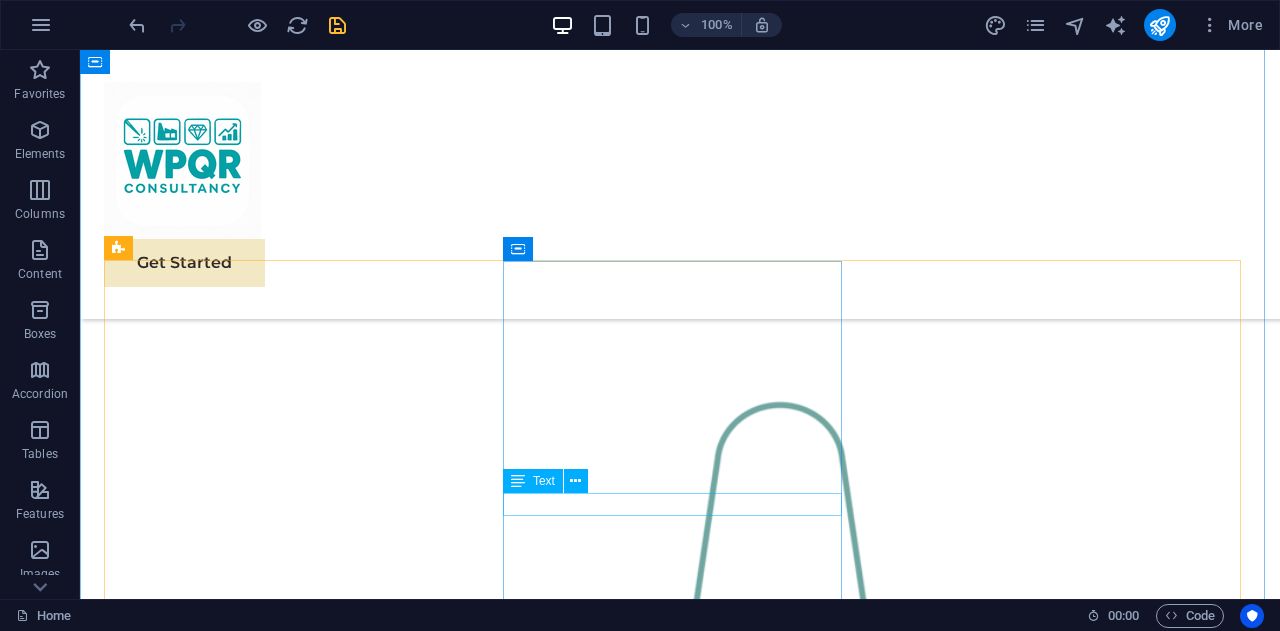 click on "Product development" at bounding box center [276, 2560] 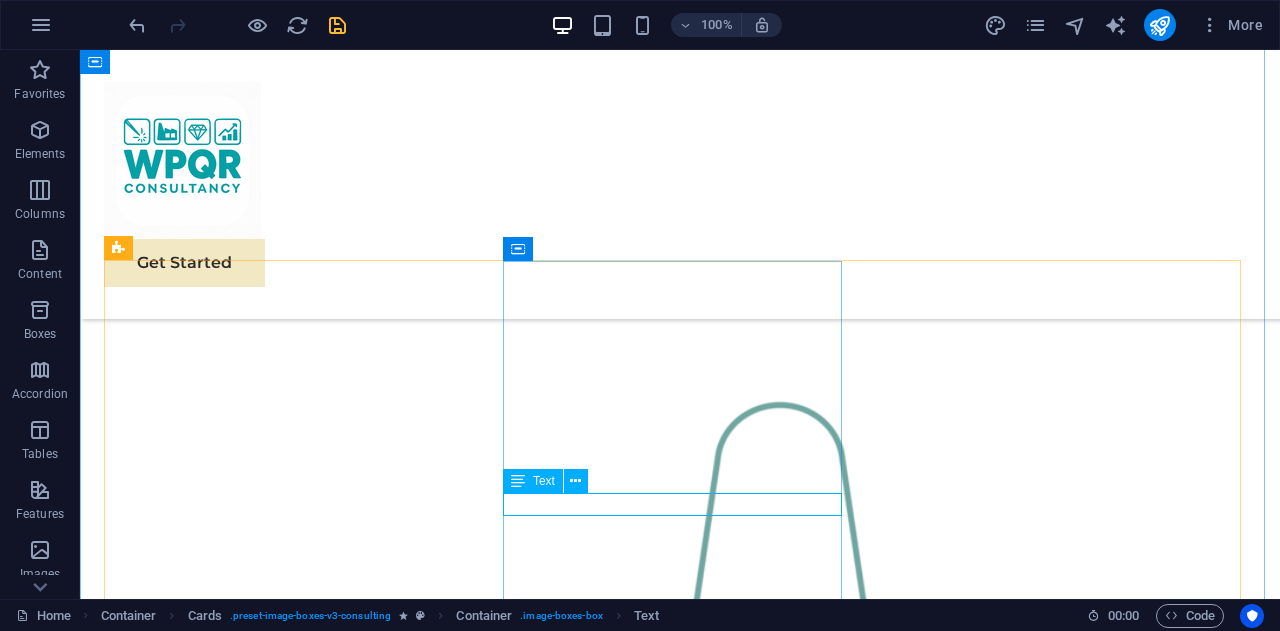 click on "Text" at bounding box center [544, 481] 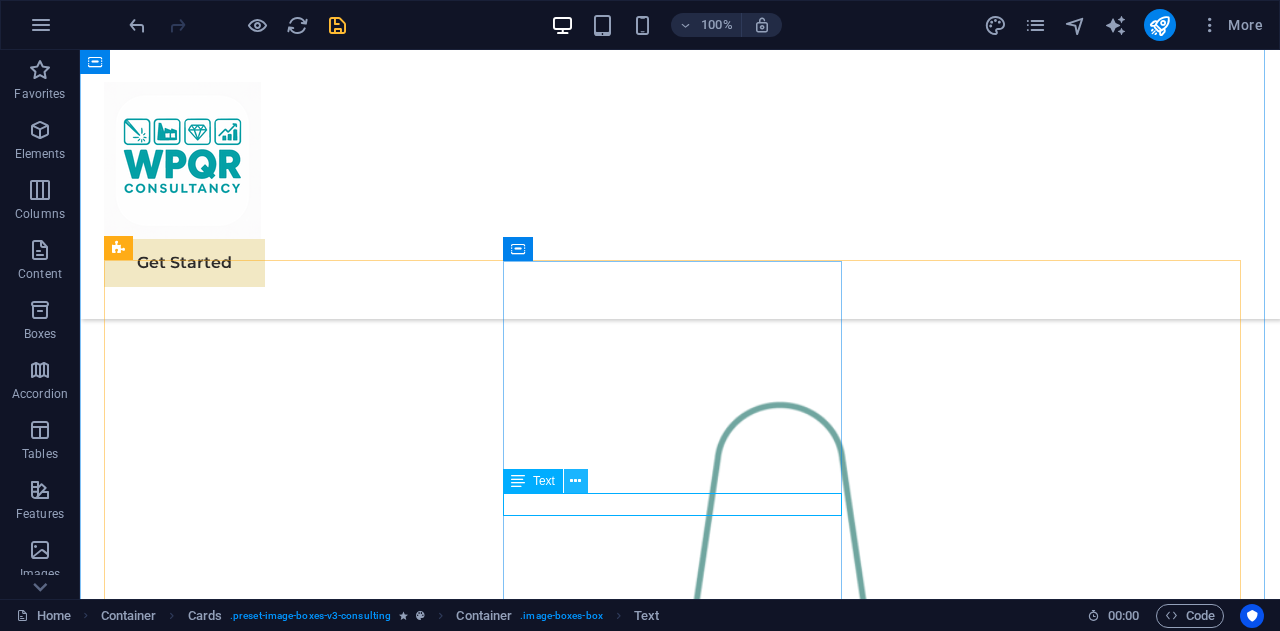 click at bounding box center [575, 481] 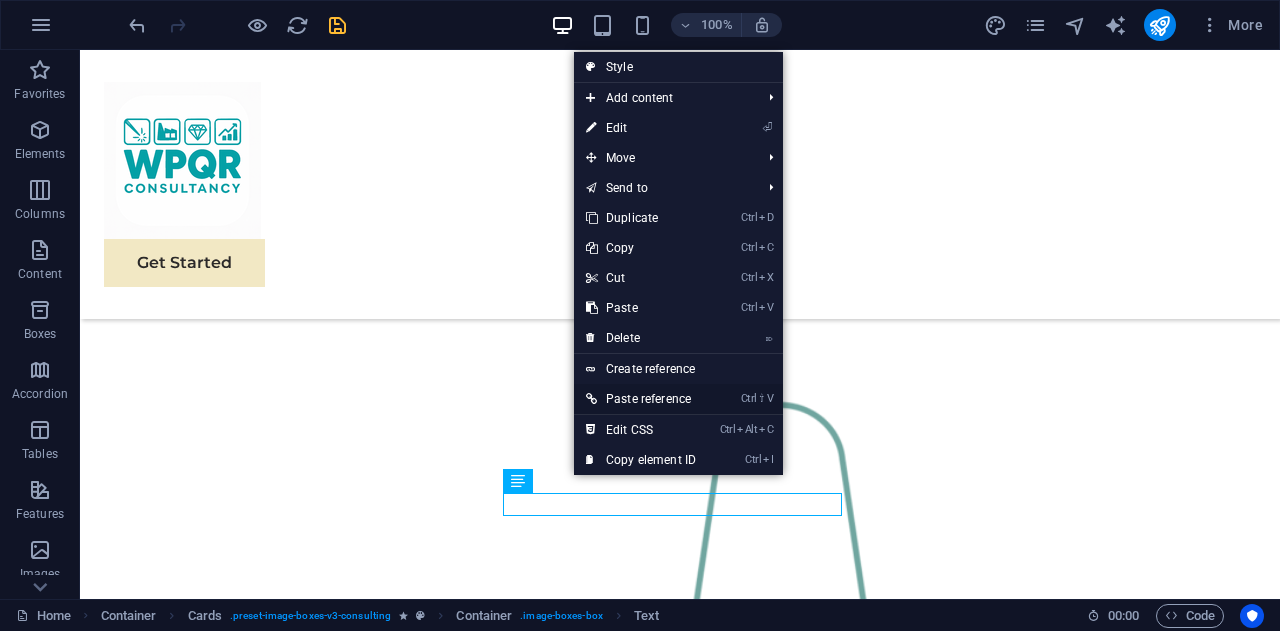 click on "Ctrl ⇧ V  Paste reference" at bounding box center (641, 399) 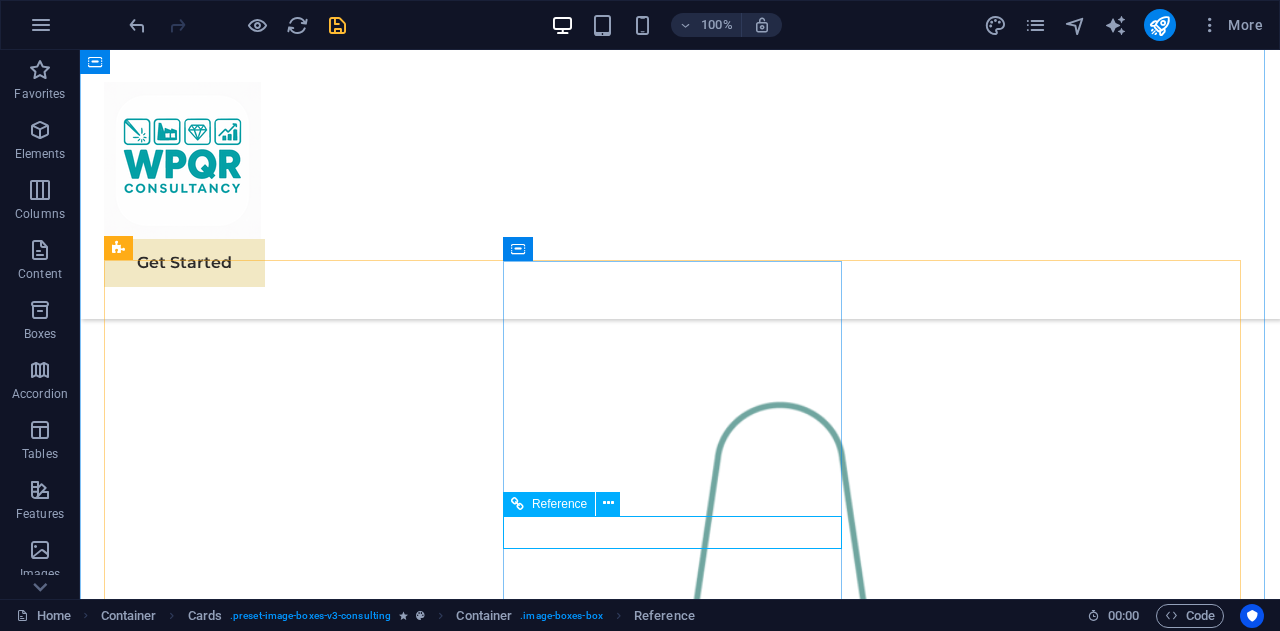 click on "Margaret Smith" at bounding box center [276, 2589] 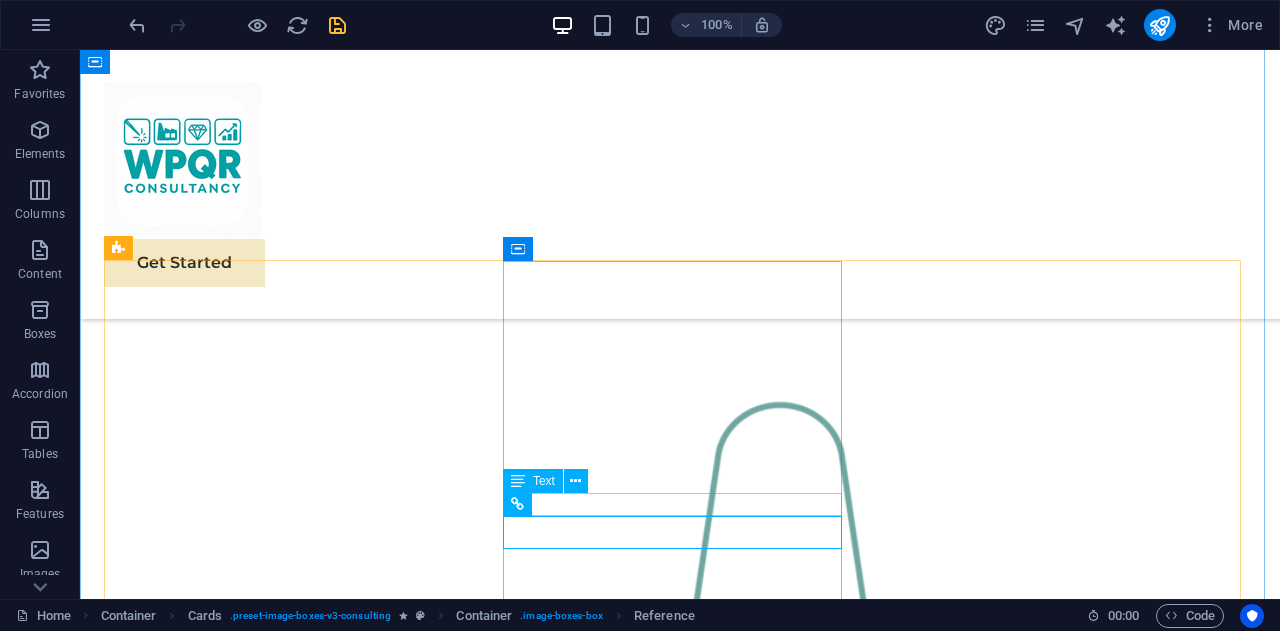 click on "Product development" at bounding box center (276, 2560) 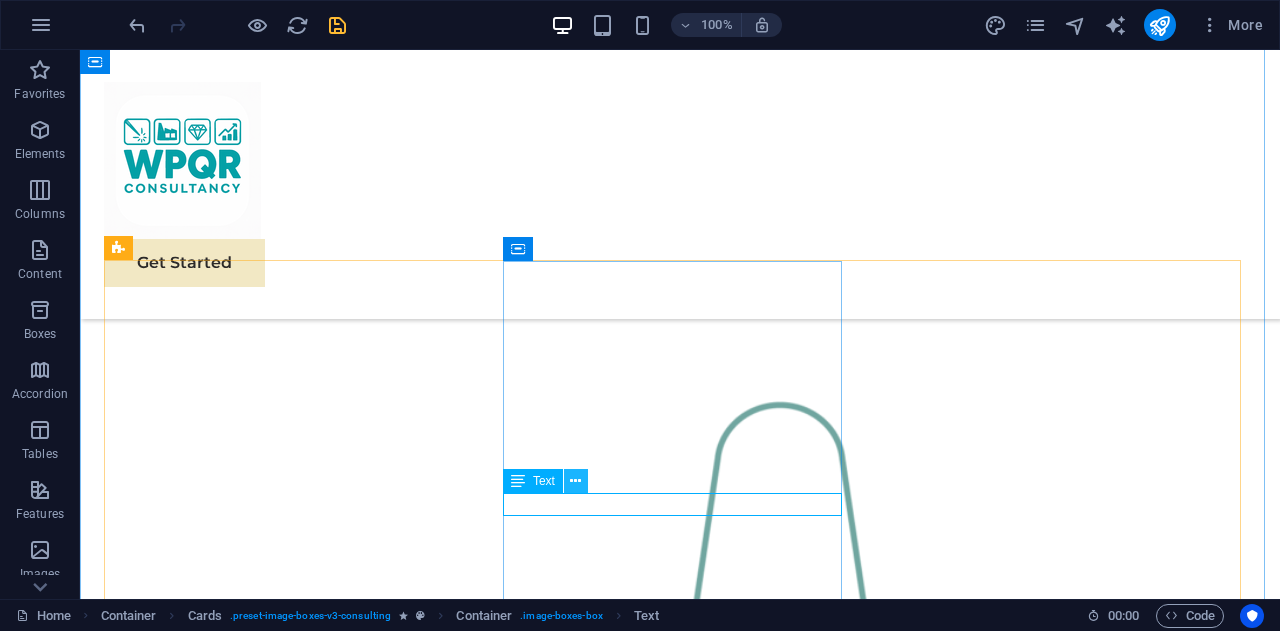 click at bounding box center (575, 481) 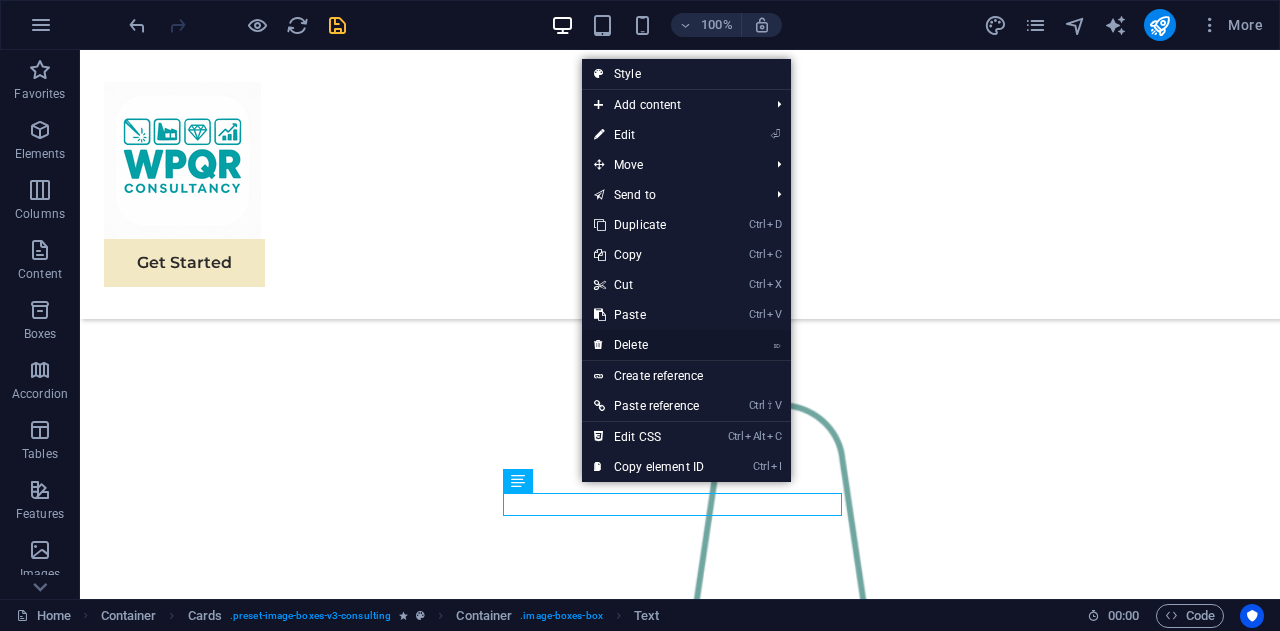 click on "⌦  Delete" at bounding box center [649, 345] 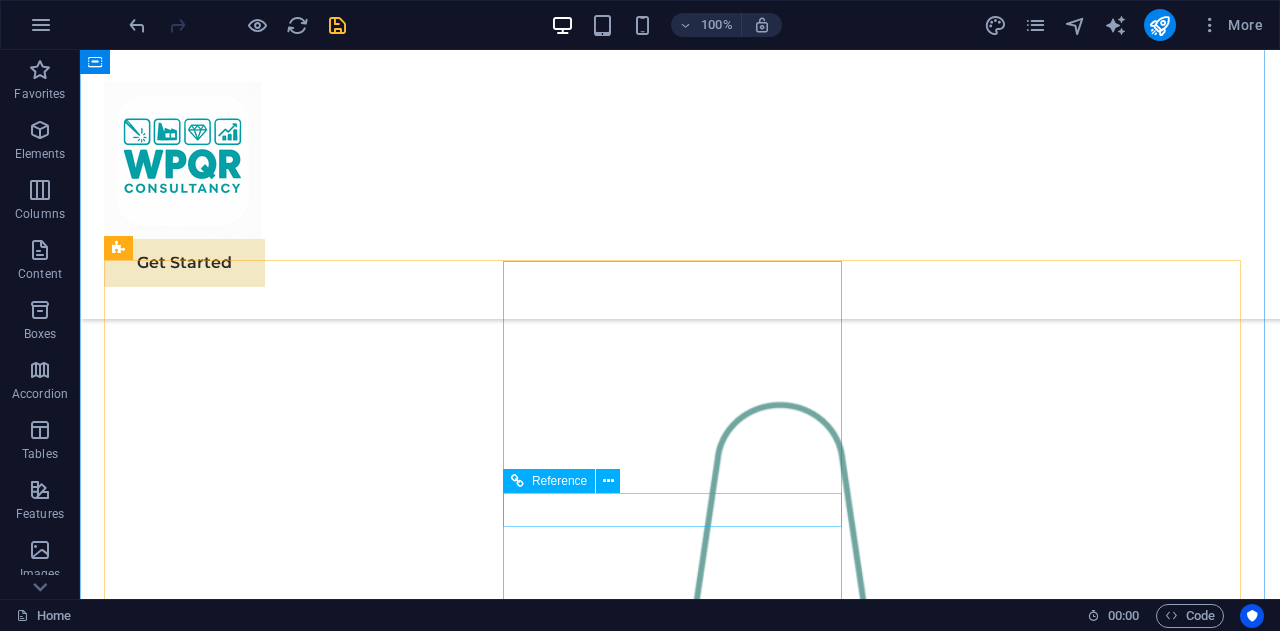 click on "Margaret Smith" at bounding box center [276, 2566] 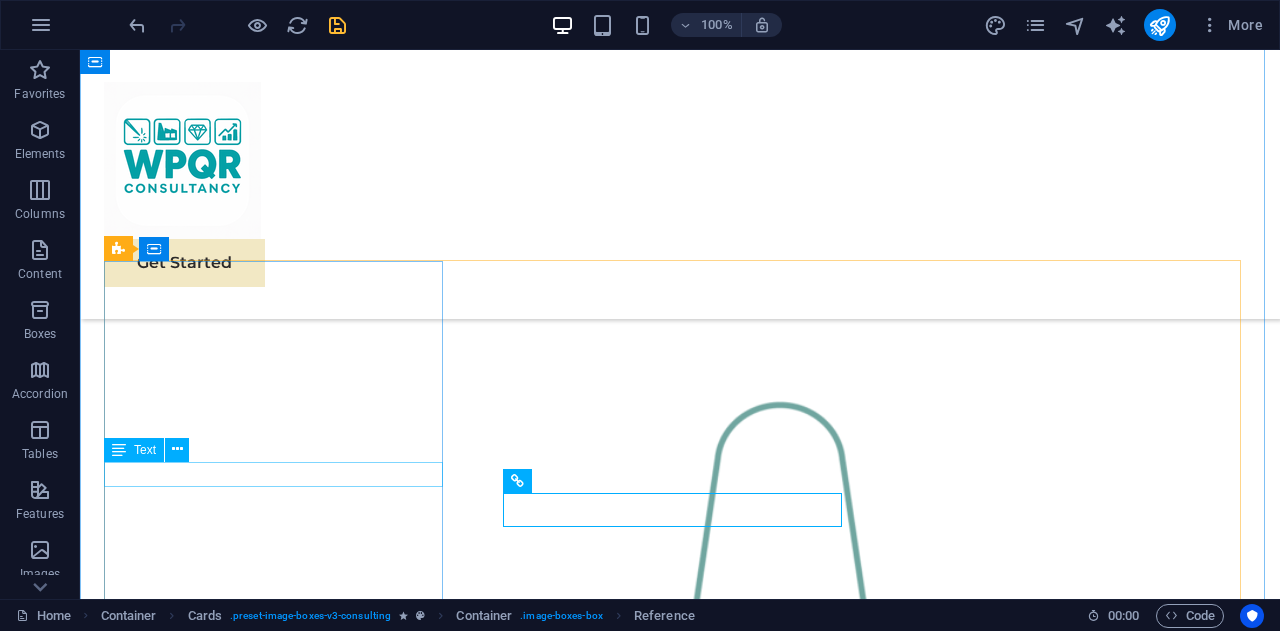 click on "Welding Engineering" at bounding box center [276, 2154] 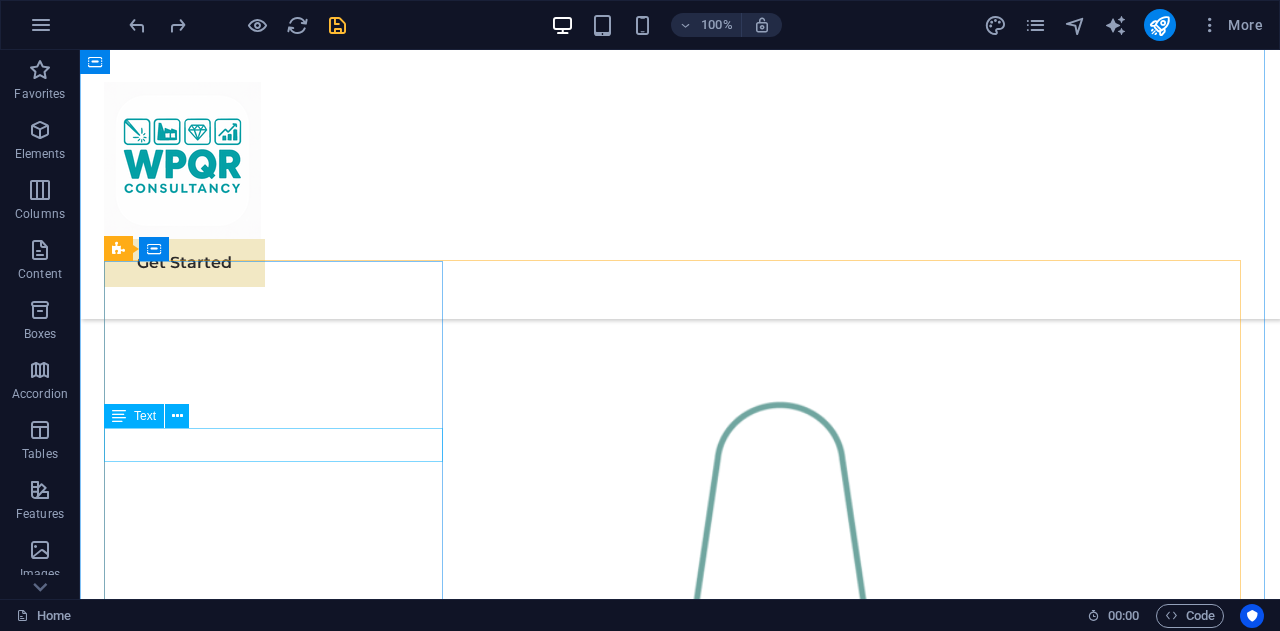 click on "Welding engineering" at bounding box center (276, 2126) 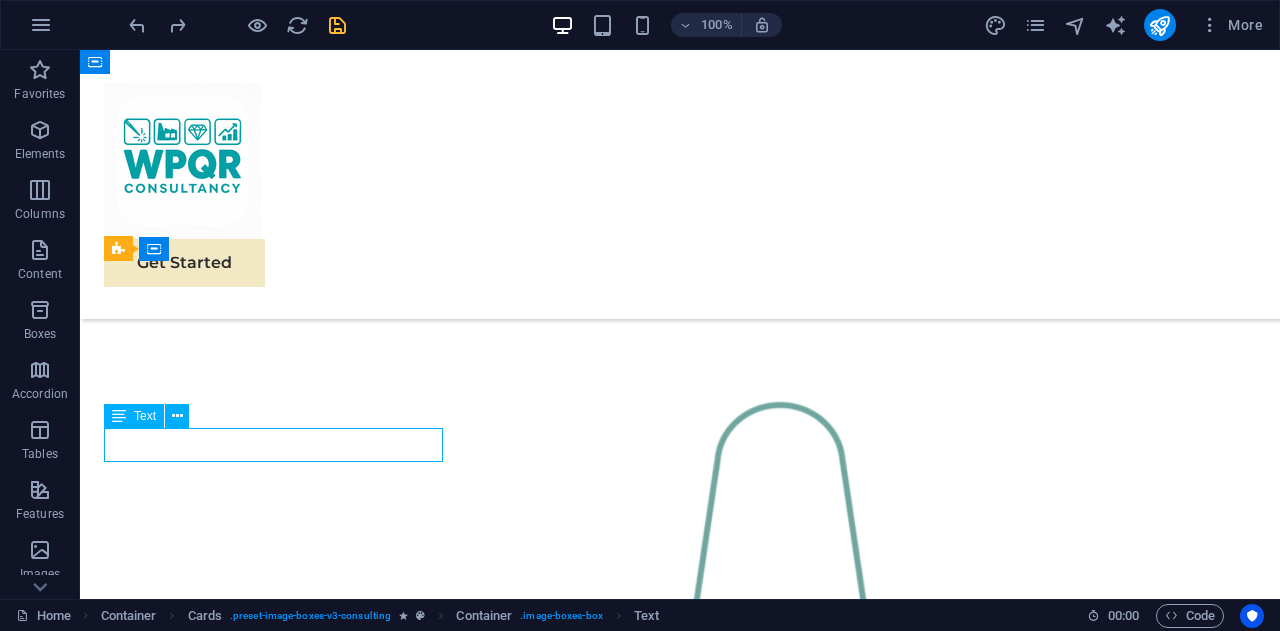 click on "Welding engineering" at bounding box center [276, 2126] 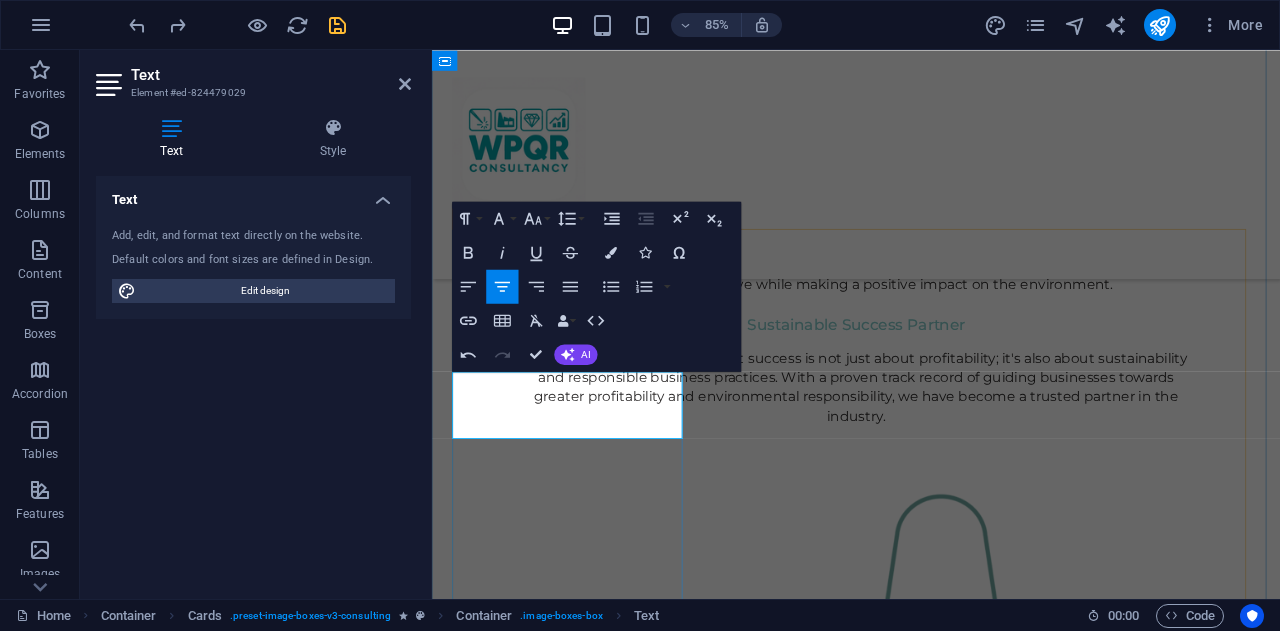scroll, scrollTop: 315, scrollLeft: 8, axis: both 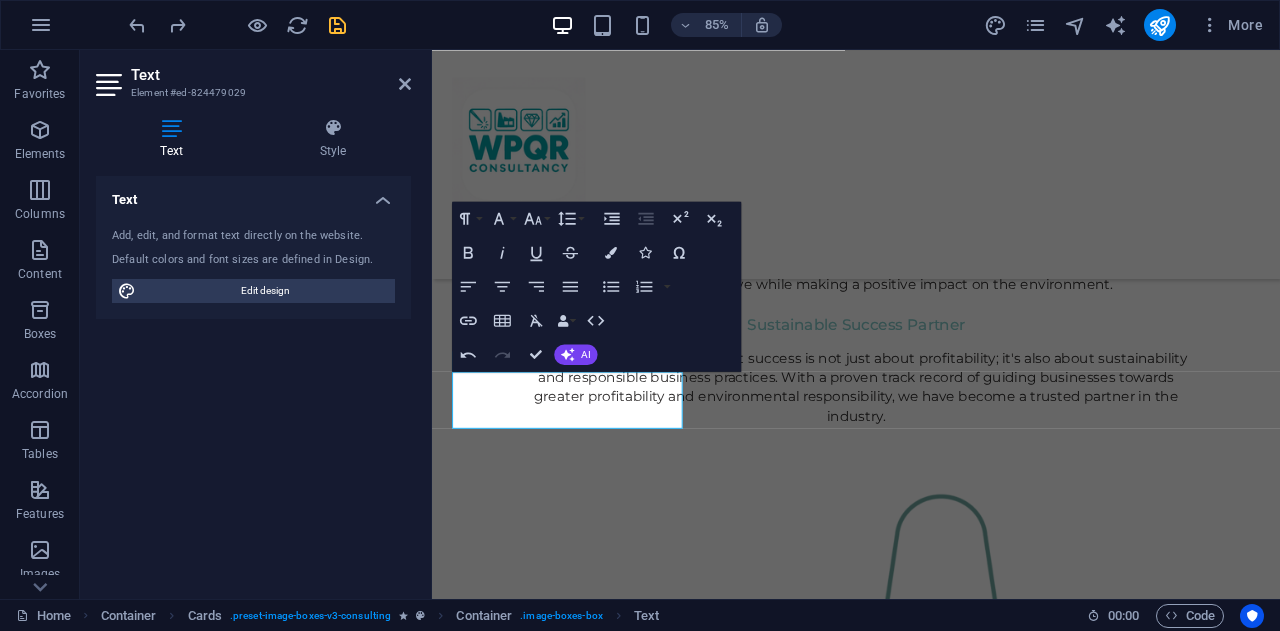 click on "Text Add, edit, and format text directly on the website. Default colors and font sizes are defined in Design. Edit design Alignment Left aligned Centered Right aligned" at bounding box center [253, 379] 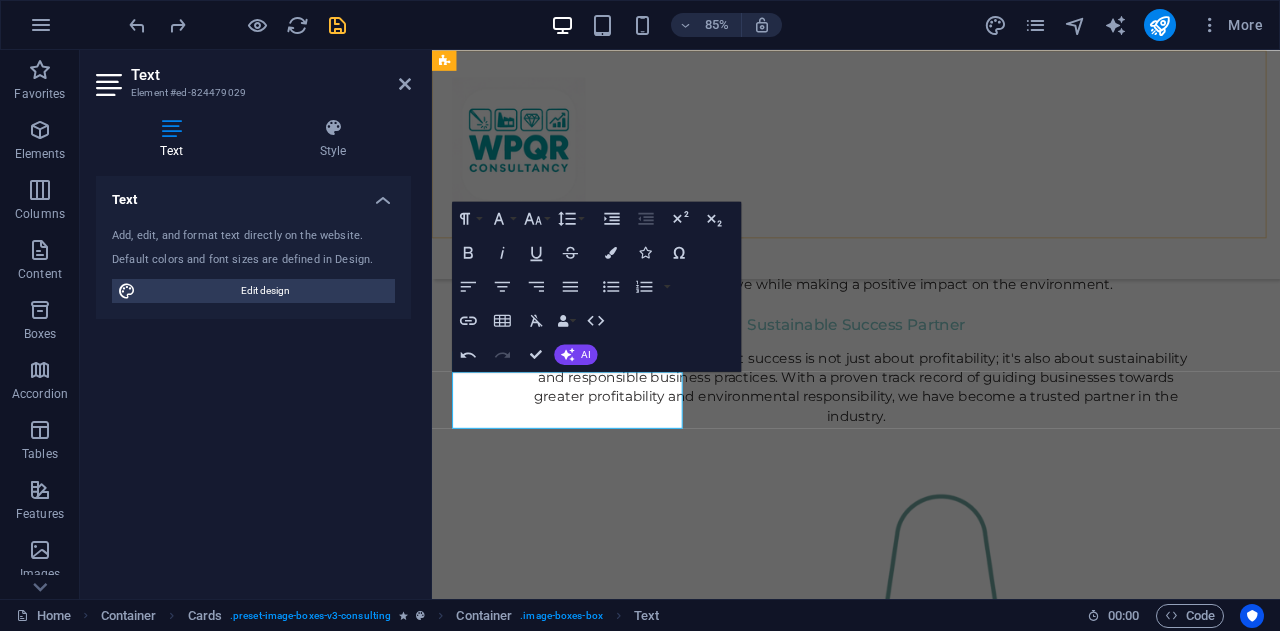 click on "Get Started" at bounding box center (931, 184) 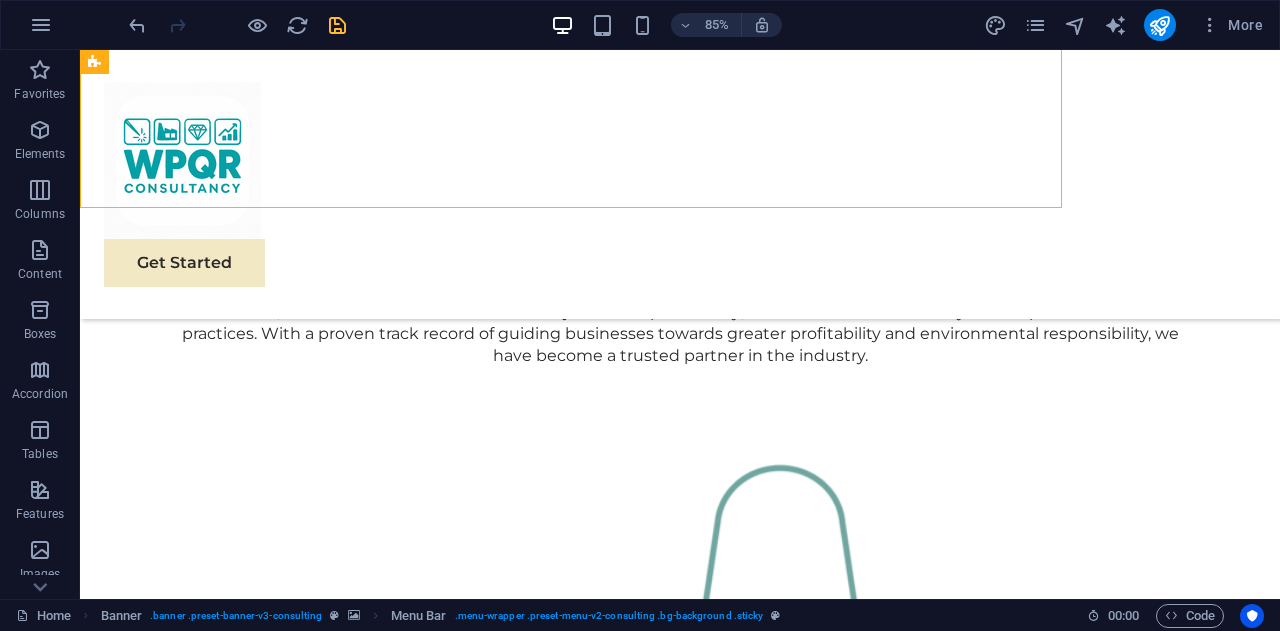 scroll, scrollTop: 1797, scrollLeft: 0, axis: vertical 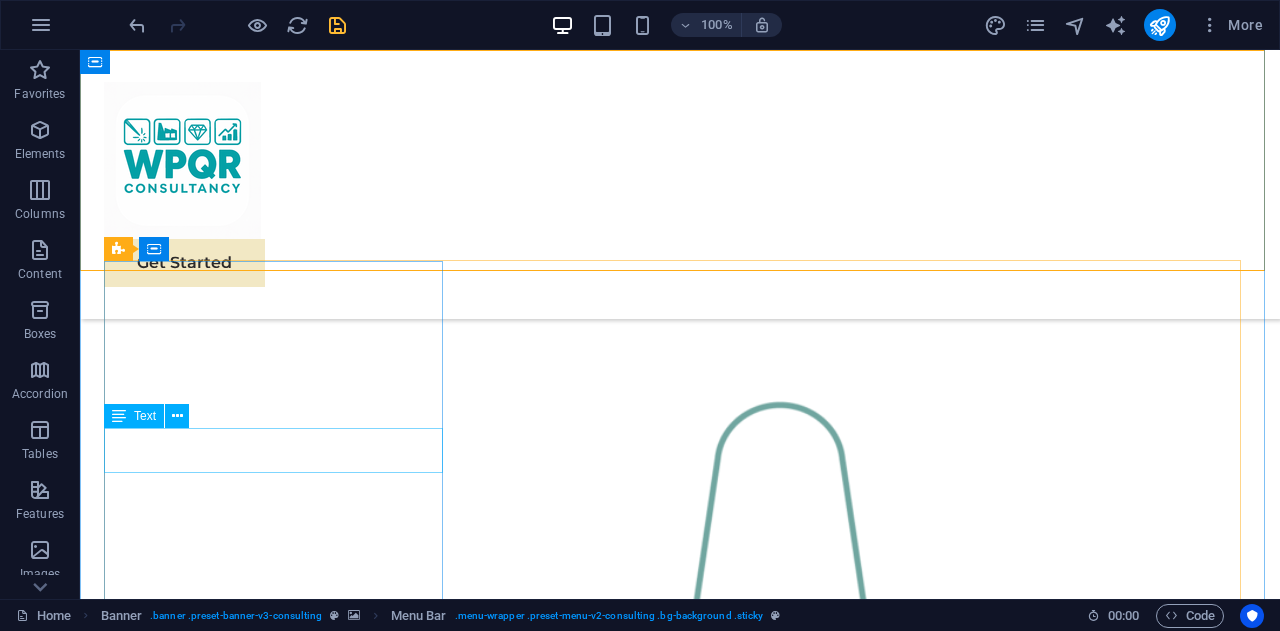 click on "https://images.app.goo.gl/k51jxt1oRESaGT2t6" at bounding box center [276, 2131] 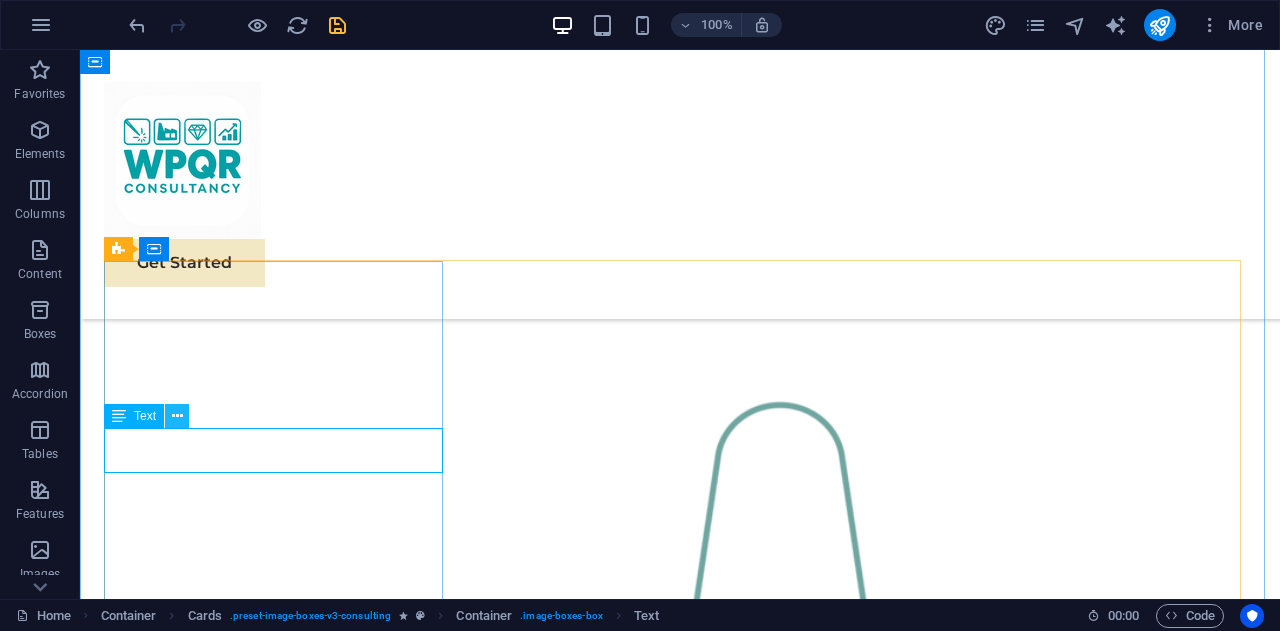click at bounding box center (177, 416) 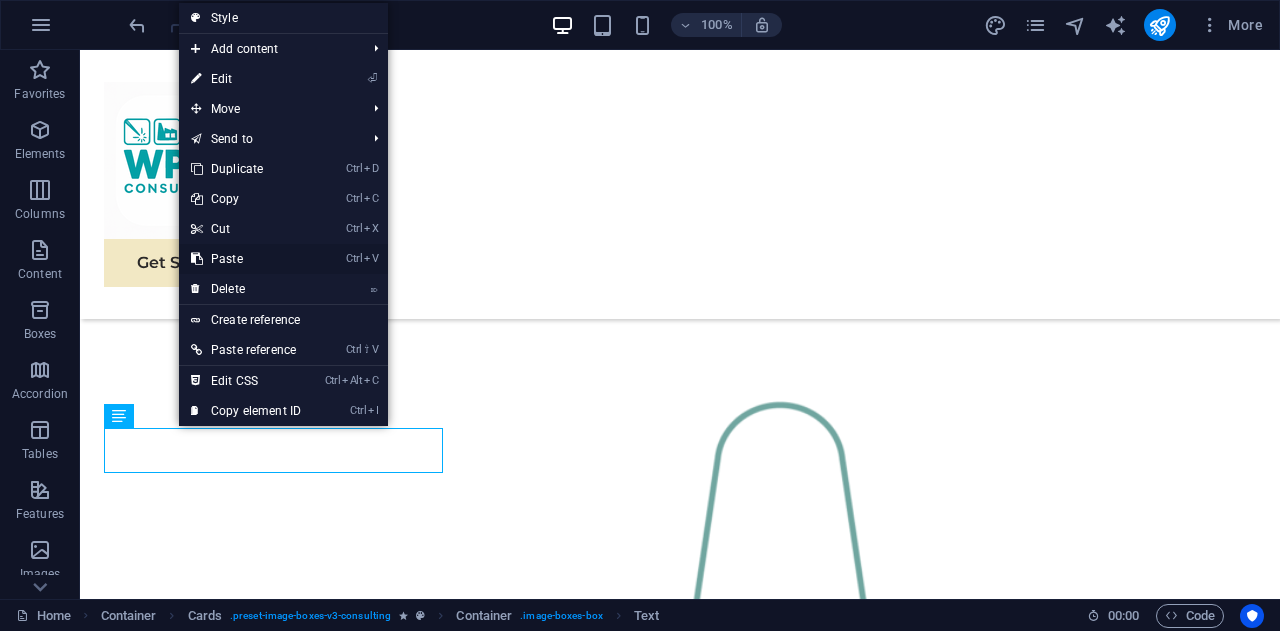 click on "Ctrl V  Paste" at bounding box center (246, 259) 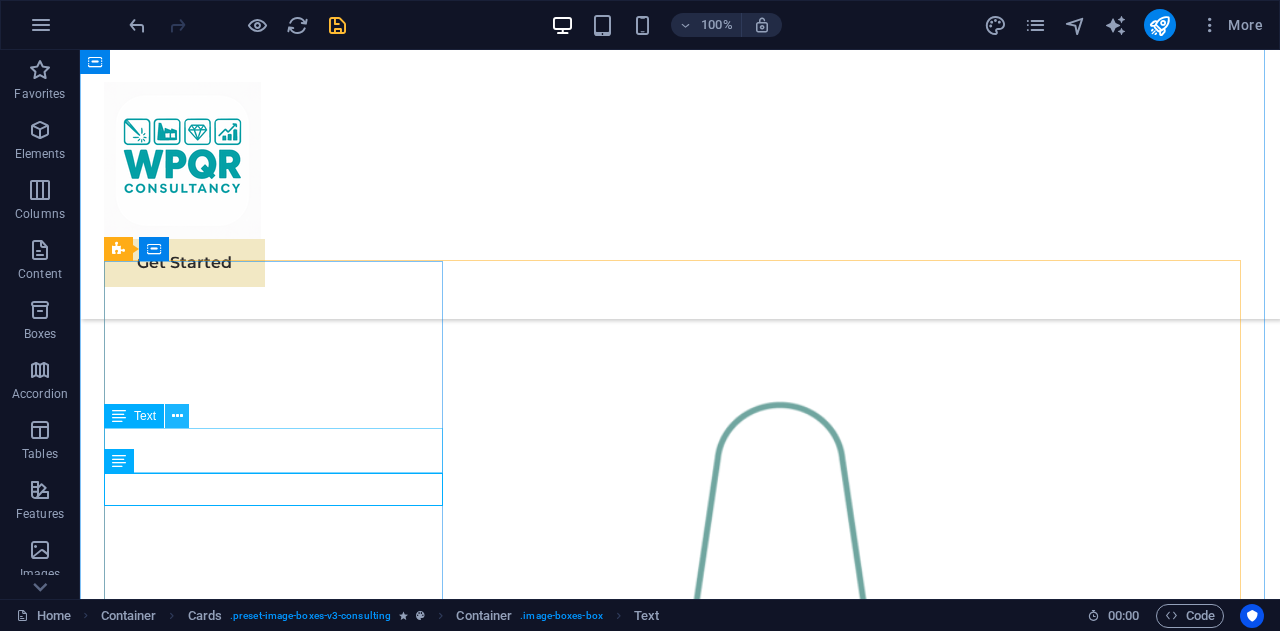 click at bounding box center [177, 416] 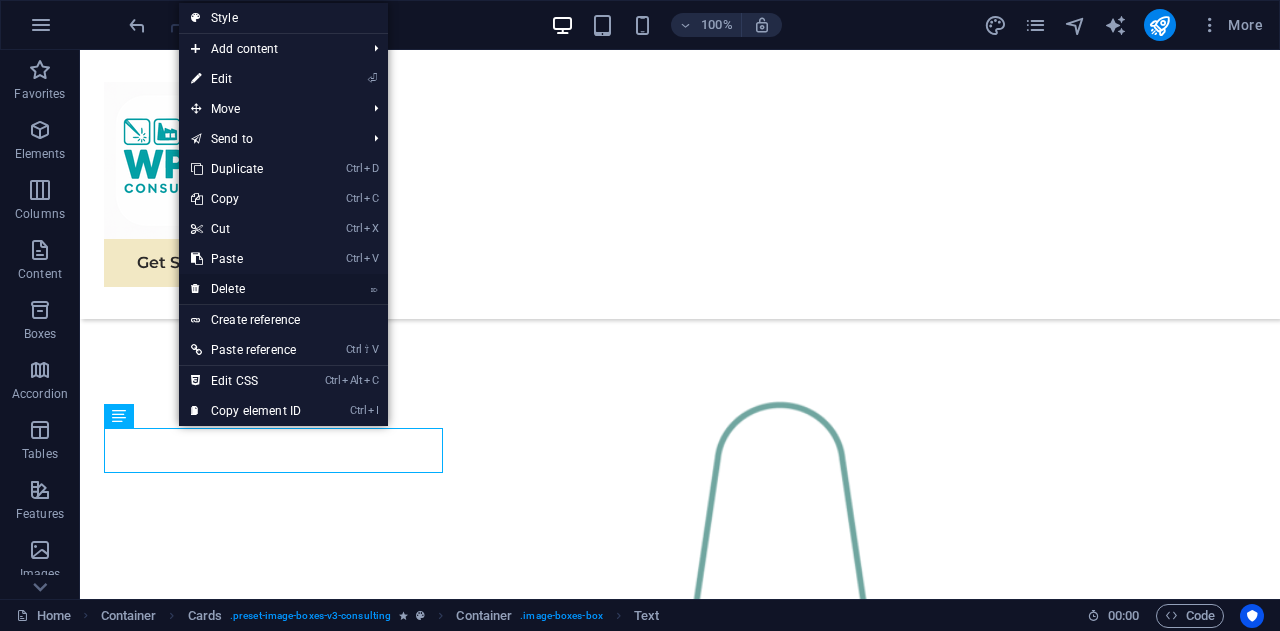 click on "⌦  Delete" at bounding box center [246, 289] 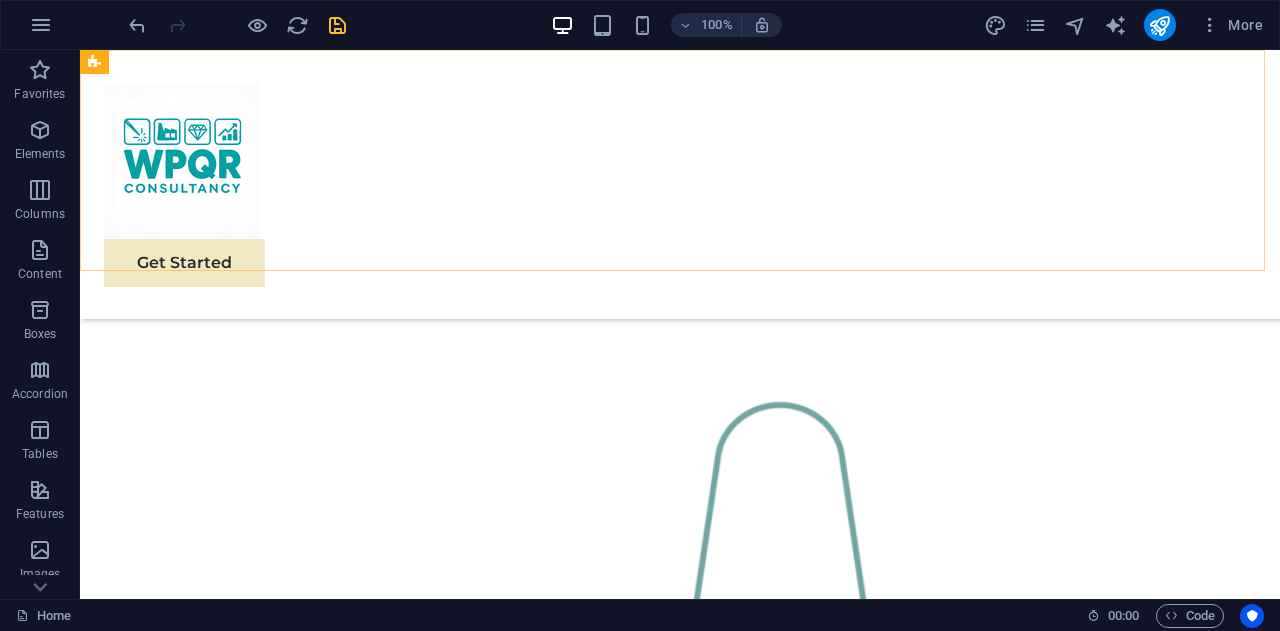 click on "Get Started" at bounding box center [680, 184] 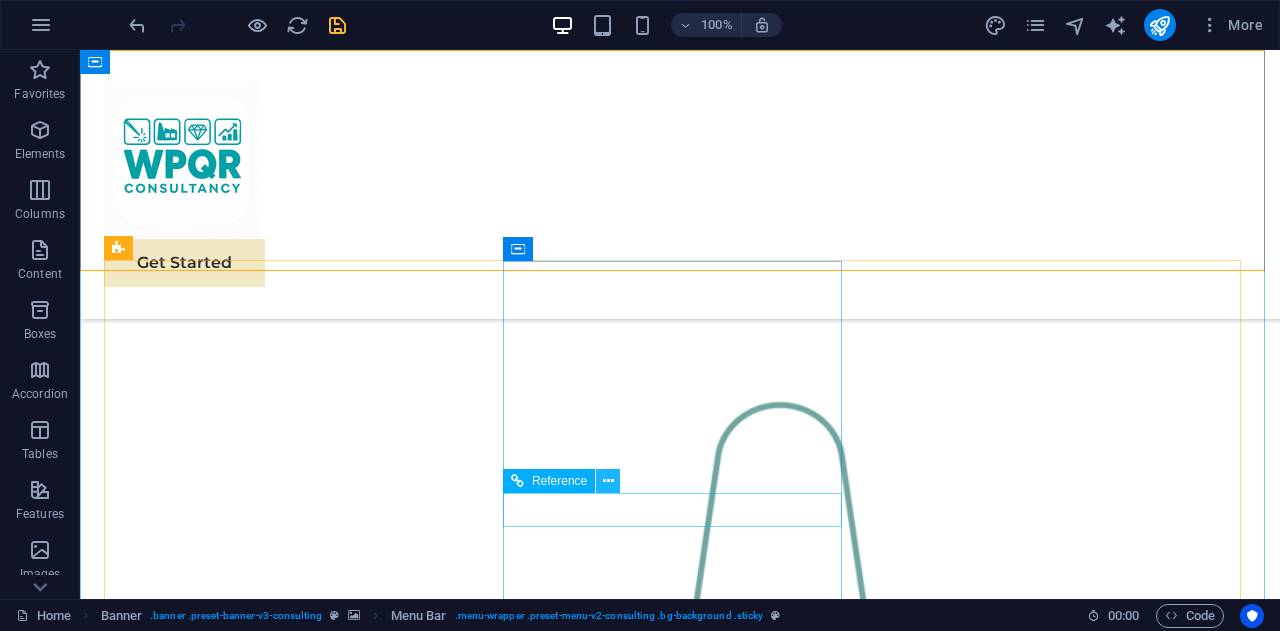 click at bounding box center [608, 481] 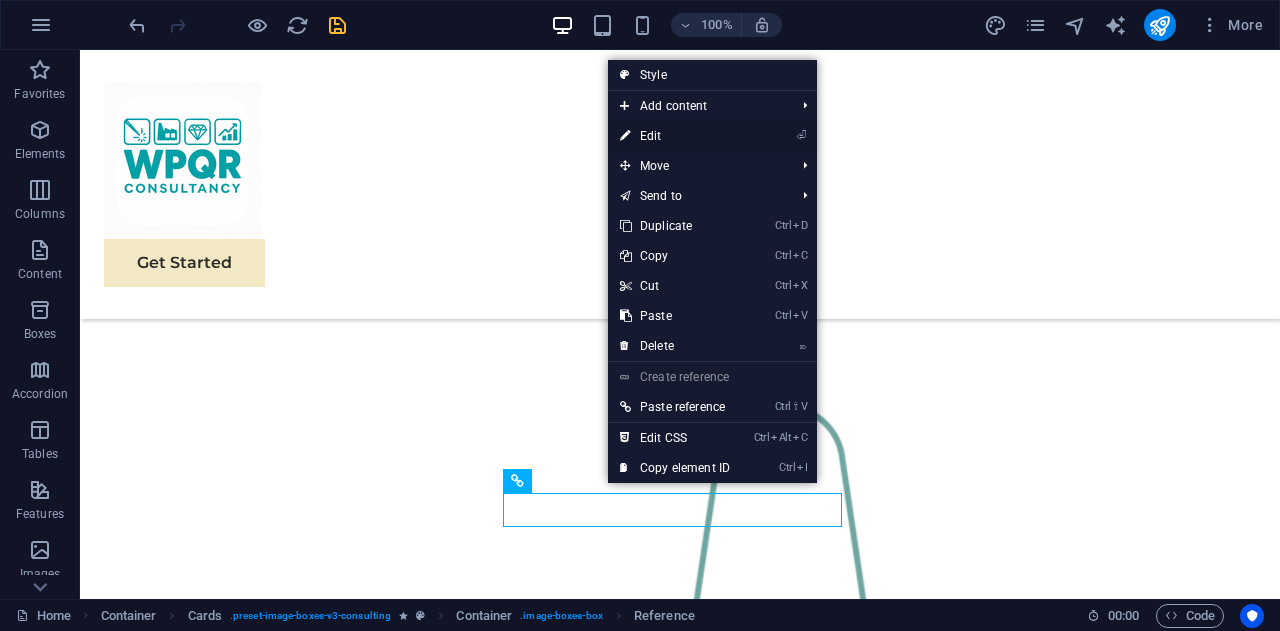 click on "⏎  Edit" at bounding box center (675, 136) 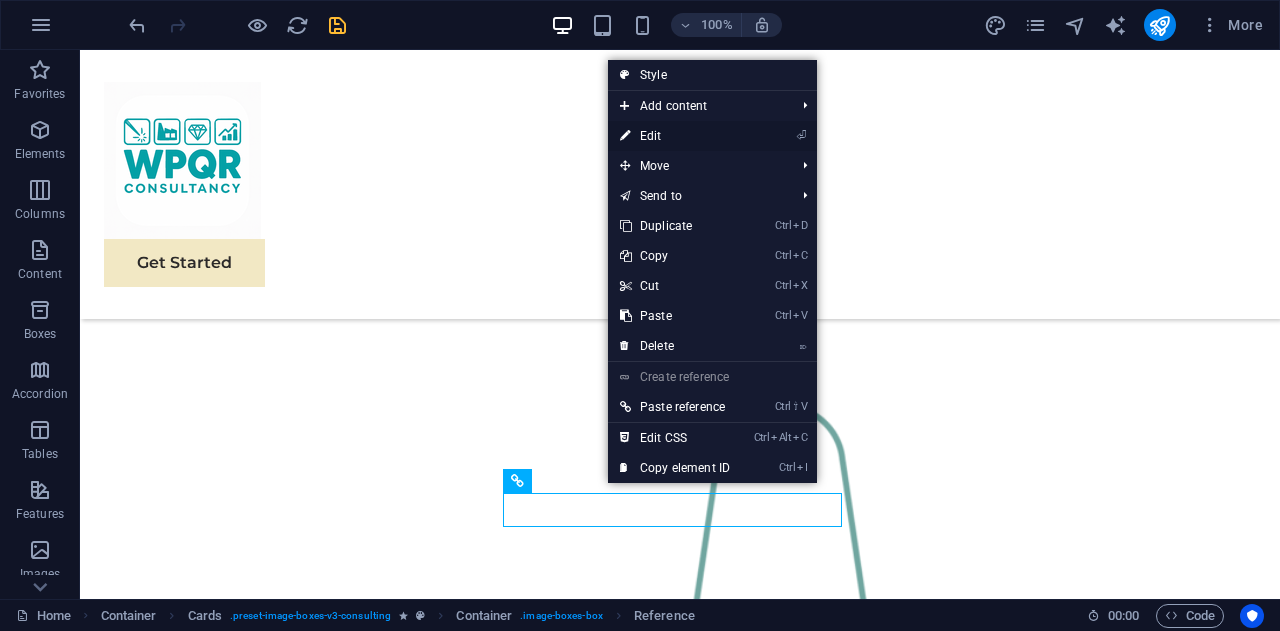 scroll, scrollTop: 1734, scrollLeft: 0, axis: vertical 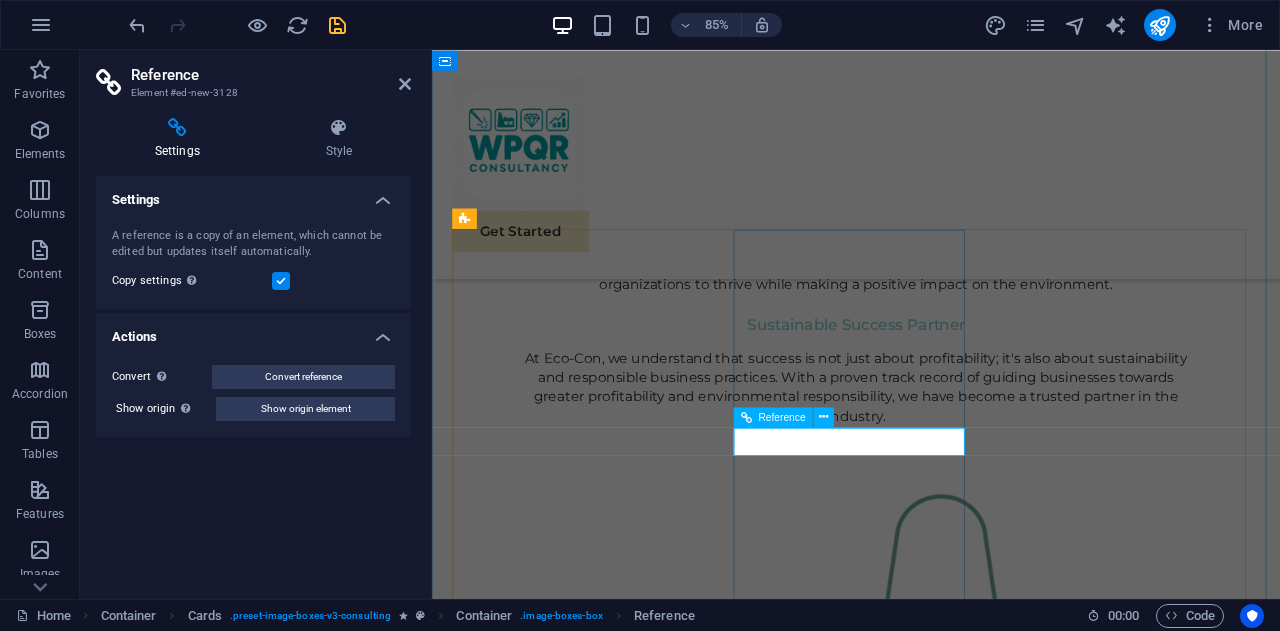 click on "Margaret Smith" at bounding box center (594, 2595) 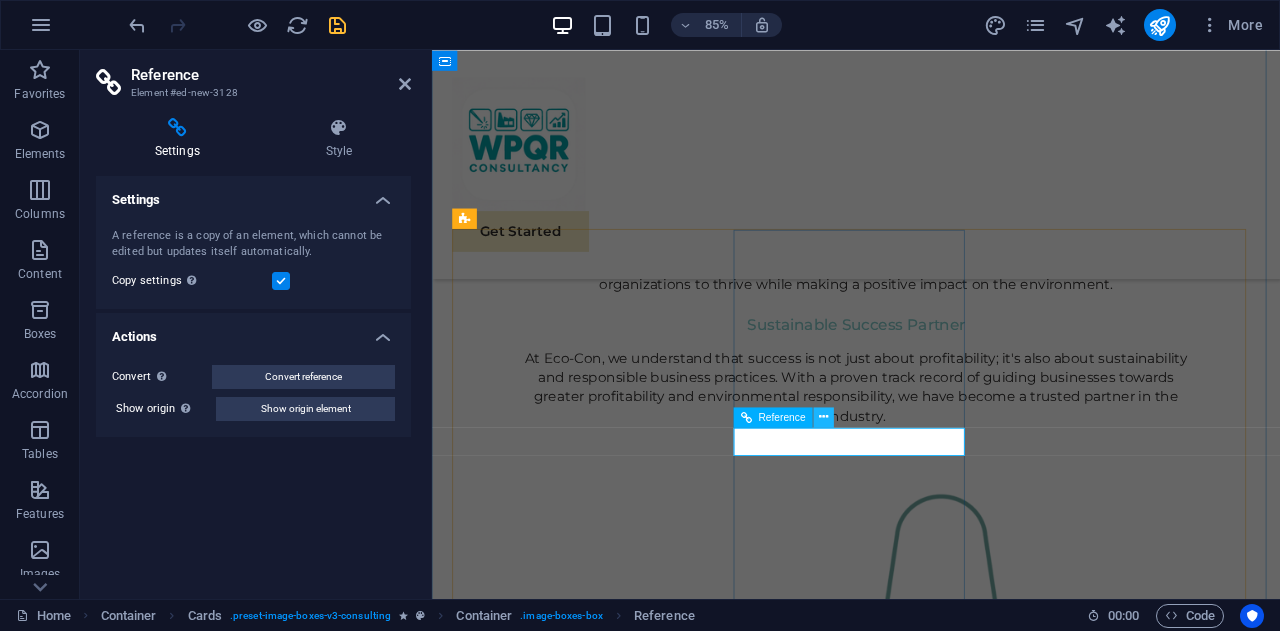 click at bounding box center (823, 417) 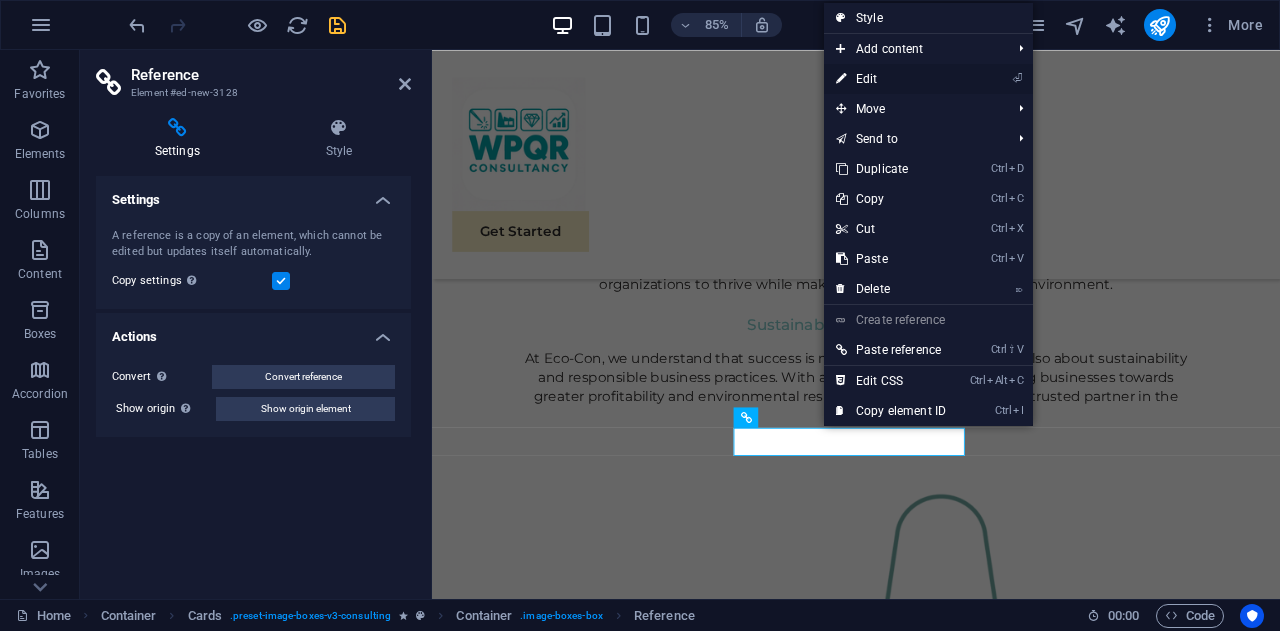 click on "⏎  Edit" at bounding box center [891, 79] 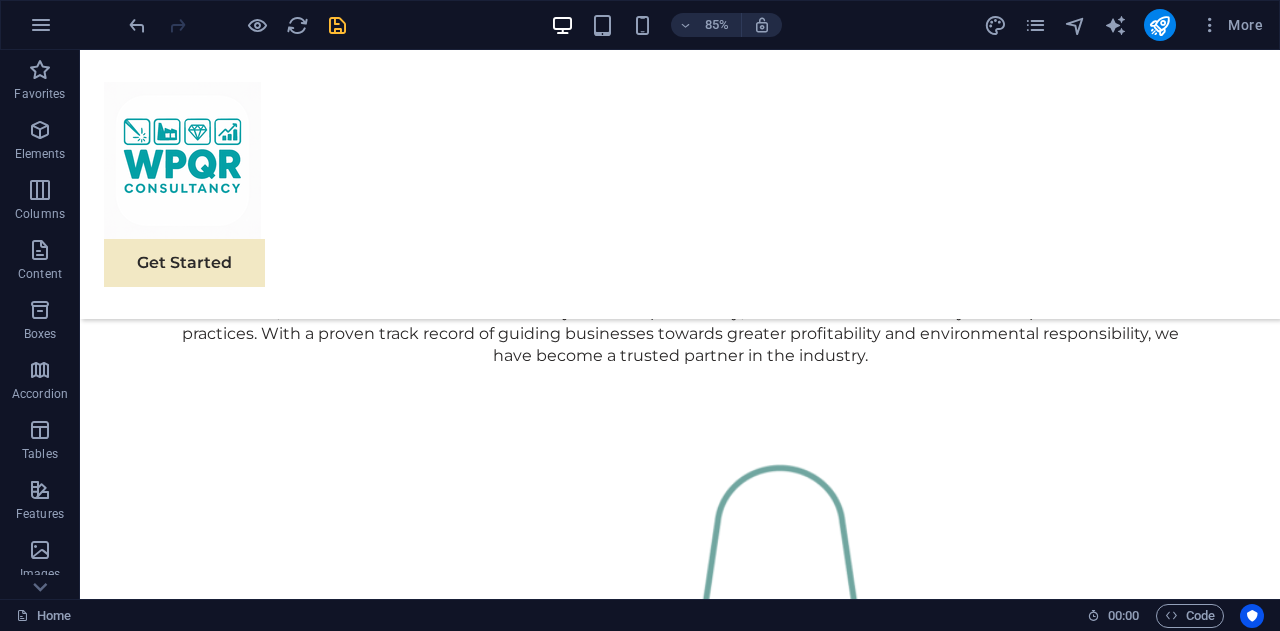 scroll, scrollTop: 1797, scrollLeft: 0, axis: vertical 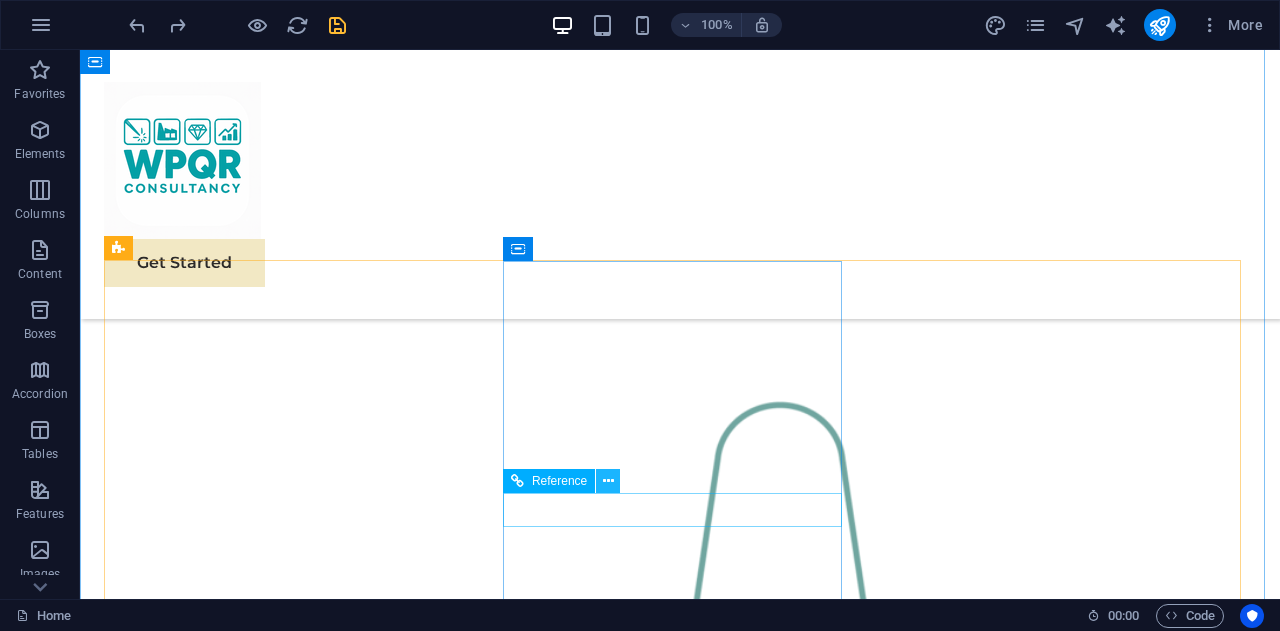 click at bounding box center (608, 481) 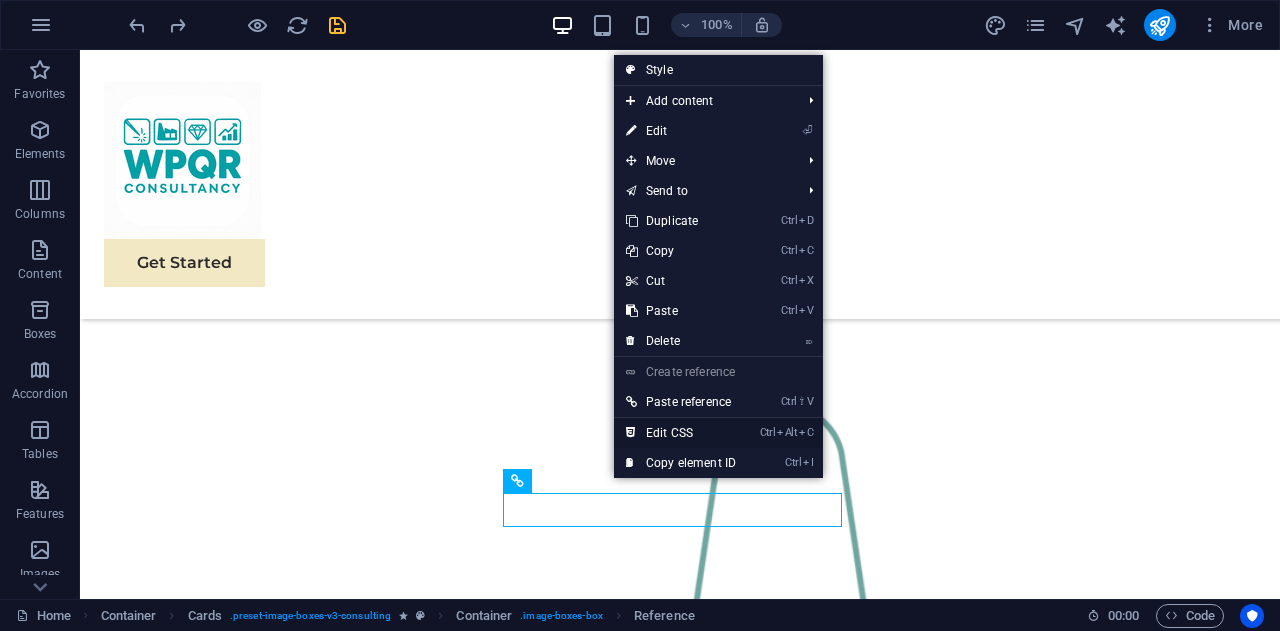 click on "Ctrl Alt C  Edit CSS" at bounding box center [681, 433] 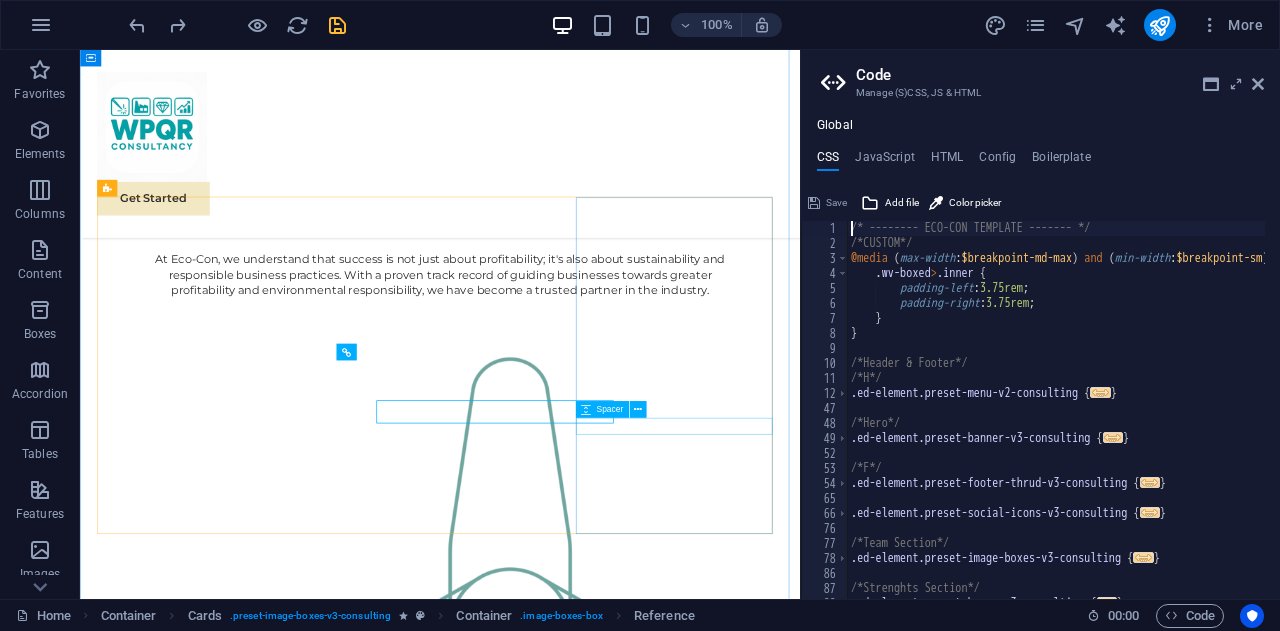 scroll, scrollTop: 1740, scrollLeft: 0, axis: vertical 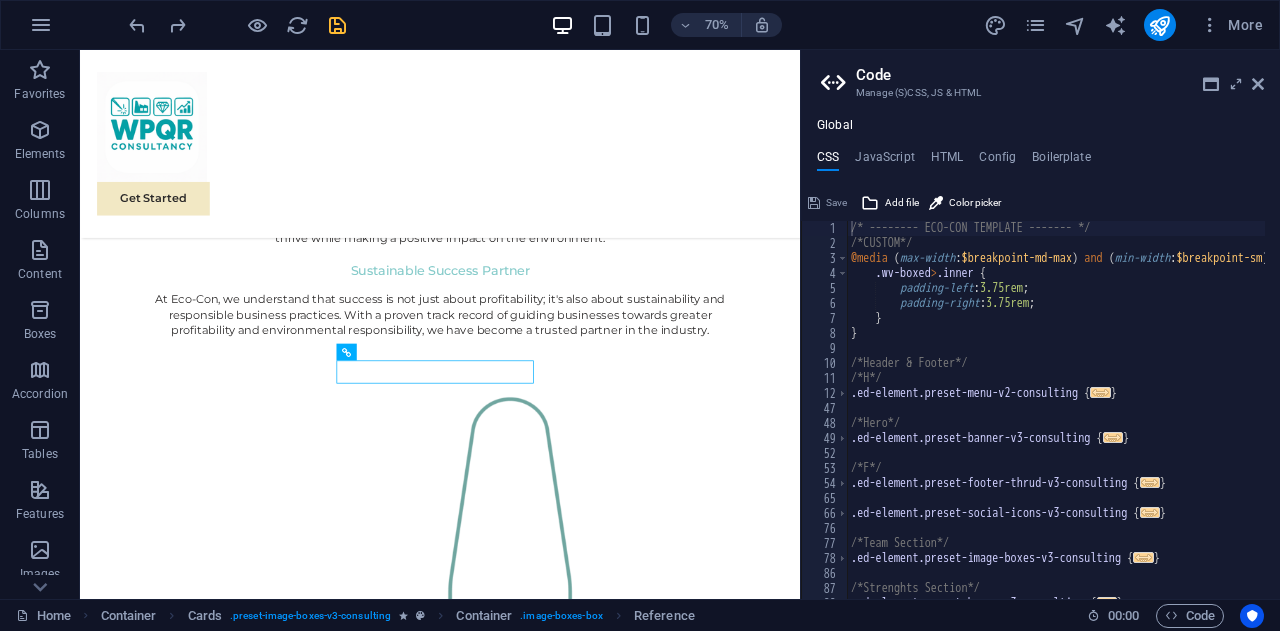 click on "Code Manage (S)CSS, JS & HTML Global CSS JavaScript HTML Config Boilerplate /* -------- ECO-CON TEMPLATE ------- */ 1 2 3 4 5 6 7 8 9 10 11 12 47 48 49 52 53 54 65 66 76 77 78 86 87 88 /* -------- ECO-CON TEMPLATE ------- */ /*CUSTOM*/ @media   ( max-width :  $breakpoint-md-max )   and   ( min-width :  $breakpoint-sm )   {      .wv-boxed > .inner   {           padding-left :  3.75rem ;           padding-right :  3.75rem ;      } } /*Header & Footer*/ /*H*/ .ed-element.preset-menu-v2-consulting   { ... } /*Hero*/ .ed-element.preset-banner-v3-consulting   { ... } /*F*/ .ed-element.preset-footer-thrud-v3-consulting   { ... } .ed-element.preset-social-icons-v3-consulting   { ... } /*Team Section*/ .ed-element.preset-image-boxes-v3-consulting   { ... } /*Strenghts Section*/ .ed-element.preset-boxes-v3-consulting   { ... }     Save Add file Color picker     Save Add file     Save Add file" at bounding box center [1040, 324] 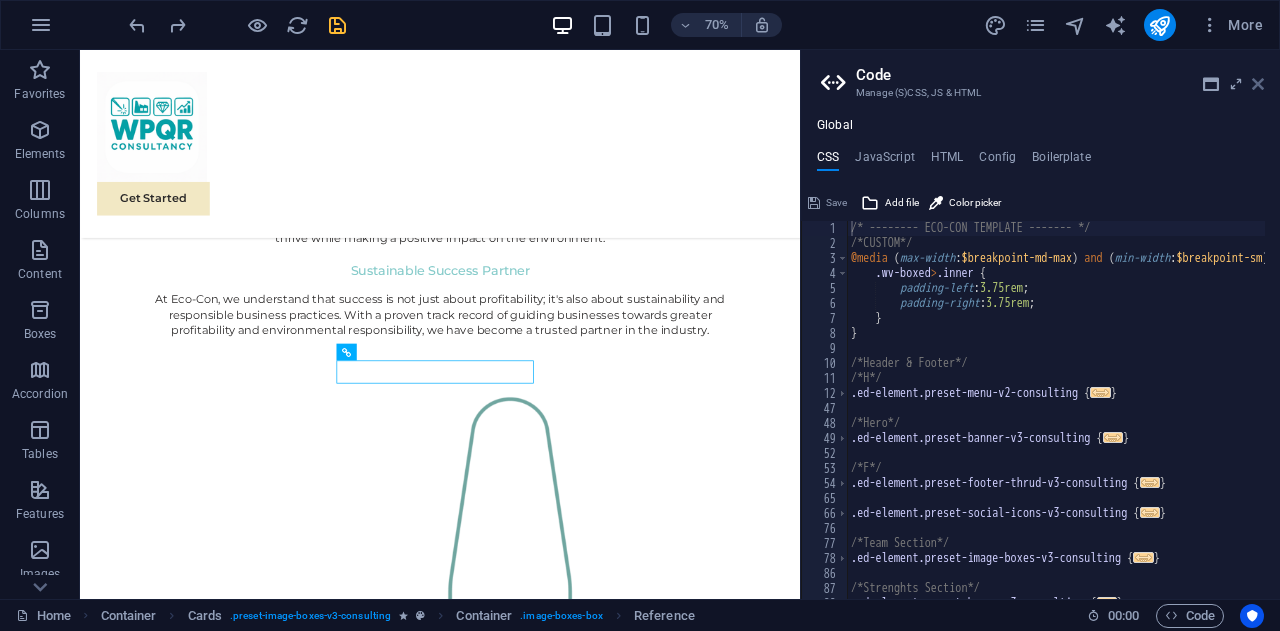 click at bounding box center (1258, 84) 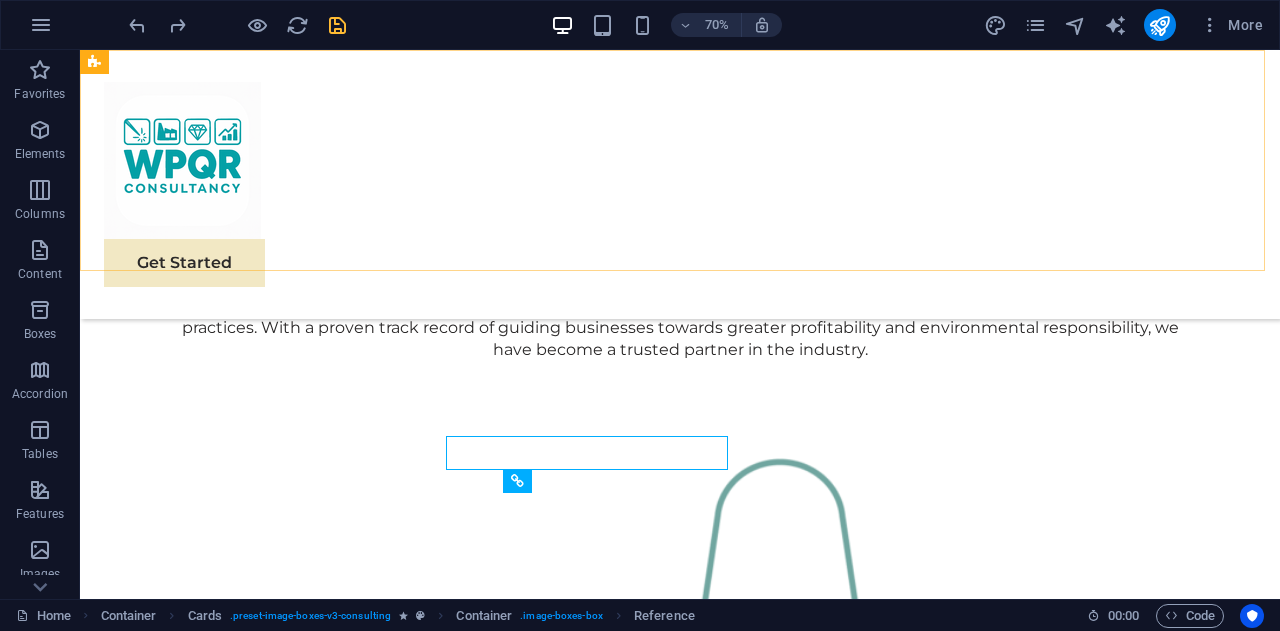 scroll, scrollTop: 1797, scrollLeft: 0, axis: vertical 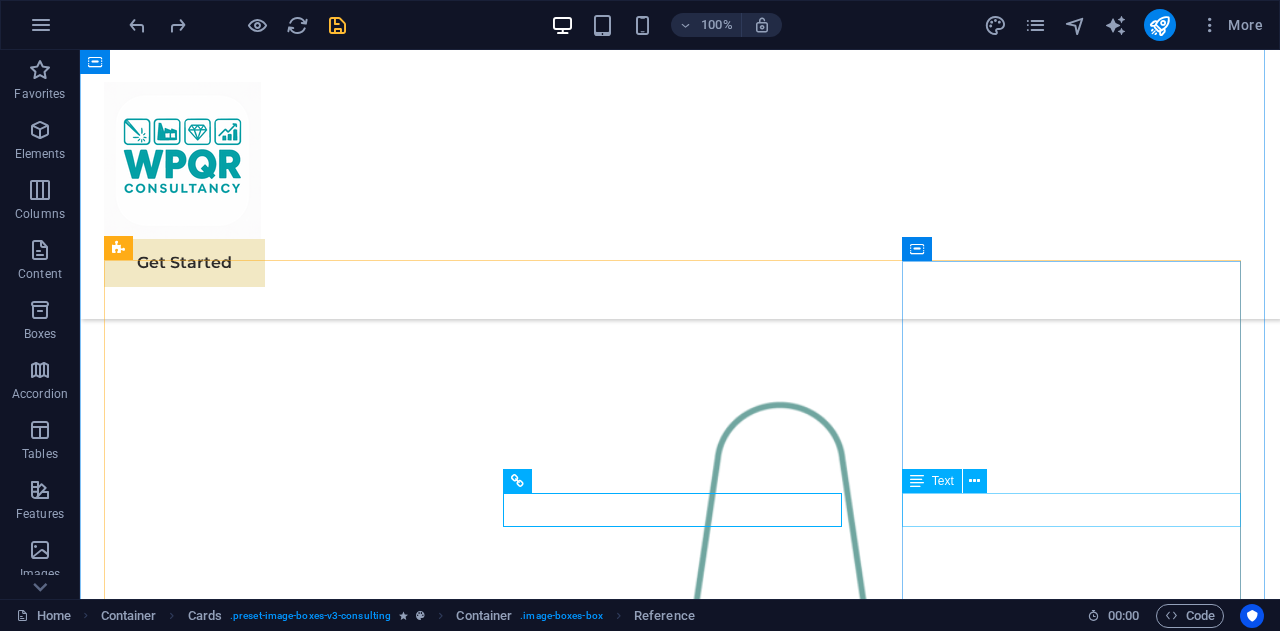 click on "Margaret Smith" at bounding box center (276, 3030) 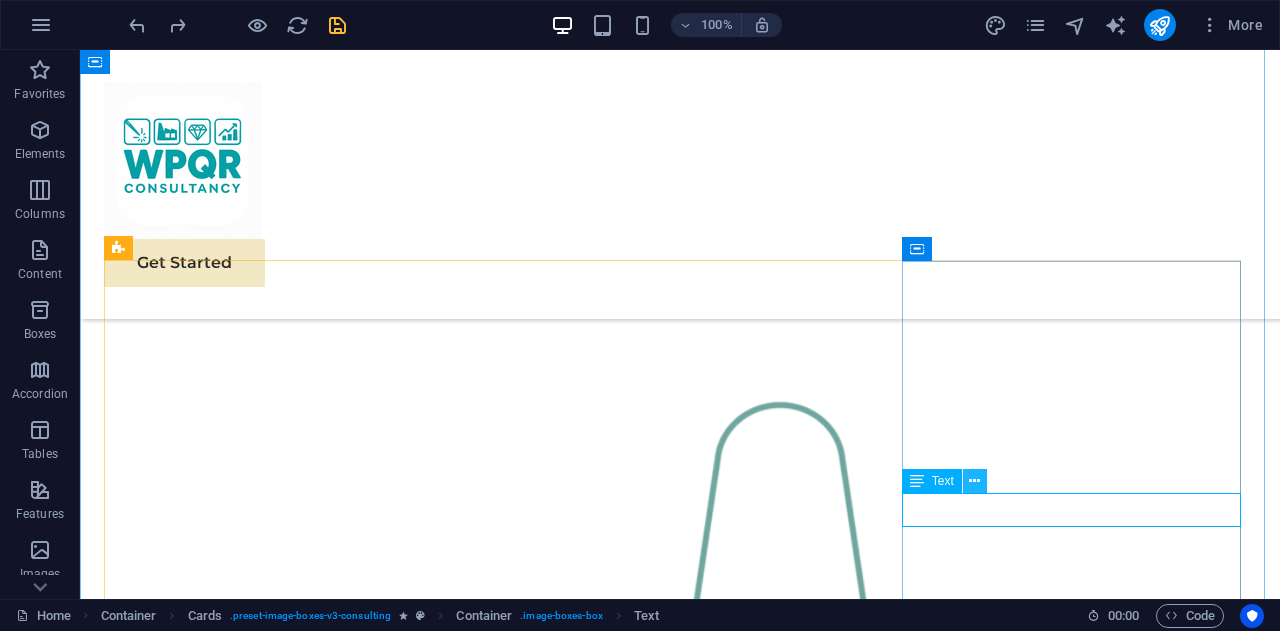 click at bounding box center (975, 481) 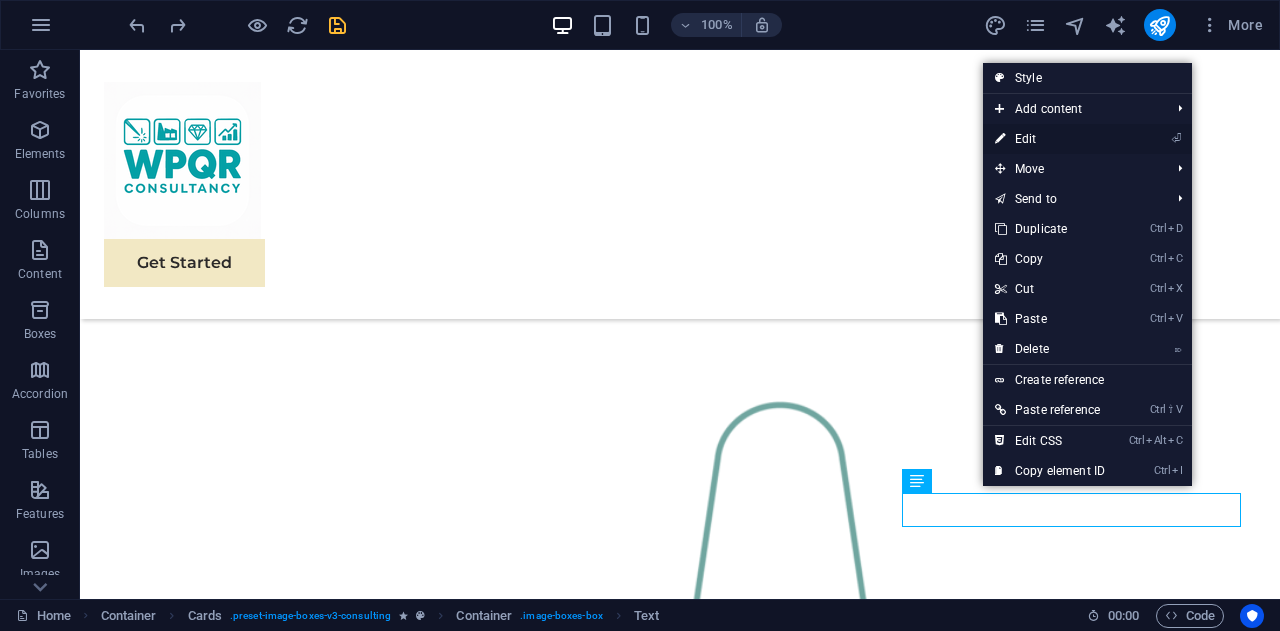 click on "⏎  Edit" at bounding box center (1050, 139) 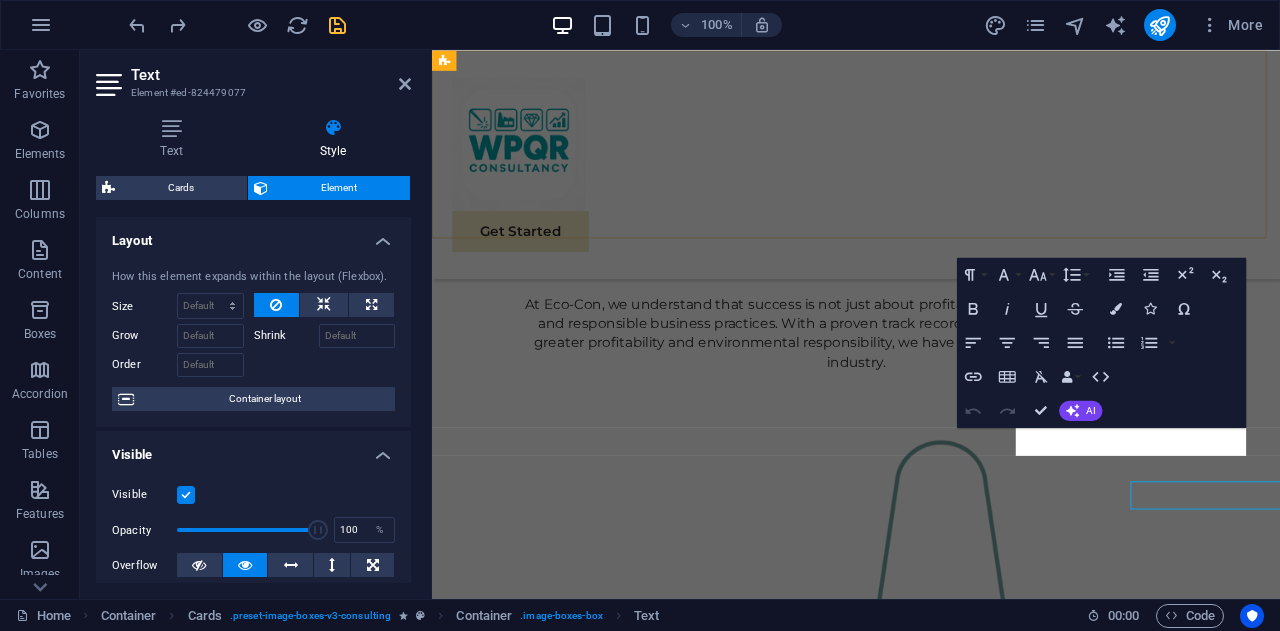 scroll, scrollTop: 1734, scrollLeft: 0, axis: vertical 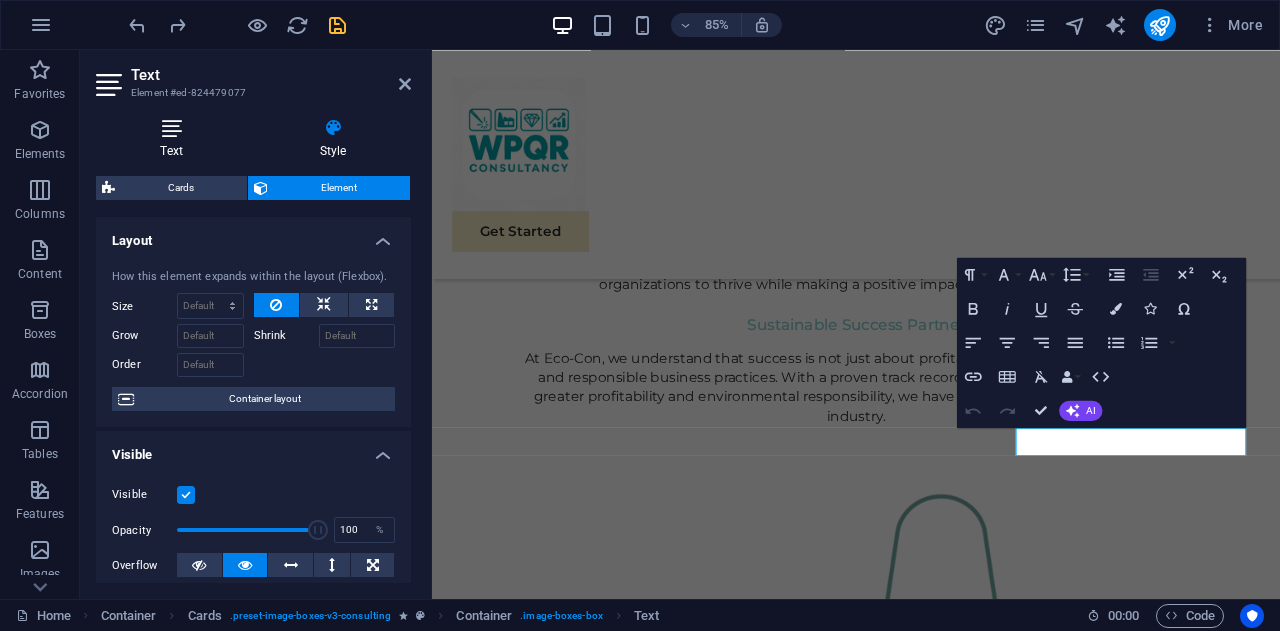 click at bounding box center [171, 128] 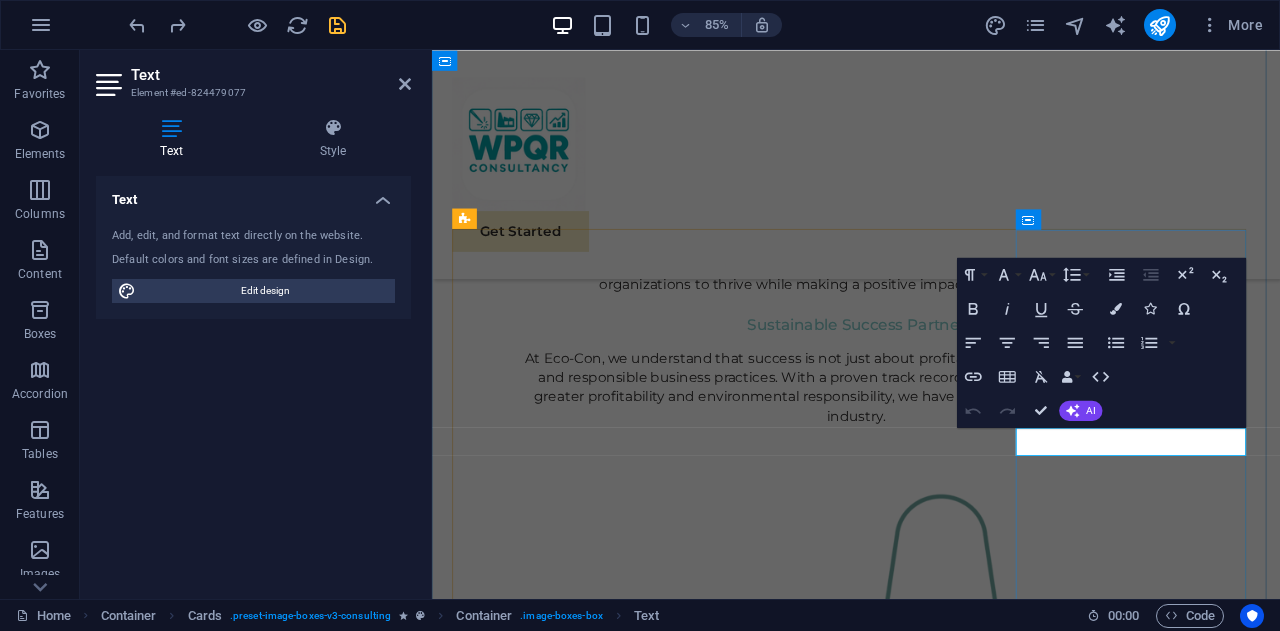 click on "Margaret Smith" at bounding box center (594, 3081) 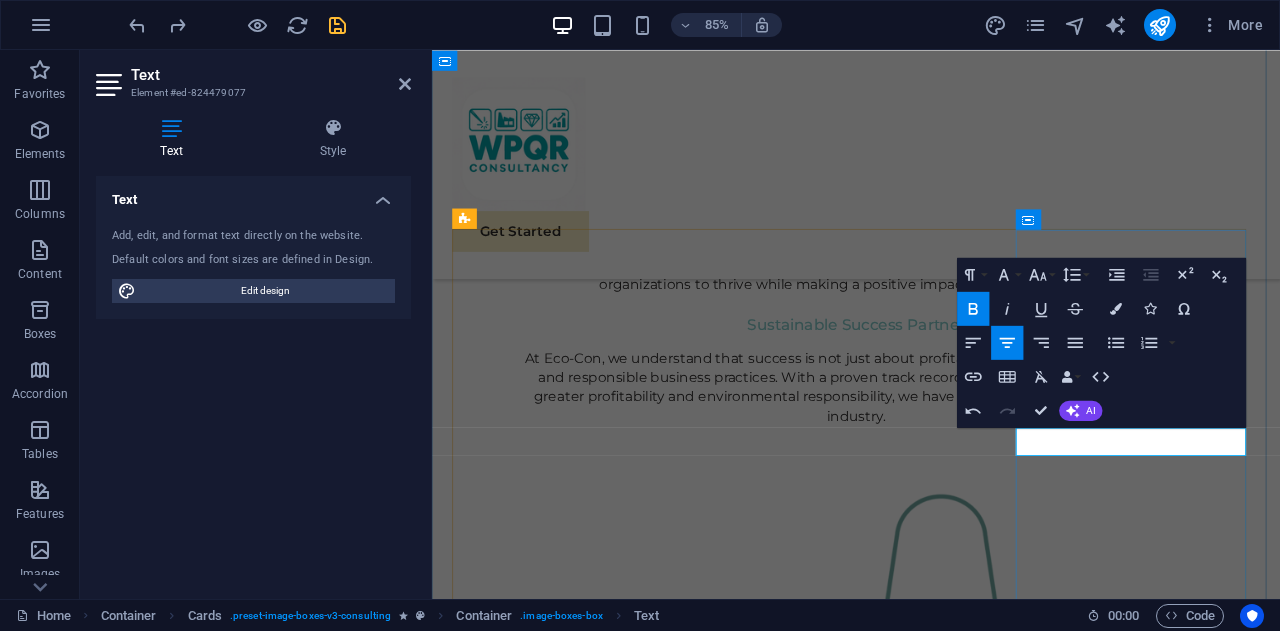 type 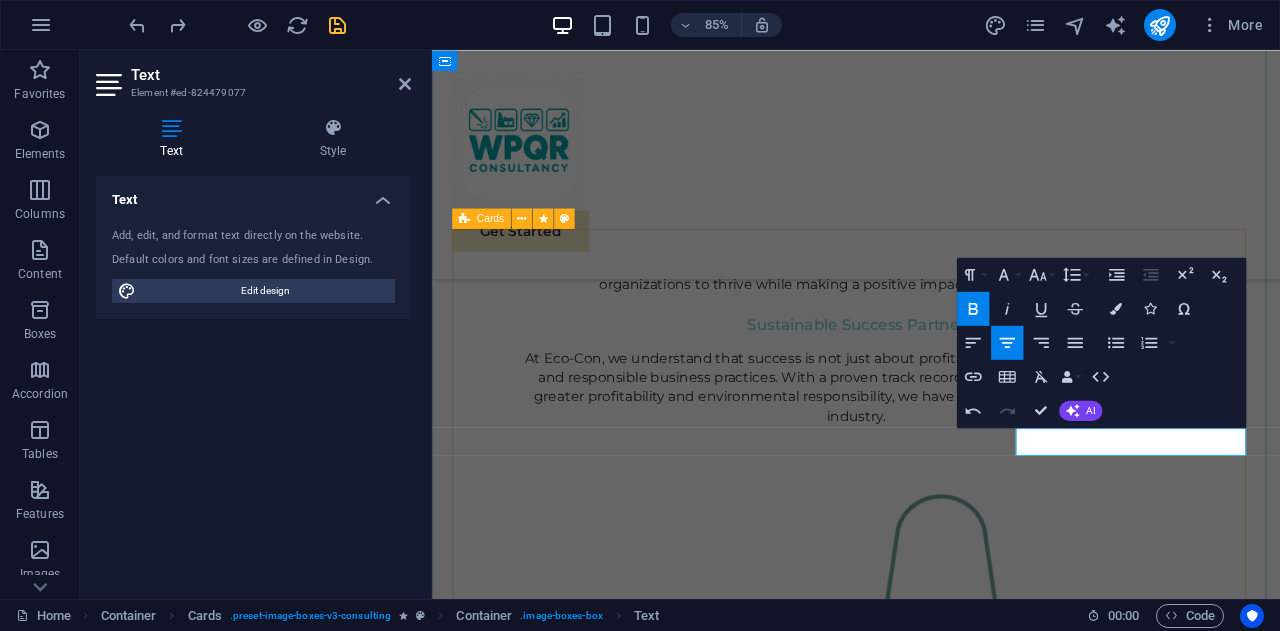 click on "Home Consulting Projects  Certifications Contact Us Margaret Smith Welding Engineering Our Sustainable Advisor specializes in sustainable energy solutions, guiding clients toward eco-friendly and successful practices. Drop content here or  Add elements  Paste clipboard Margaret Smith Business Analyst Our Business Analyst extracts insights from data, helping clients make informed decisions and optimize strategies. Drop content here or  Add elements  Paste clipboard Audit Strategy Consultant Our Strategy Consultant crafts innovative plans and strategy to drive growth and profitability for clients world wide." at bounding box center (931, 2642) 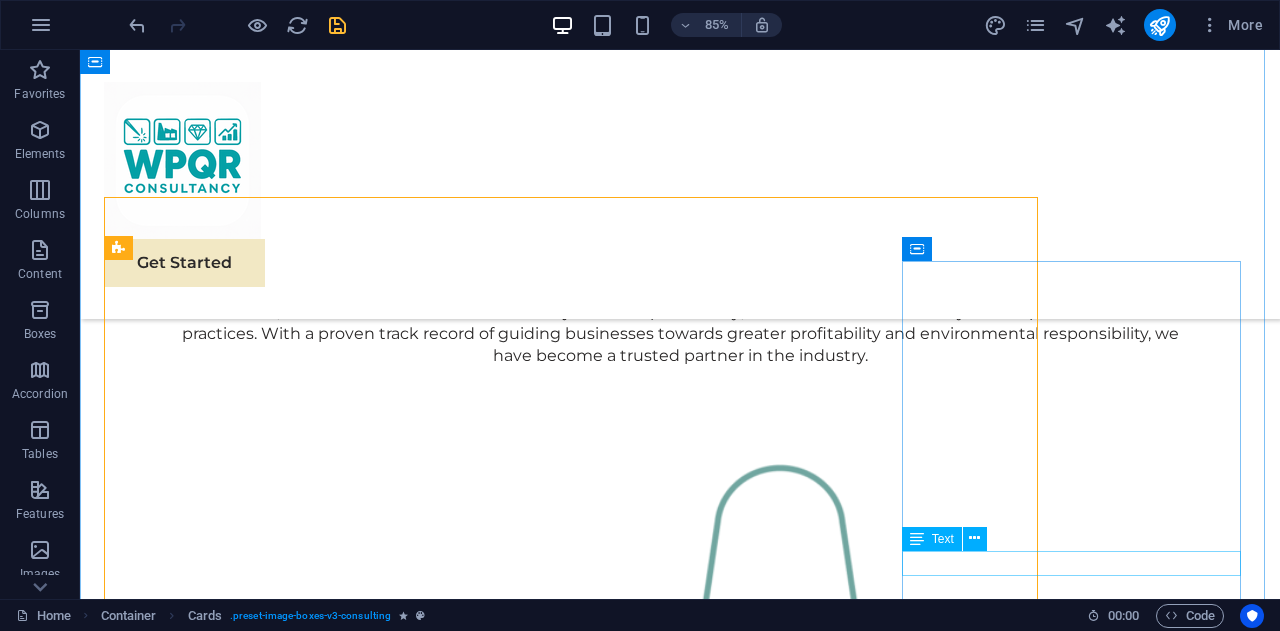 scroll, scrollTop: 1797, scrollLeft: 0, axis: vertical 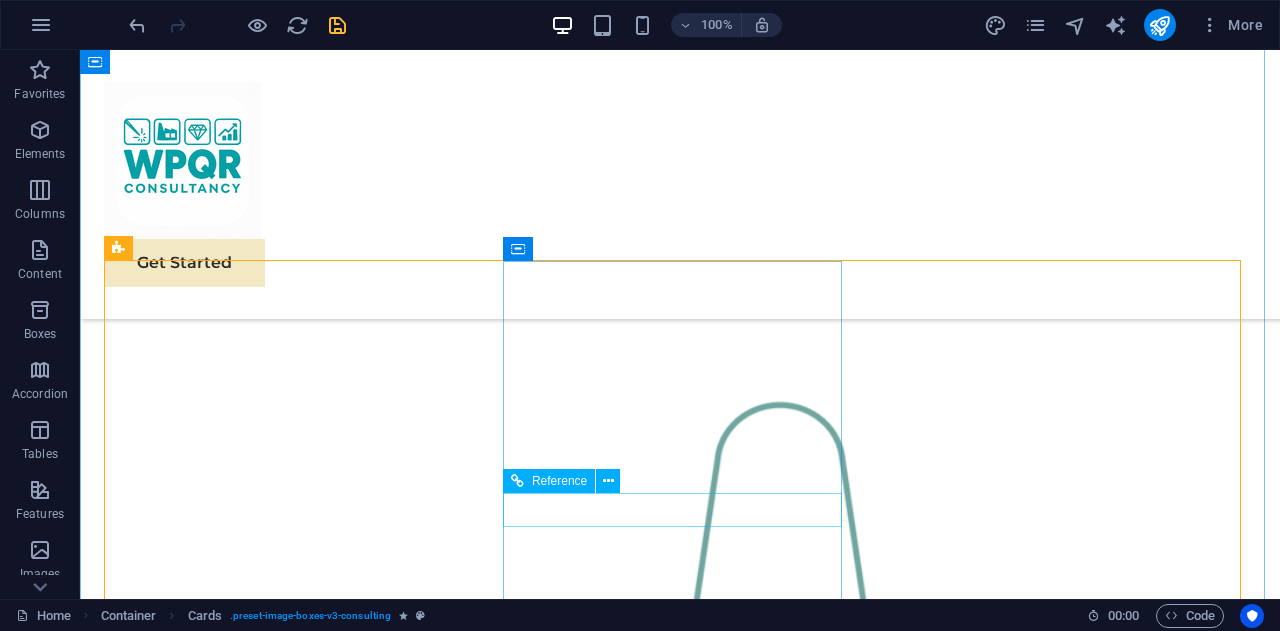 click on "Margaret Smith" at bounding box center [276, 2566] 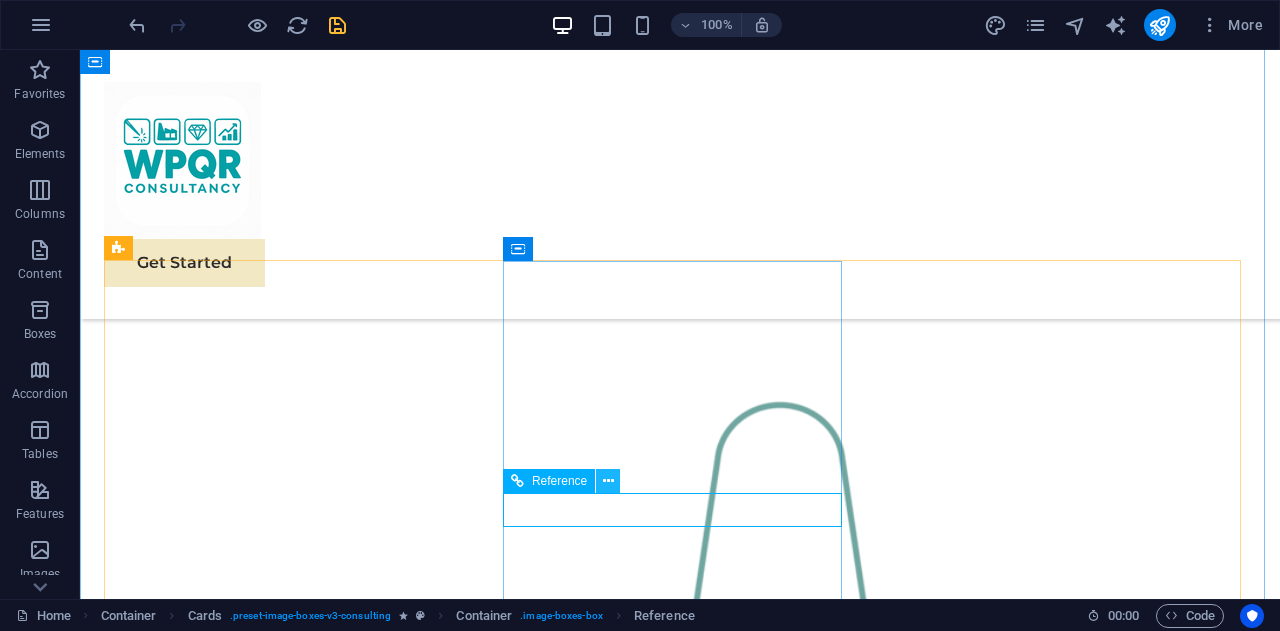 click at bounding box center [608, 481] 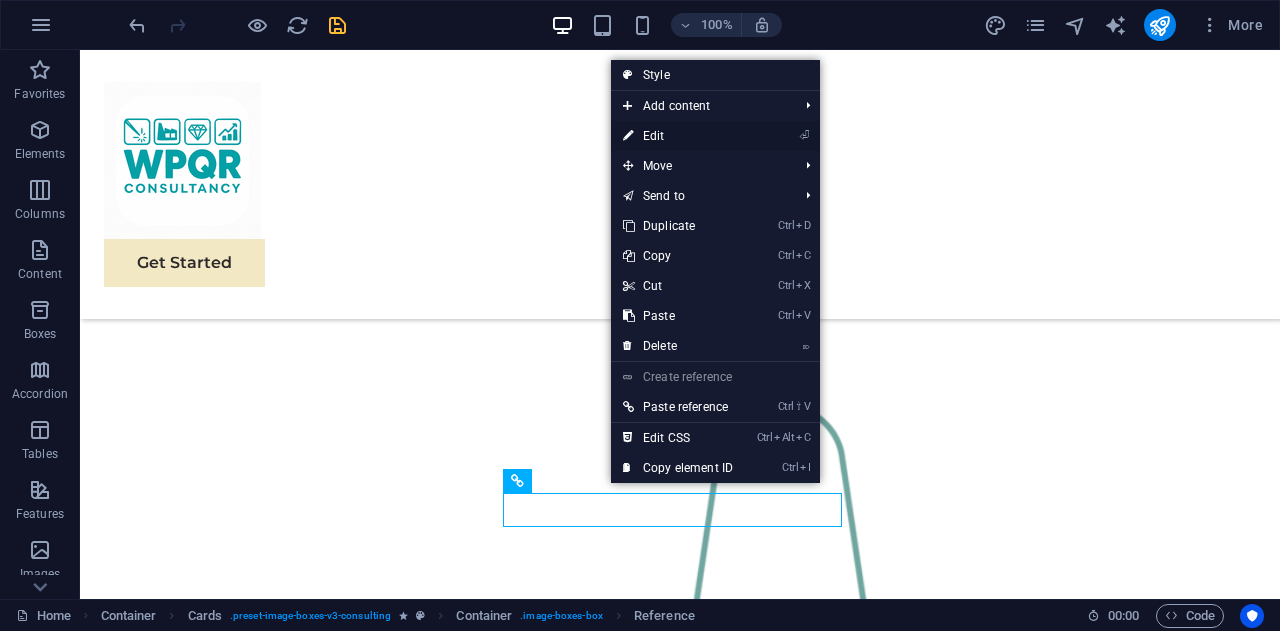 click on "⏎  Edit" at bounding box center [678, 136] 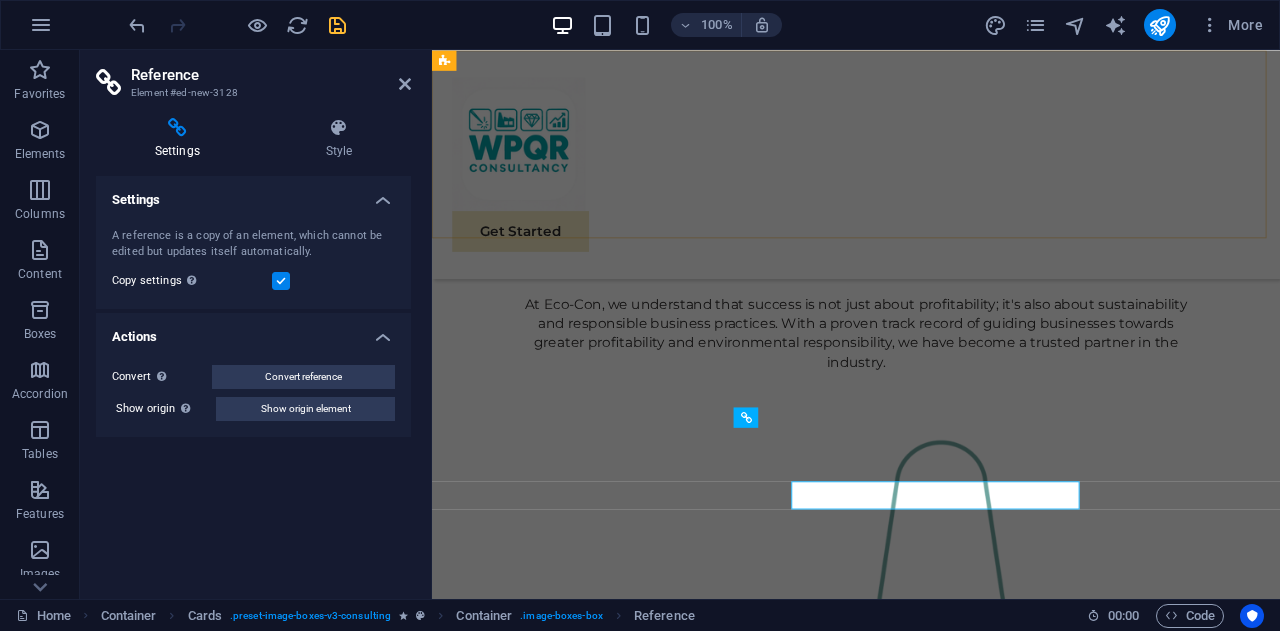 scroll, scrollTop: 1734, scrollLeft: 0, axis: vertical 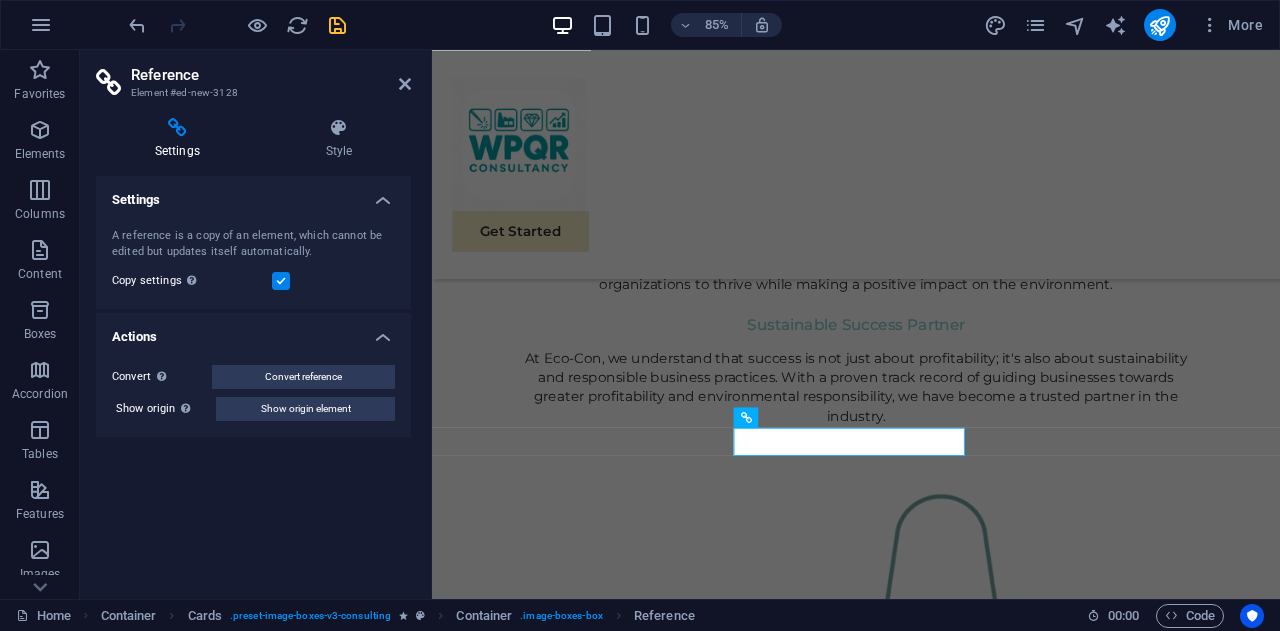 click on "Settings" at bounding box center [181, 139] 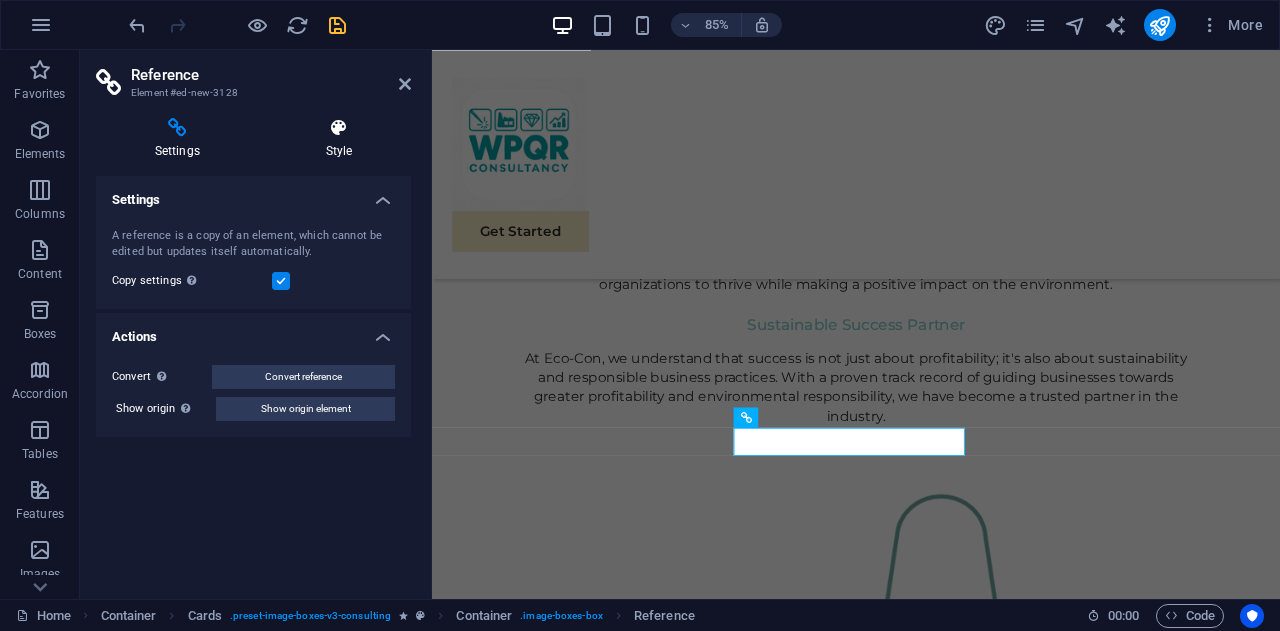 click on "Style" at bounding box center (339, 139) 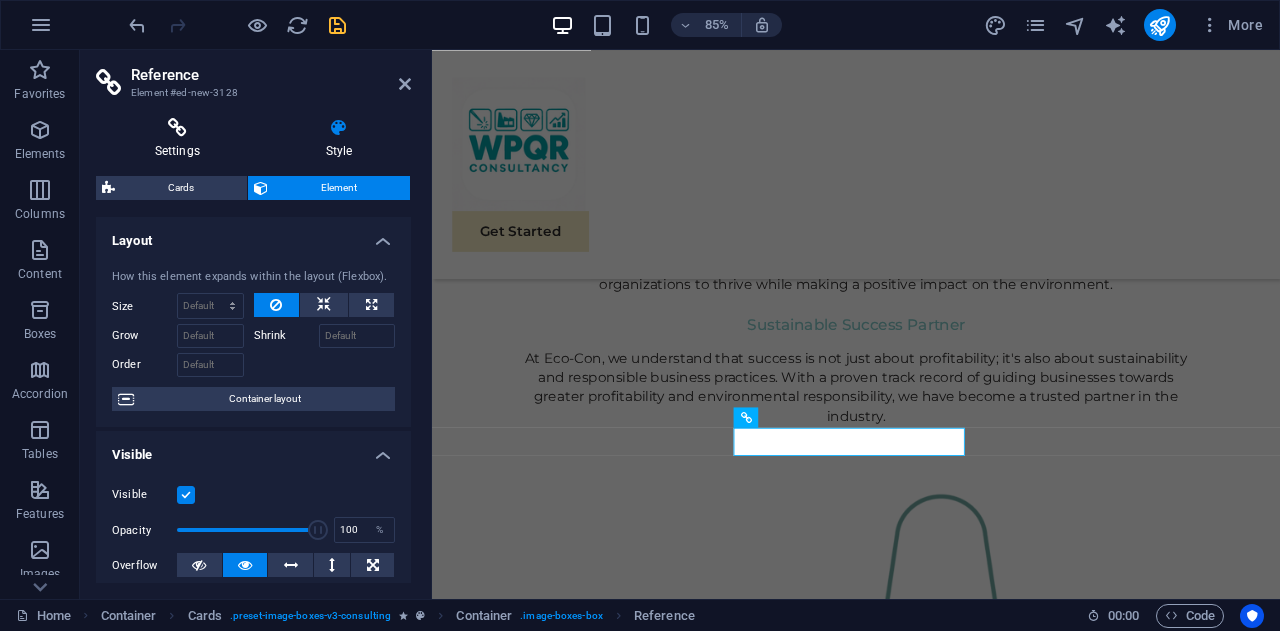 click on "Settings" at bounding box center [181, 139] 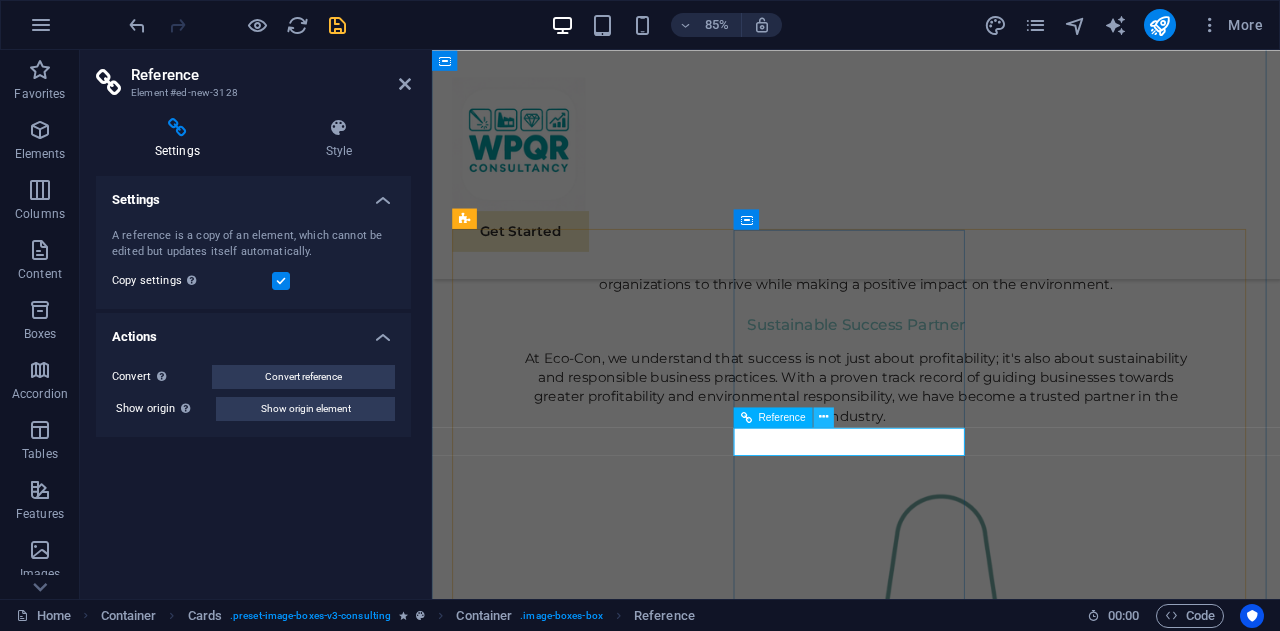 click at bounding box center [823, 417] 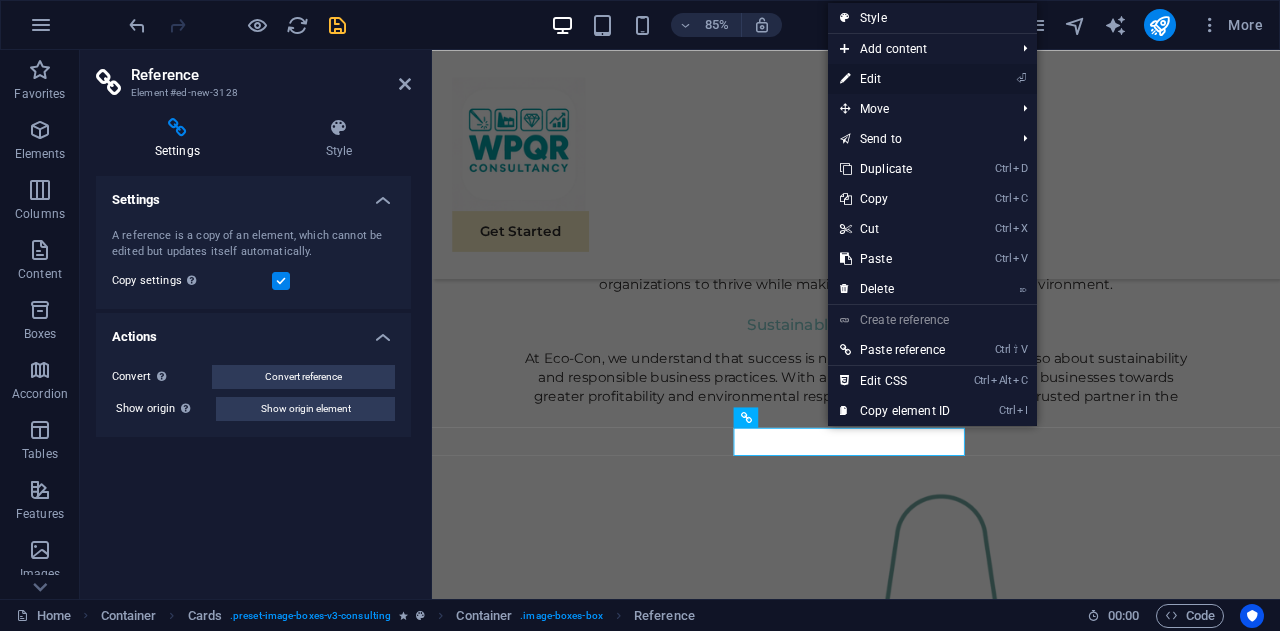 click on "⏎  Edit" at bounding box center [895, 79] 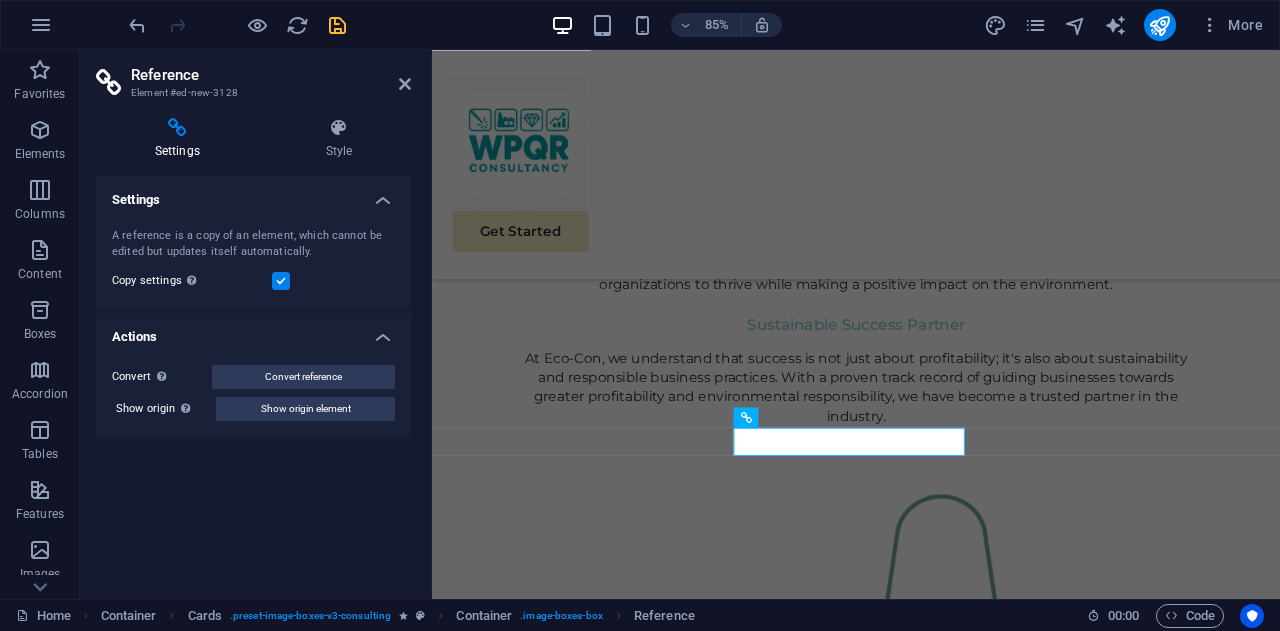 click at bounding box center [281, 281] 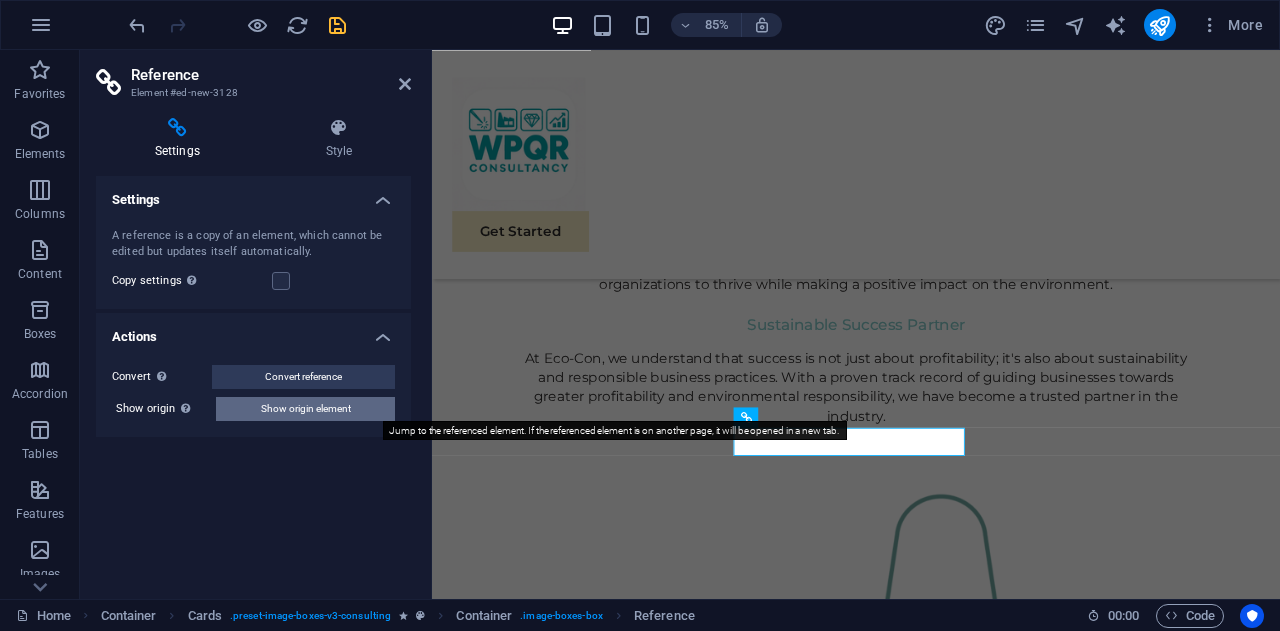click on "Show origin element" at bounding box center (306, 409) 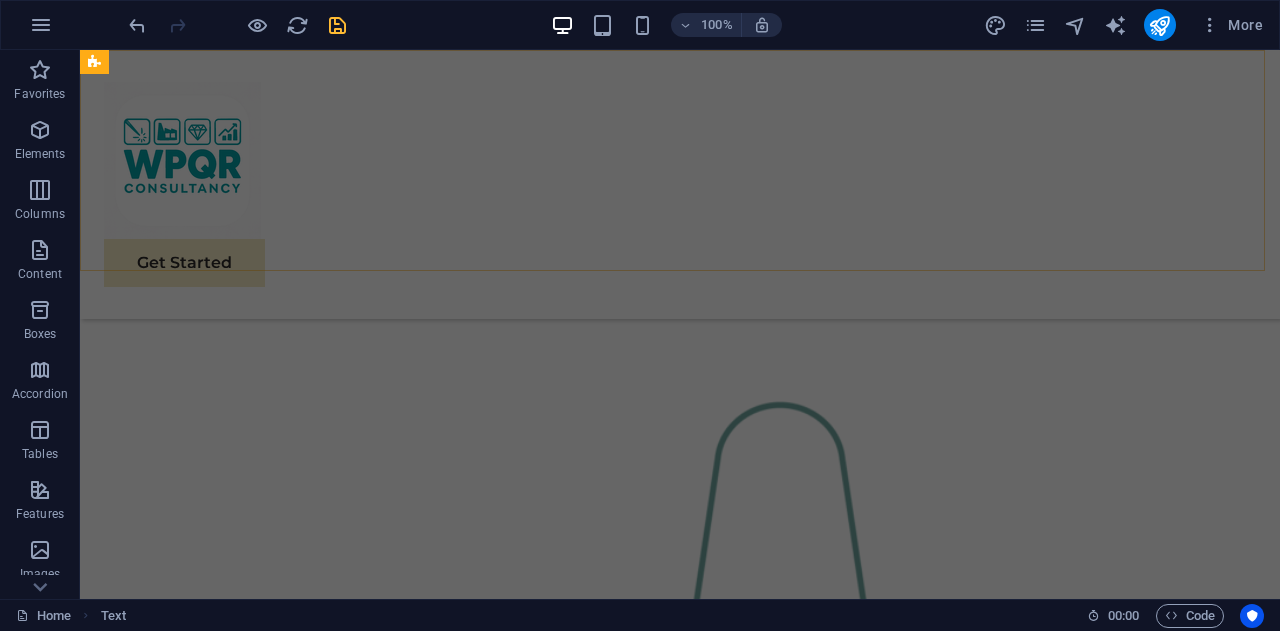 click on "Get Started" at bounding box center (680, 184) 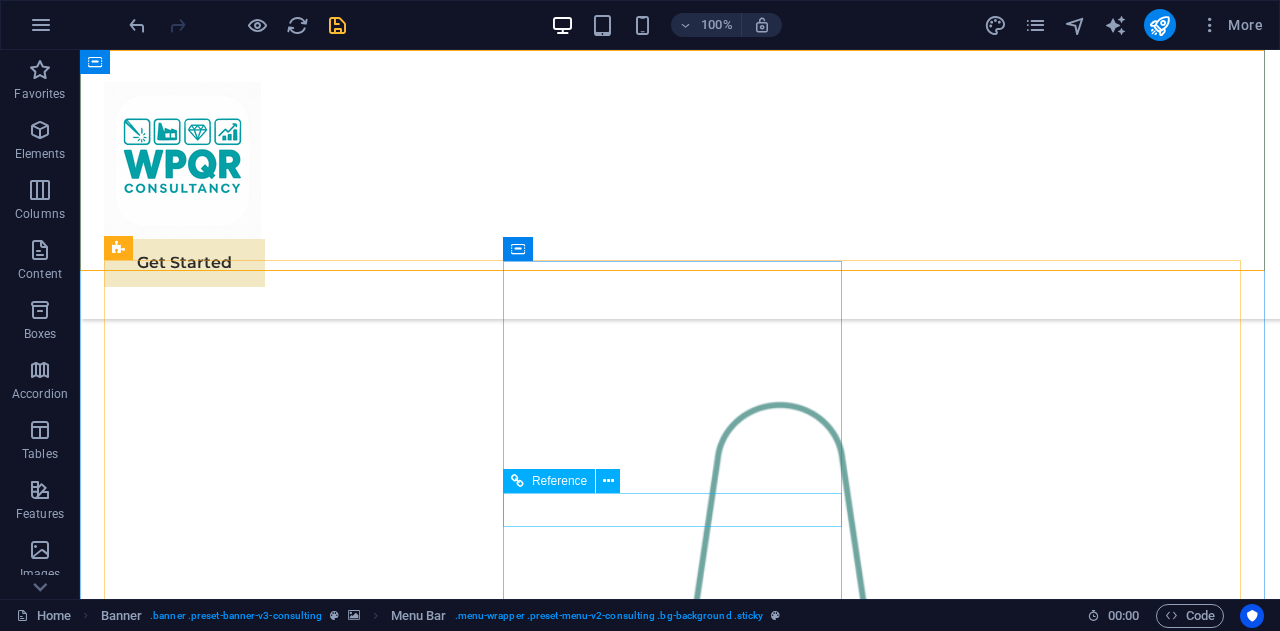 click on "Margaret Smith" at bounding box center [276, 2566] 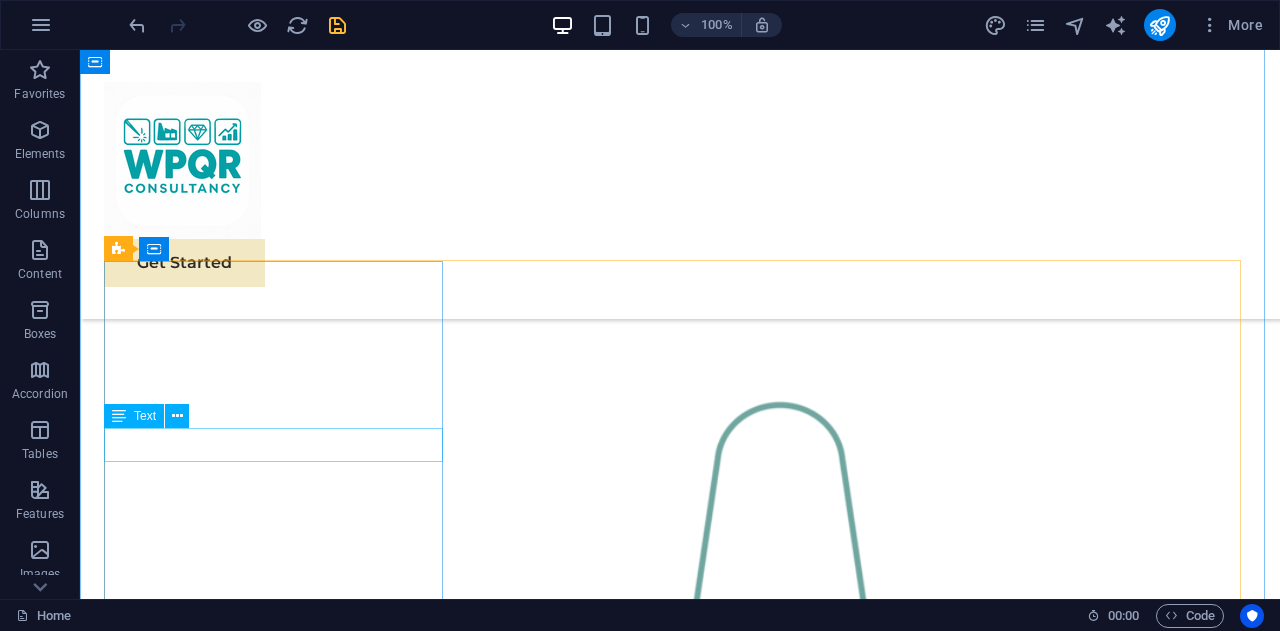 click on "Margaret Smith" at bounding box center (276, 2126) 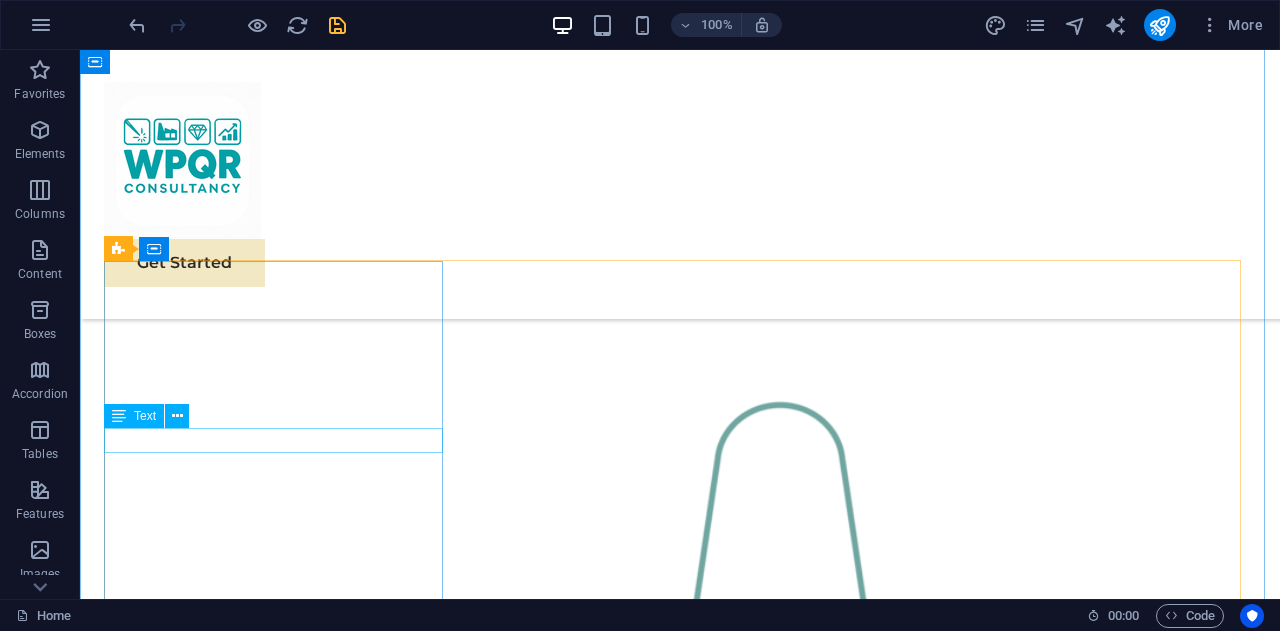 click on "Welding Engineering" at bounding box center [276, 2121] 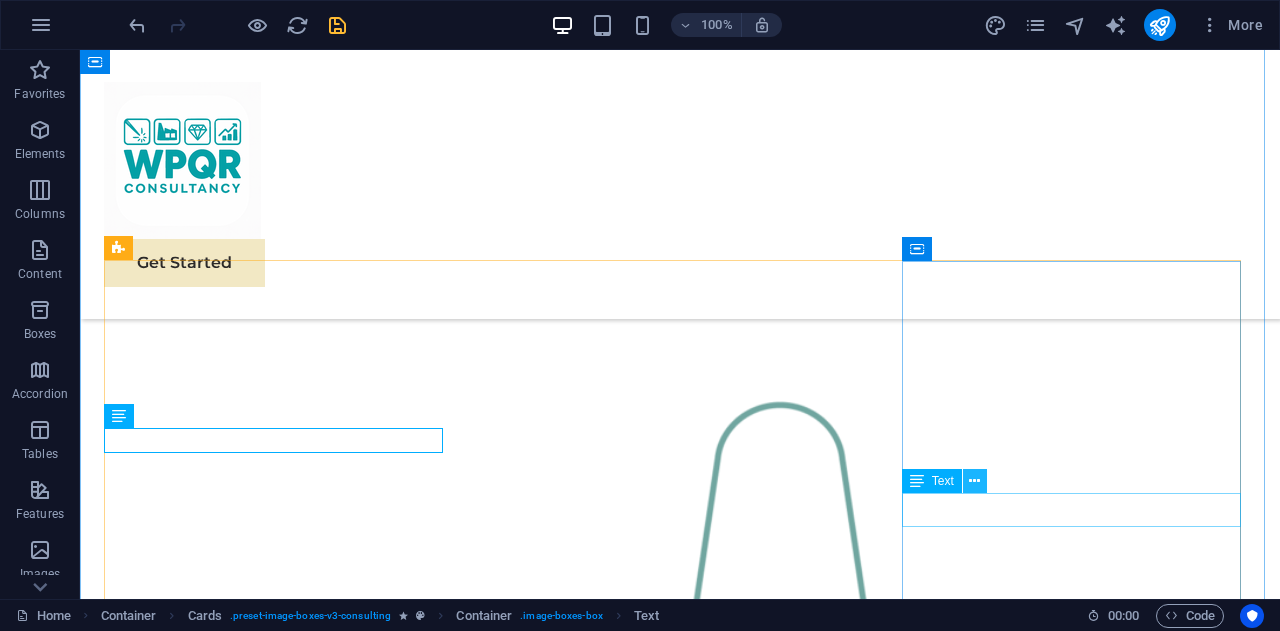 click at bounding box center (974, 481) 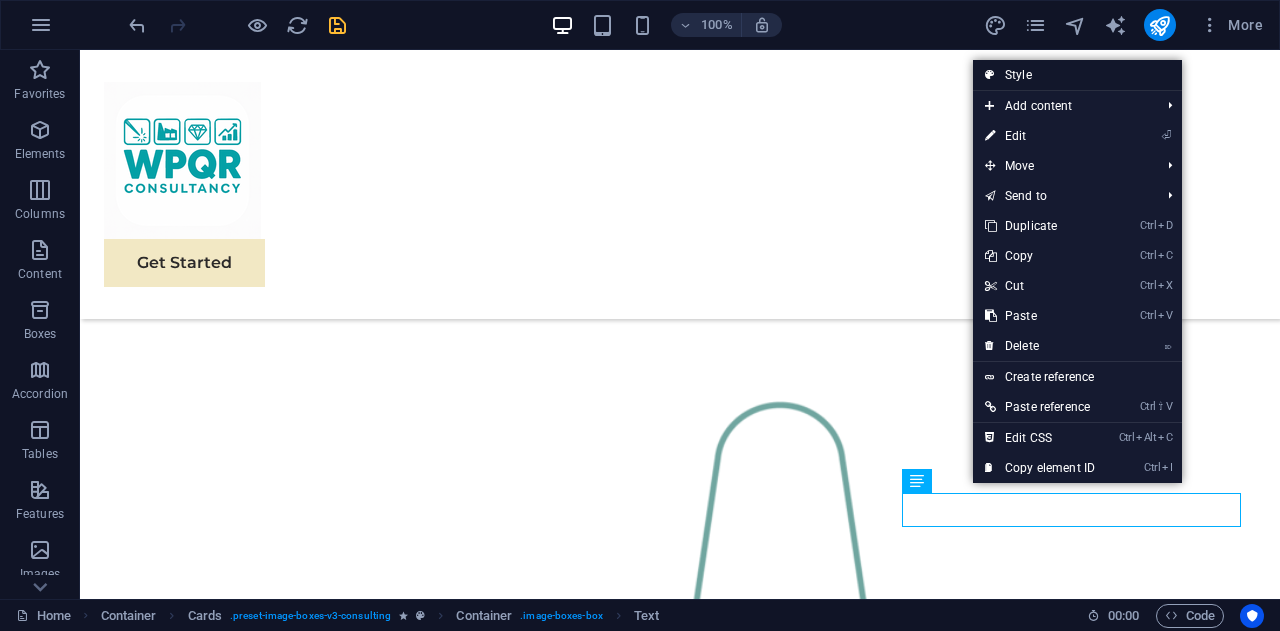 click on "Style" at bounding box center [1077, 75] 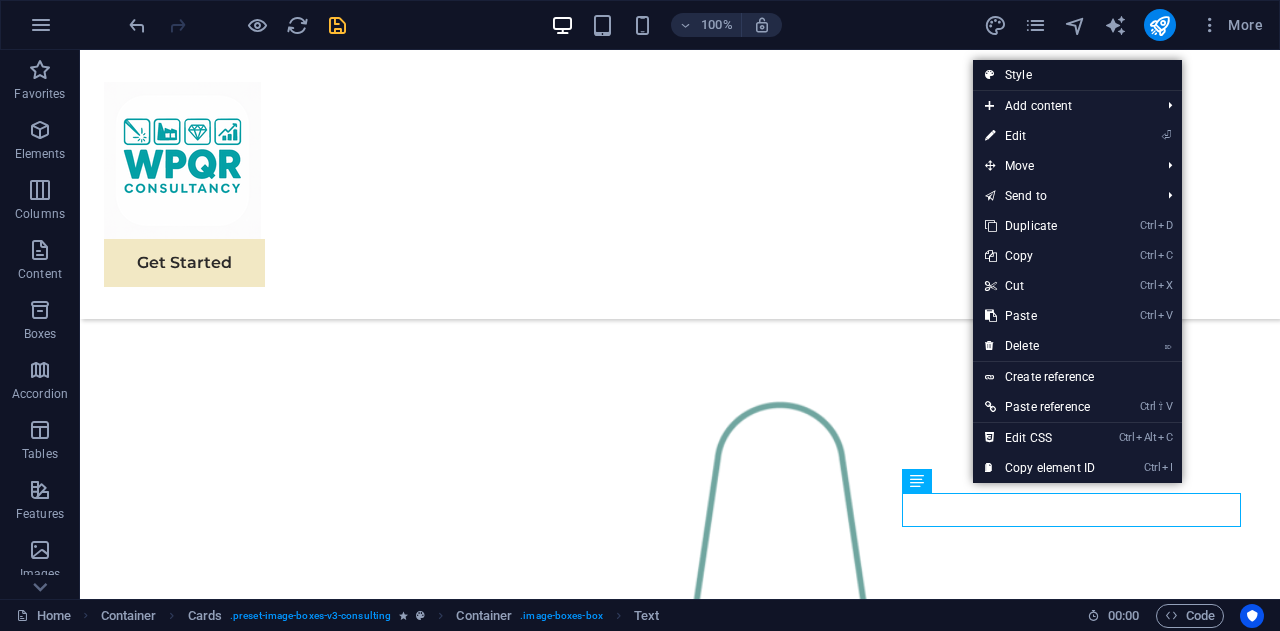 select on "rem" 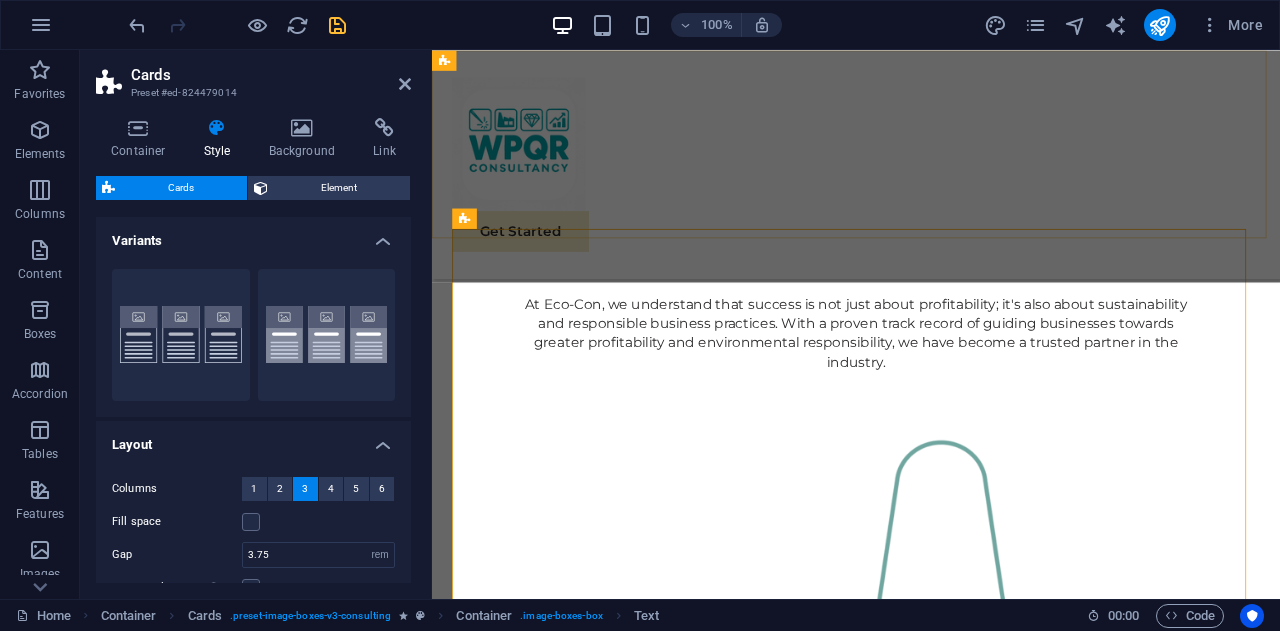 scroll, scrollTop: 1734, scrollLeft: 0, axis: vertical 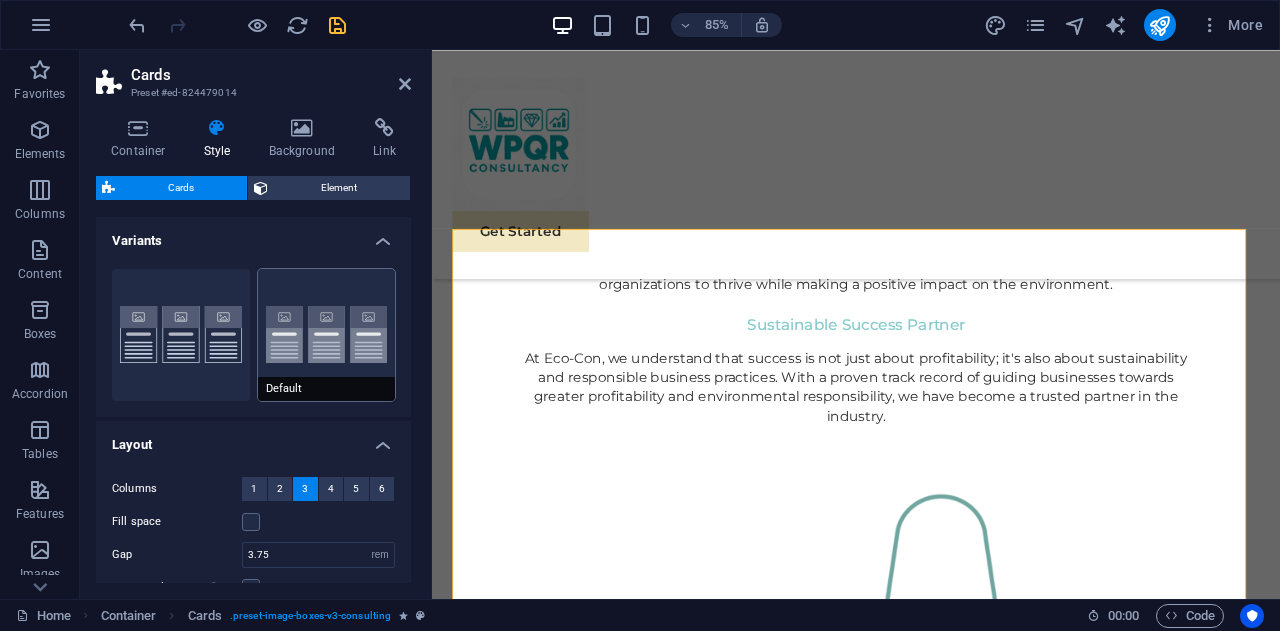 click on "Default" at bounding box center (327, 335) 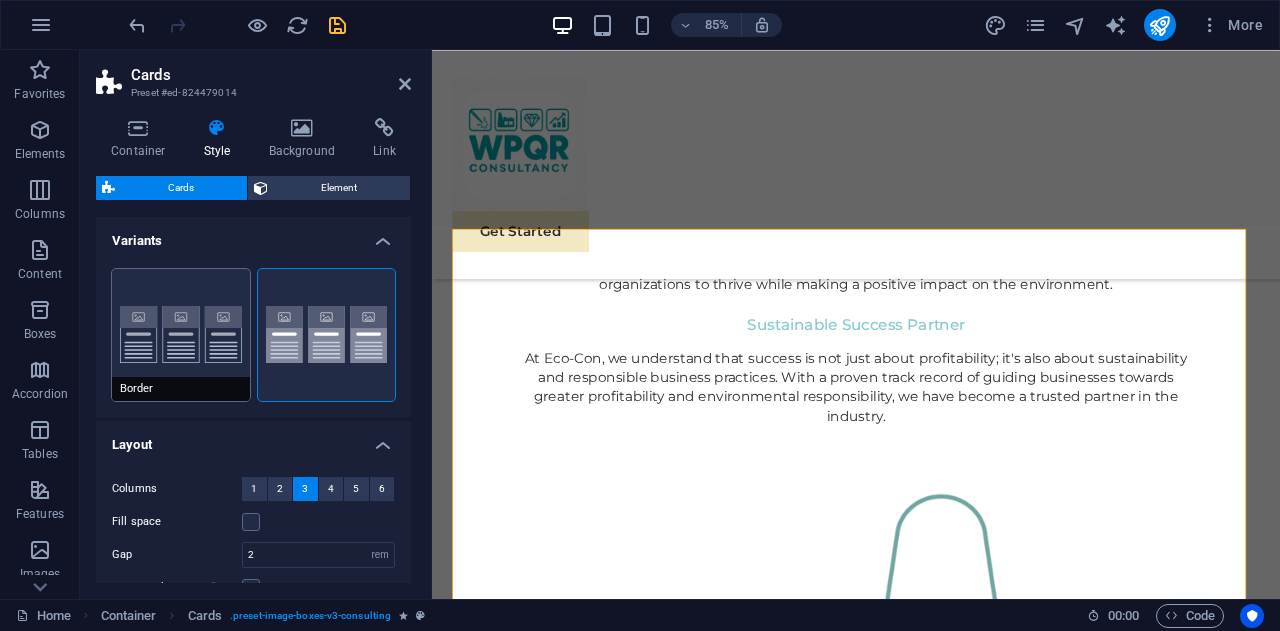 click on "Border" at bounding box center [181, 335] 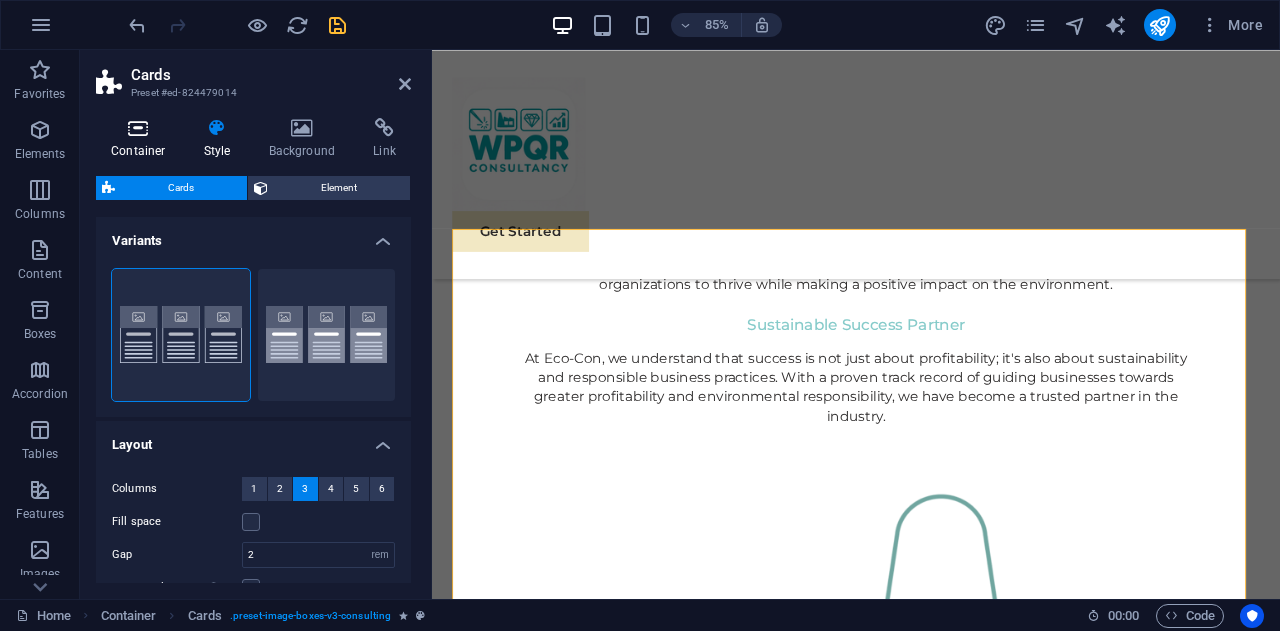 click on "Container" at bounding box center (142, 139) 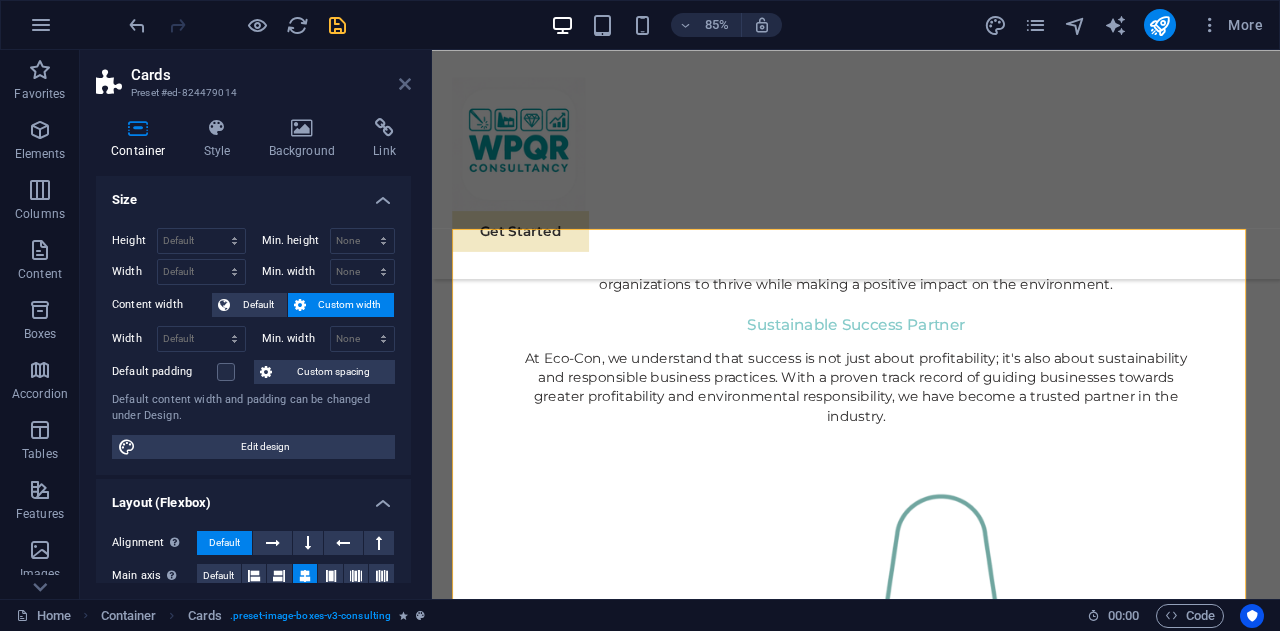 click at bounding box center [405, 84] 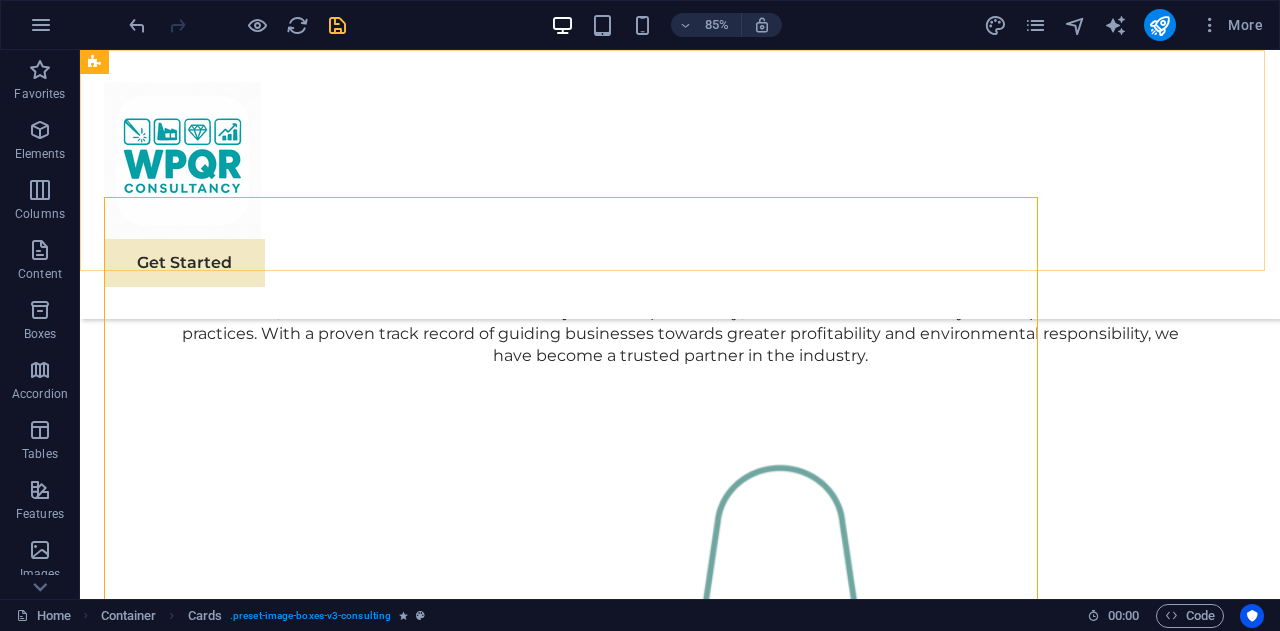 scroll, scrollTop: 1797, scrollLeft: 0, axis: vertical 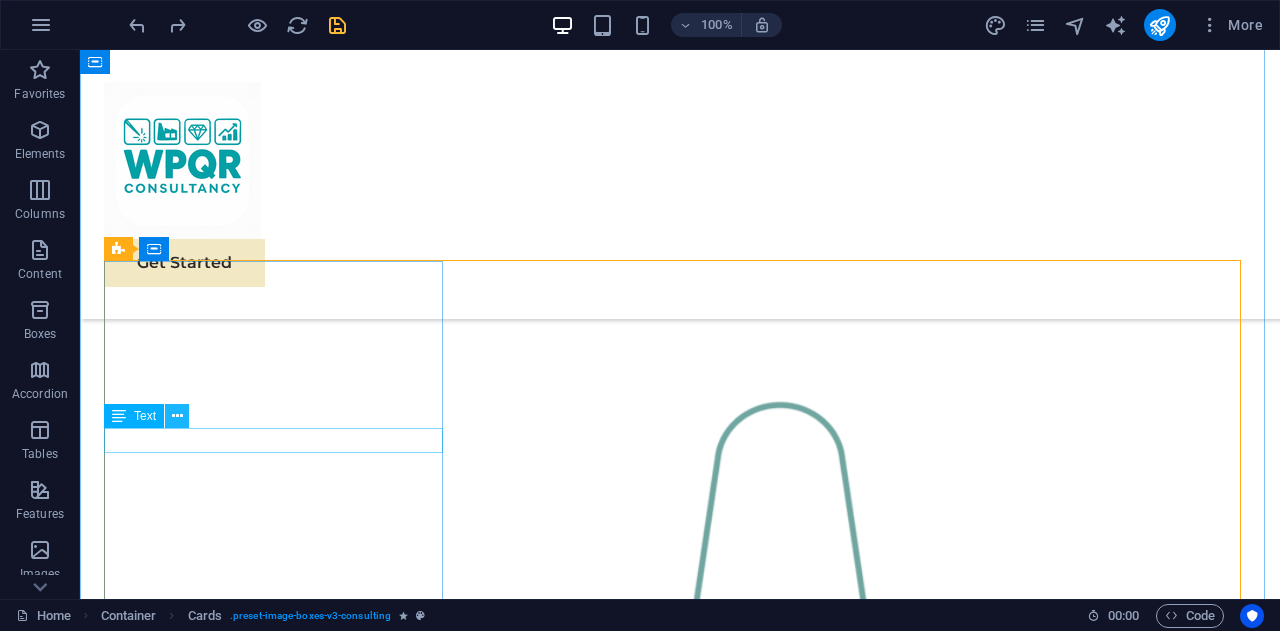 click at bounding box center [177, 416] 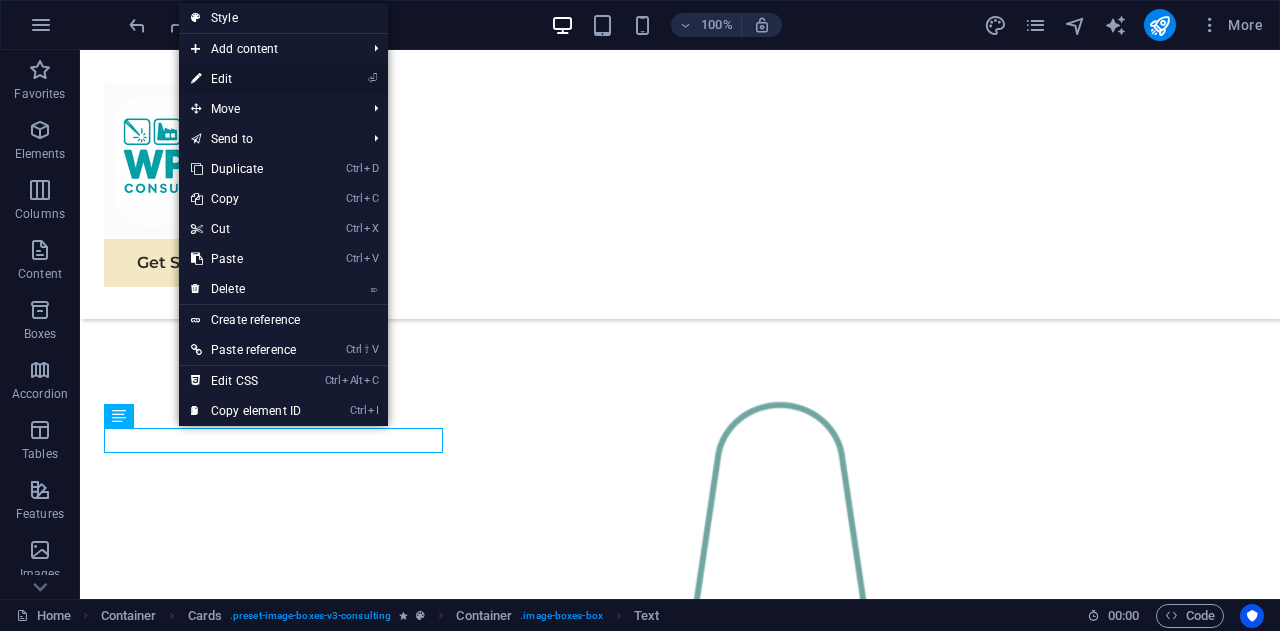 click on "⏎  Edit" at bounding box center (246, 79) 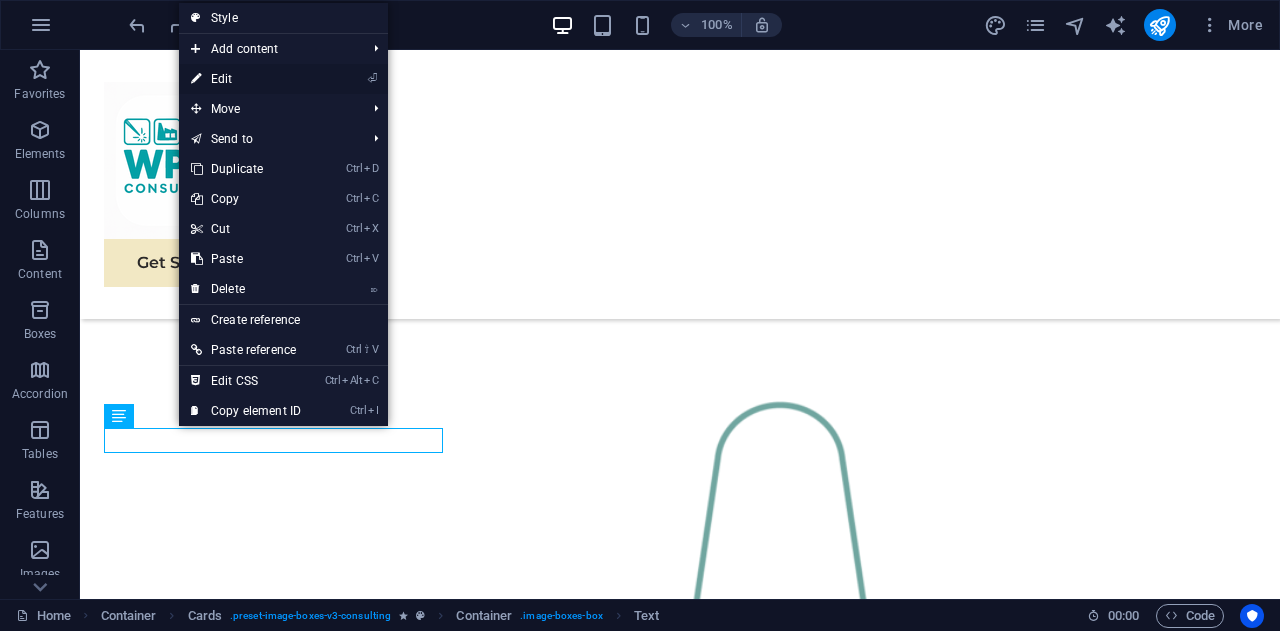 scroll, scrollTop: 1734, scrollLeft: 0, axis: vertical 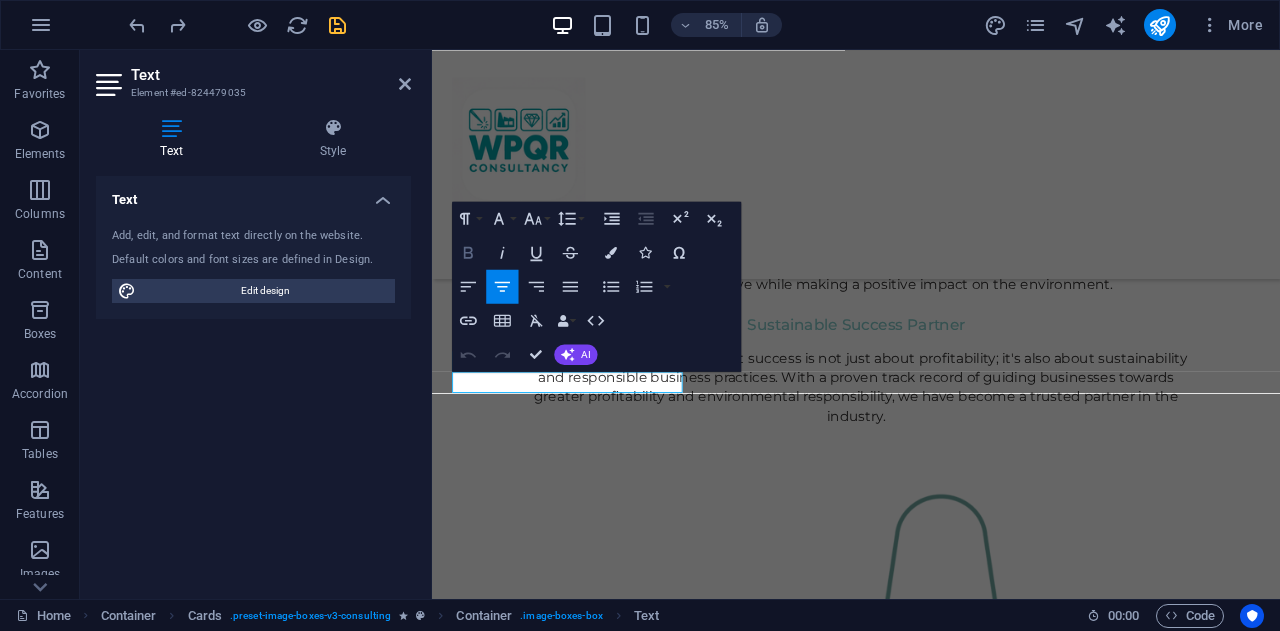 click 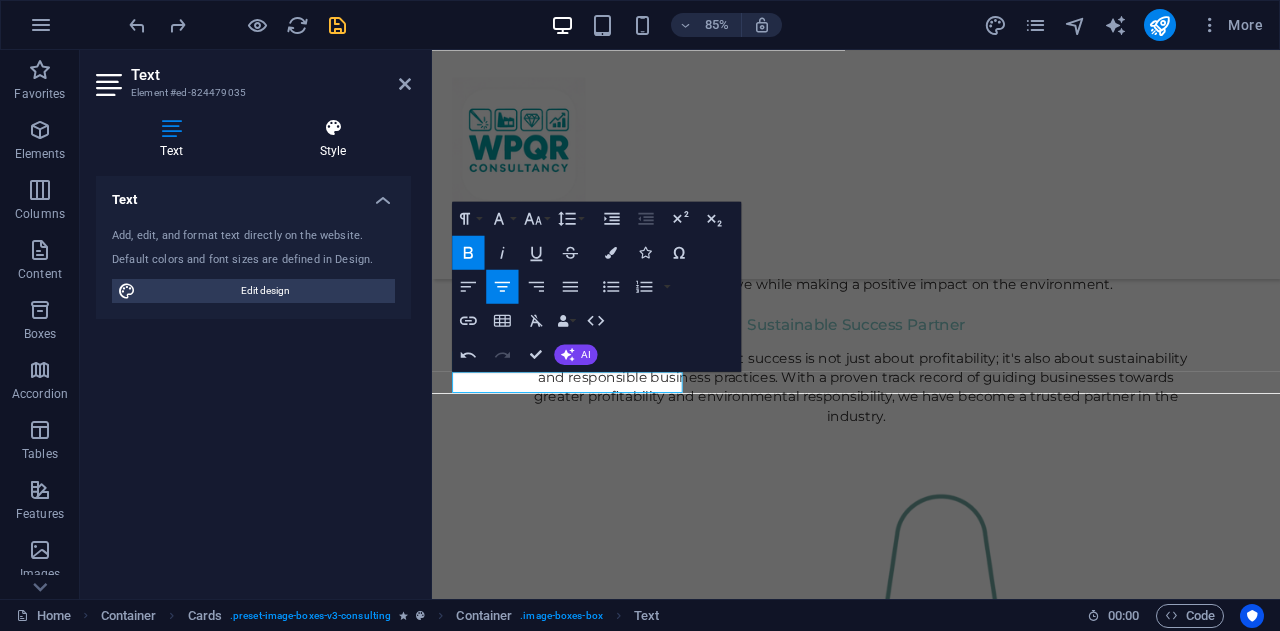 click on "Style" at bounding box center [333, 139] 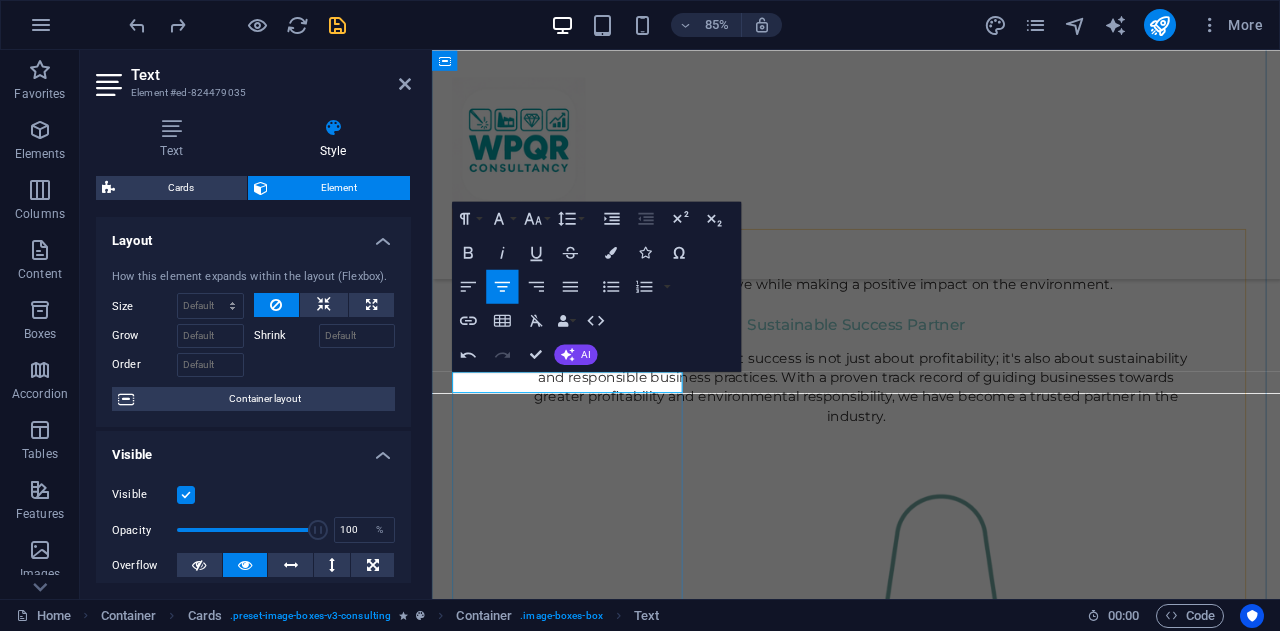 drag, startPoint x: 684, startPoint y: 437, endPoint x: 462, endPoint y: 429, distance: 222.1441 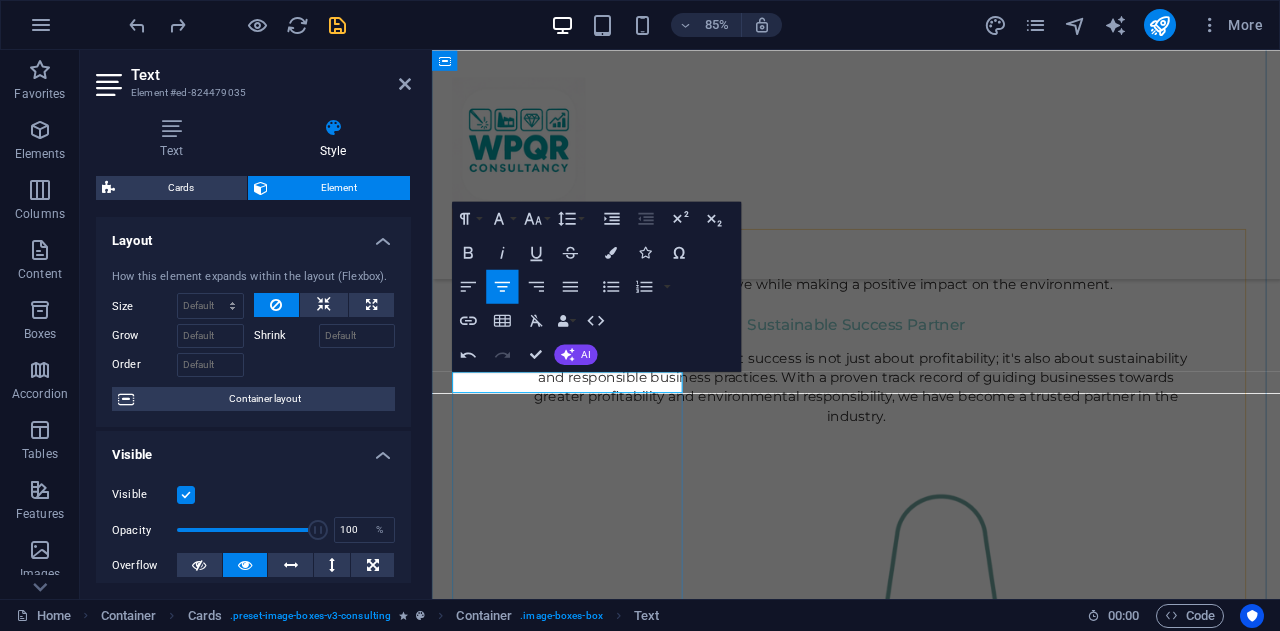 click on "​ Welding Engineering" at bounding box center [594, 2127] 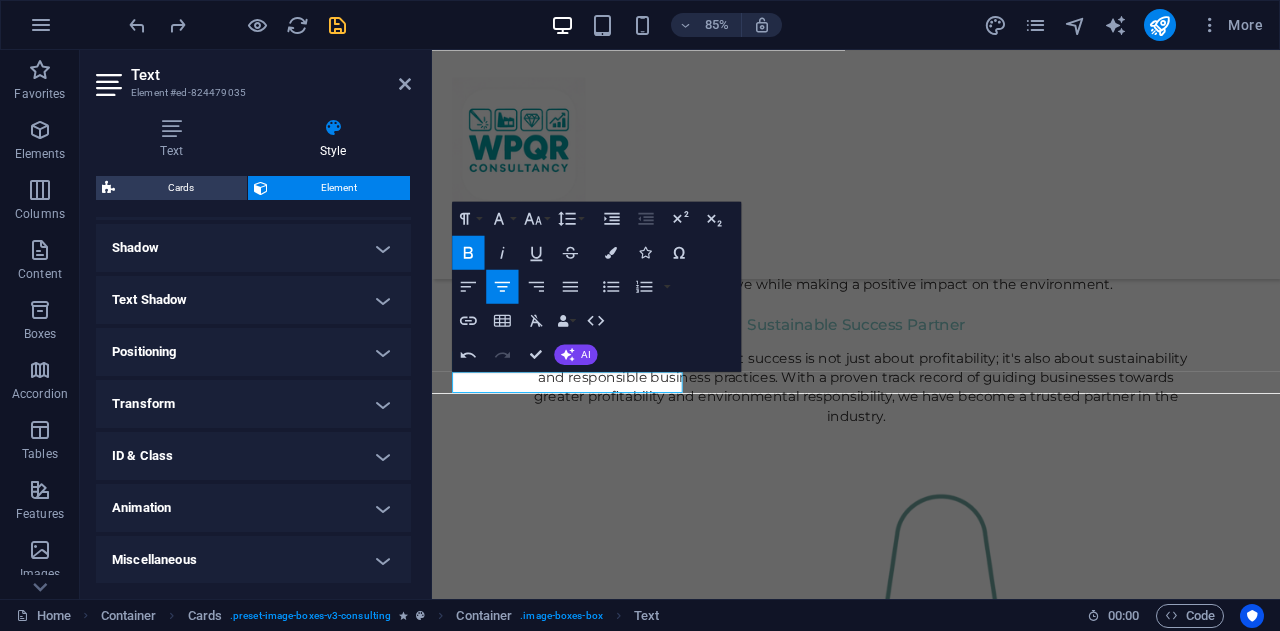 scroll, scrollTop: 0, scrollLeft: 0, axis: both 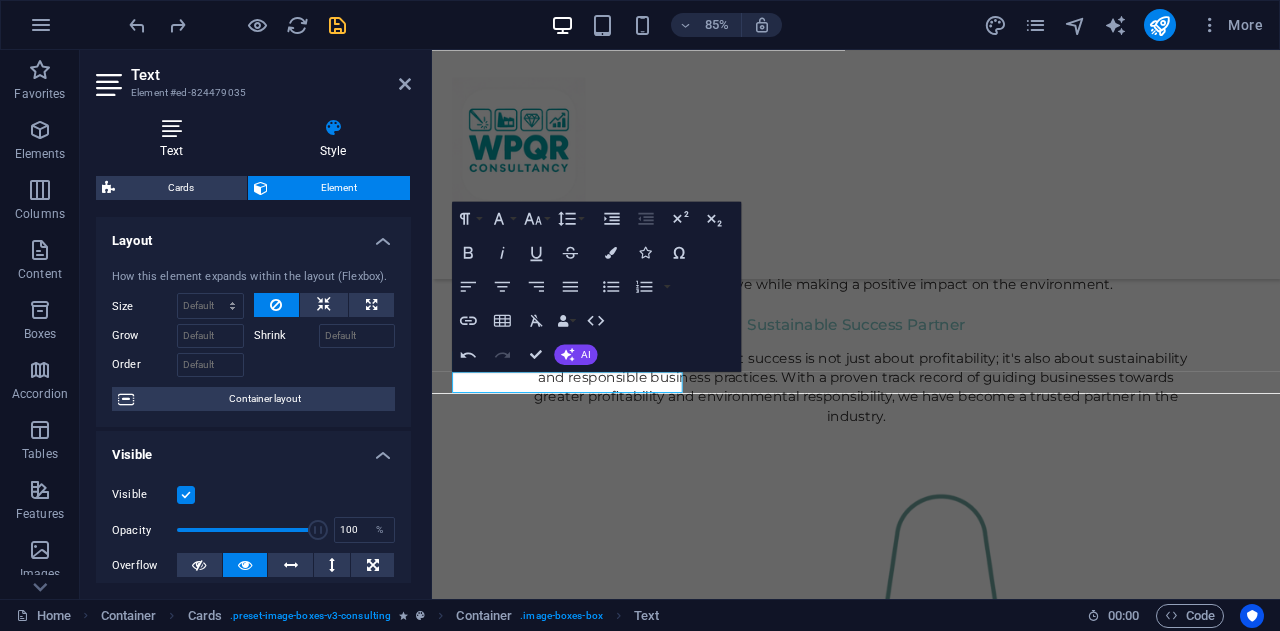 click at bounding box center (171, 128) 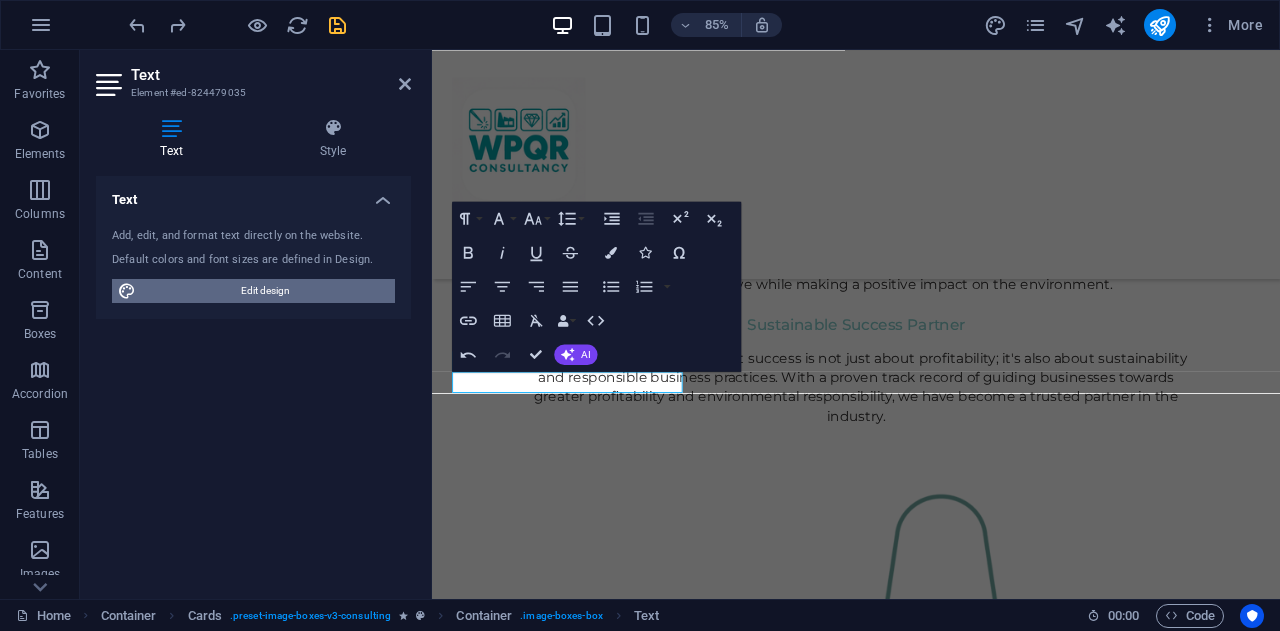 click on "Edit design" at bounding box center (265, 291) 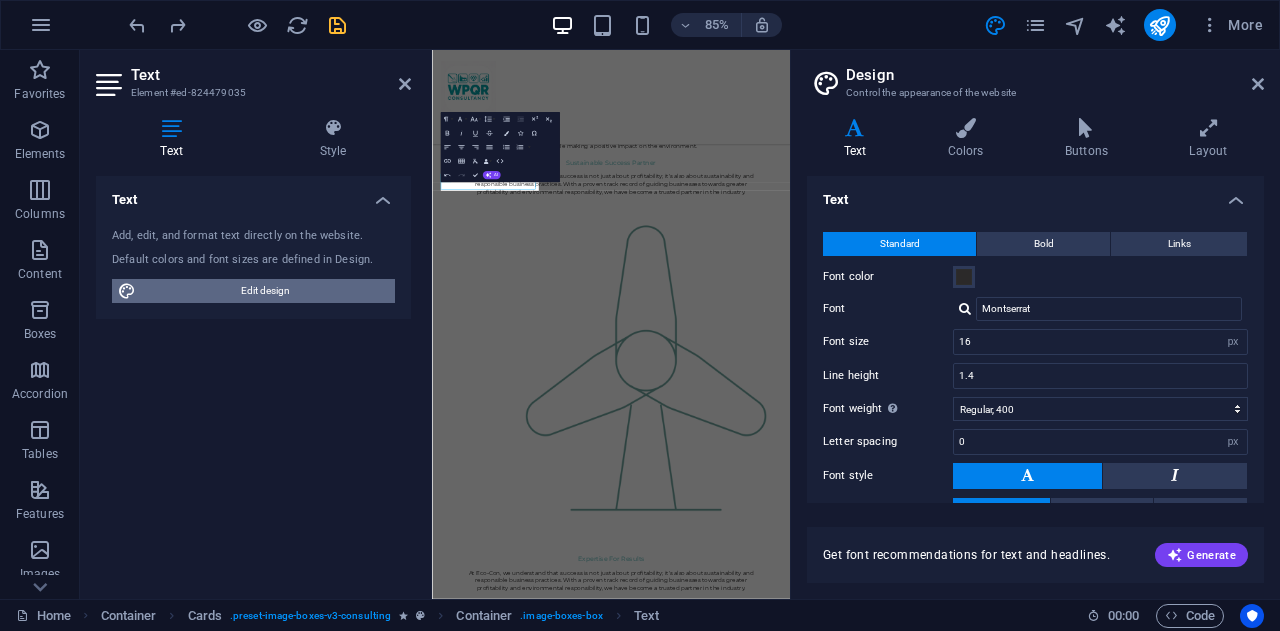 scroll, scrollTop: 1738, scrollLeft: 0, axis: vertical 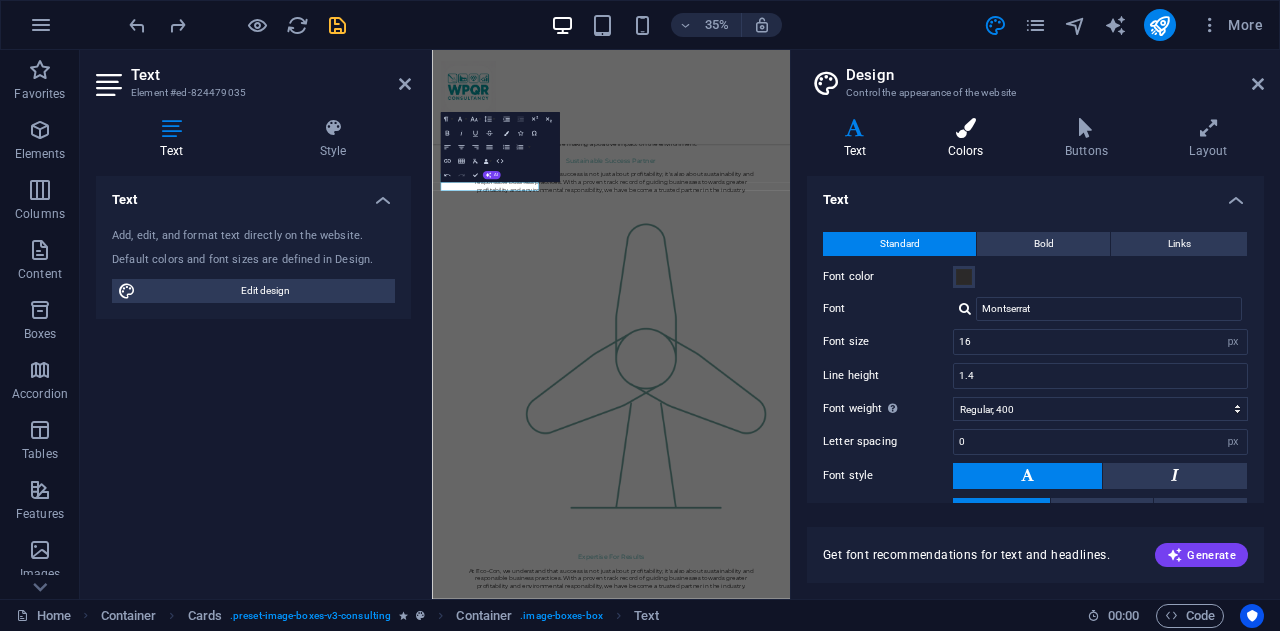 click at bounding box center (965, 128) 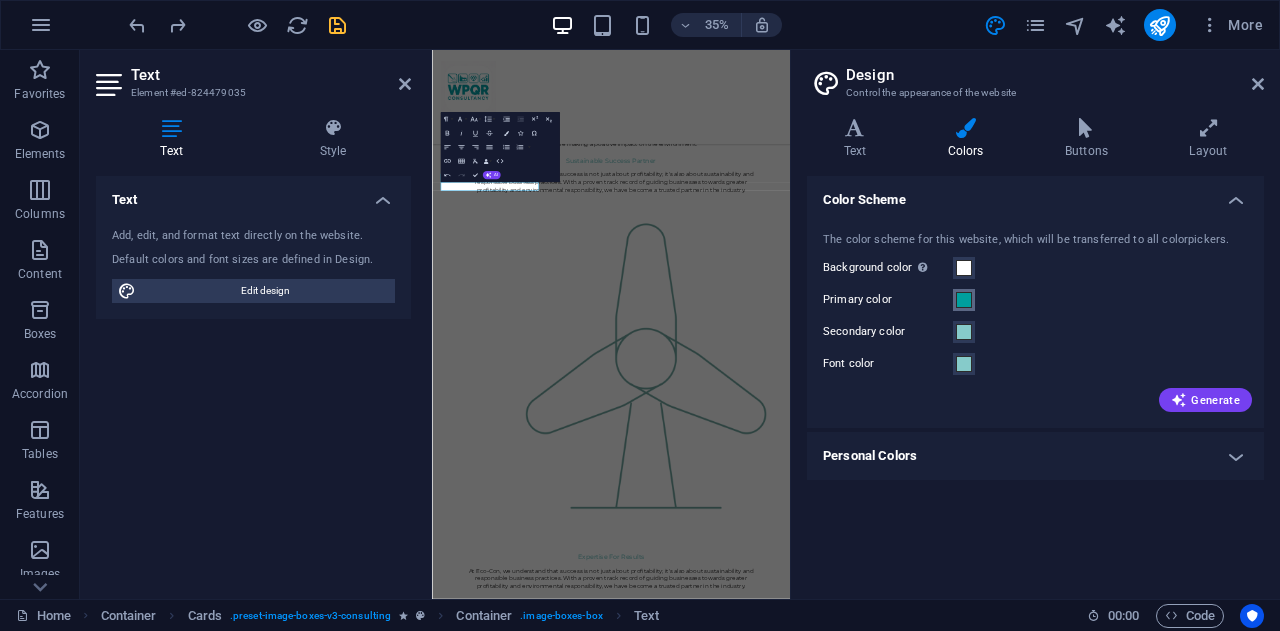 click at bounding box center [964, 300] 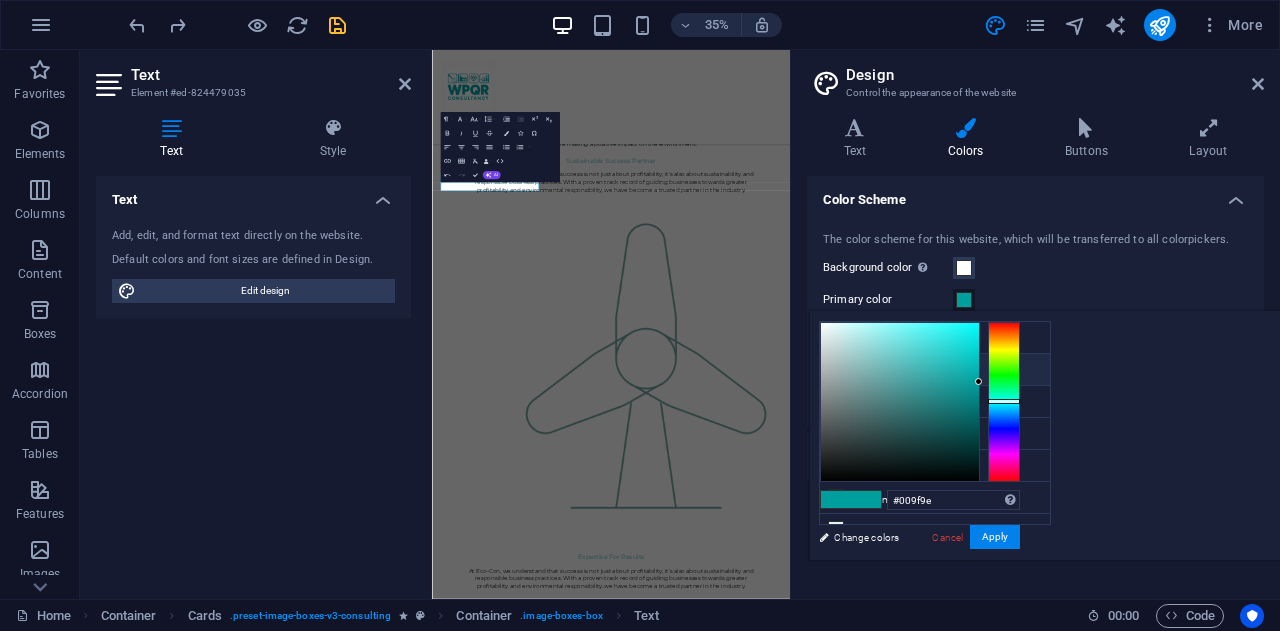 click on "Primary color
#009f9e" at bounding box center [935, 370] 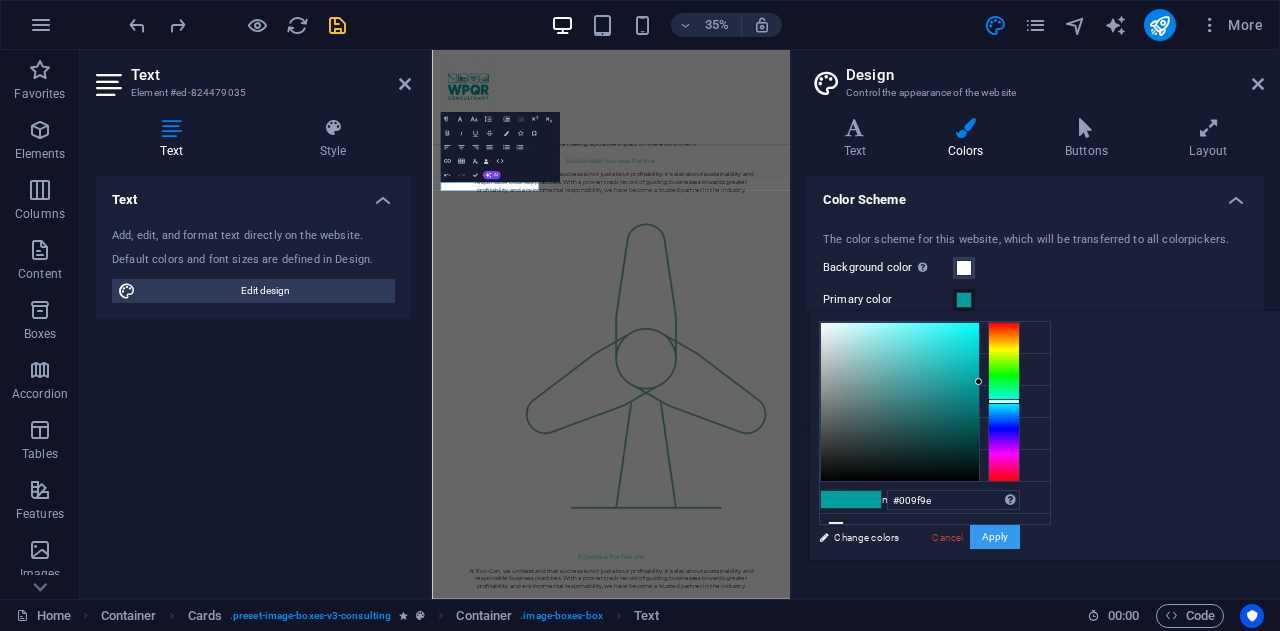 click on "Apply" at bounding box center [995, 537] 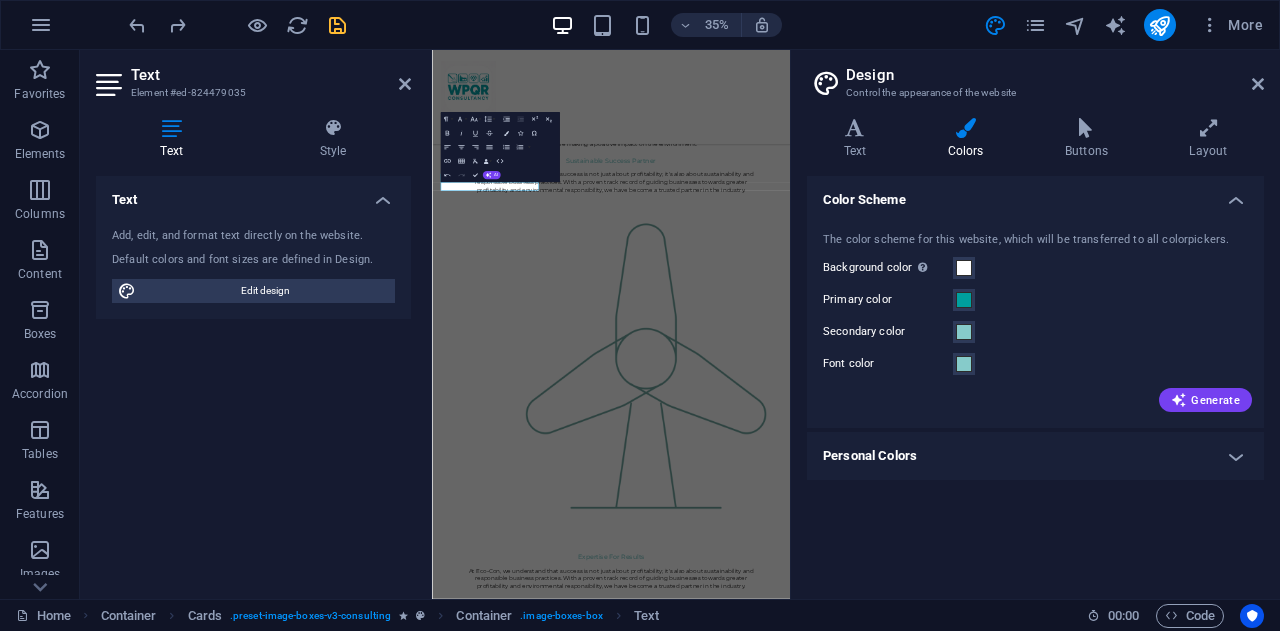 click on "Personal Colors" at bounding box center (1035, 456) 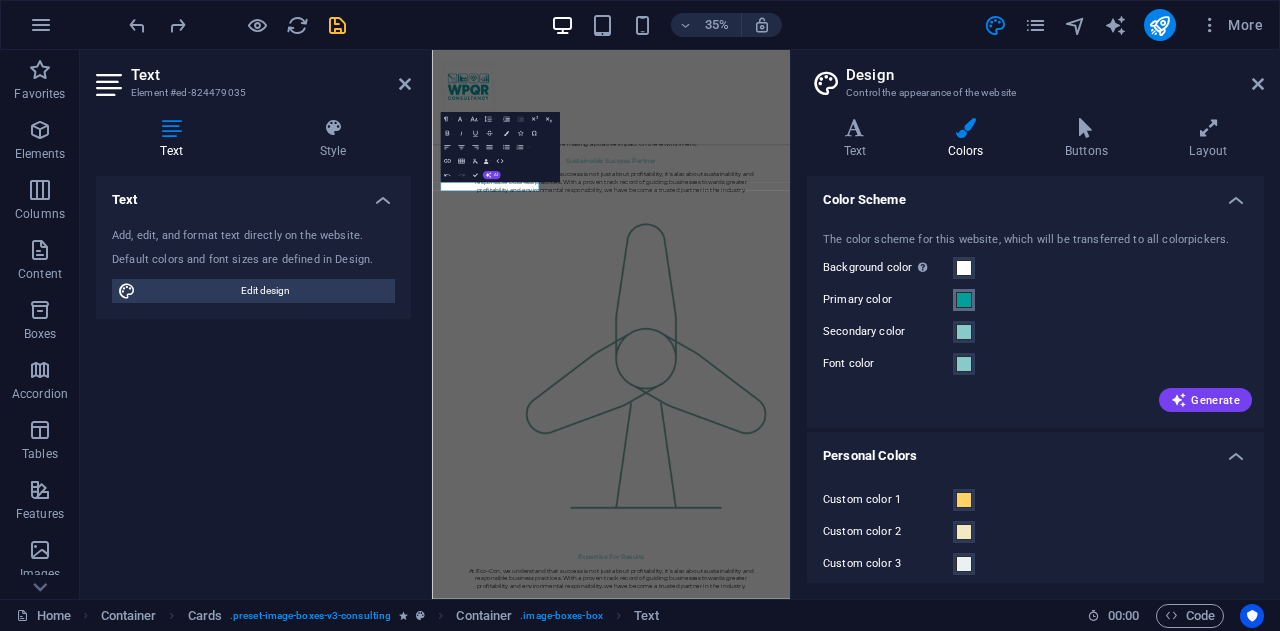 click at bounding box center (964, 300) 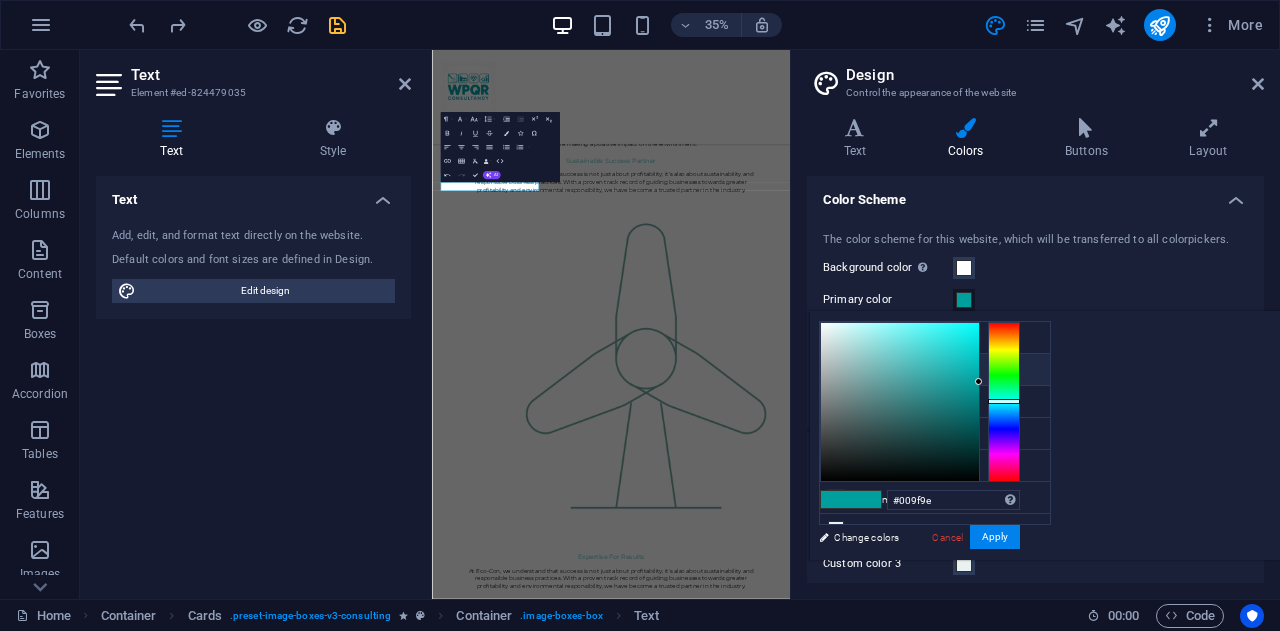 click on "Primary color
#009f9e" at bounding box center (935, 370) 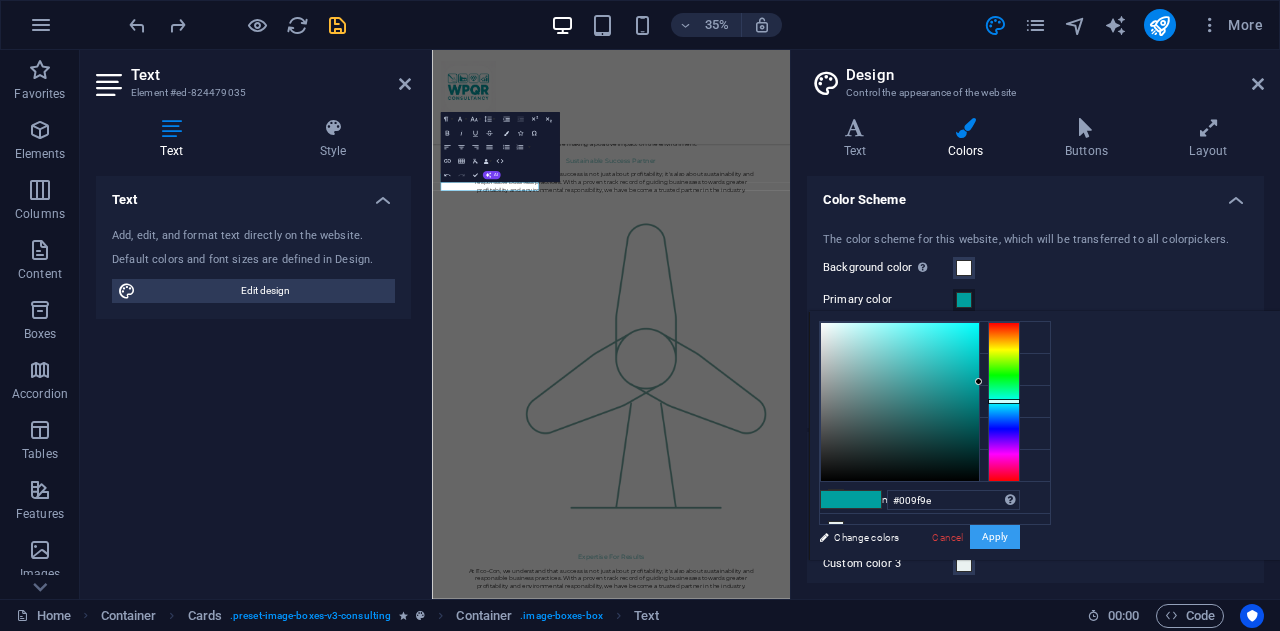 click on "Apply" at bounding box center (995, 537) 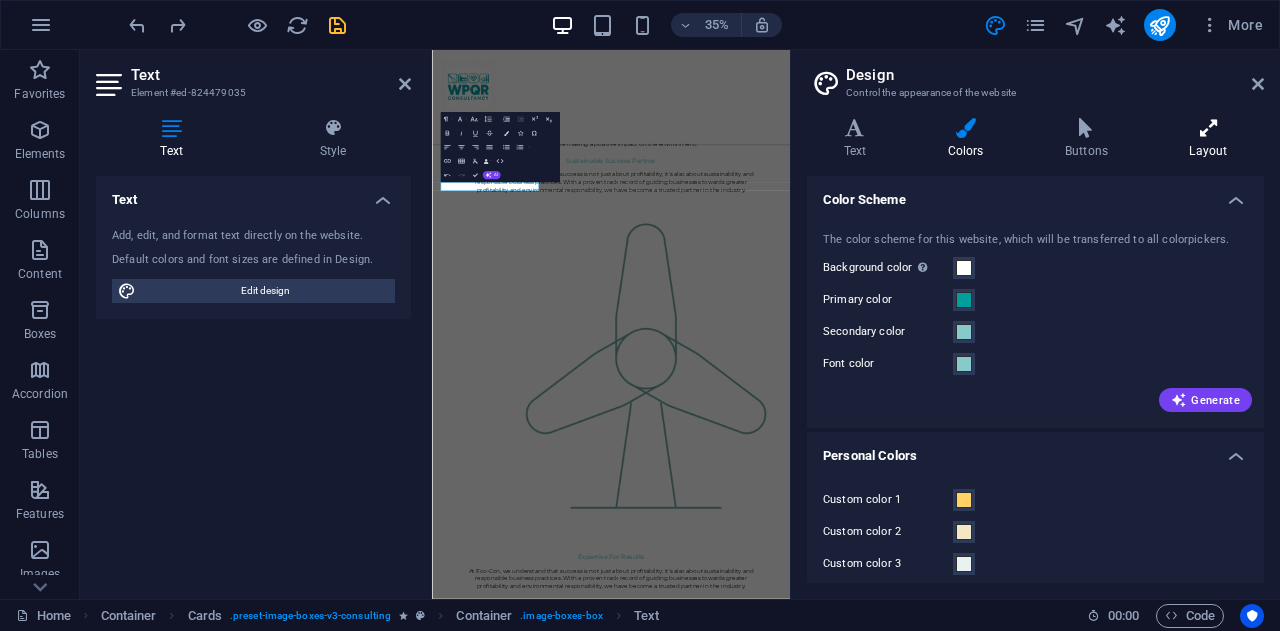 click on "Layout" at bounding box center (1208, 139) 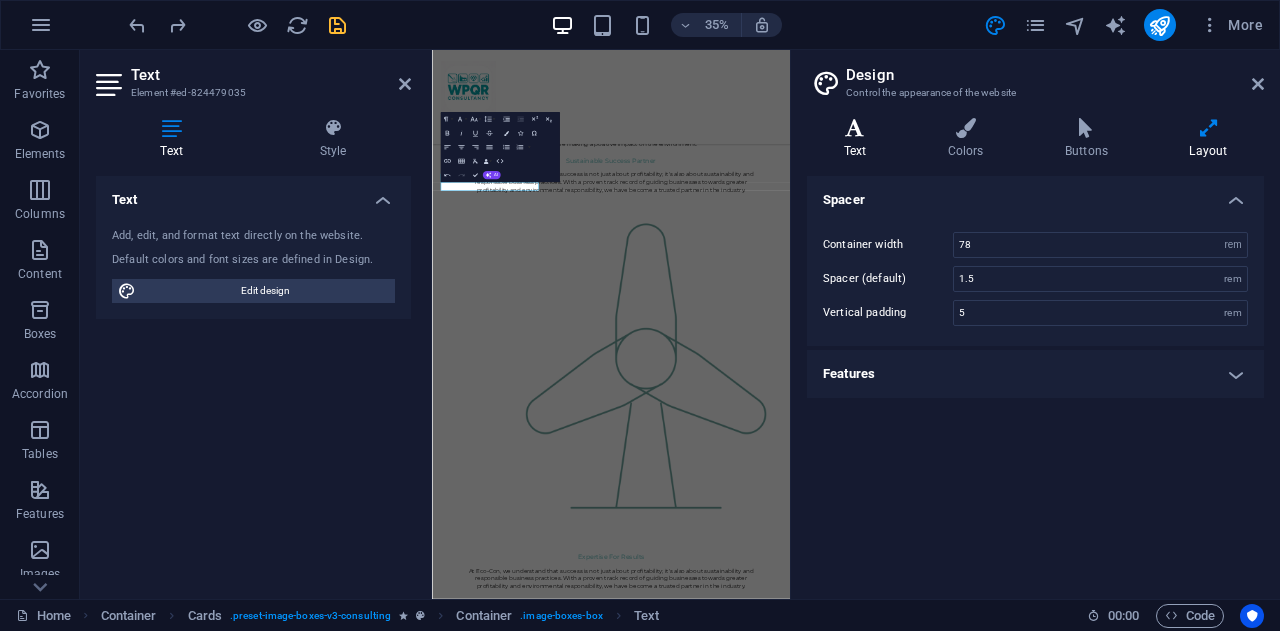 click on "Text" at bounding box center (859, 139) 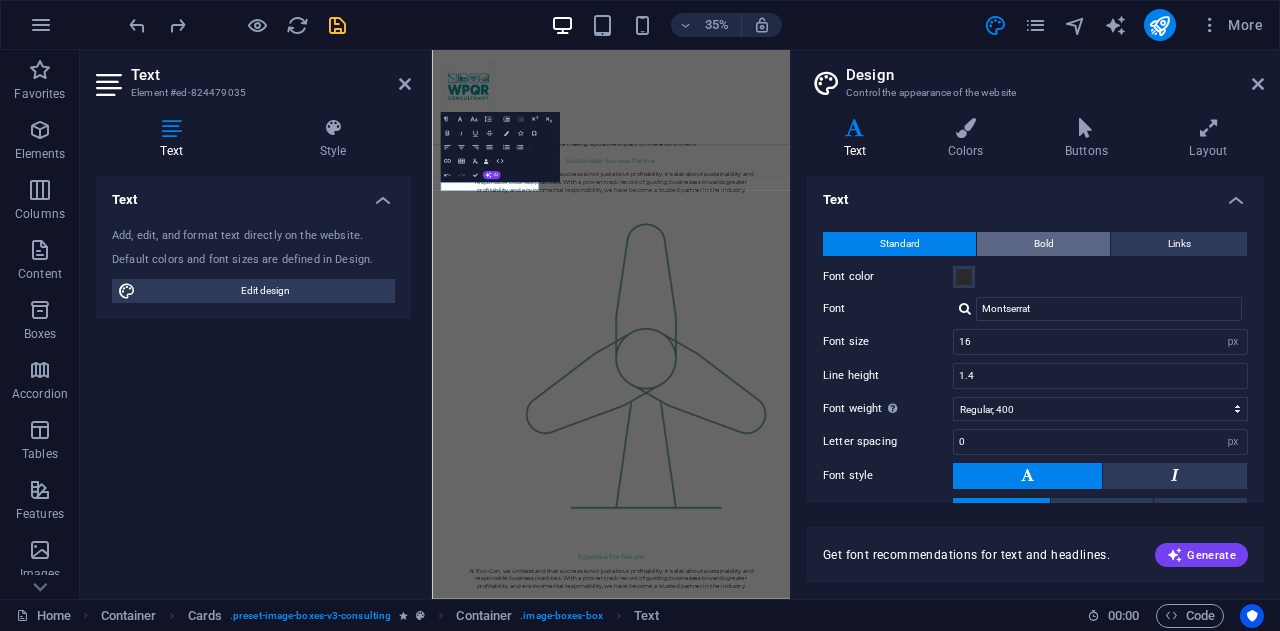 click on "Bold" at bounding box center (1043, 244) 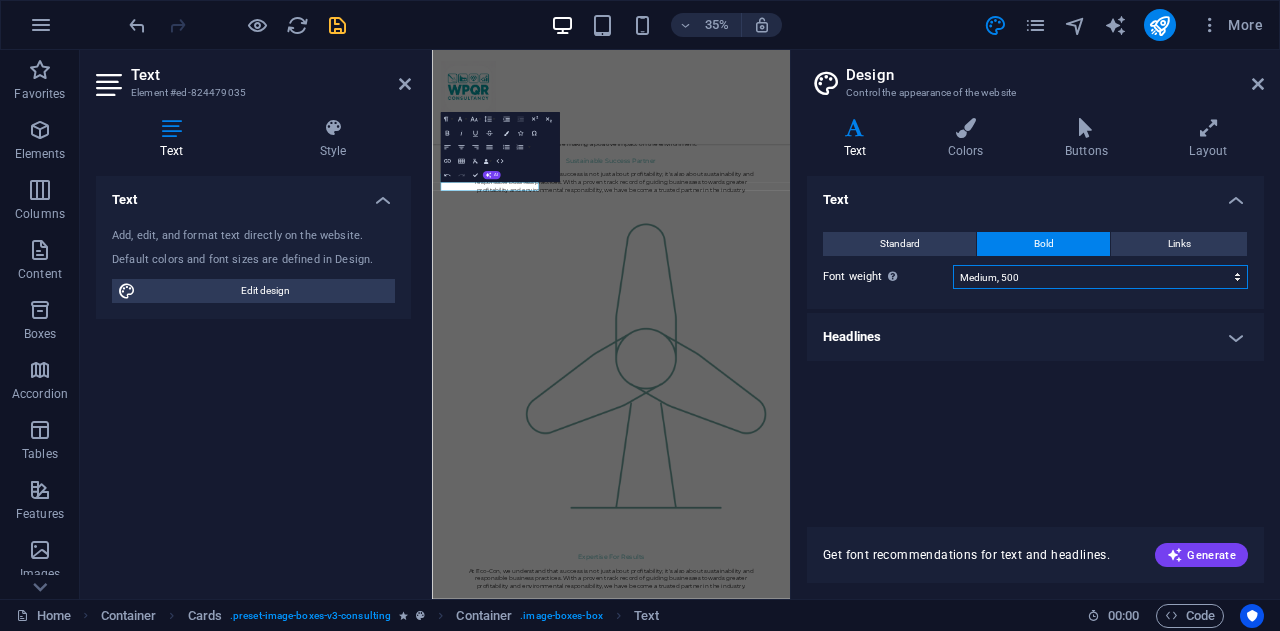 click on "Thin, 100 Extra-light, 200 Light, 300 Regular, 400 Medium, 500 Semi-bold, 600 Bold, 700 Extra-bold, 800 Black, 900" at bounding box center (1100, 277) 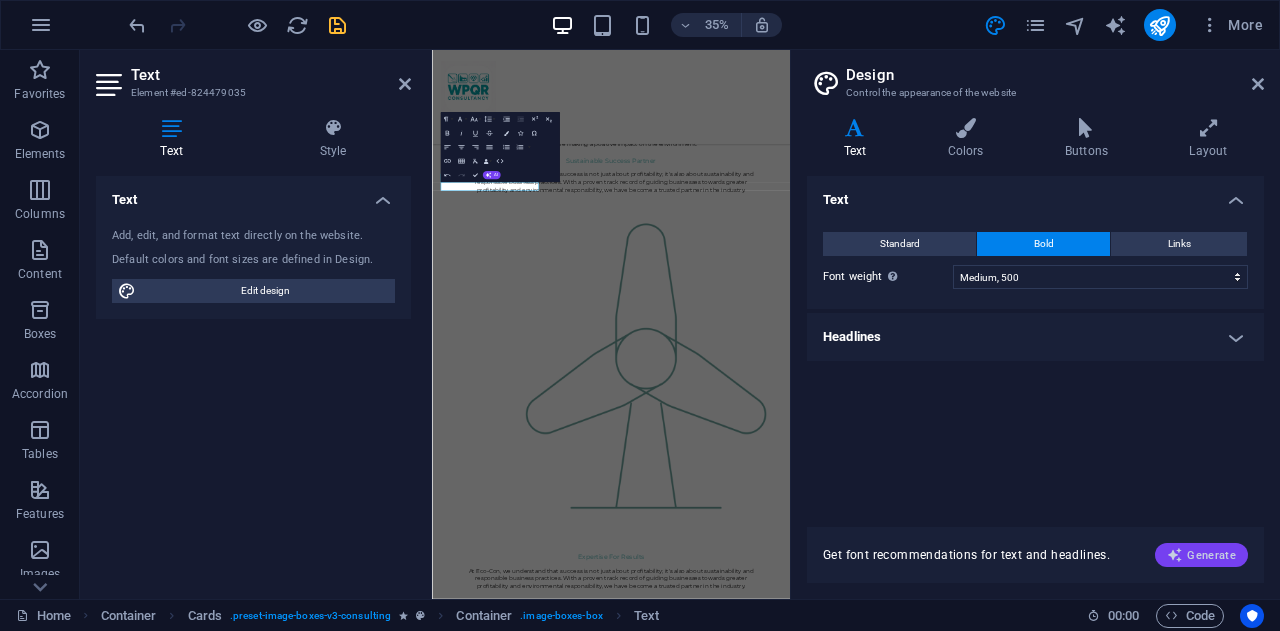 click on "Generate" at bounding box center [1201, 555] 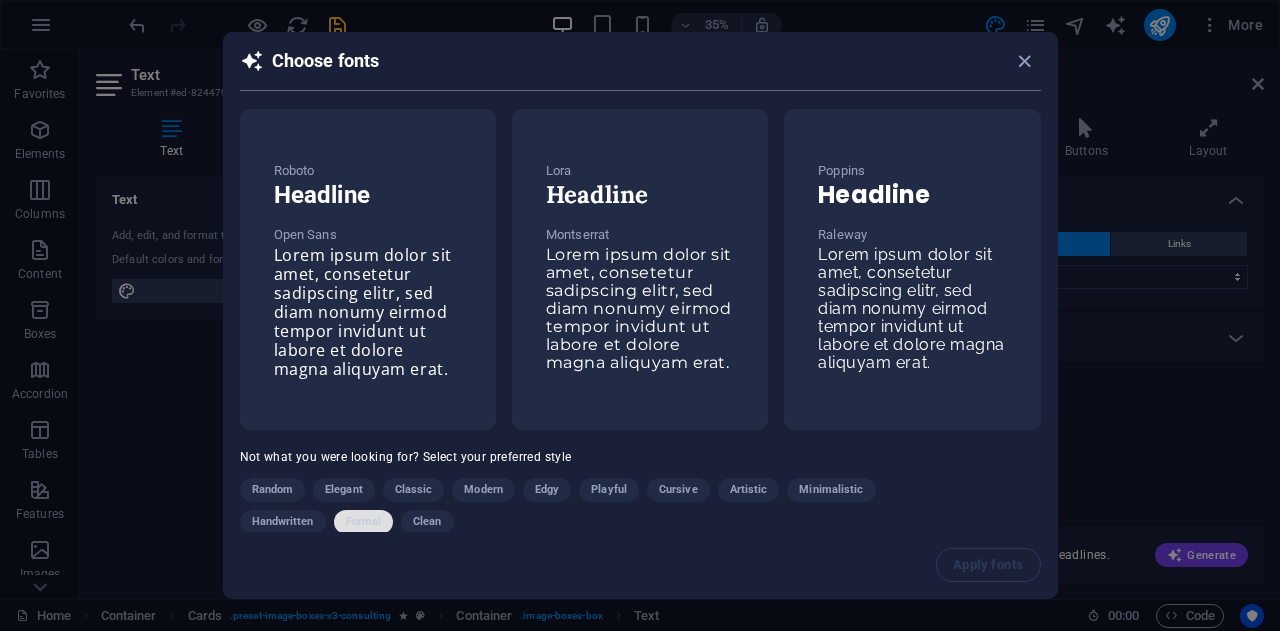 click on "Formal" at bounding box center [364, 522] 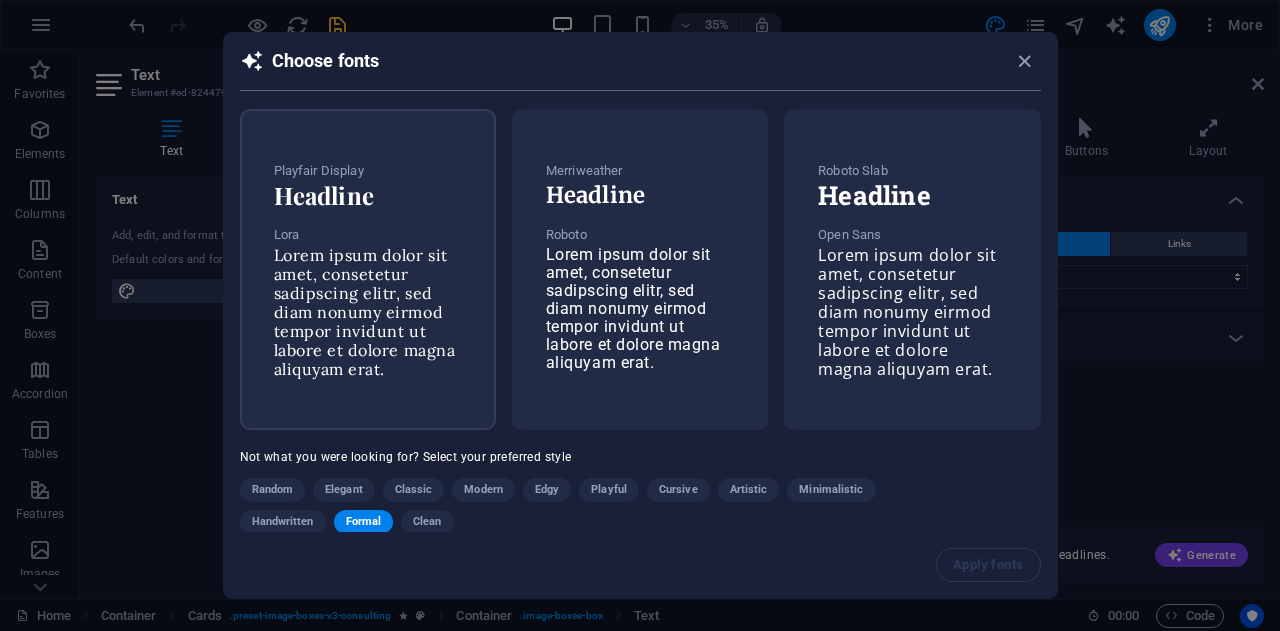 click on "Lorem ipsum dolor sit amet, consetetur sadipscing elitr, sed diam nonumy eirmod tempor invidunt ut labore et dolore magna aliquyam erat." at bounding box center (365, 312) 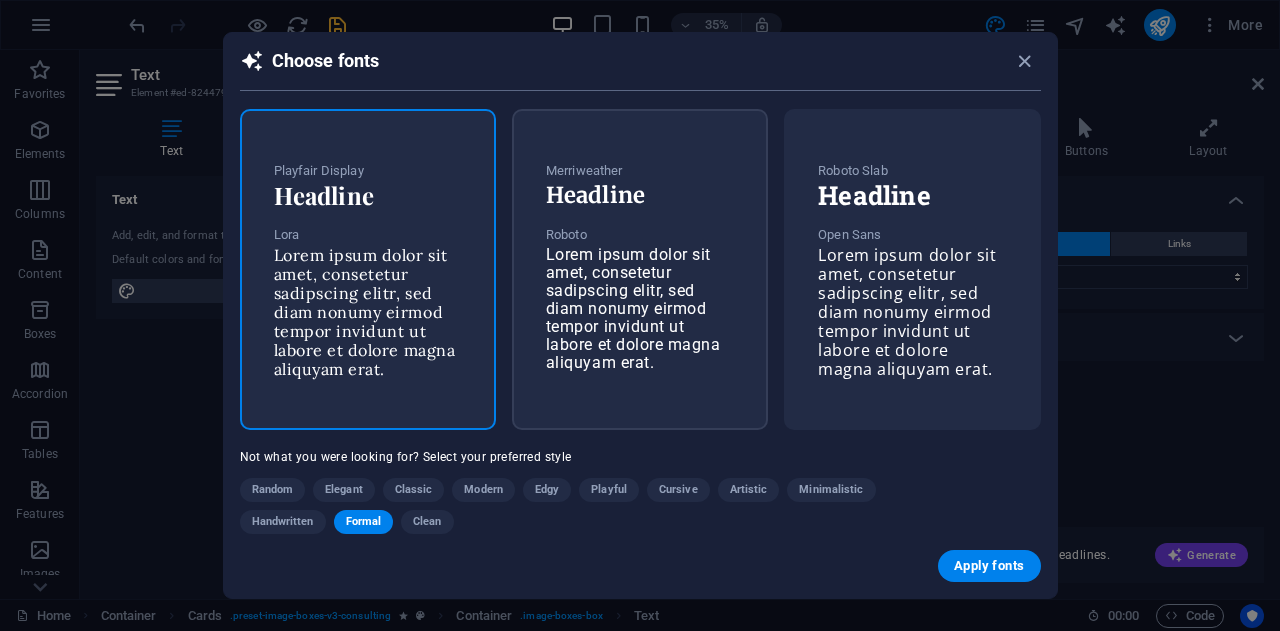 click on "Headline" at bounding box center [640, 195] 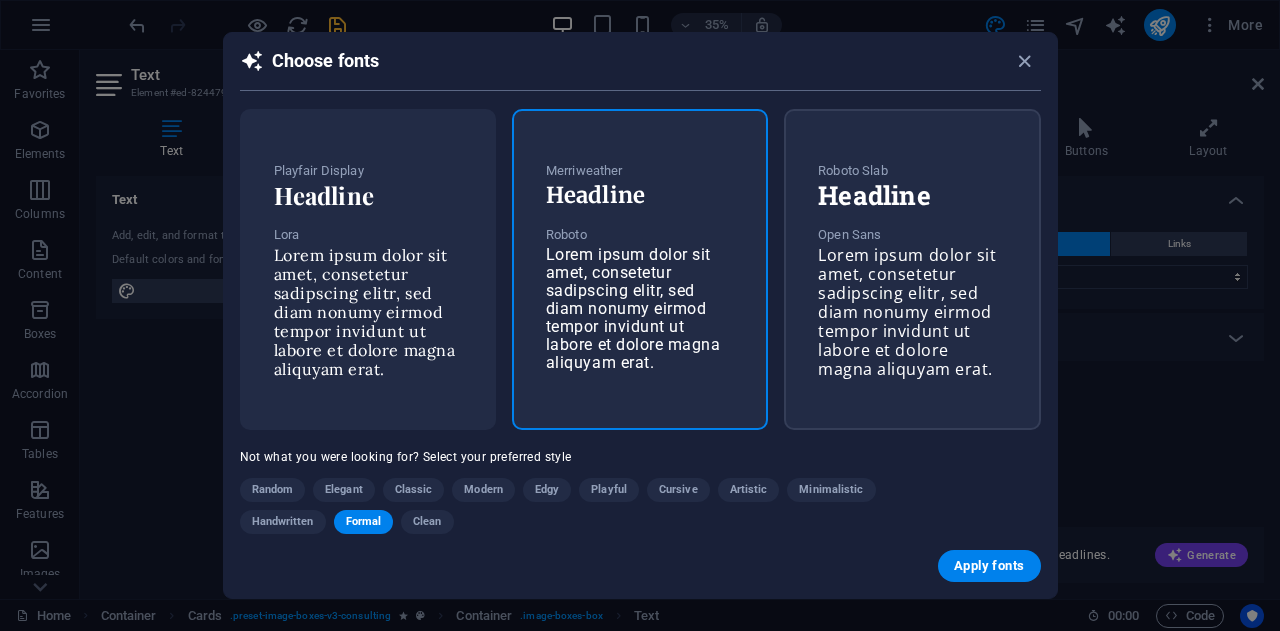 click on "Lorem ipsum dolor sit amet, consetetur sadipscing elitr, sed diam nonumy eirmod tempor invidunt ut labore et dolore magna aliquyam erat." at bounding box center (907, 312) 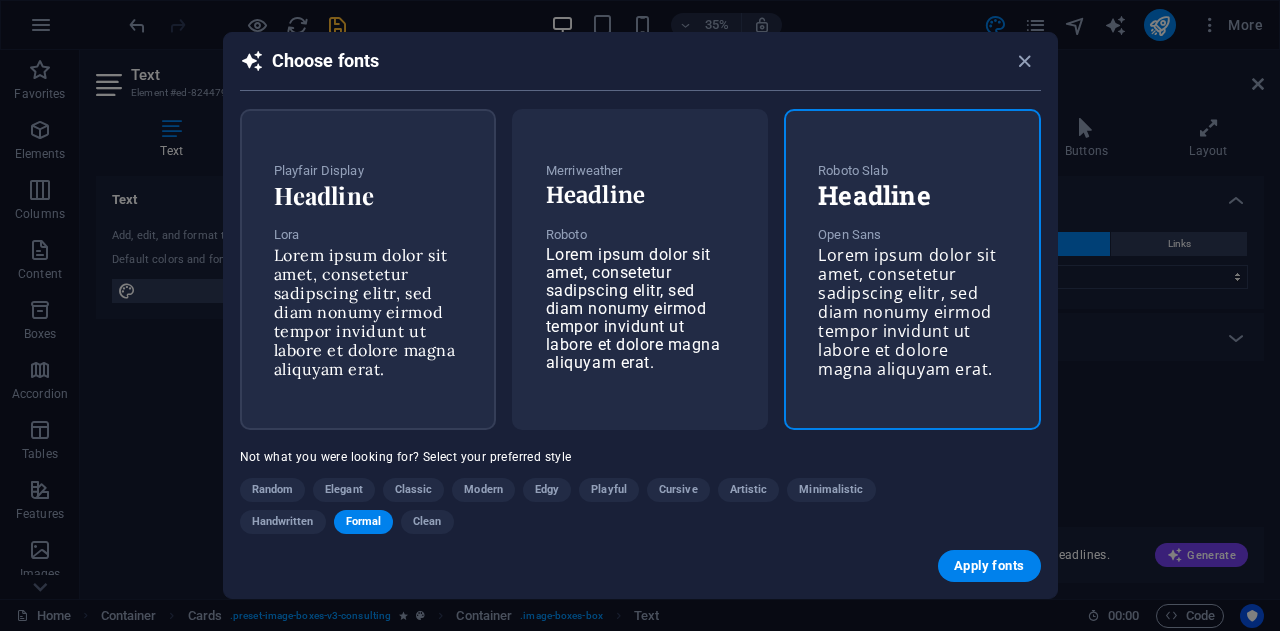 click on "Playfair Display Headline Lora Lorem ipsum dolor sit amet, consetetur sadipscing elitr, sed diam nonumy eirmod tempor invidunt ut labore et dolore magna aliquyam erat." at bounding box center (368, 269) 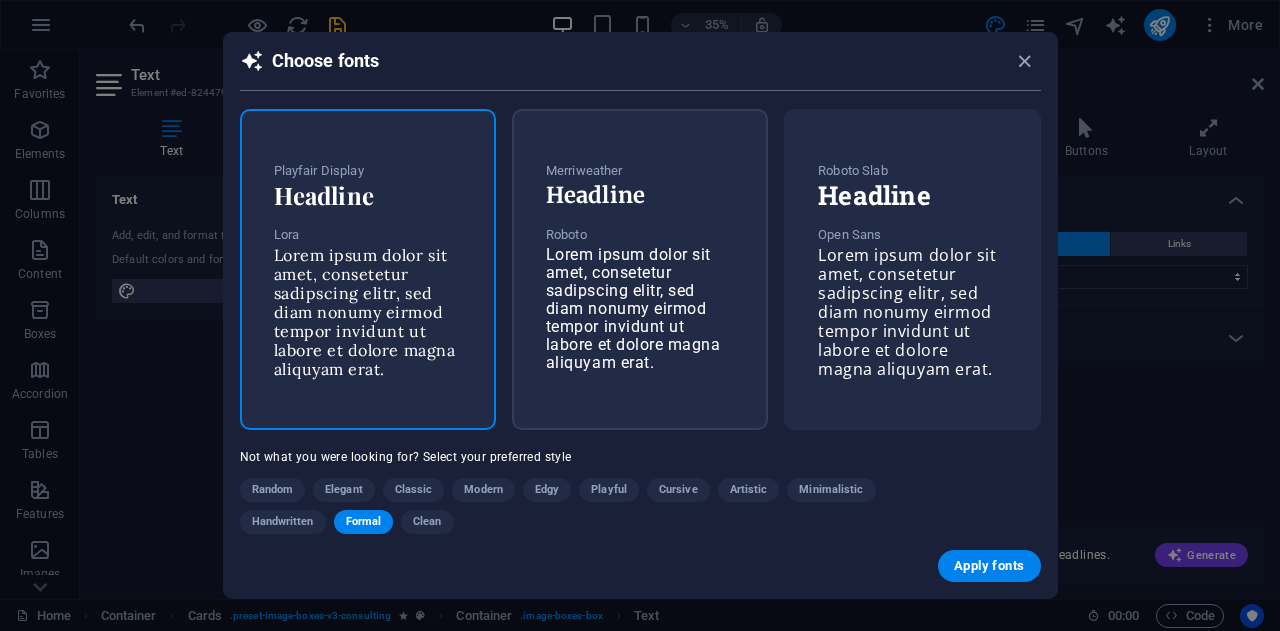 click on "Merriweather Headline Roboto Lorem ipsum dolor sit amet, consetetur sadipscing elitr, sed diam nonumy eirmod tempor invidunt ut labore et dolore magna aliquyam erat." at bounding box center (640, 269) 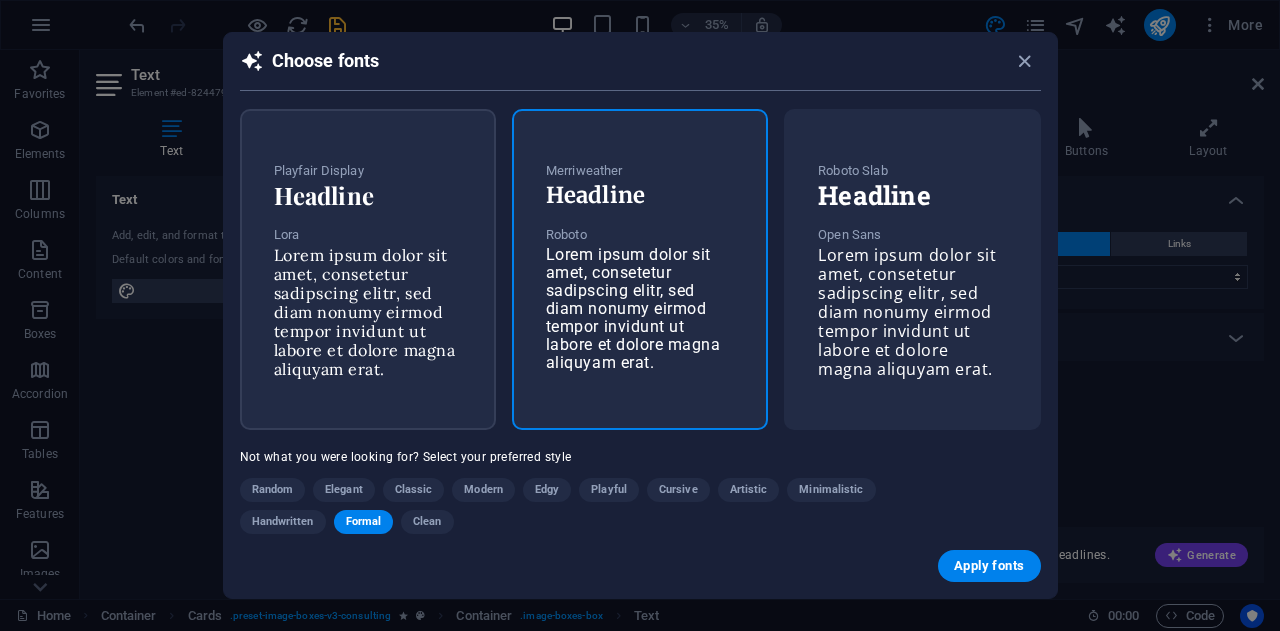 click on "Playfair Display Headline Lora Lorem ipsum dolor sit amet, consetetur sadipscing elitr, sed diam nonumy eirmod tempor invidunt ut labore et dolore magna aliquyam erat." at bounding box center (368, 269) 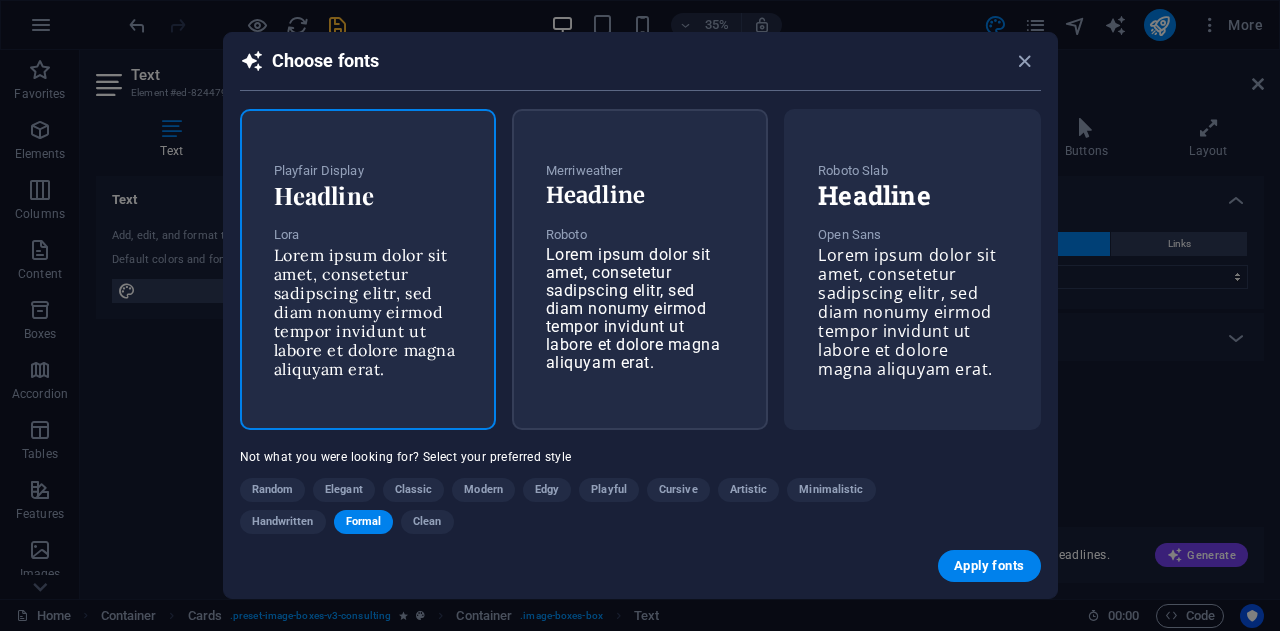 click on "Merriweather Headline Roboto Lorem ipsum dolor sit amet, consetetur sadipscing elitr, sed diam nonumy eirmod tempor invidunt ut labore et dolore magna aliquyam erat." at bounding box center [640, 269] 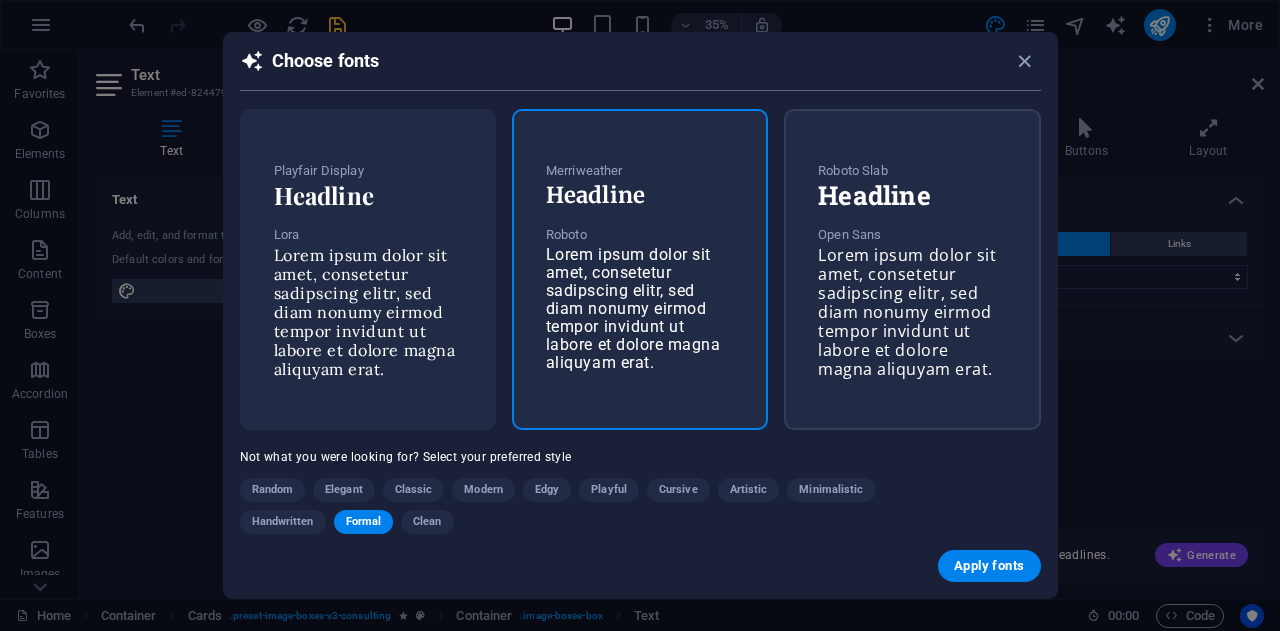 click on "Lorem ipsum dolor sit amet, consetetur sadipscing elitr, sed diam nonumy eirmod tempor invidunt ut labore et dolore magna aliquyam erat." at bounding box center (907, 312) 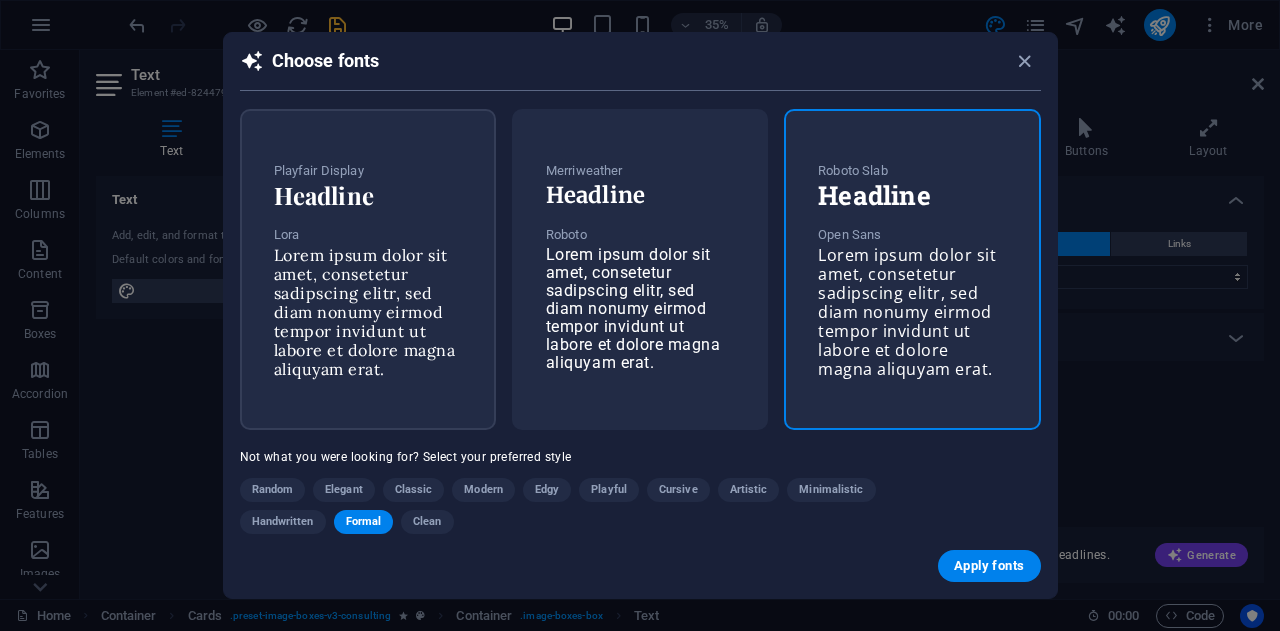 click on "Playfair Display Headline Lora Lorem ipsum dolor sit amet, consetetur sadipscing elitr, sed diam nonumy eirmod tempor invidunt ut labore et dolore magna aliquyam erat." at bounding box center [368, 269] 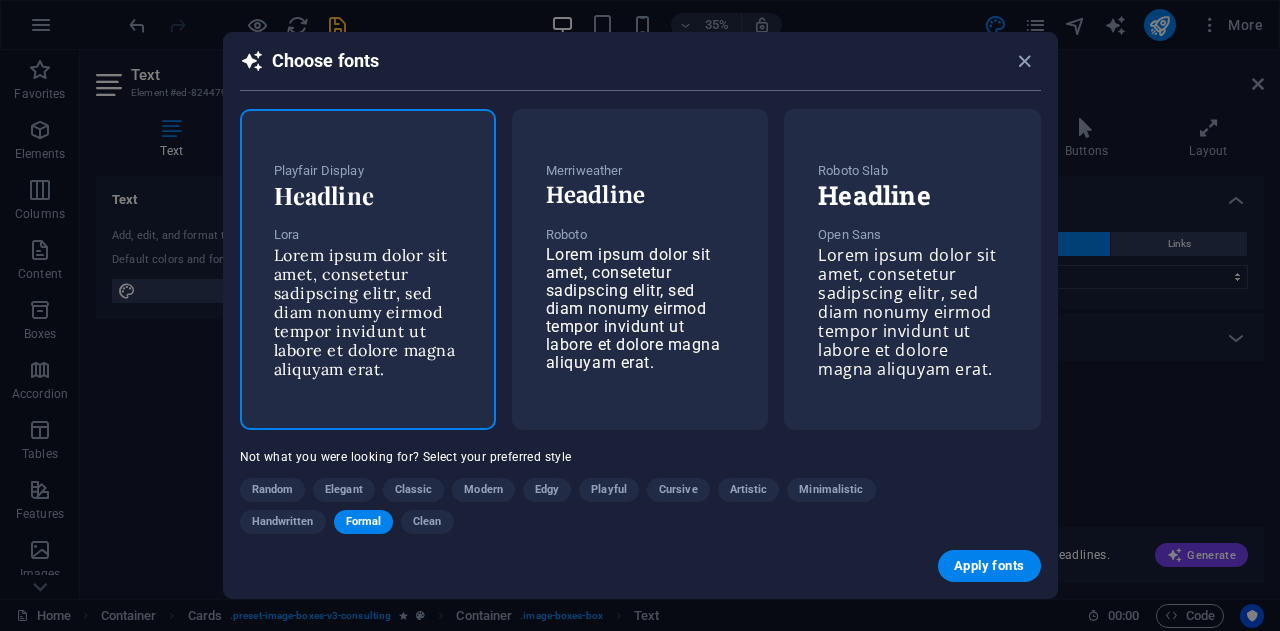 click on "Playfair Display Headline Lora Lorem ipsum dolor sit amet, consetetur sadipscing elitr, sed diam nonumy eirmod tempor invidunt ut labore et dolore magna aliquyam erat." at bounding box center (368, 269) 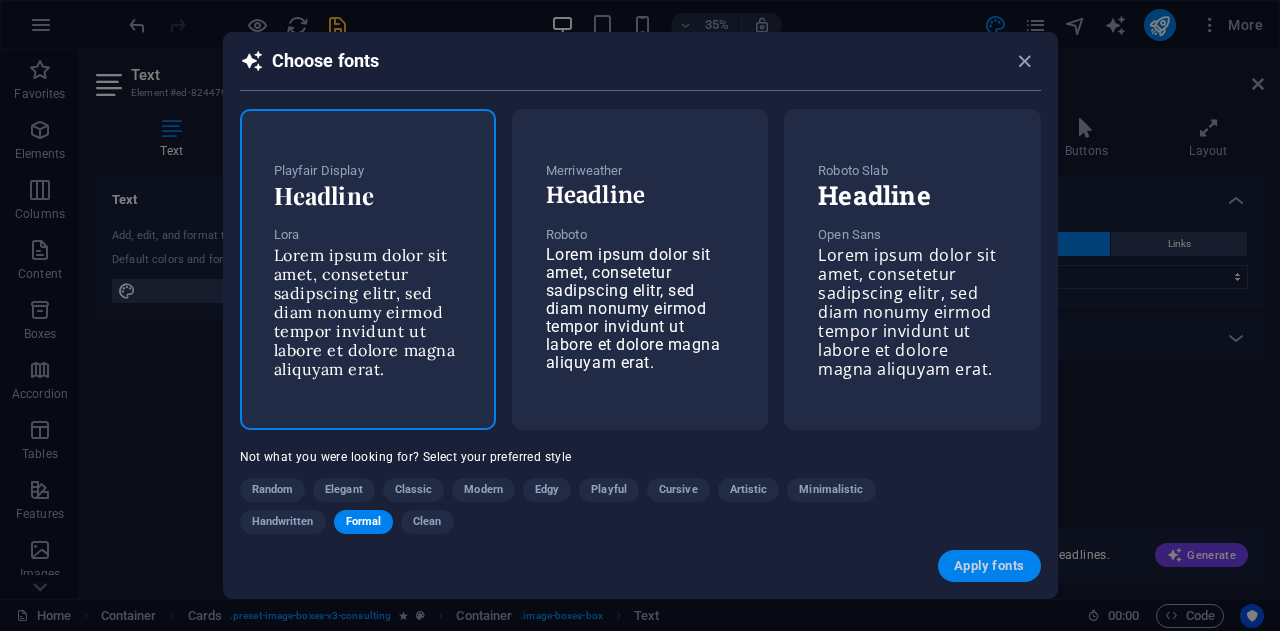 click on "Apply fonts" at bounding box center [989, 566] 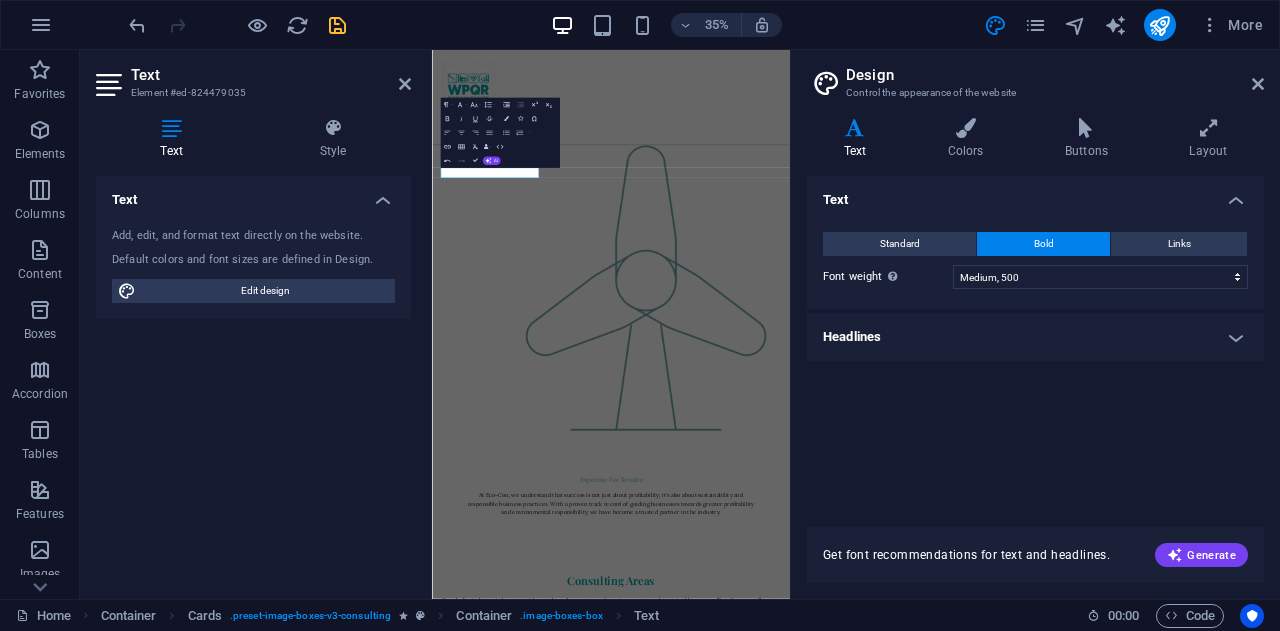 scroll, scrollTop: 1742, scrollLeft: 0, axis: vertical 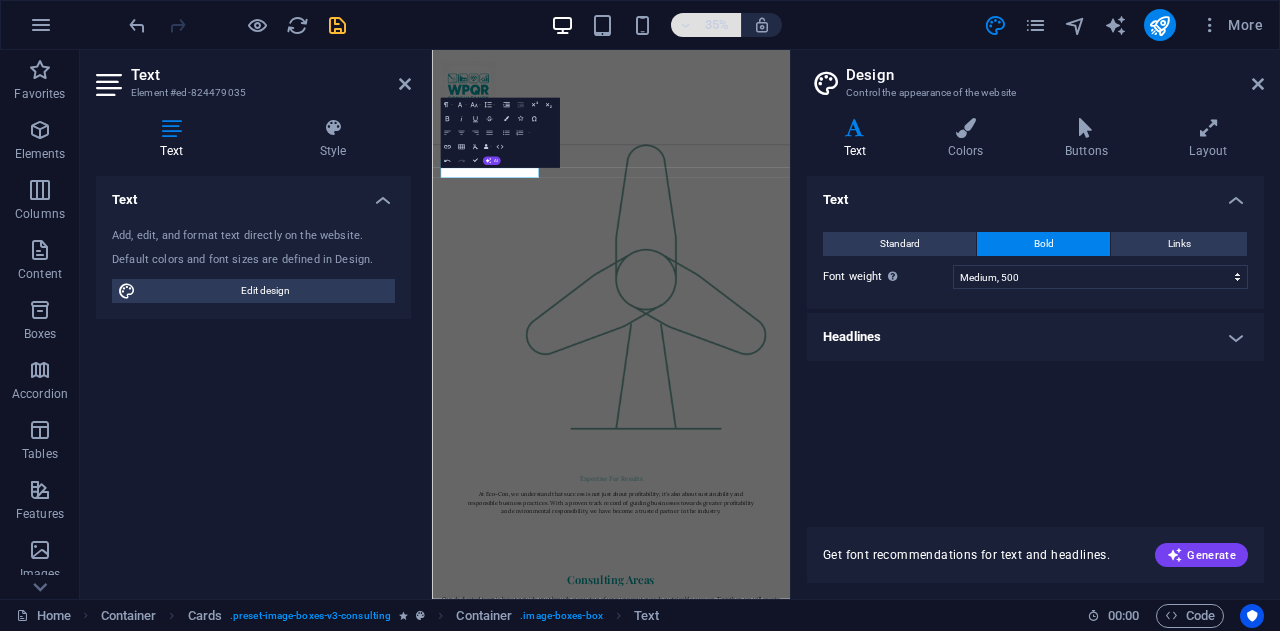 click at bounding box center (686, 25) 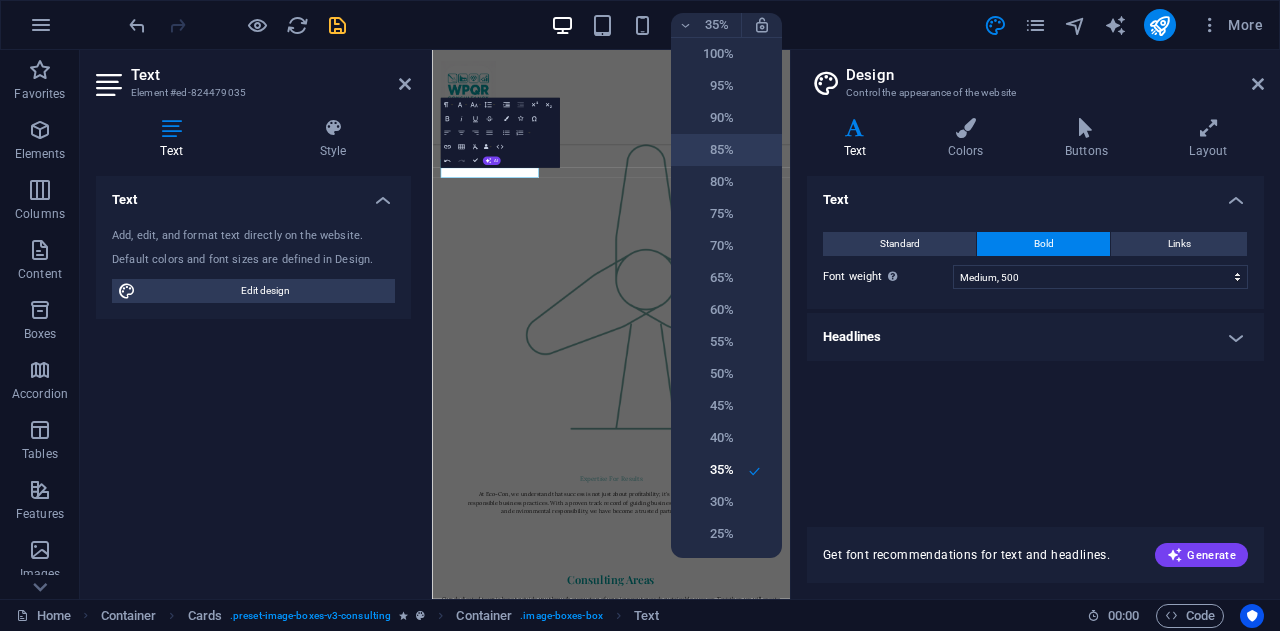 click on "85%" at bounding box center (708, 150) 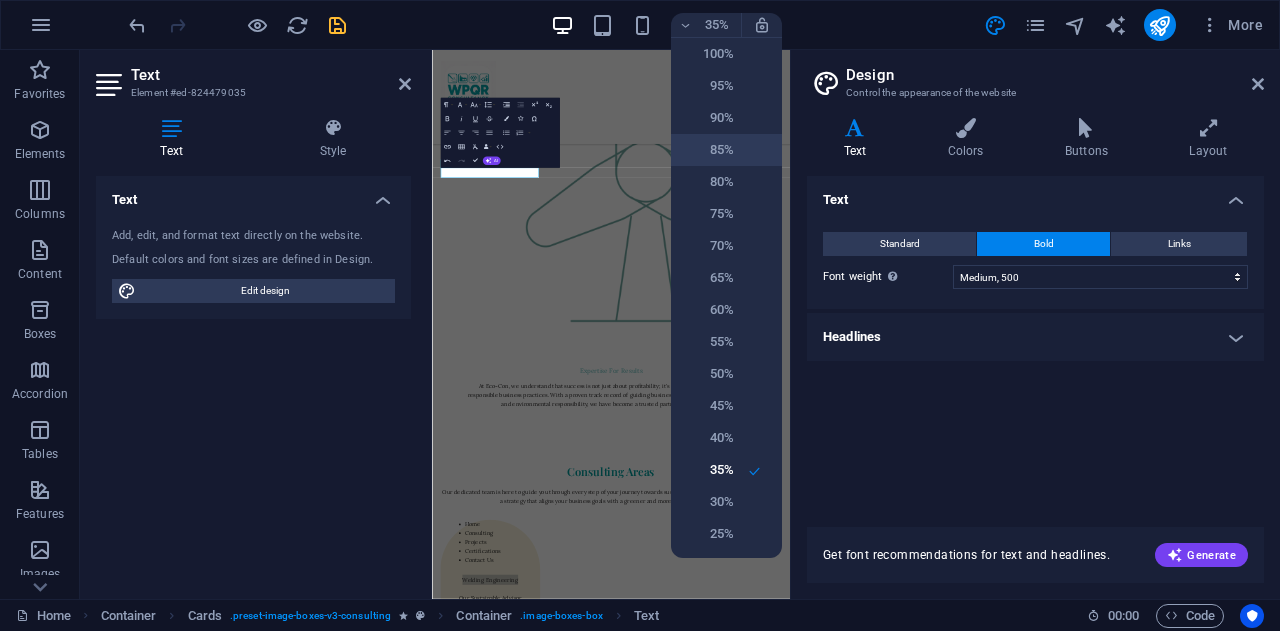 scroll, scrollTop: 2085, scrollLeft: 0, axis: vertical 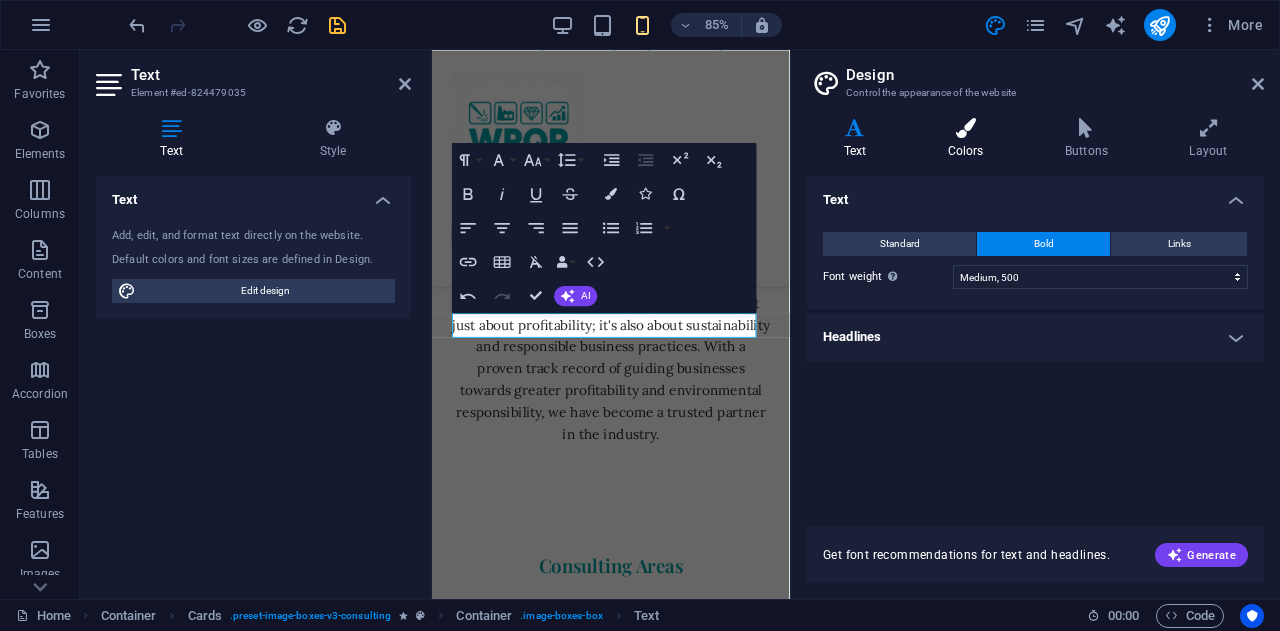 click at bounding box center (965, 128) 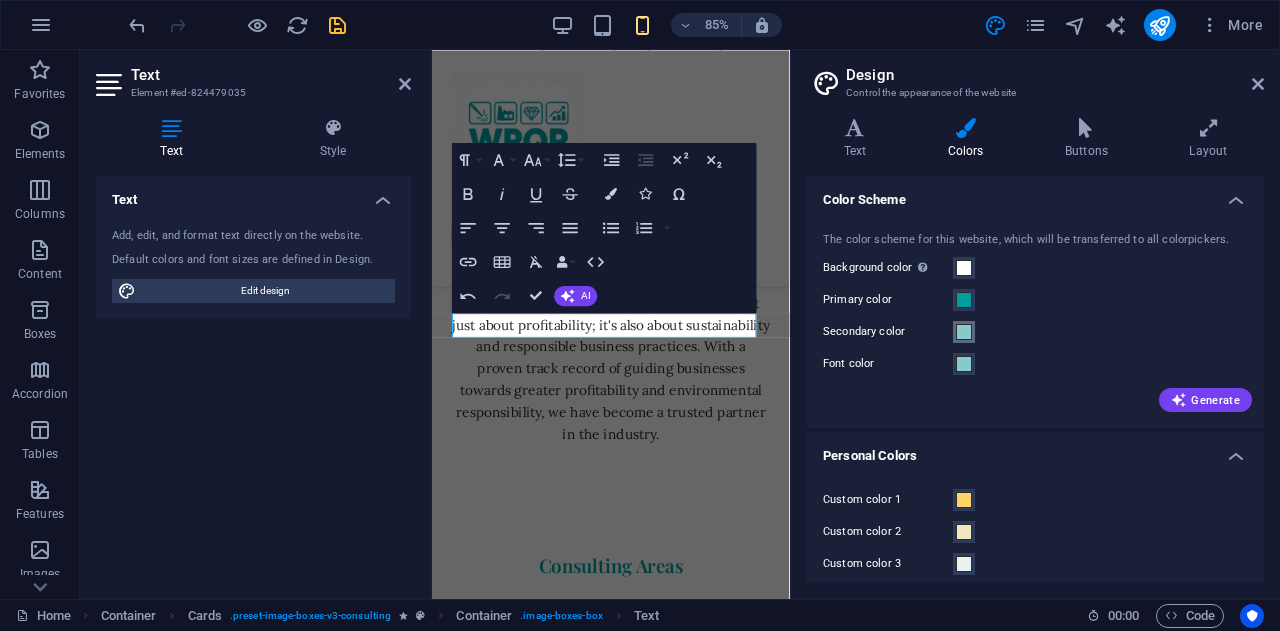 click at bounding box center (964, 332) 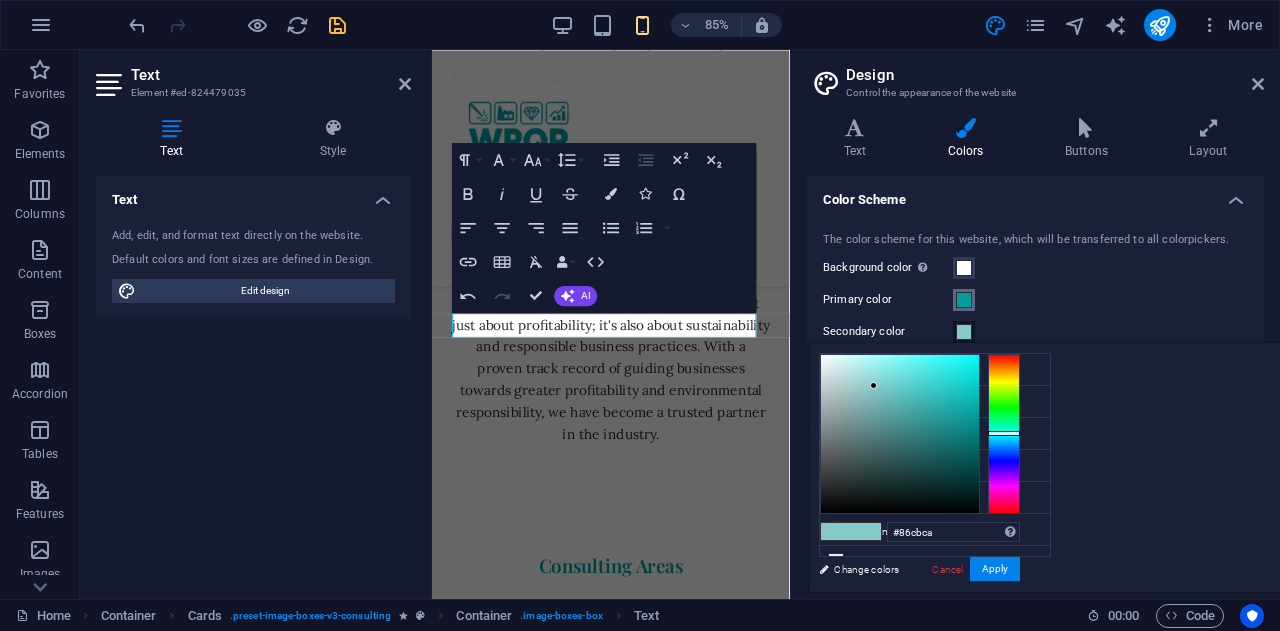 click at bounding box center [964, 300] 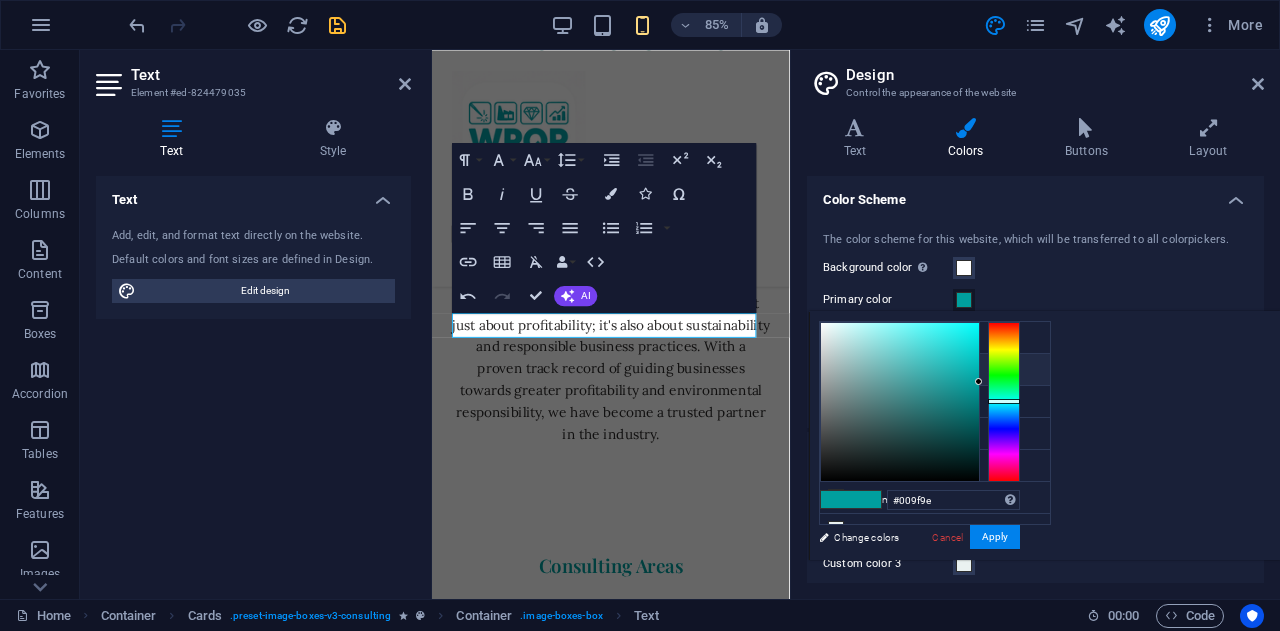 click at bounding box center [836, 369] 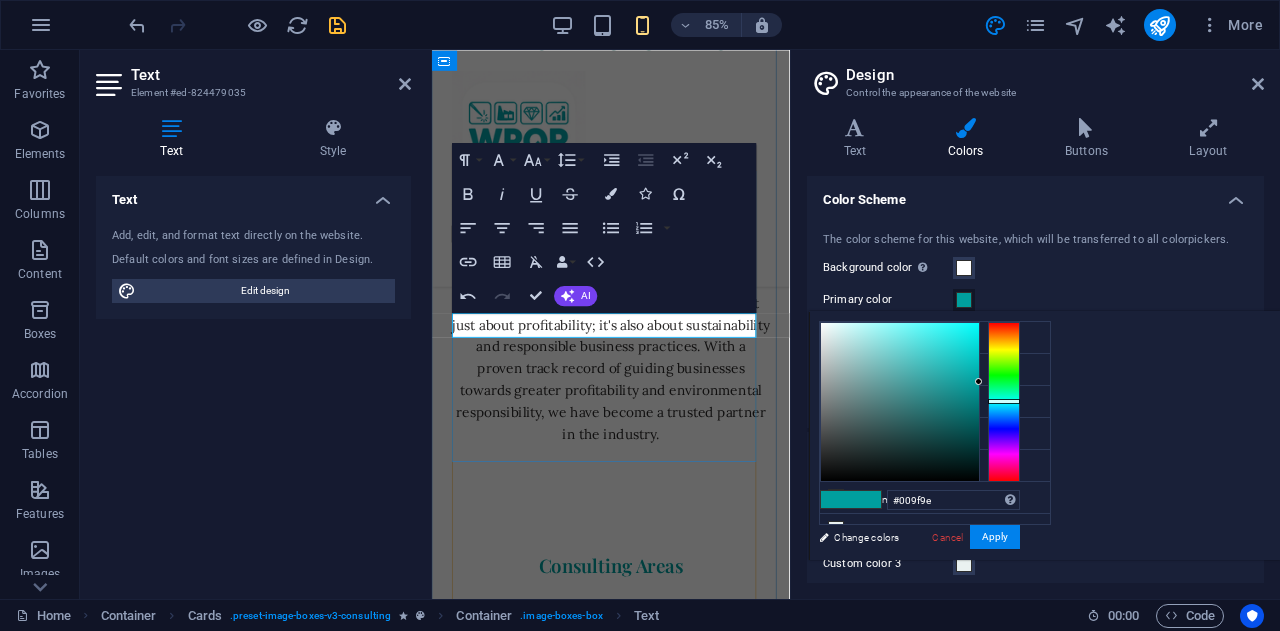 click on "​ Welding Engineering" at bounding box center (642, 1033) 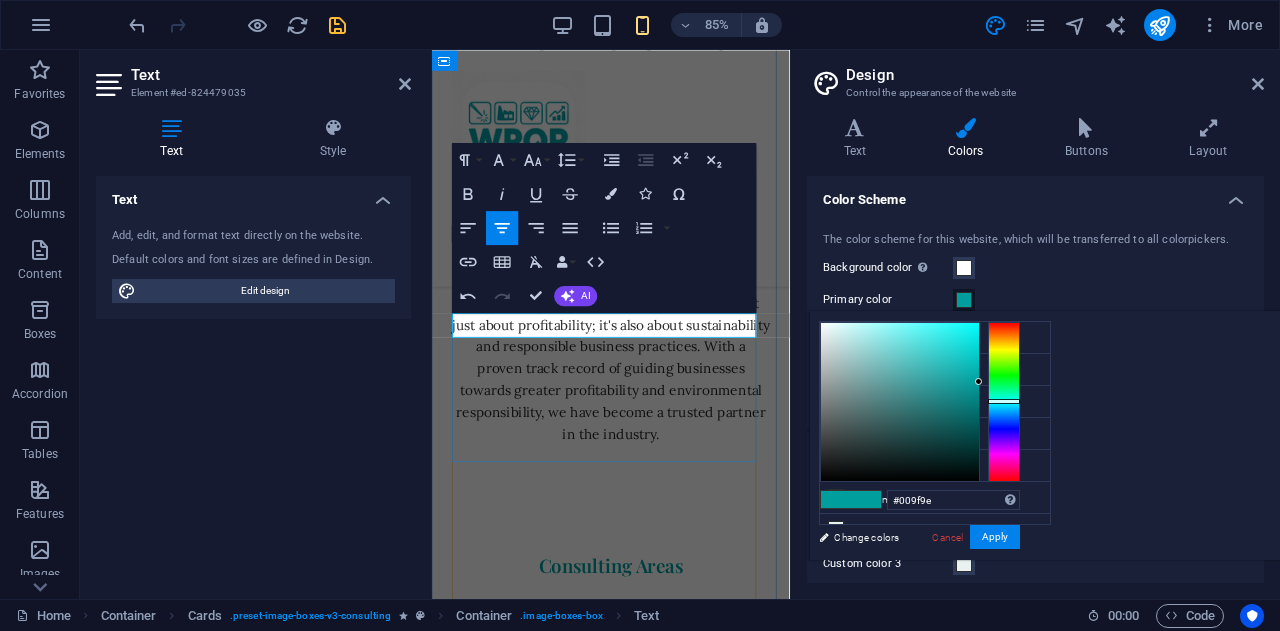 click on "​ Welding Engineering" at bounding box center (642, 1033) 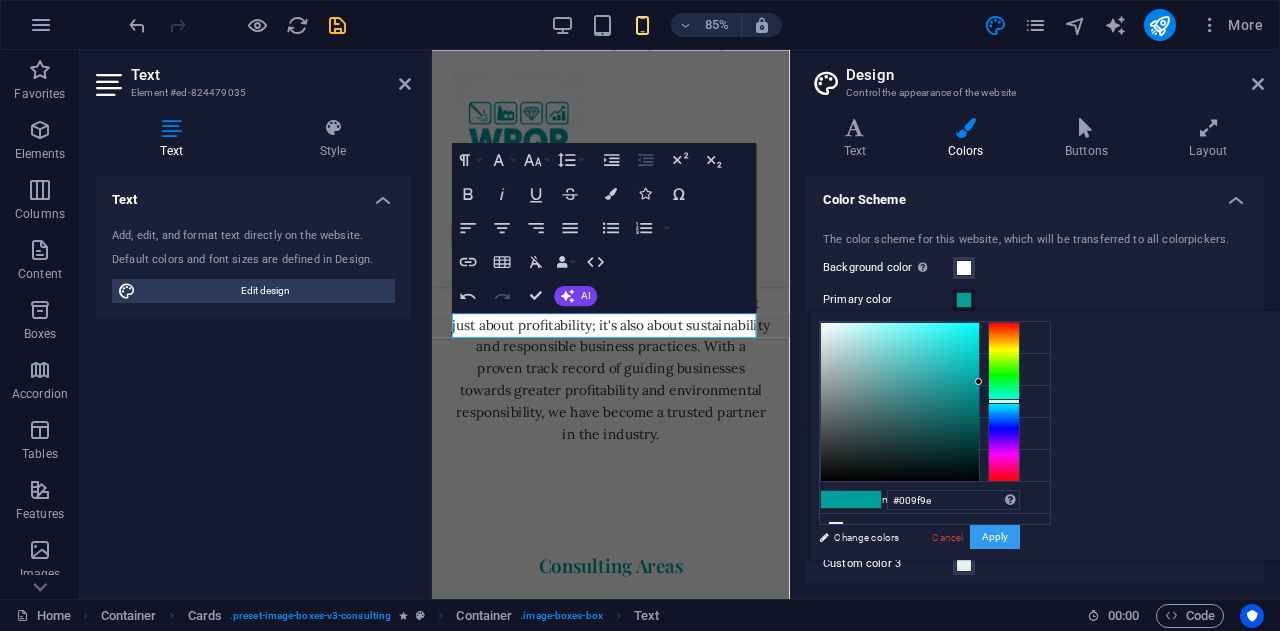 click on "Apply" at bounding box center (995, 537) 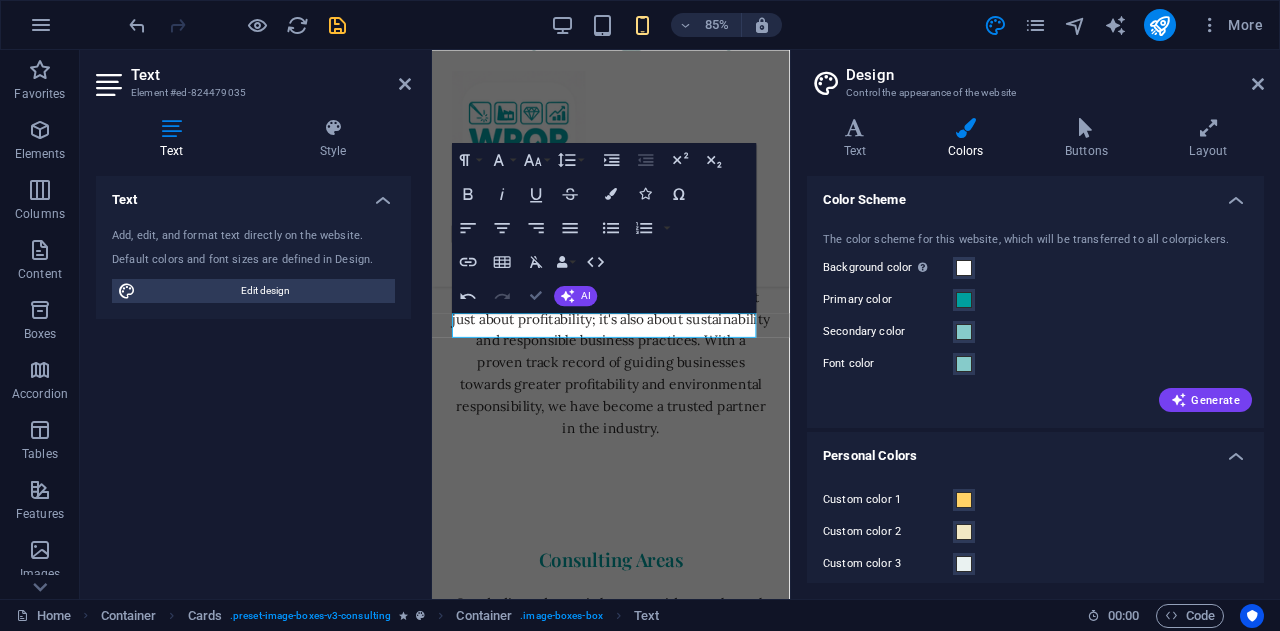 scroll, scrollTop: 1474, scrollLeft: 0, axis: vertical 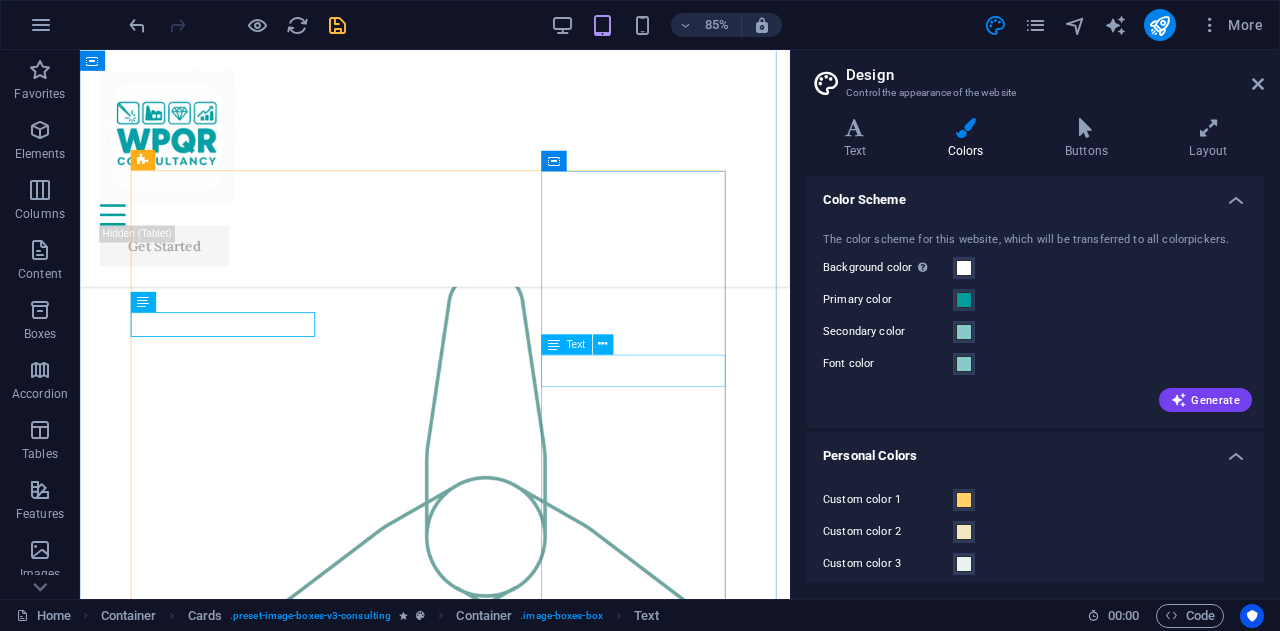 click on "Audit" at bounding box center [251, 2653] 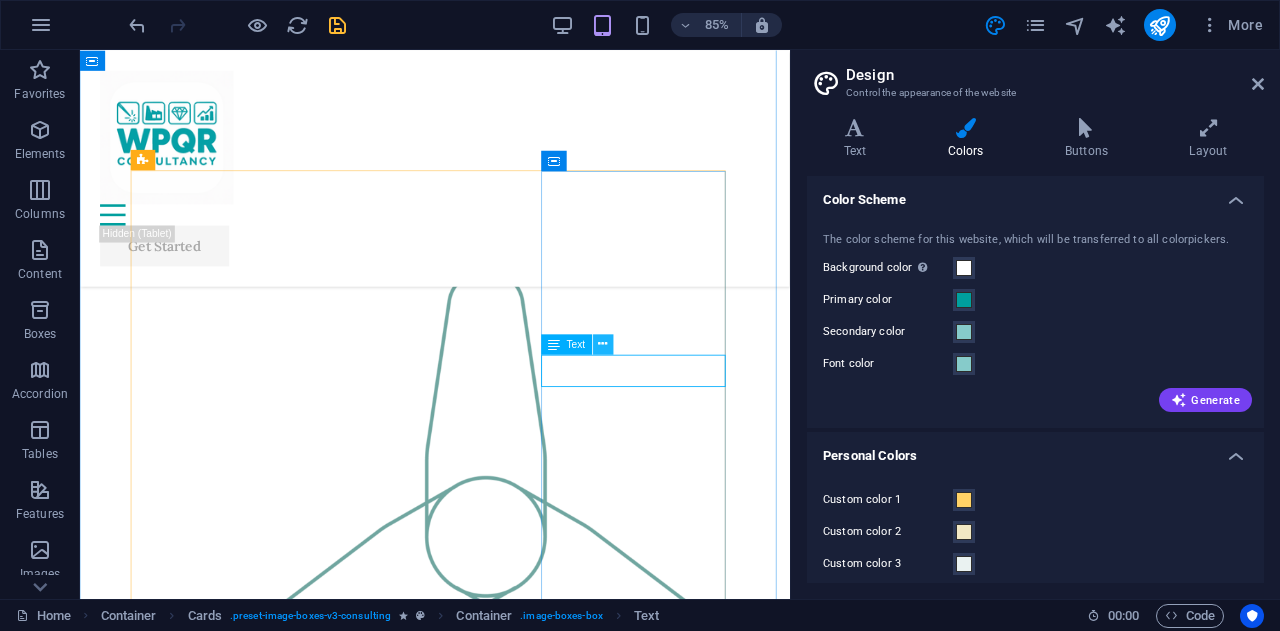 click at bounding box center [603, 344] 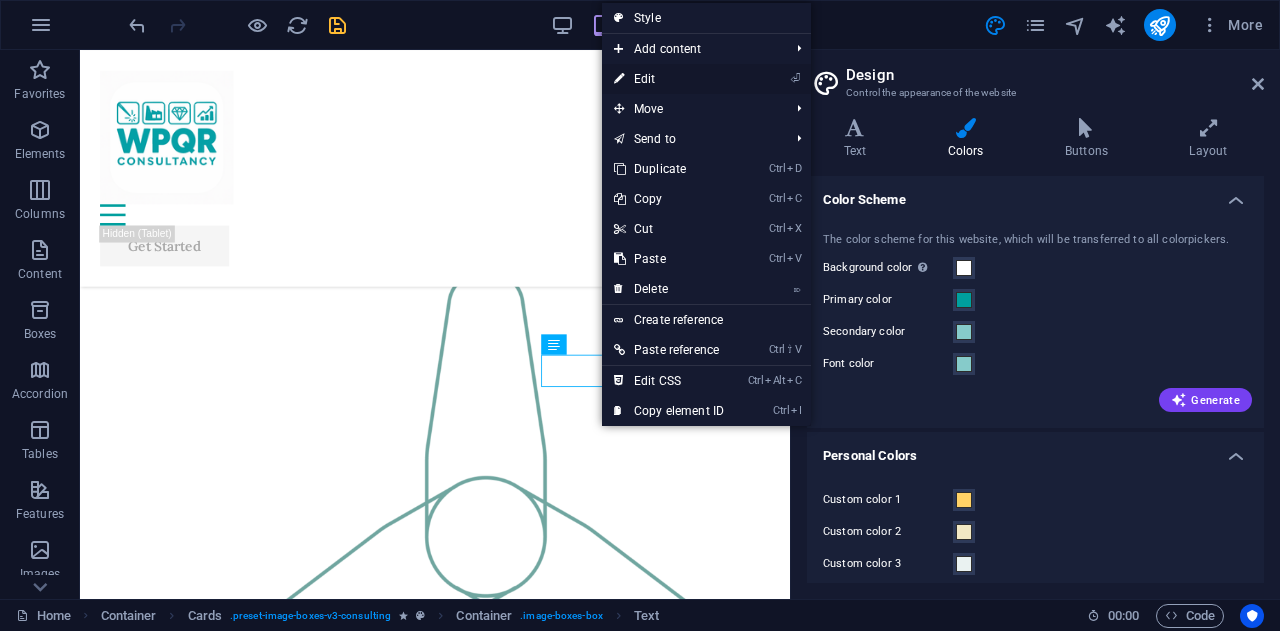 click on "⏎  Edit" at bounding box center [669, 79] 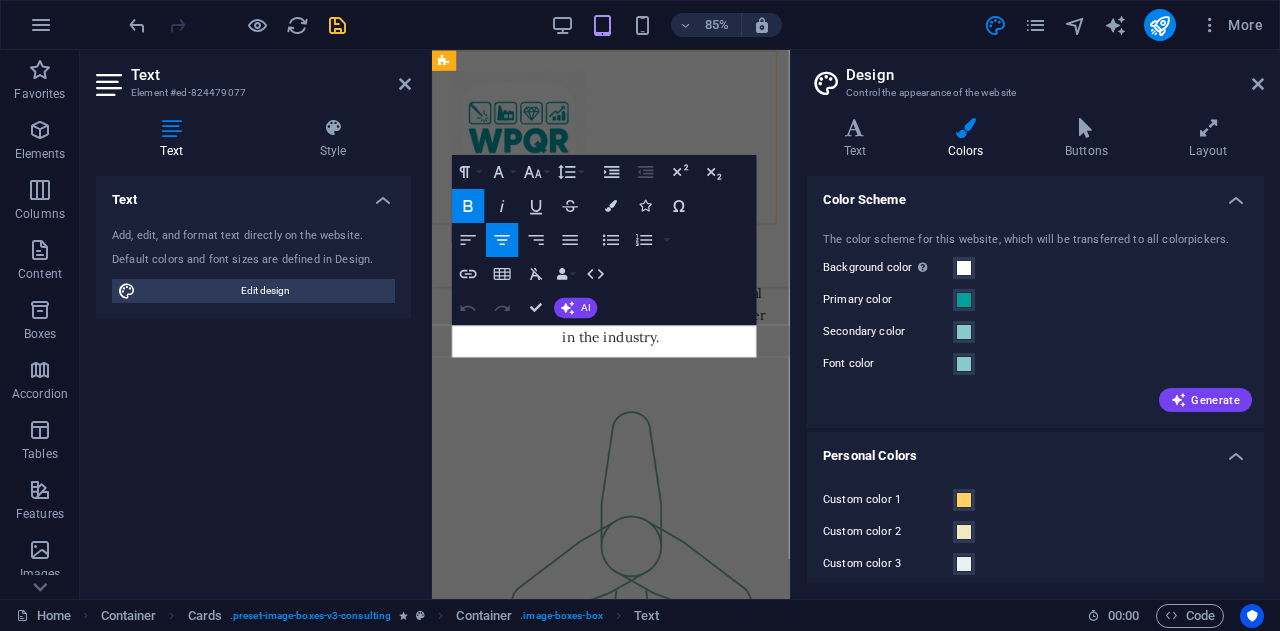 scroll, scrollTop: 2900, scrollLeft: 0, axis: vertical 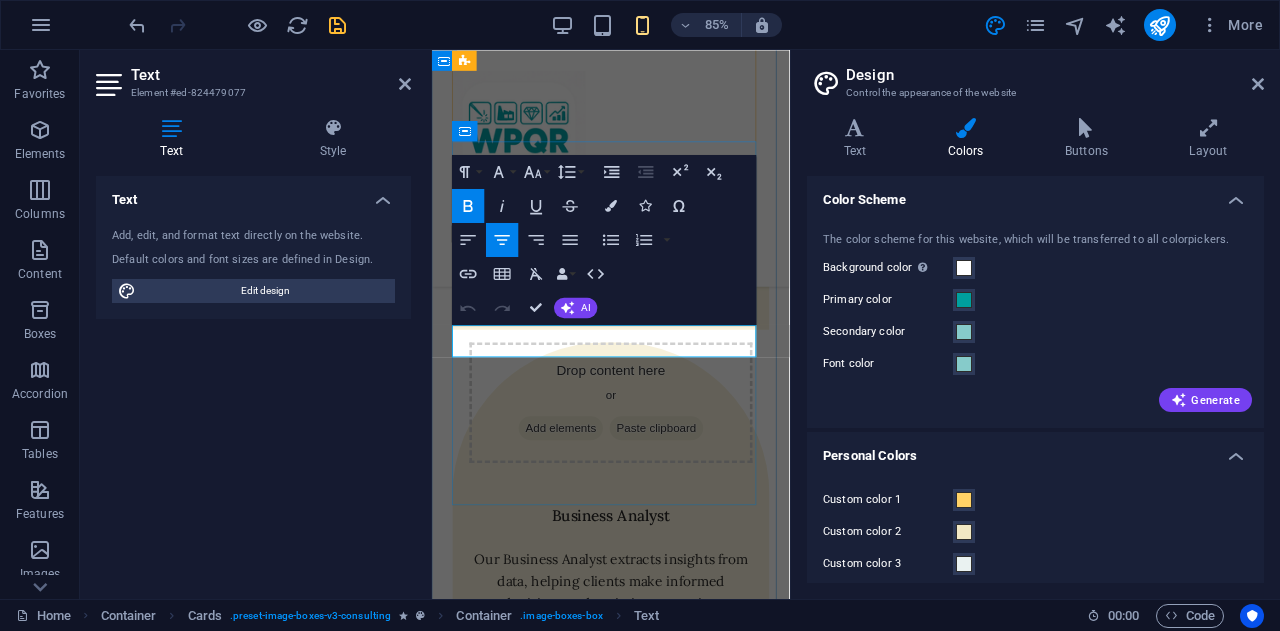 click on "Audit" at bounding box center [642, 933] 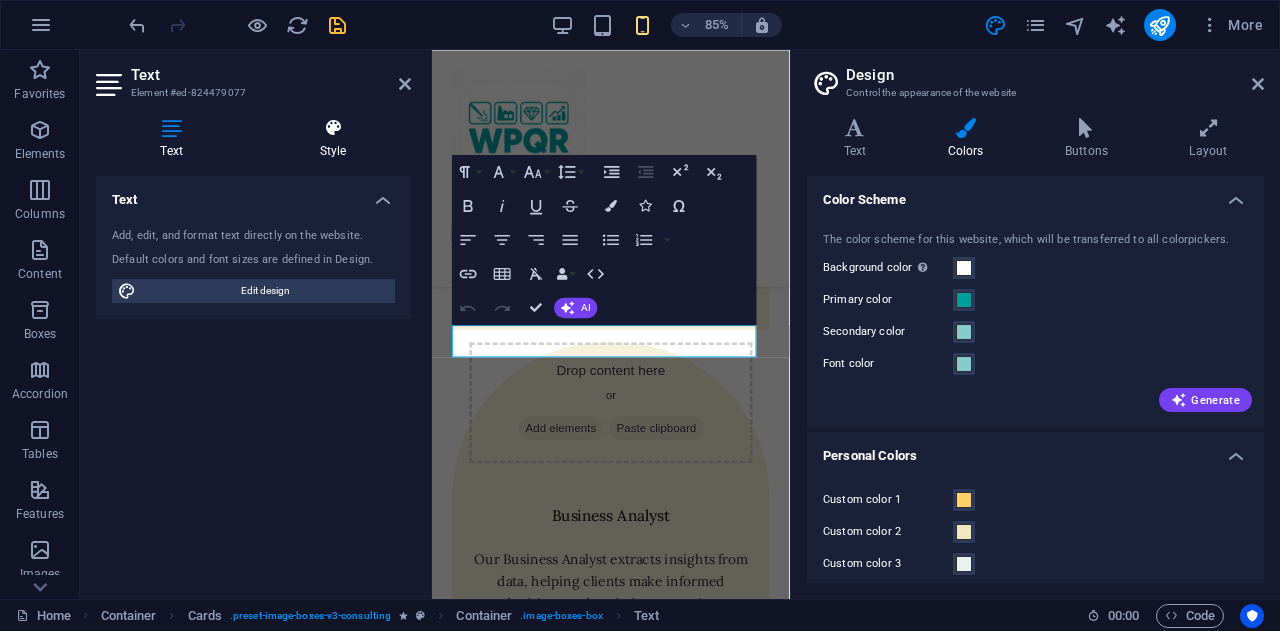 click on "Style" at bounding box center (333, 139) 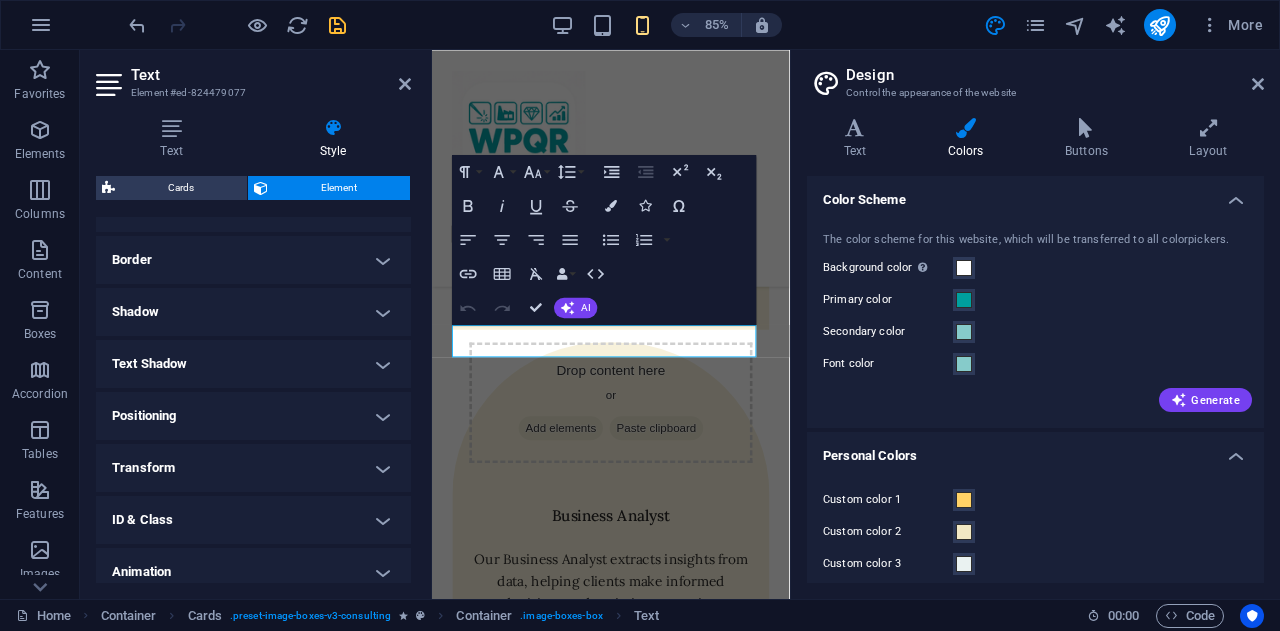 scroll, scrollTop: 415, scrollLeft: 0, axis: vertical 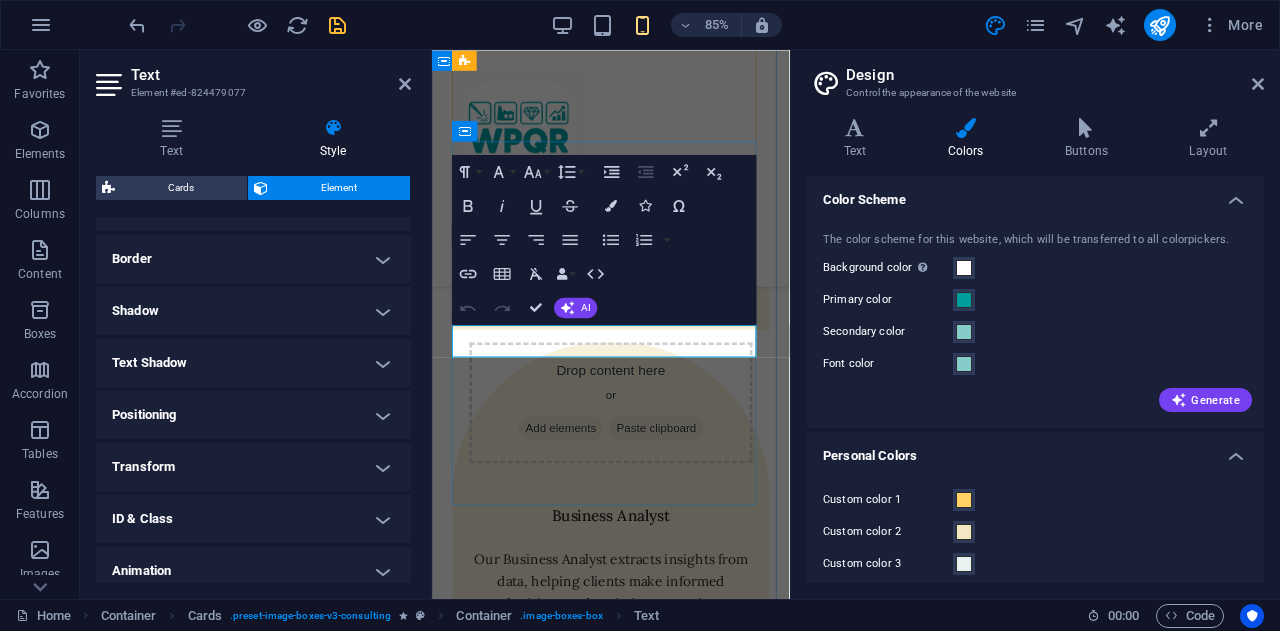 click on "Audit" at bounding box center [642, 933] 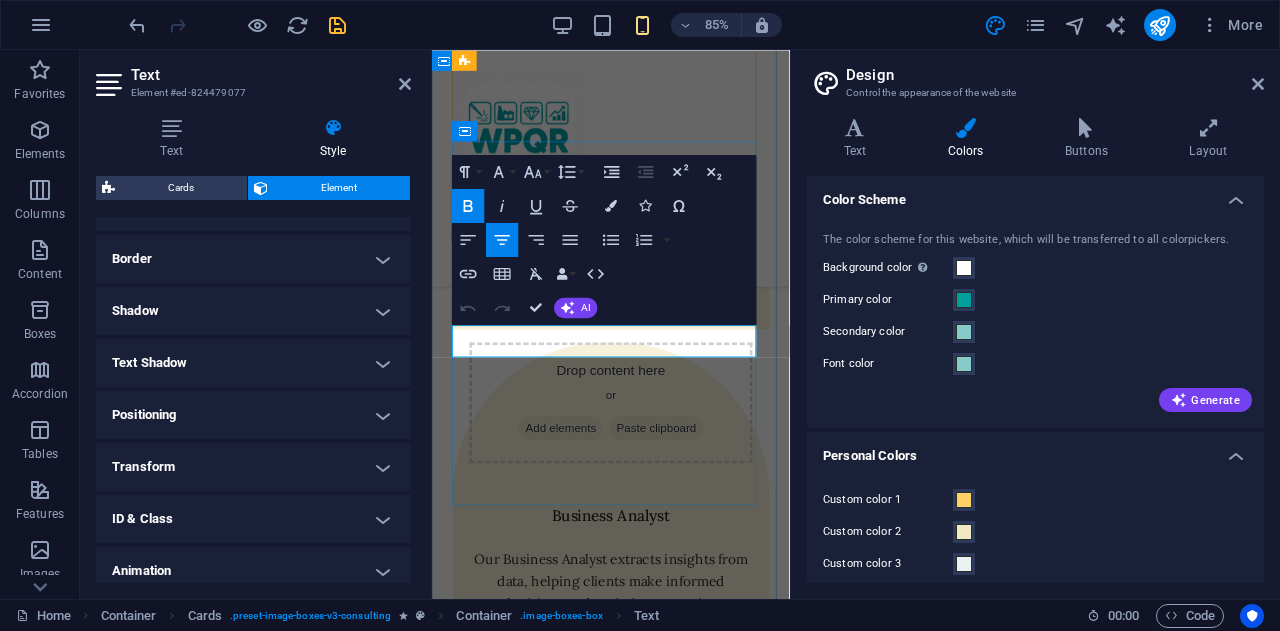click on "Audit" at bounding box center (642, 933) 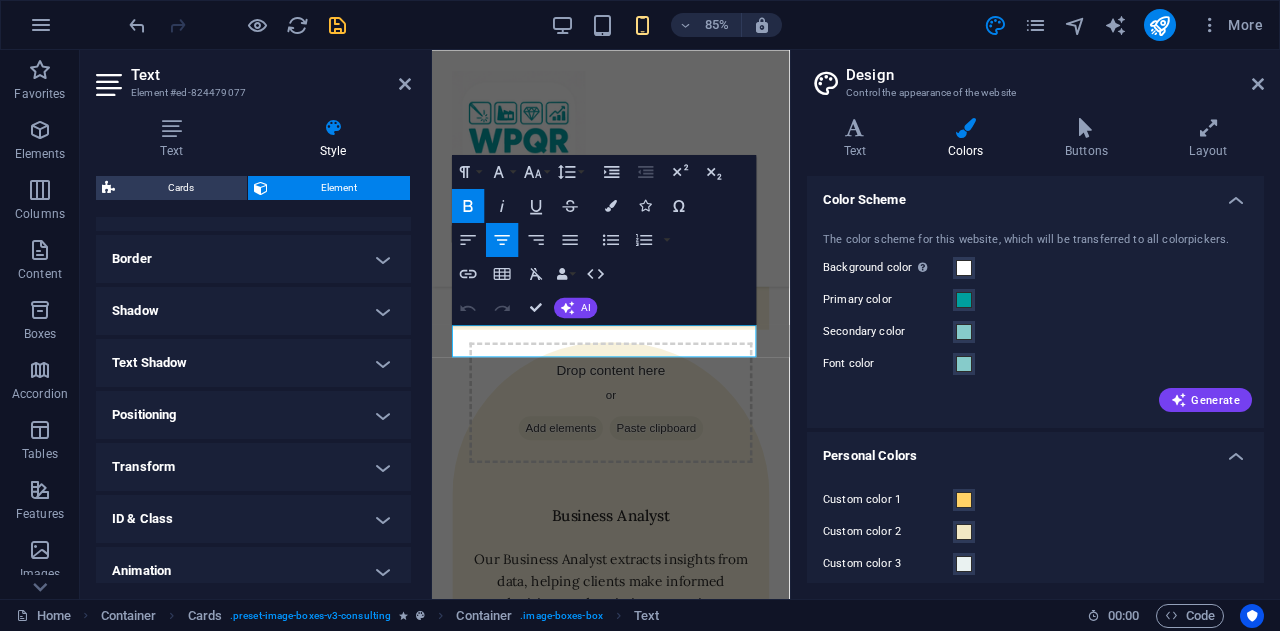 click on "Design" at bounding box center (1055, 75) 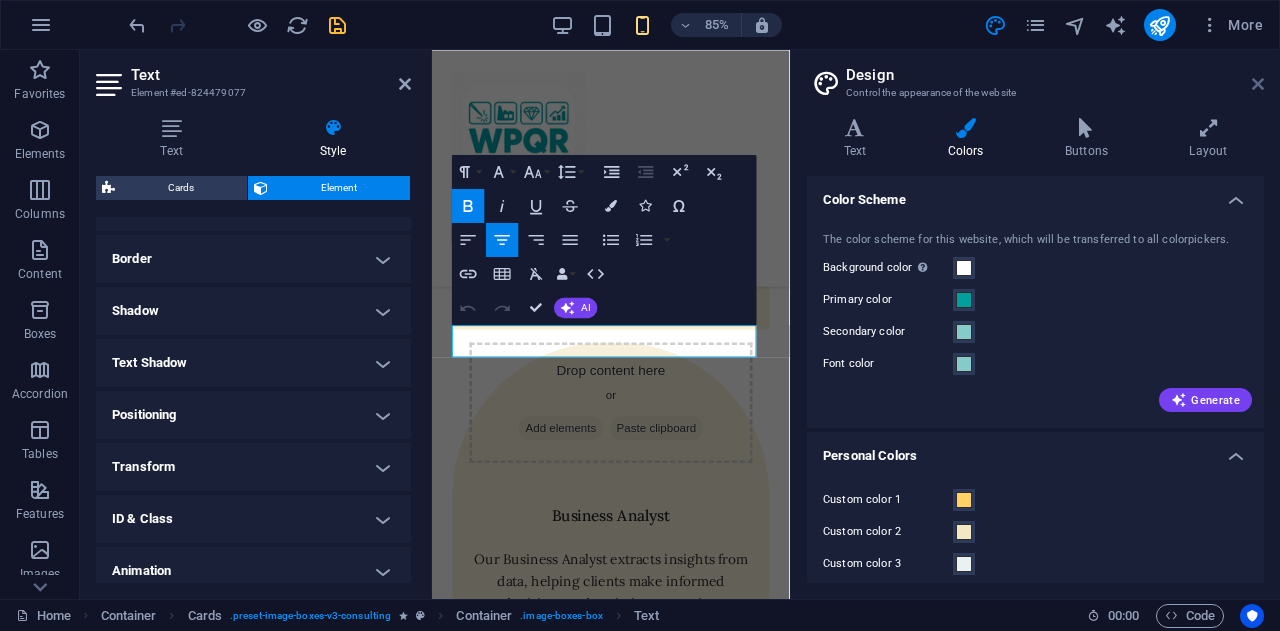 click at bounding box center [1258, 84] 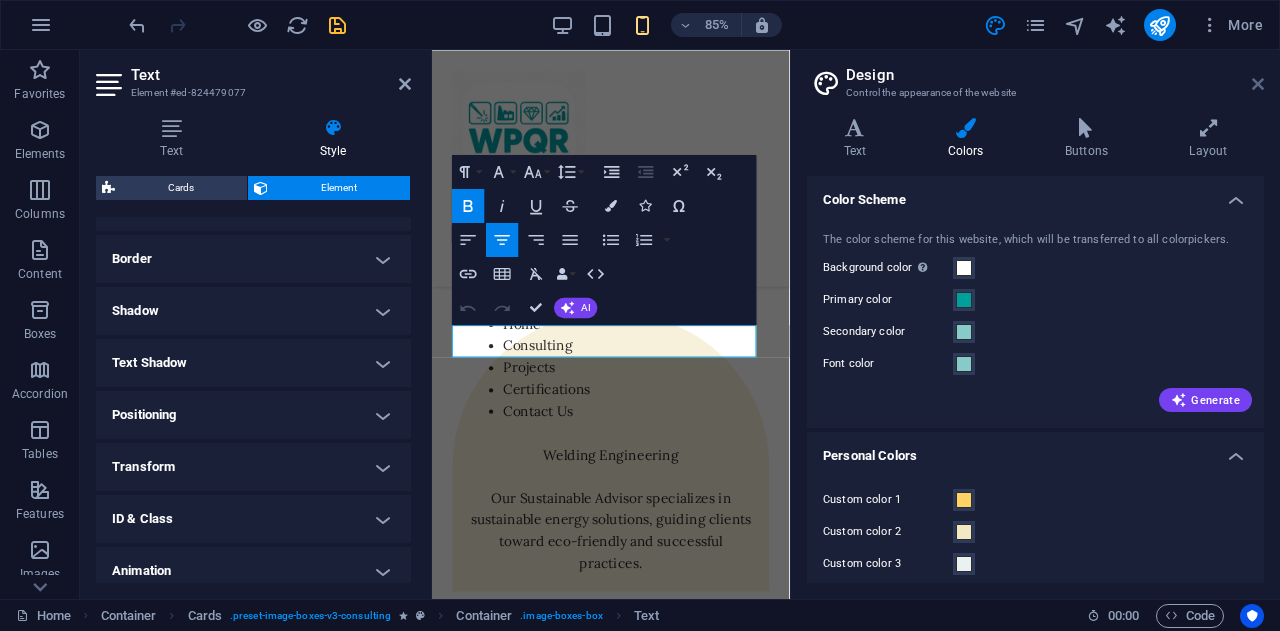 scroll, scrollTop: 1824, scrollLeft: 0, axis: vertical 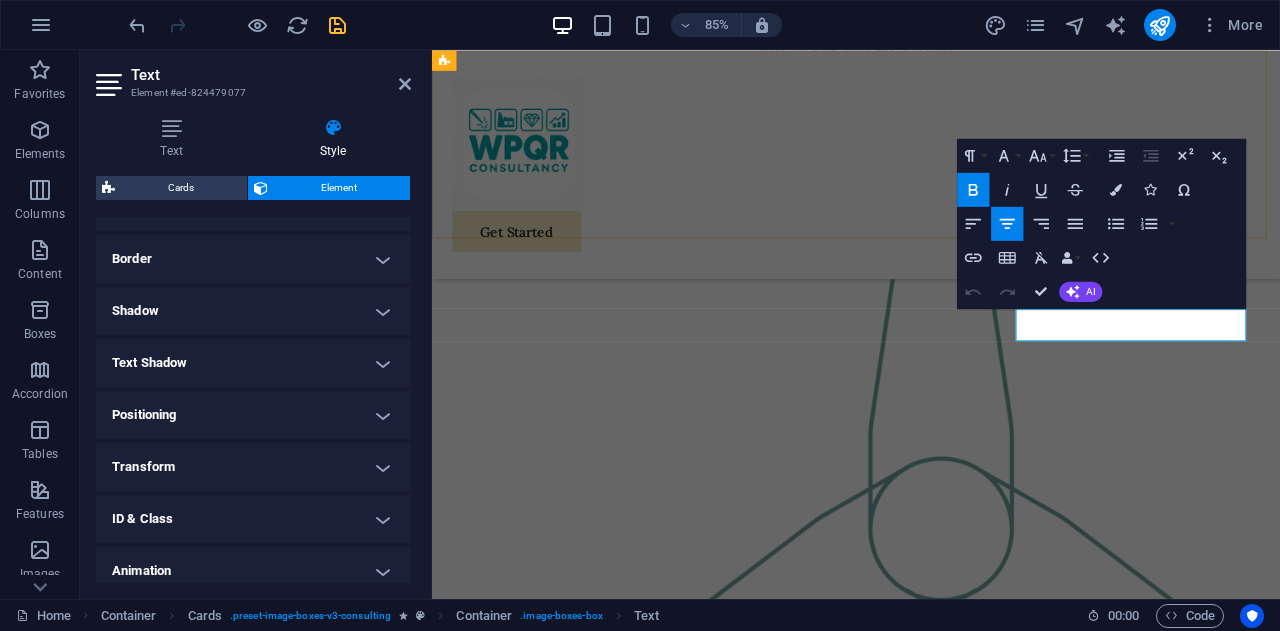 click on "Get Started" at bounding box center (931, 184) 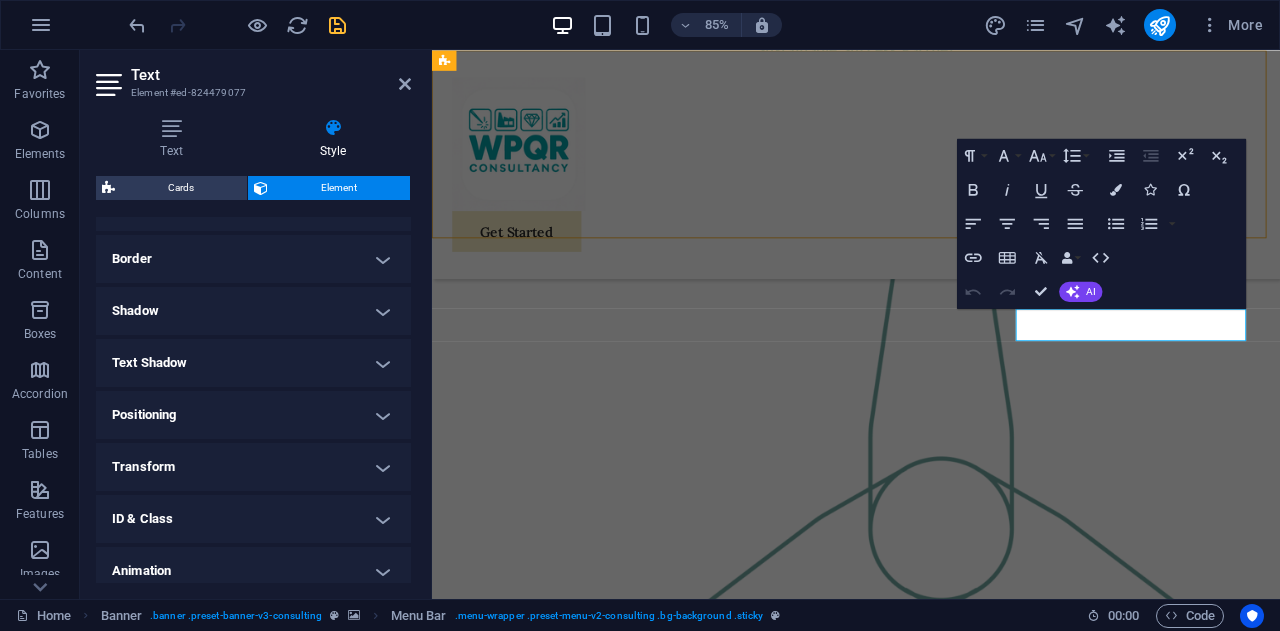 scroll, scrollTop: 1873, scrollLeft: 0, axis: vertical 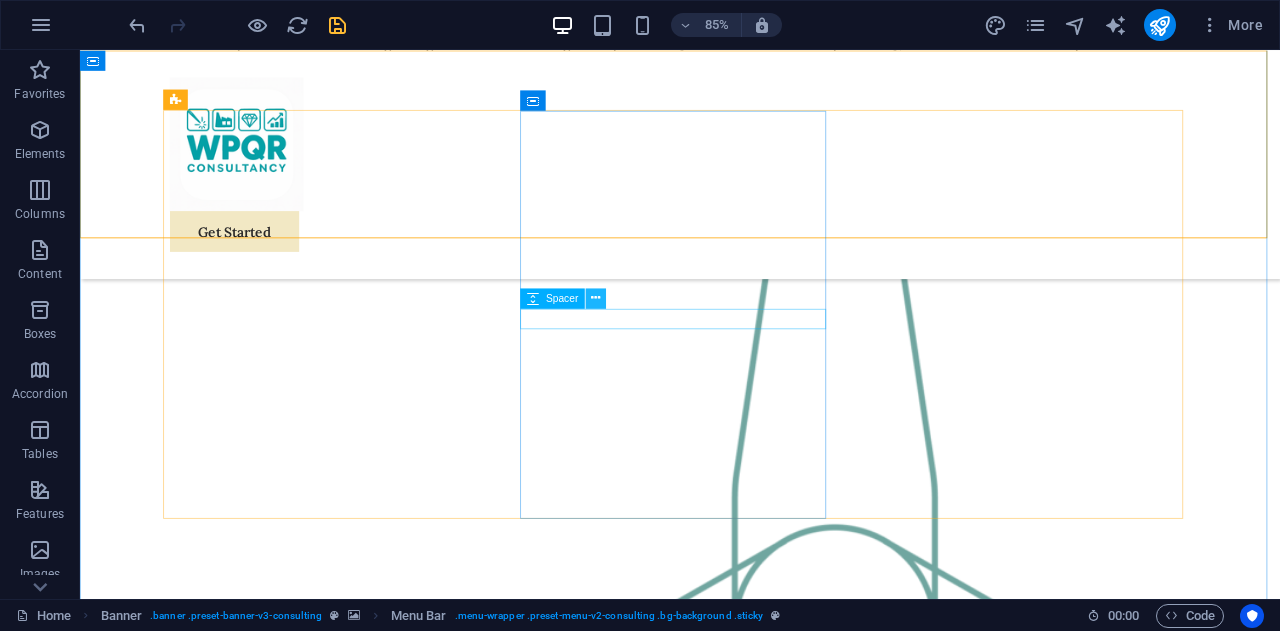 click at bounding box center [596, 298] 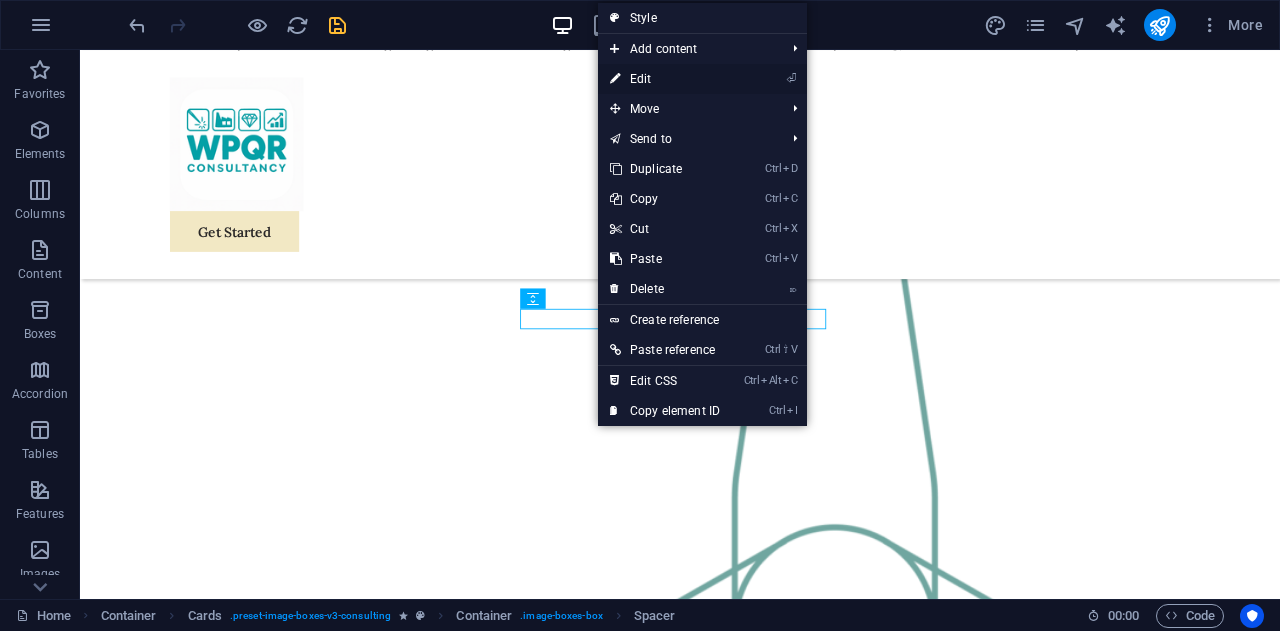 click on "⏎  Edit" at bounding box center (665, 79) 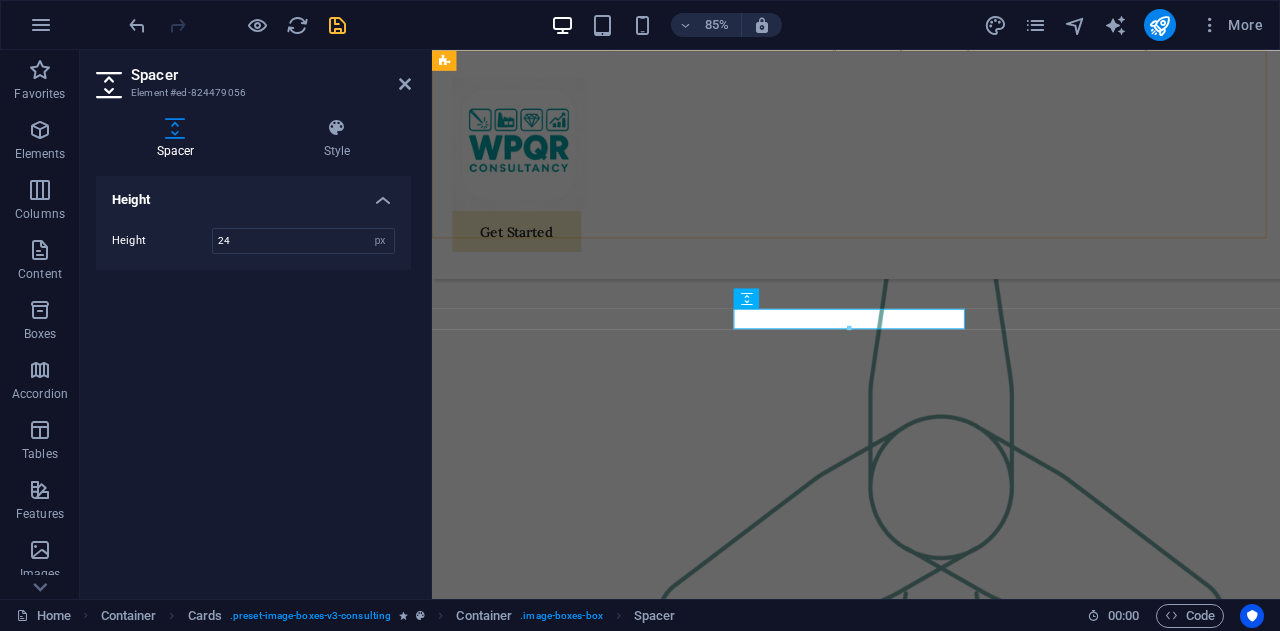 scroll, scrollTop: 1824, scrollLeft: 0, axis: vertical 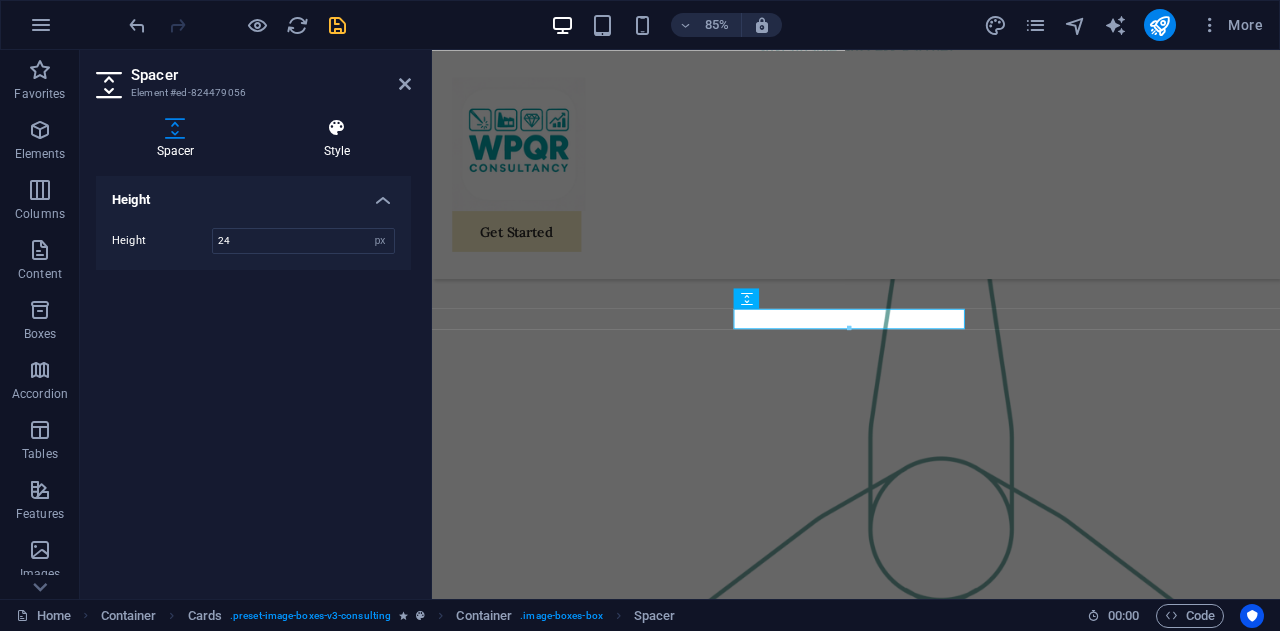 click on "Style" at bounding box center [337, 139] 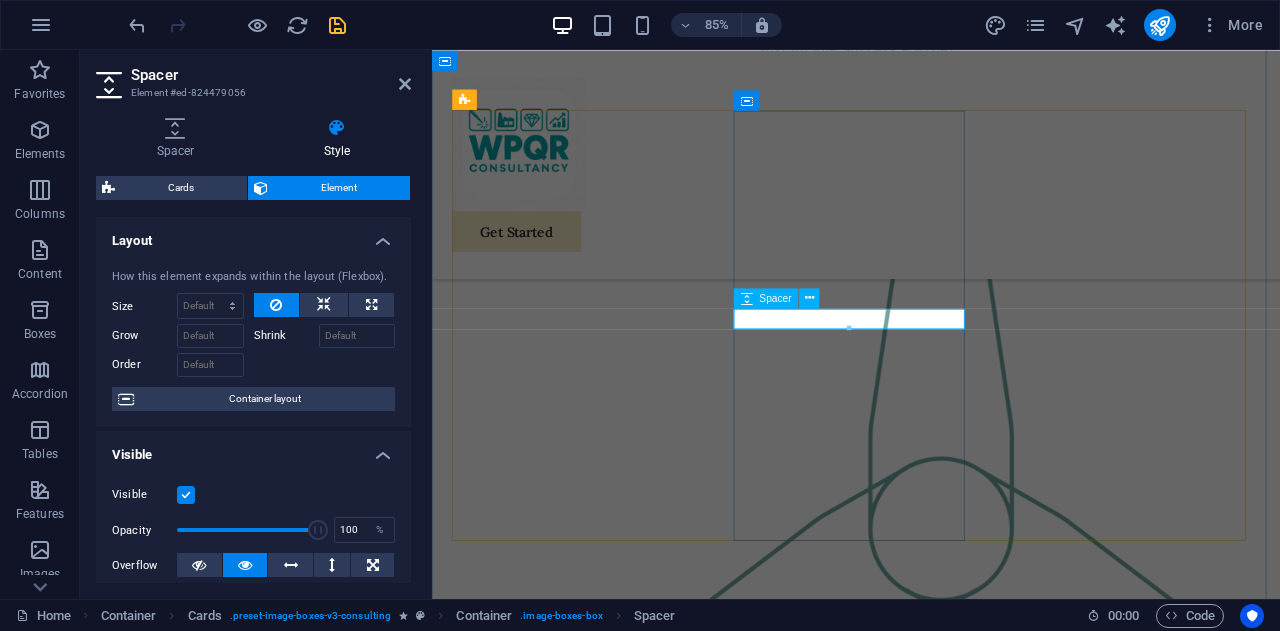 click at bounding box center [594, 2212] 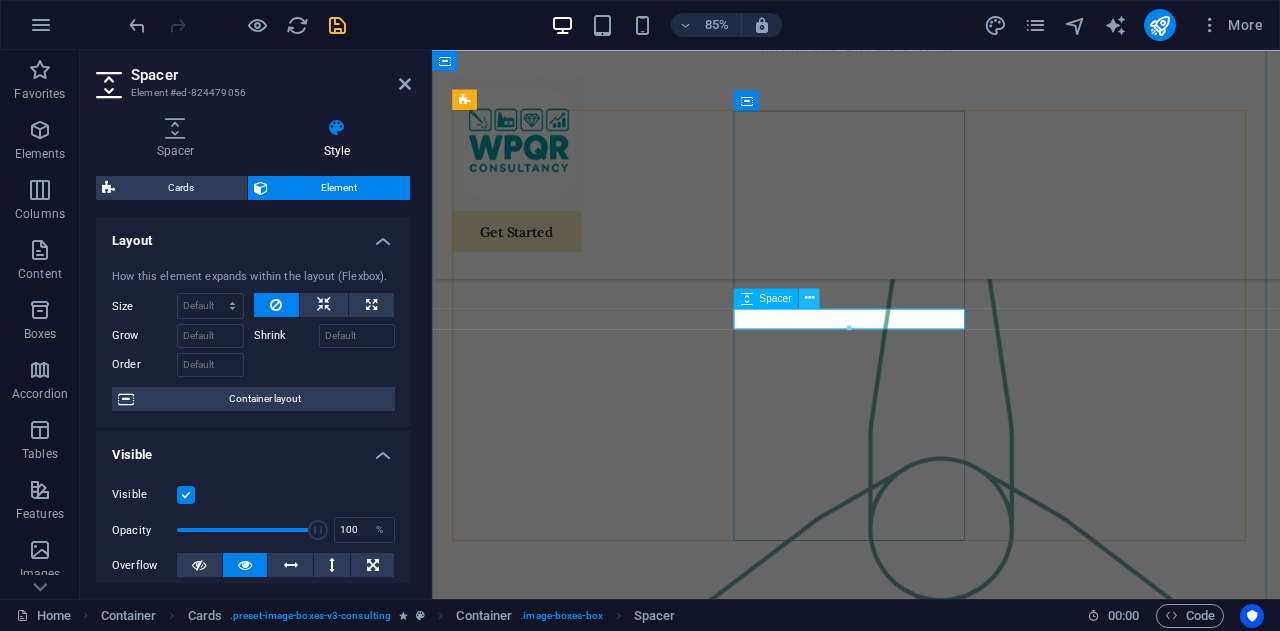 click at bounding box center (809, 298) 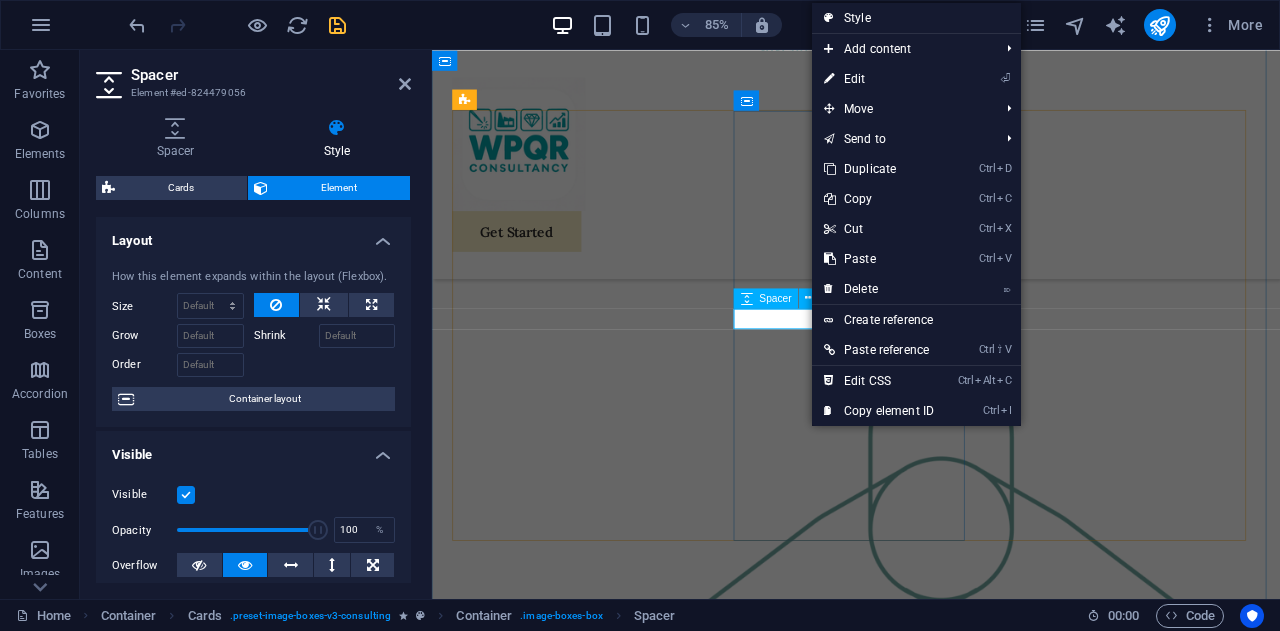 click at bounding box center (594, 2212) 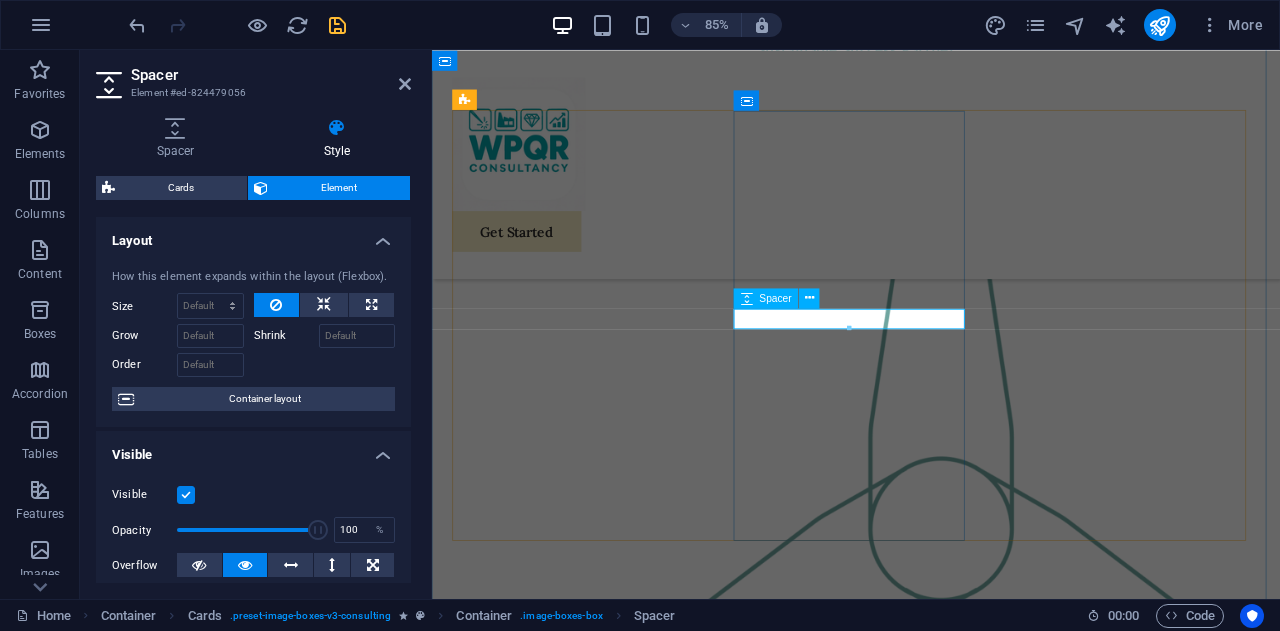 click at bounding box center (594, 2212) 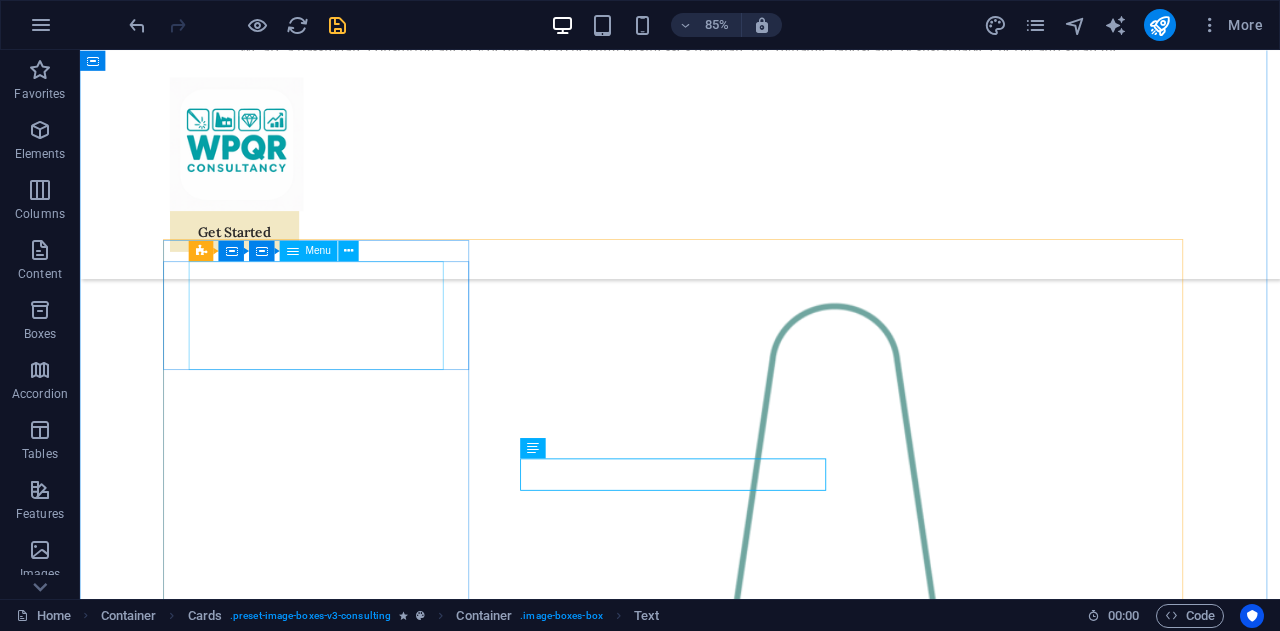 scroll, scrollTop: 1721, scrollLeft: 0, axis: vertical 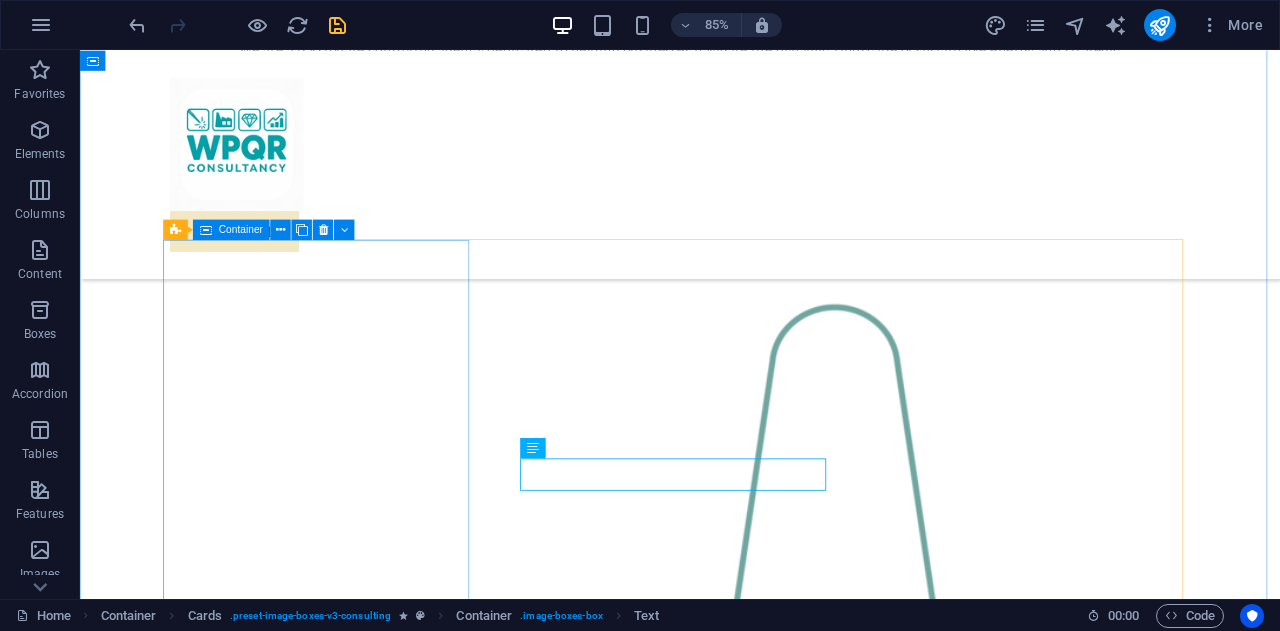 click on "Home Consulting Projects  Certifications Contact Us Welding Engineering Our Sustainable Advisor specializes in sustainable energy solutions, guiding clients toward eco-friendly and successful practices." at bounding box center [366, 2256] 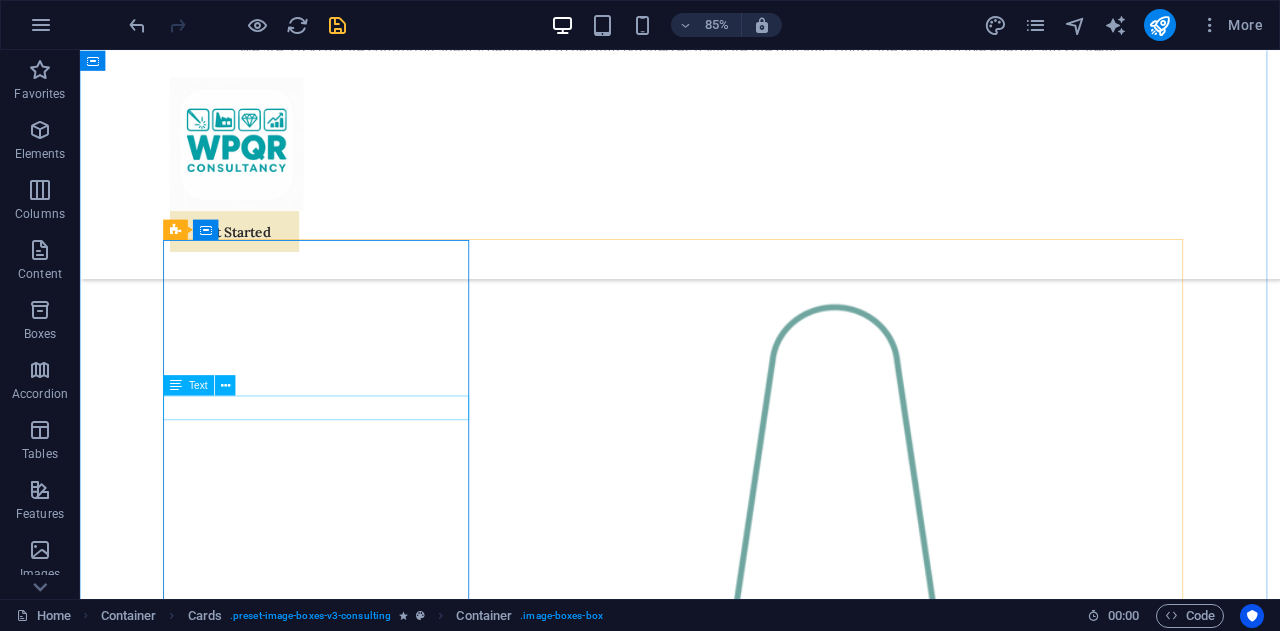 click on "Welding Engineering" at bounding box center (366, 2257) 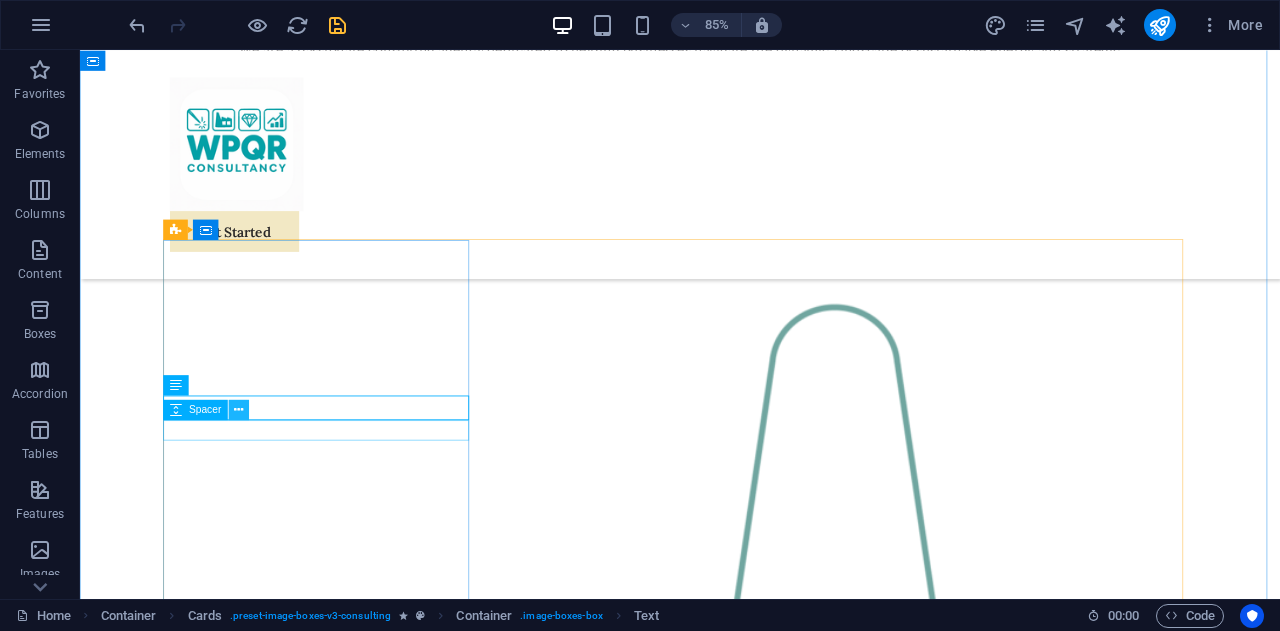 click at bounding box center [239, 410] 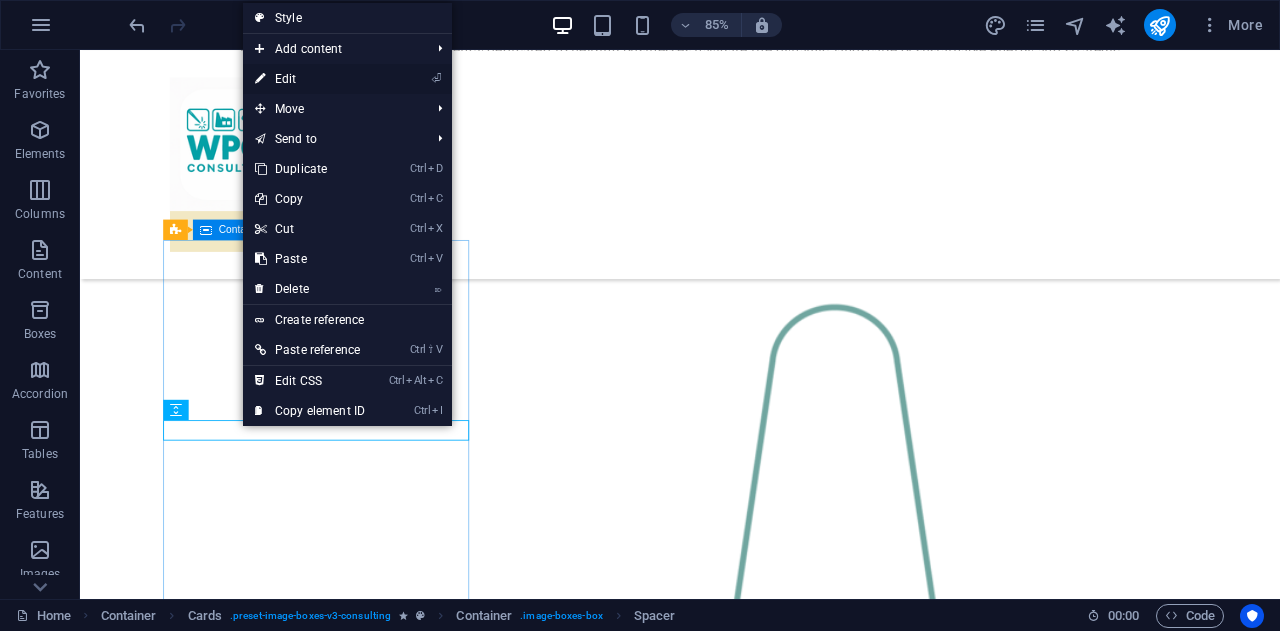 click on "⏎  Edit" at bounding box center [310, 79] 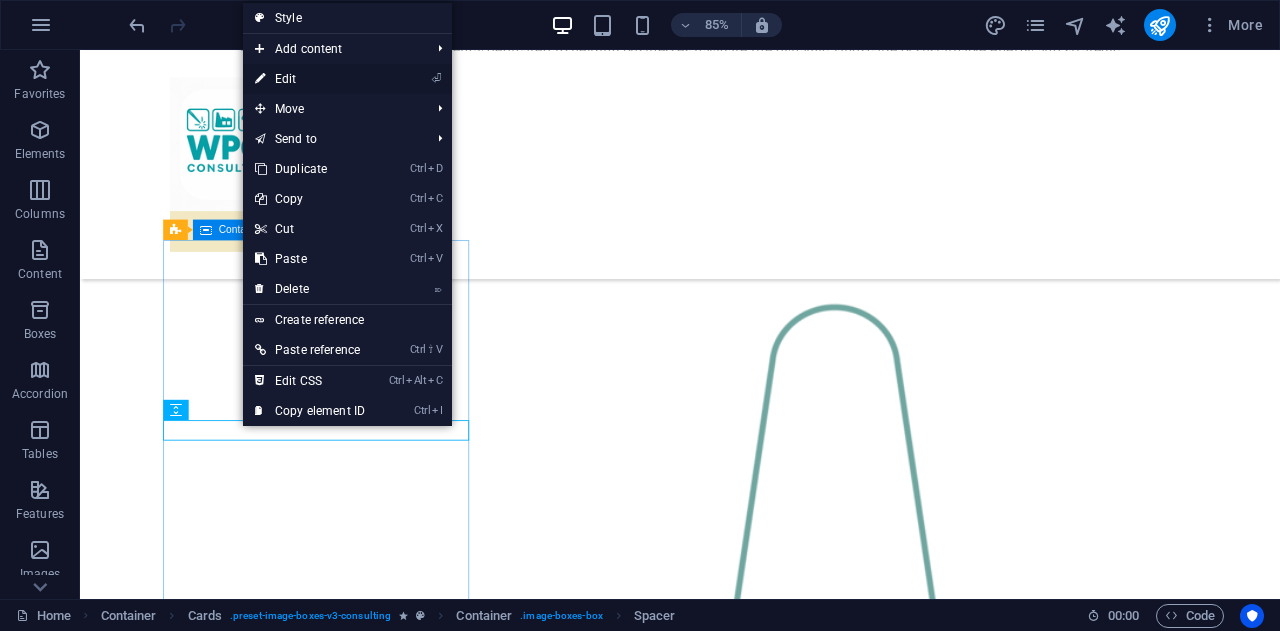 select on "px" 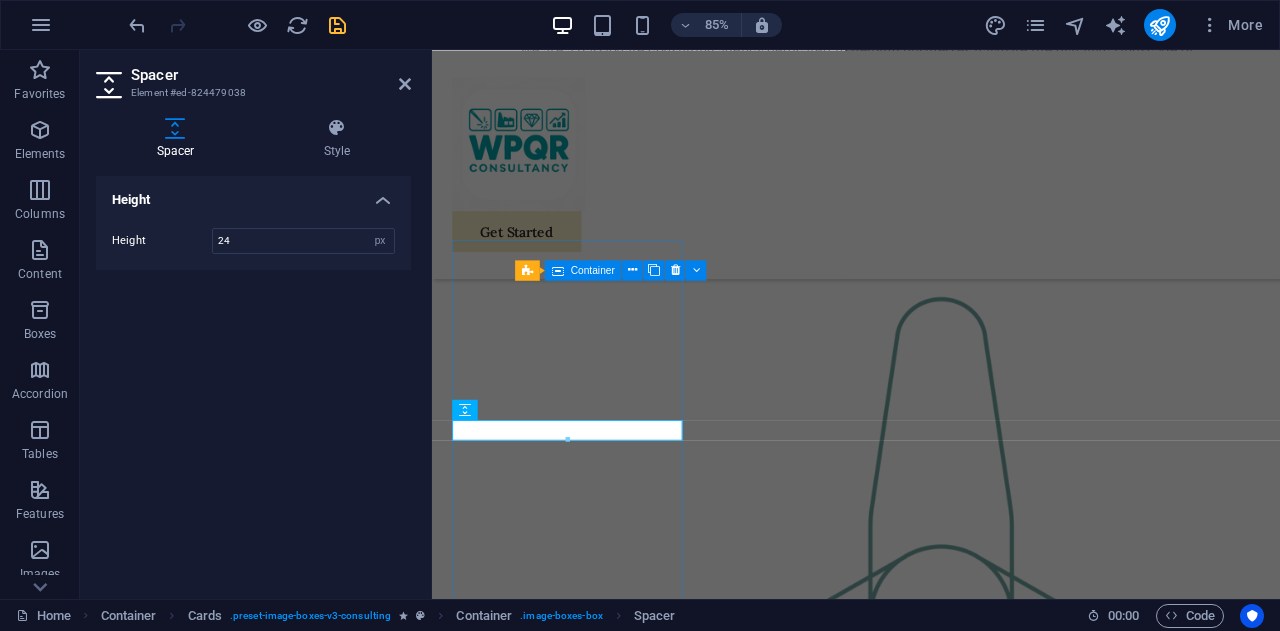 scroll, scrollTop: 1672, scrollLeft: 0, axis: vertical 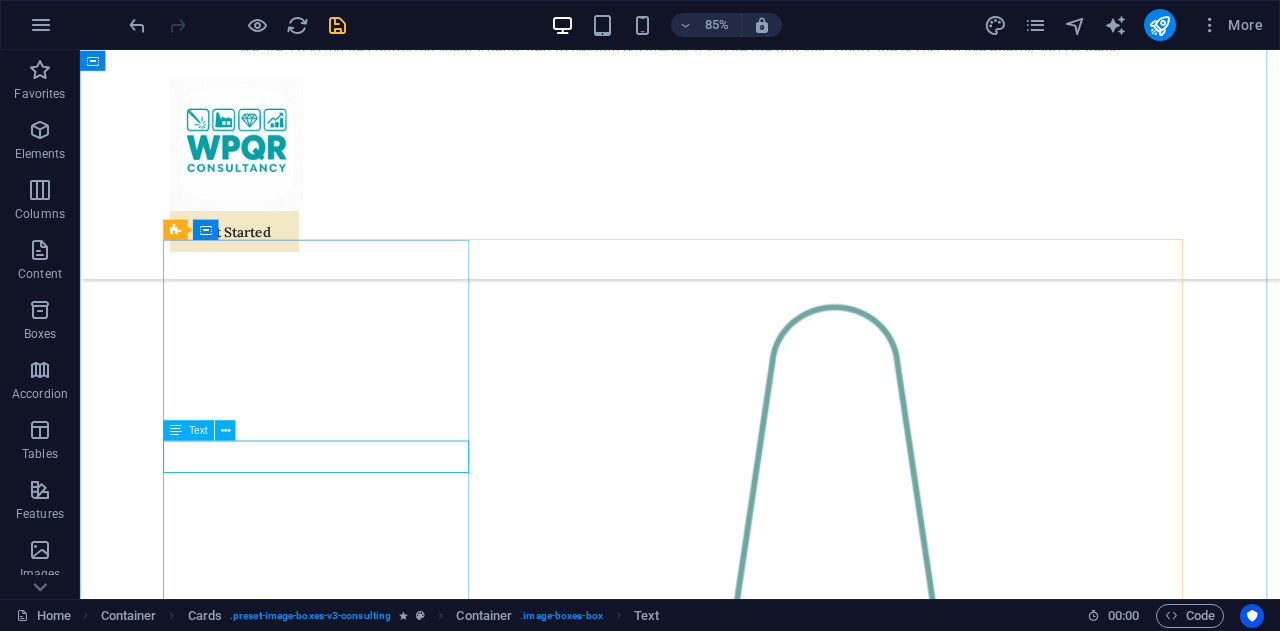 click on "Margaret Smith" at bounding box center [366, 2315] 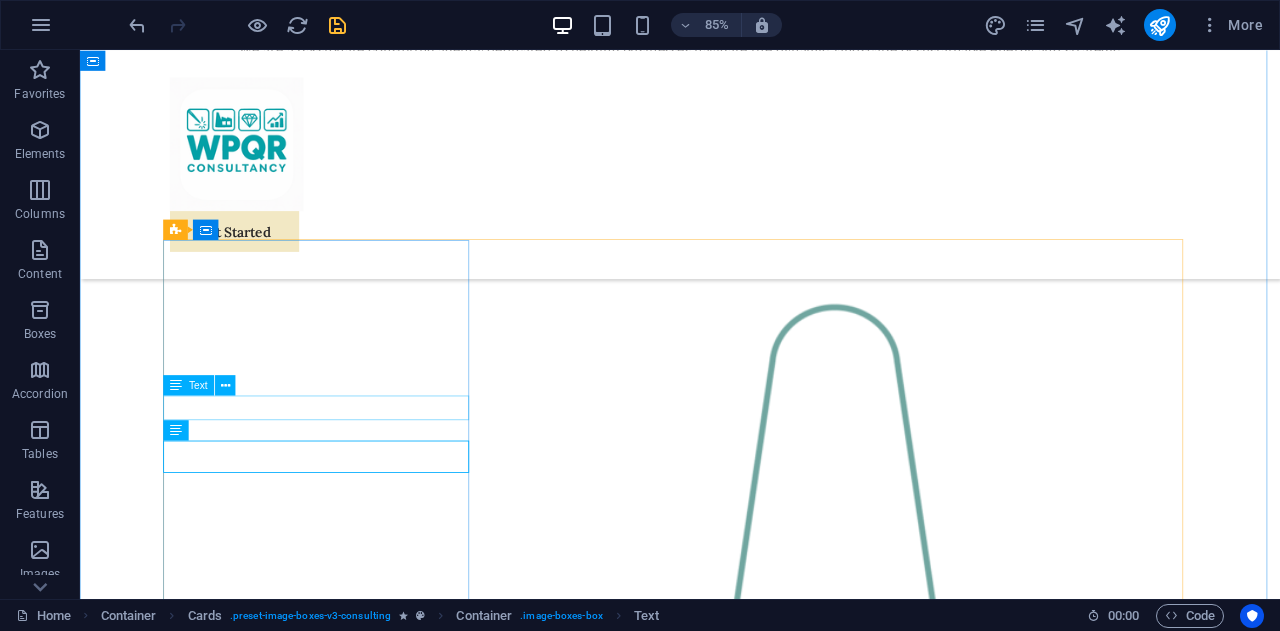click on "Welding Engineering" at bounding box center [366, 2257] 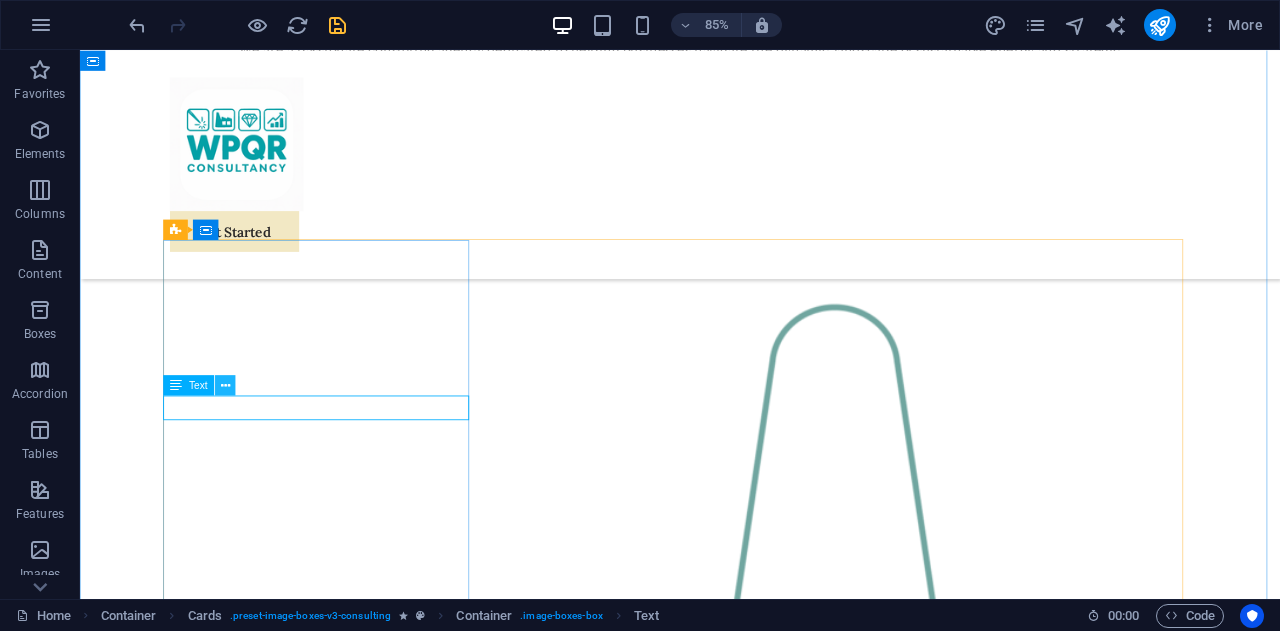 click at bounding box center (225, 385) 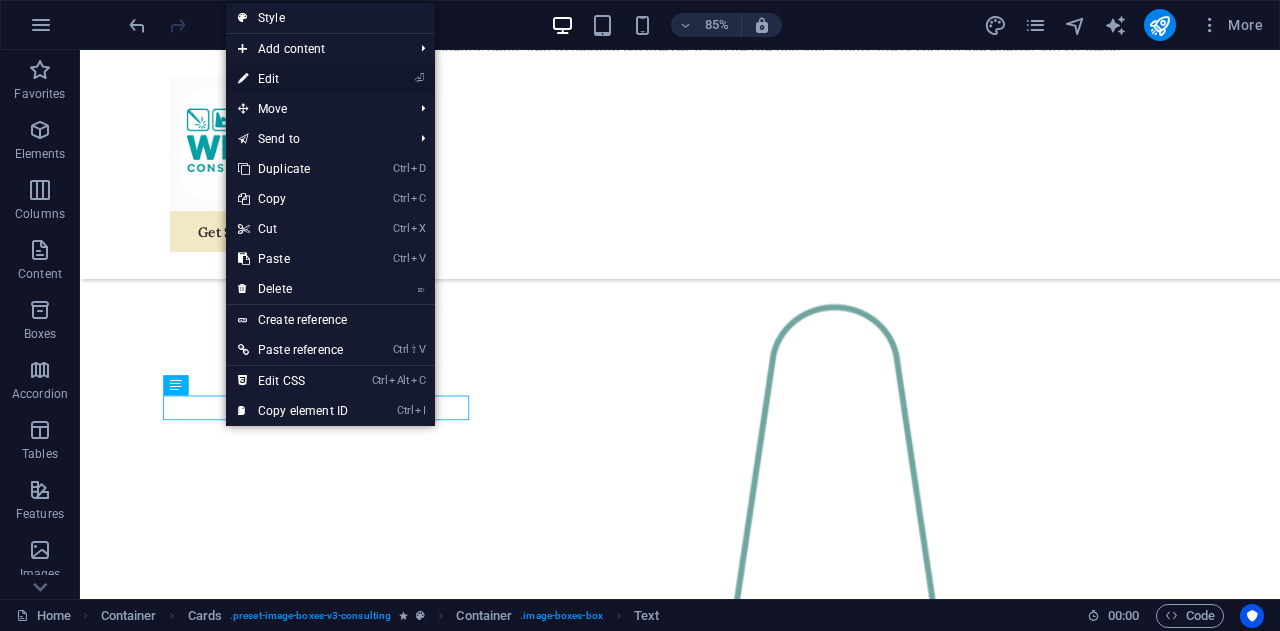 click on "⏎  Edit" at bounding box center [293, 79] 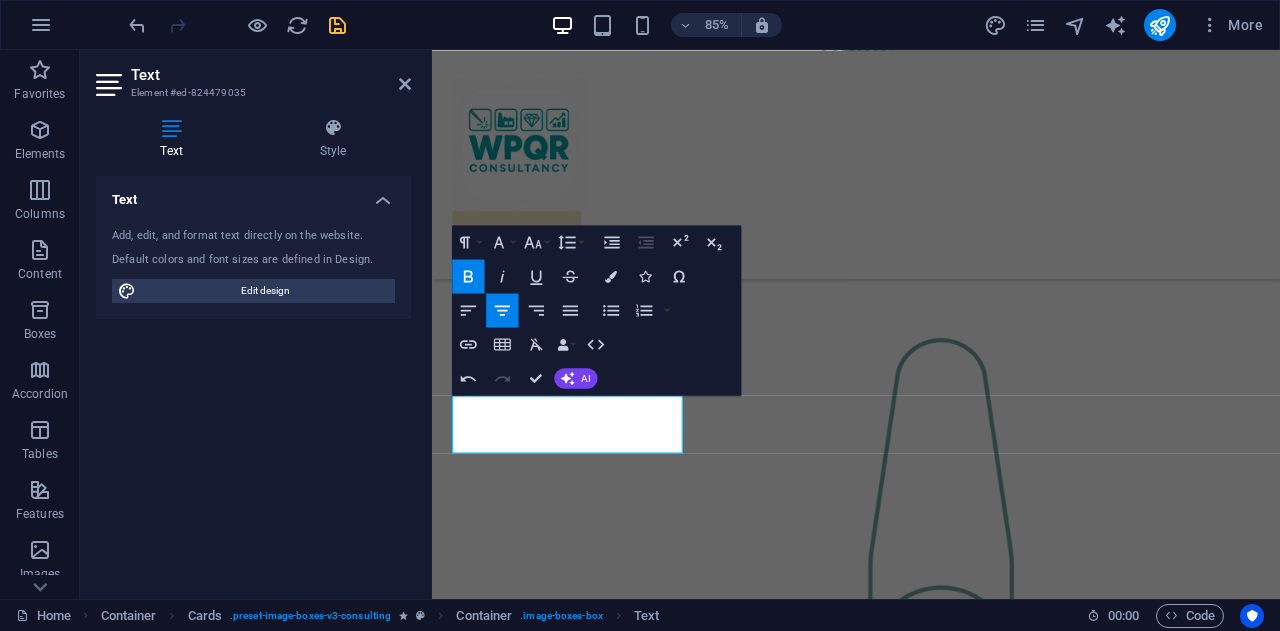 type 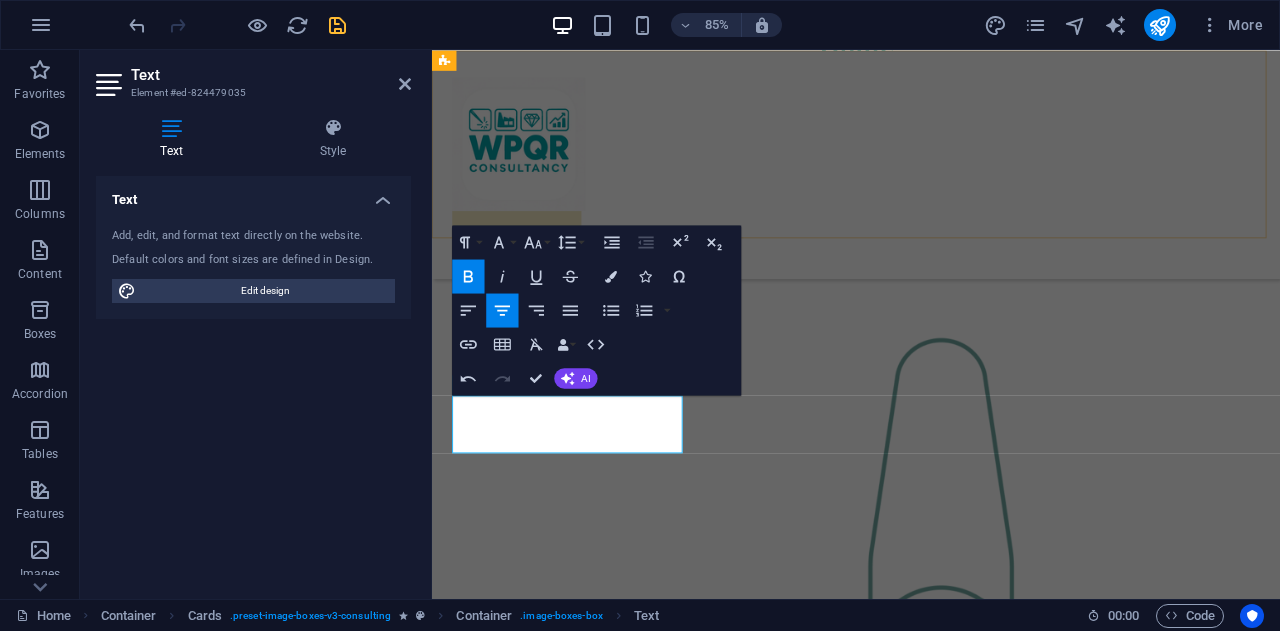click on "Get Started" at bounding box center (931, 184) 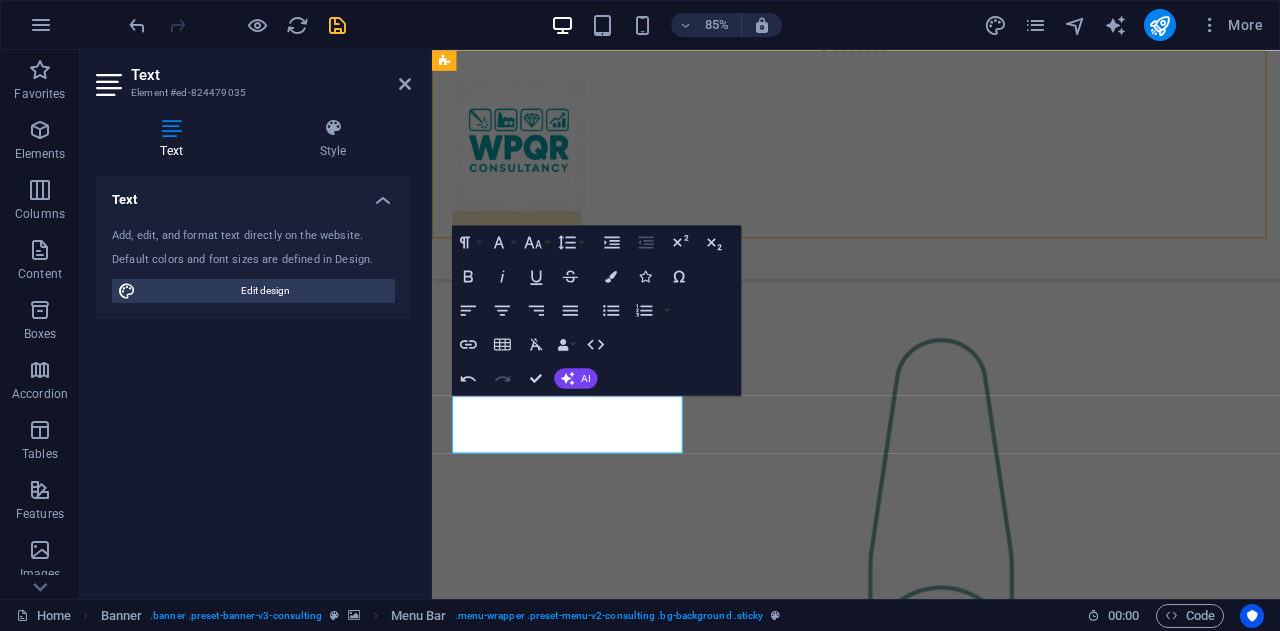 scroll, scrollTop: 1721, scrollLeft: 0, axis: vertical 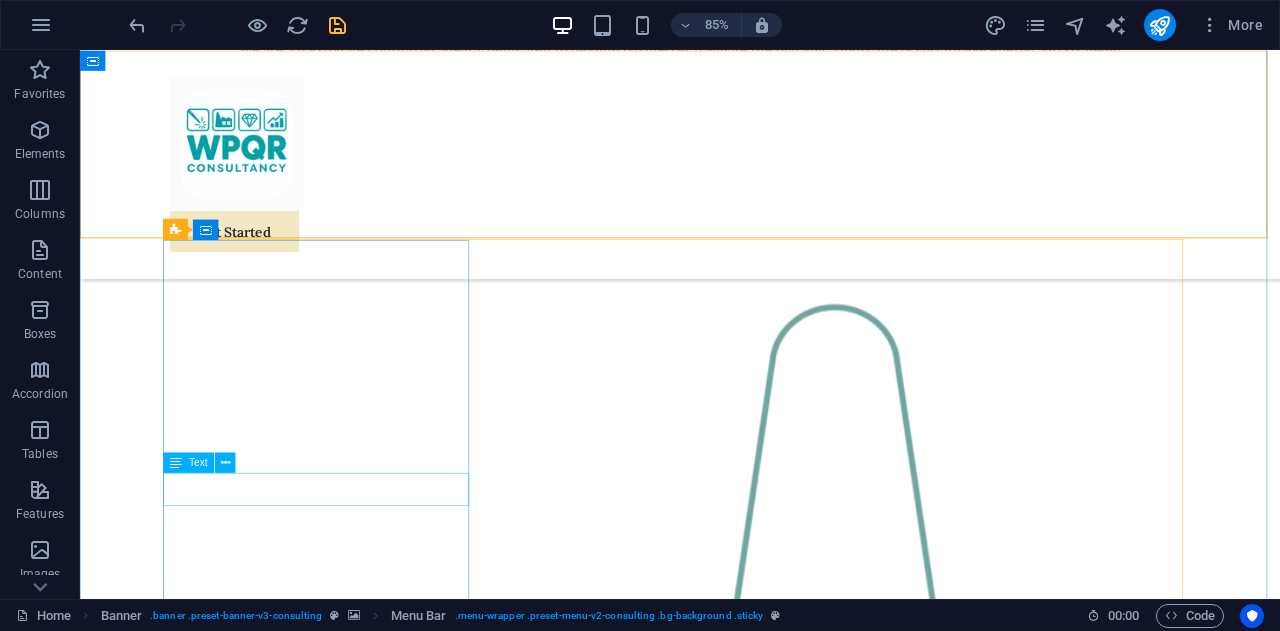 click on "Margaret Smith" at bounding box center [366, 2353] 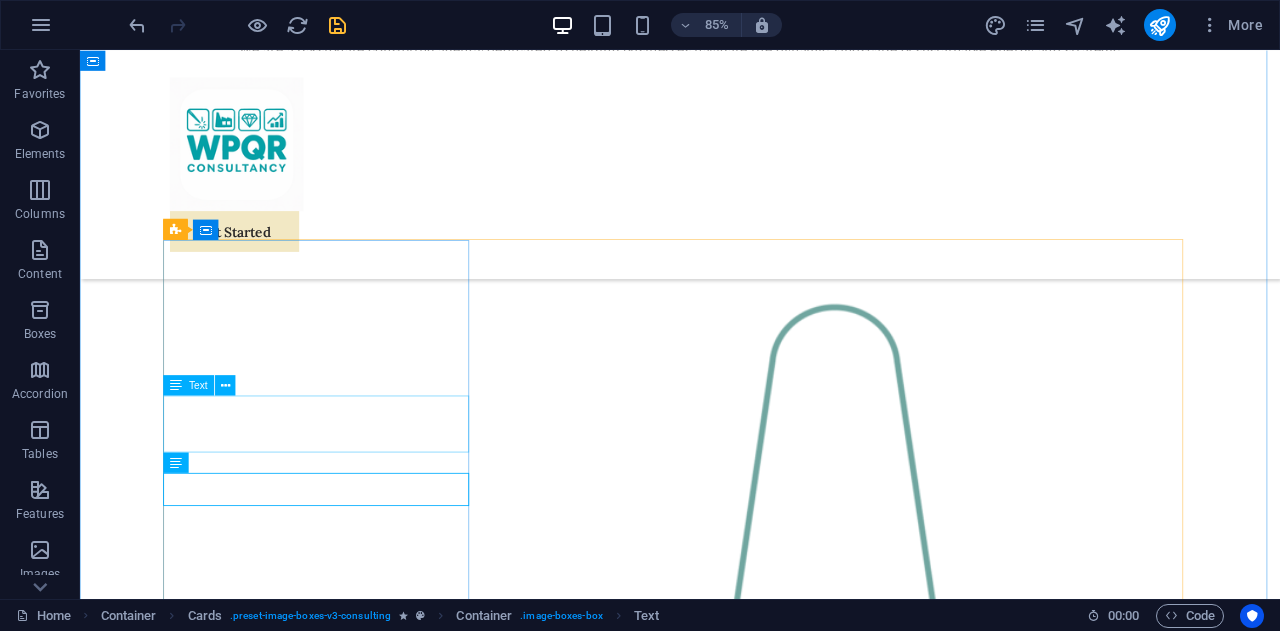 click on "Welding Engineer" at bounding box center [366, 2276] 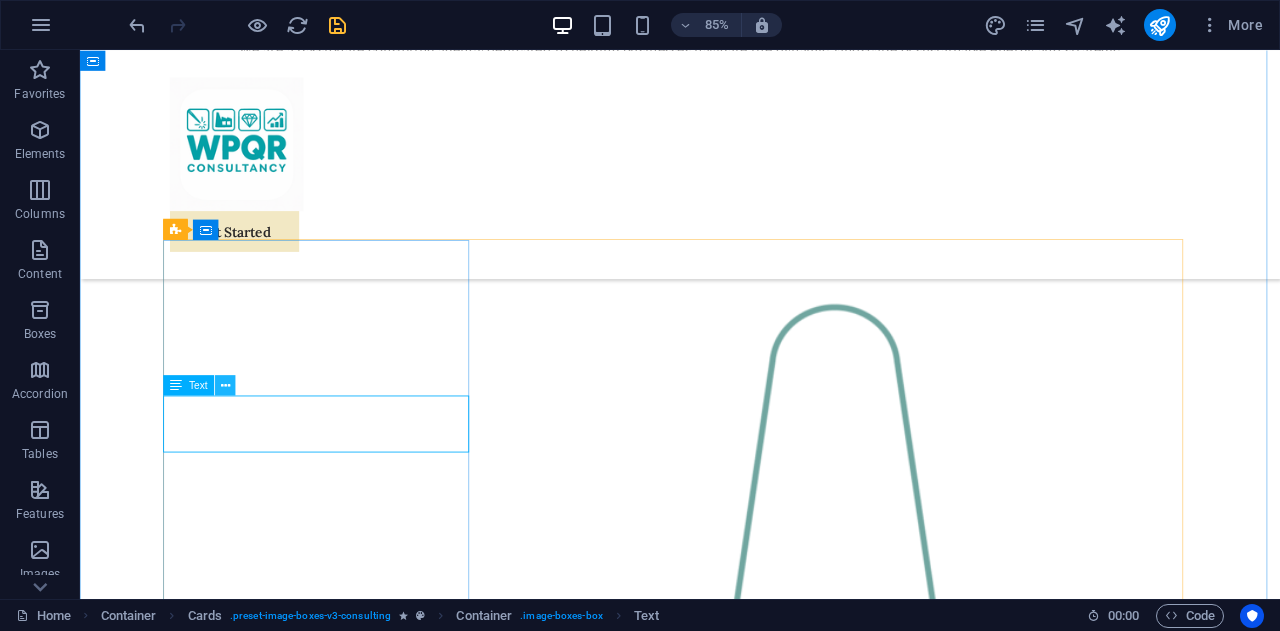 click at bounding box center [225, 385] 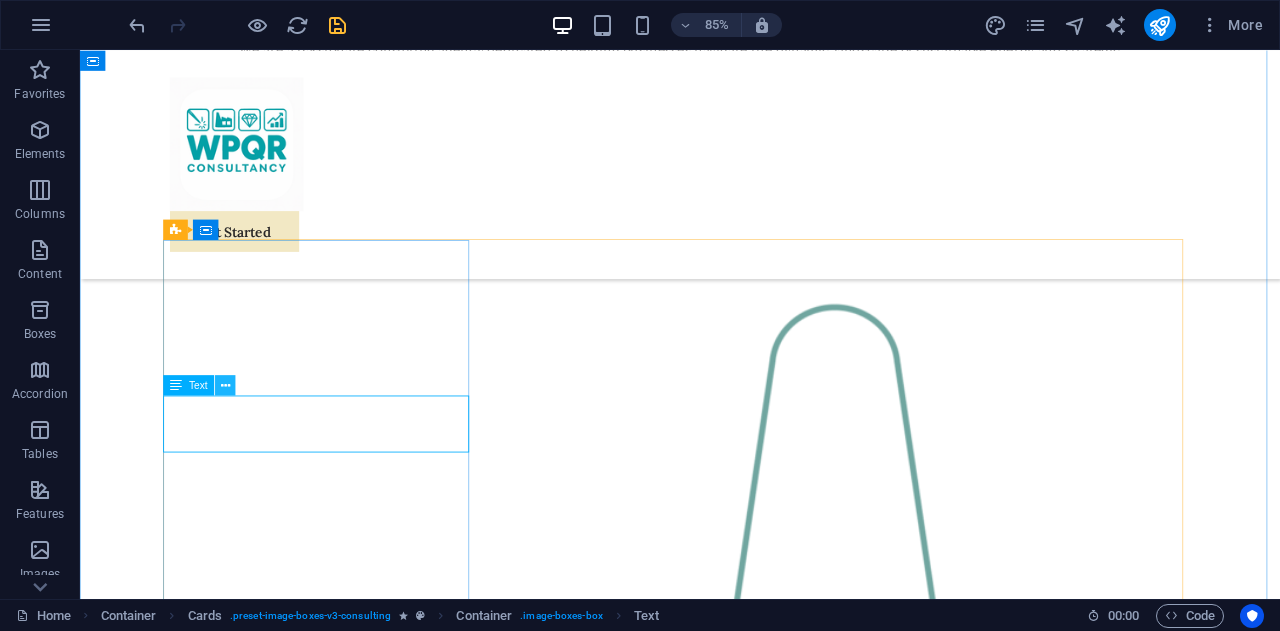 click at bounding box center (225, 385) 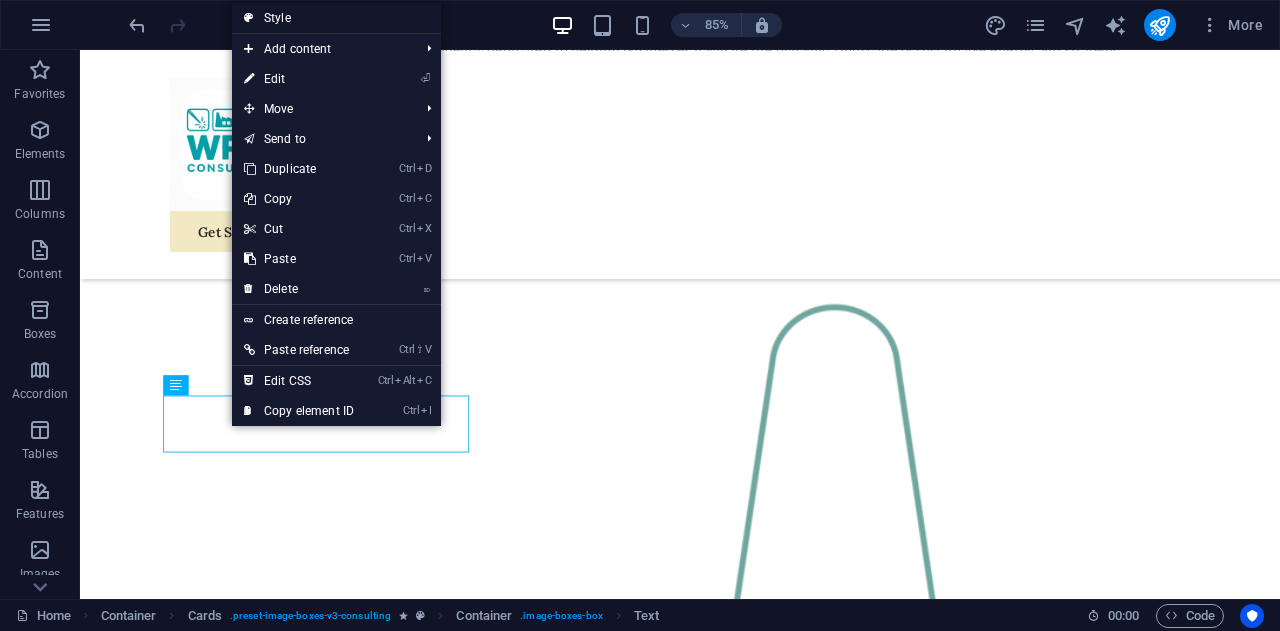 click on "Style" at bounding box center [336, 18] 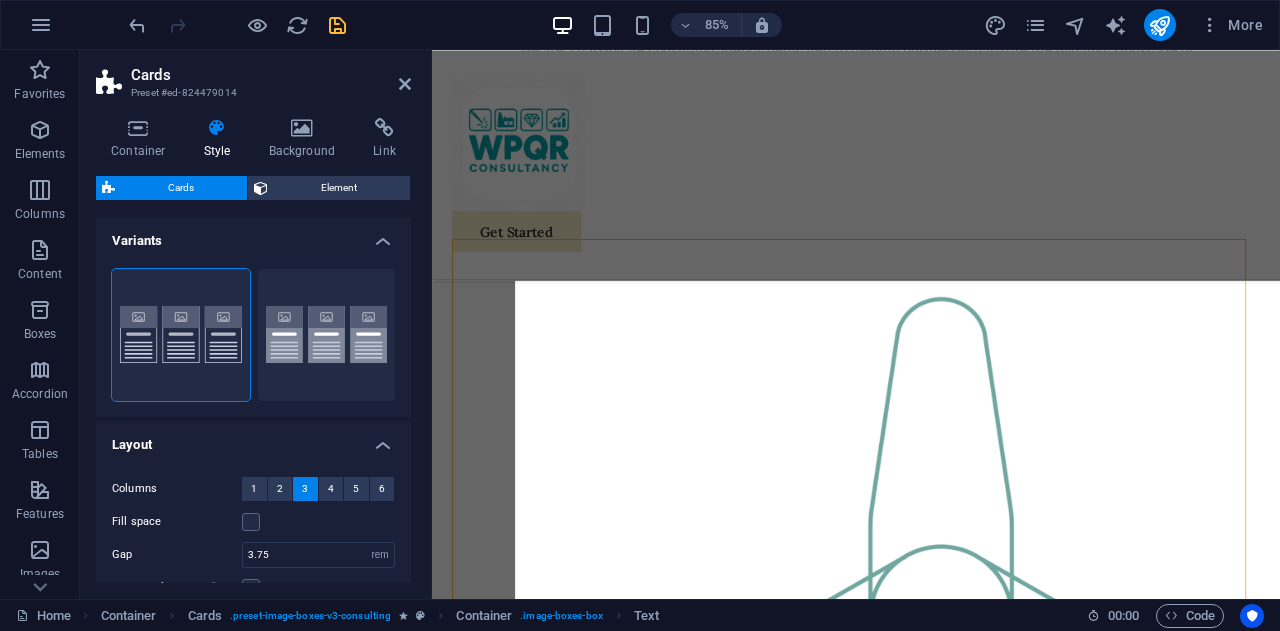 scroll, scrollTop: 1672, scrollLeft: 0, axis: vertical 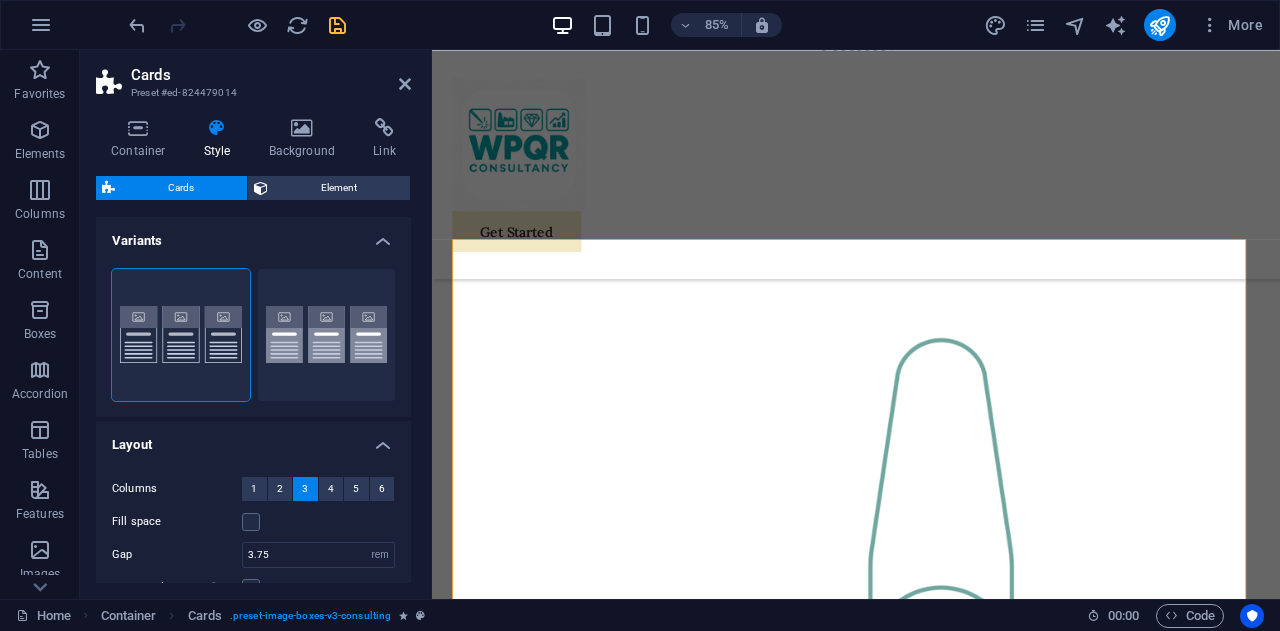 click on "Style" at bounding box center (221, 139) 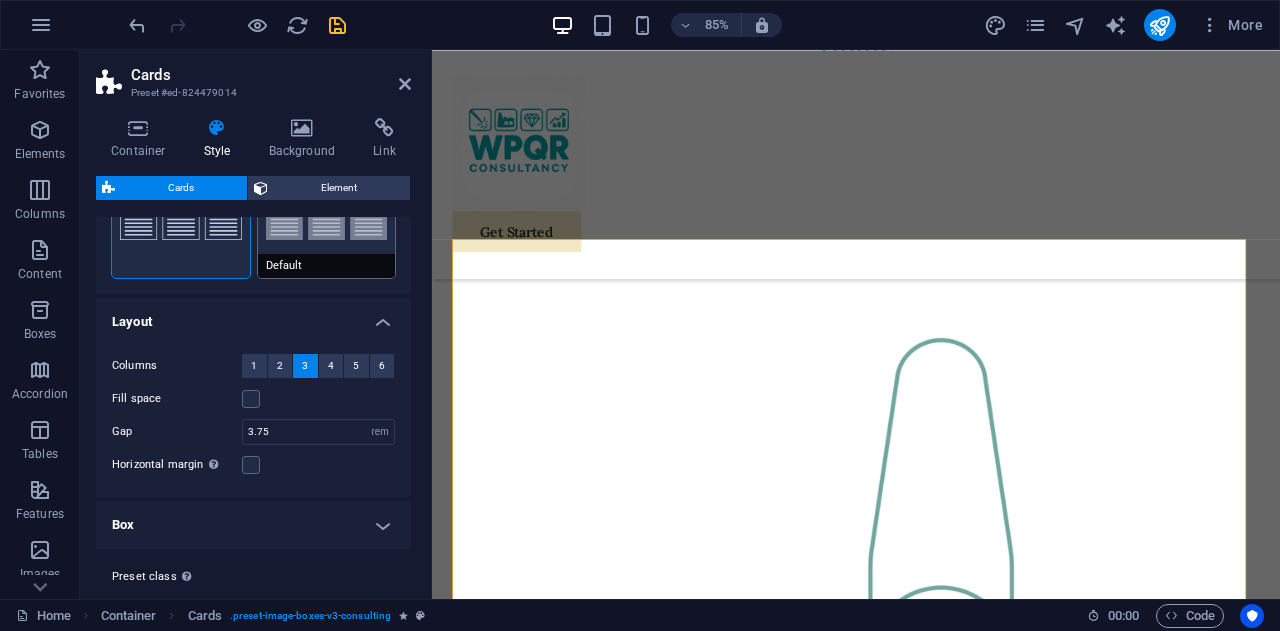 scroll, scrollTop: 167, scrollLeft: 0, axis: vertical 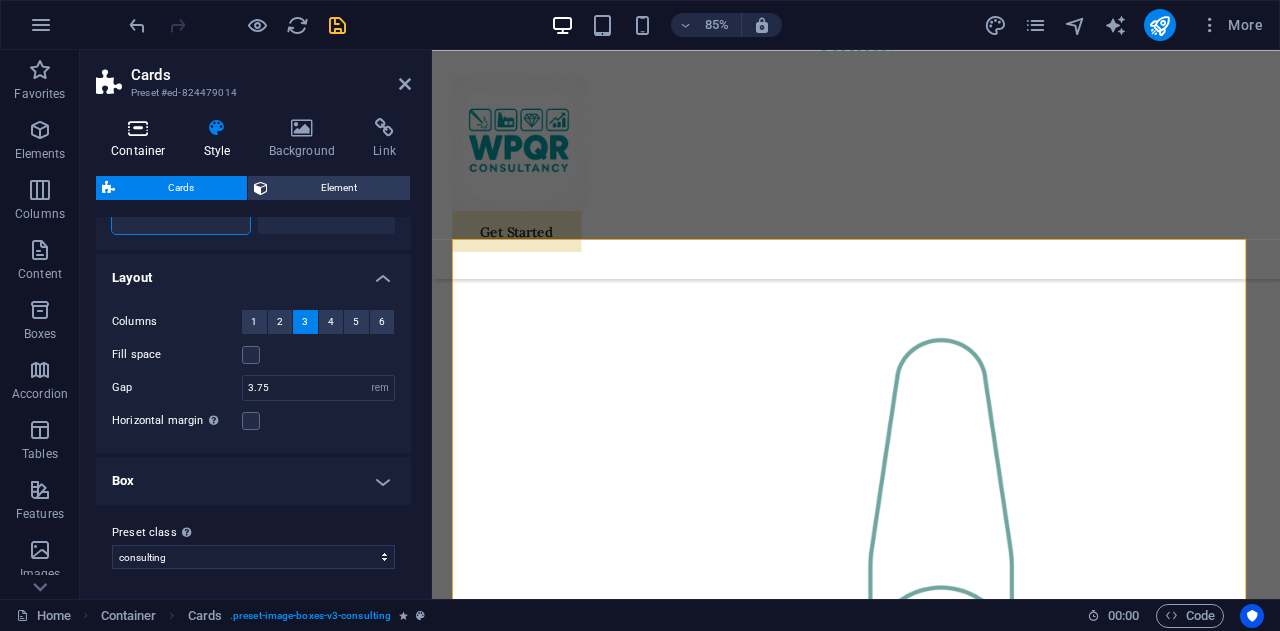 click on "Container" at bounding box center (142, 139) 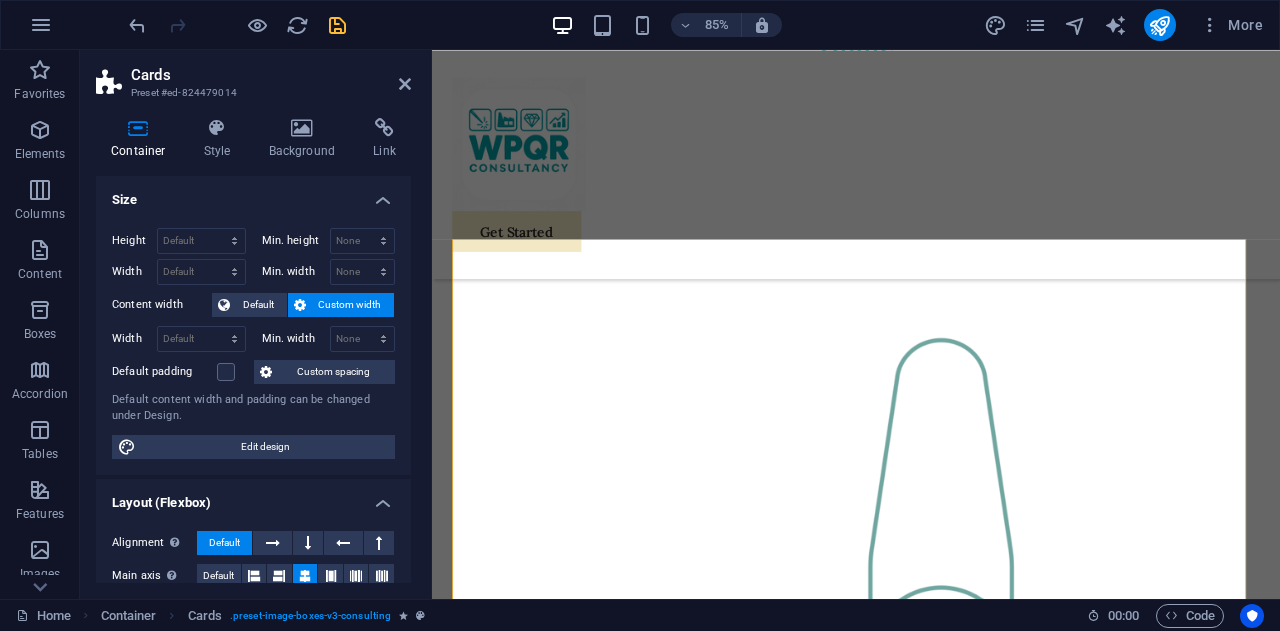 click on "Container" at bounding box center (142, 139) 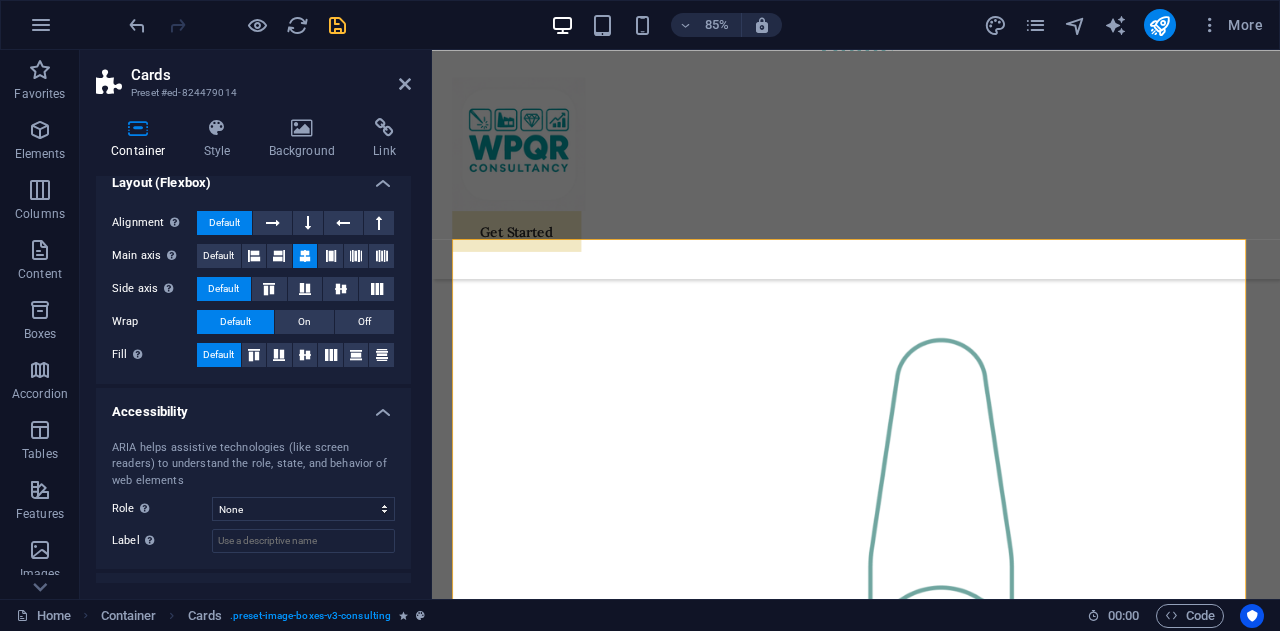 scroll, scrollTop: 399, scrollLeft: 0, axis: vertical 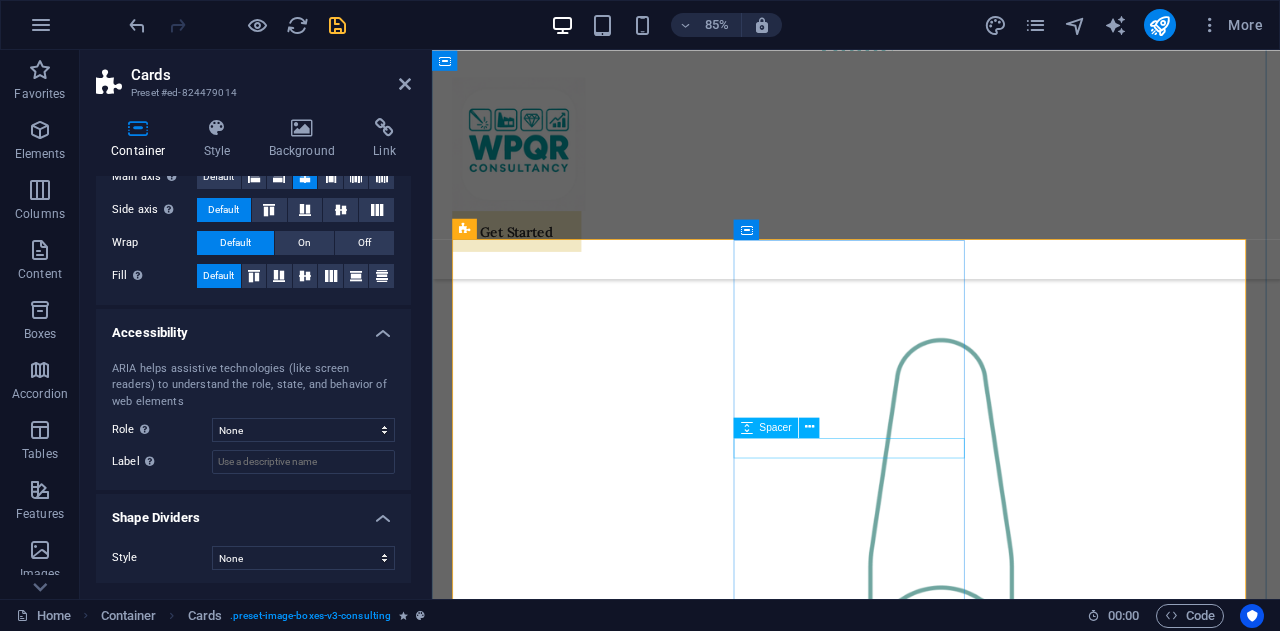 click at bounding box center (594, 2441) 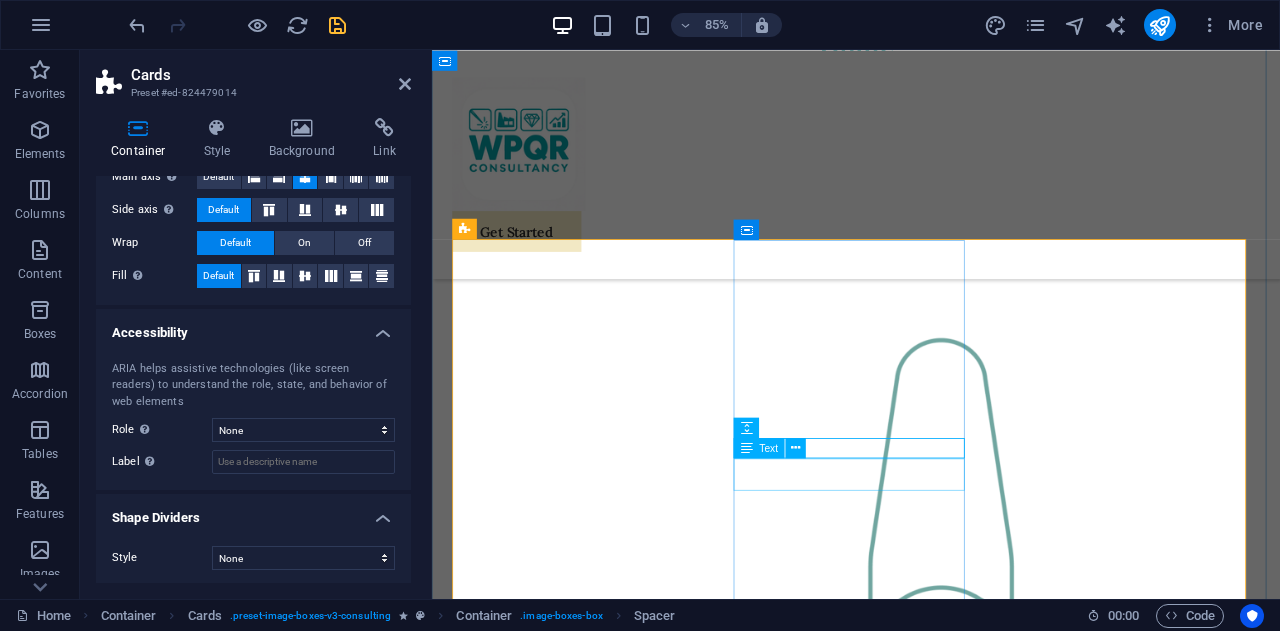 click on "Margaret Smith" at bounding box center (594, 2472) 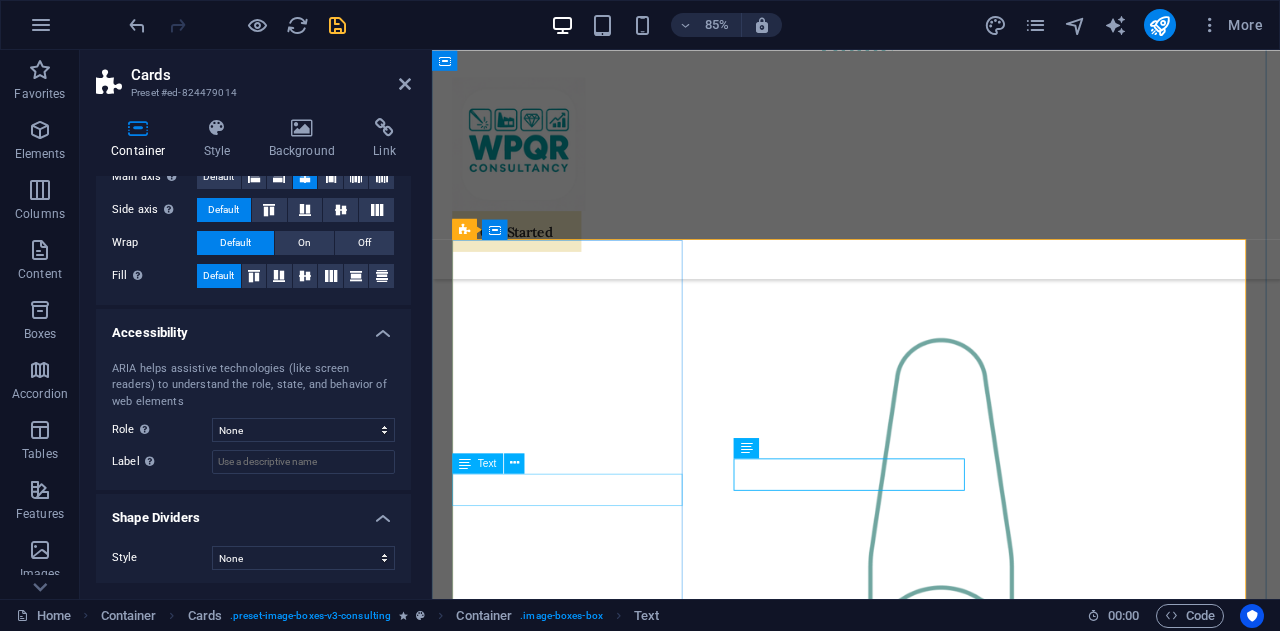 click on "Margaret Smith" at bounding box center (594, 2014) 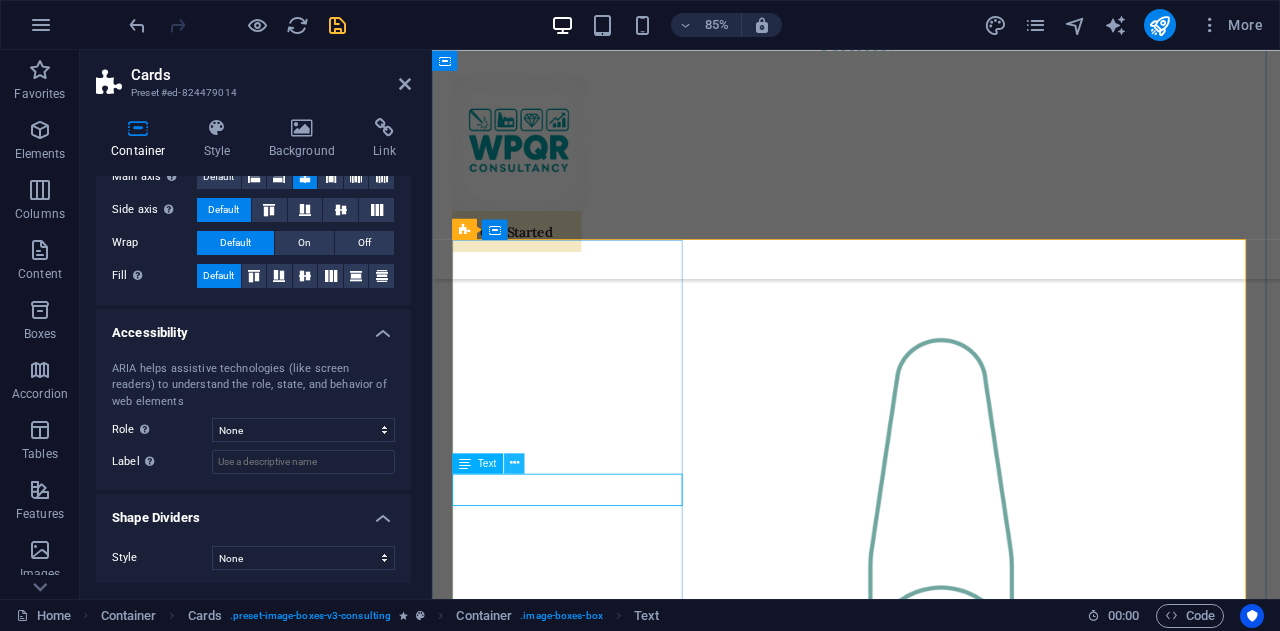 click at bounding box center (514, 463) 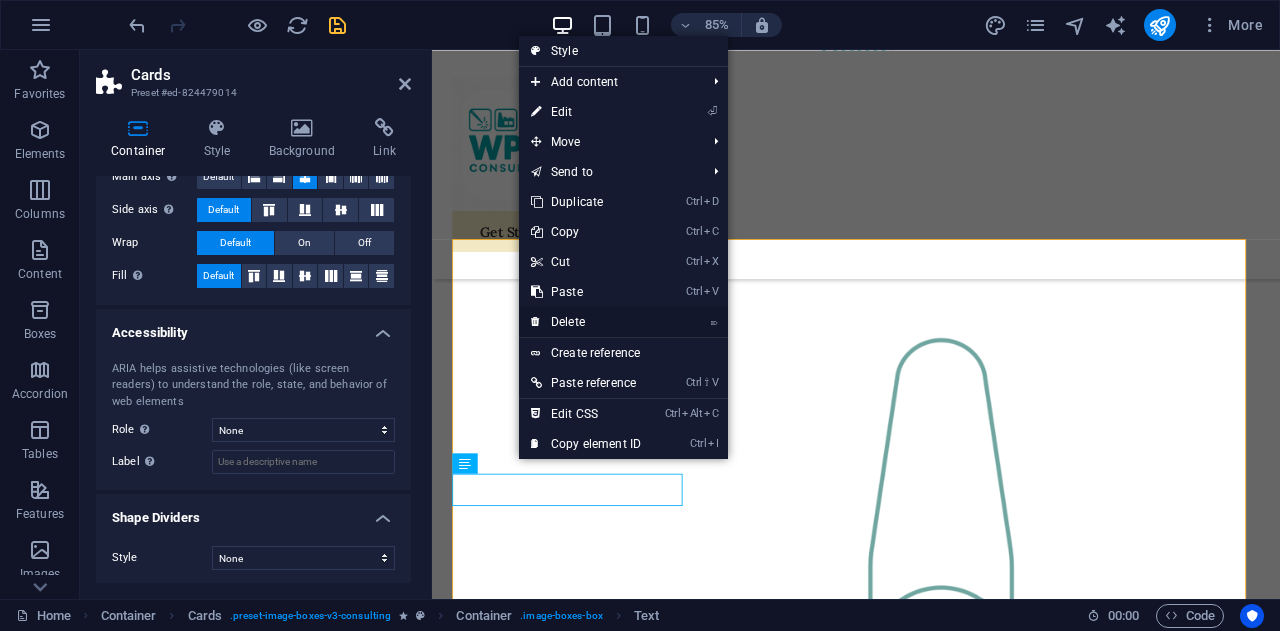 click on "⌦  Delete" at bounding box center (586, 322) 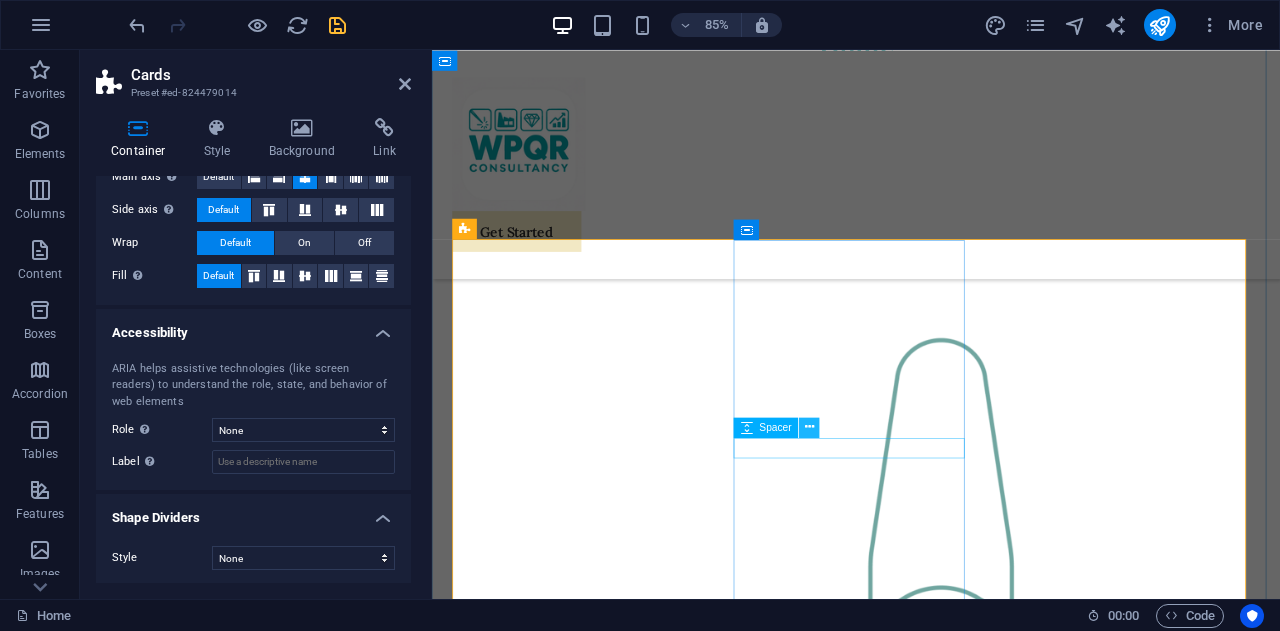 click at bounding box center [809, 427] 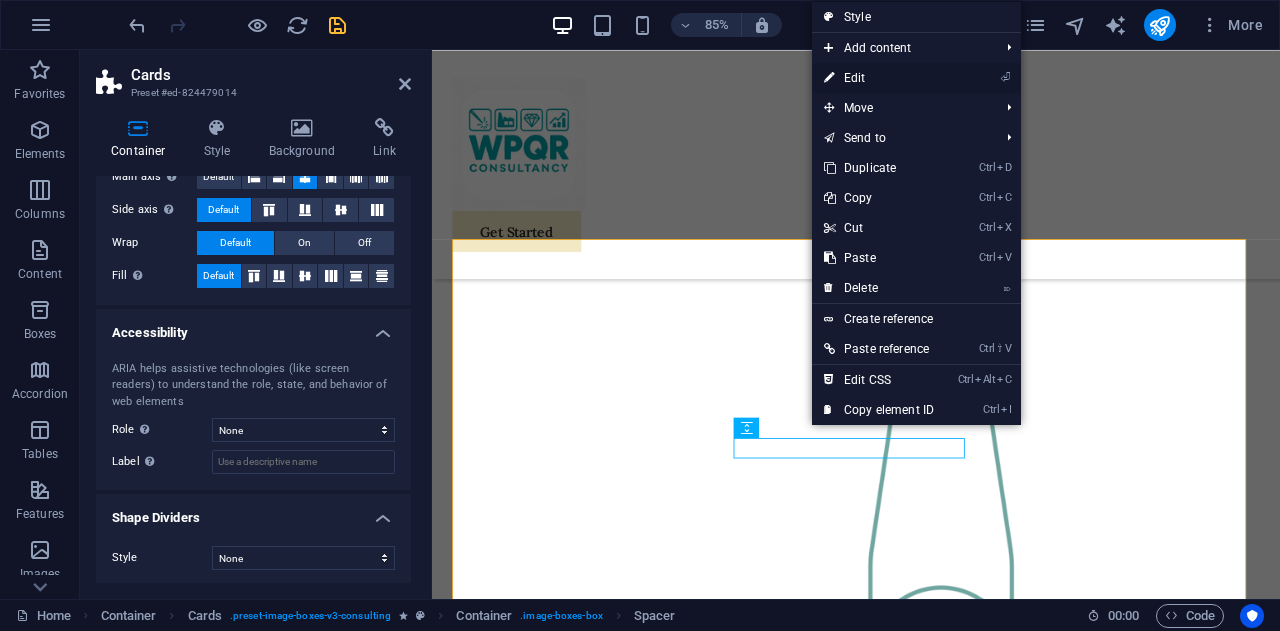 click on "⏎  Edit" at bounding box center [879, 78] 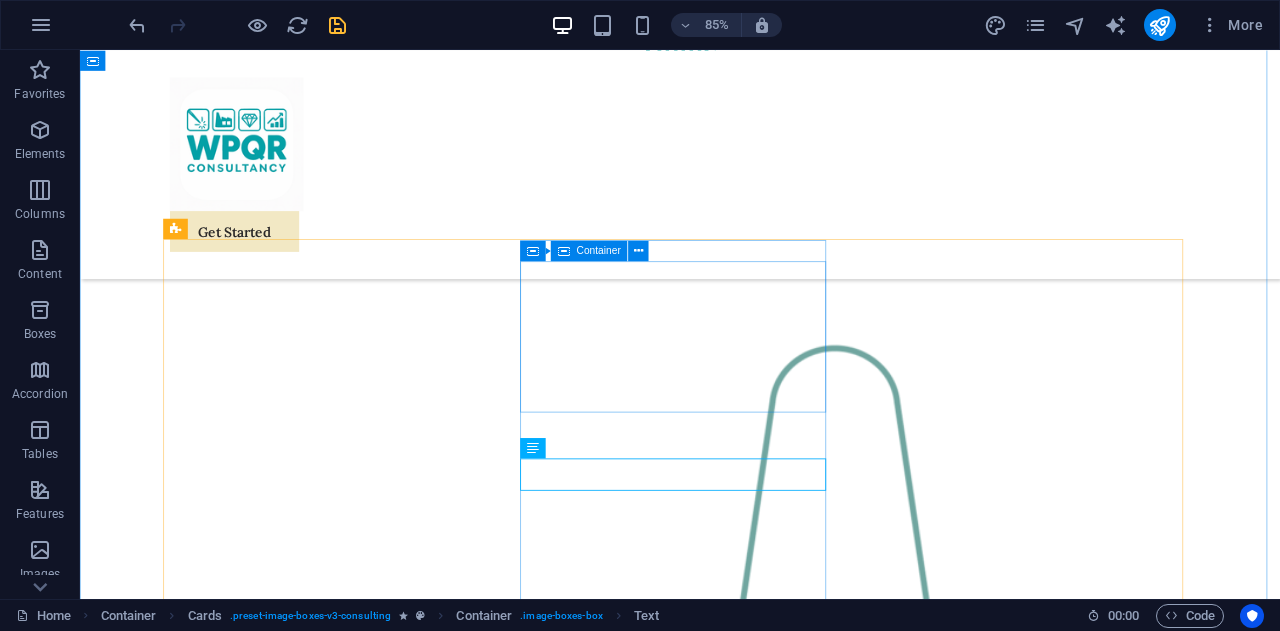 scroll, scrollTop: 1721, scrollLeft: 0, axis: vertical 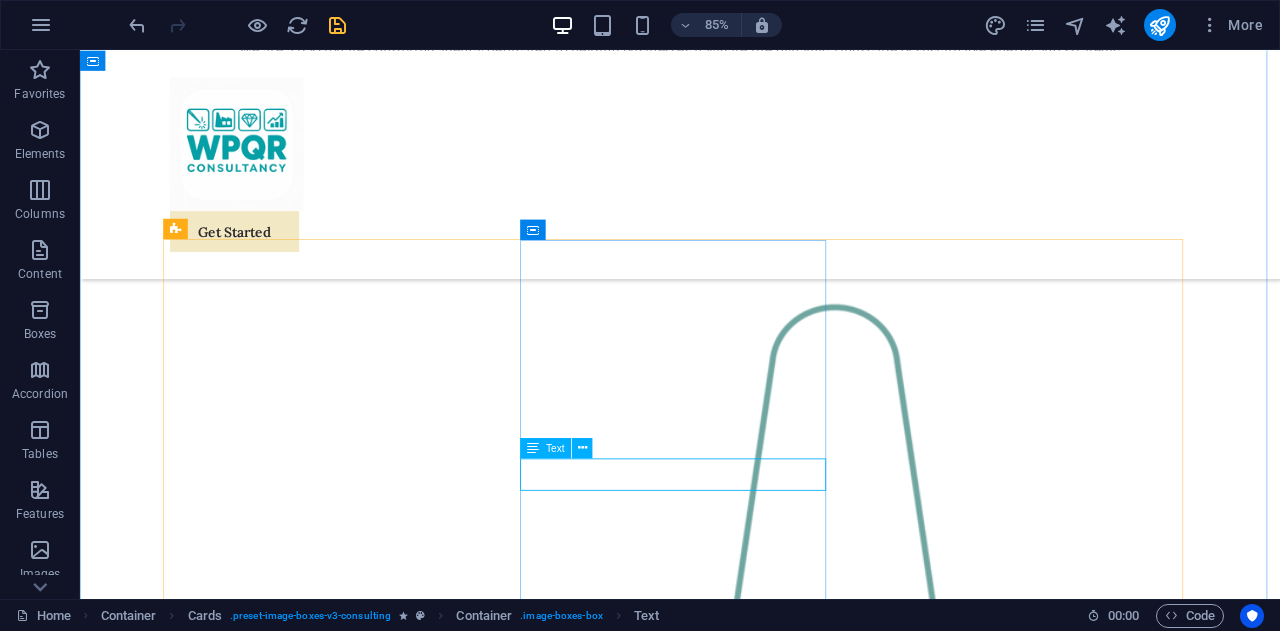 click on "Margaret Smith" at bounding box center (366, 2711) 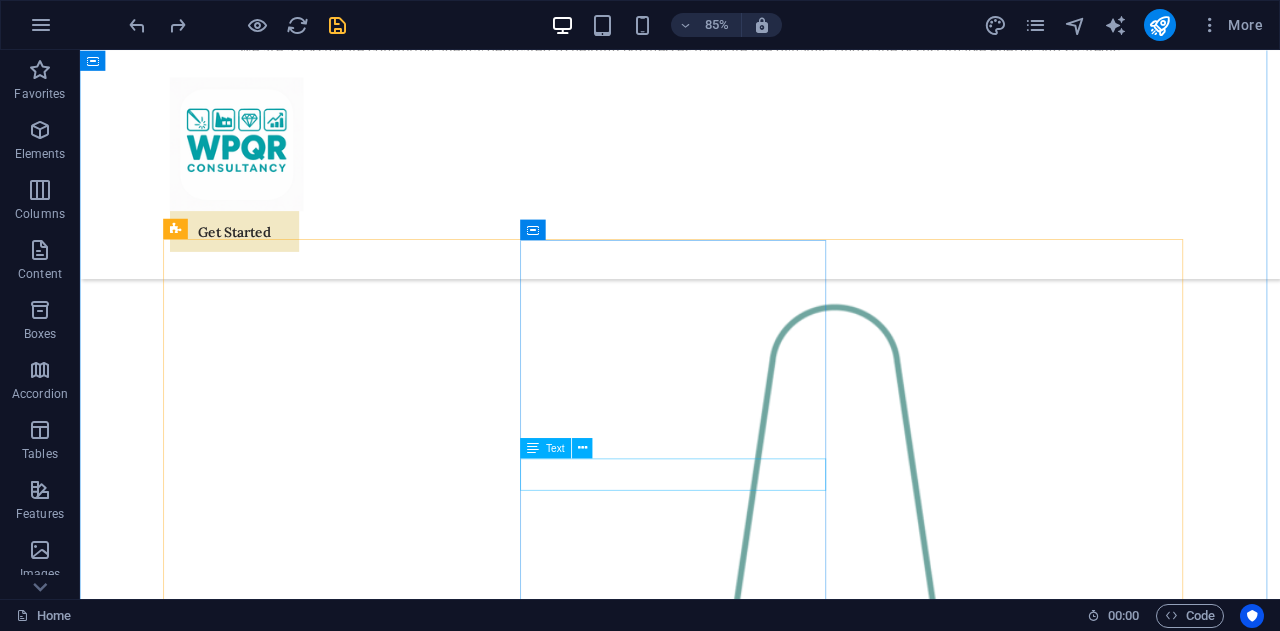 click on "Margaret Smith" at bounding box center (366, 2711) 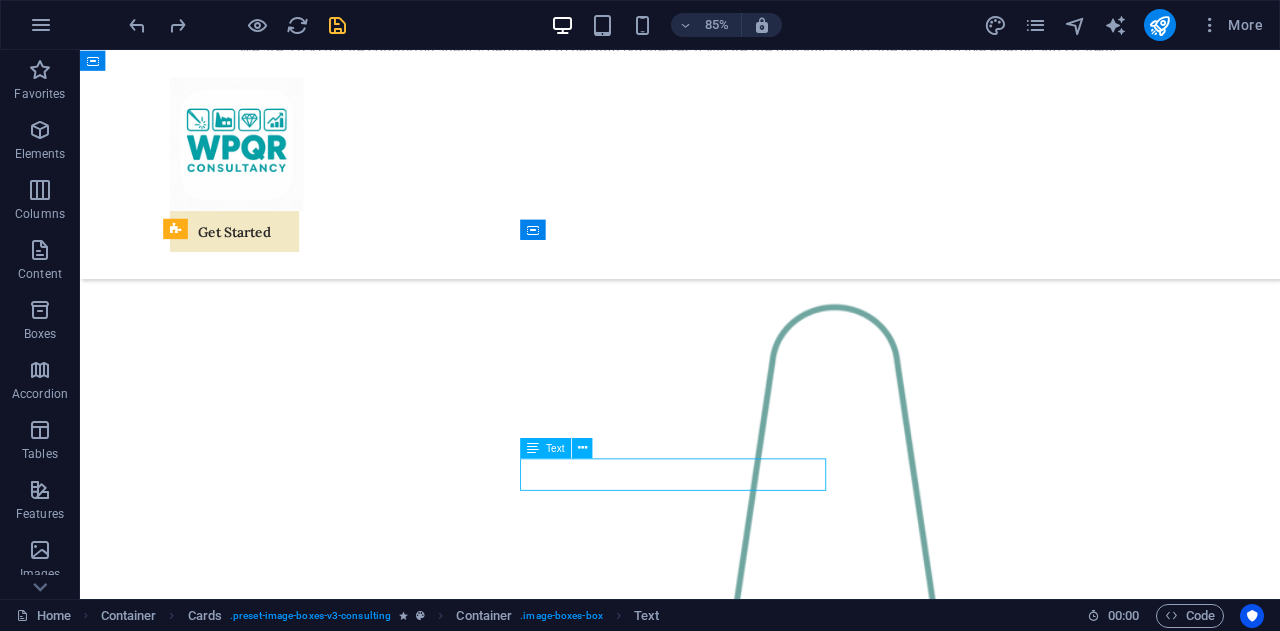 click on "Margaret Smith" at bounding box center [366, 2711] 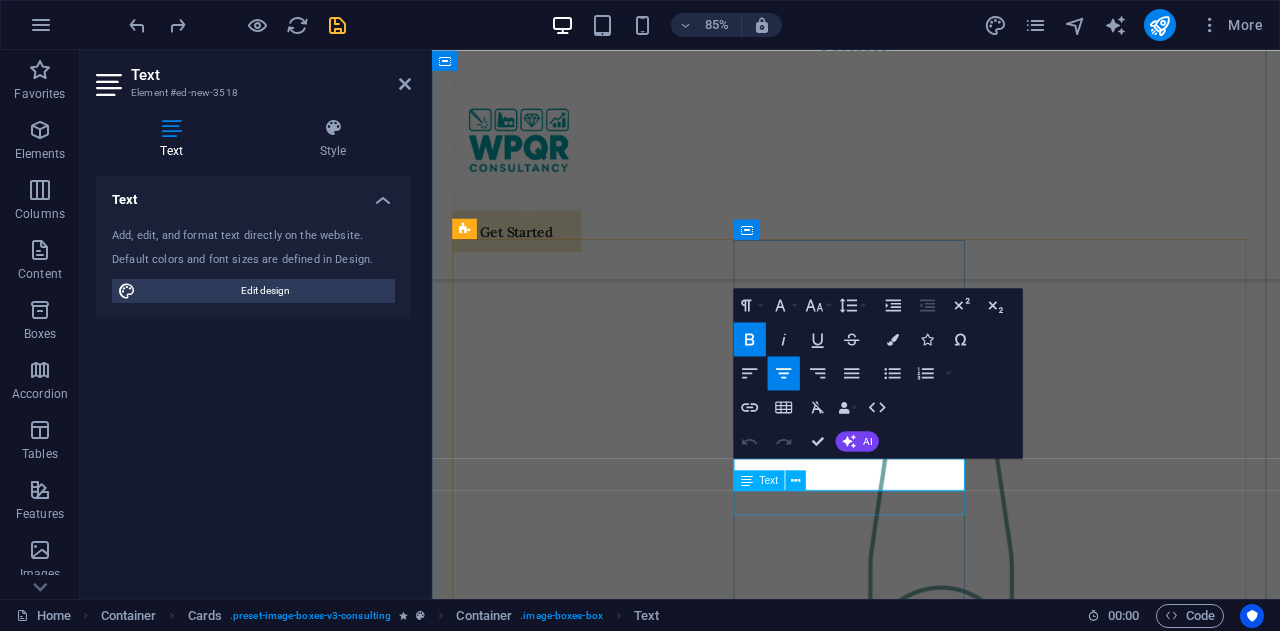 drag, startPoint x: 1020, startPoint y: 549, endPoint x: 725, endPoint y: 583, distance: 296.95285 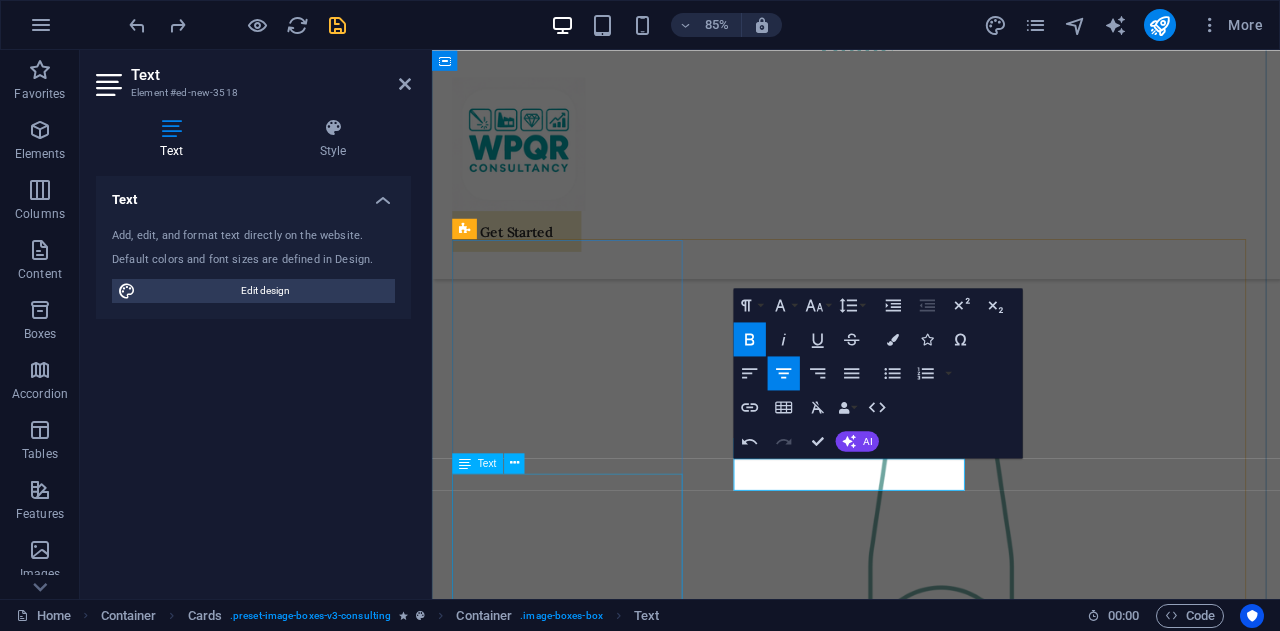 type 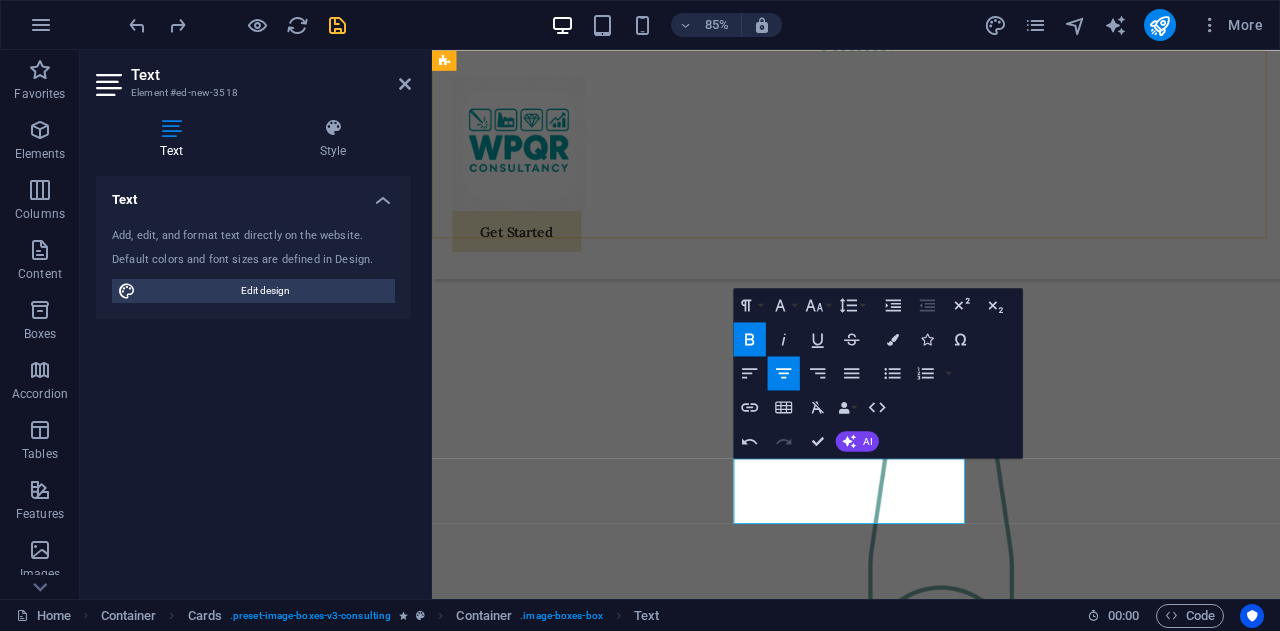 click on "Get Started" at bounding box center (931, 184) 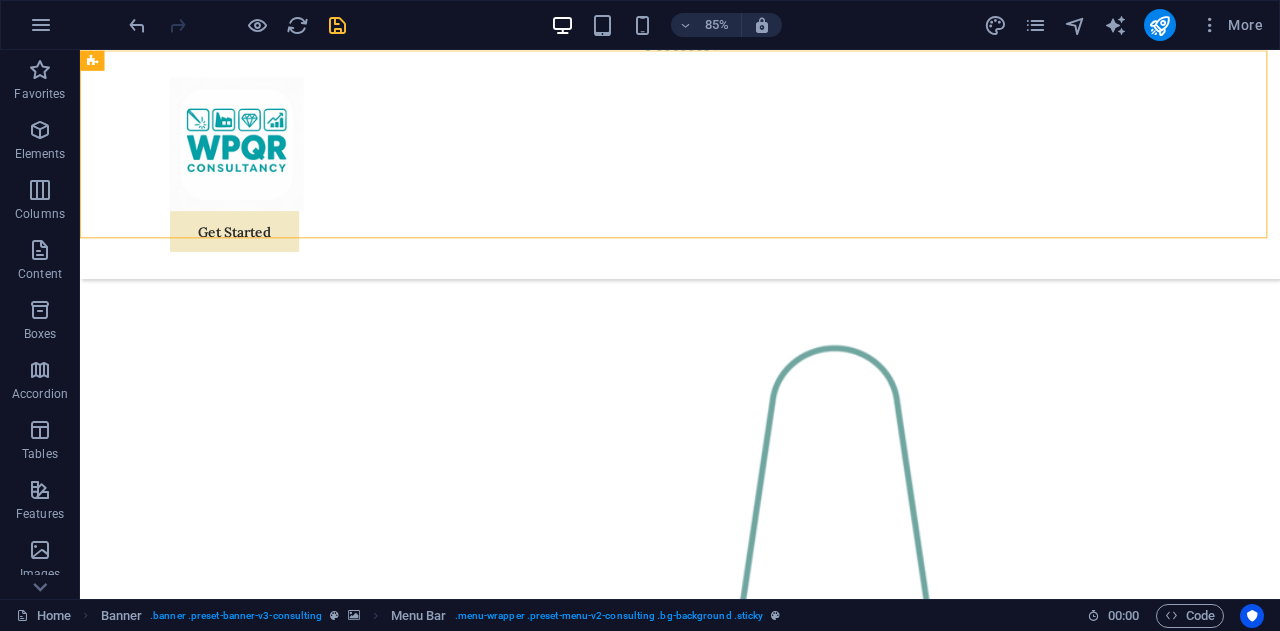 scroll, scrollTop: 1721, scrollLeft: 0, axis: vertical 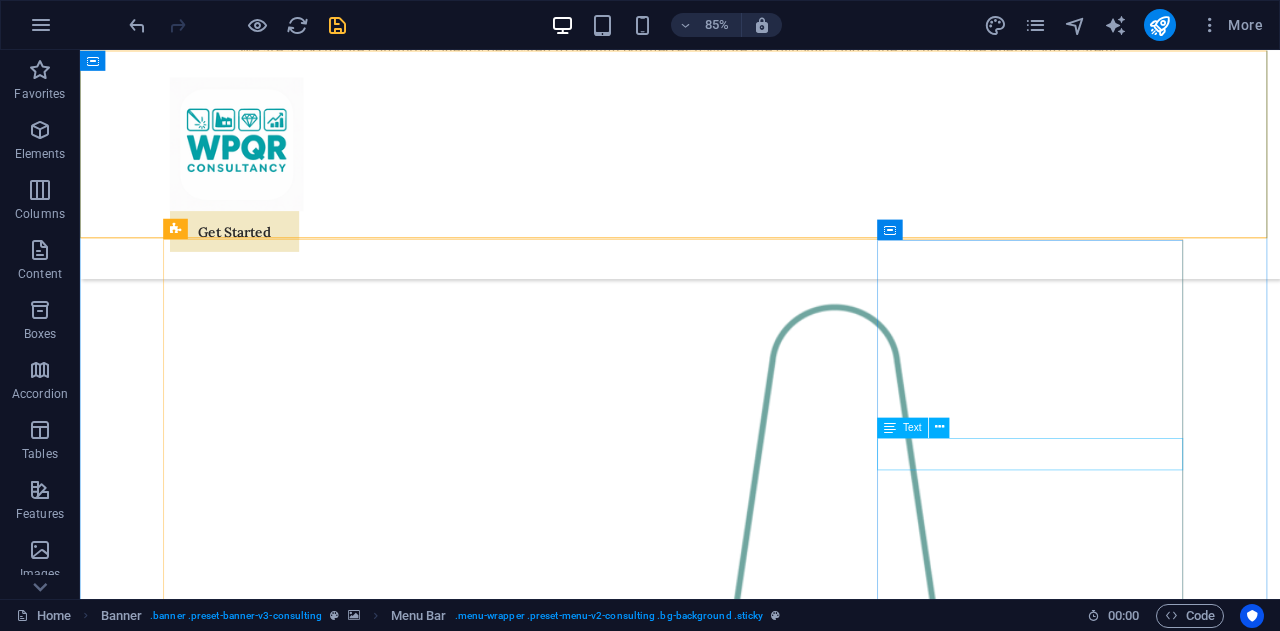 click on "Audit" at bounding box center (366, 3137) 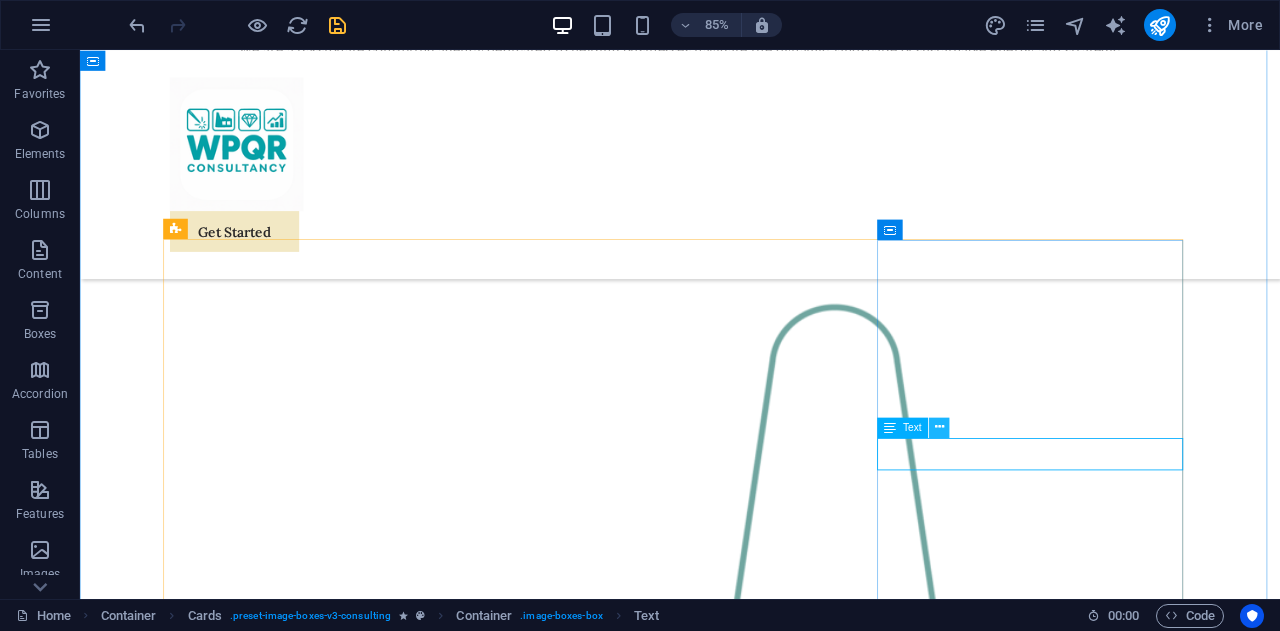 click at bounding box center (939, 427) 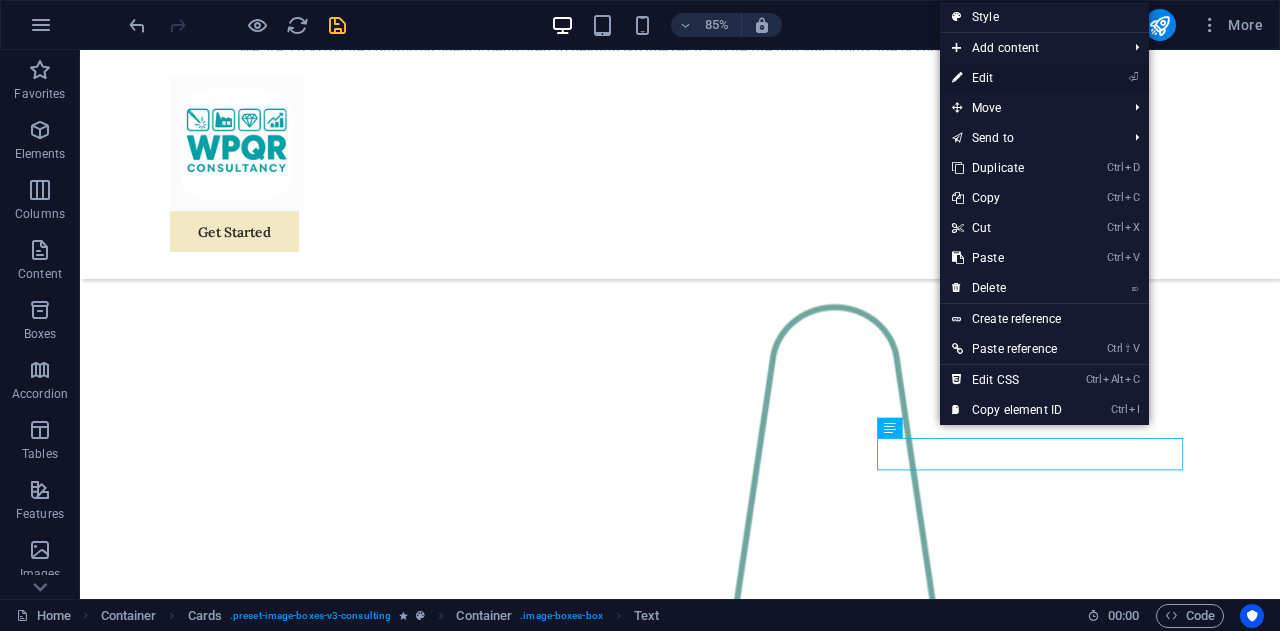 click on "⏎  Edit" at bounding box center (1007, 78) 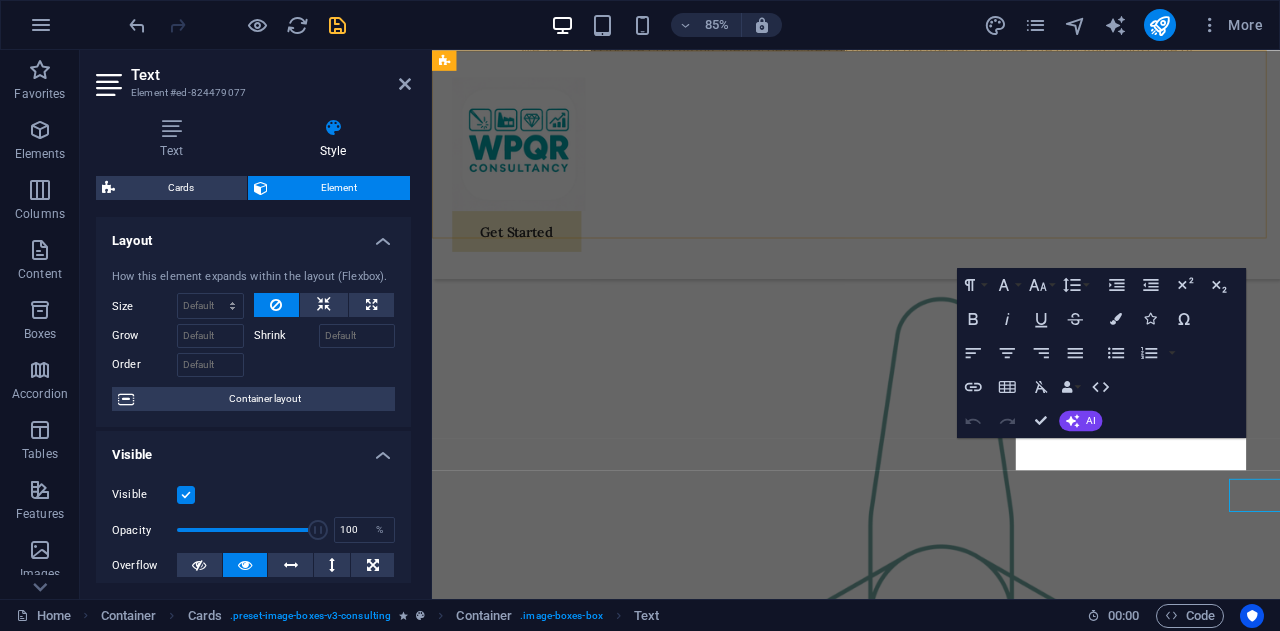 scroll, scrollTop: 1672, scrollLeft: 0, axis: vertical 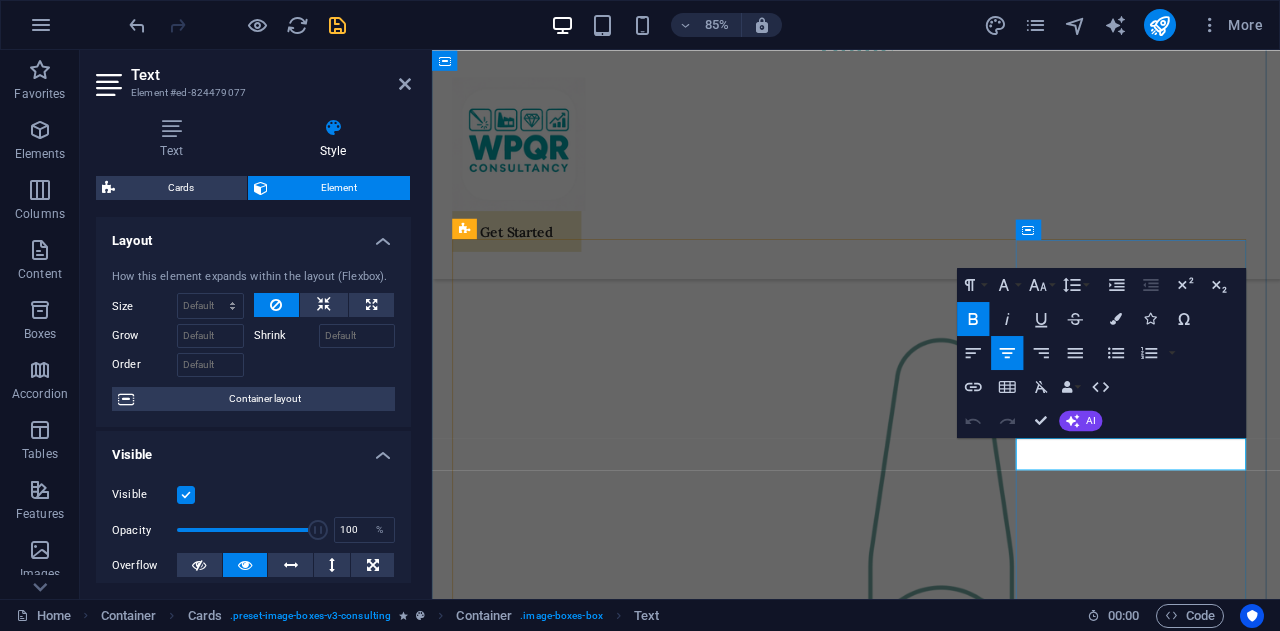 drag, startPoint x: 1324, startPoint y: 531, endPoint x: 1105, endPoint y: 539, distance: 219.14607 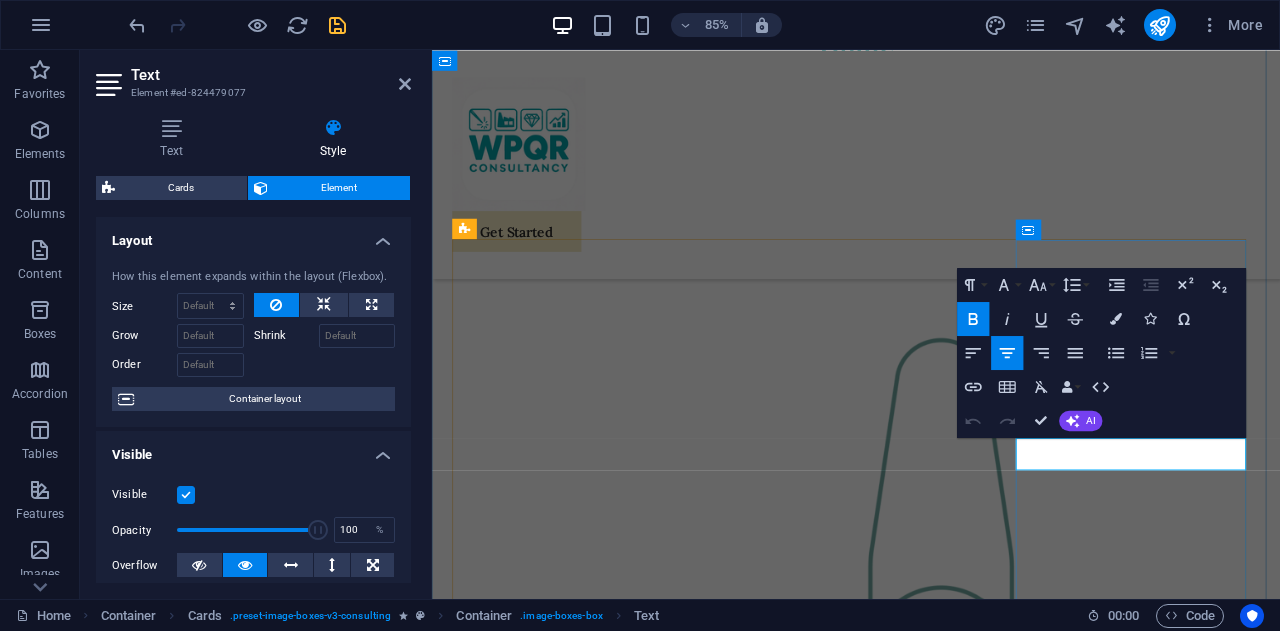 click on "Home Consulting Projects  Certifications Contact Us Welding Engineer  Our Sustainable Advisor specializes in sustainable energy solutions, guiding clients toward eco-friendly and successful practices. Drop content here or  Add elements  Paste clipboard Product Development Business Analyst Our Business Analyst extracts insights from data, helping clients make informed decisions and optimize strategies. Drop content here or  Add elements  Paste clipboard Audit Strategy Consultant Our Strategy Consultant crafts innovative plans and strategy to drive growth and profitability for clients world wide." at bounding box center [931, 2479] 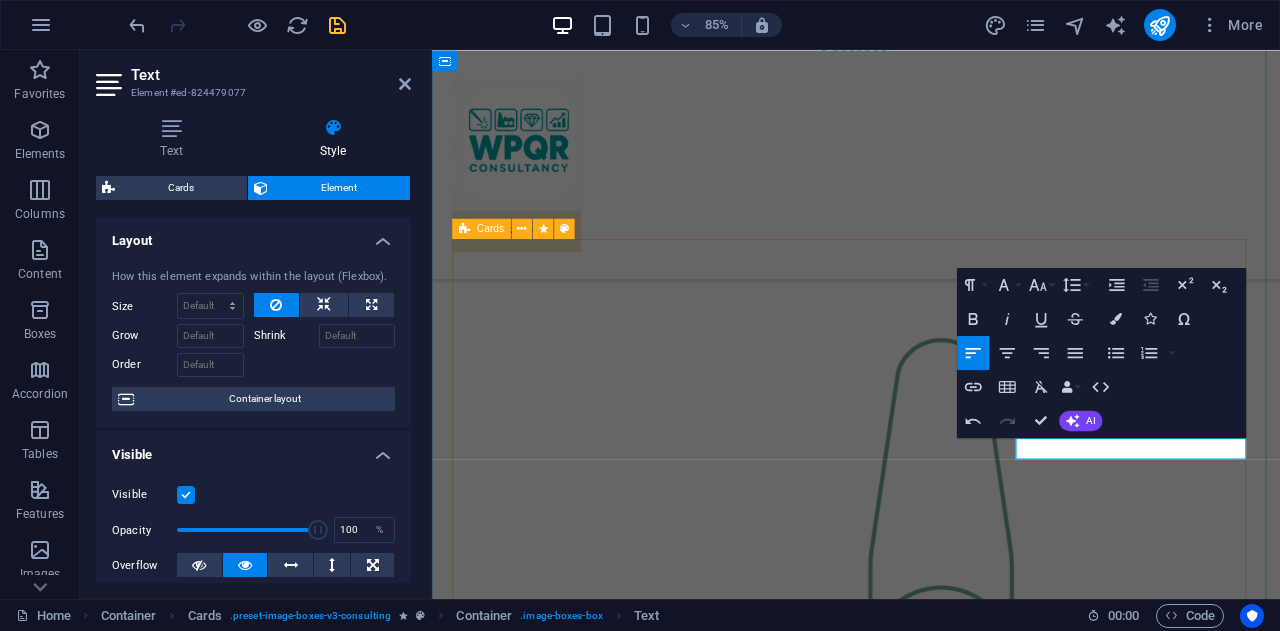 type 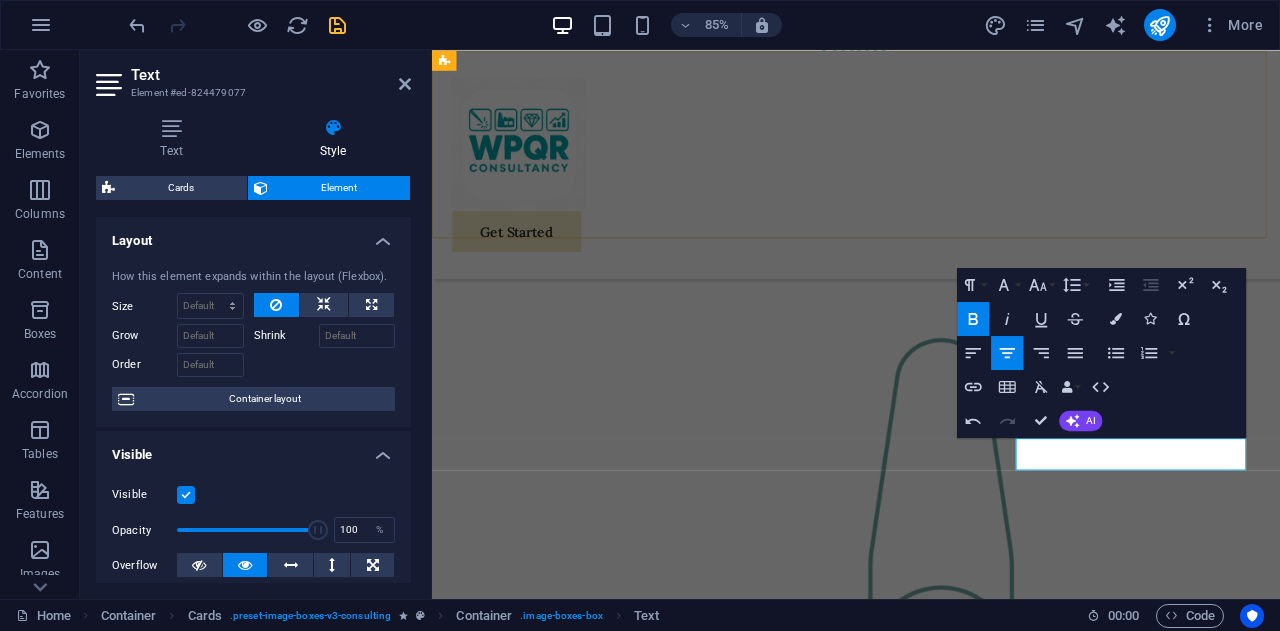 click on "Get Started" at bounding box center (931, 184) 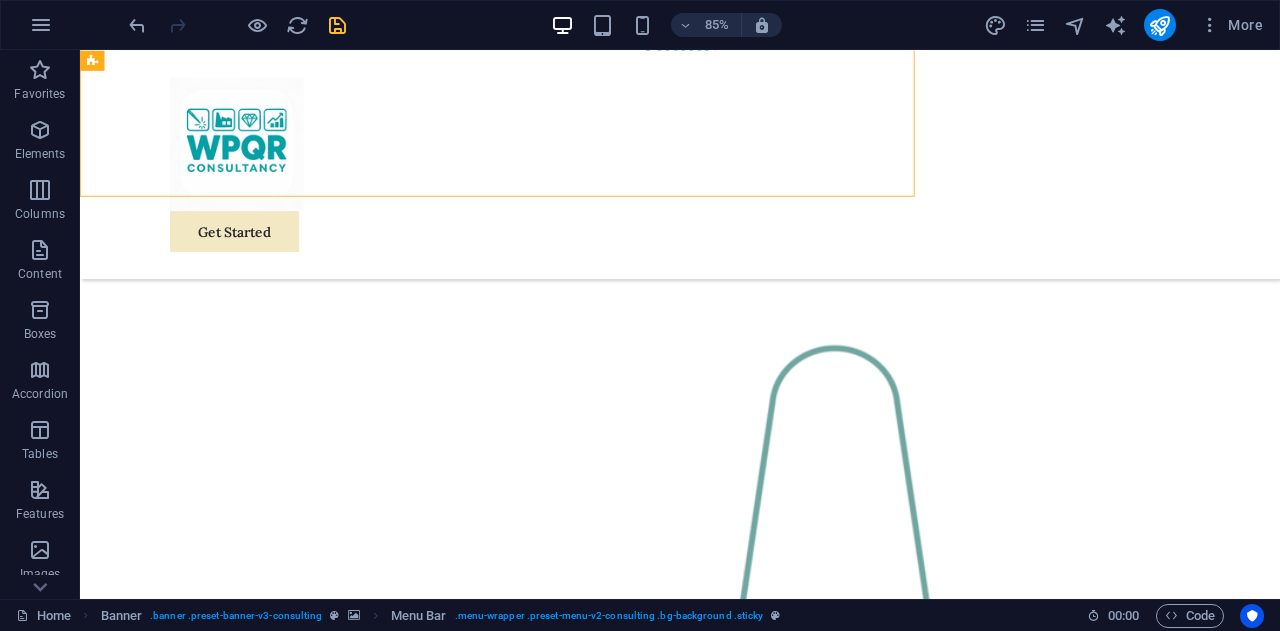 scroll, scrollTop: 1721, scrollLeft: 0, axis: vertical 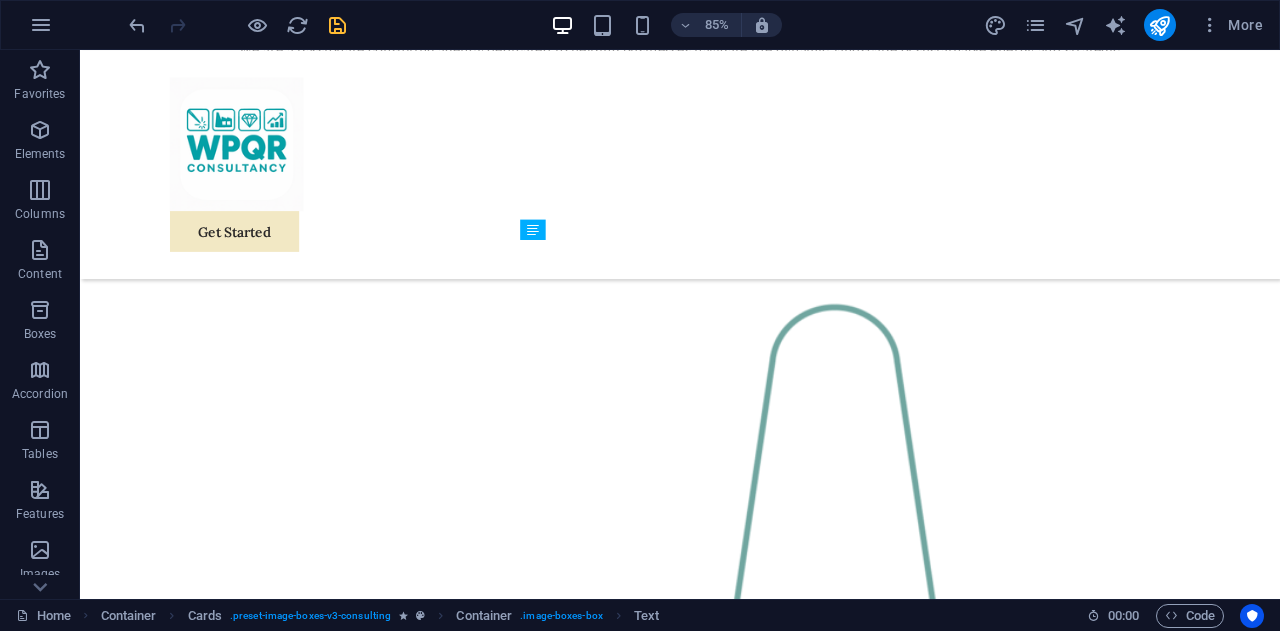 drag, startPoint x: 747, startPoint y: 545, endPoint x: 747, endPoint y: 517, distance: 28 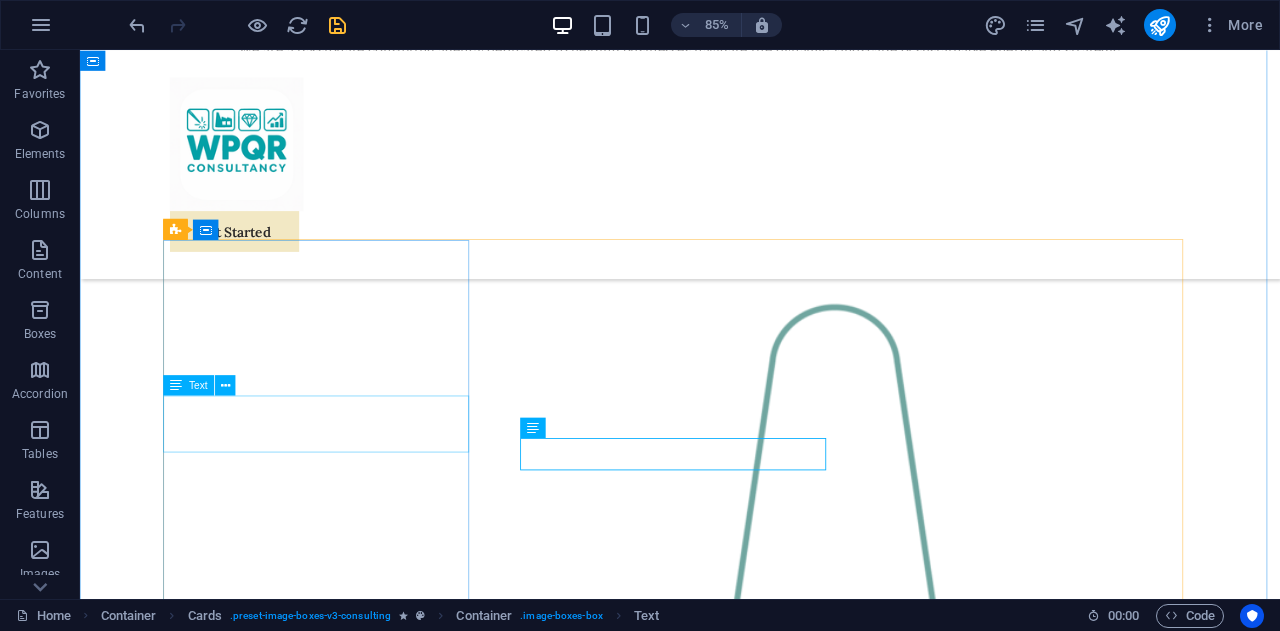 click on "Welding Engineer" at bounding box center (366, 2276) 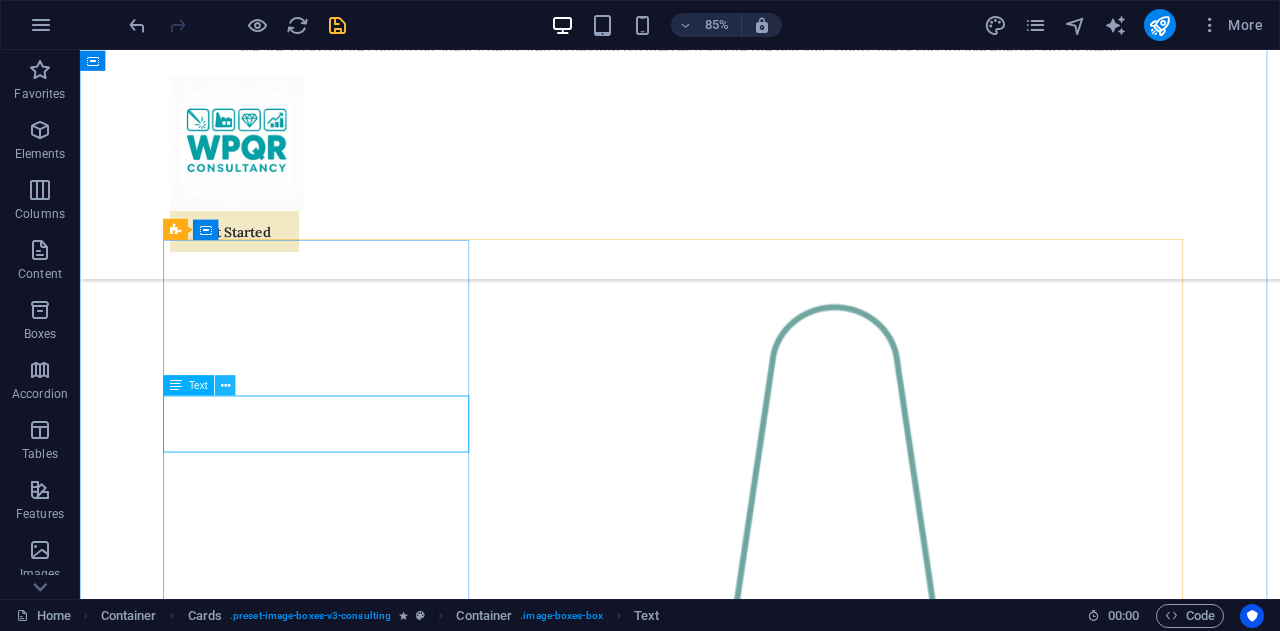 click at bounding box center [225, 385] 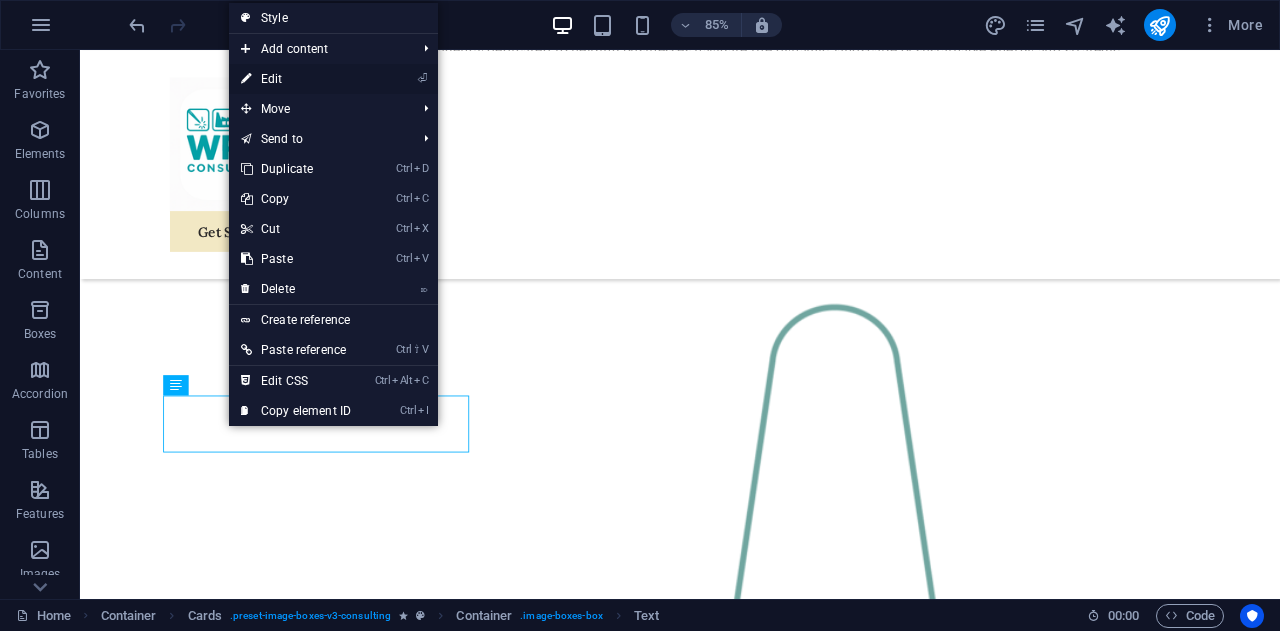 click on "⏎  Edit" at bounding box center [296, 79] 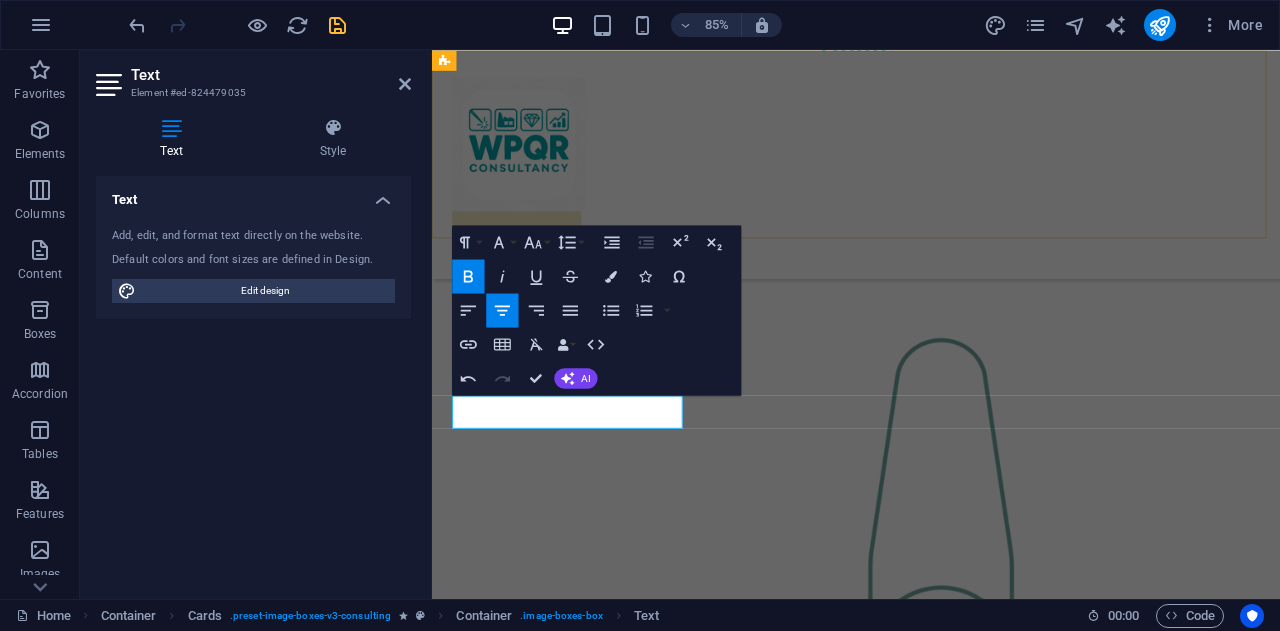 click on "Get Started" at bounding box center [931, 184] 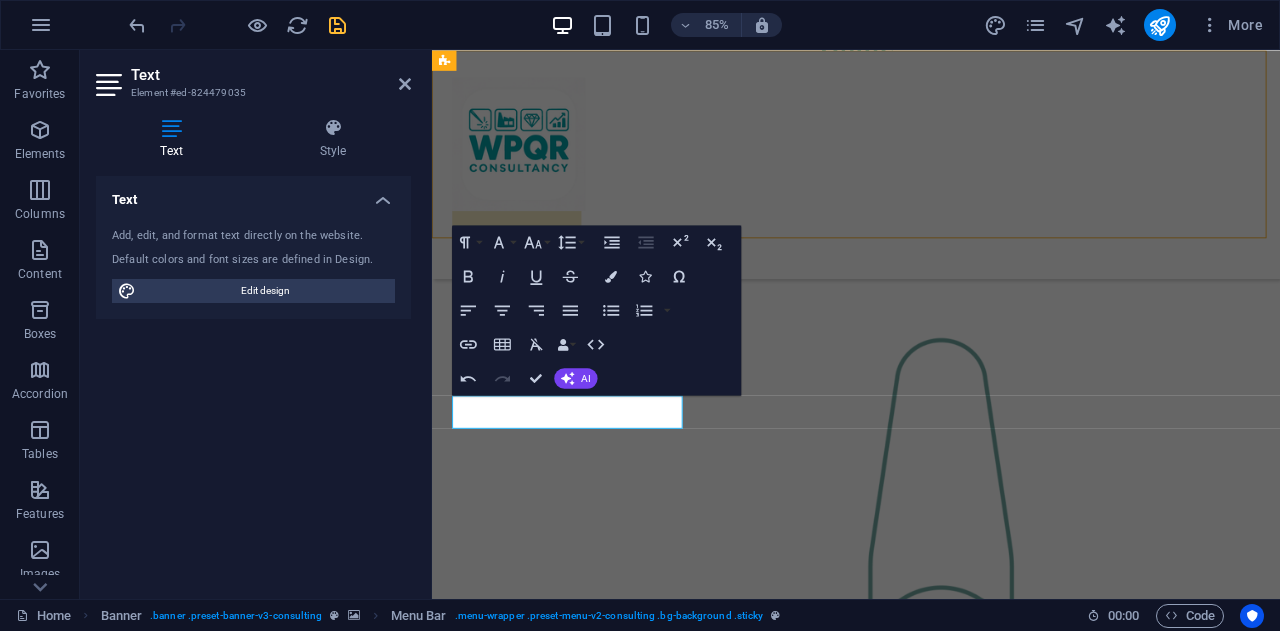 scroll, scrollTop: 1721, scrollLeft: 0, axis: vertical 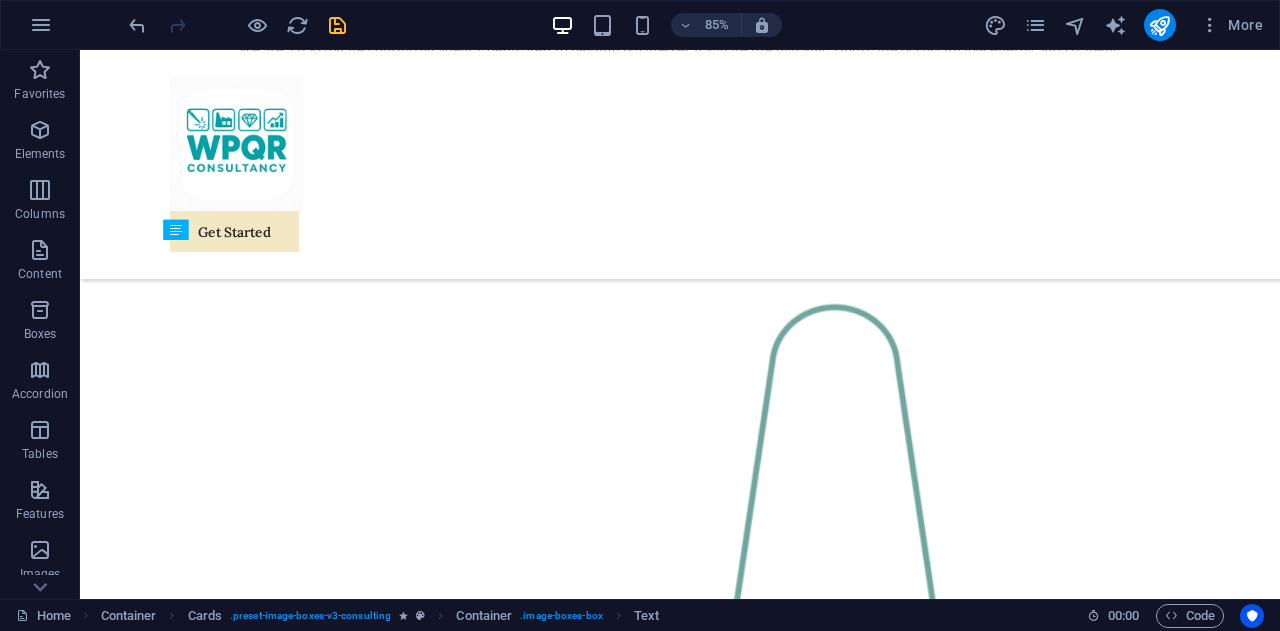 drag, startPoint x: 374, startPoint y: 457, endPoint x: 376, endPoint y: 506, distance: 49.0408 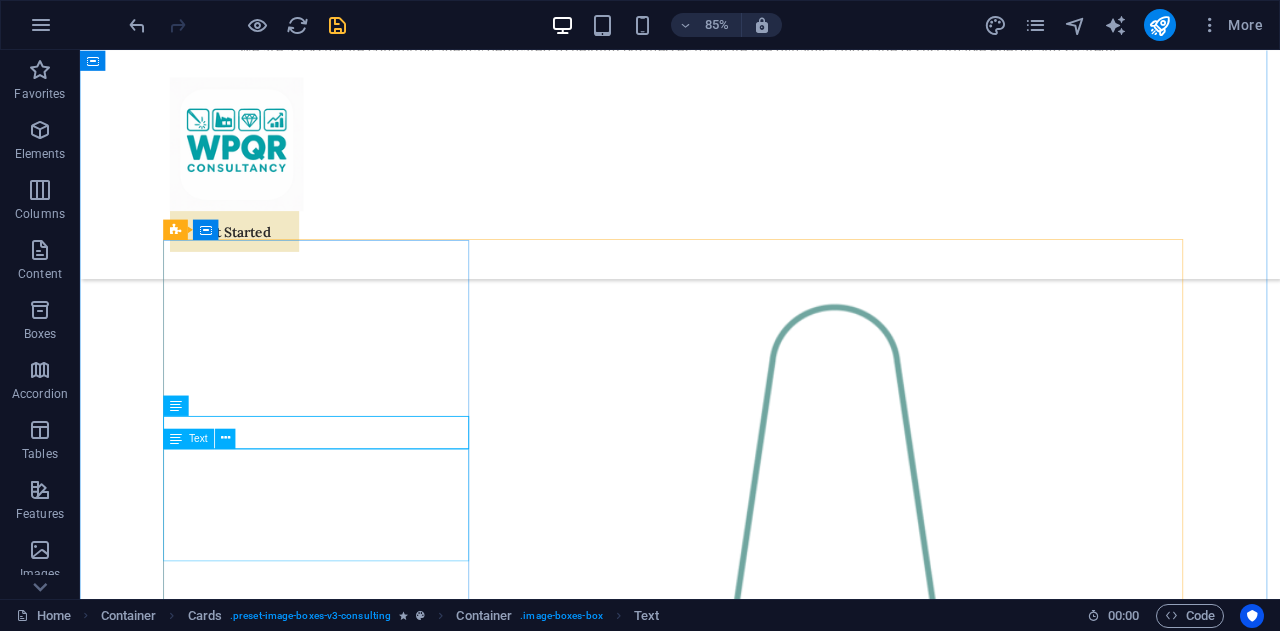 click on "Our Sustainable Advisor specializes in sustainable energy solutions, guiding clients toward eco-friendly and successful practices." at bounding box center [366, 2371] 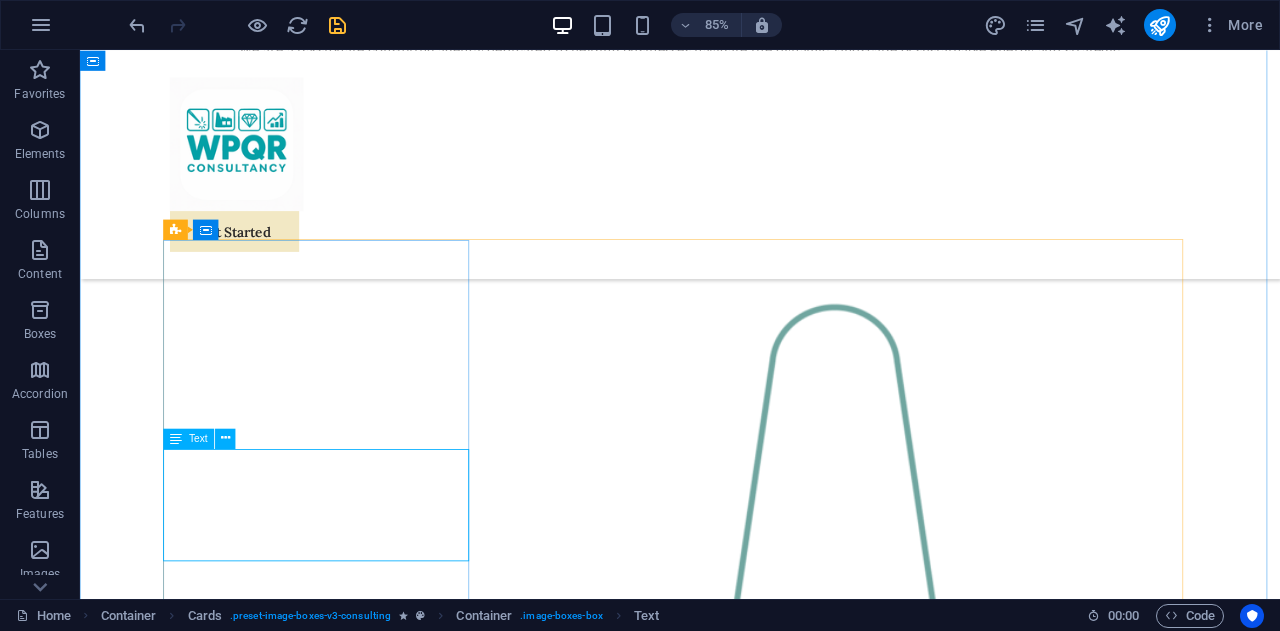 drag, startPoint x: 305, startPoint y: 492, endPoint x: 255, endPoint y: 615, distance: 132.77425 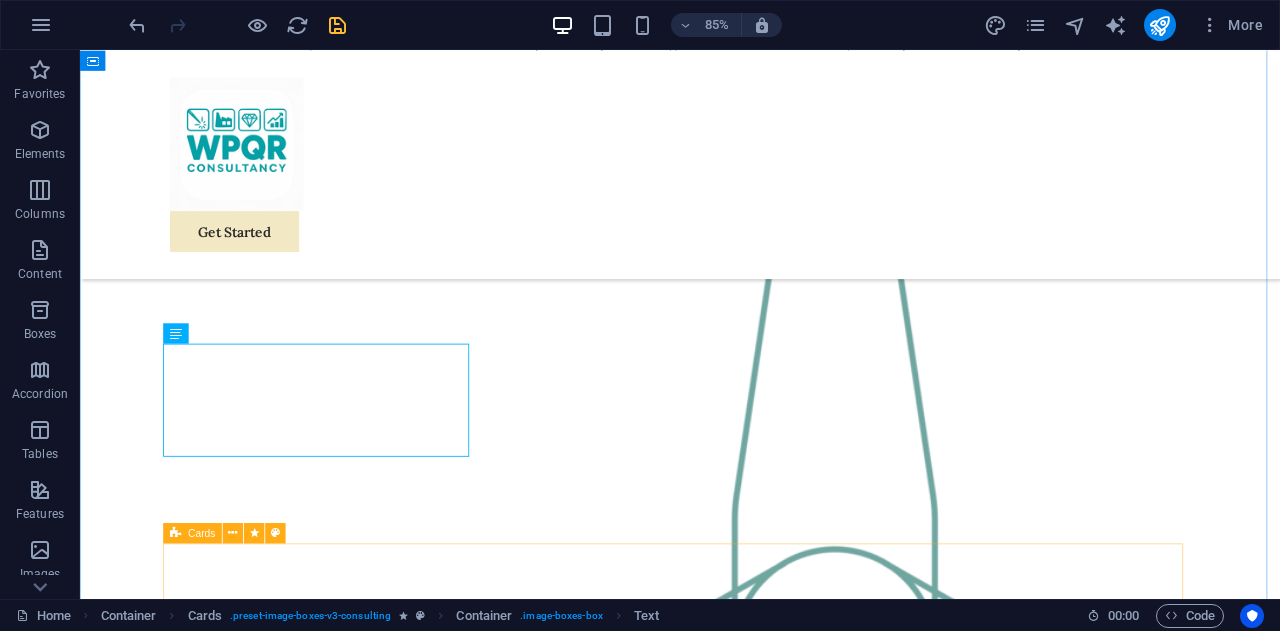 scroll, scrollTop: 1849, scrollLeft: 0, axis: vertical 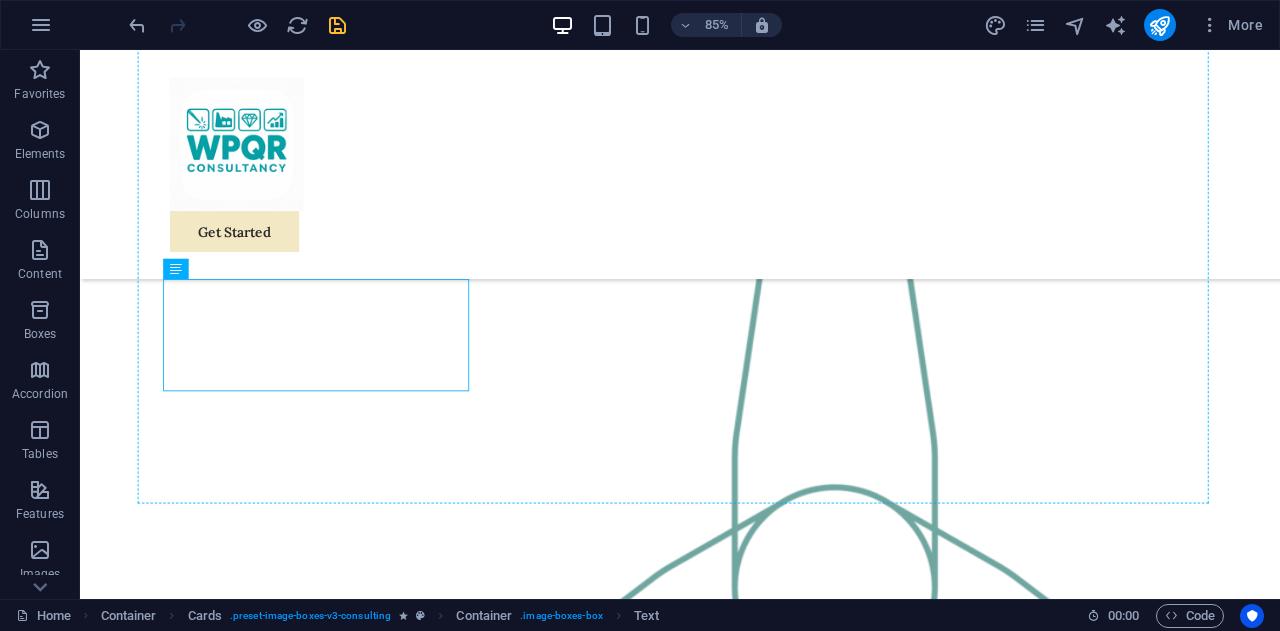 drag, startPoint x: 270, startPoint y: 510, endPoint x: 294, endPoint y: 466, distance: 50.119858 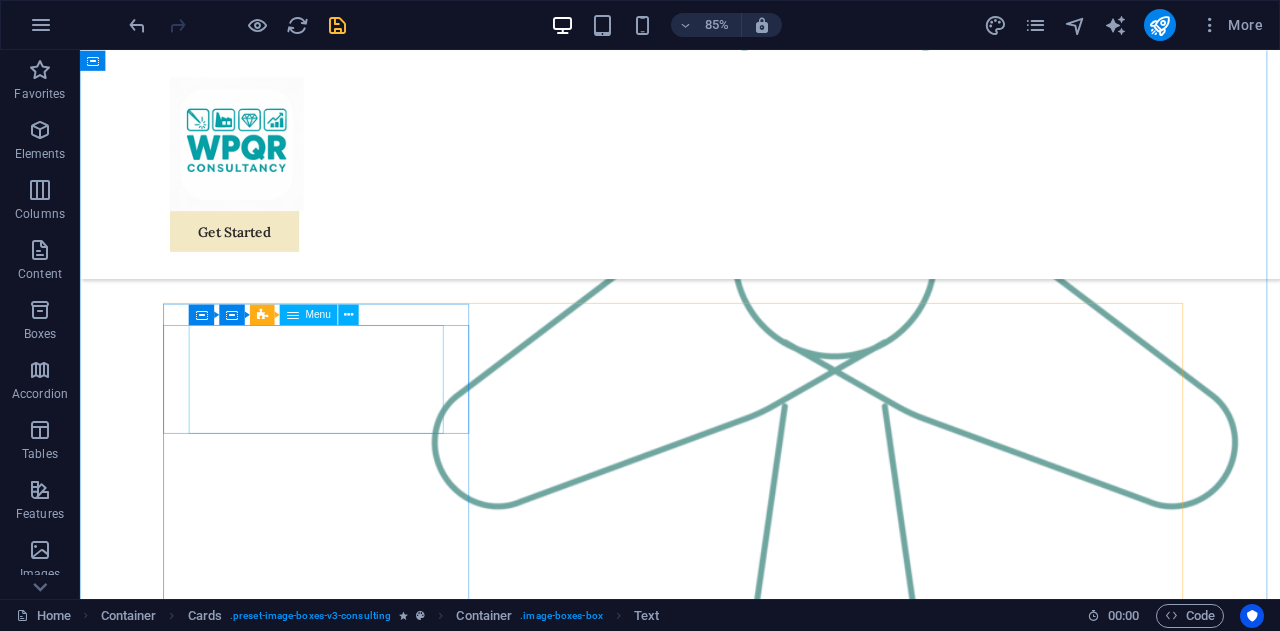 scroll, scrollTop: 2675, scrollLeft: 0, axis: vertical 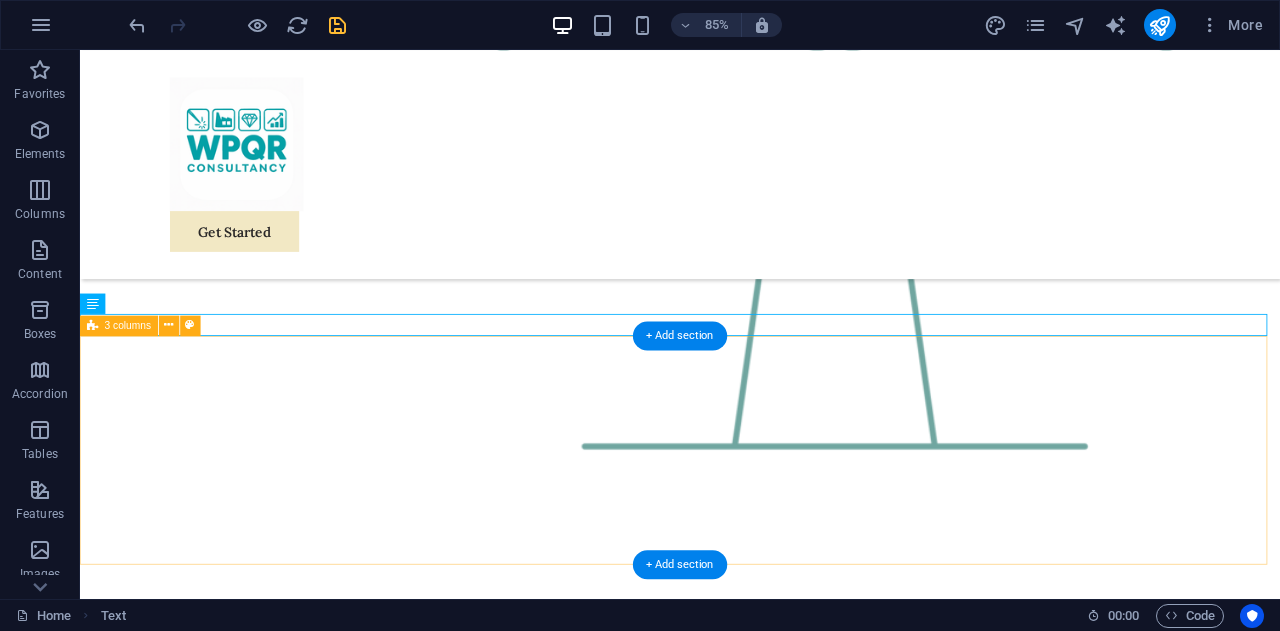 click on "Drop content here or  Add elements  Paste clipboard" at bounding box center [704, 3827] 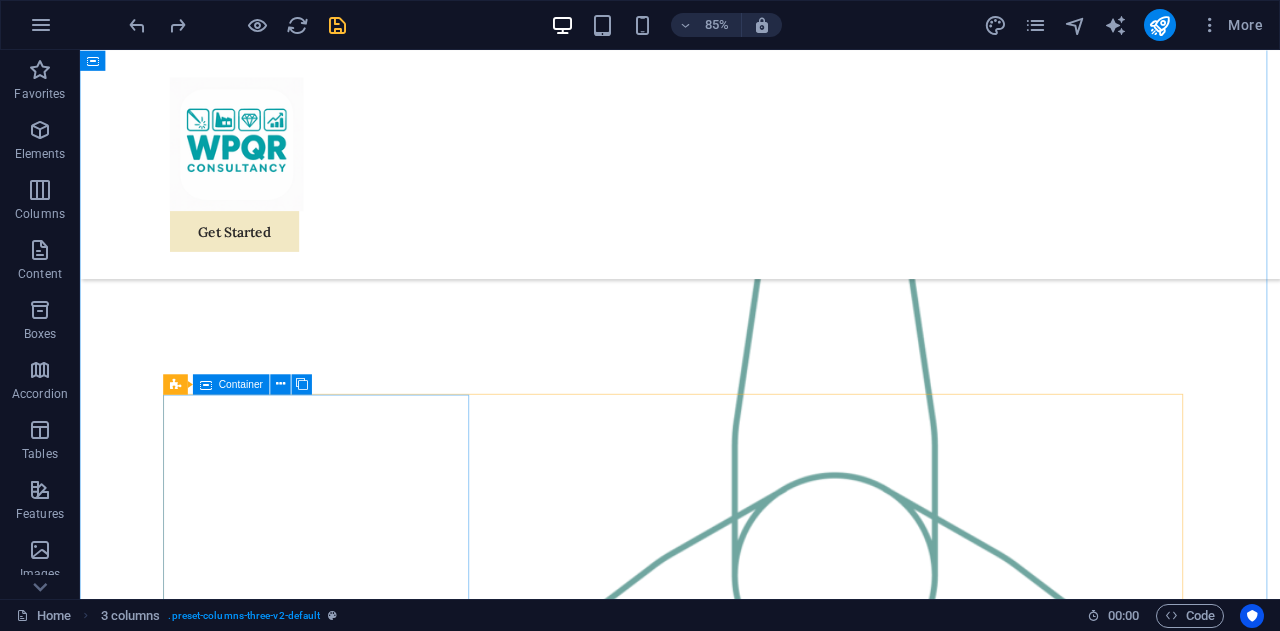 scroll, scrollTop: 1933, scrollLeft: 0, axis: vertical 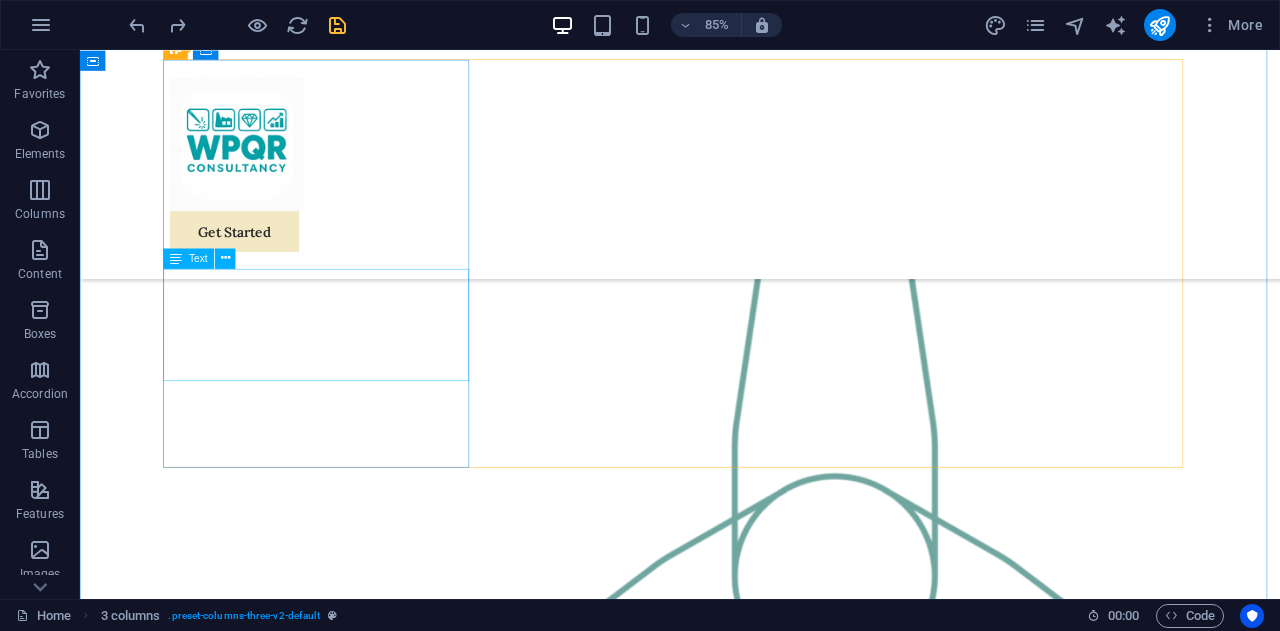click on "Our Sustainable Advisor specializes in sustainable energy solutions, guiding clients toward eco-friendly and successful practices." at bounding box center (366, 2159) 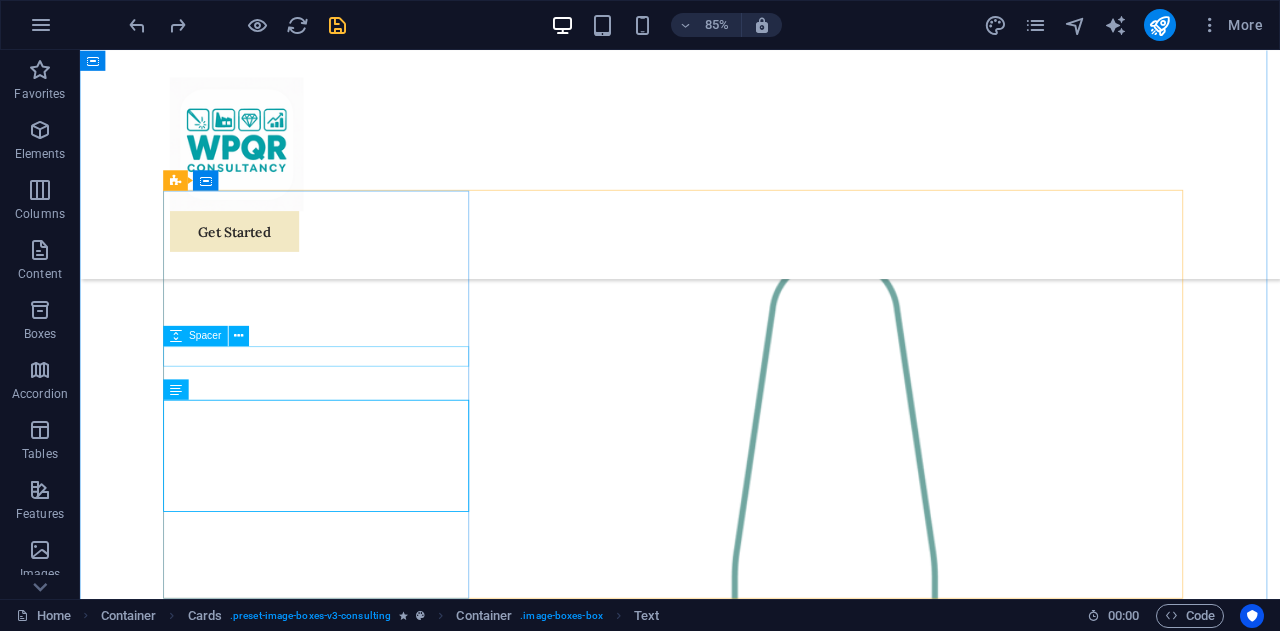 scroll, scrollTop: 1779, scrollLeft: 0, axis: vertical 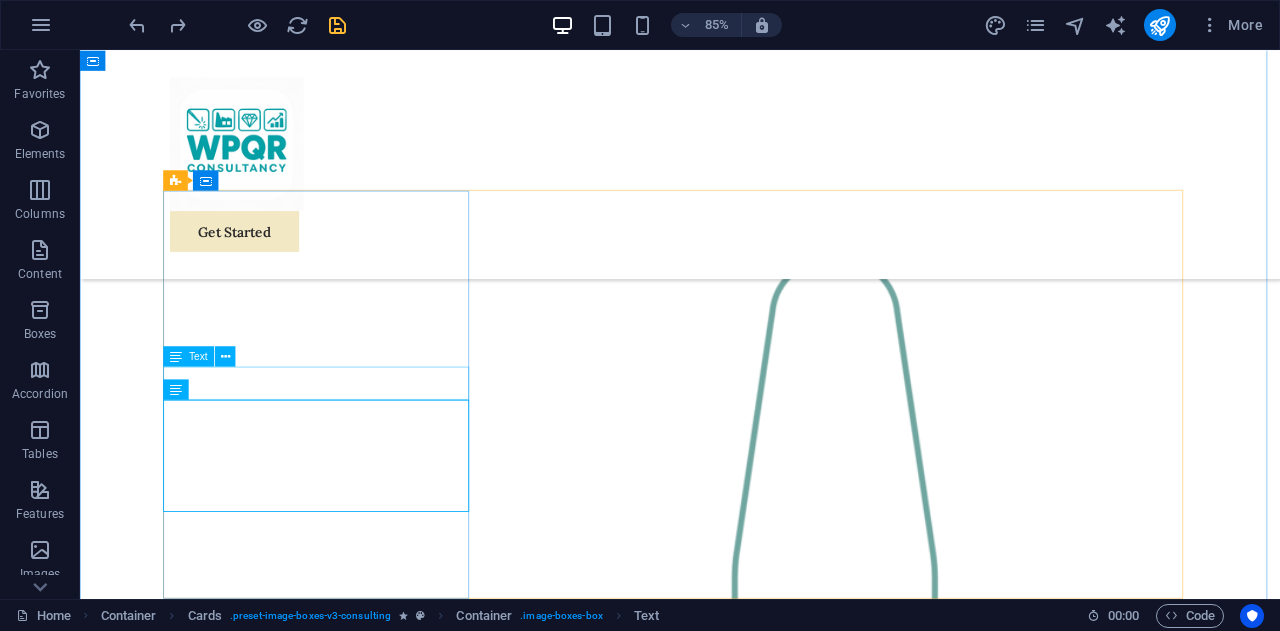 click on "Welding Engineer" at bounding box center [366, 2228] 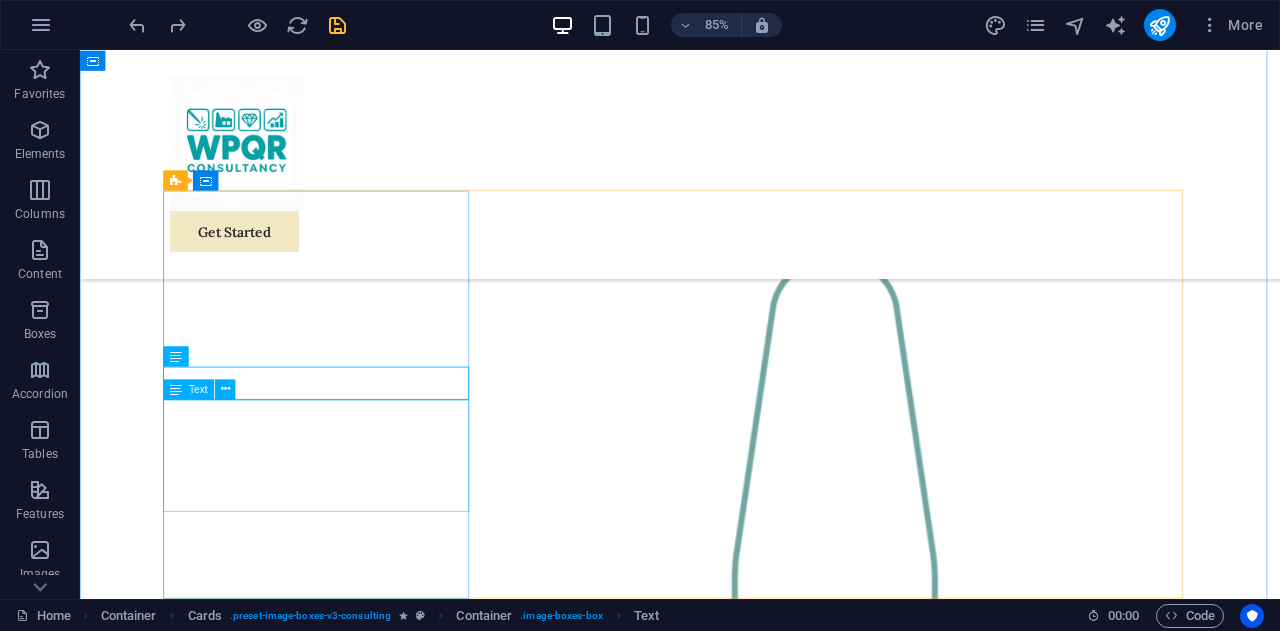 click on "Our Sustainable Advisor specializes in sustainable energy solutions, guiding clients toward eco-friendly and successful practices." at bounding box center [366, 2313] 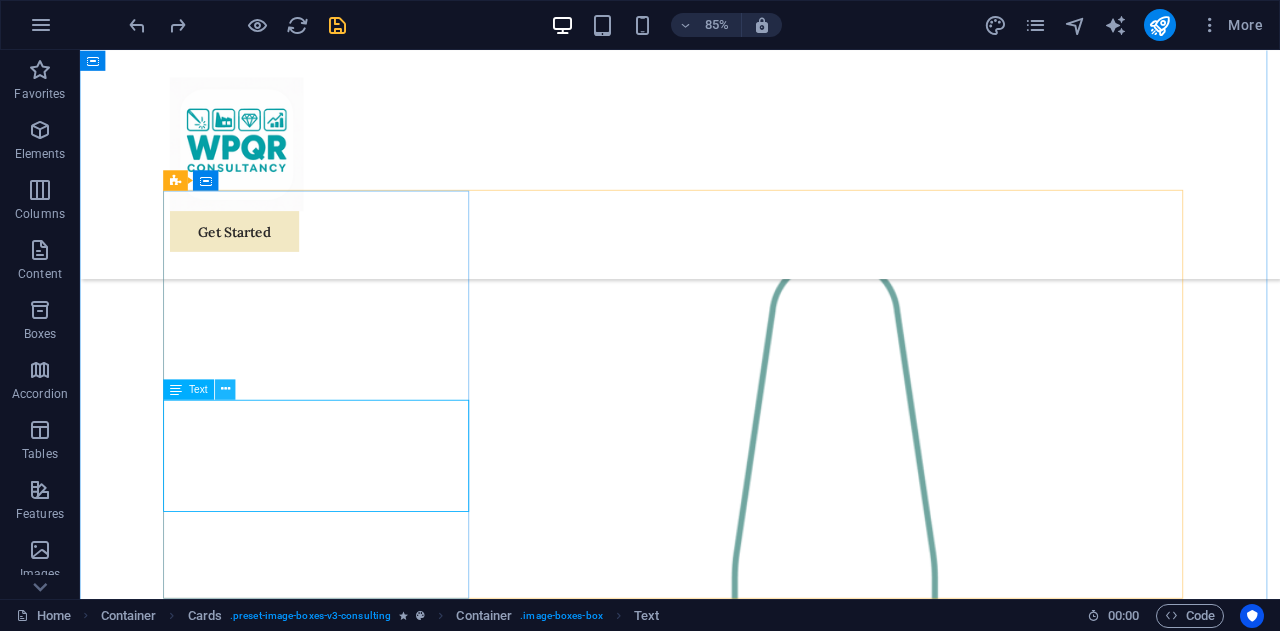 click at bounding box center (225, 389) 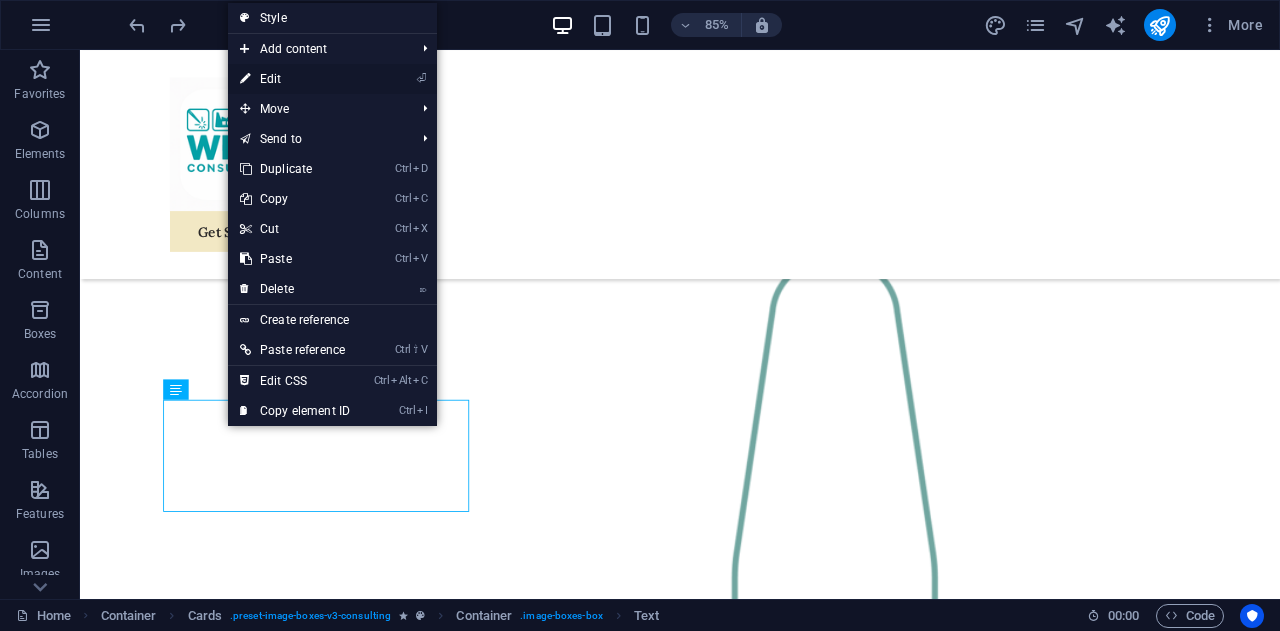 click on "⏎  Edit" at bounding box center [295, 79] 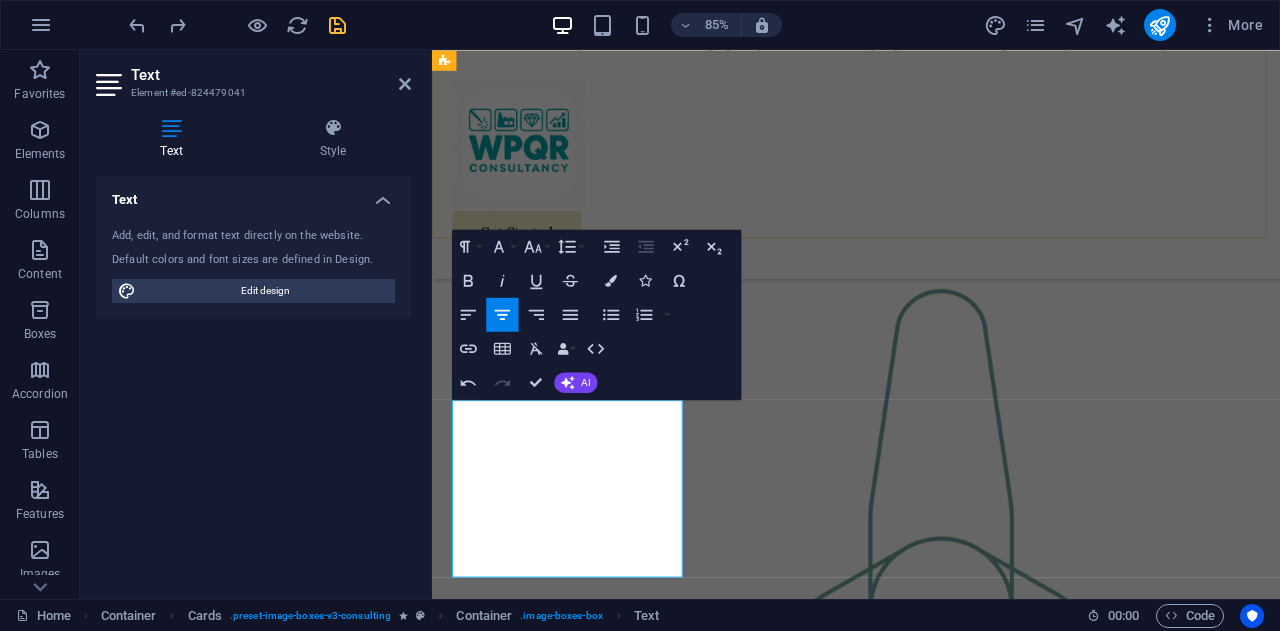 click on "Get Started" at bounding box center [931, 184] 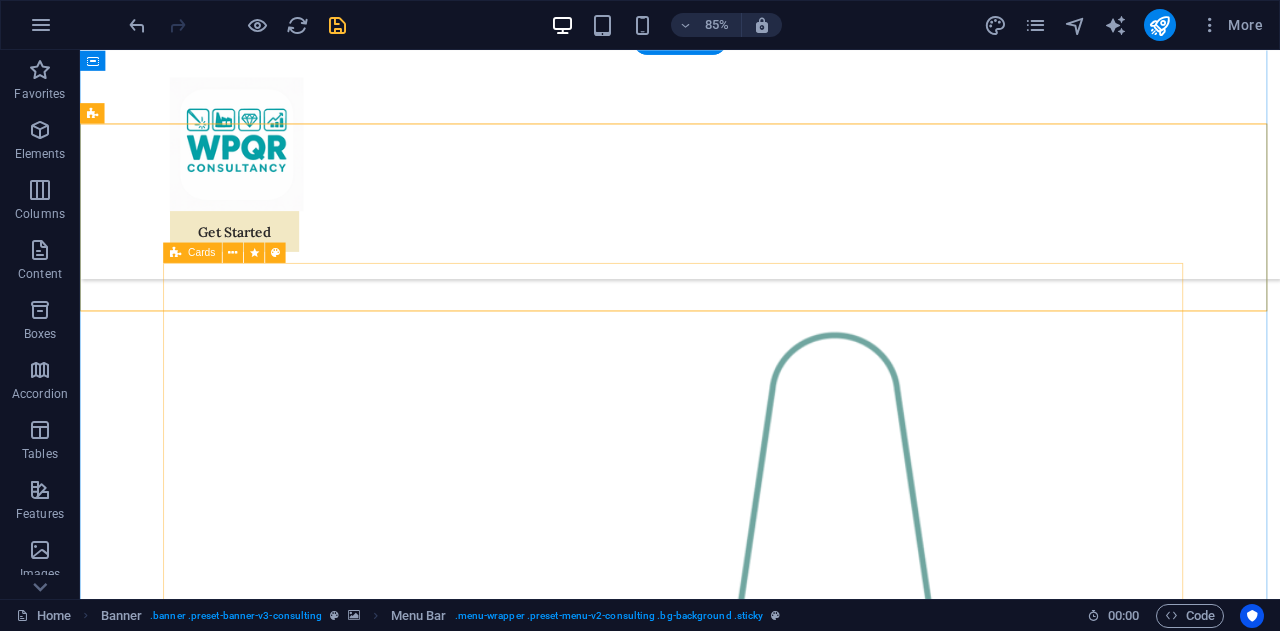 scroll, scrollTop: 1686, scrollLeft: 0, axis: vertical 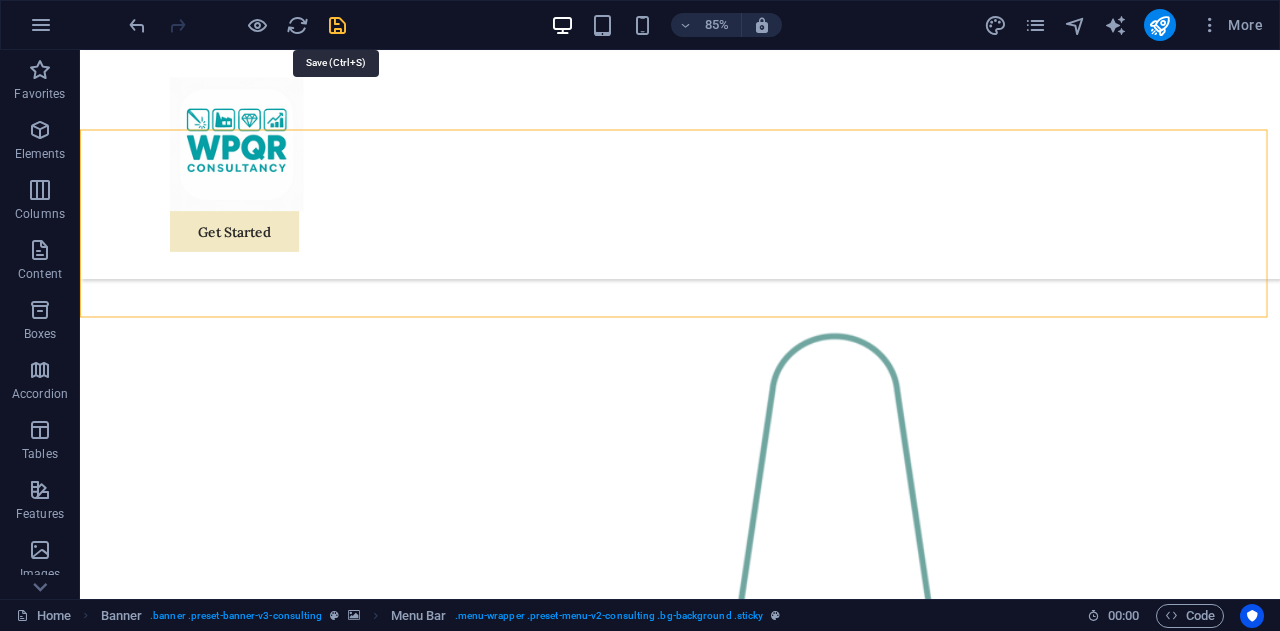 click at bounding box center (337, 25) 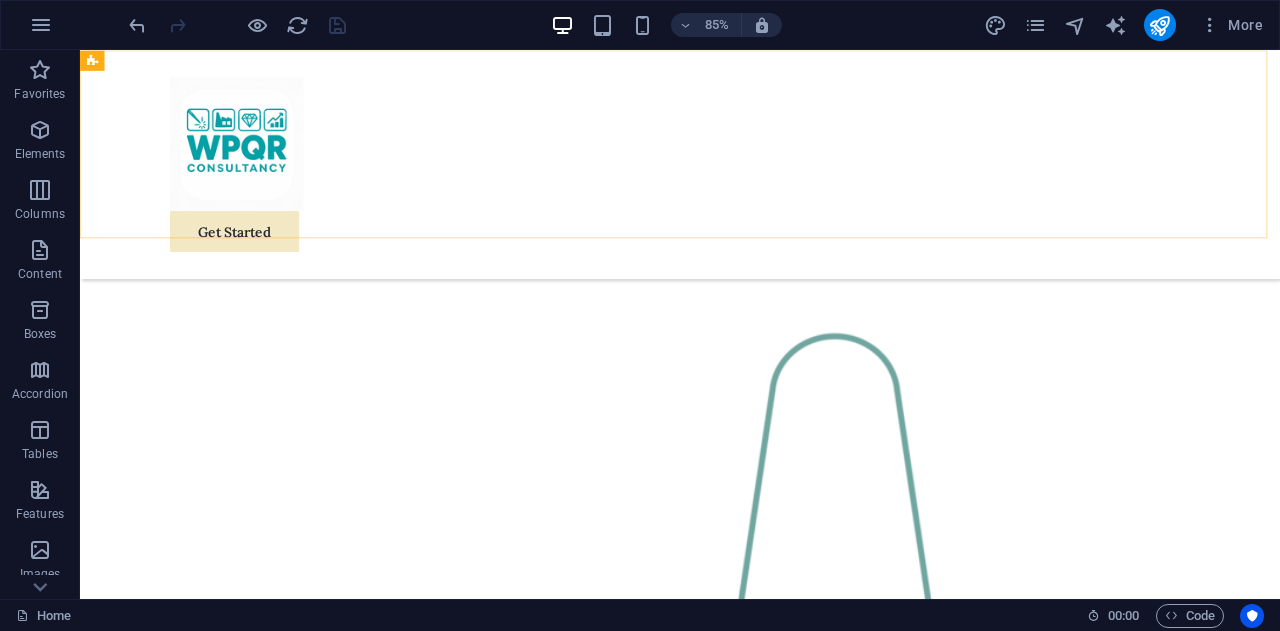 click on "Get Started" at bounding box center [786, 184] 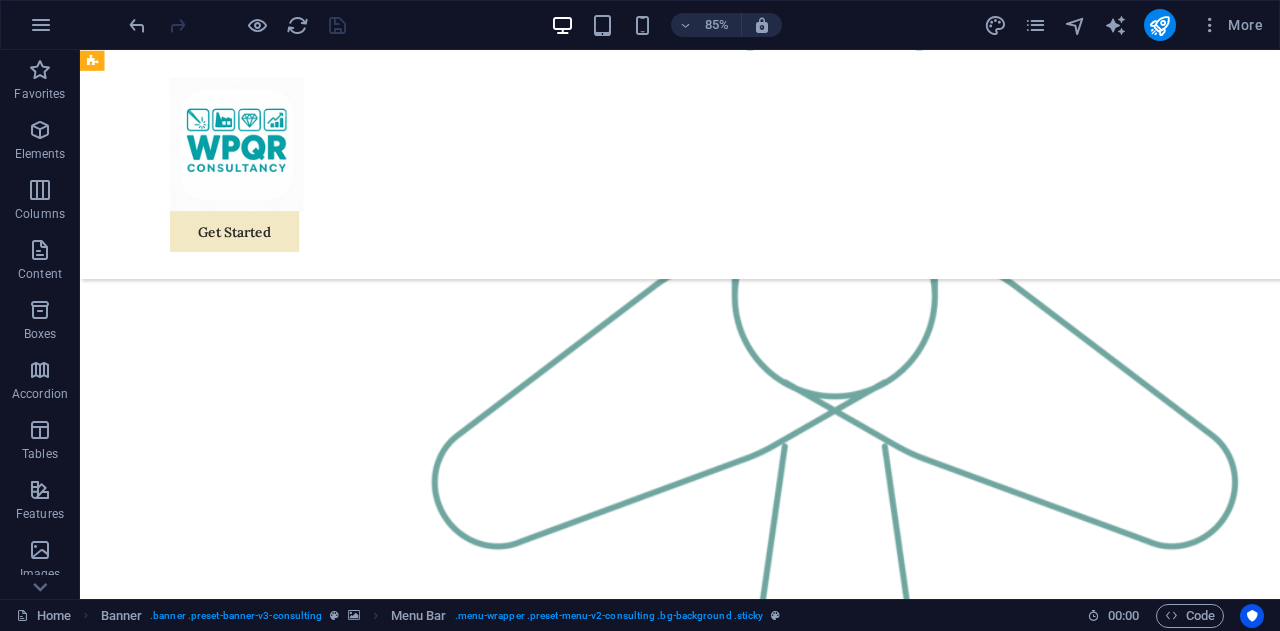 scroll, scrollTop: 2267, scrollLeft: 0, axis: vertical 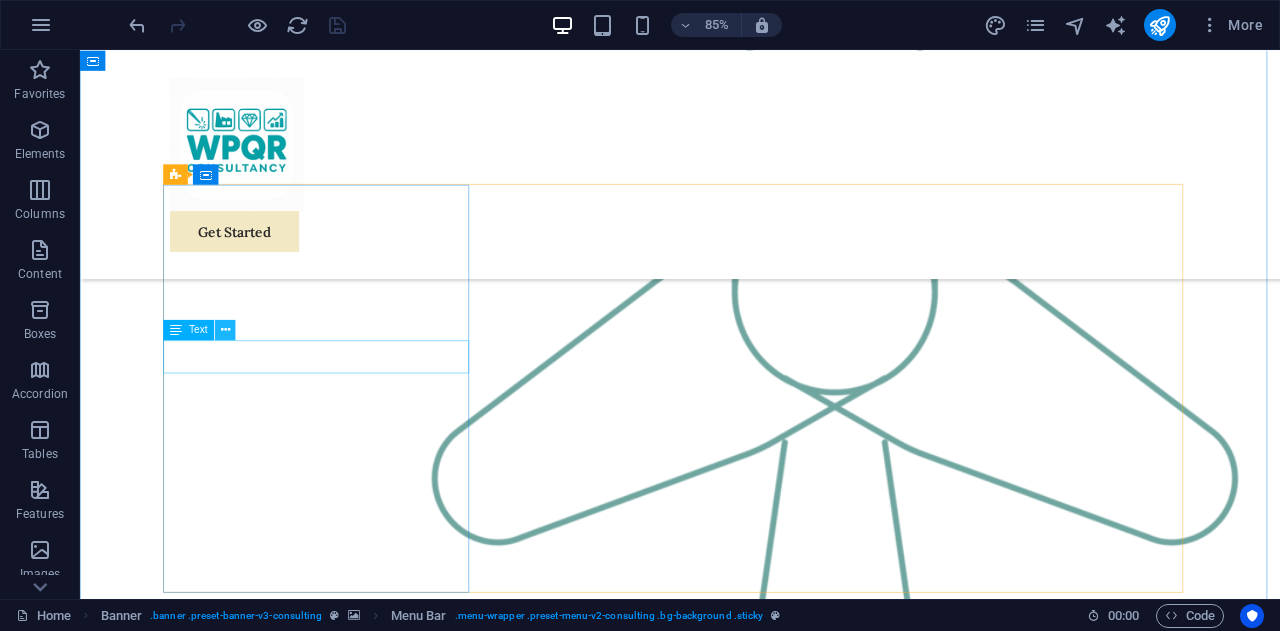click at bounding box center (225, 330) 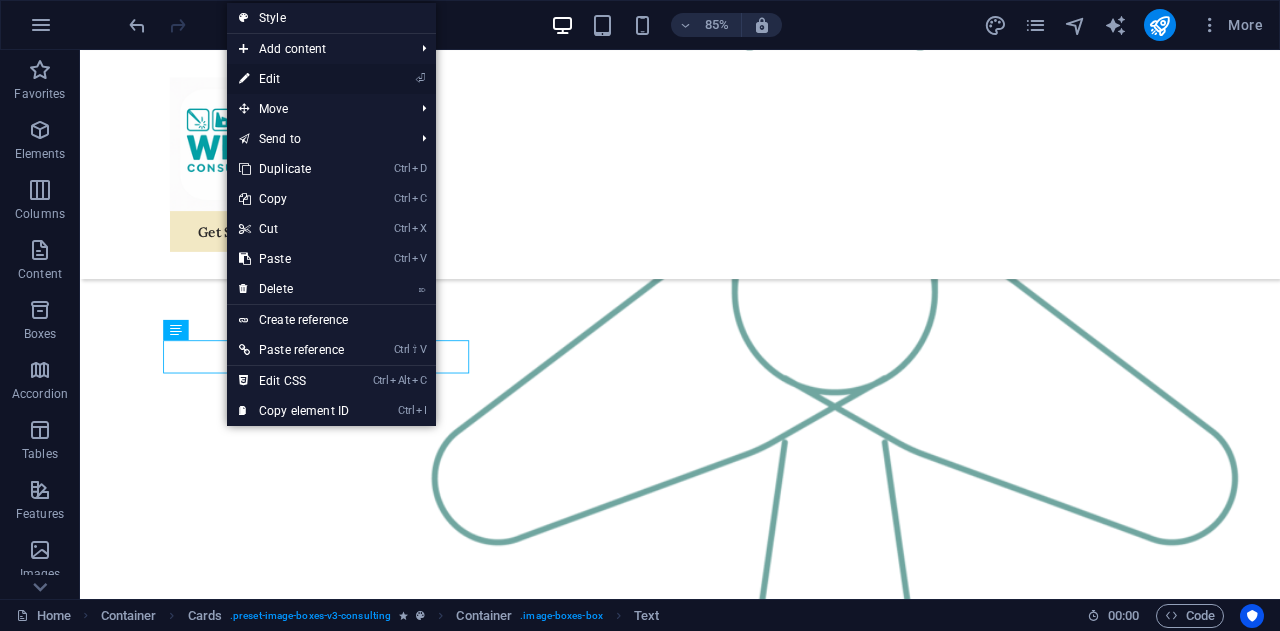 click on "⏎  Edit" at bounding box center (294, 79) 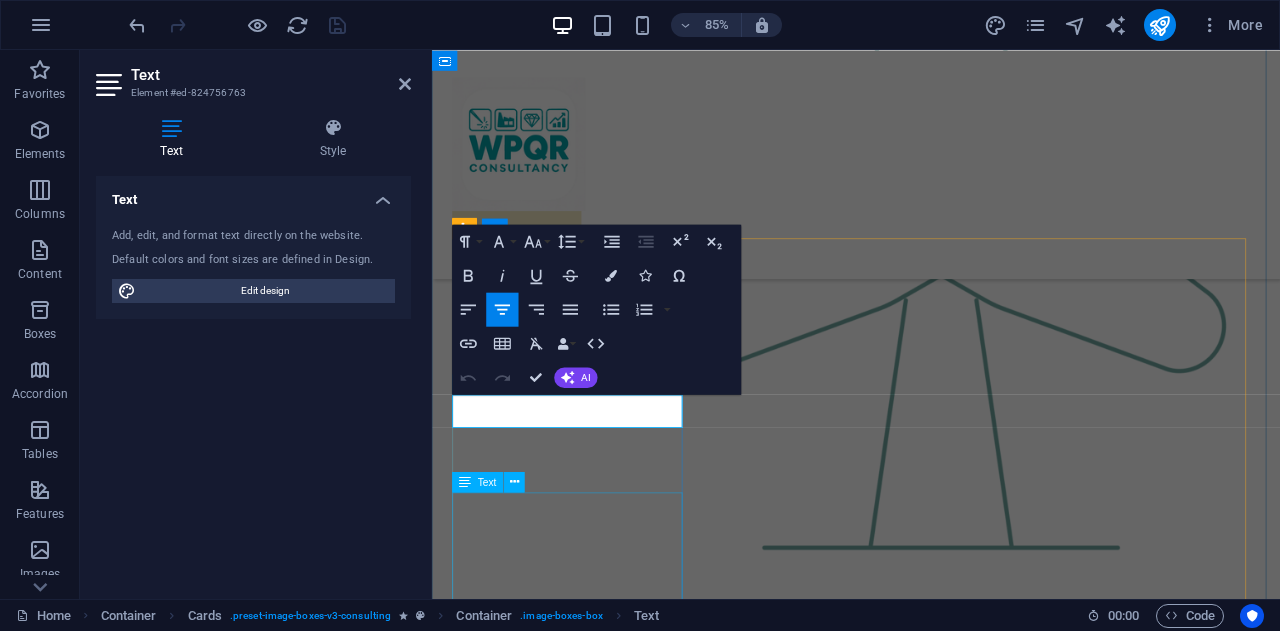 type 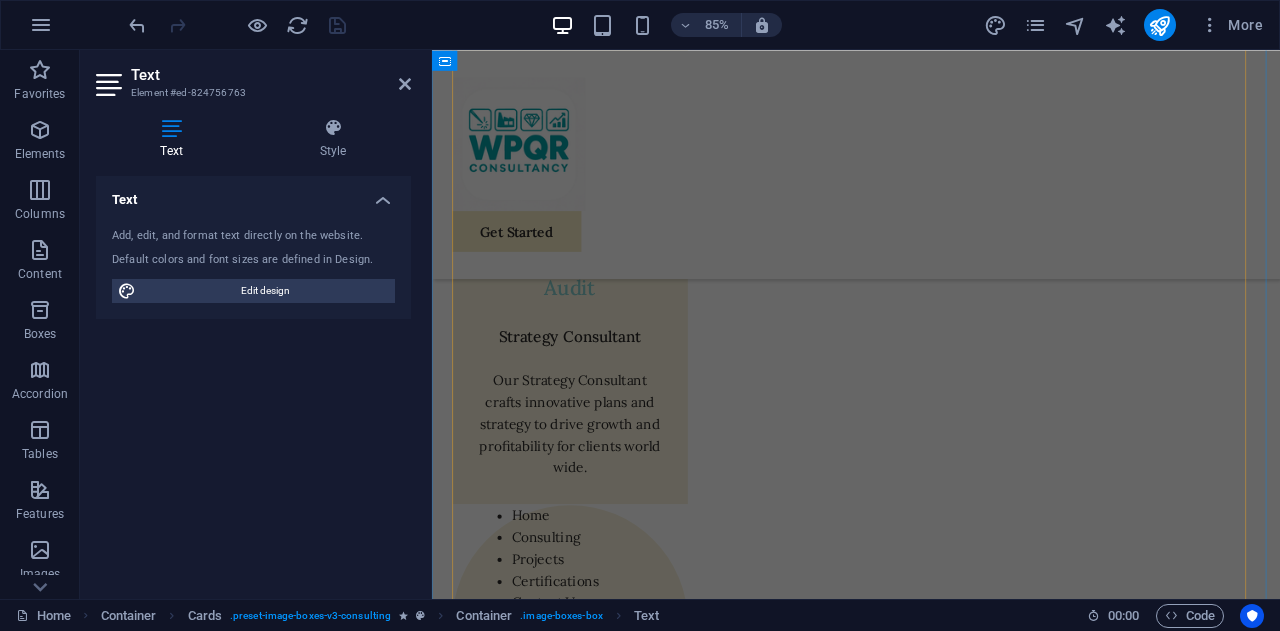scroll, scrollTop: 4324, scrollLeft: 0, axis: vertical 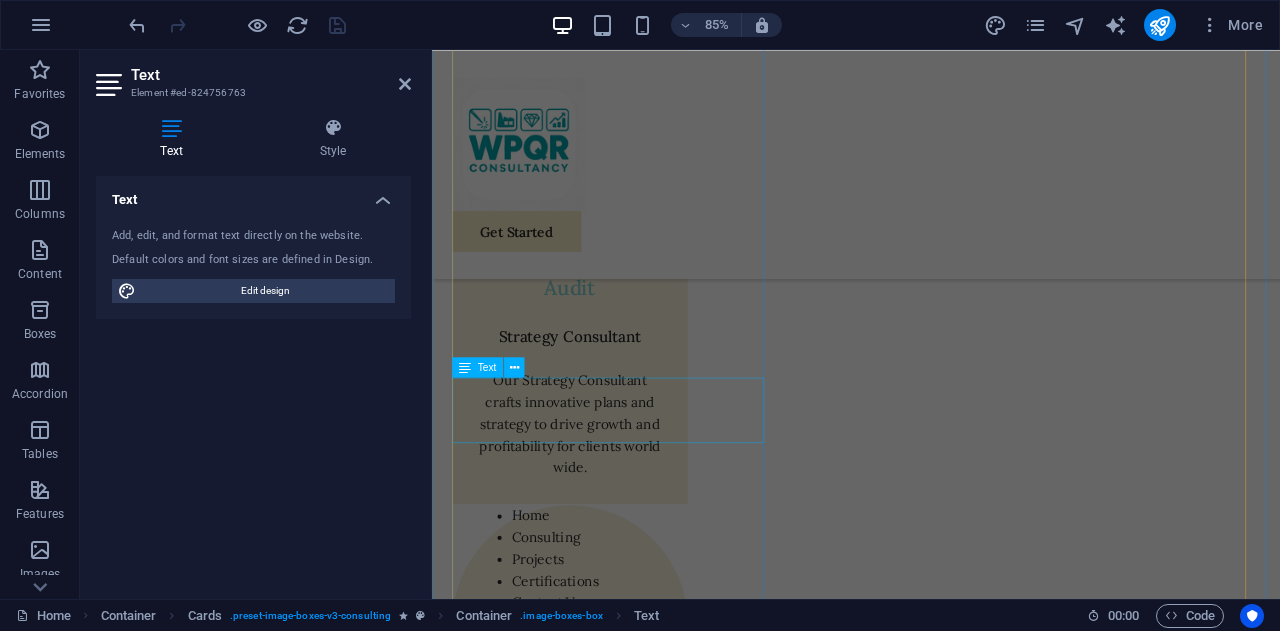 click on "EcoPower Transformation Initiative" at bounding box center [643, 4441] 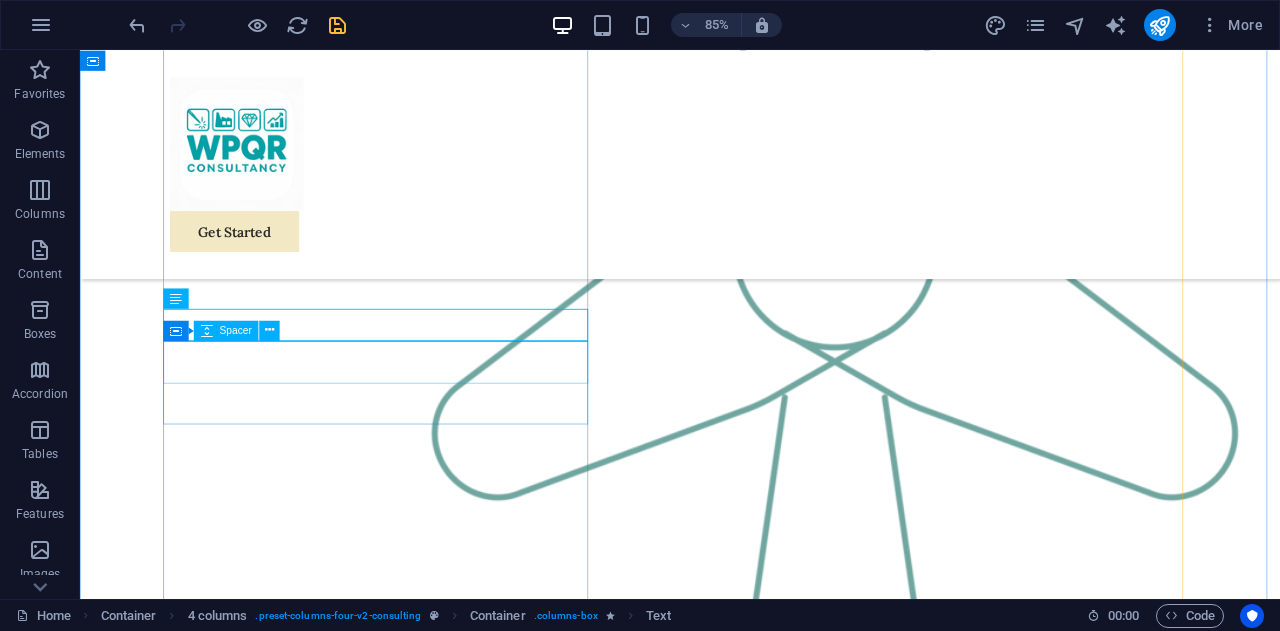 scroll, scrollTop: 4496, scrollLeft: 0, axis: vertical 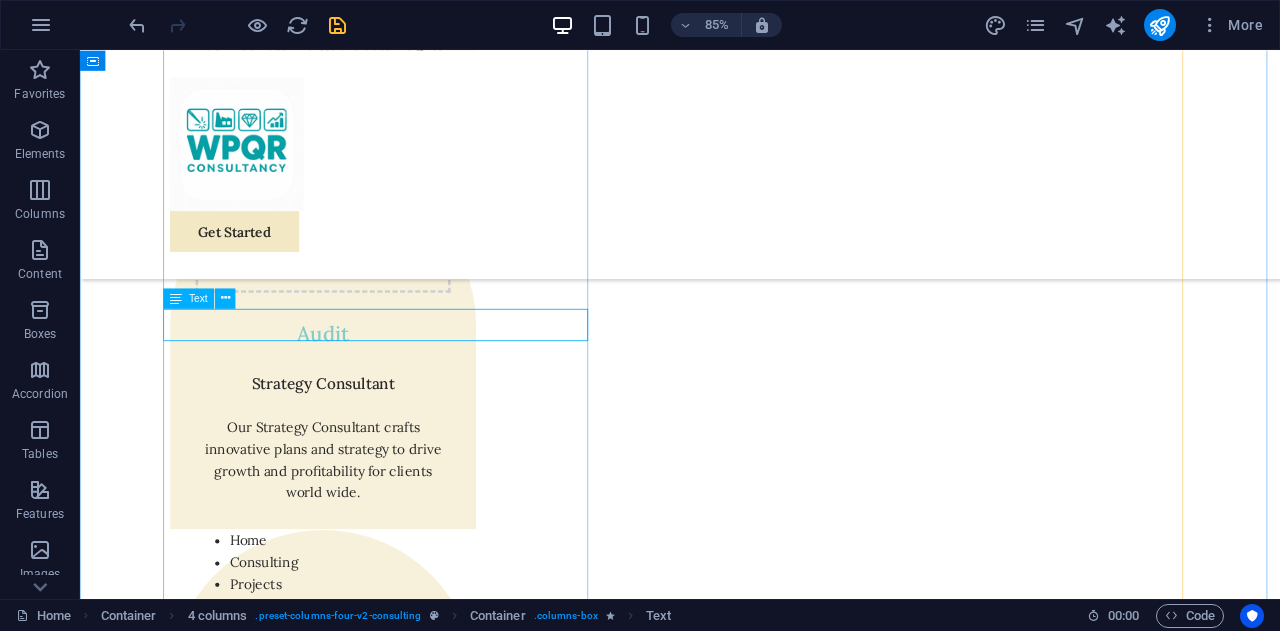 click on "EcoPower Transformation Initiative" at bounding box center [436, 4423] 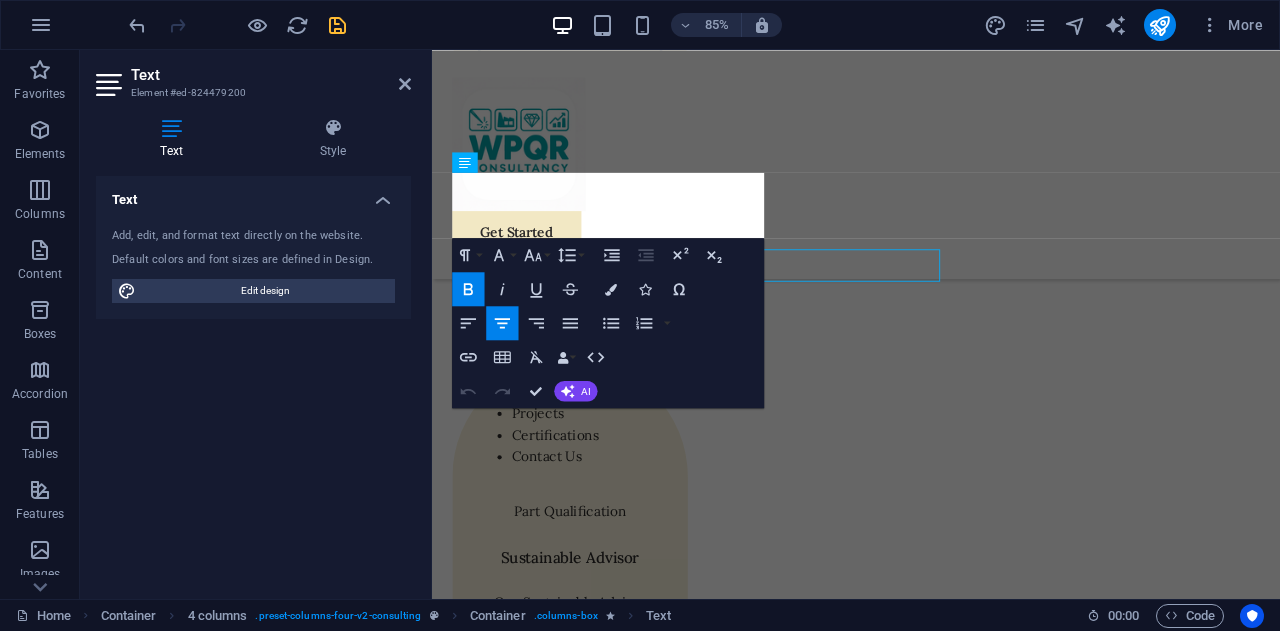 scroll, scrollTop: 4566, scrollLeft: 0, axis: vertical 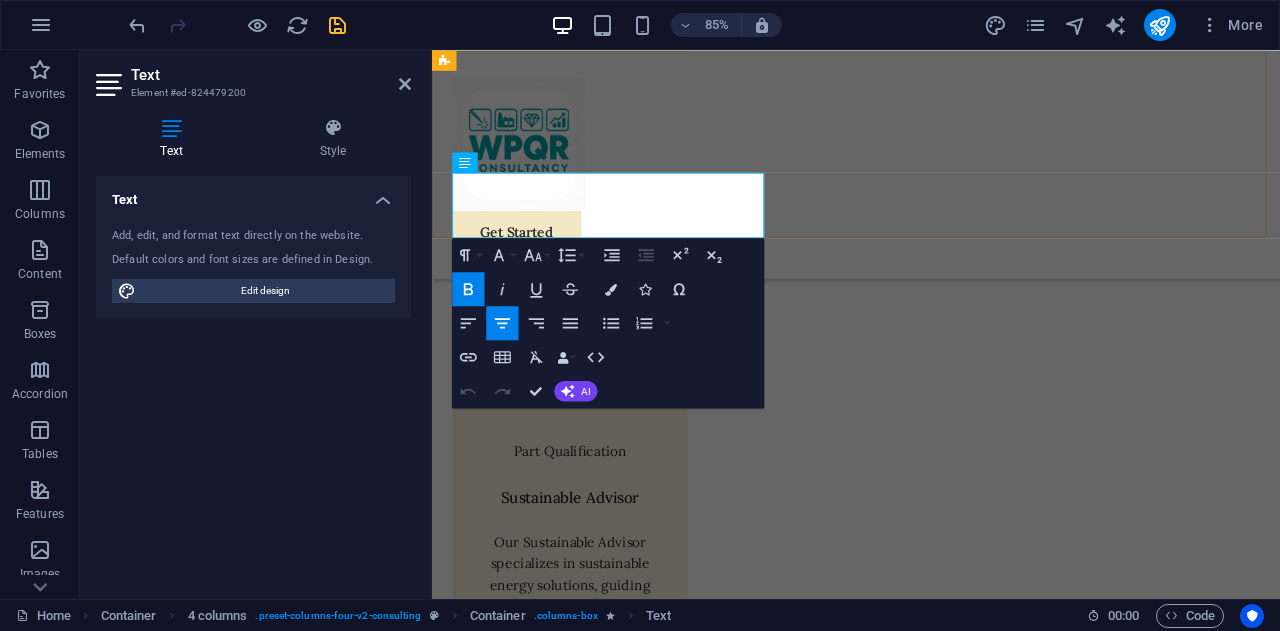 click on "Get Started" at bounding box center (931, 184) 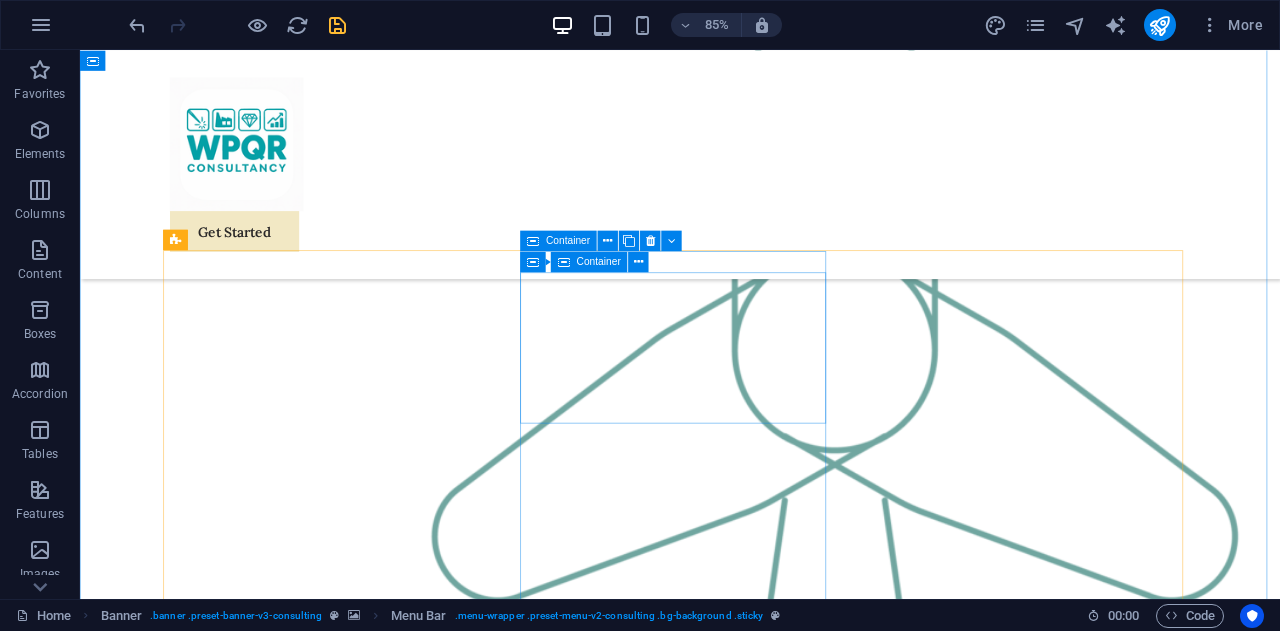 scroll, scrollTop: 2201, scrollLeft: 0, axis: vertical 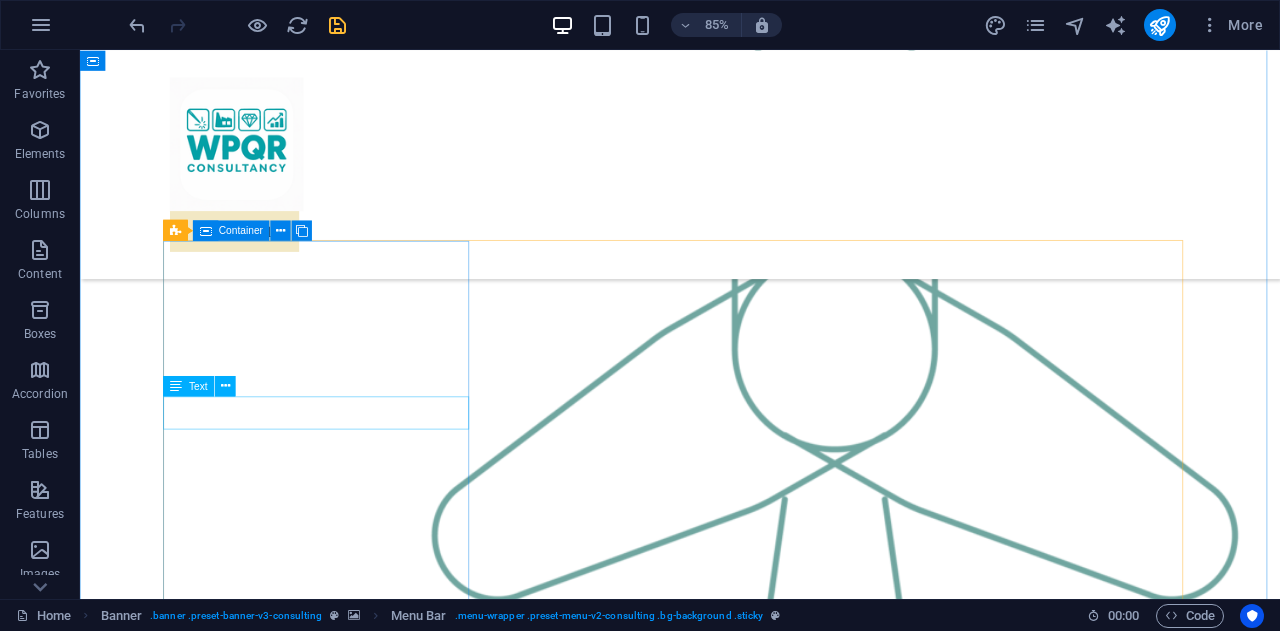 click on "Part Qualification" at bounding box center (366, 3086) 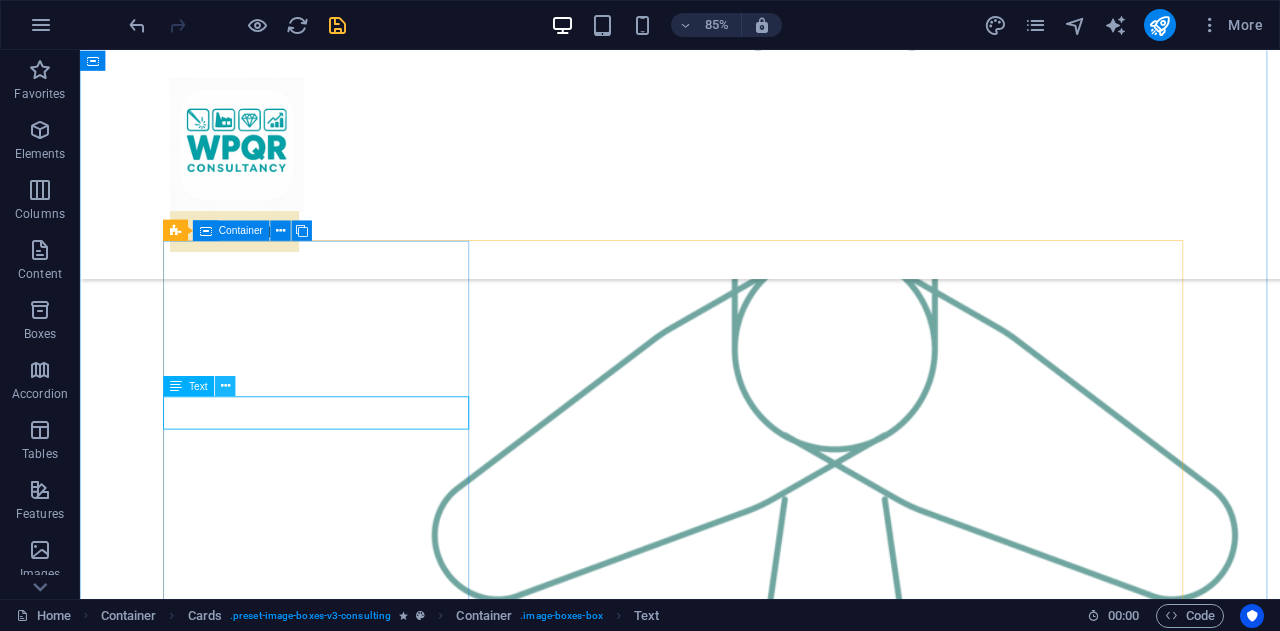 click at bounding box center [225, 386] 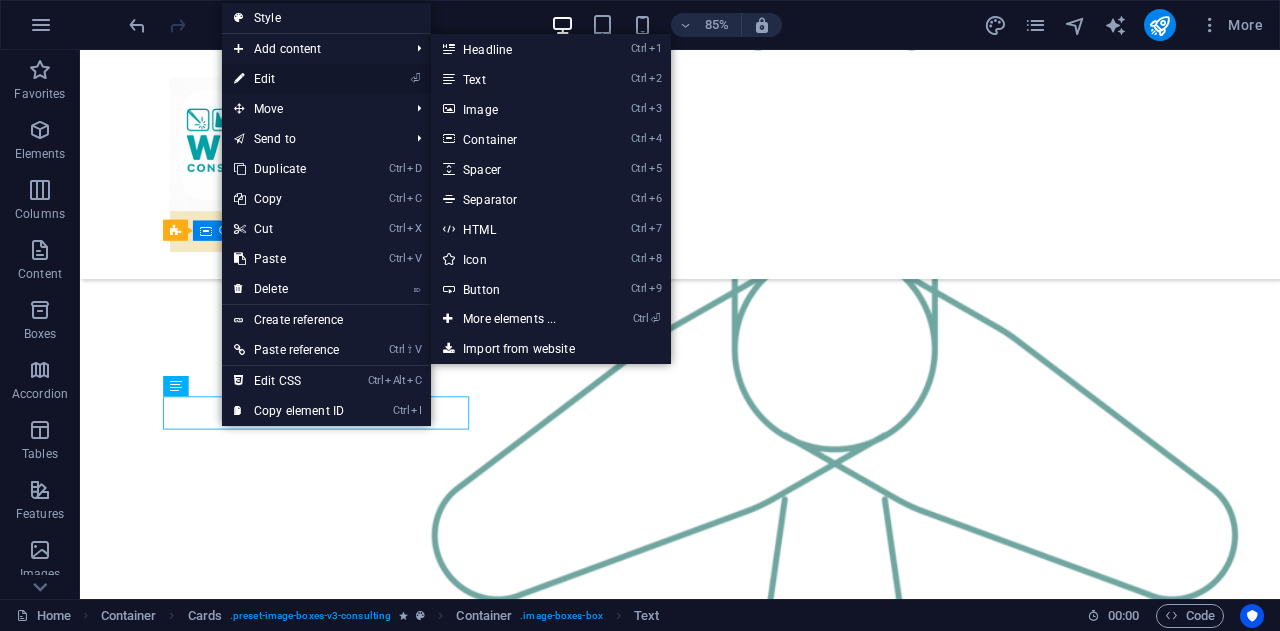 click on "⏎  Edit" at bounding box center [289, 79] 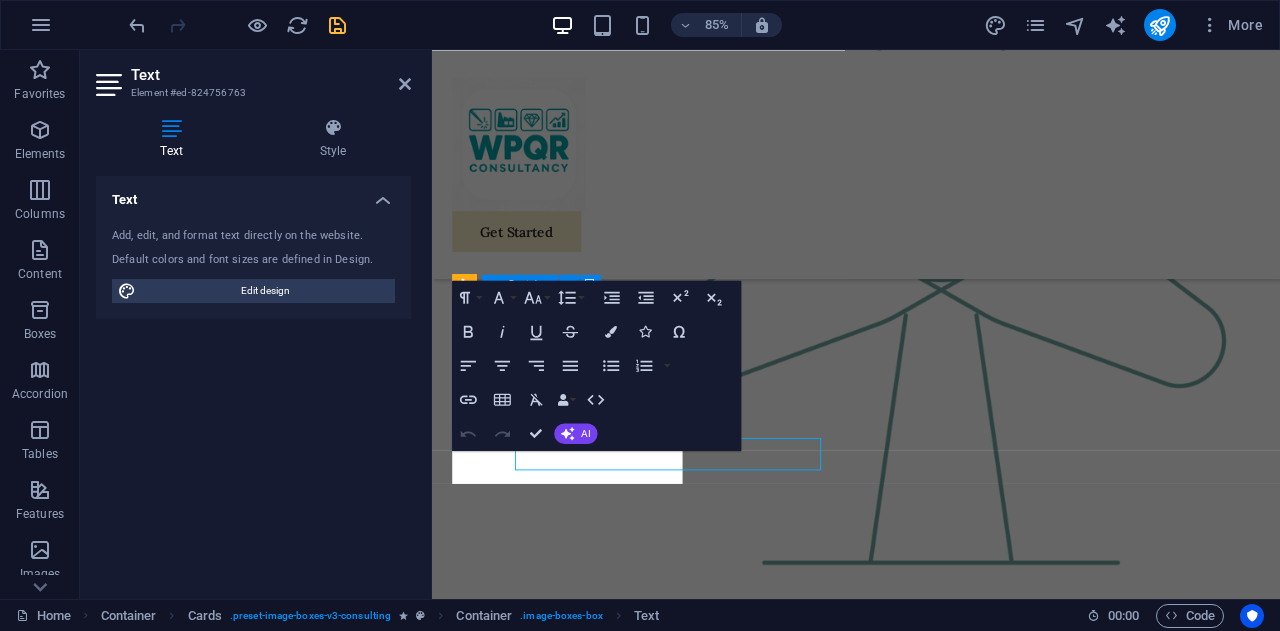 scroll, scrollTop: 2152, scrollLeft: 0, axis: vertical 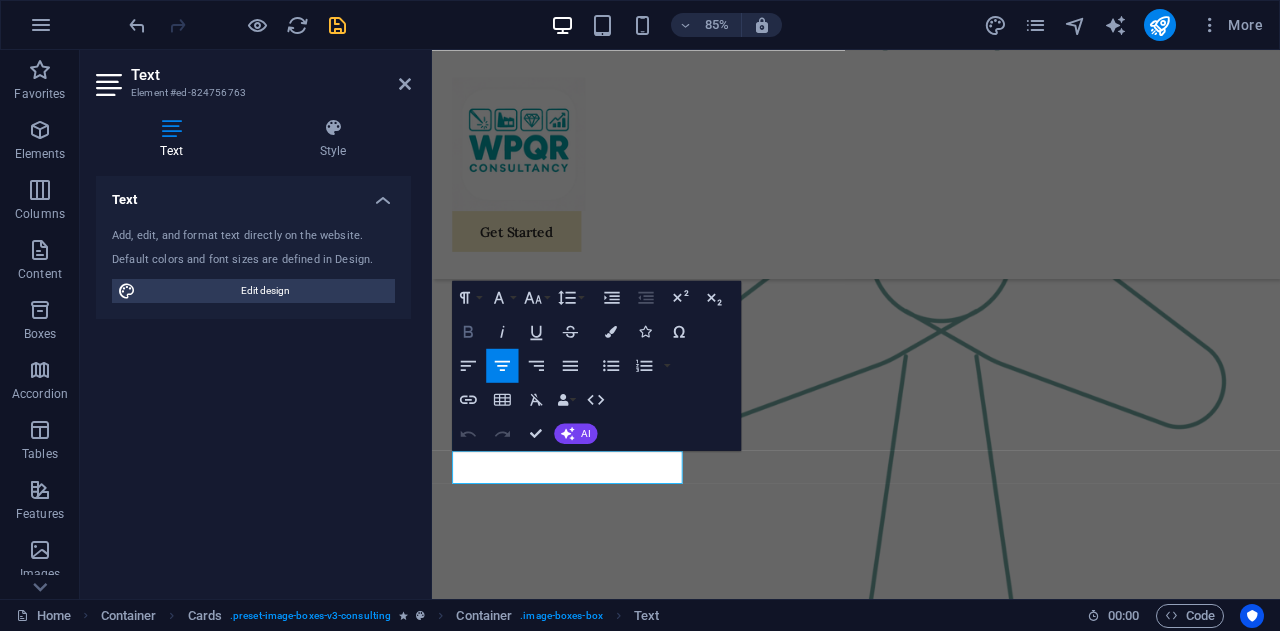 click 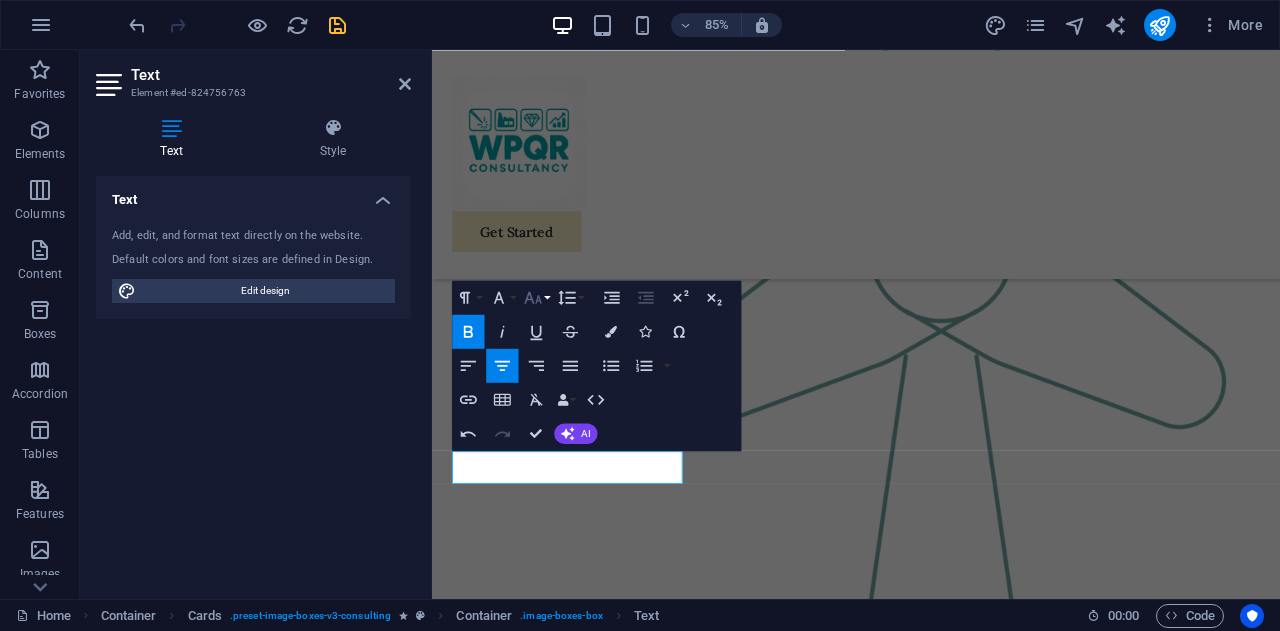 click 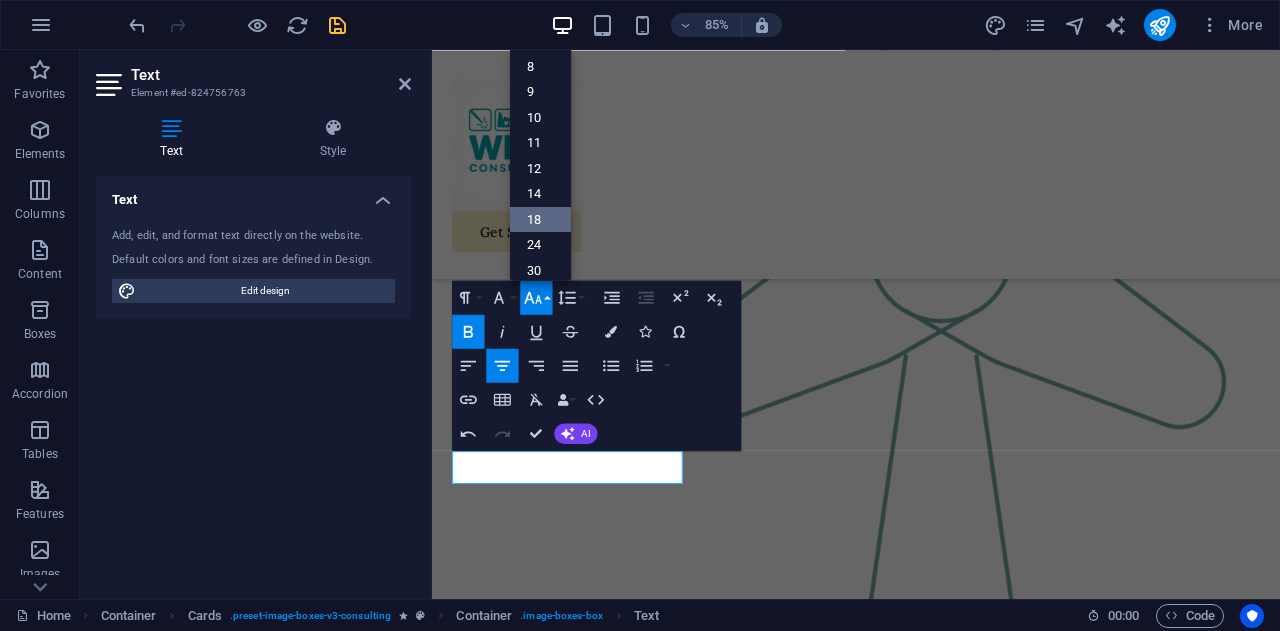 click on "18" at bounding box center [540, 220] 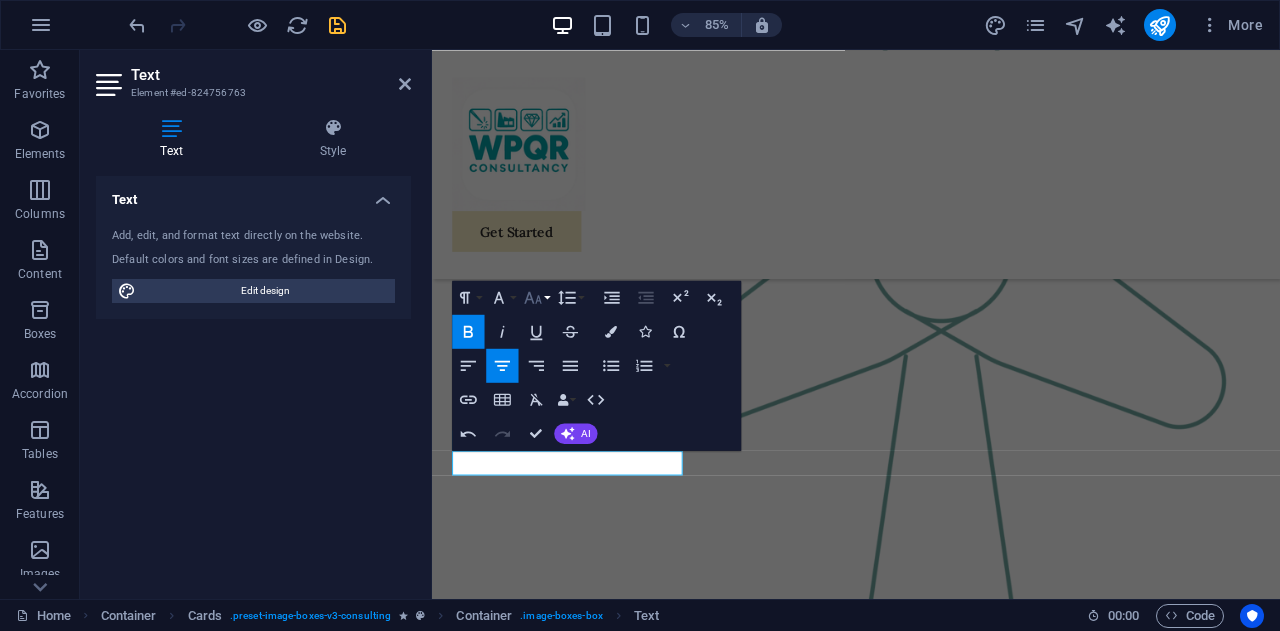 click 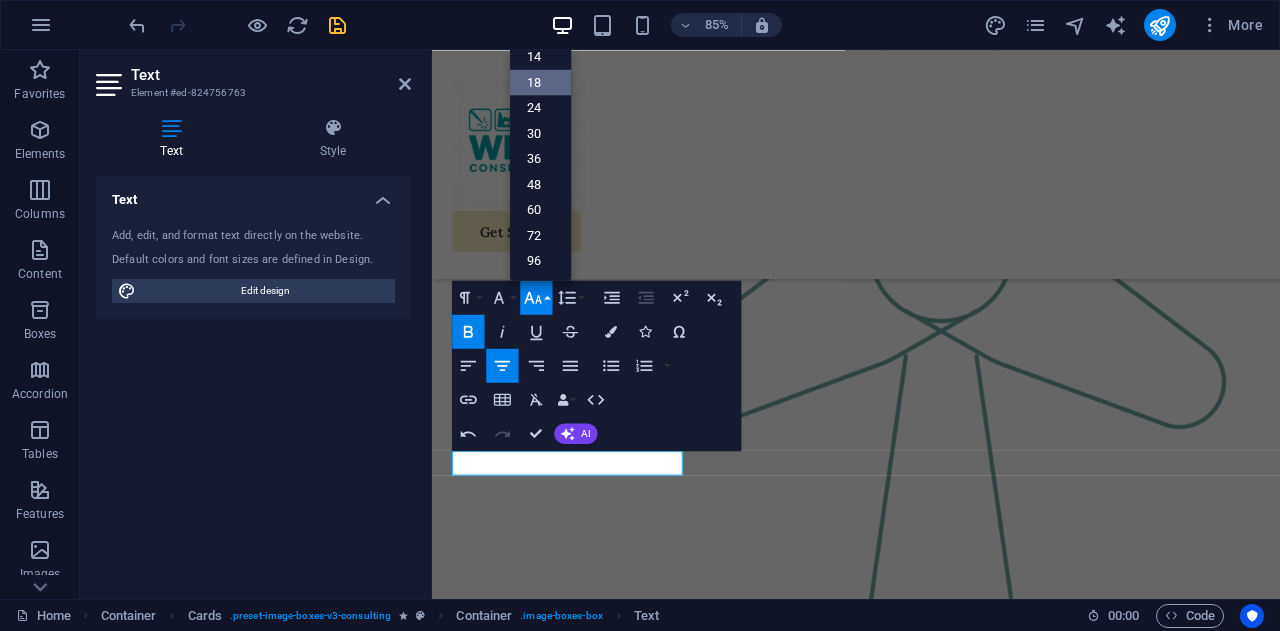 scroll, scrollTop: 160, scrollLeft: 0, axis: vertical 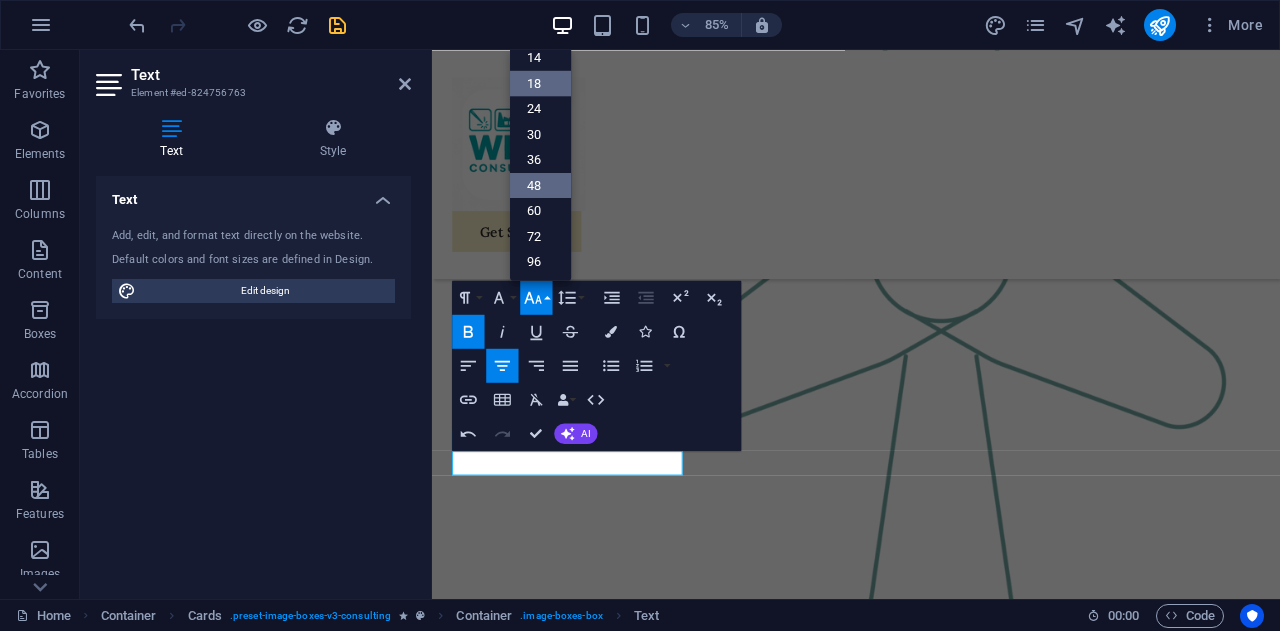 click on "48" at bounding box center (540, 185) 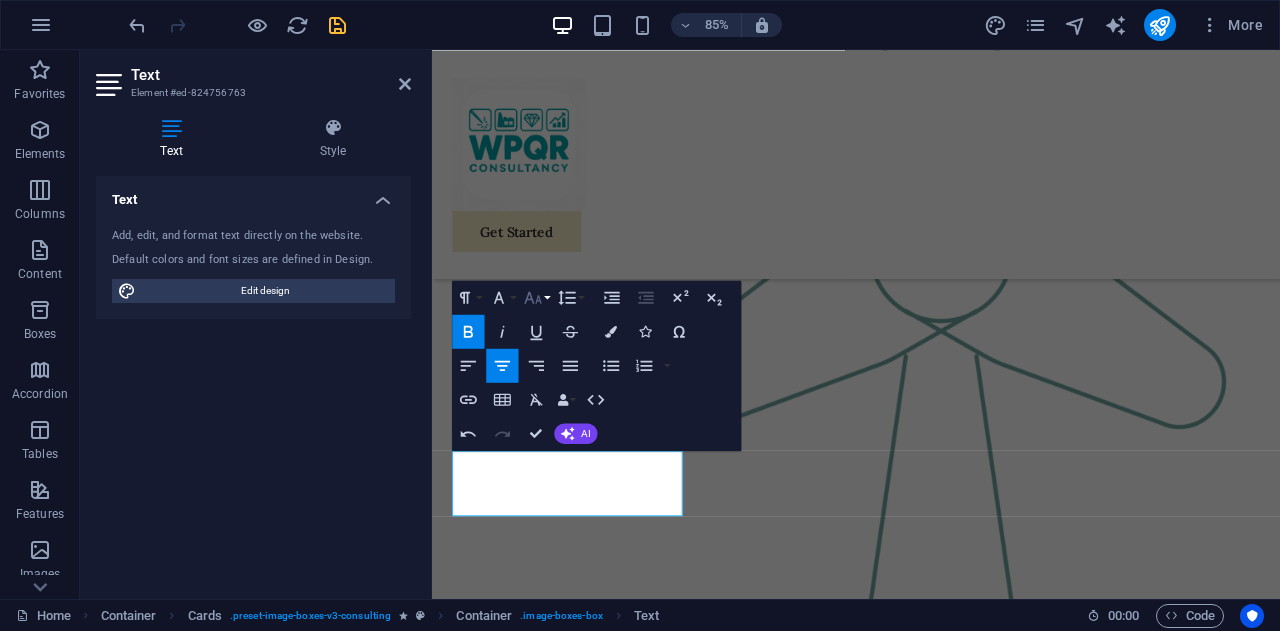 click on "Font Size" at bounding box center [536, 298] 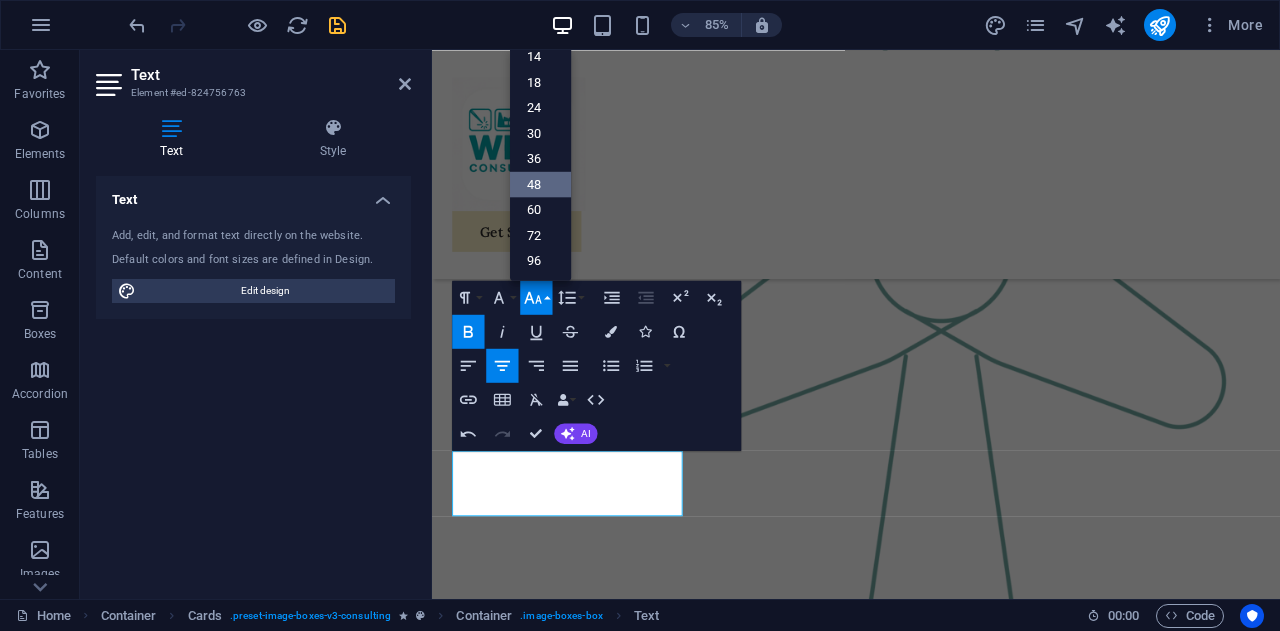 scroll, scrollTop: 160, scrollLeft: 0, axis: vertical 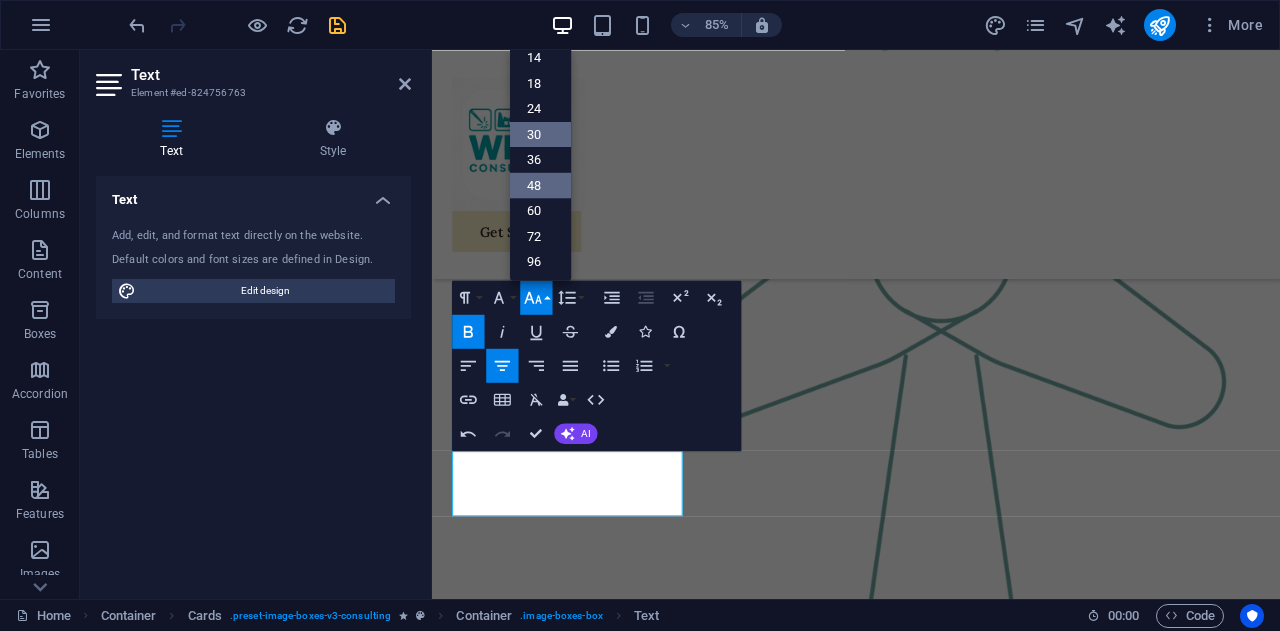 click on "30" at bounding box center (540, 135) 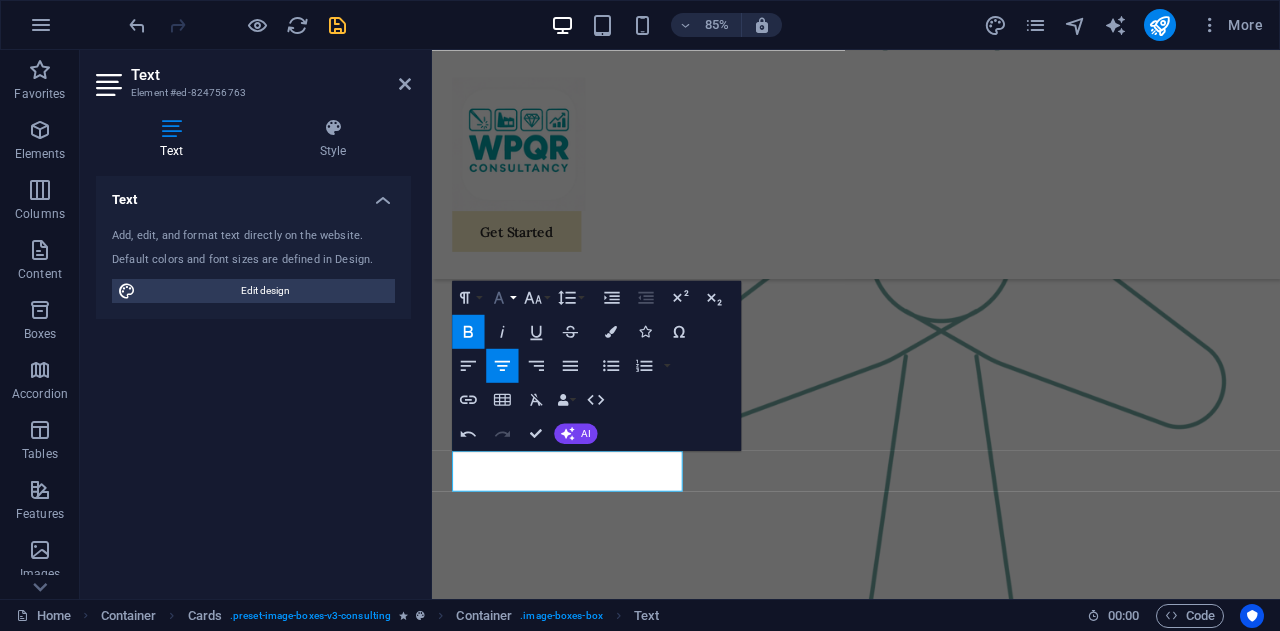 click on "Font Family" at bounding box center [502, 298] 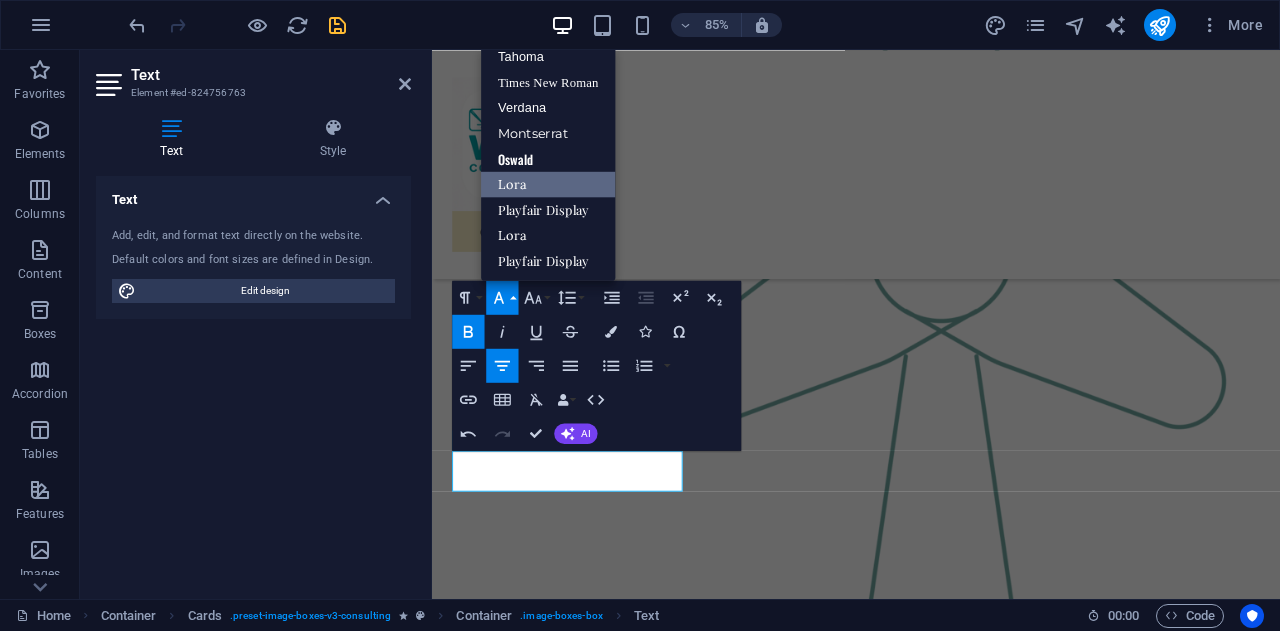 scroll, scrollTop: 100, scrollLeft: 0, axis: vertical 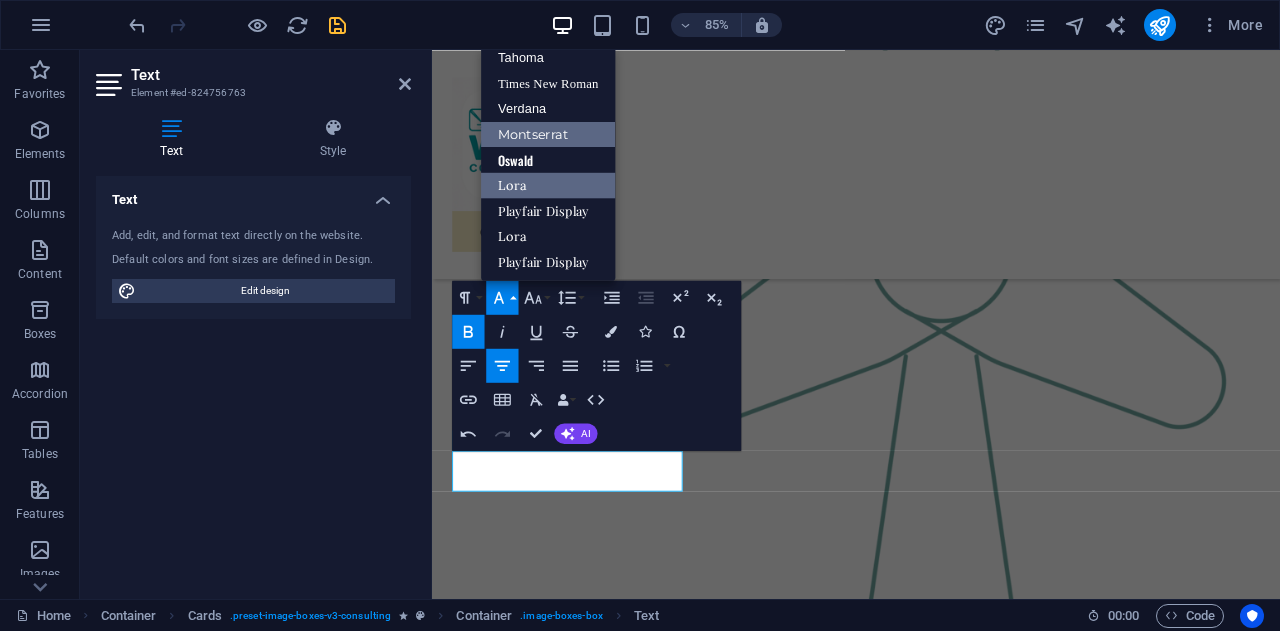 click on "Montserrat" at bounding box center (548, 135) 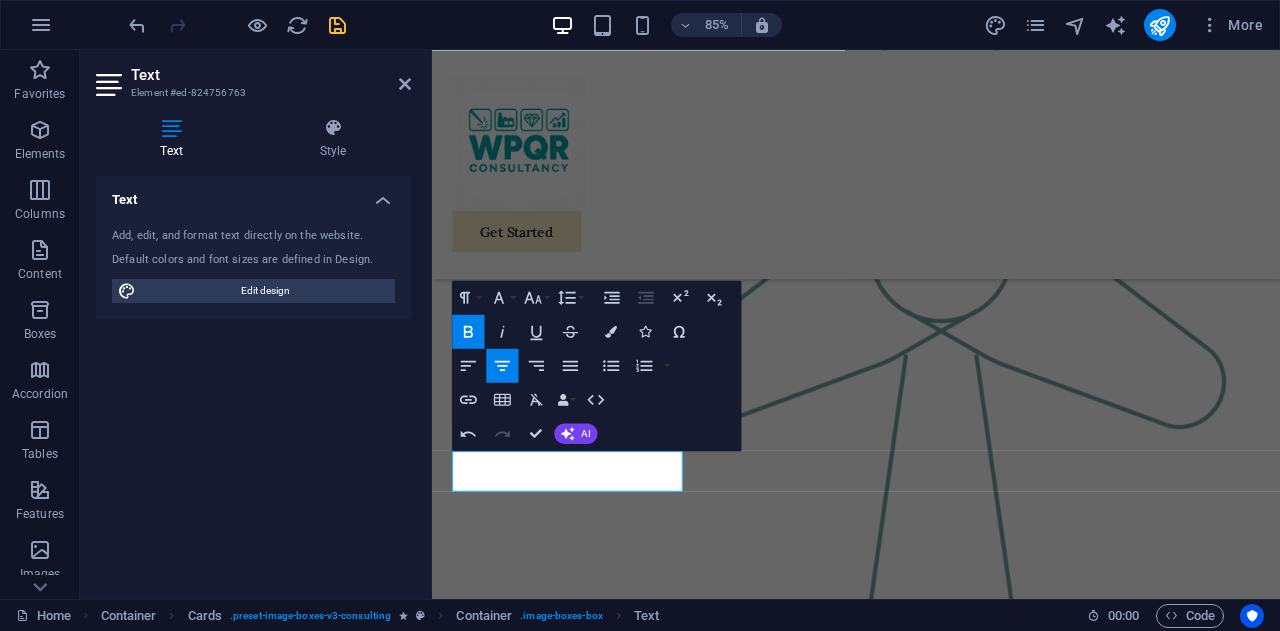 drag, startPoint x: 671, startPoint y: 558, endPoint x: 419, endPoint y: 589, distance: 253.89958 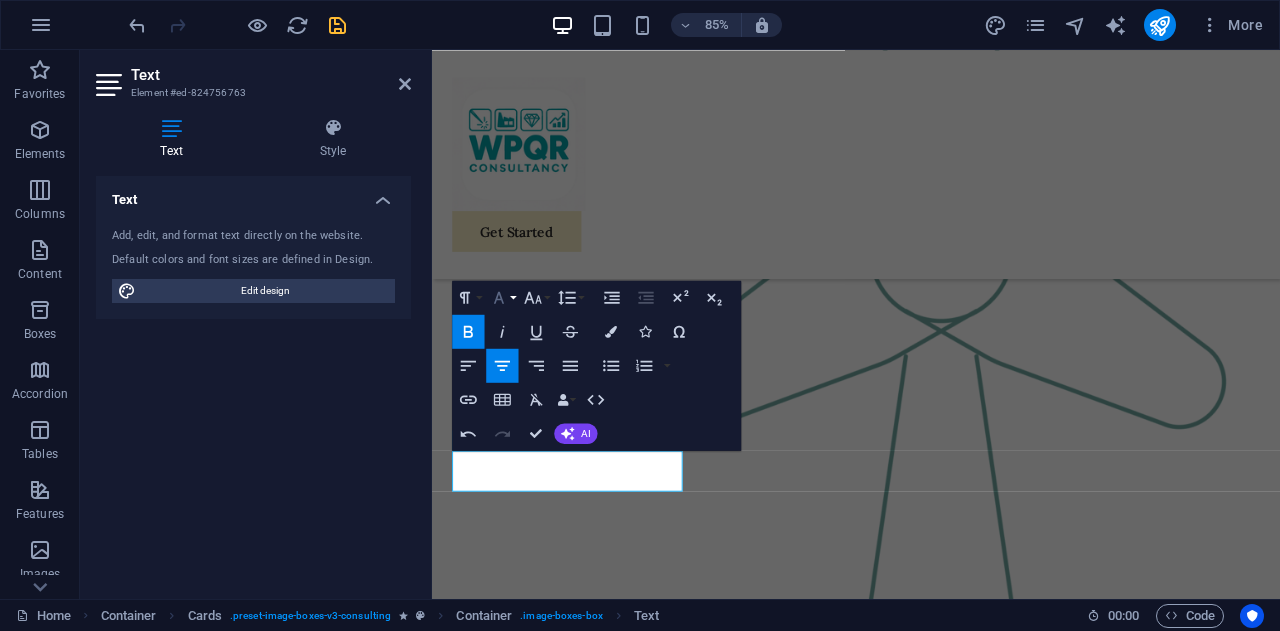 click on "Font Family" at bounding box center (502, 298) 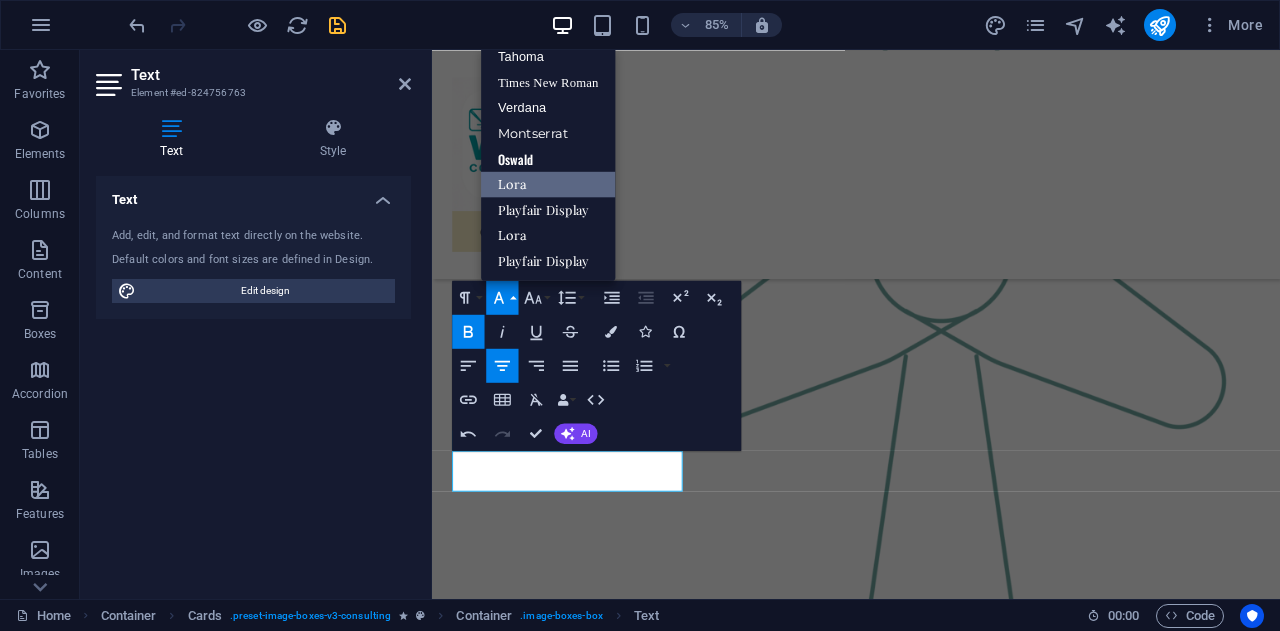 scroll, scrollTop: 100, scrollLeft: 0, axis: vertical 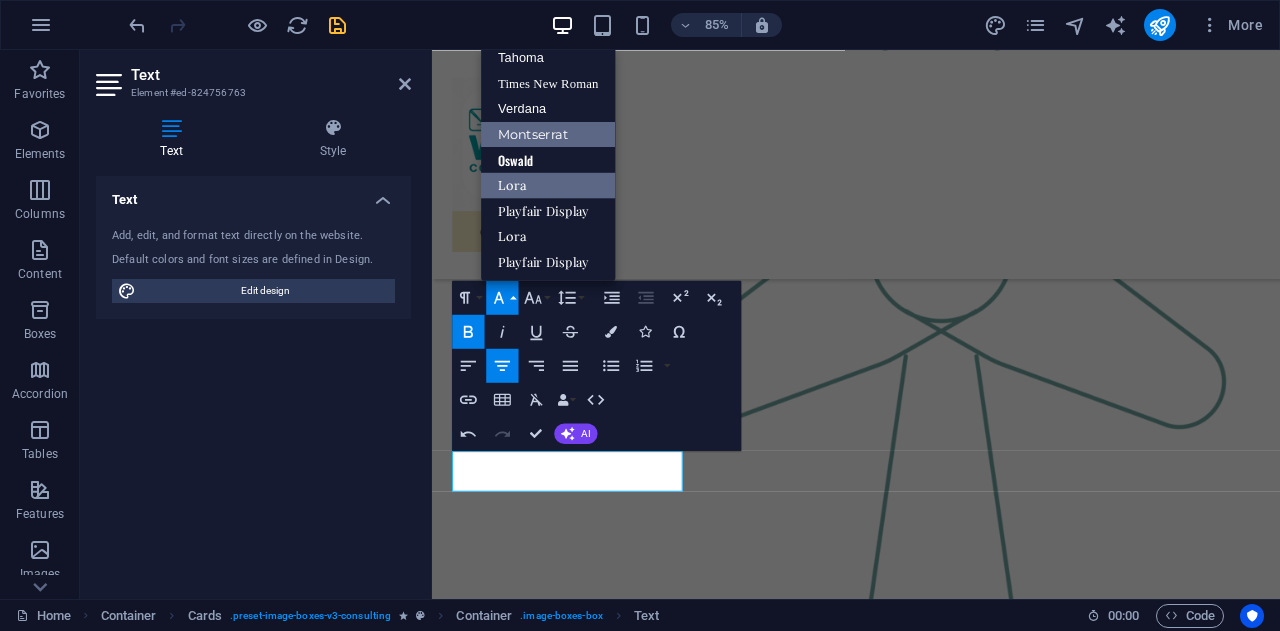 click on "Montserrat" at bounding box center [548, 135] 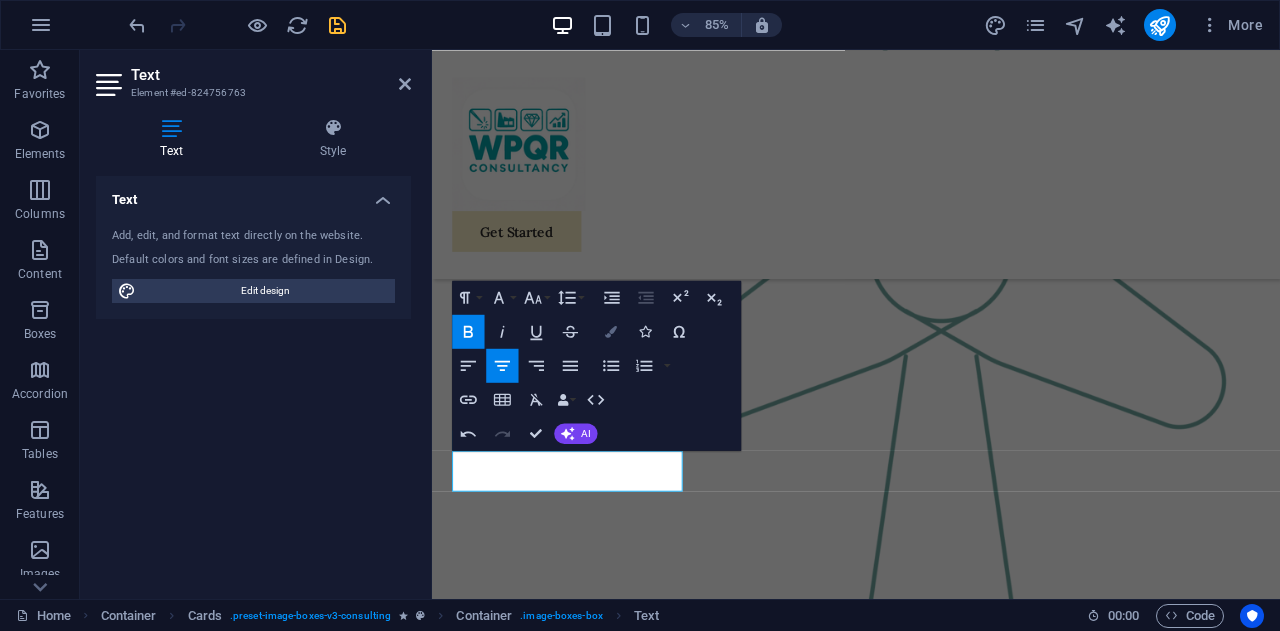 click at bounding box center [611, 332] 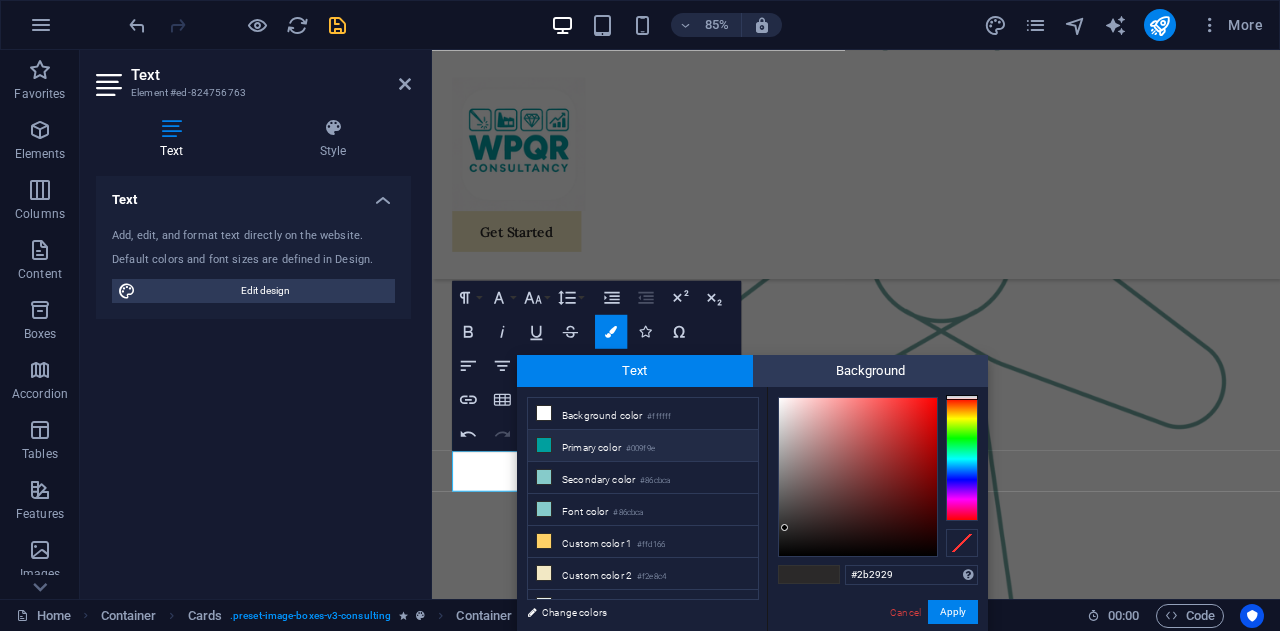 click on "Primary color
#009f9e" at bounding box center [643, 446] 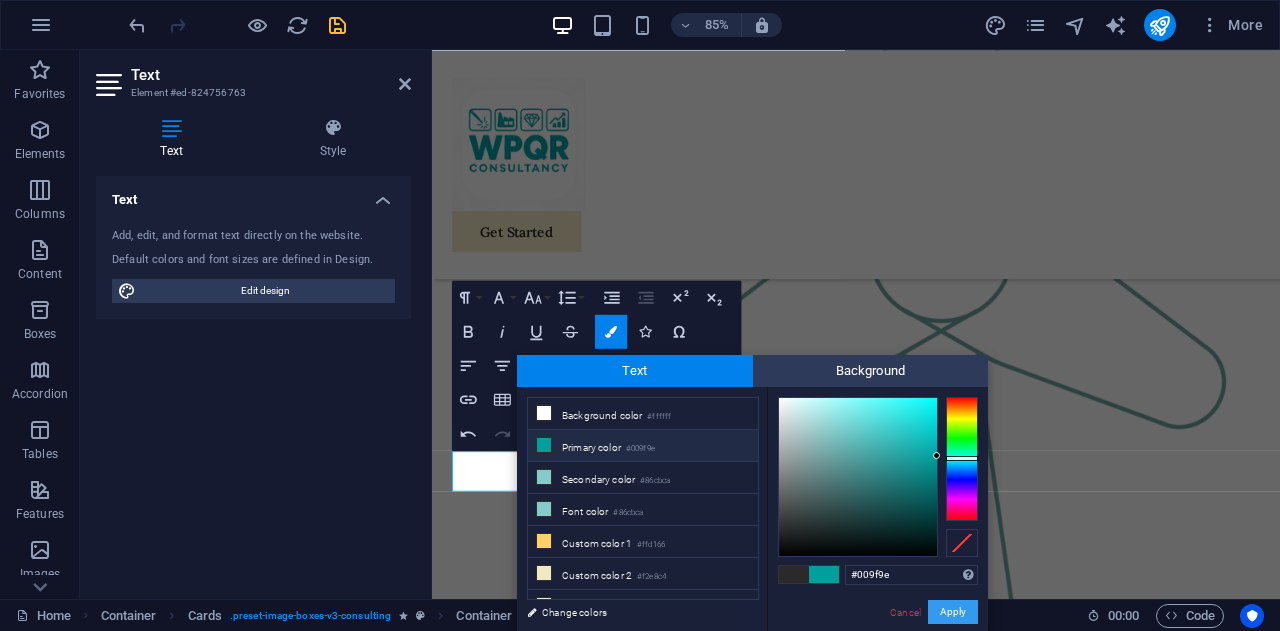 click on "Apply" at bounding box center [953, 612] 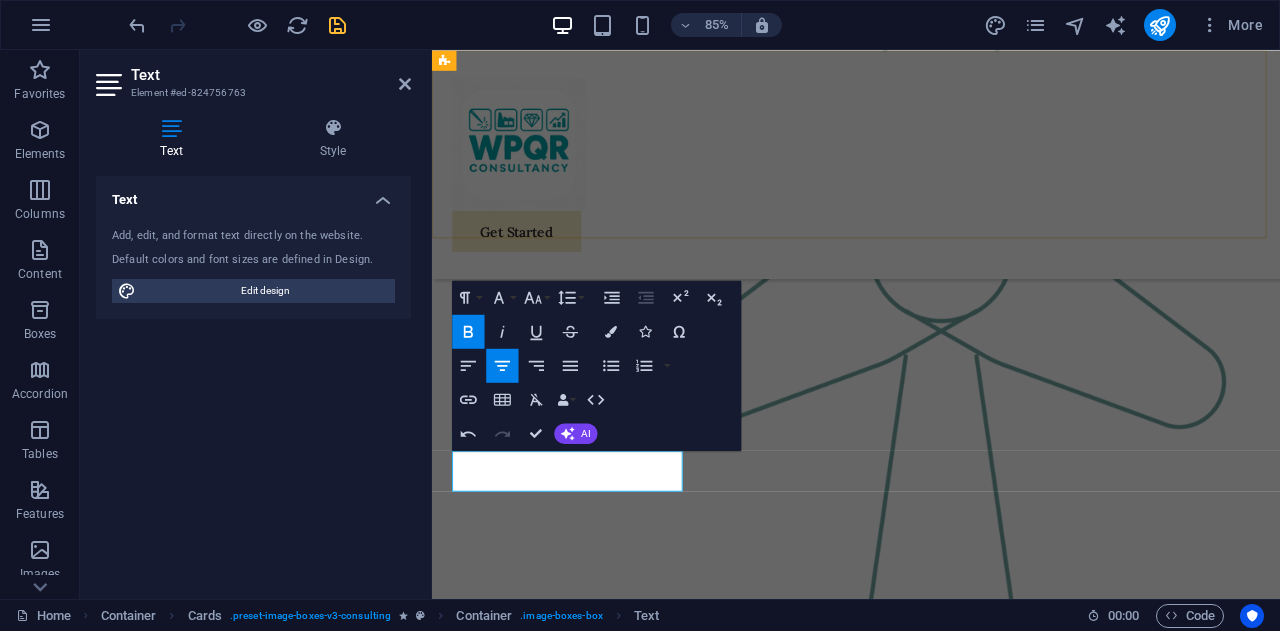 click on "Get Started" at bounding box center (931, 184) 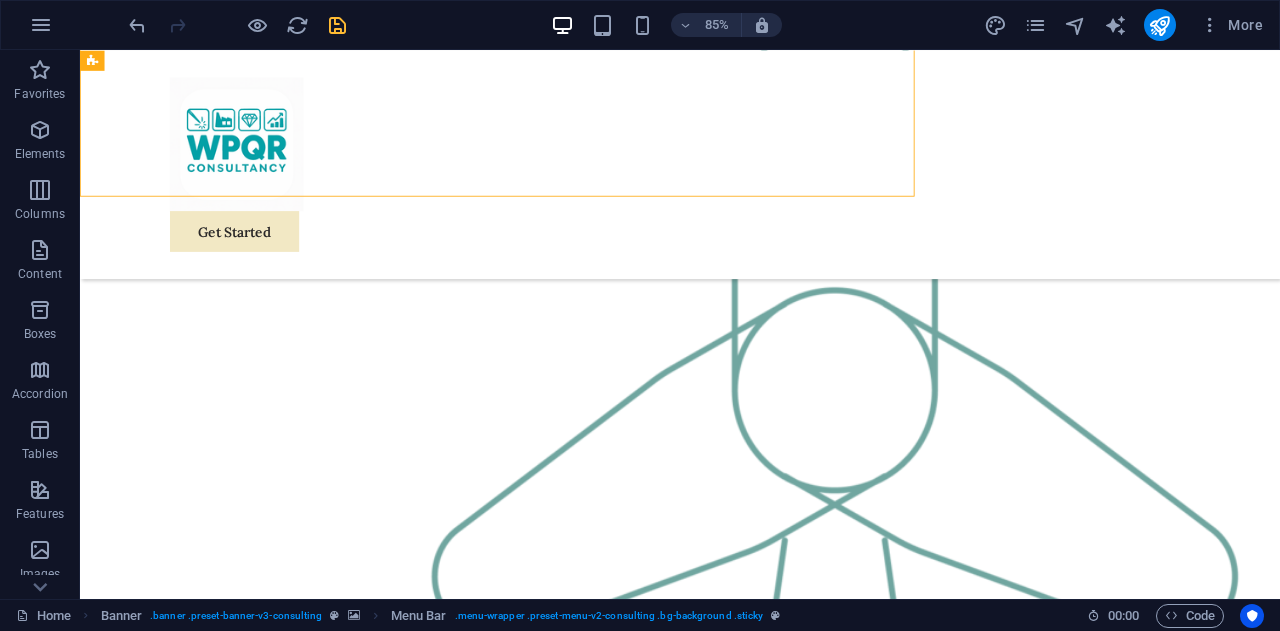 scroll, scrollTop: 2201, scrollLeft: 0, axis: vertical 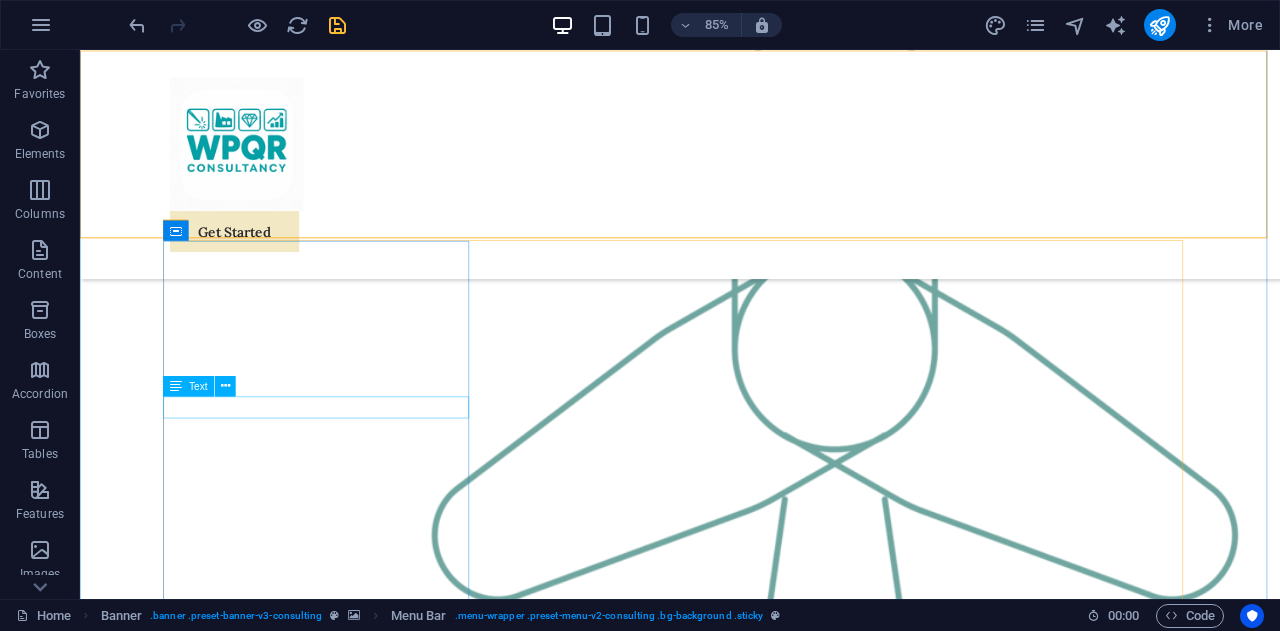 click on "Part Qualification" at bounding box center (366, 3080) 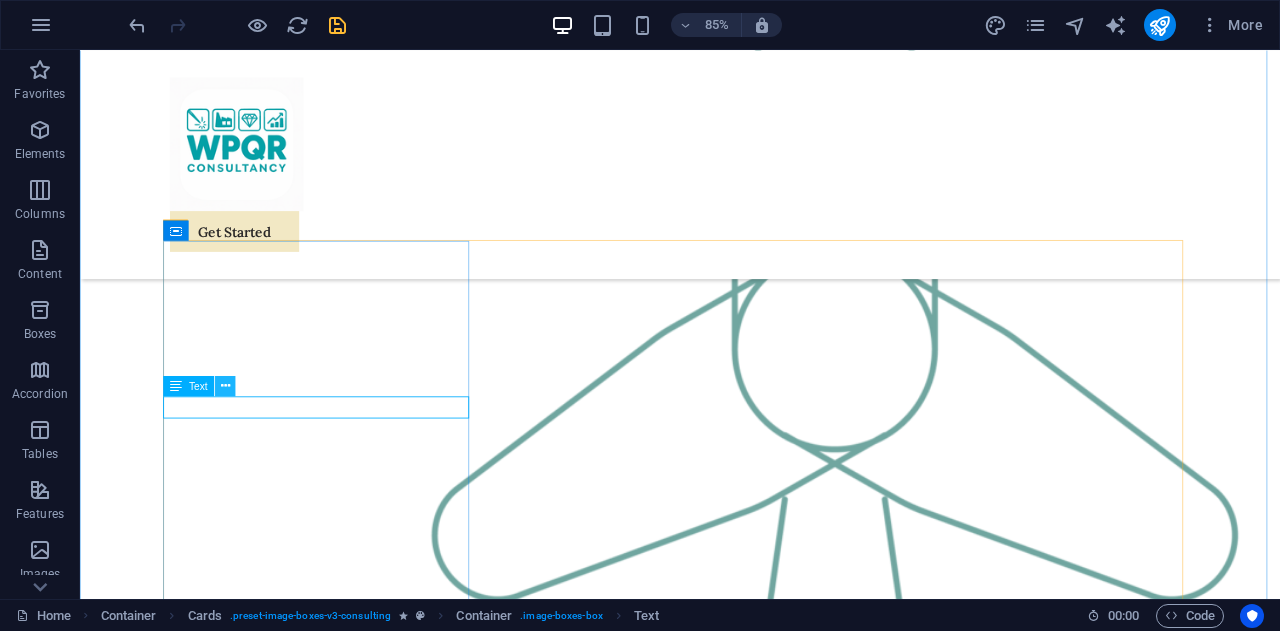 click at bounding box center (225, 386) 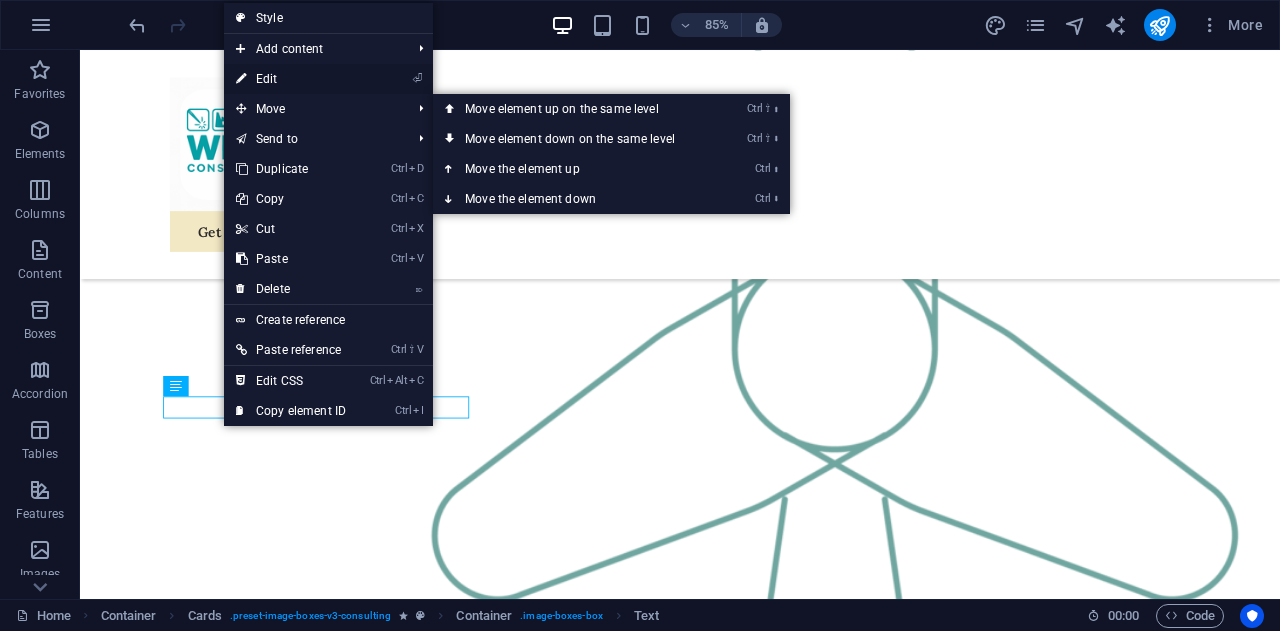 click on "⏎  Edit" at bounding box center [291, 79] 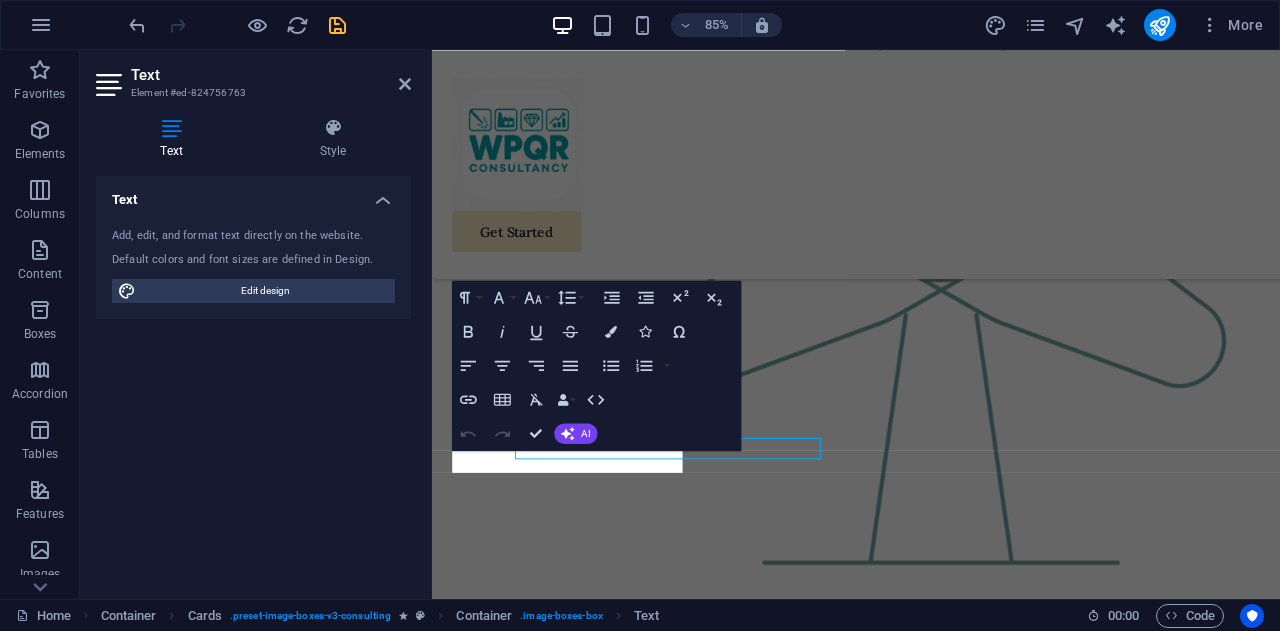 scroll, scrollTop: 2152, scrollLeft: 0, axis: vertical 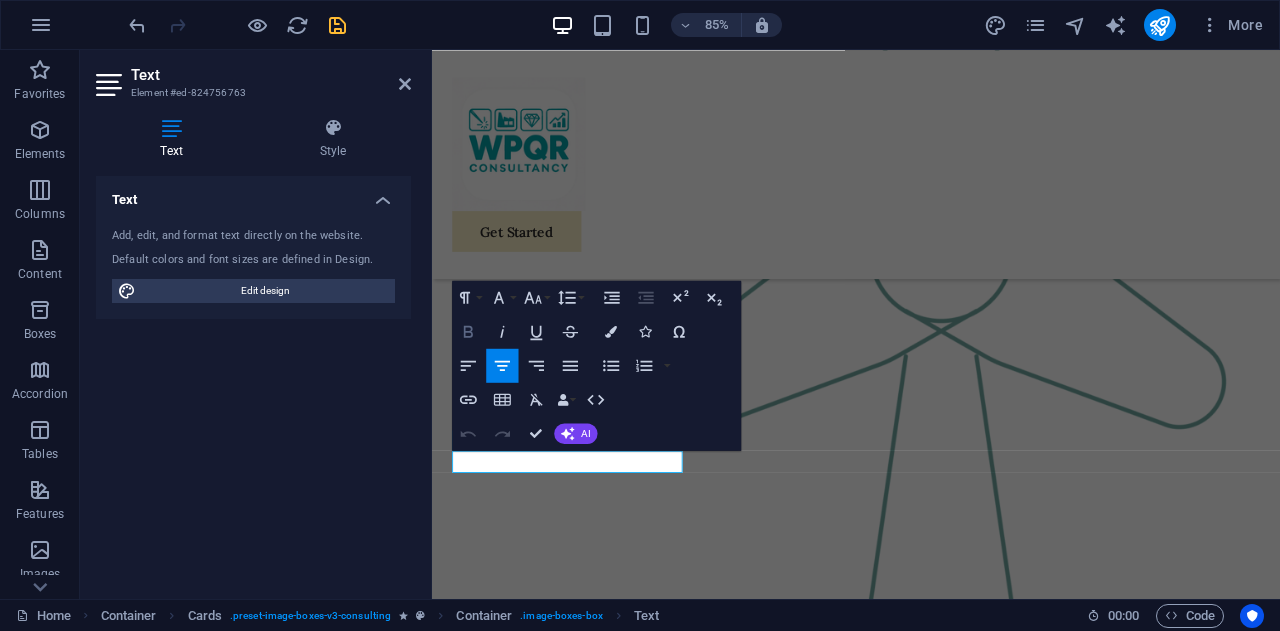 click 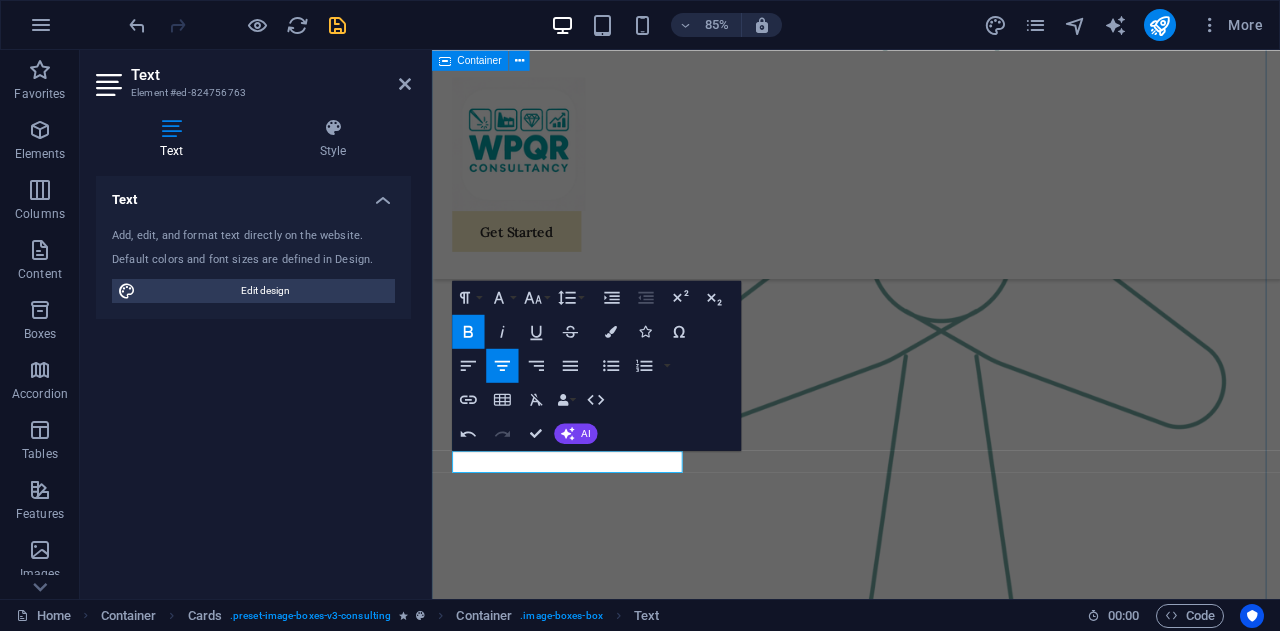 drag, startPoint x: 689, startPoint y: 536, endPoint x: 415, endPoint y: 589, distance: 279.07883 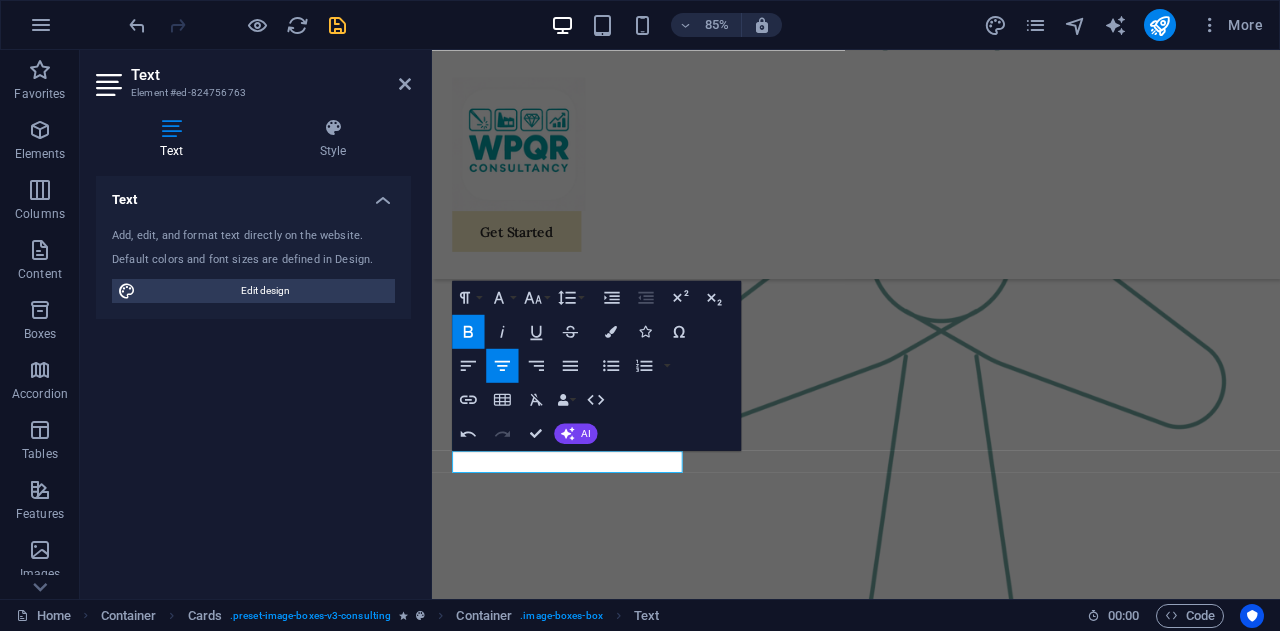 click 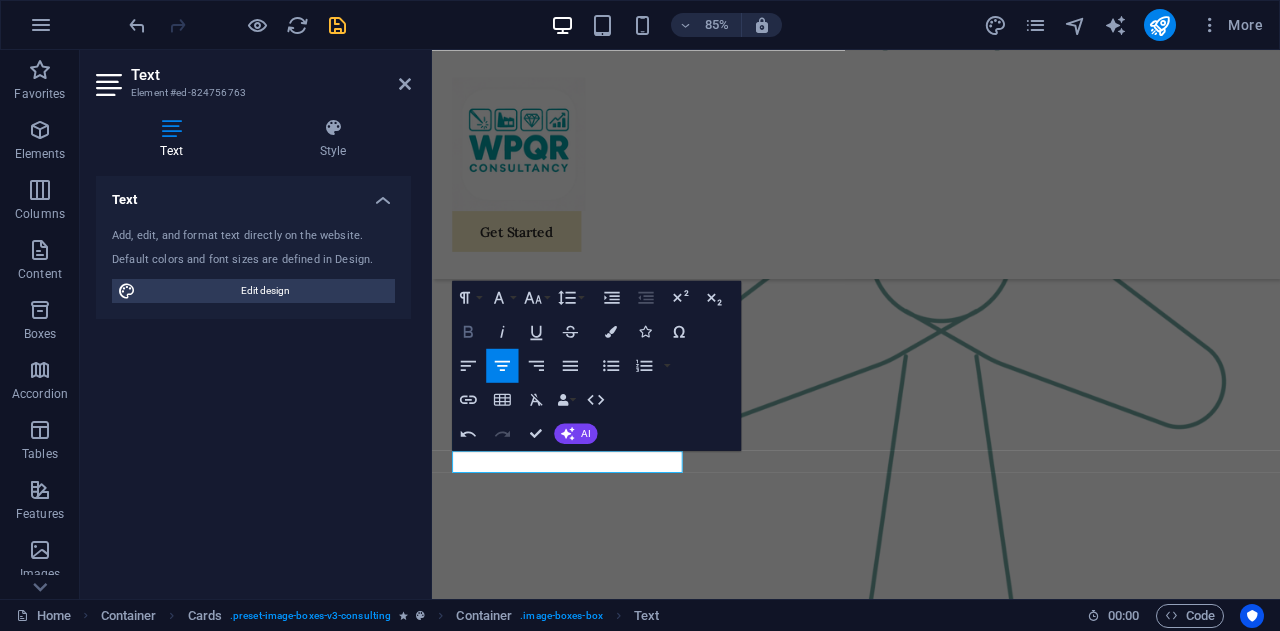 click 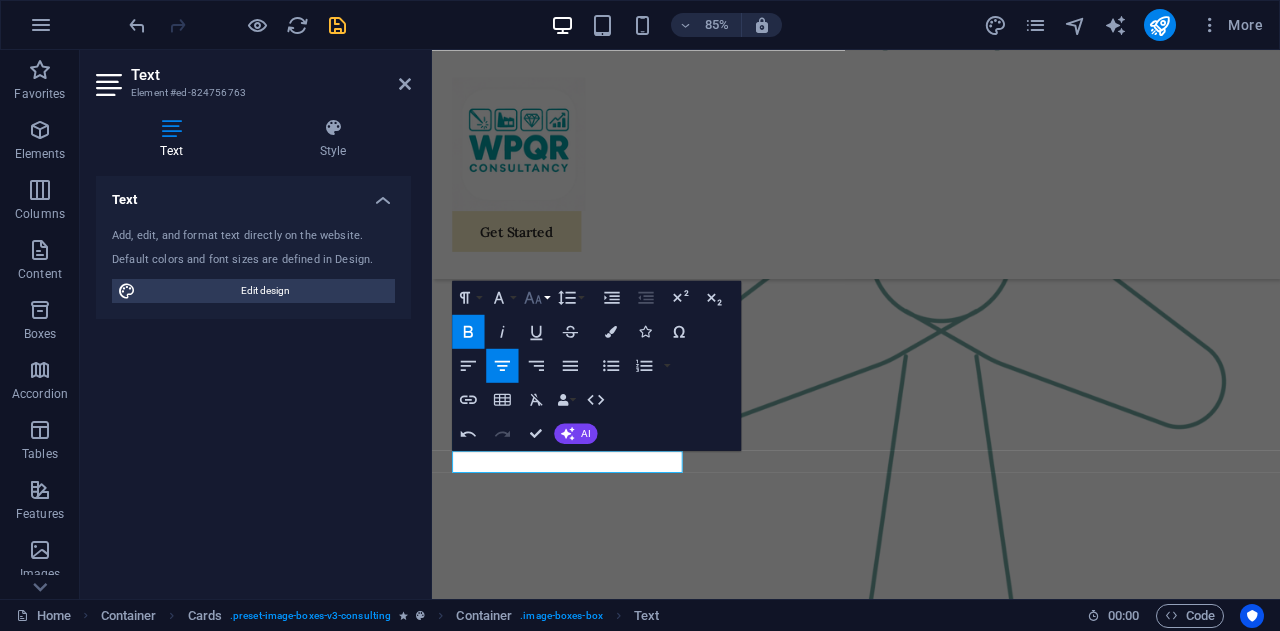 click on "Font Size" at bounding box center (536, 298) 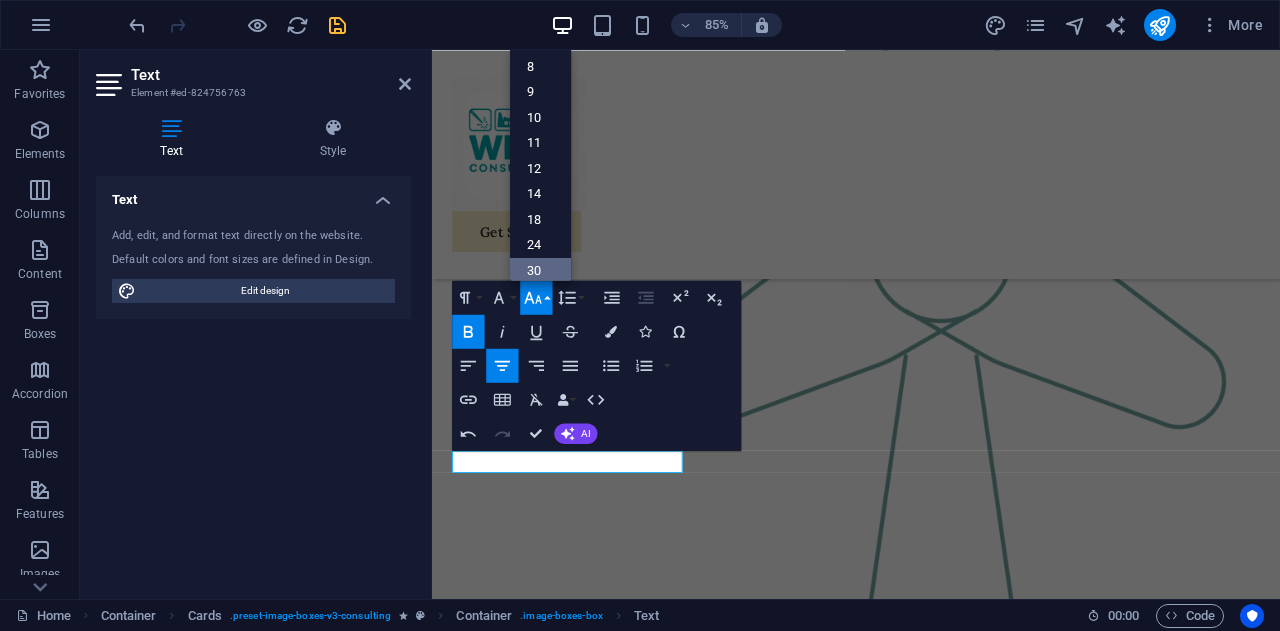 click on "30" at bounding box center (540, 271) 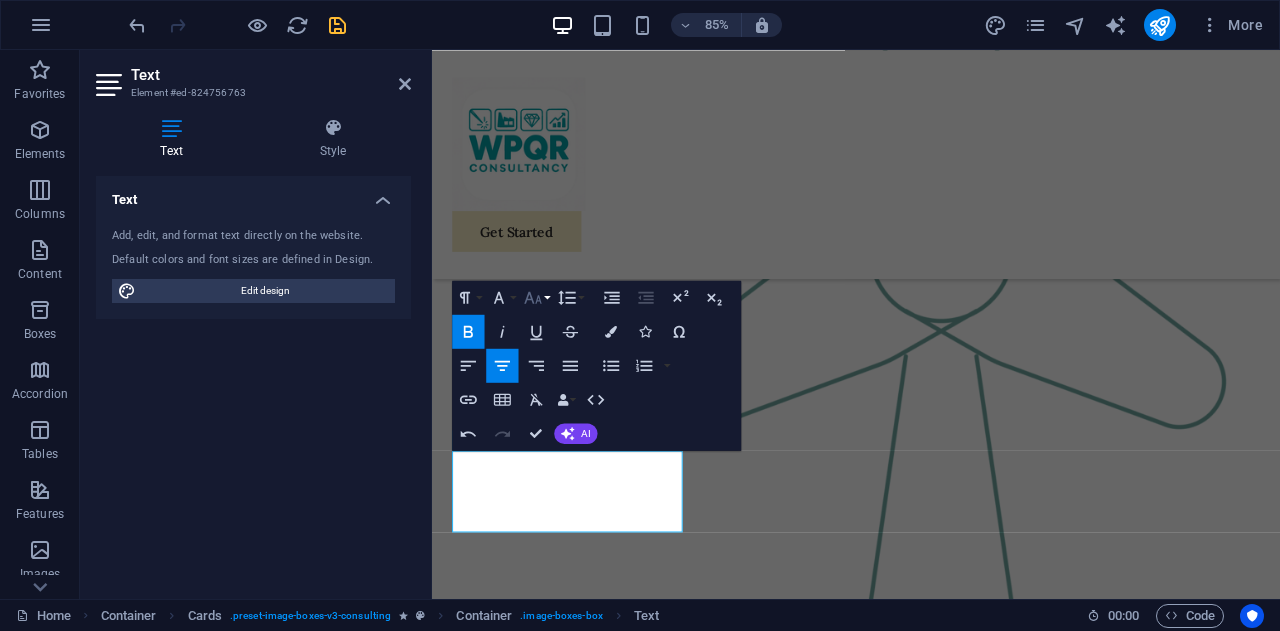 click 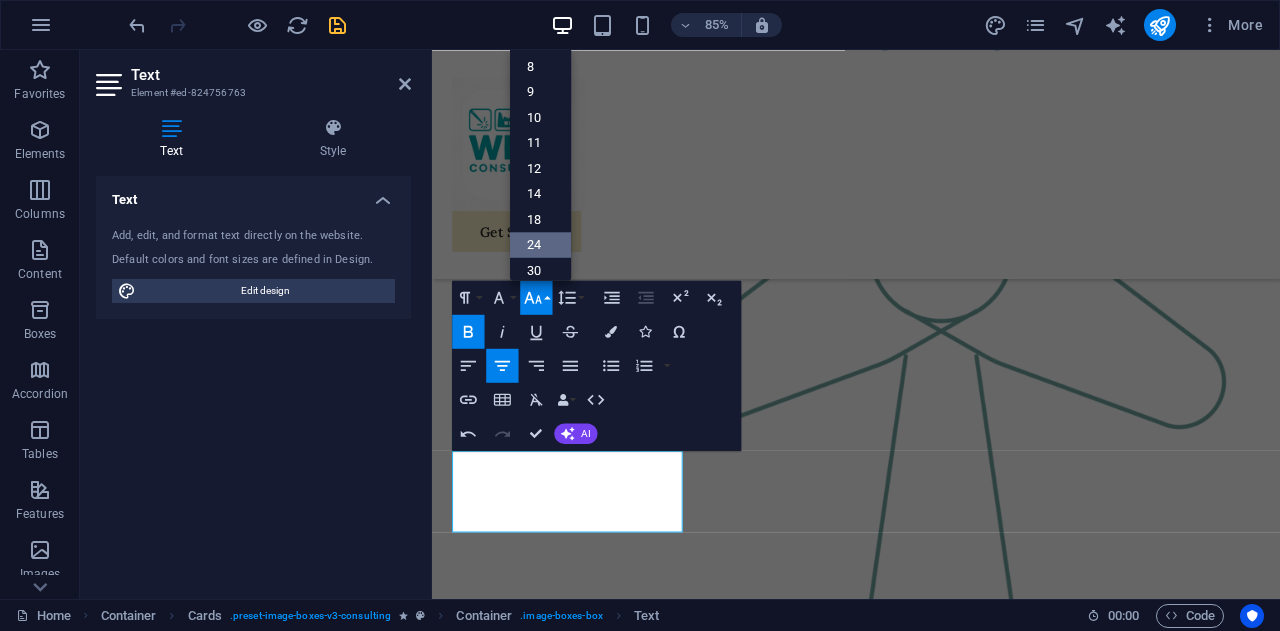 click on "24" at bounding box center [540, 245] 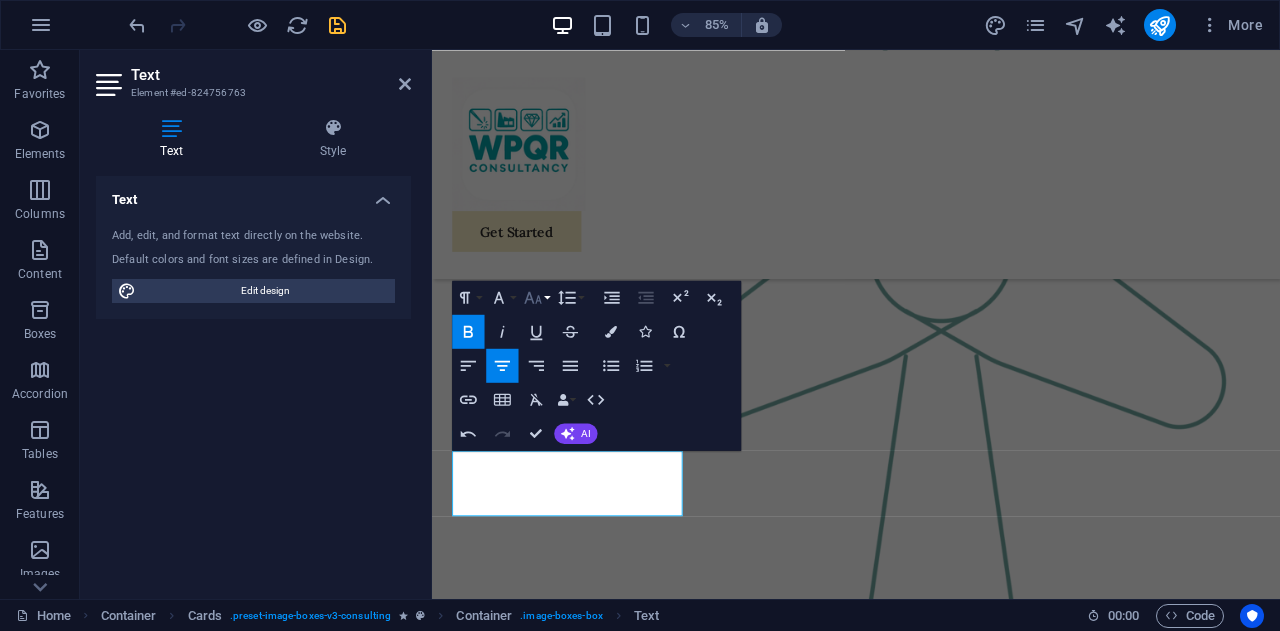 click 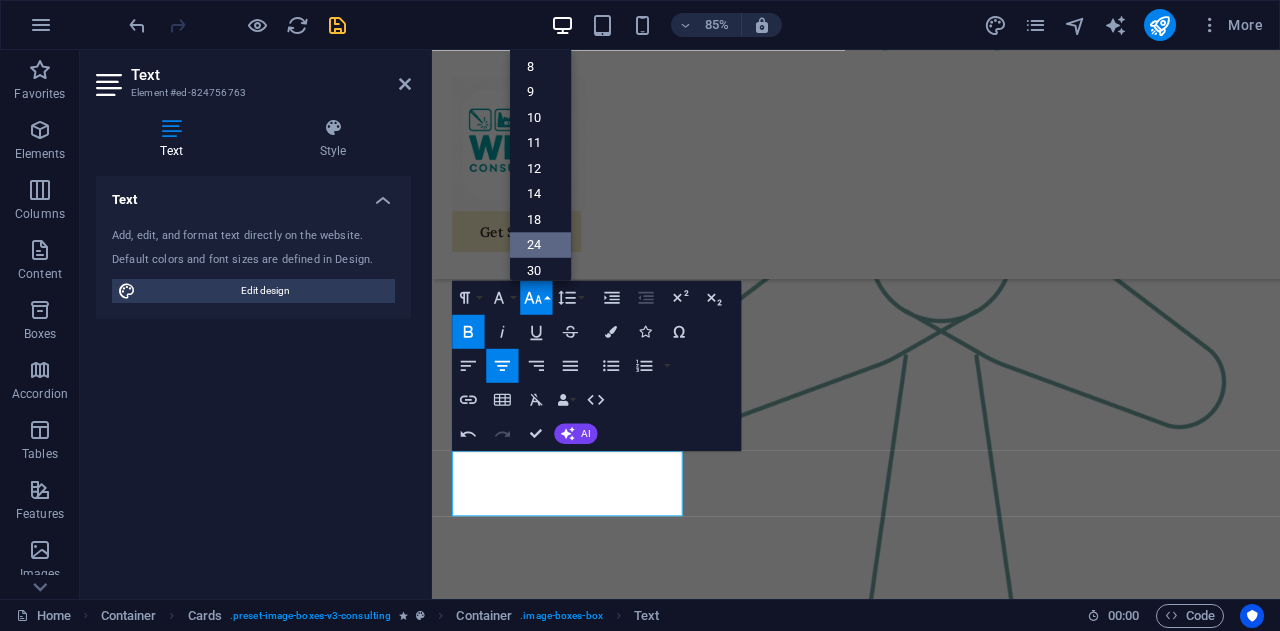click on "24" at bounding box center (540, 245) 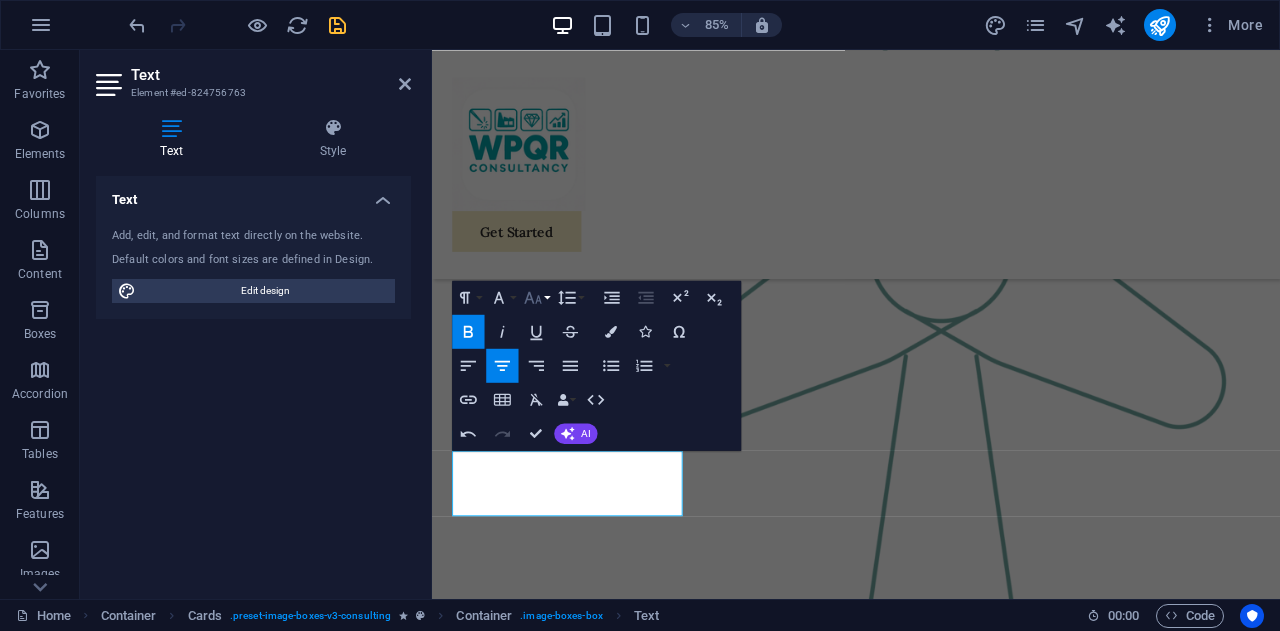 click on "Font Size" at bounding box center [536, 298] 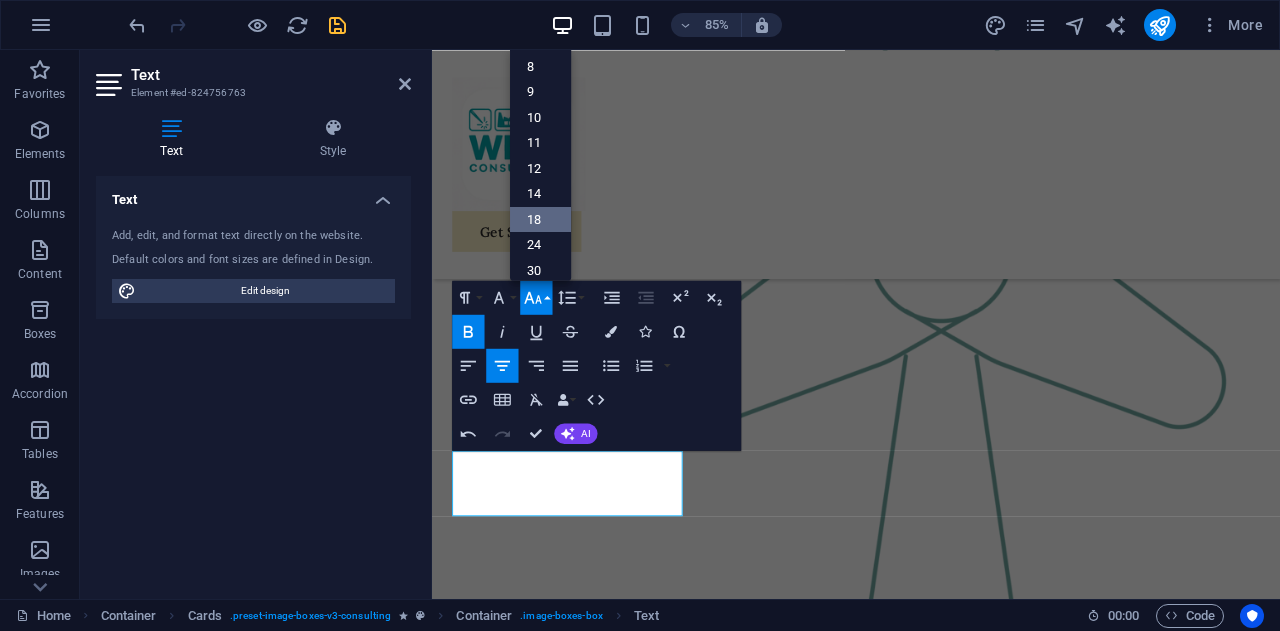 click on "18" at bounding box center [540, 220] 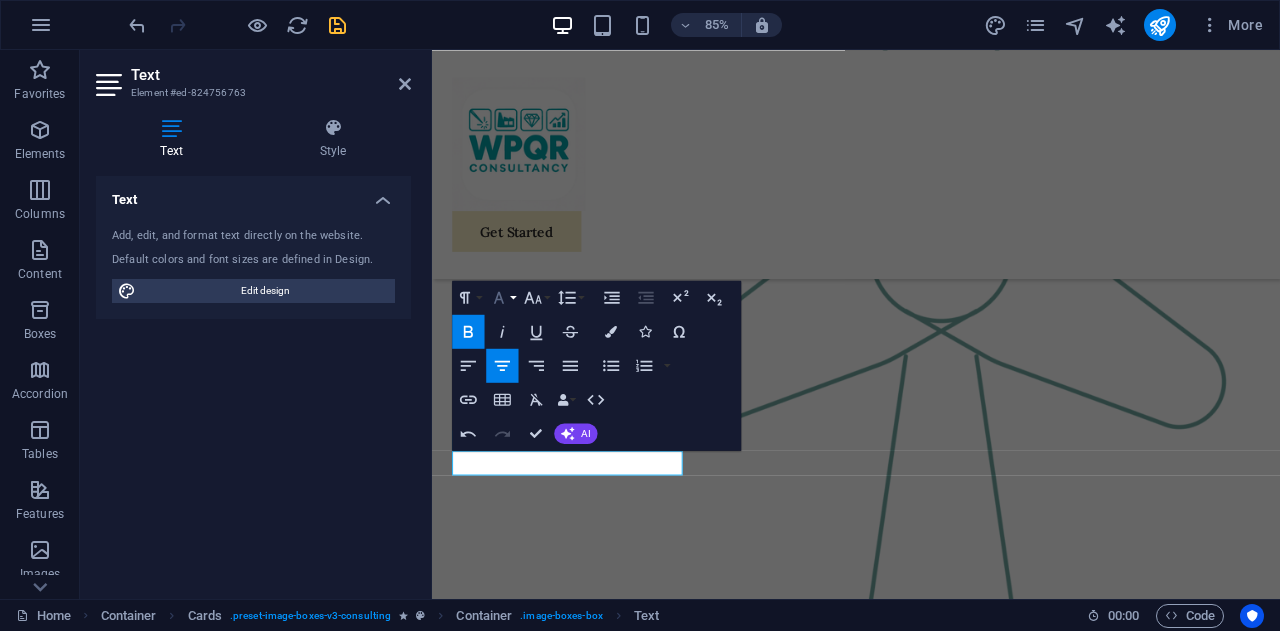 click 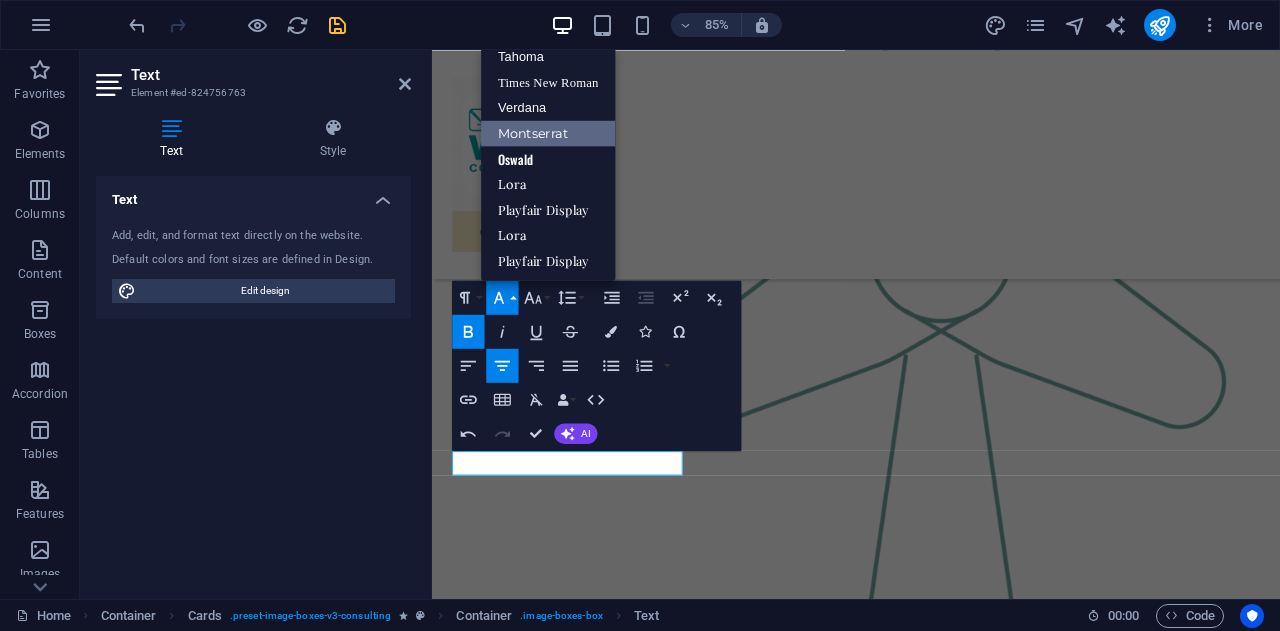 scroll, scrollTop: 100, scrollLeft: 0, axis: vertical 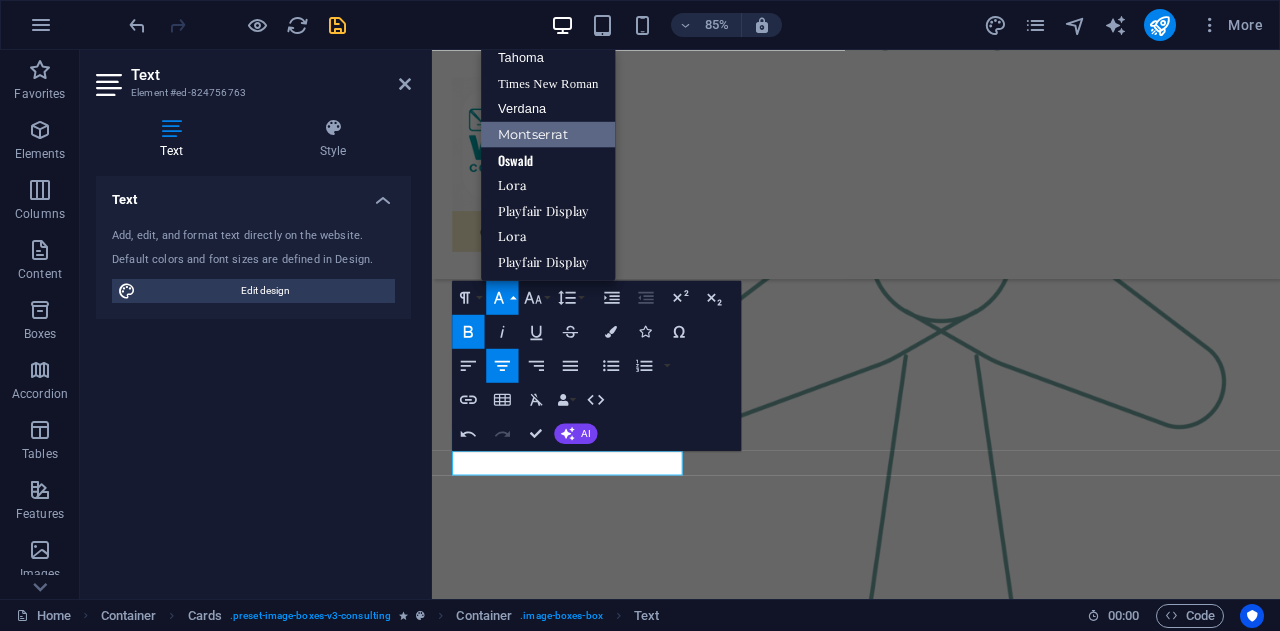 click on "Montserrat" at bounding box center [548, 135] 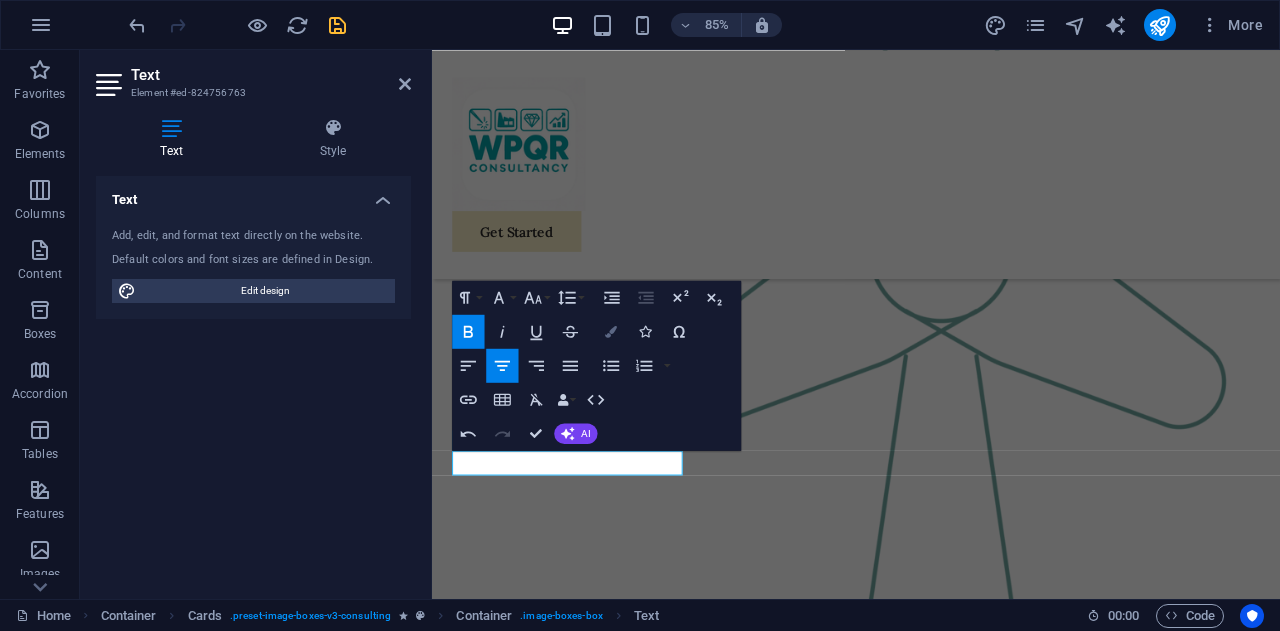 click at bounding box center (611, 332) 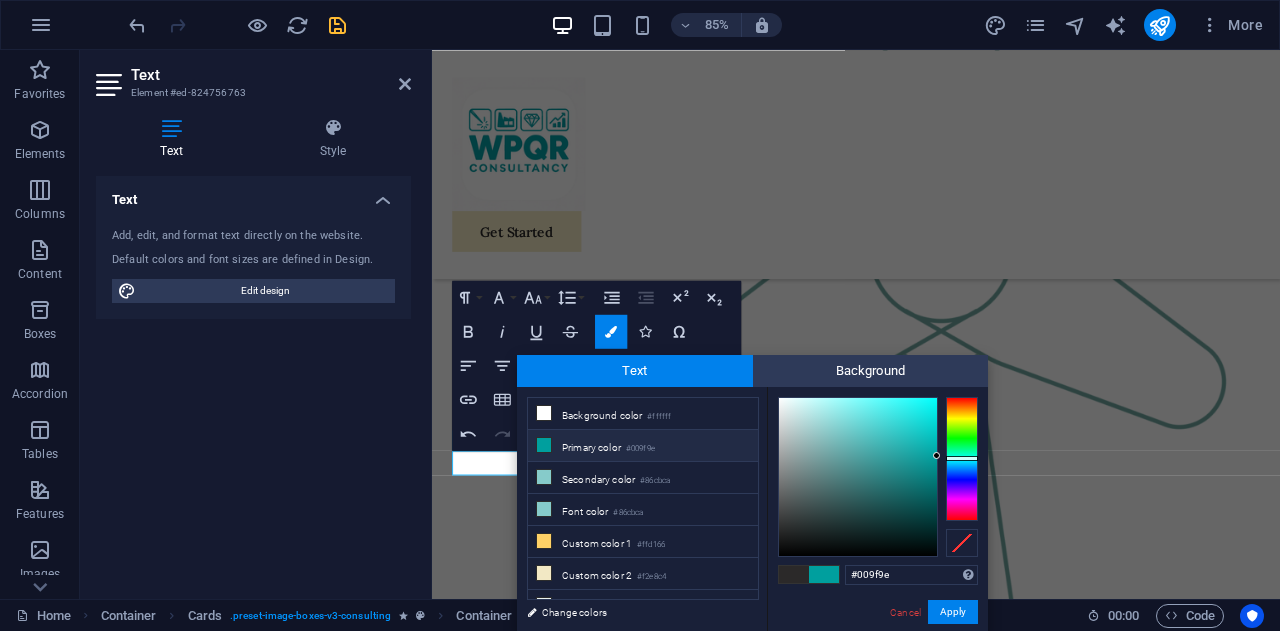 click on "Primary color
#009f9e" at bounding box center (643, 446) 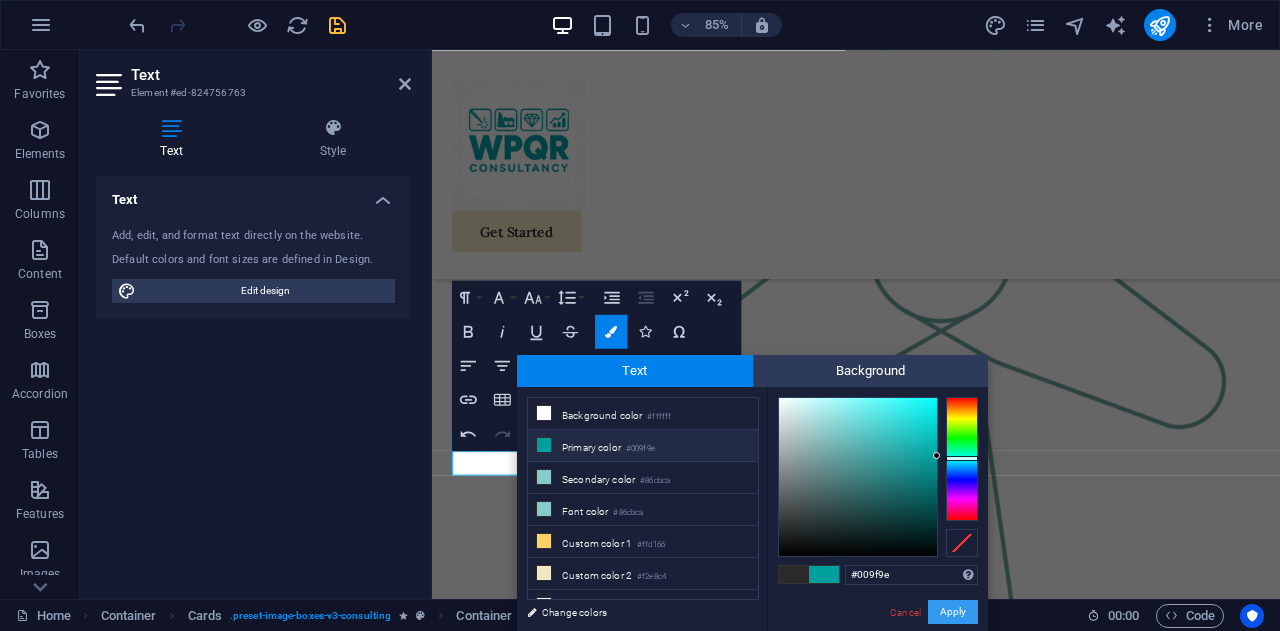 click on "Apply" at bounding box center (953, 612) 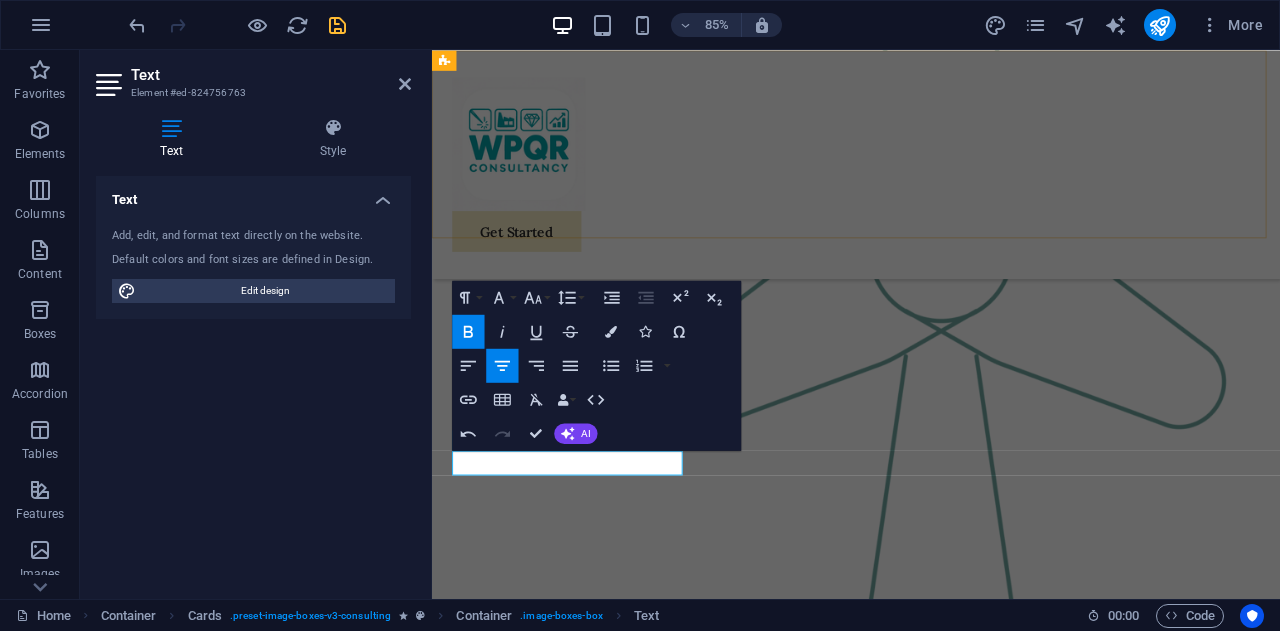 click on "Get Started" at bounding box center (931, 184) 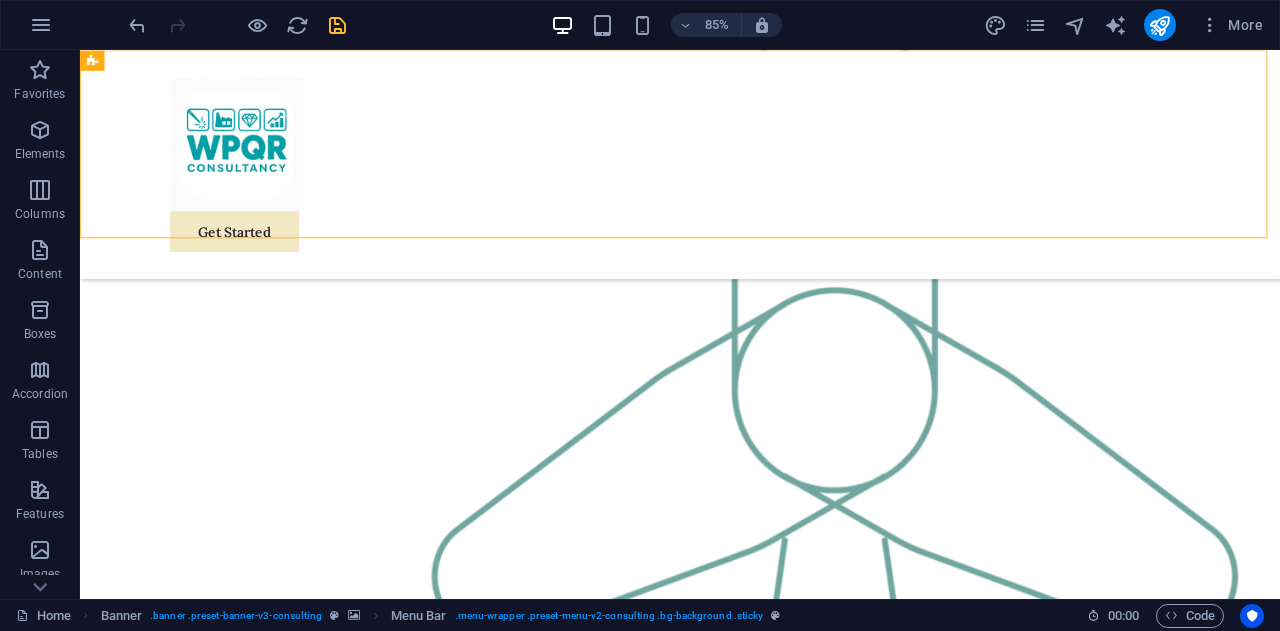 scroll, scrollTop: 2201, scrollLeft: 0, axis: vertical 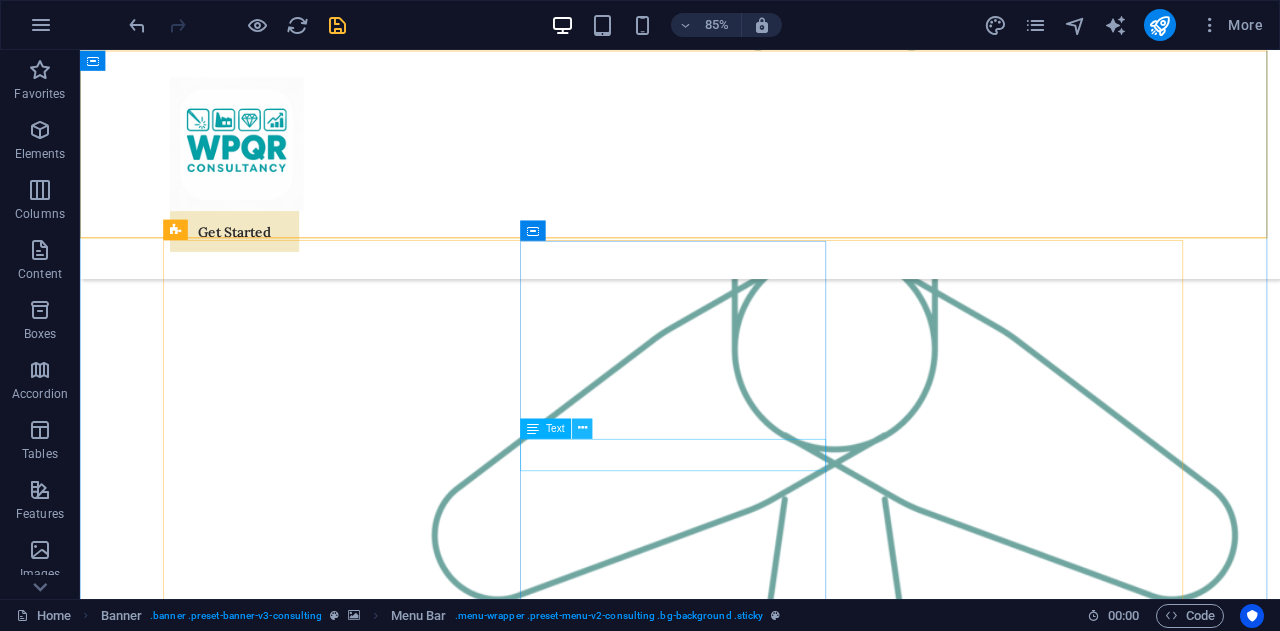 click at bounding box center [582, 428] 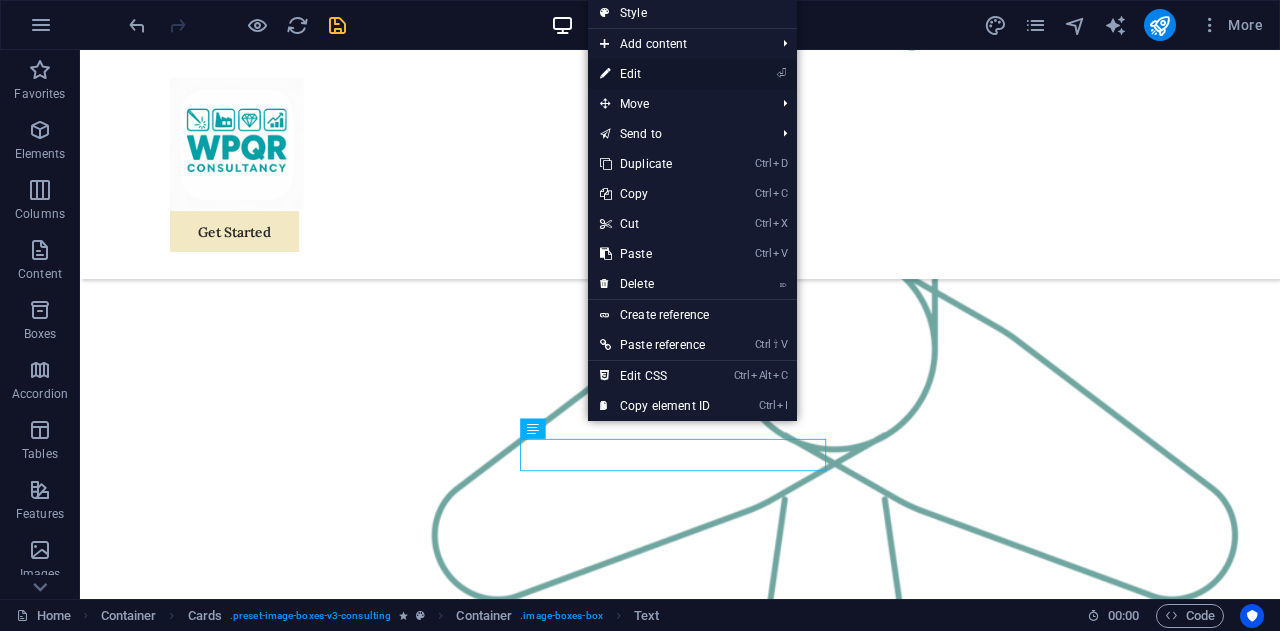 click on "⏎  Edit" at bounding box center [655, 74] 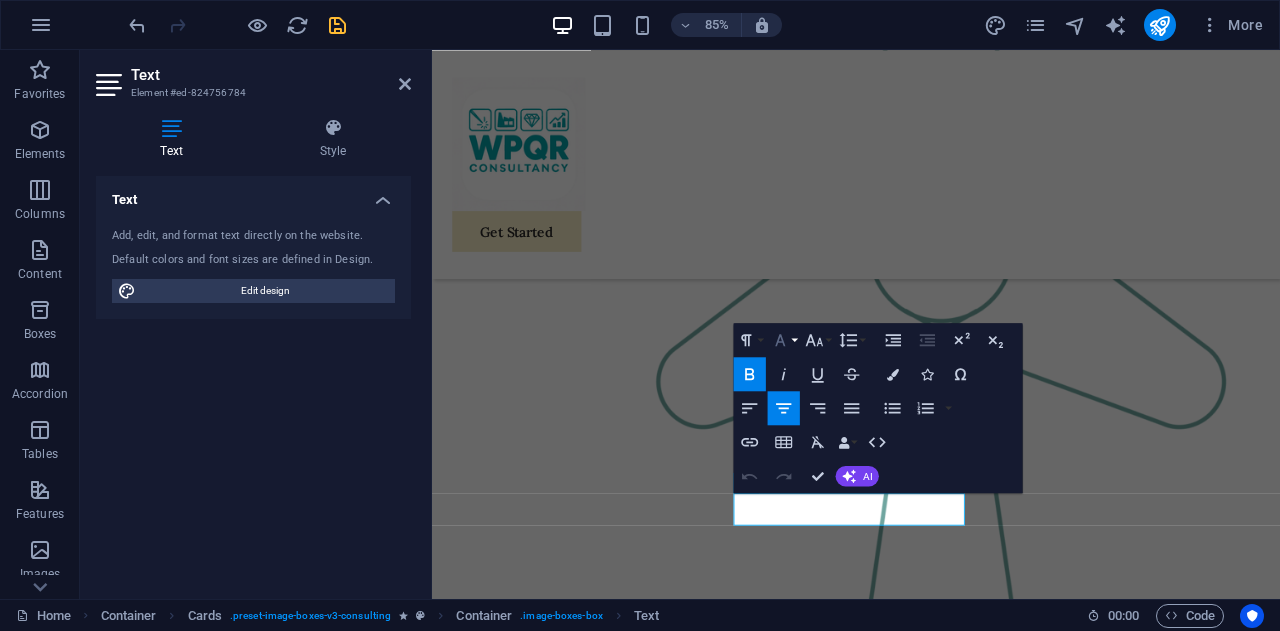 click on "Font Family" at bounding box center [784, 340] 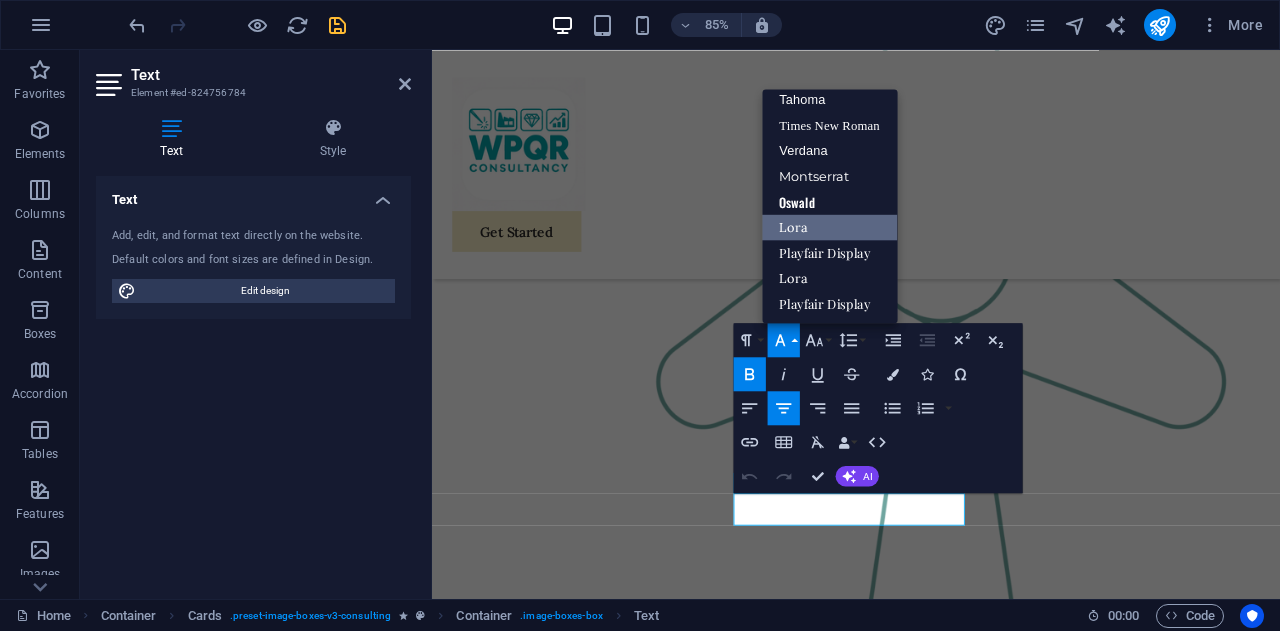 scroll, scrollTop: 100, scrollLeft: 0, axis: vertical 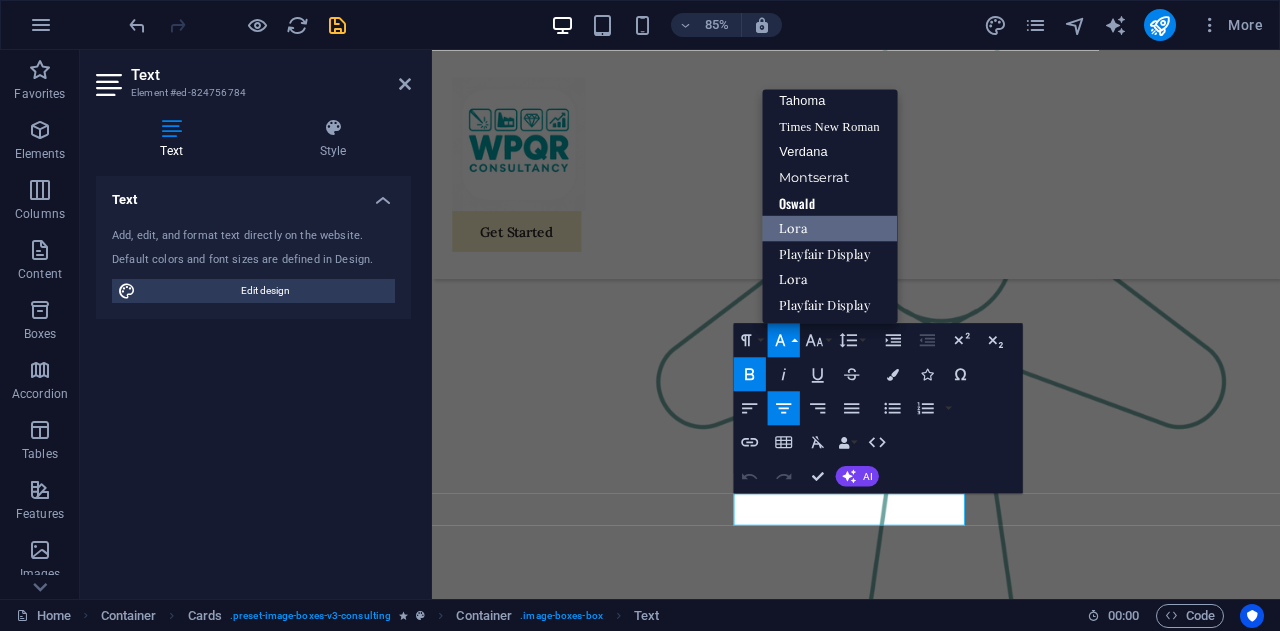 click on "Font Family" at bounding box center [784, 340] 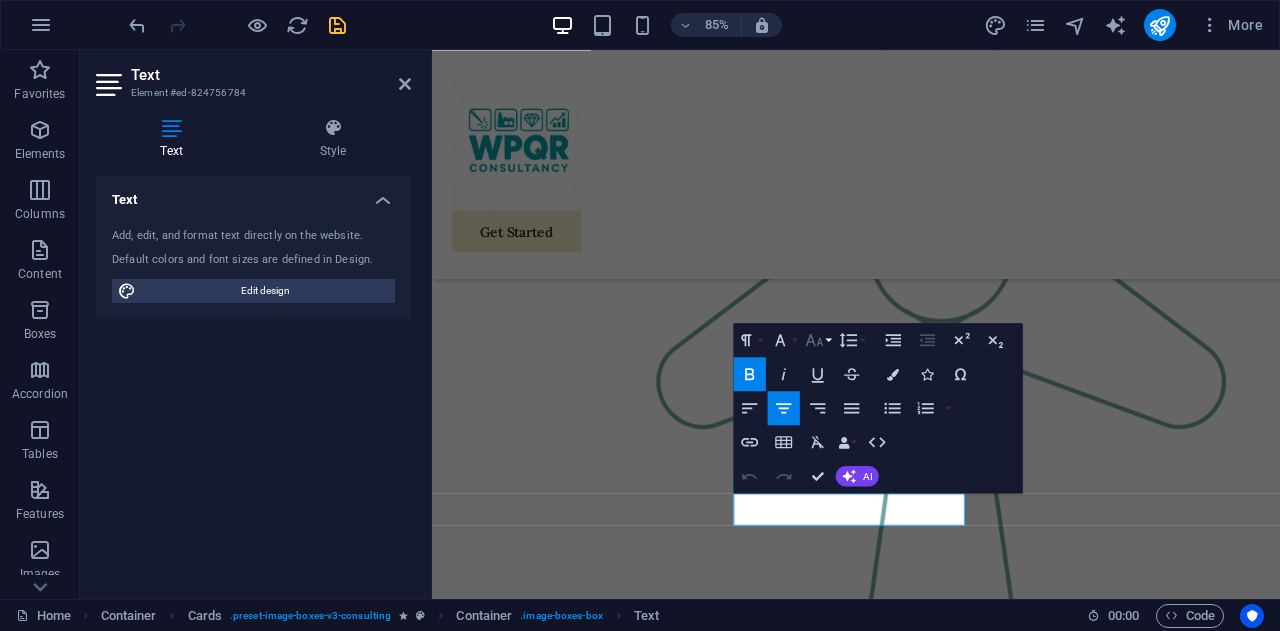 click on "Font Size" at bounding box center [818, 340] 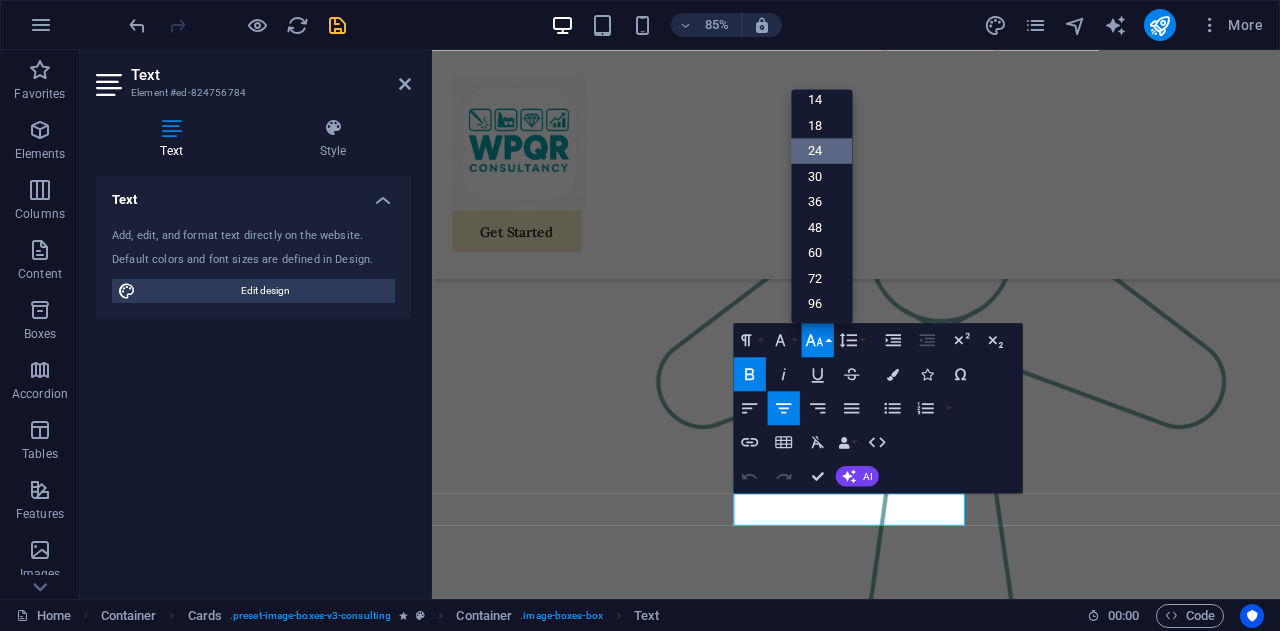 scroll, scrollTop: 160, scrollLeft: 0, axis: vertical 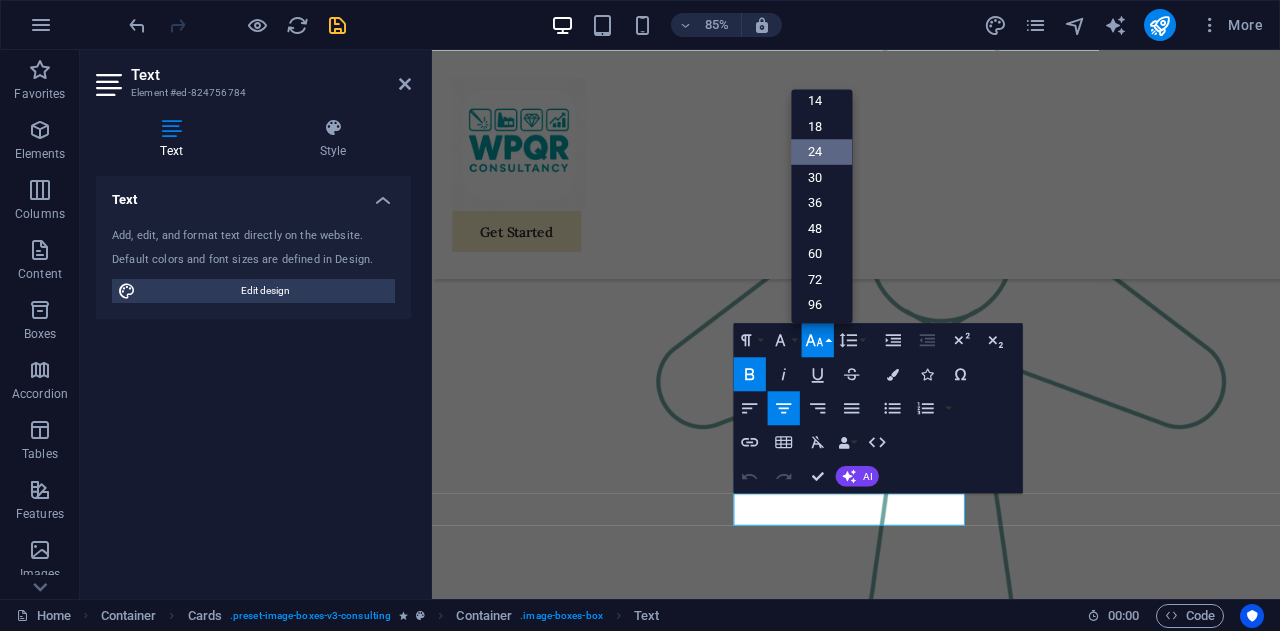 click on "Font Size" at bounding box center (818, 340) 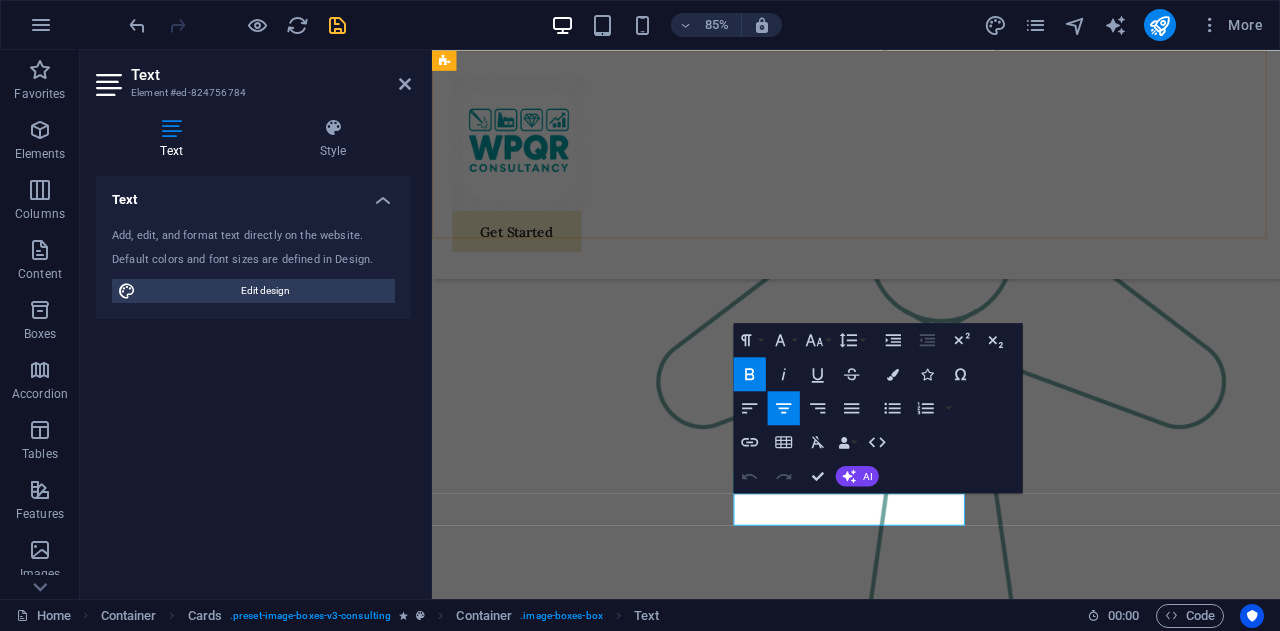 click on "Get Started" at bounding box center (931, 184) 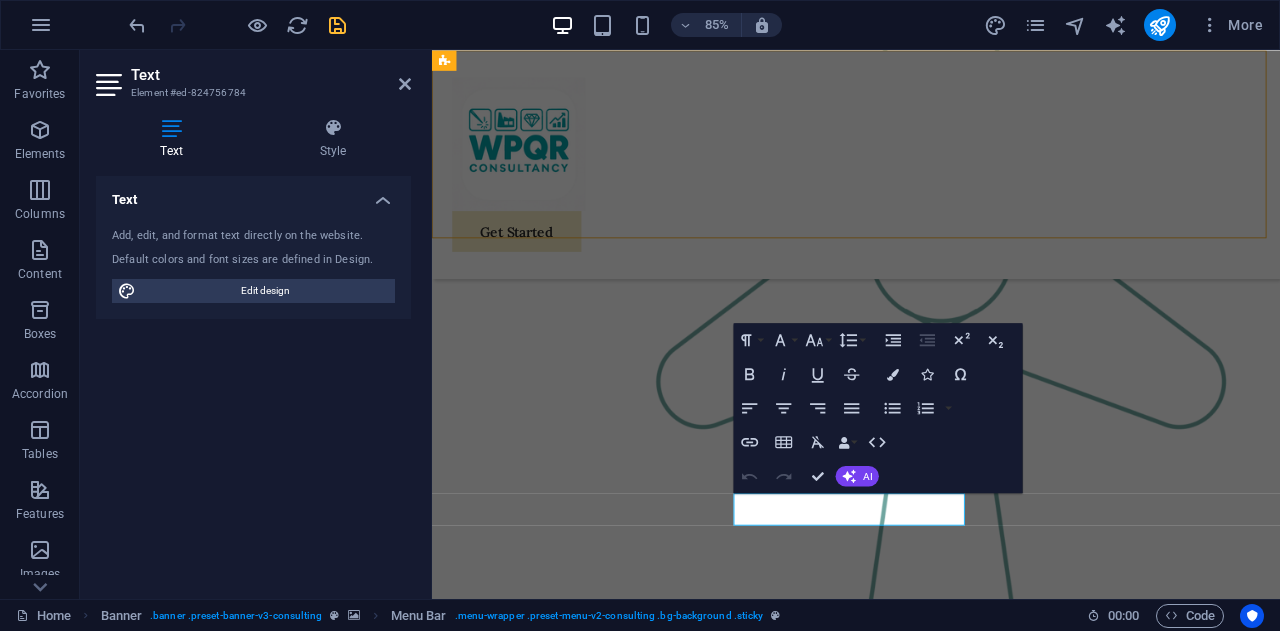 scroll, scrollTop: 2201, scrollLeft: 0, axis: vertical 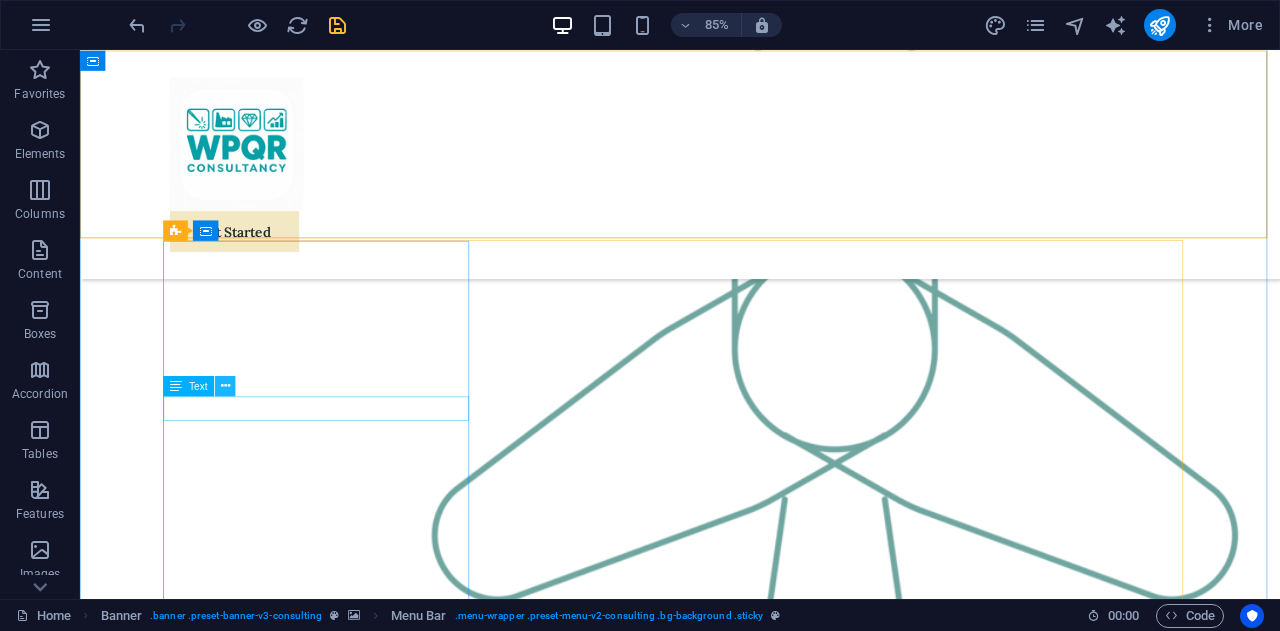click at bounding box center [225, 386] 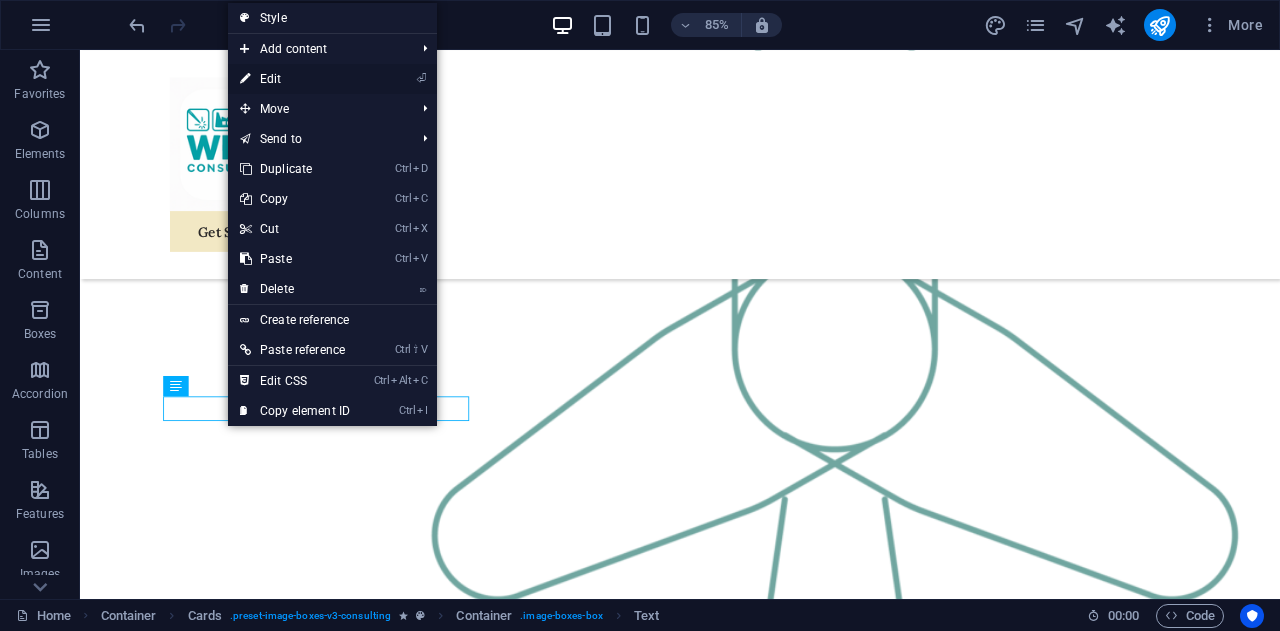 click on "⏎  Edit" at bounding box center (295, 79) 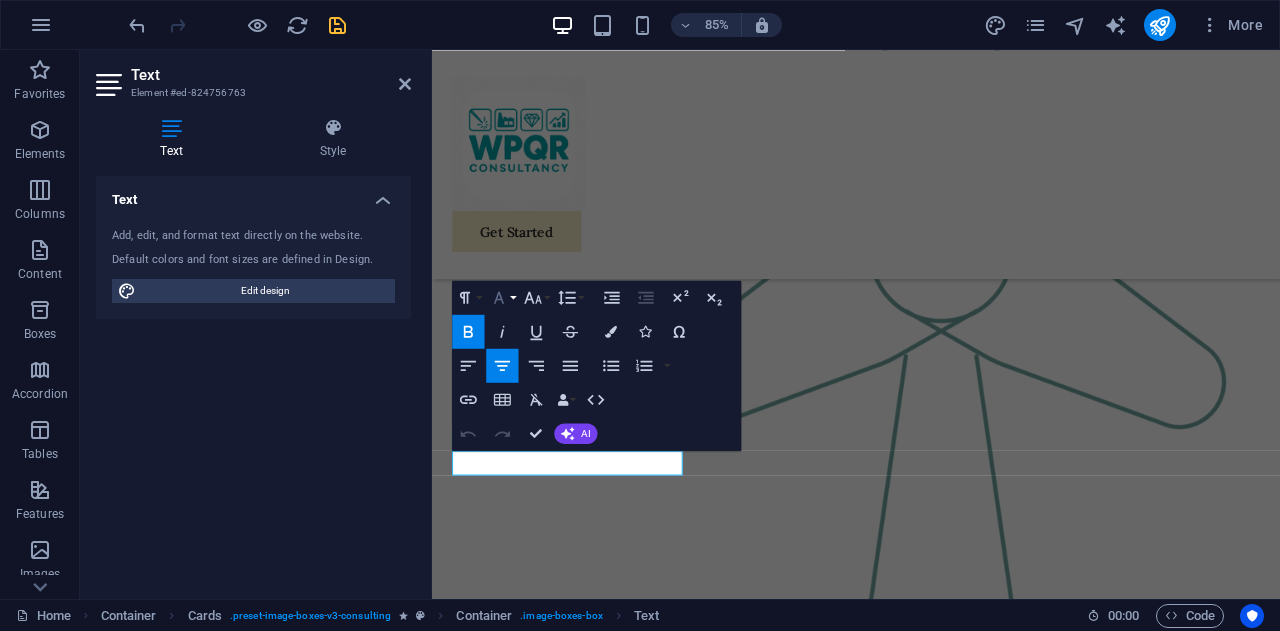 click on "Font Family" at bounding box center (502, 298) 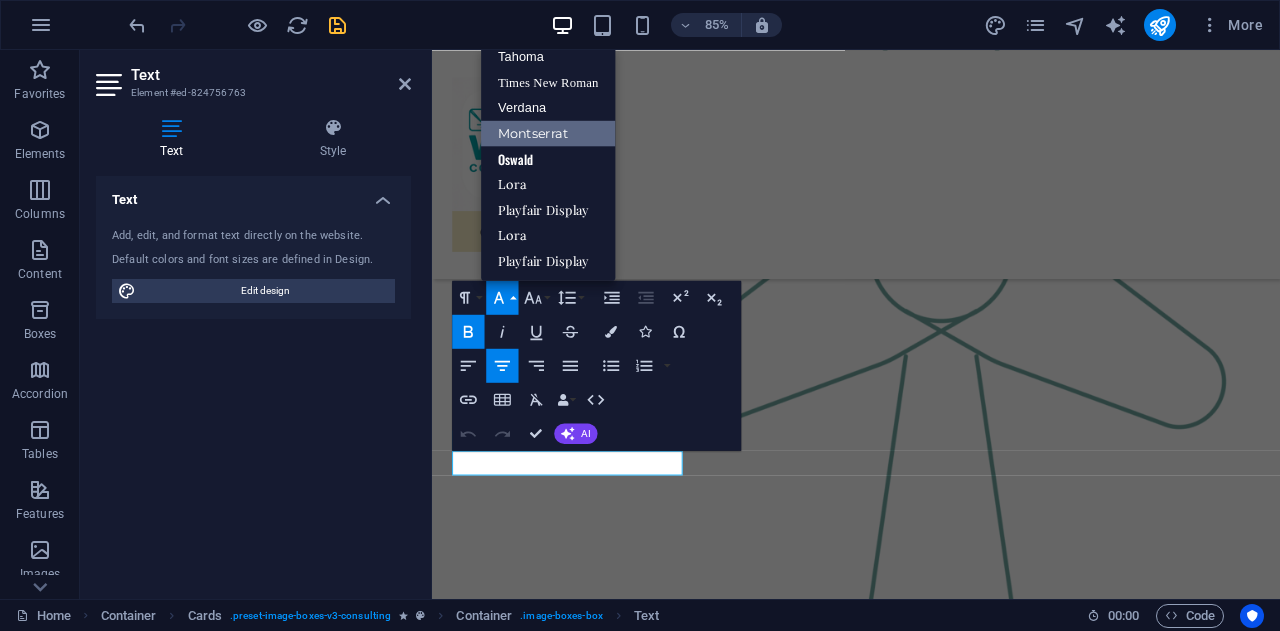 scroll, scrollTop: 100, scrollLeft: 0, axis: vertical 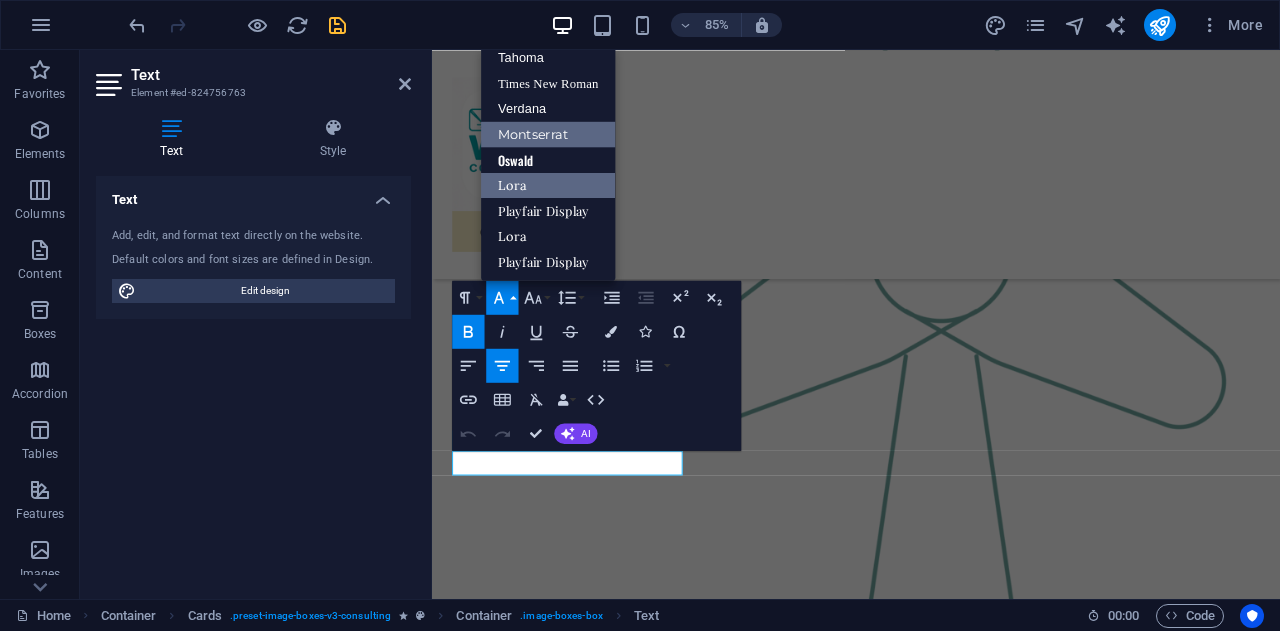 click on "Lora" at bounding box center (548, 185) 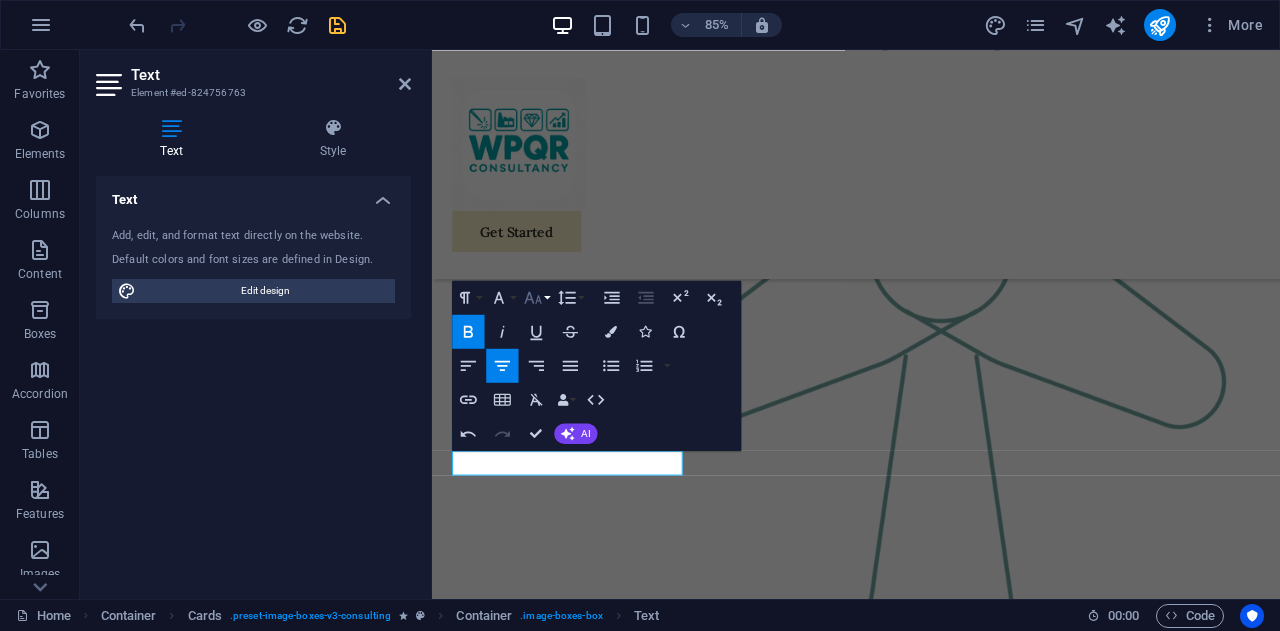 click 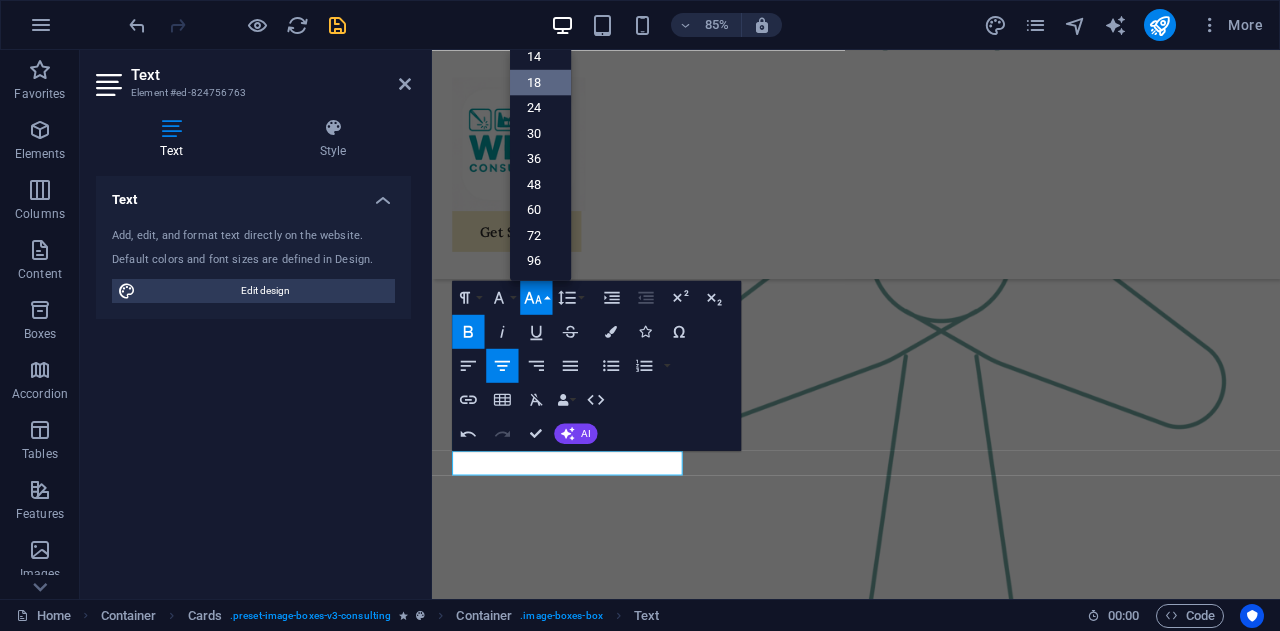 scroll, scrollTop: 160, scrollLeft: 0, axis: vertical 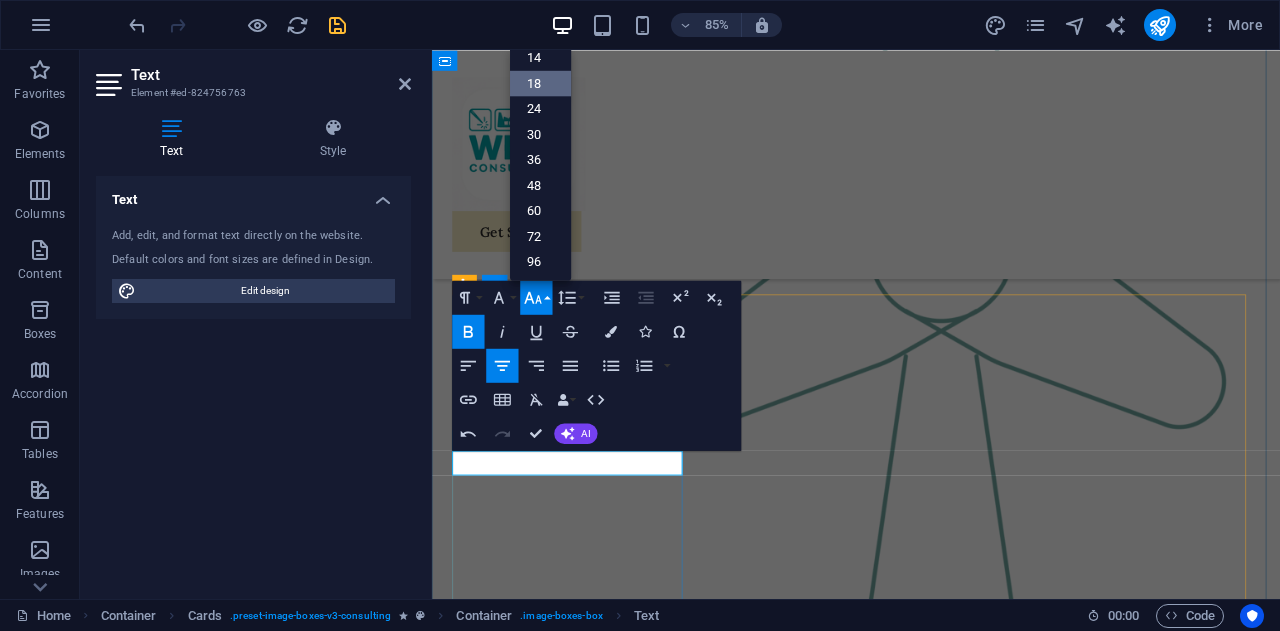 drag, startPoint x: 671, startPoint y: 536, endPoint x: 456, endPoint y: 531, distance: 215.05814 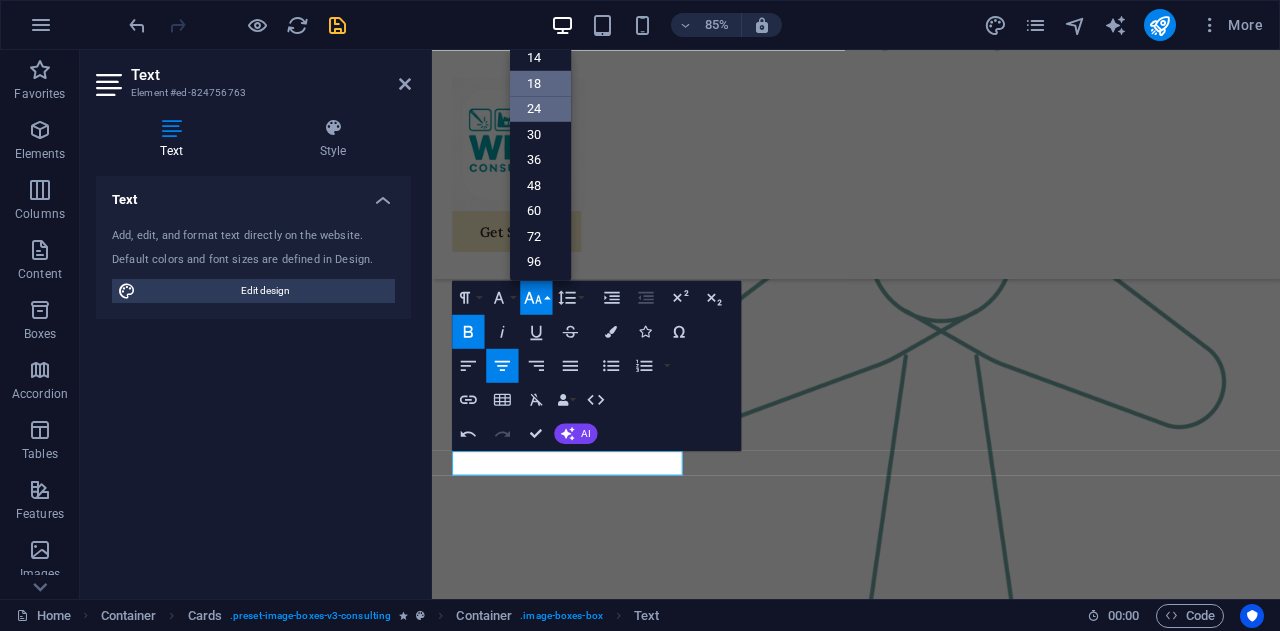 click on "24" at bounding box center [540, 109] 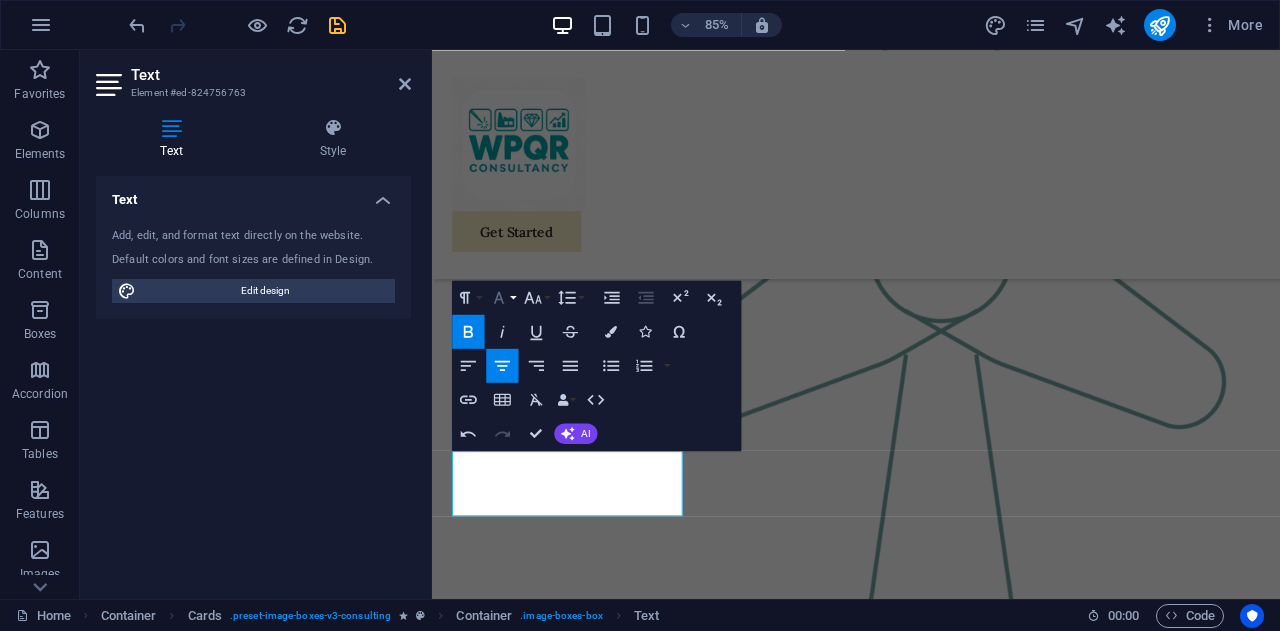 click on "Font Family" at bounding box center [502, 298] 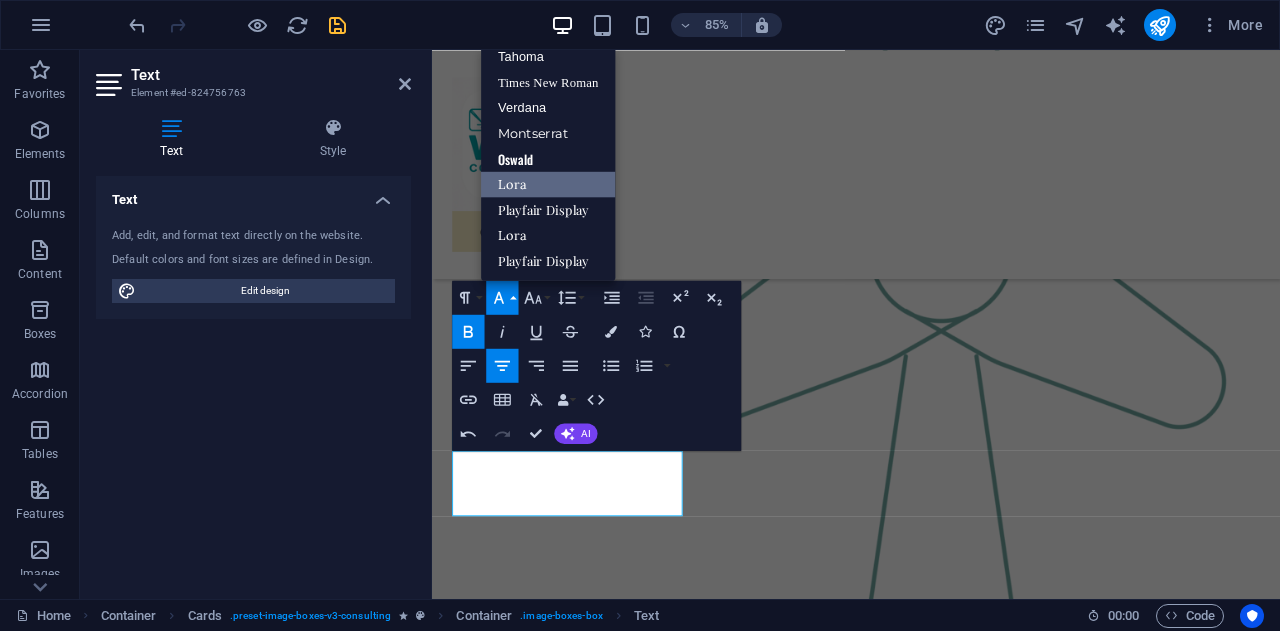 scroll, scrollTop: 100, scrollLeft: 0, axis: vertical 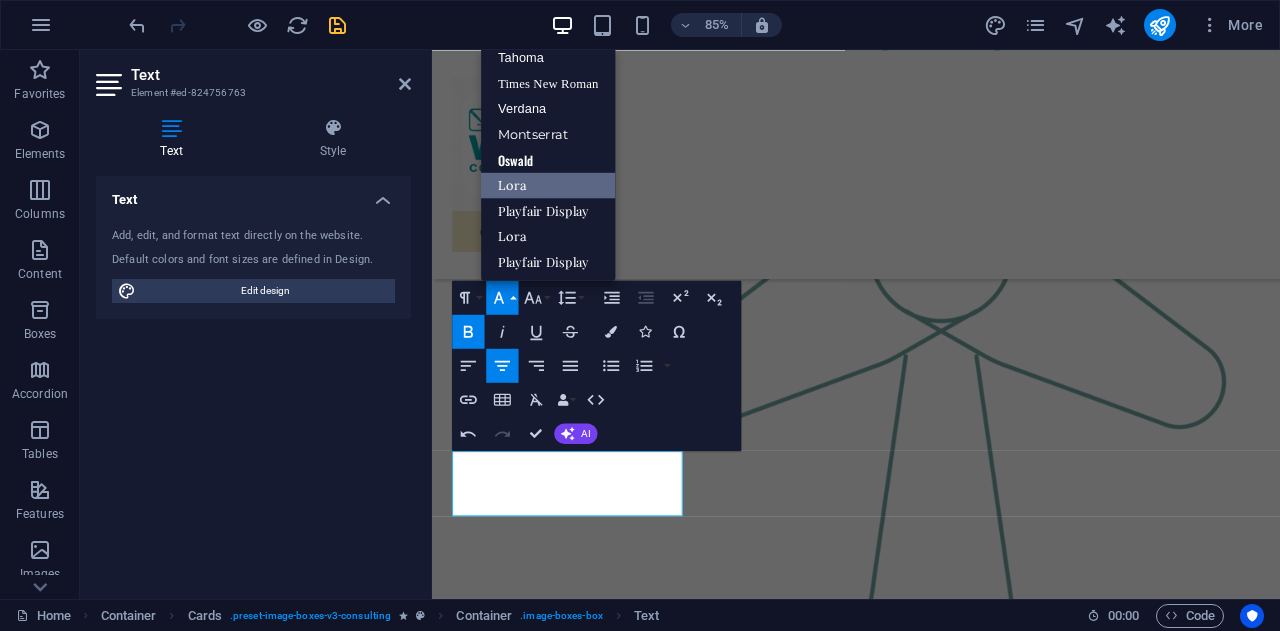 click on "Lora" at bounding box center [548, 185] 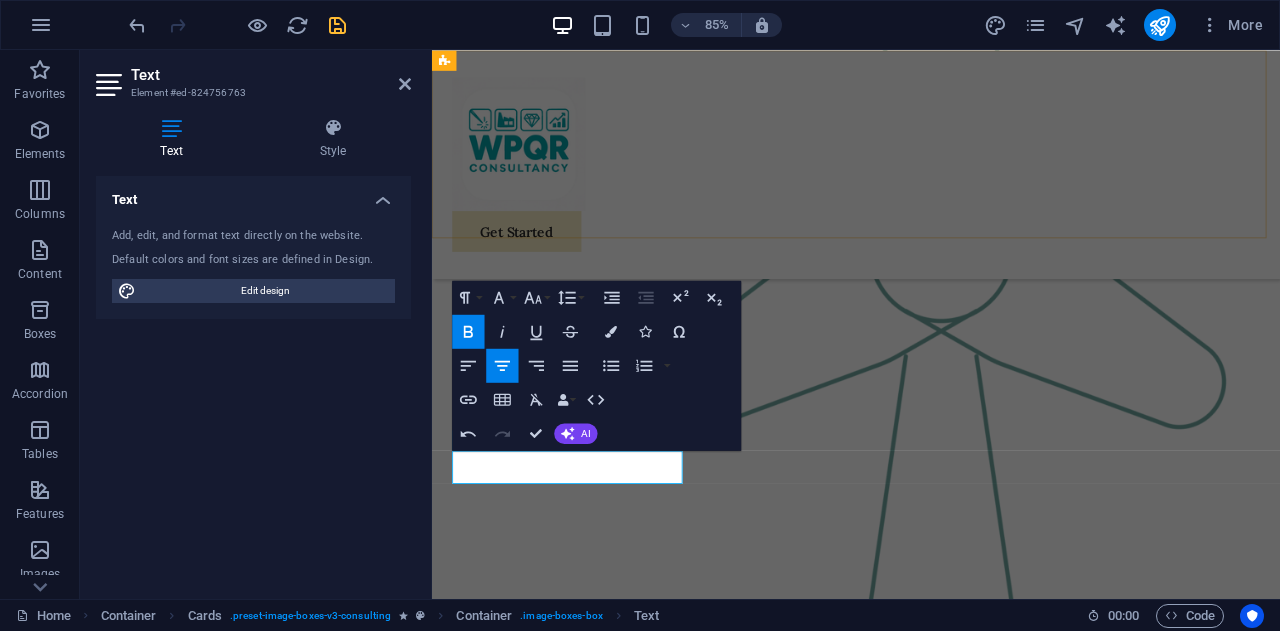 click on "Get Started" at bounding box center (931, 184) 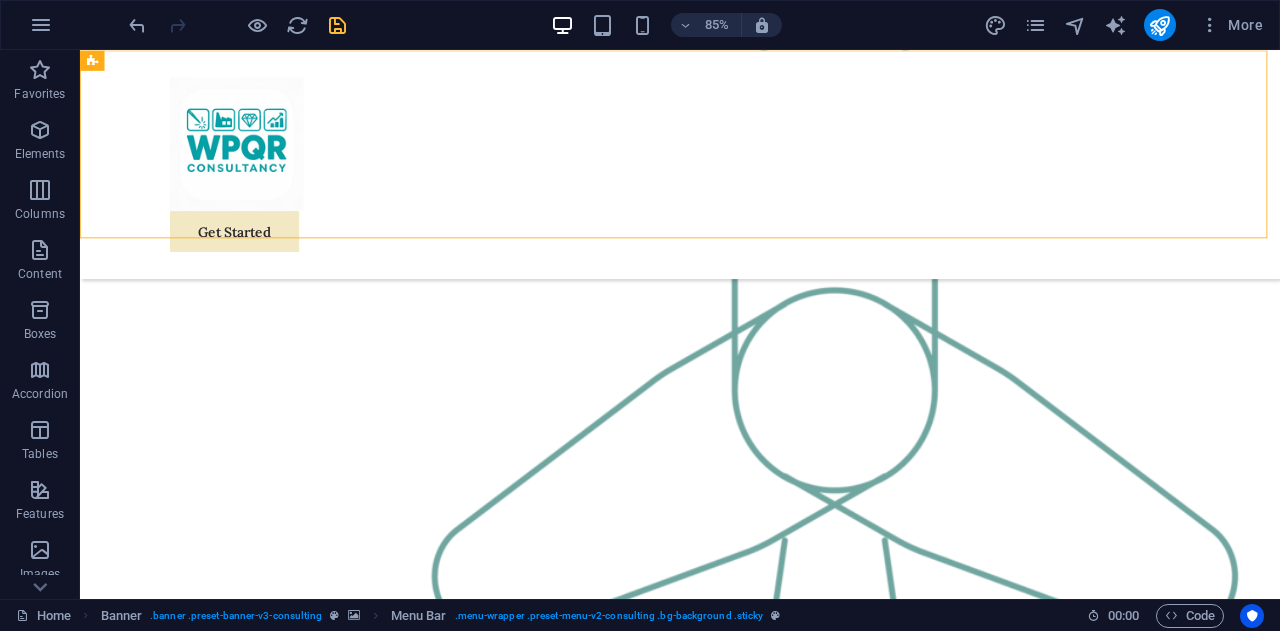 scroll, scrollTop: 2201, scrollLeft: 0, axis: vertical 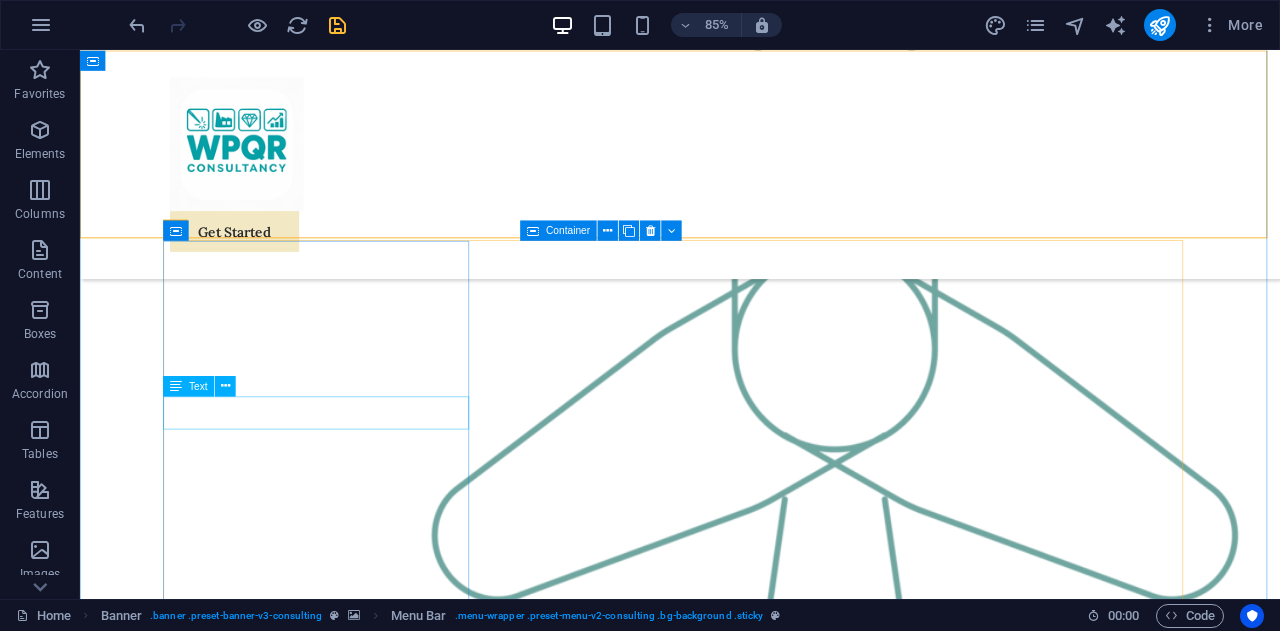 click on "Part Qualification" at bounding box center [366, 3086] 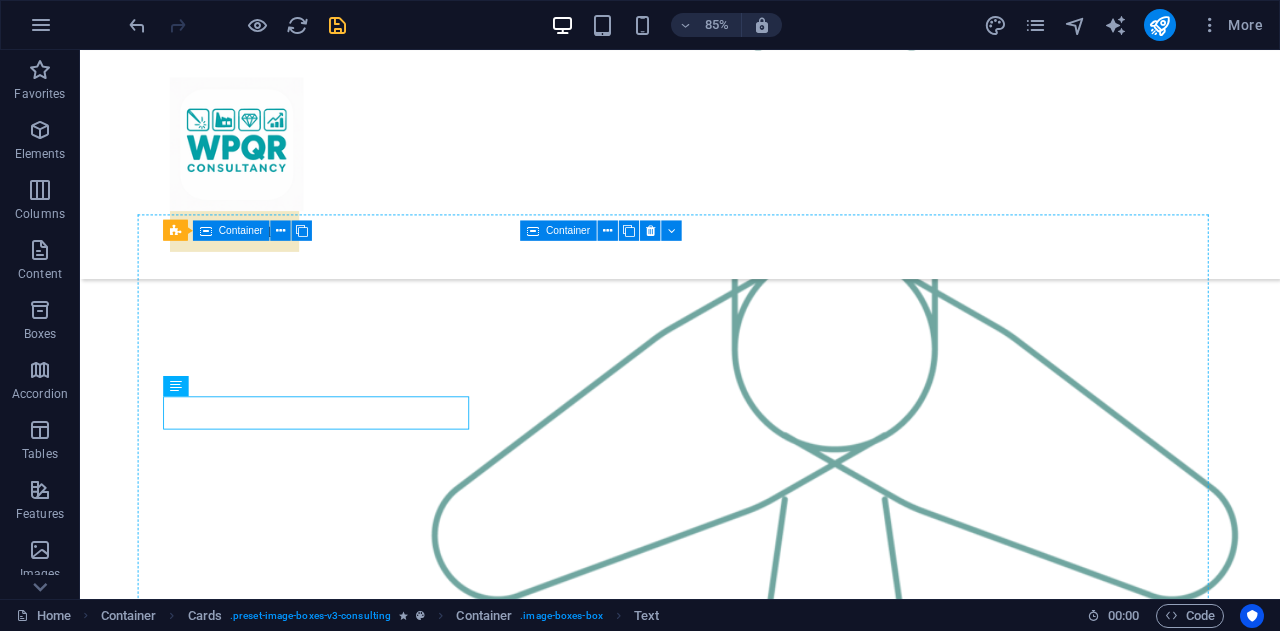 drag, startPoint x: 251, startPoint y: 472, endPoint x: 249, endPoint y: 448, distance: 24.083189 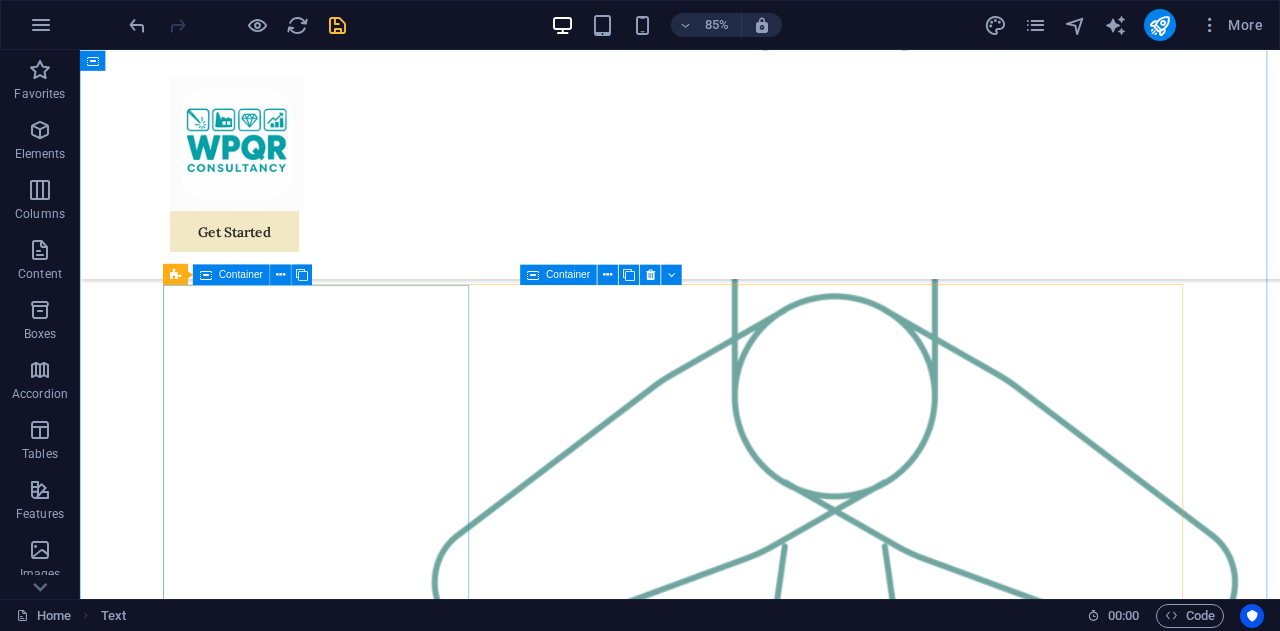 scroll, scrollTop: 2144, scrollLeft: 0, axis: vertical 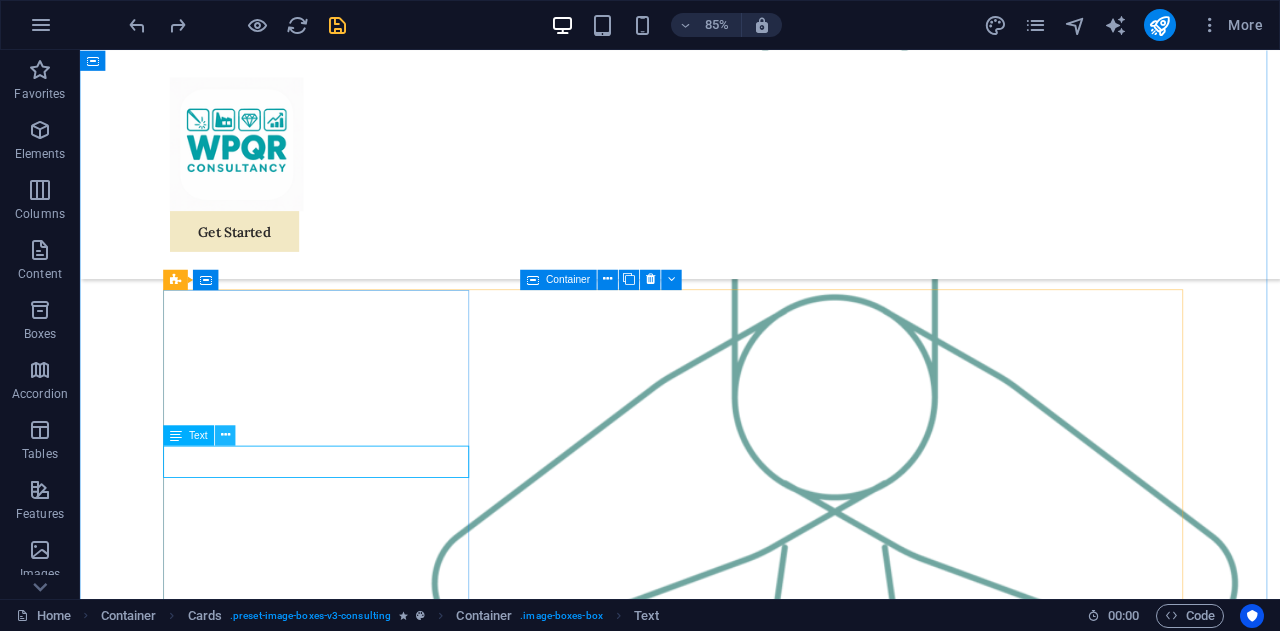 click at bounding box center (225, 435) 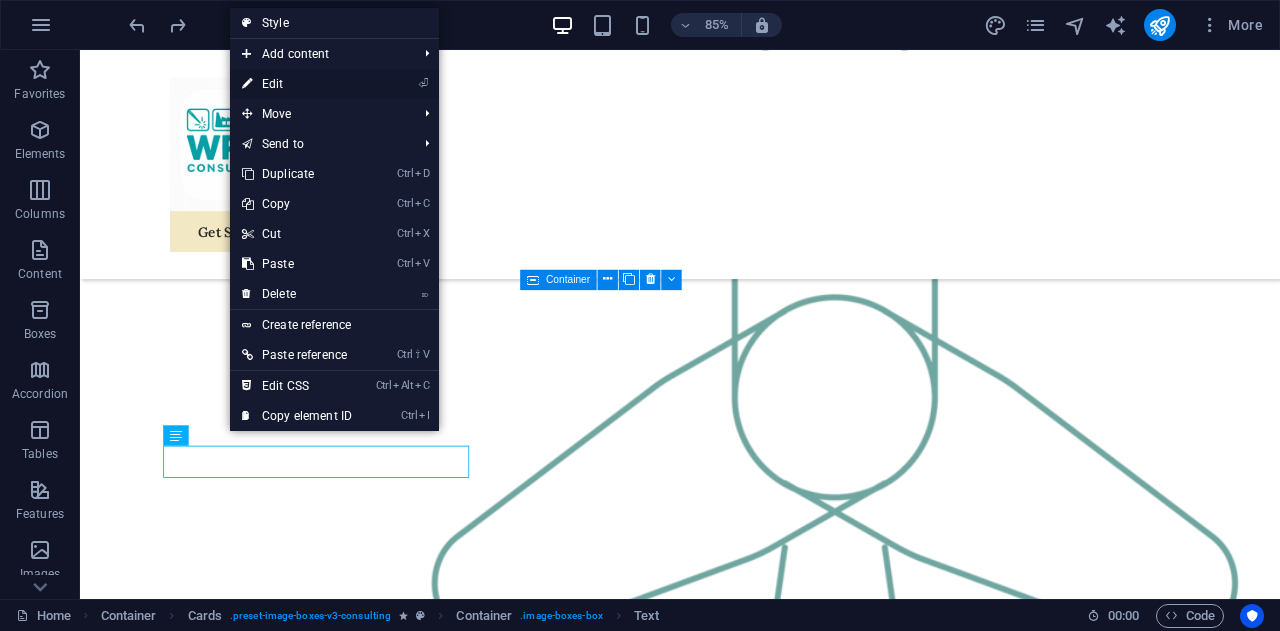click on "⏎  Edit" at bounding box center [297, 84] 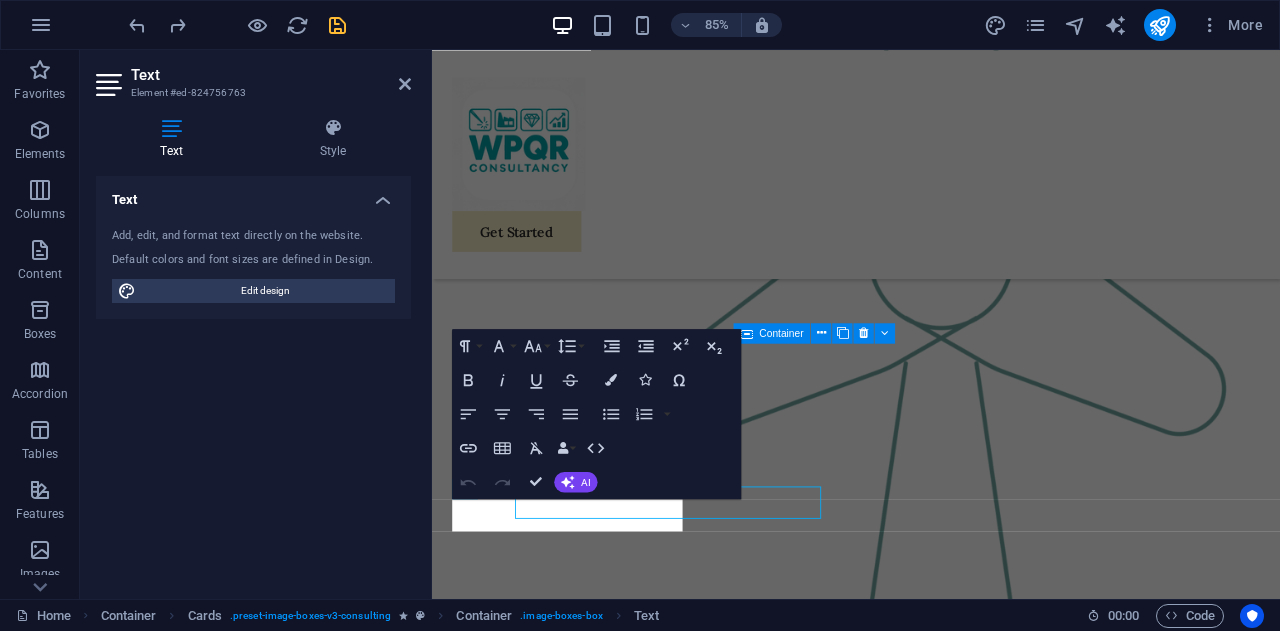 scroll, scrollTop: 2096, scrollLeft: 0, axis: vertical 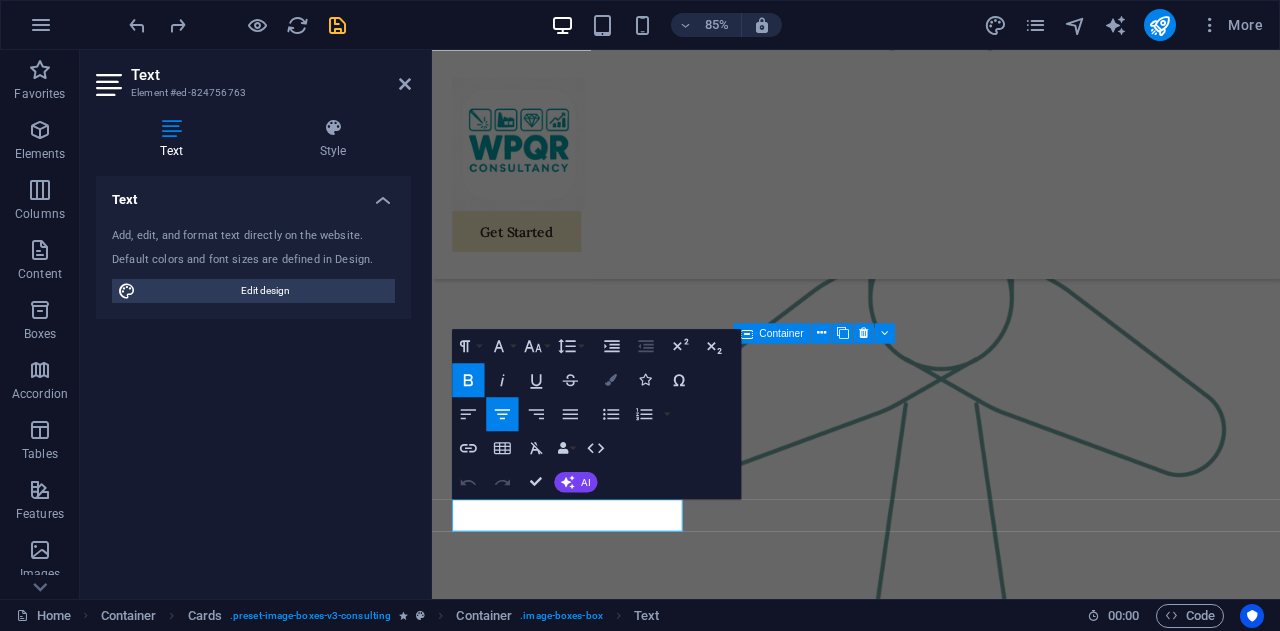 click on "Colors" at bounding box center [611, 380] 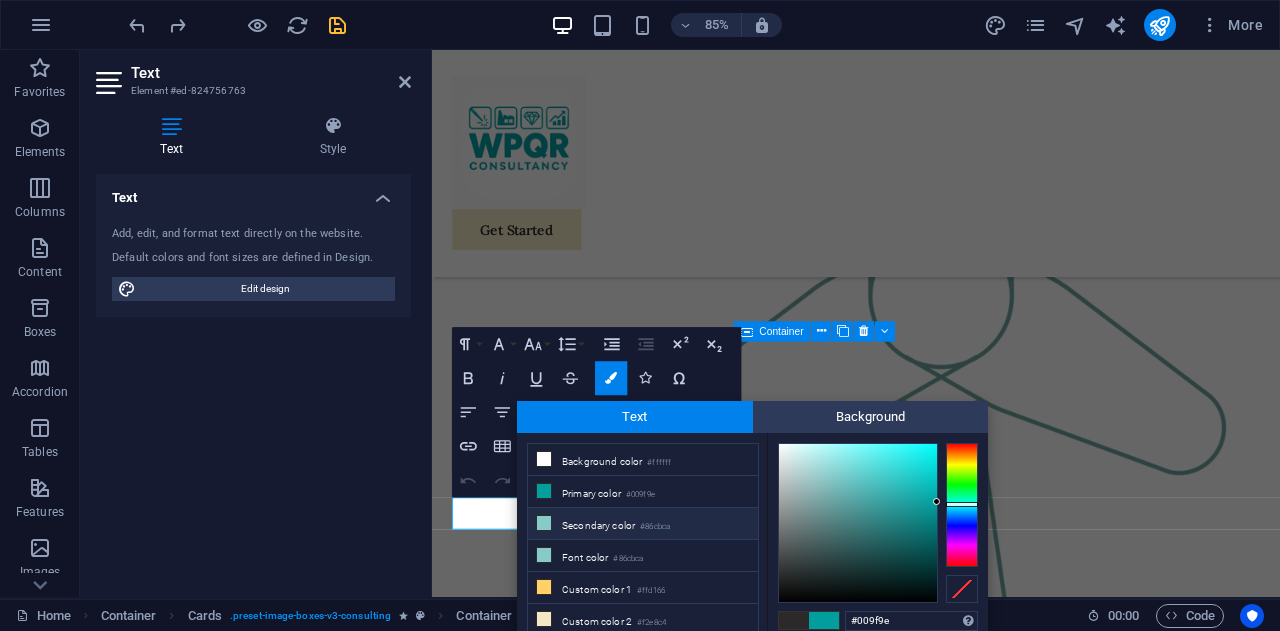 click at bounding box center (544, 523) 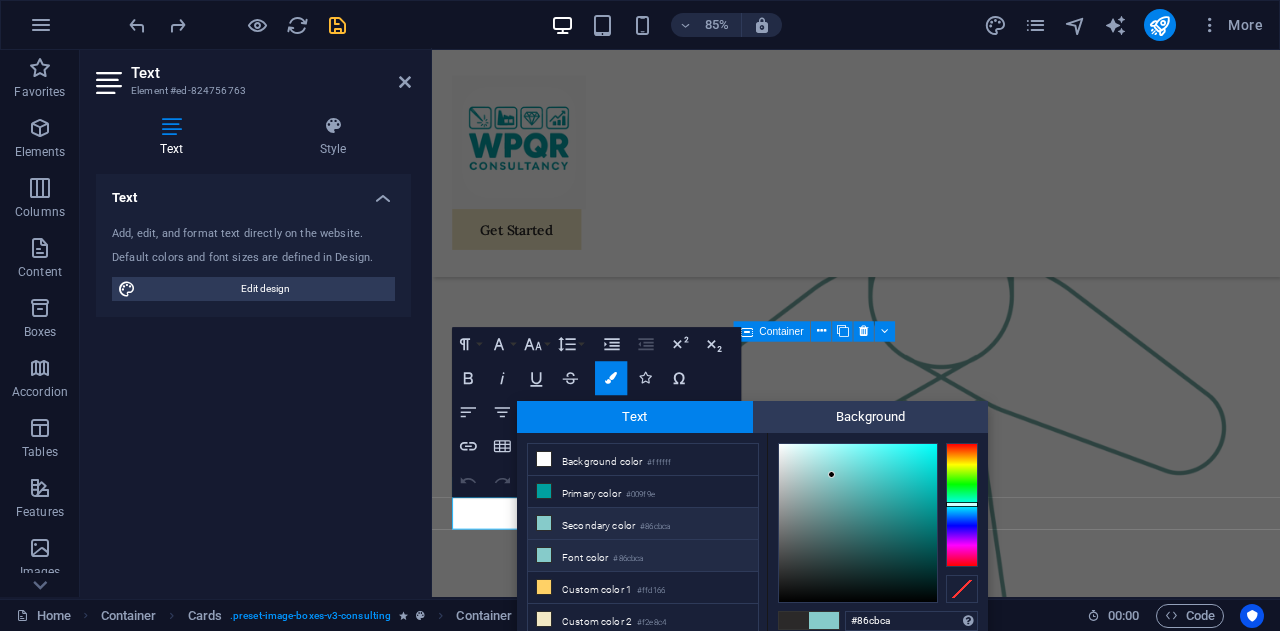 scroll, scrollTop: 12, scrollLeft: 0, axis: vertical 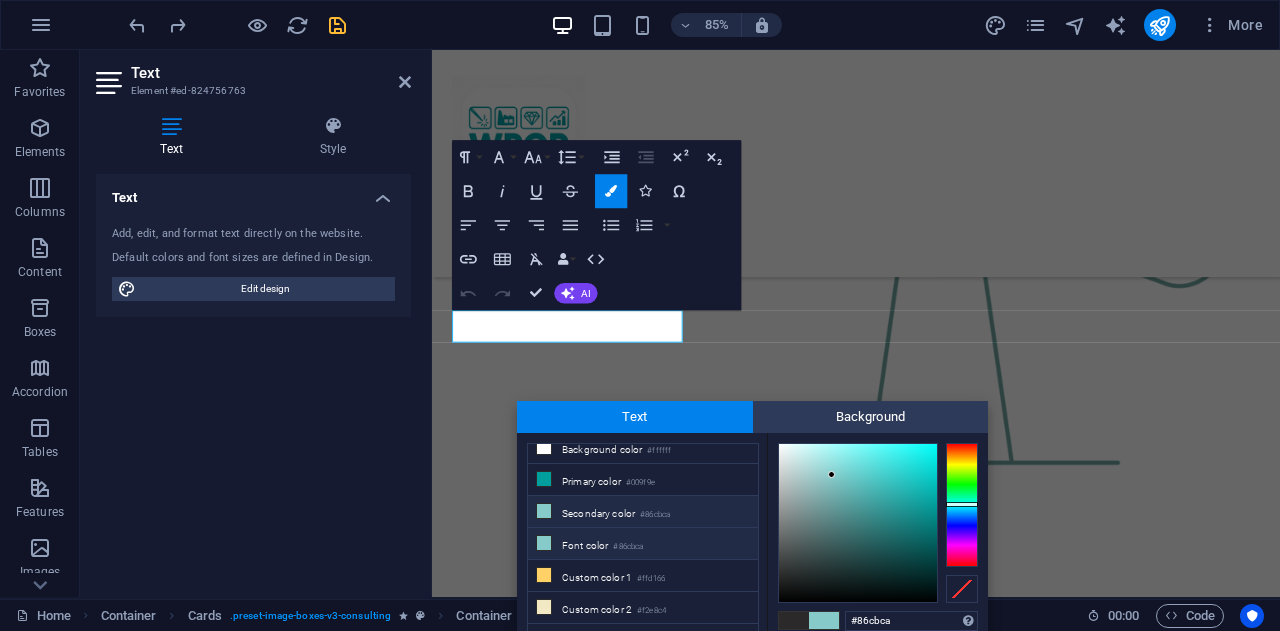 click on "Font color
#86cbca" at bounding box center [643, 544] 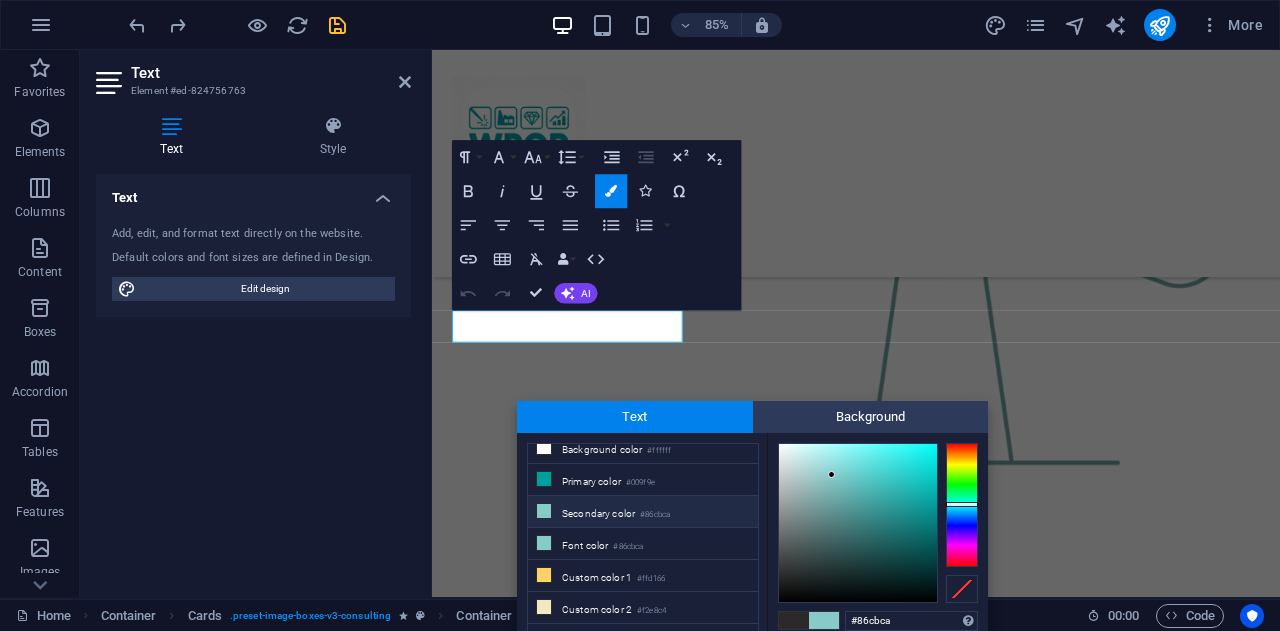 click on "Secondary color
#86cbca" at bounding box center [643, 512] 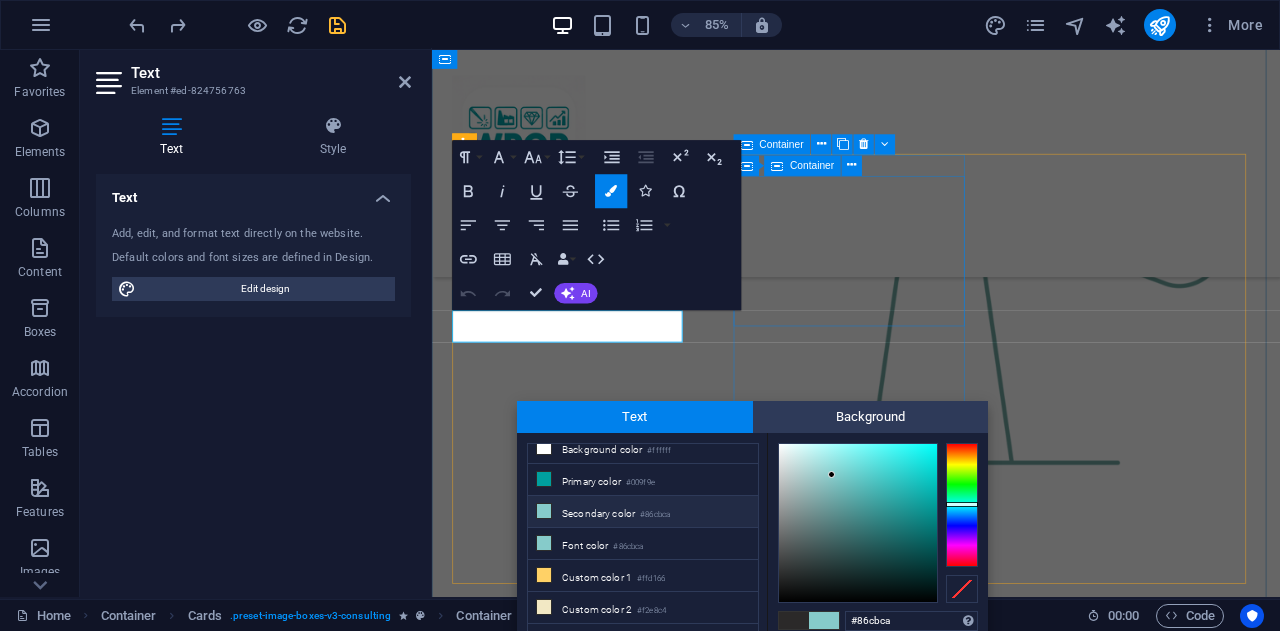 click on "Add elements" at bounding box center (594, 3153) 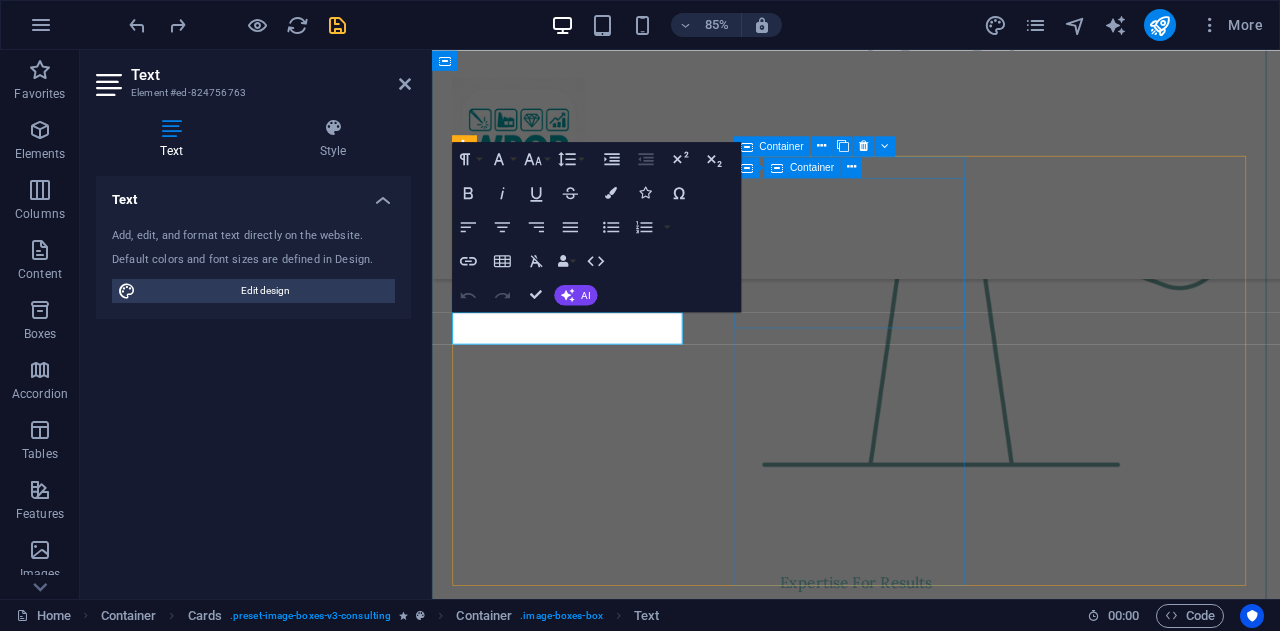 scroll, scrollTop: 0, scrollLeft: 0, axis: both 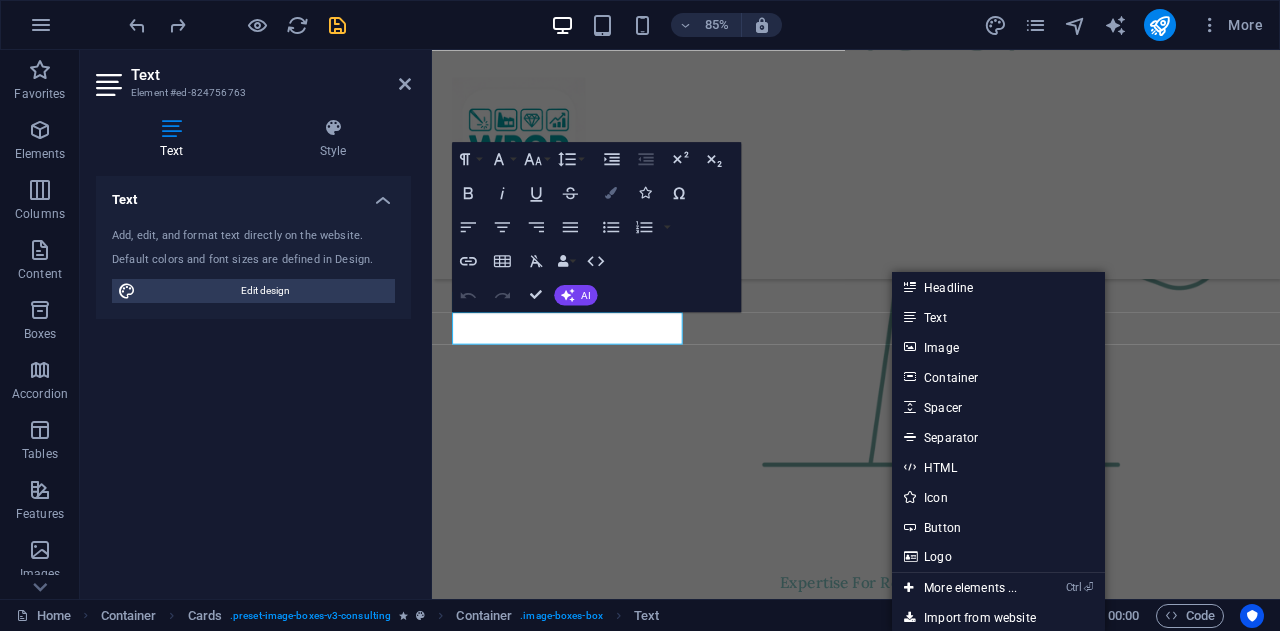 click on "Colors" at bounding box center [611, 193] 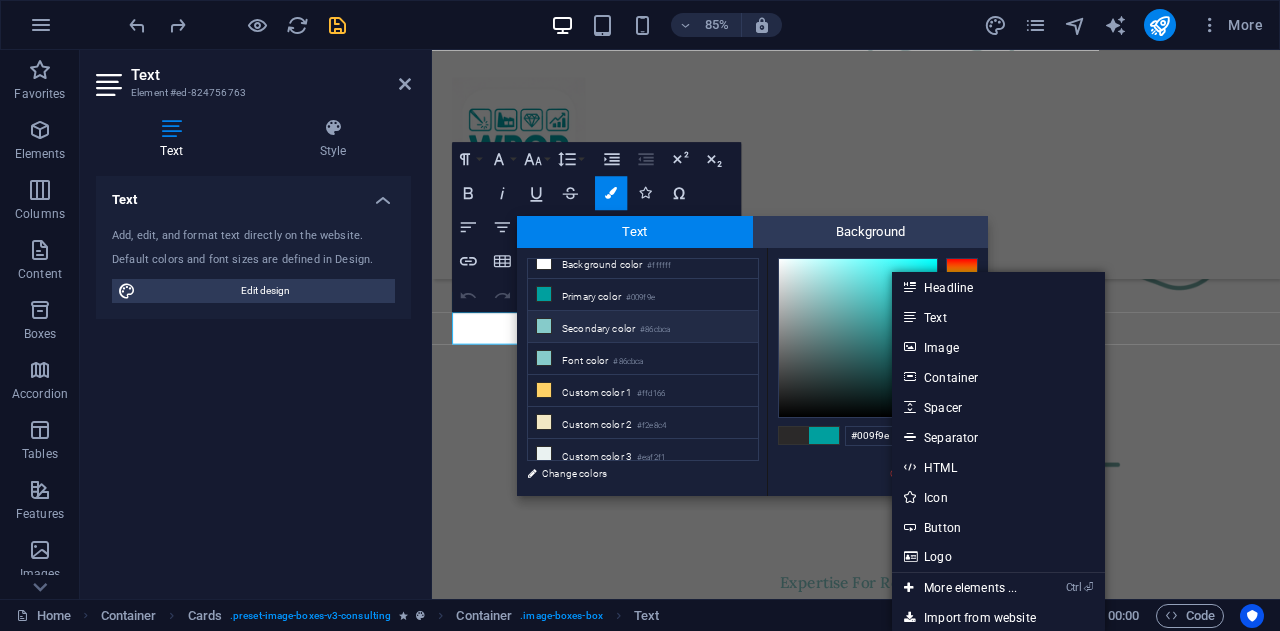 click on "Secondary color
#86cbca" at bounding box center [643, 327] 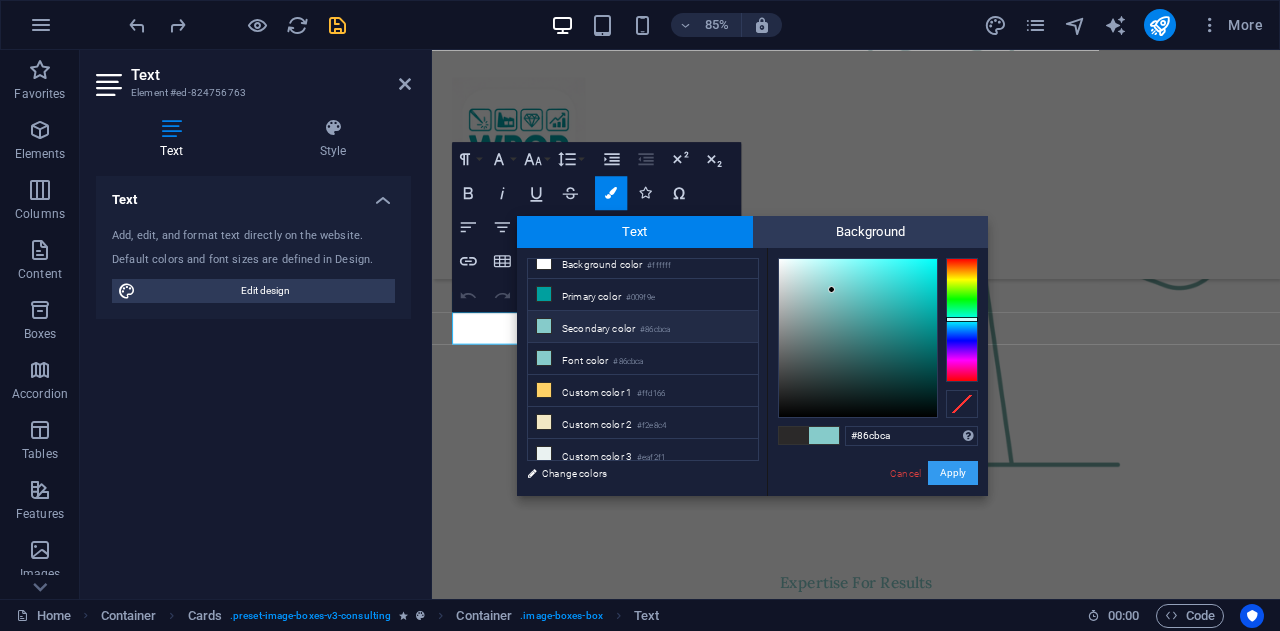 click on "Apply" at bounding box center [953, 473] 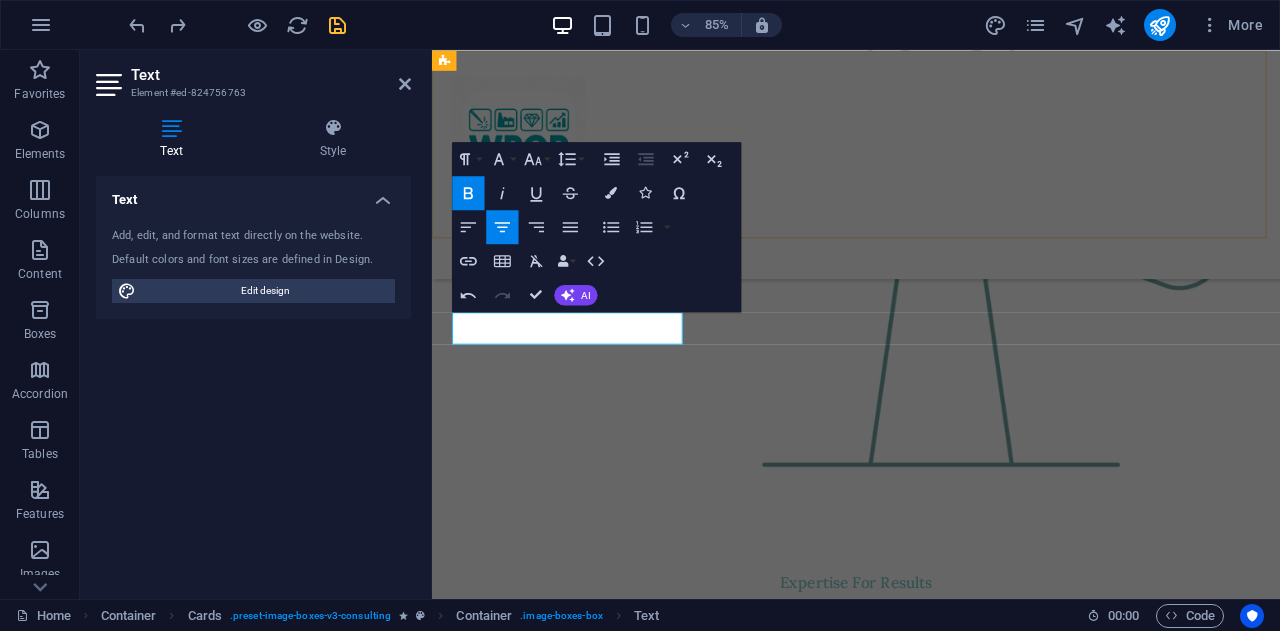 click on "Get Started" at bounding box center [931, 184] 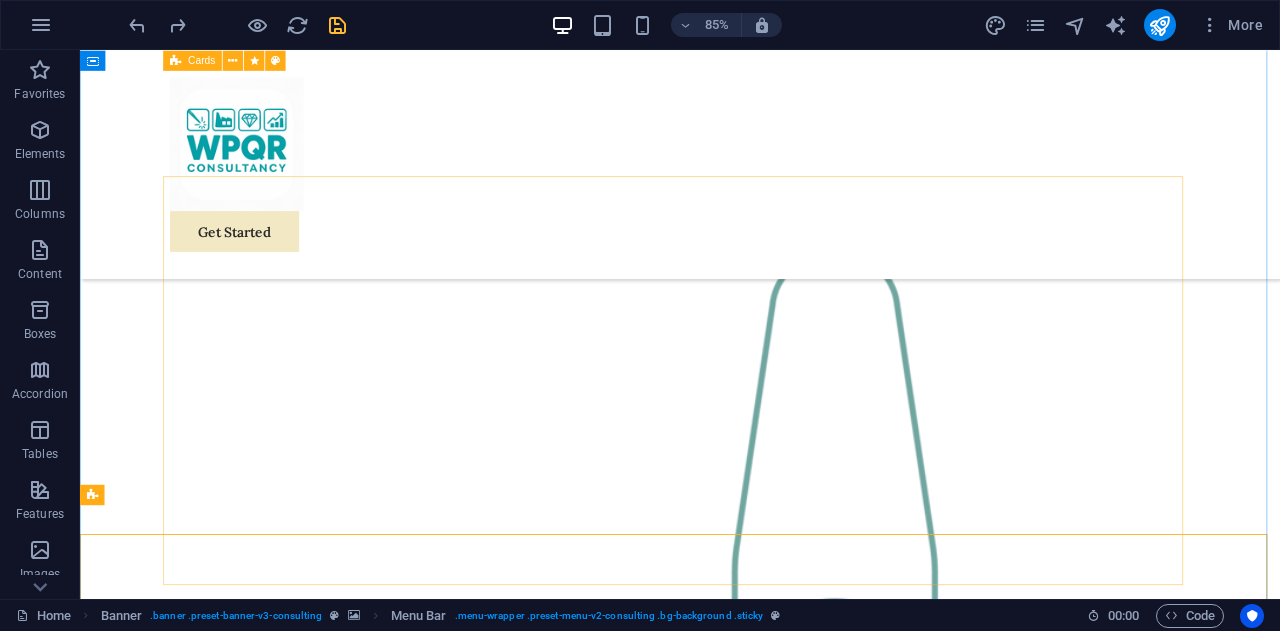 scroll, scrollTop: 1784, scrollLeft: 0, axis: vertical 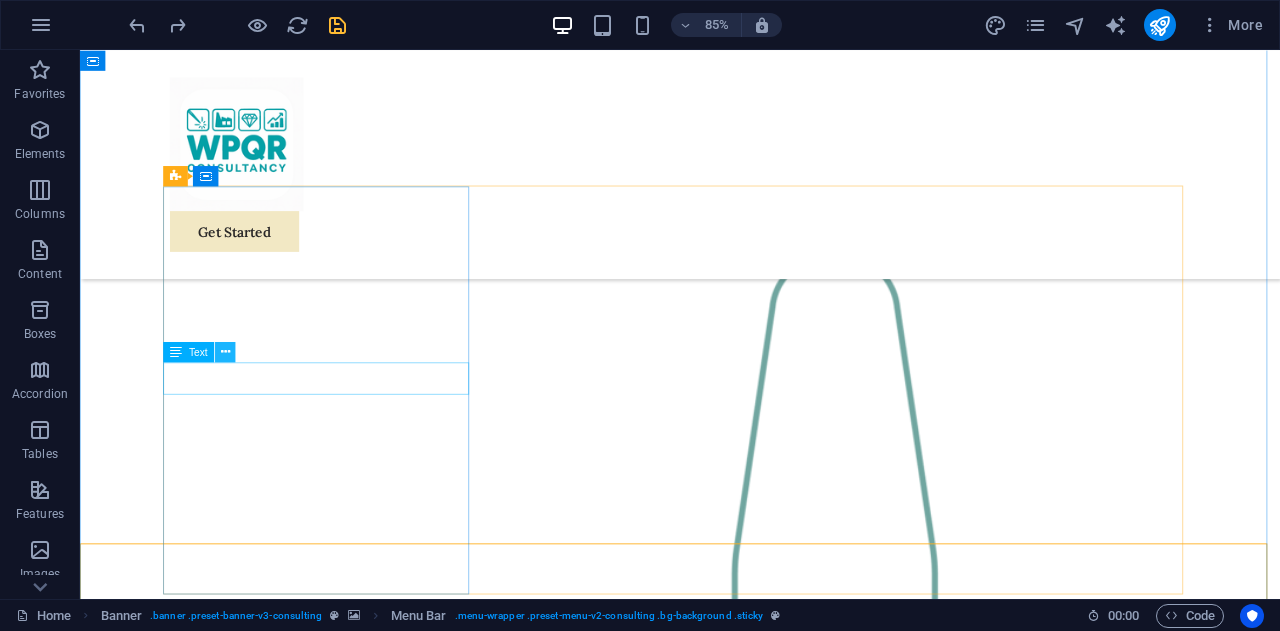 click at bounding box center [225, 352] 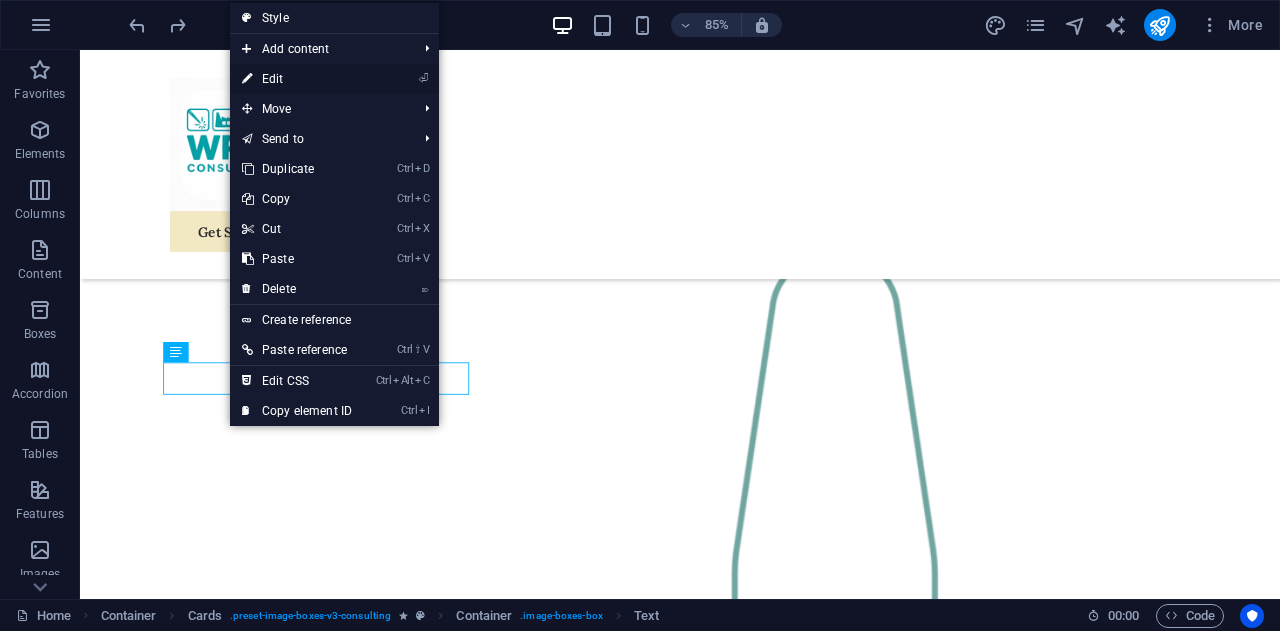 click on "⏎  Edit" at bounding box center (297, 79) 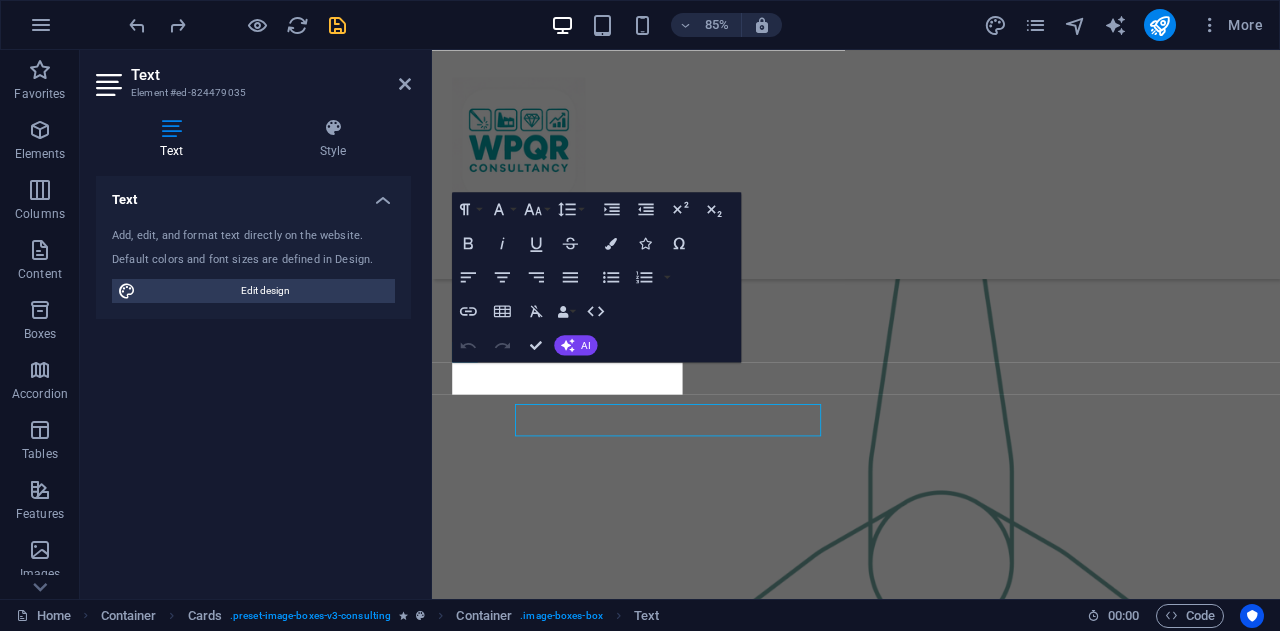 scroll, scrollTop: 1736, scrollLeft: 0, axis: vertical 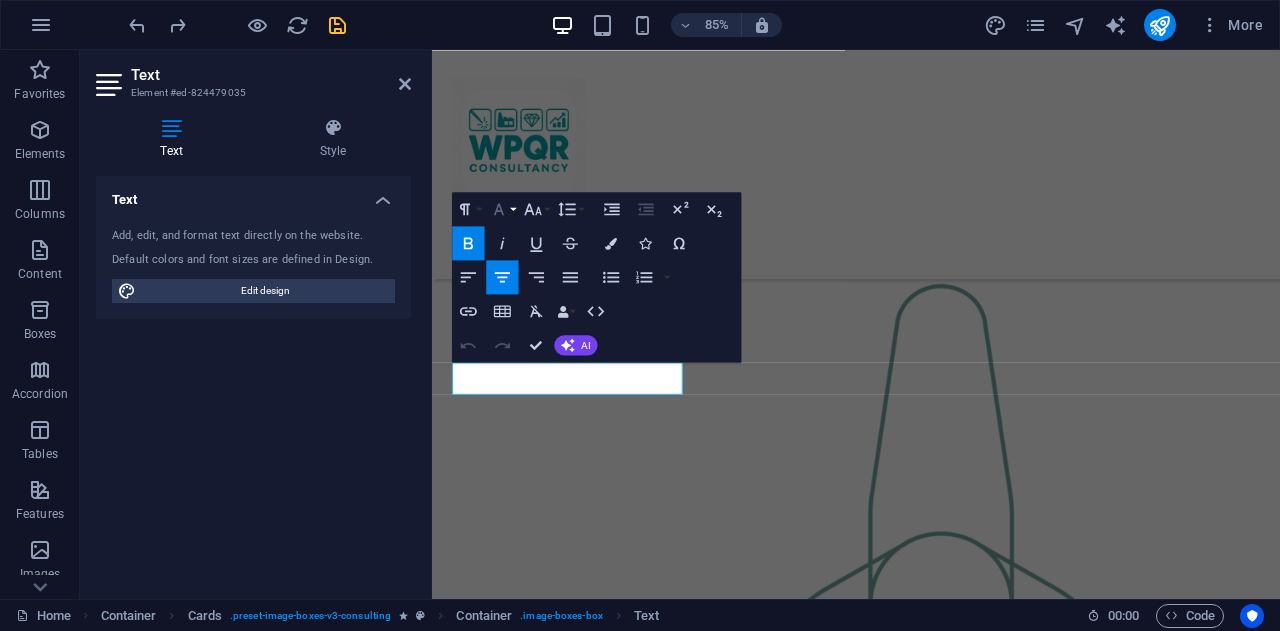 click 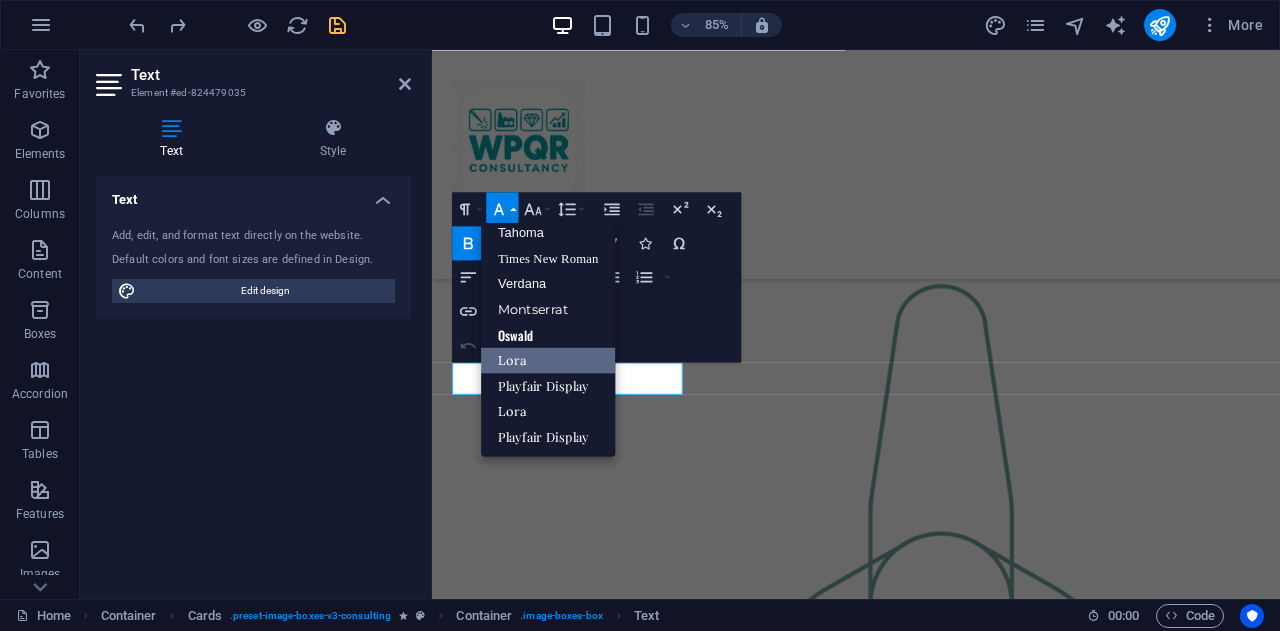 scroll, scrollTop: 100, scrollLeft: 0, axis: vertical 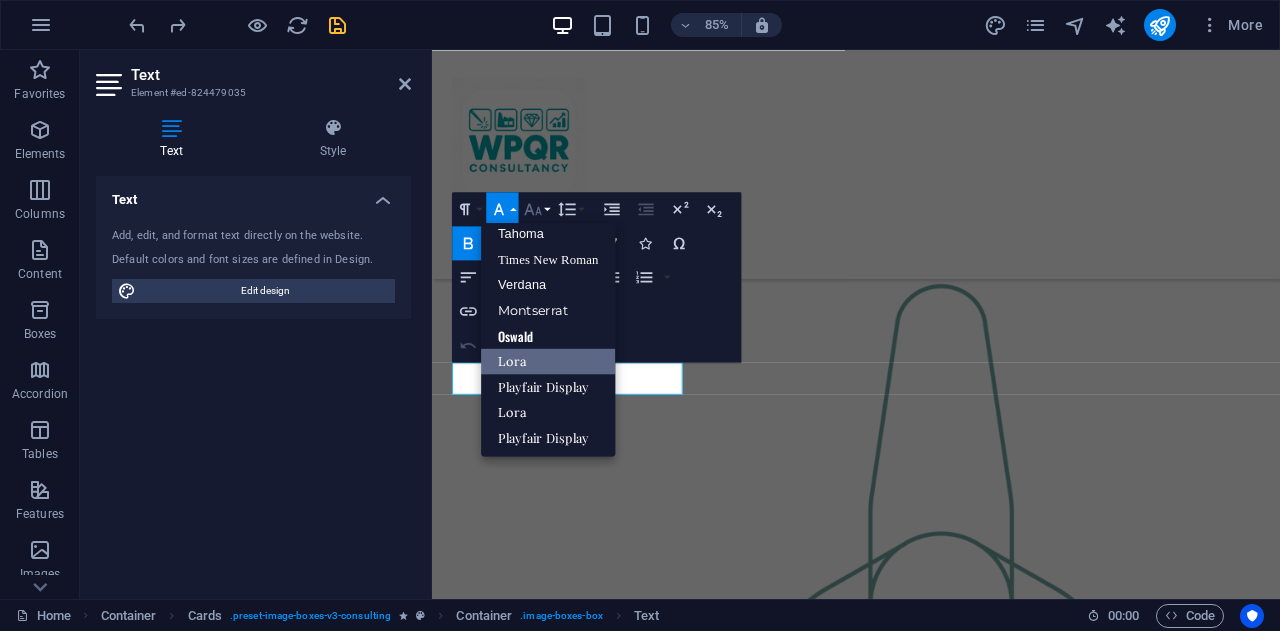 drag, startPoint x: 531, startPoint y: 359, endPoint x: 544, endPoint y: 213, distance: 146.57762 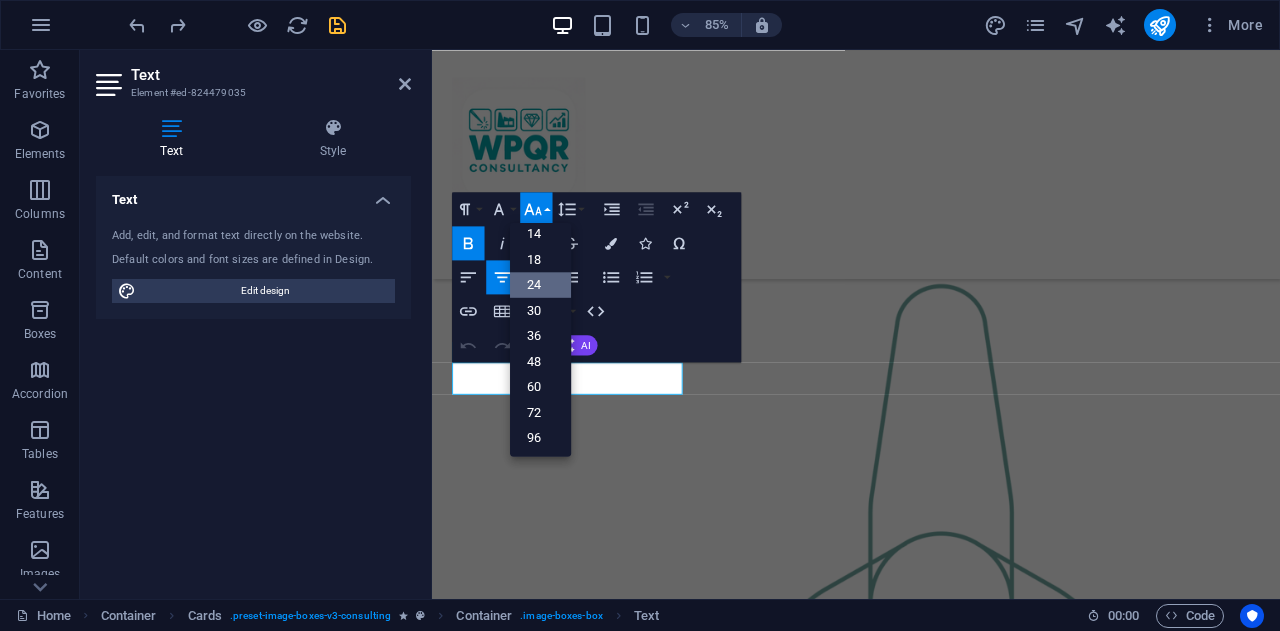 scroll, scrollTop: 160, scrollLeft: 0, axis: vertical 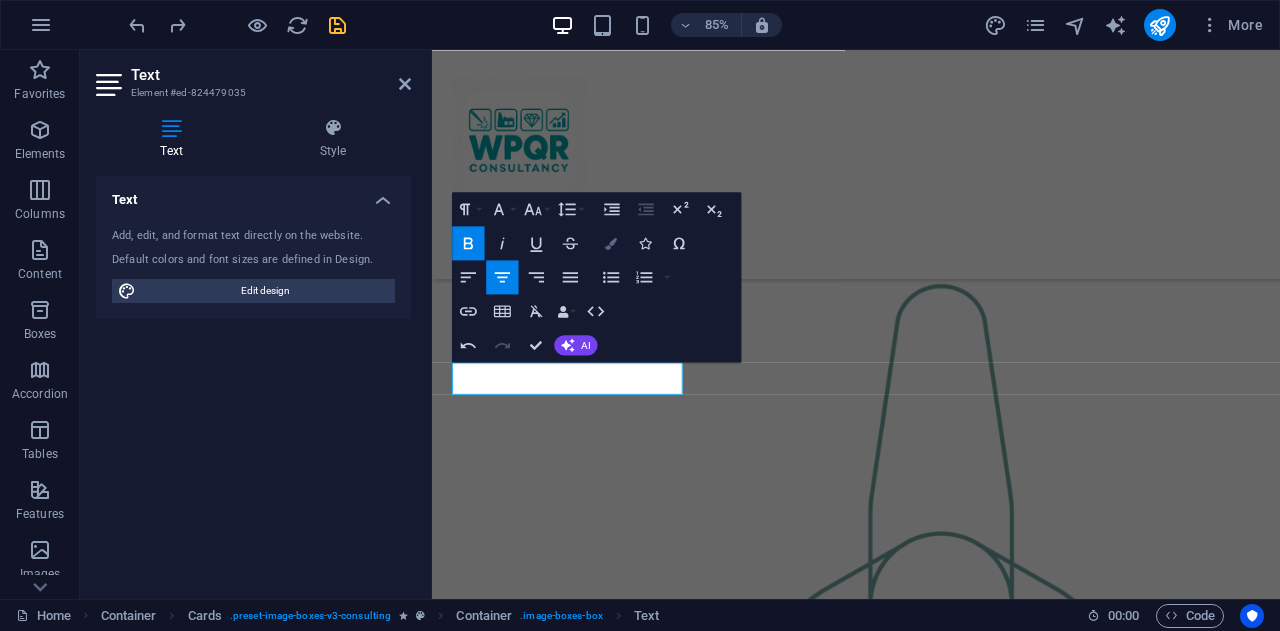 click at bounding box center (611, 243) 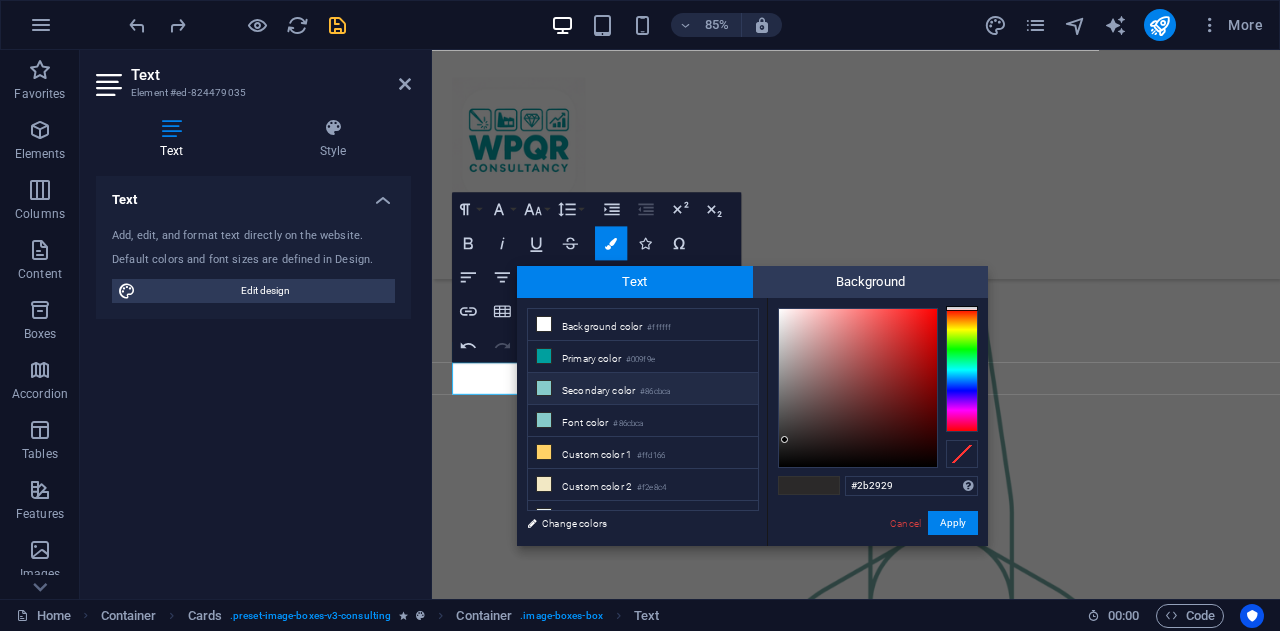 click at bounding box center (544, 388) 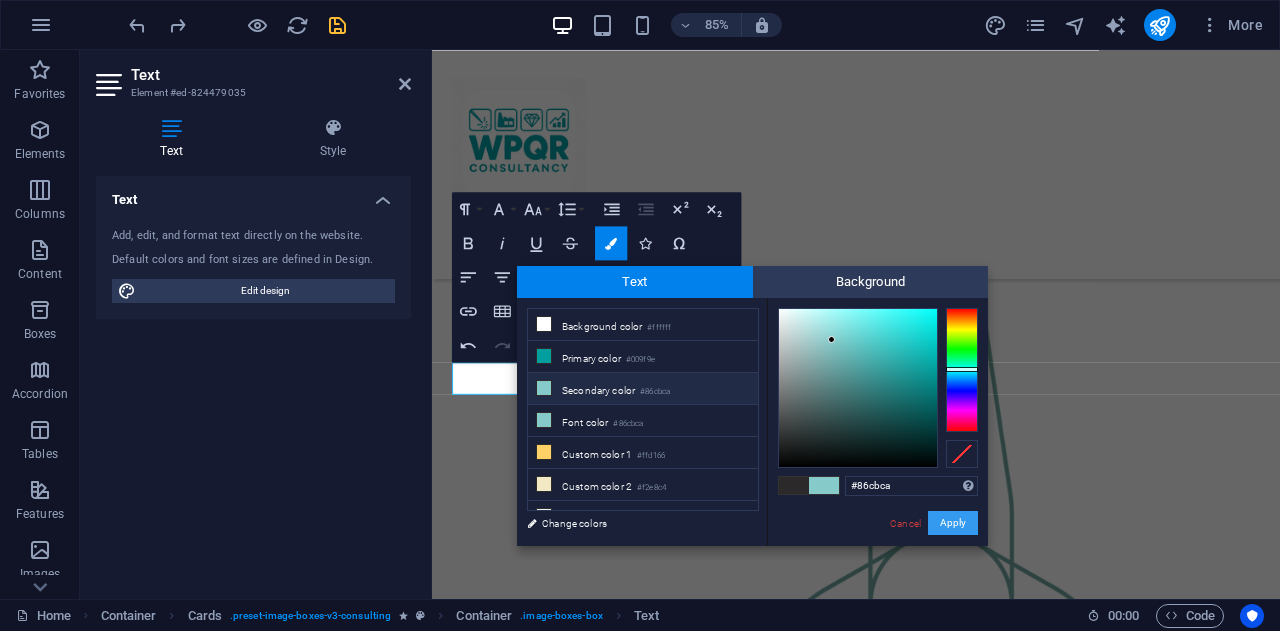 click on "Apply" at bounding box center (953, 523) 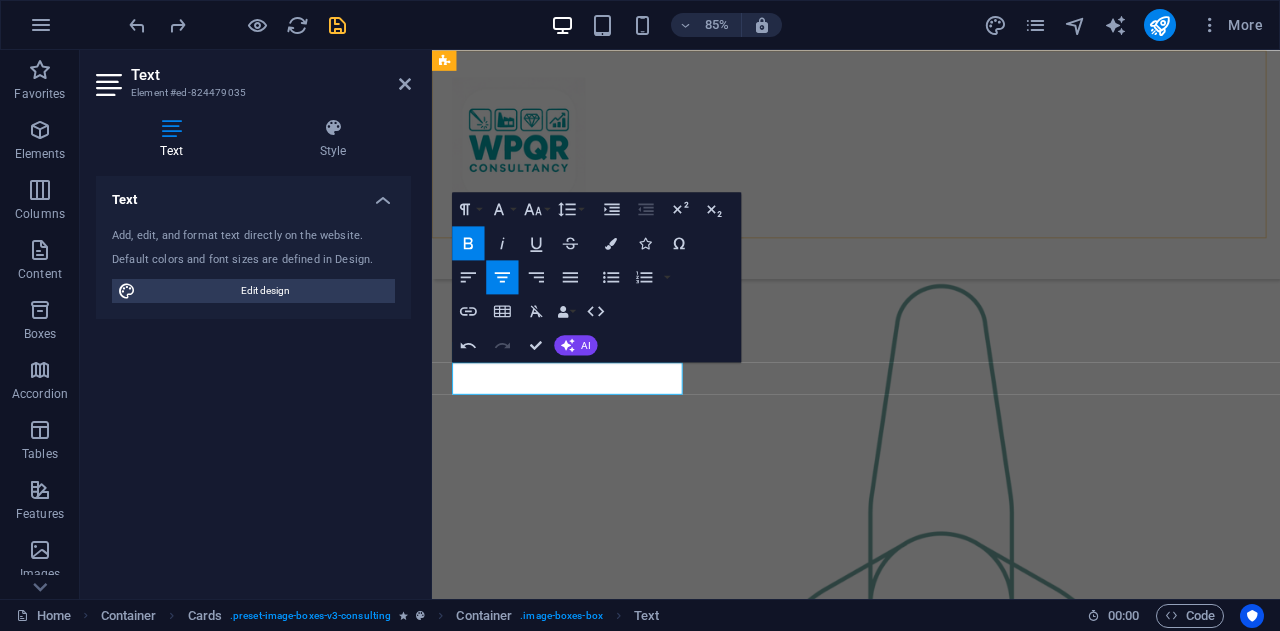 click on "Get Started" at bounding box center (931, 184) 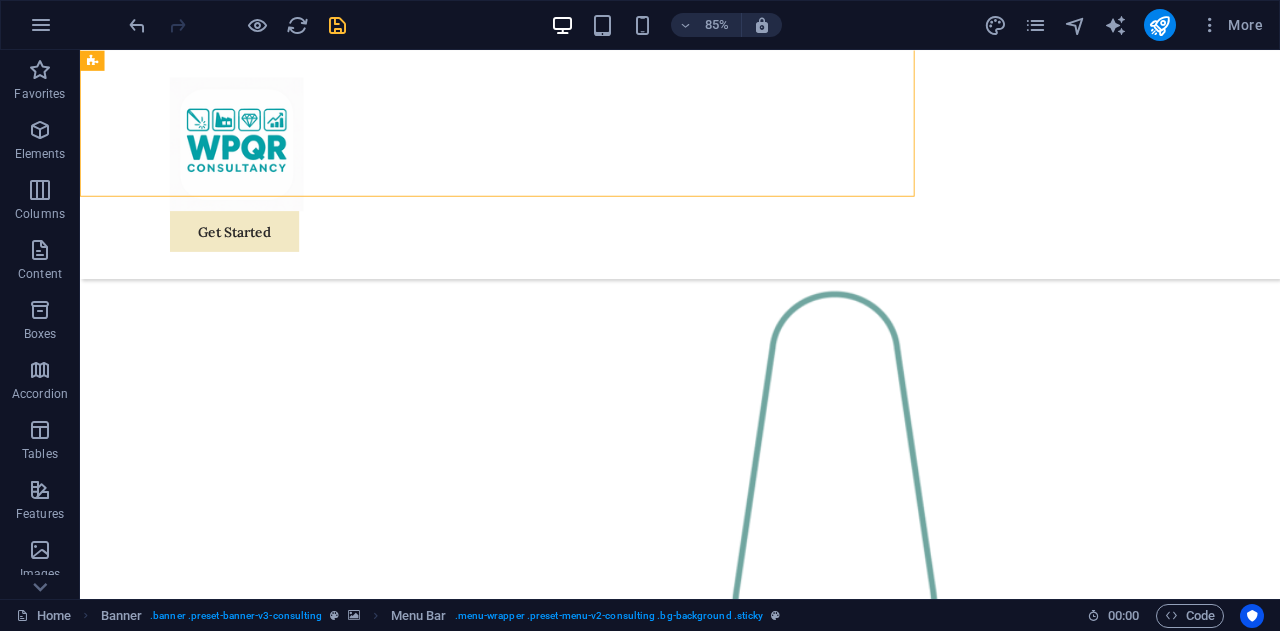 scroll, scrollTop: 1784, scrollLeft: 0, axis: vertical 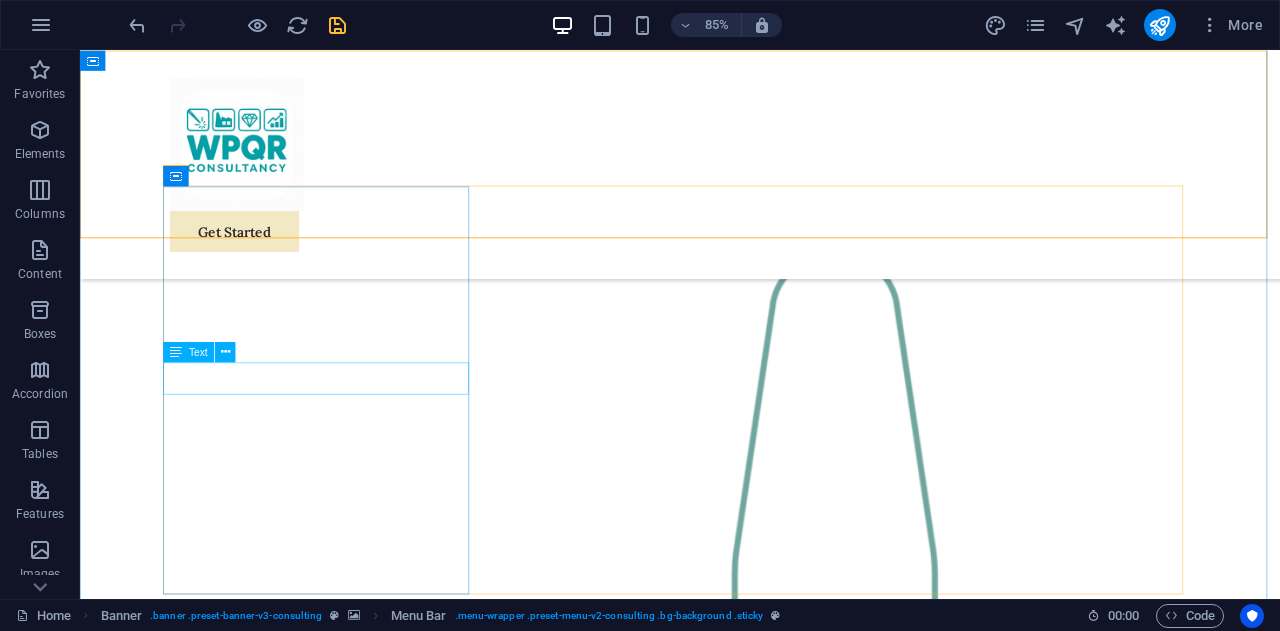 click on "Welding Engineer" at bounding box center (366, 2223) 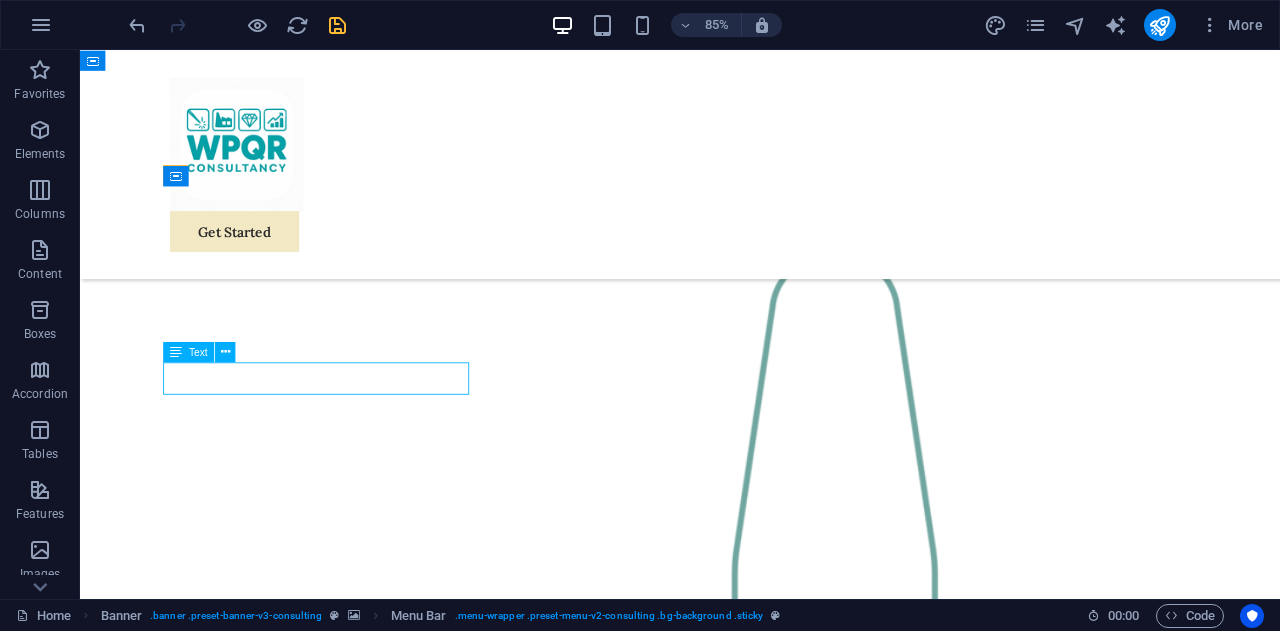 click on "Welding Engineer" at bounding box center (366, 2223) 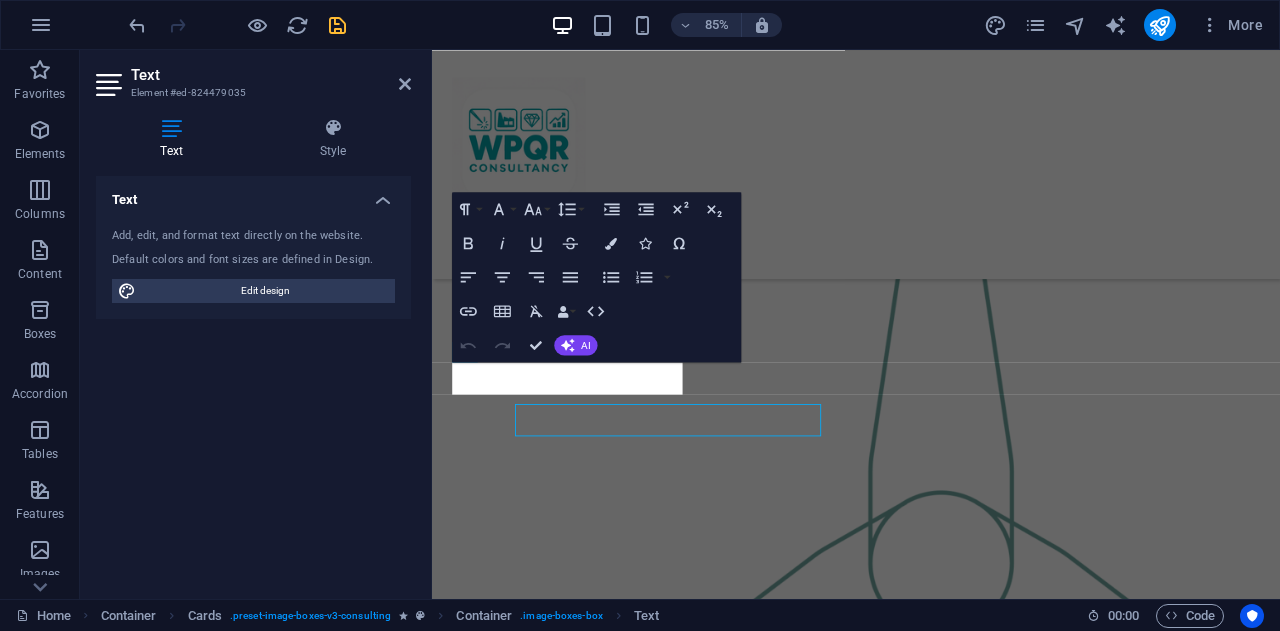 scroll, scrollTop: 1736, scrollLeft: 0, axis: vertical 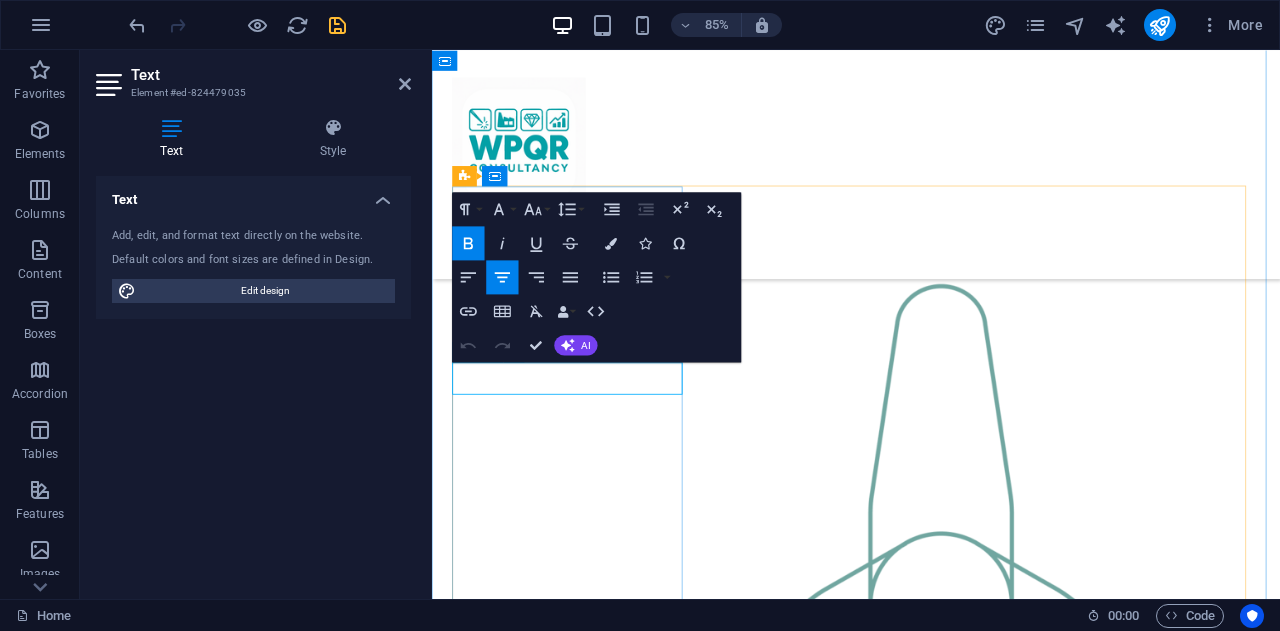 drag, startPoint x: 699, startPoint y: 437, endPoint x: 541, endPoint y: 431, distance: 158.11388 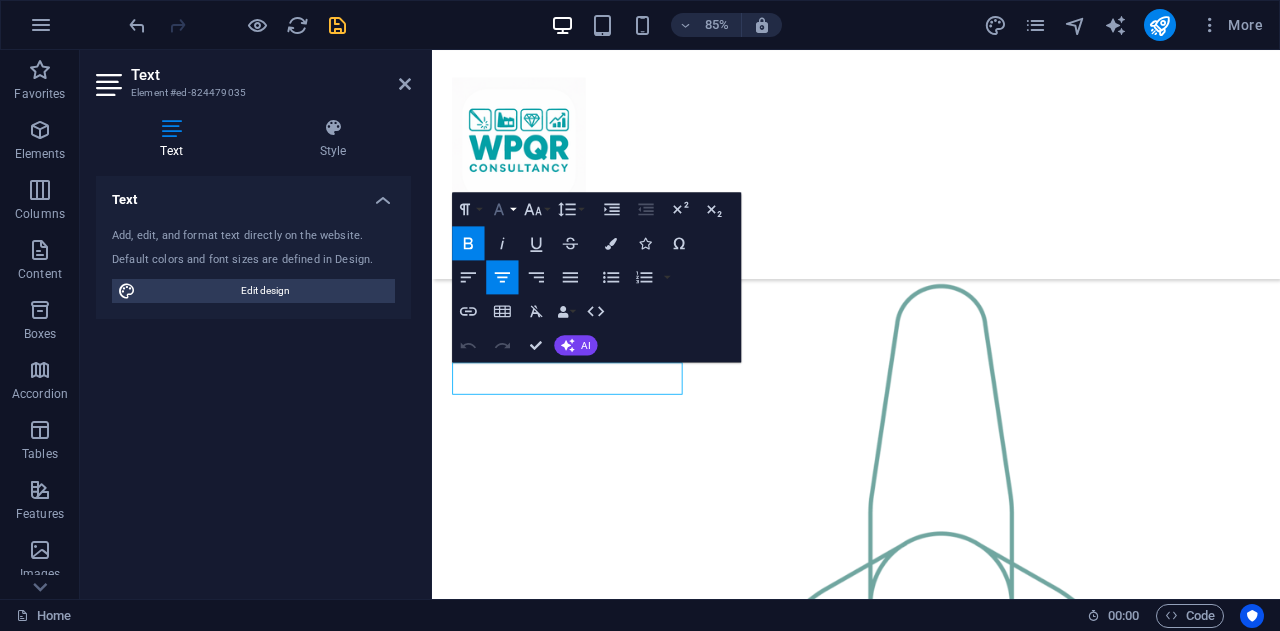 click on "Font Family" at bounding box center (502, 209) 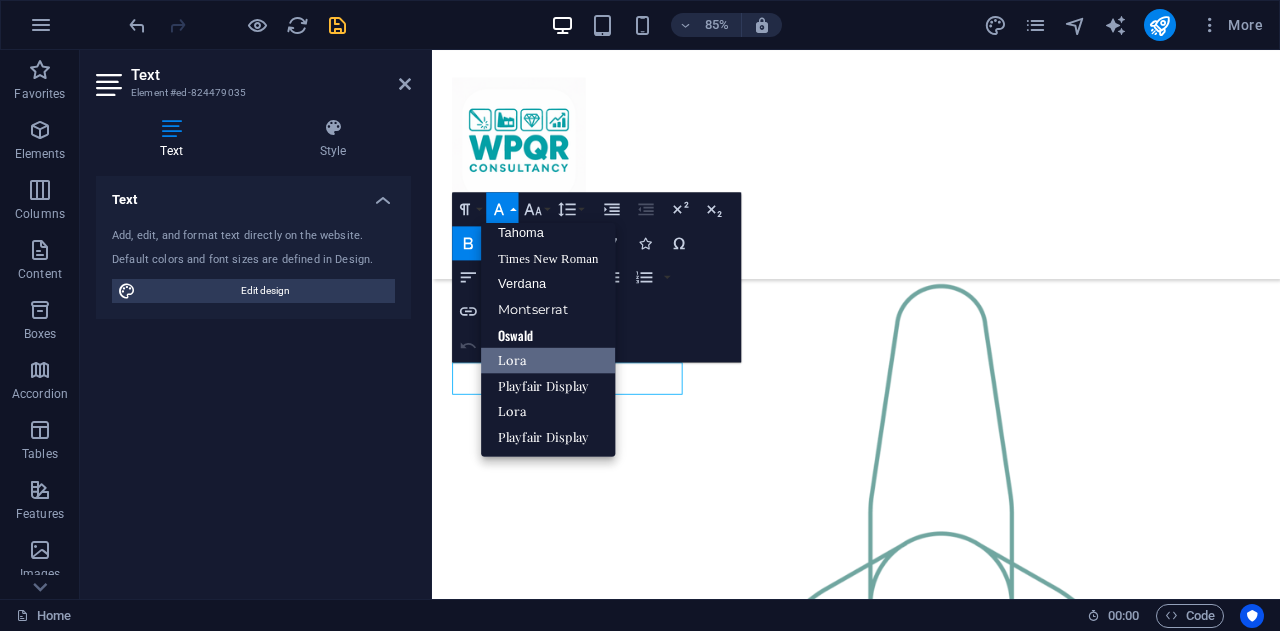 scroll, scrollTop: 100, scrollLeft: 0, axis: vertical 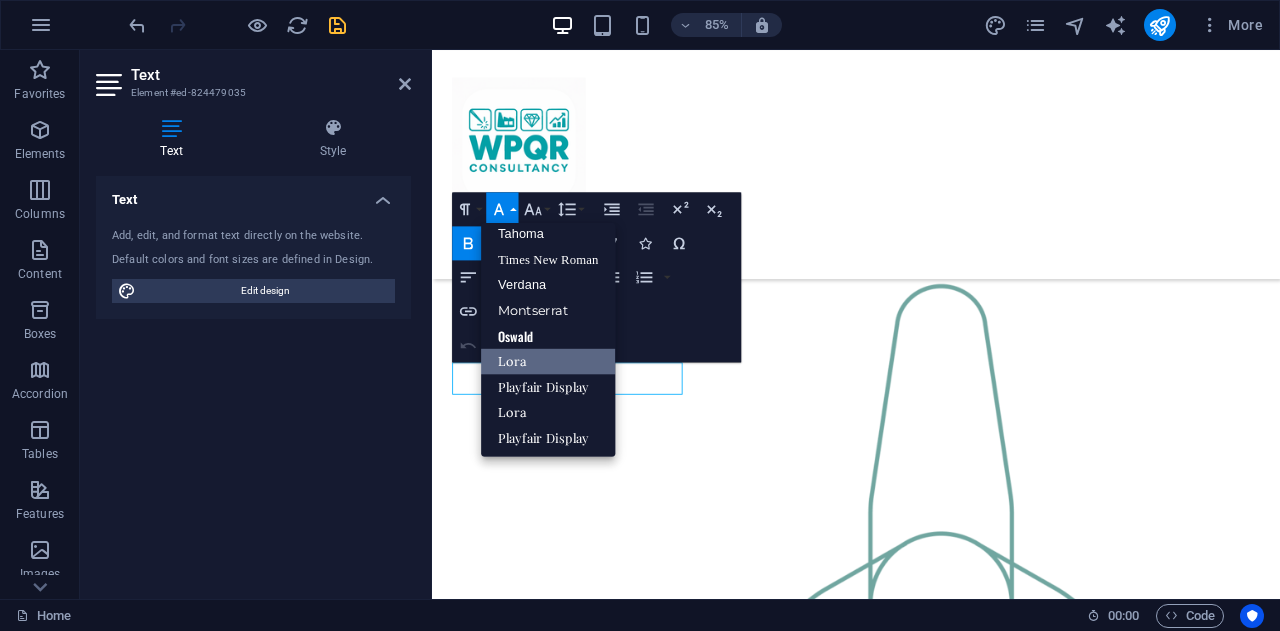 click on "Lora" at bounding box center [548, 361] 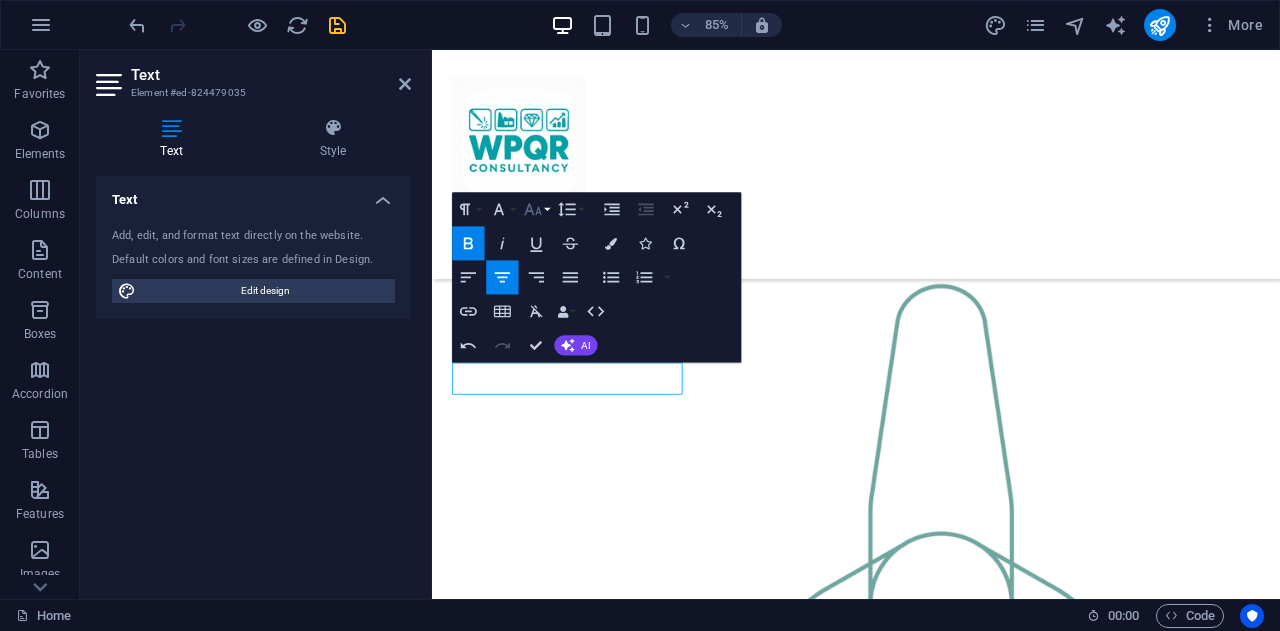 click 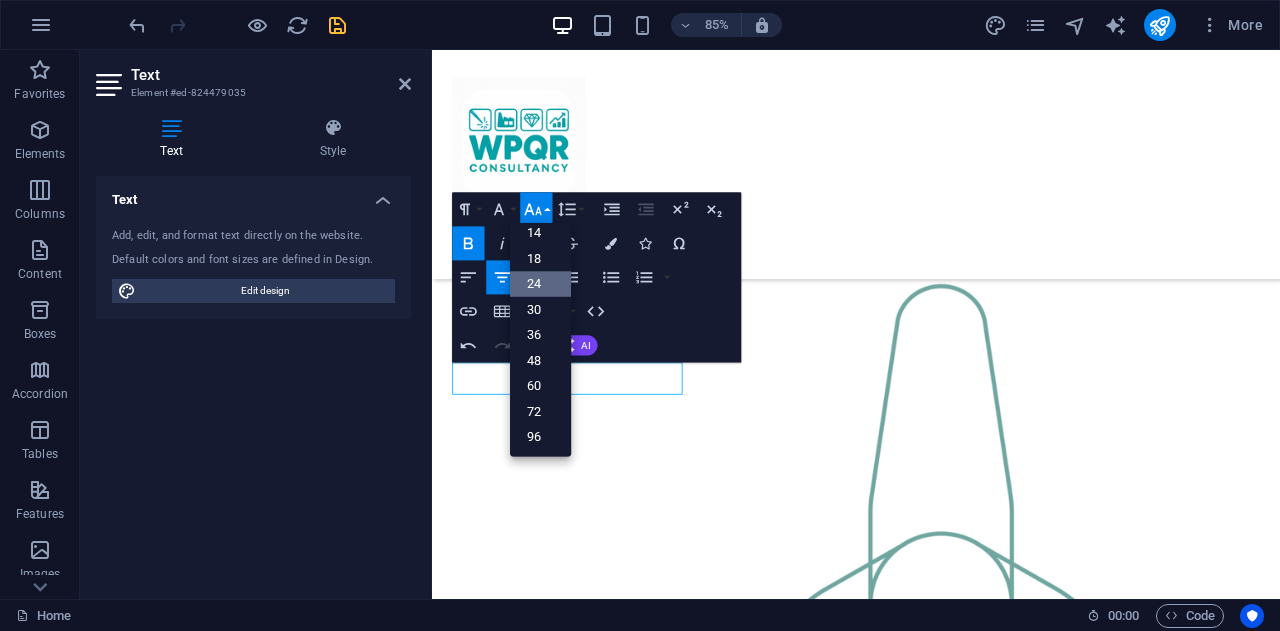 scroll, scrollTop: 160, scrollLeft: 0, axis: vertical 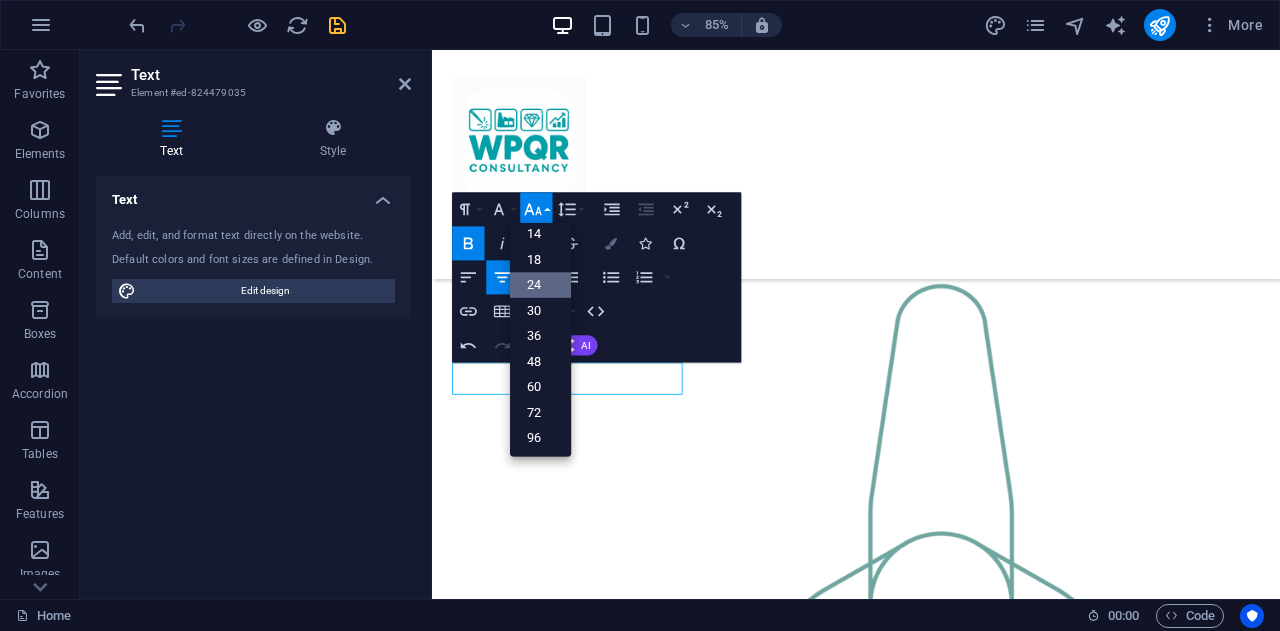 drag, startPoint x: 540, startPoint y: 281, endPoint x: 609, endPoint y: 242, distance: 79.25907 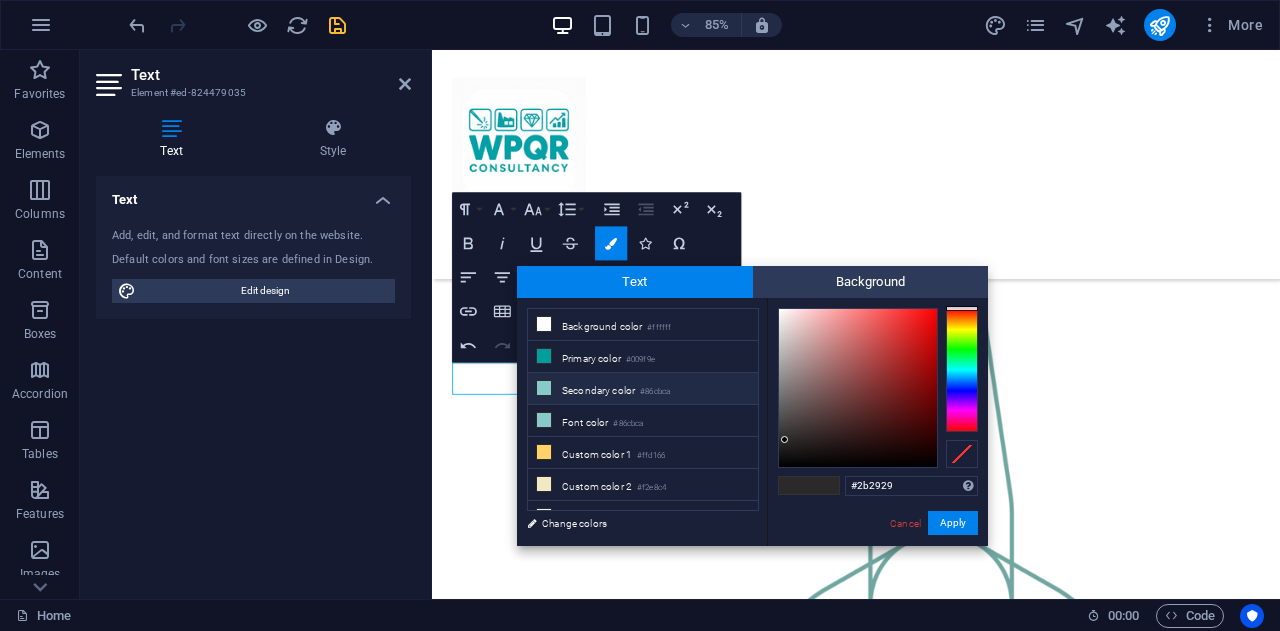 click on "Secondary color
#86cbca" at bounding box center (643, 389) 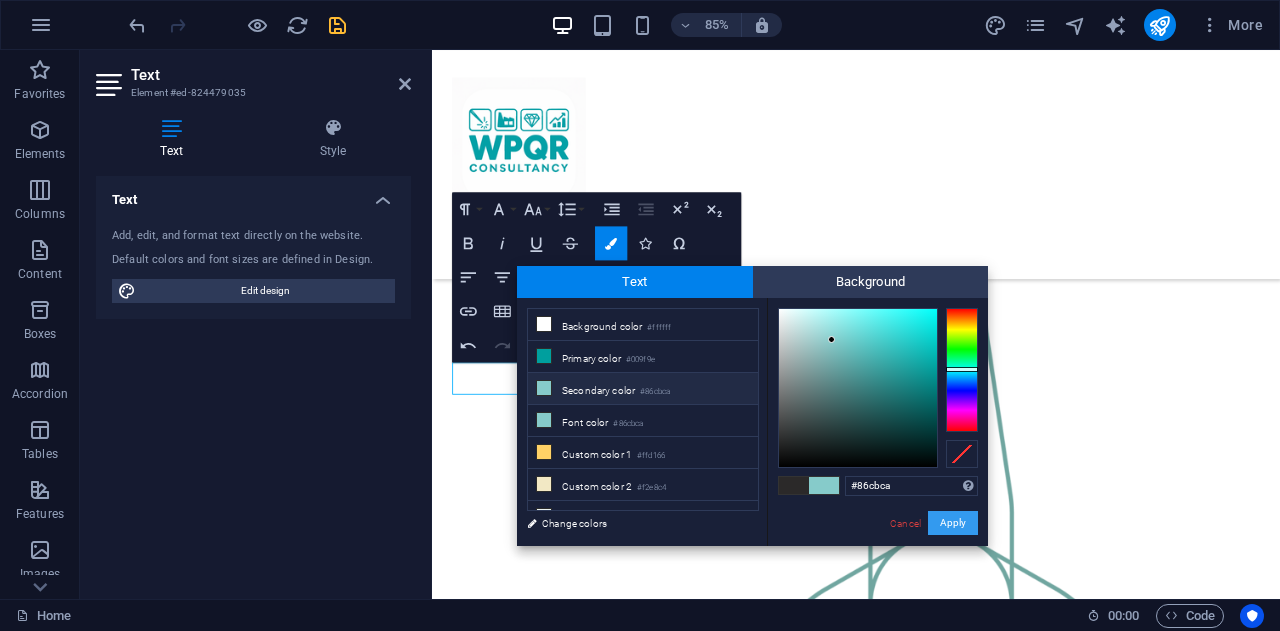click on "Apply" at bounding box center [953, 523] 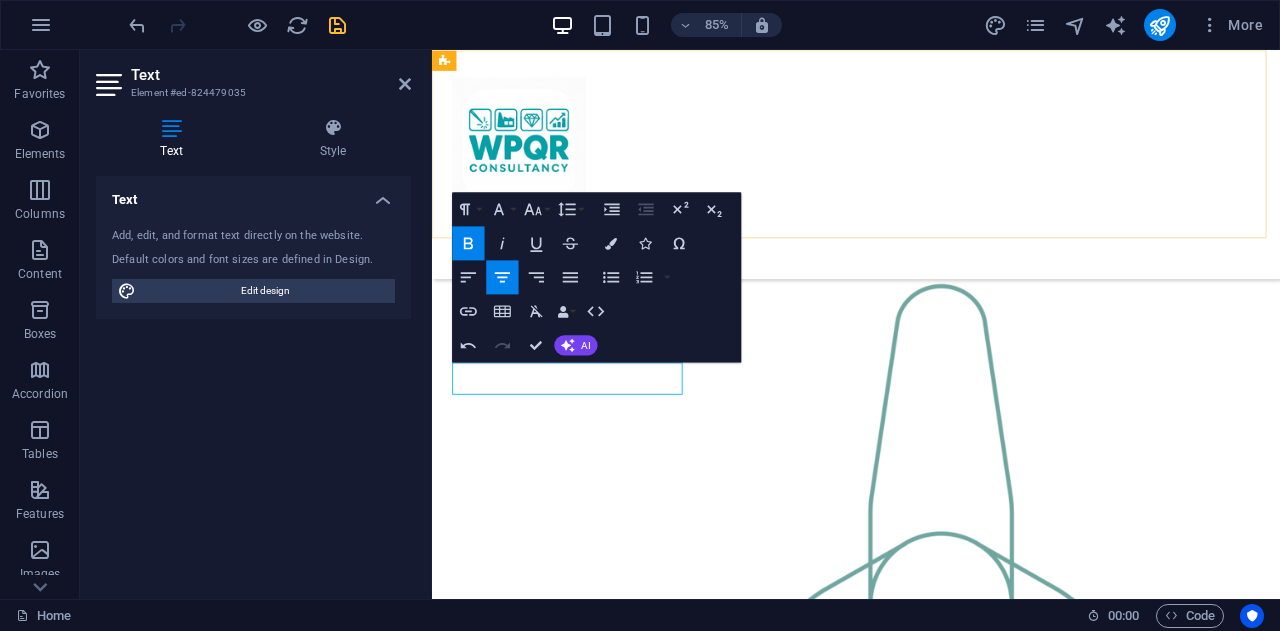 click on "Get Started" at bounding box center (931, 184) 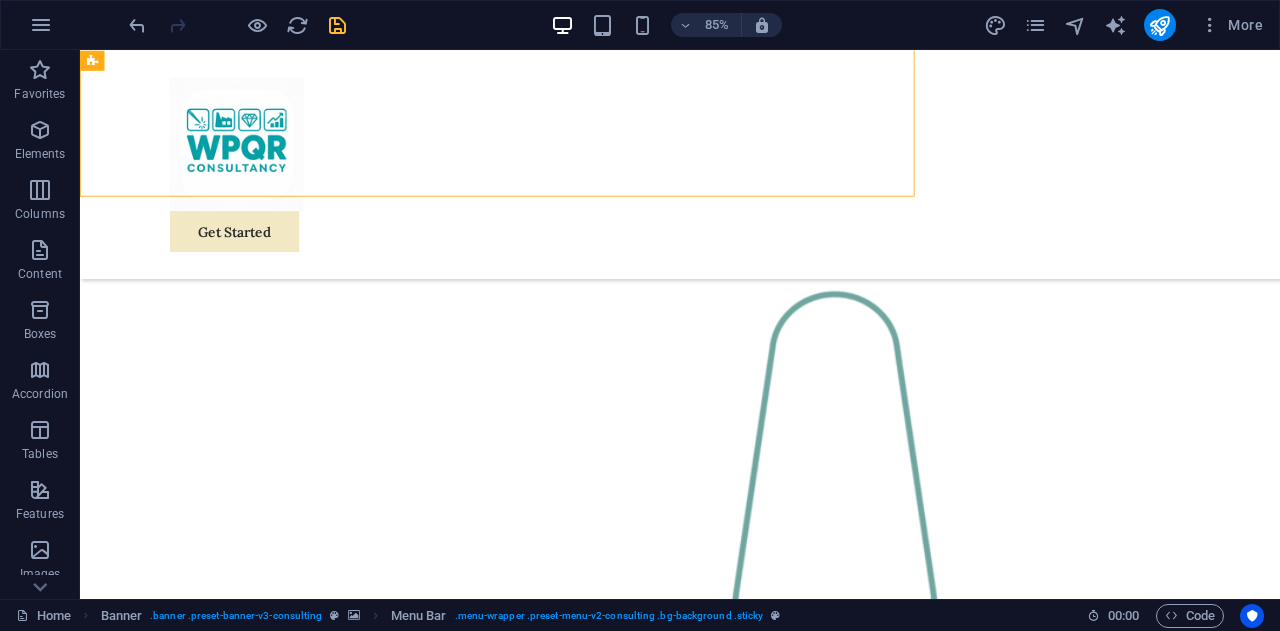scroll, scrollTop: 1784, scrollLeft: 0, axis: vertical 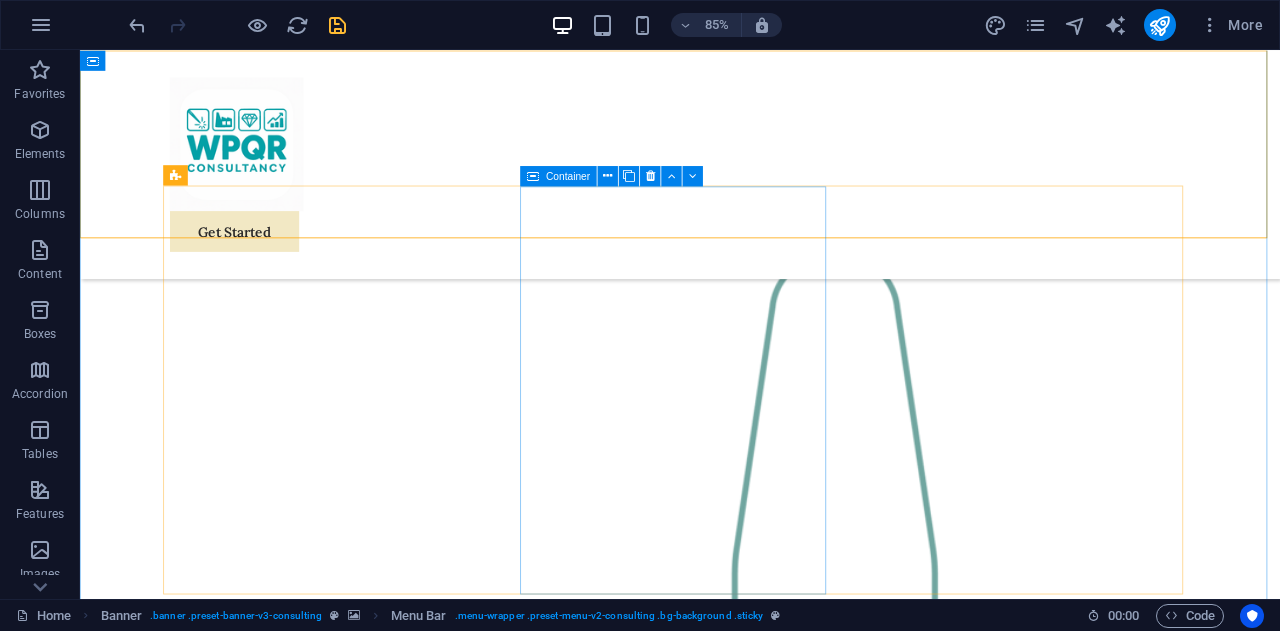 click on "Drop content here or  Add elements  Paste clipboard Product Development Business Analyst Our Business Analyst extracts insights from data, helping clients make informed decisions and optimize strategies." at bounding box center (366, 2666) 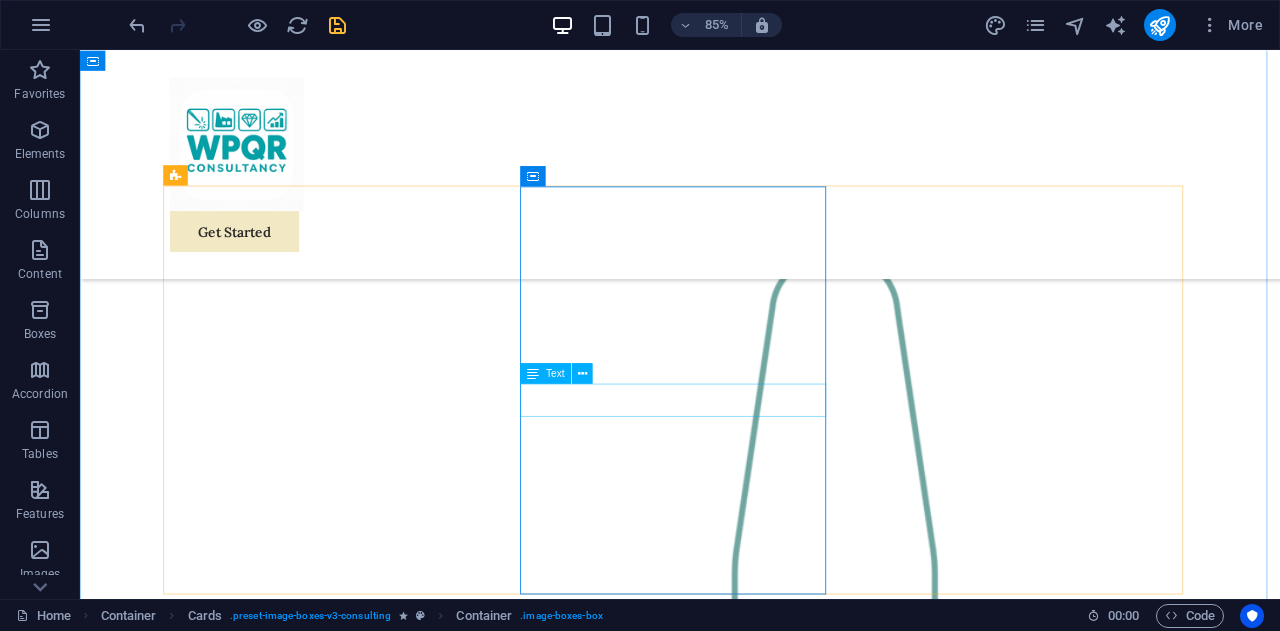 drag, startPoint x: 849, startPoint y: 451, endPoint x: 675, endPoint y: 450, distance: 174.00287 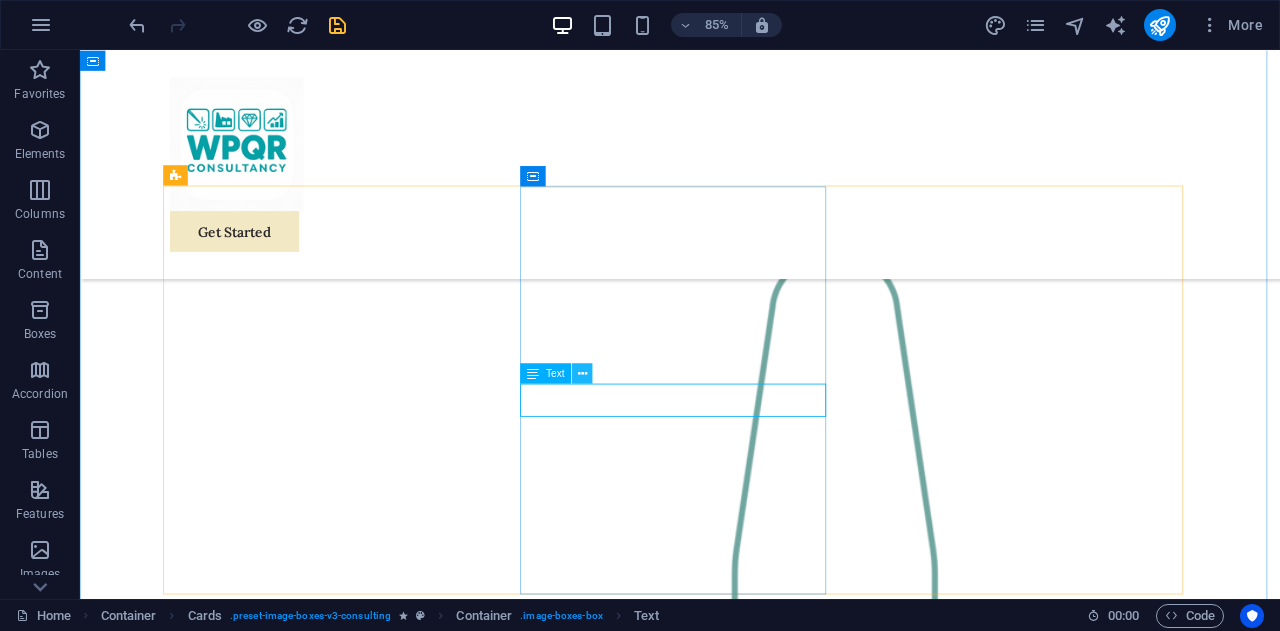 click at bounding box center (582, 373) 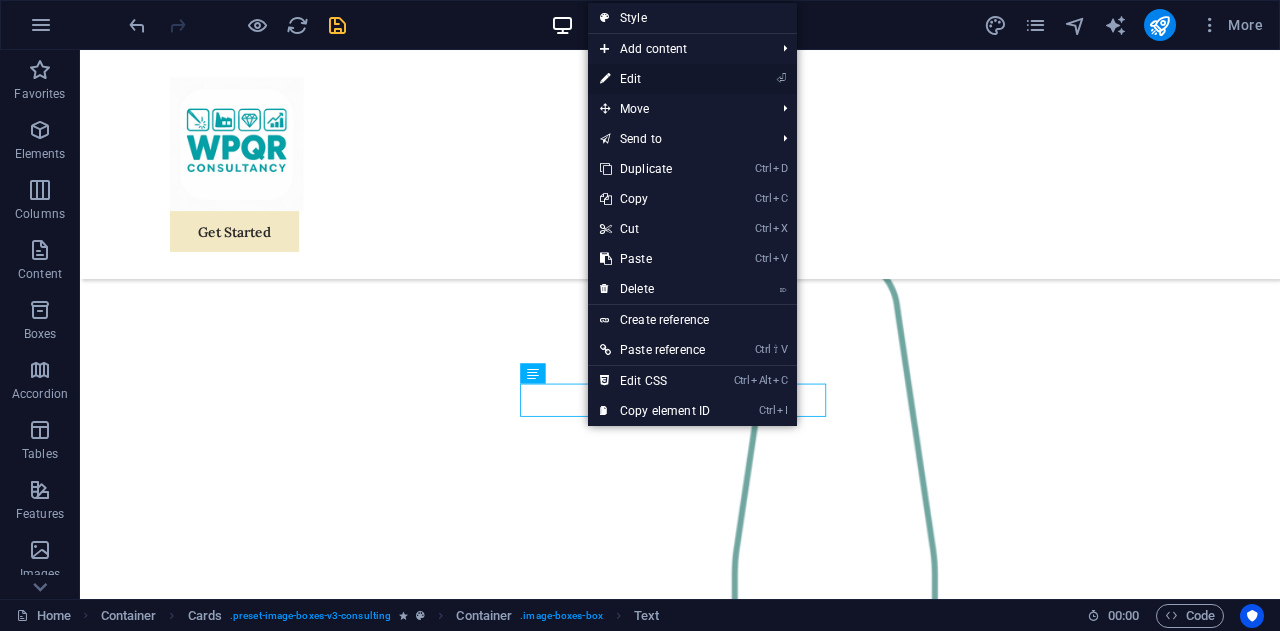 click on "⏎  Edit" at bounding box center [655, 79] 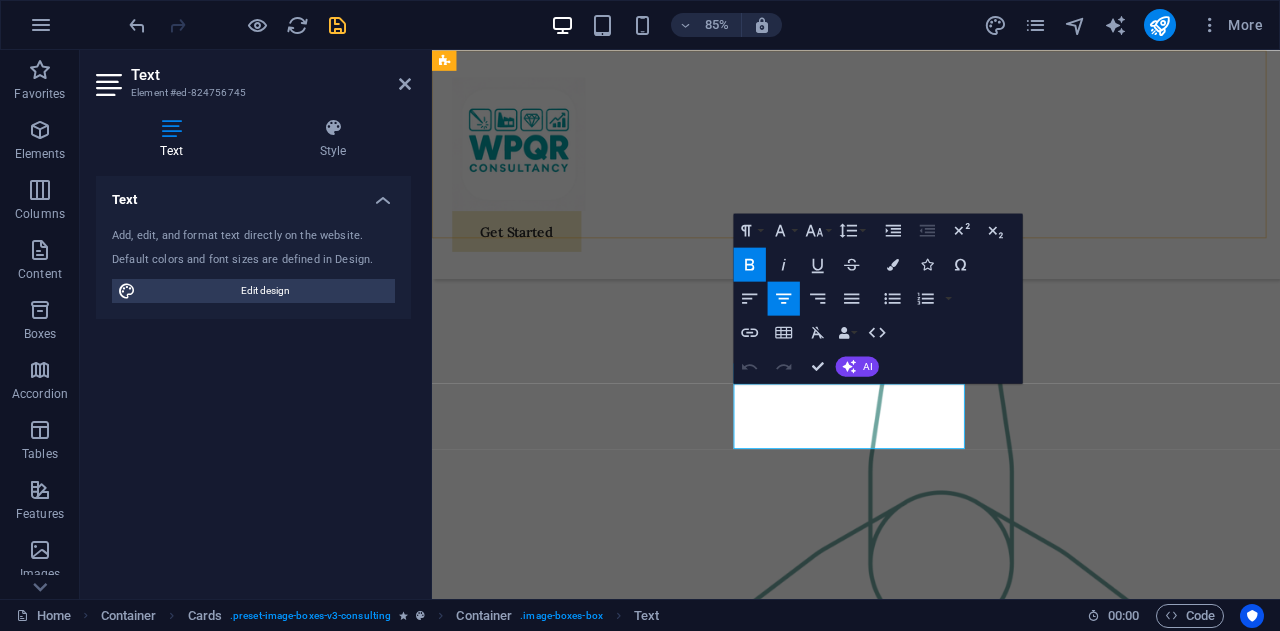 scroll, scrollTop: 1736, scrollLeft: 0, axis: vertical 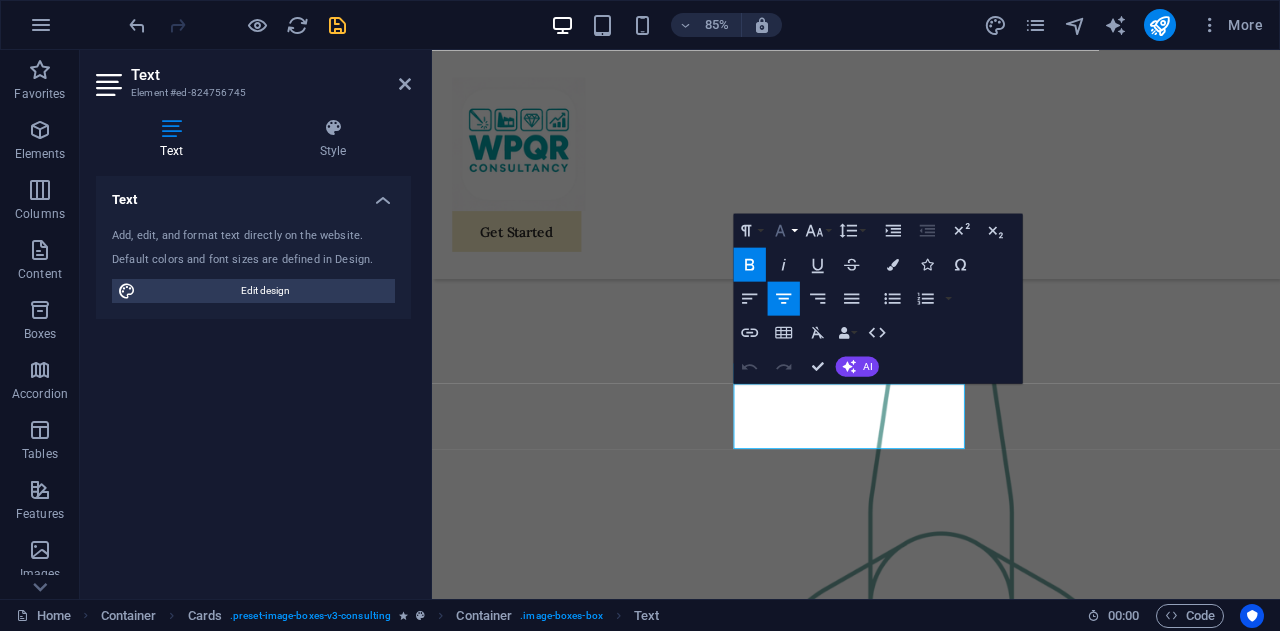 click 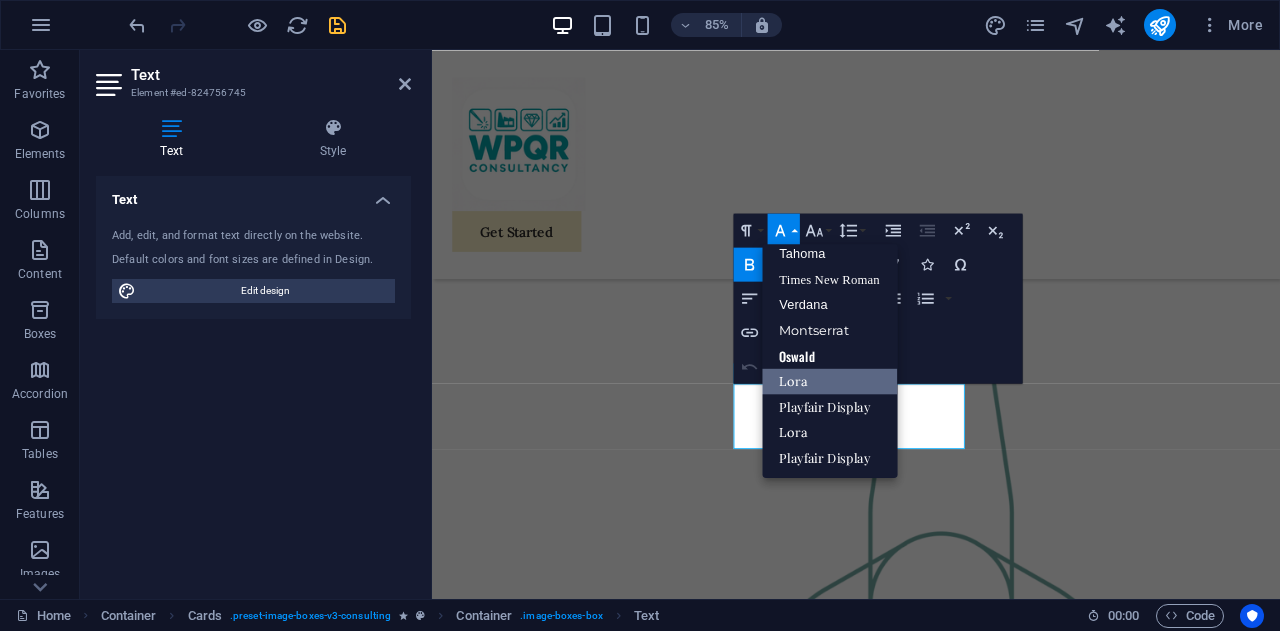 scroll, scrollTop: 100, scrollLeft: 0, axis: vertical 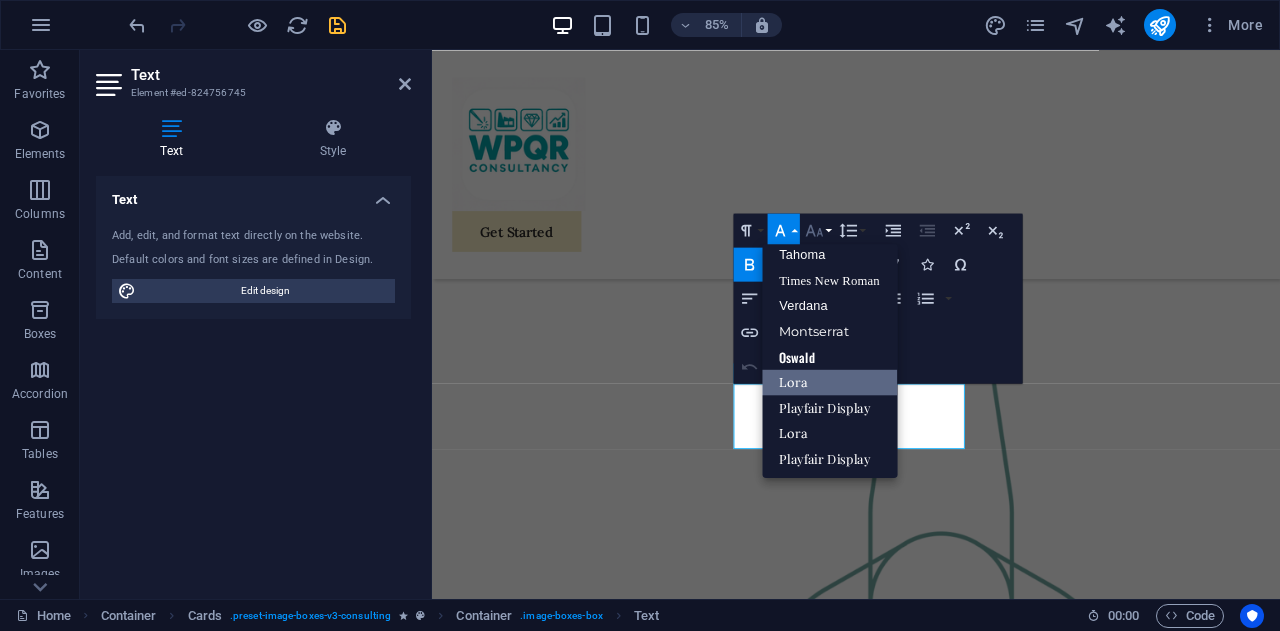 drag, startPoint x: 833, startPoint y: 383, endPoint x: 824, endPoint y: 227, distance: 156.2594 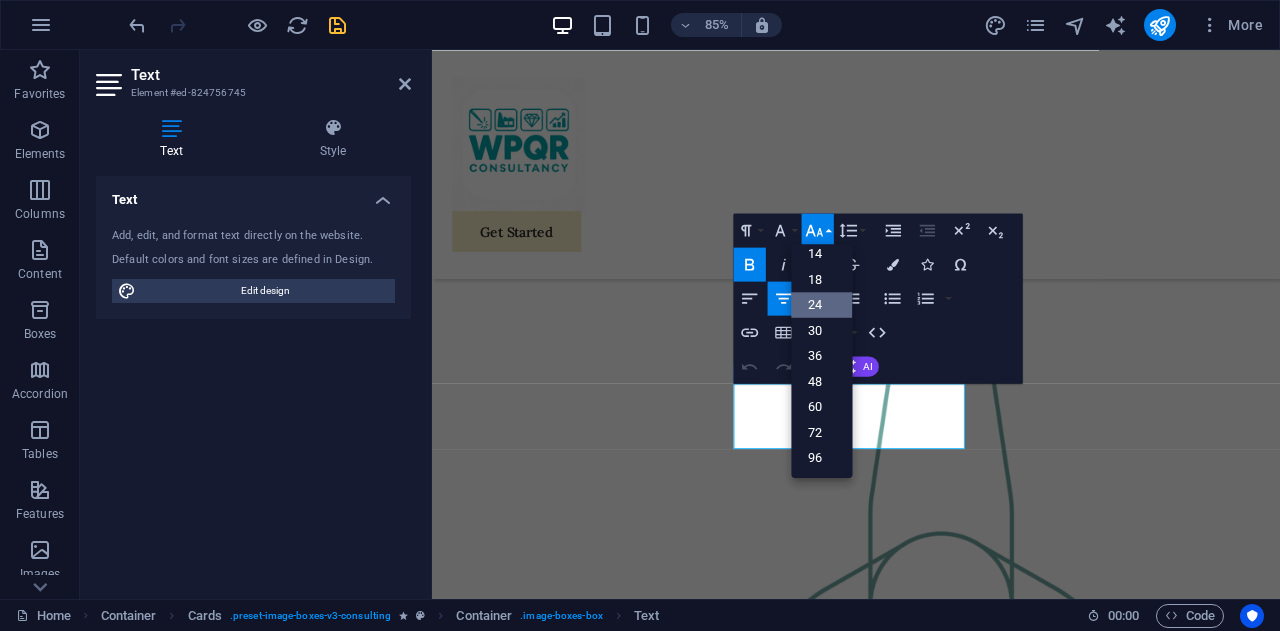scroll, scrollTop: 160, scrollLeft: 0, axis: vertical 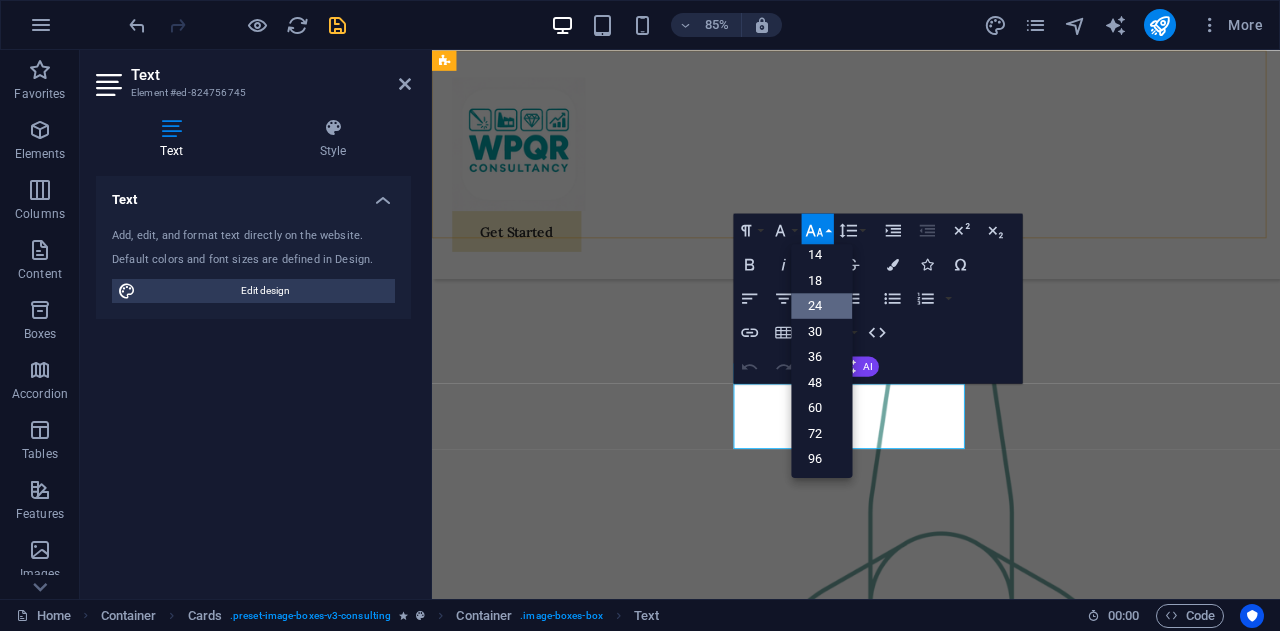 click on "Get Started" at bounding box center [931, 184] 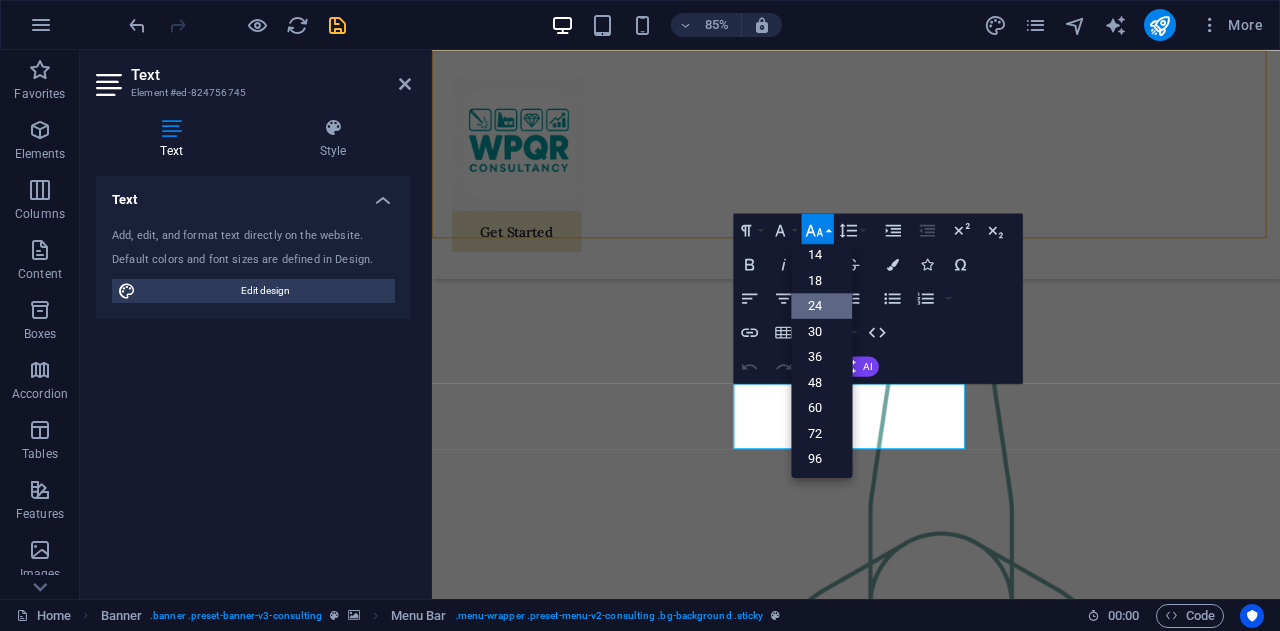 scroll, scrollTop: 1784, scrollLeft: 0, axis: vertical 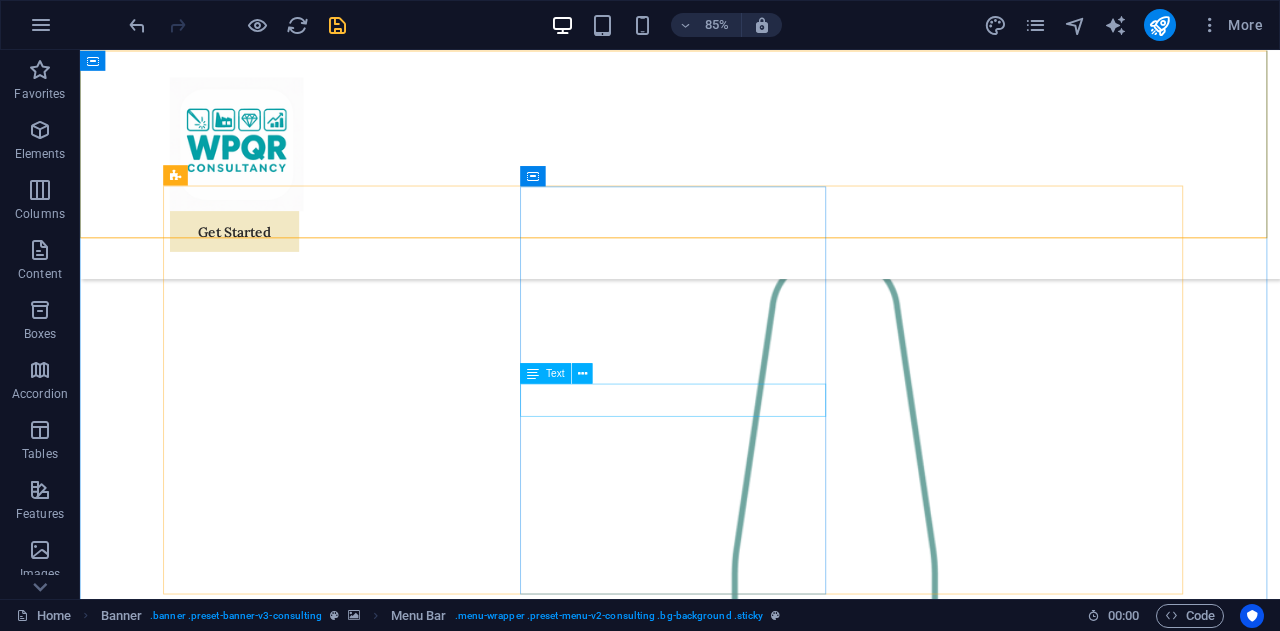 click on "Product Development" at bounding box center (366, 2647) 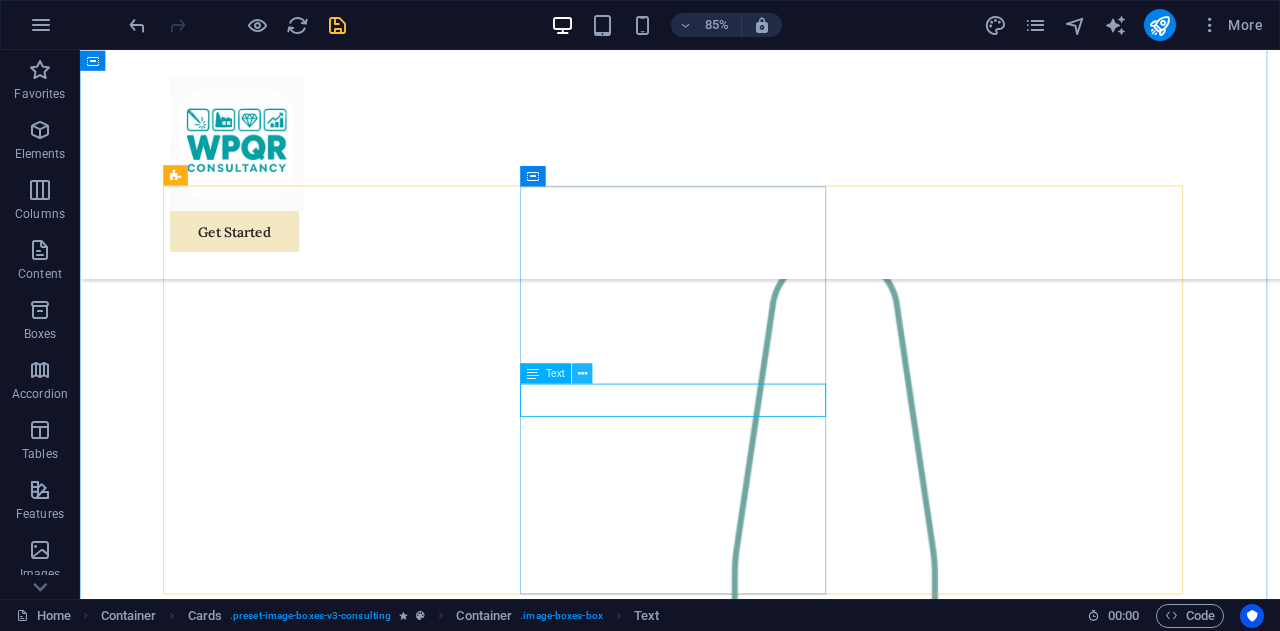 click at bounding box center (582, 373) 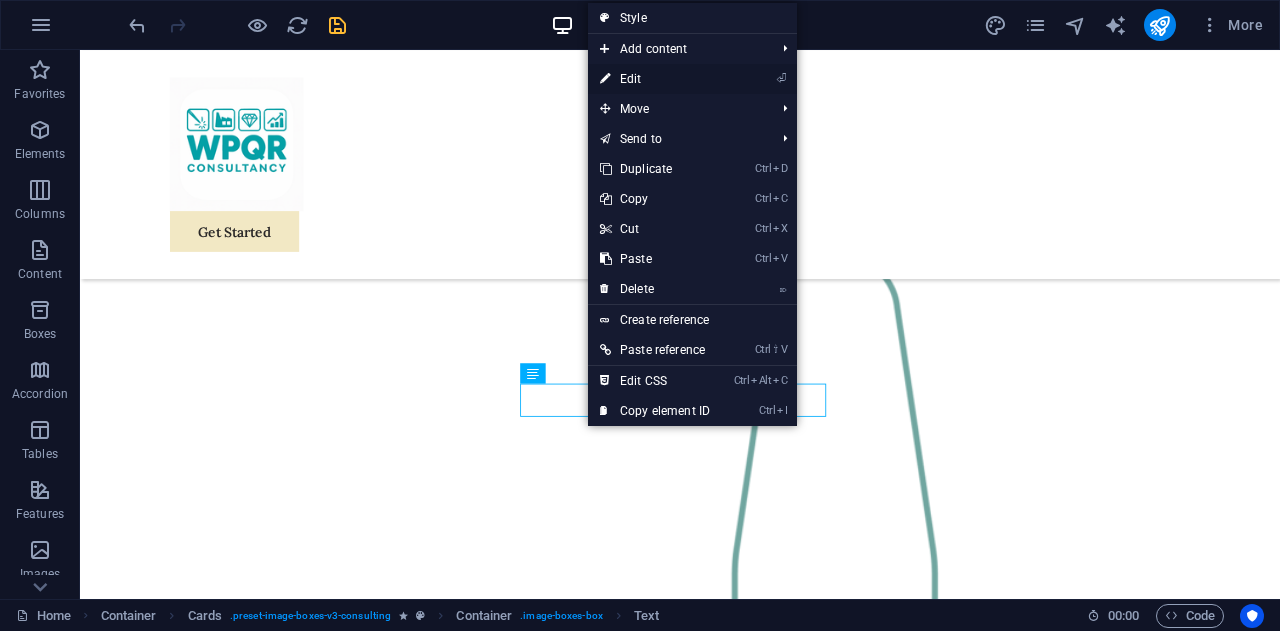 click on "⏎  Edit" at bounding box center [655, 79] 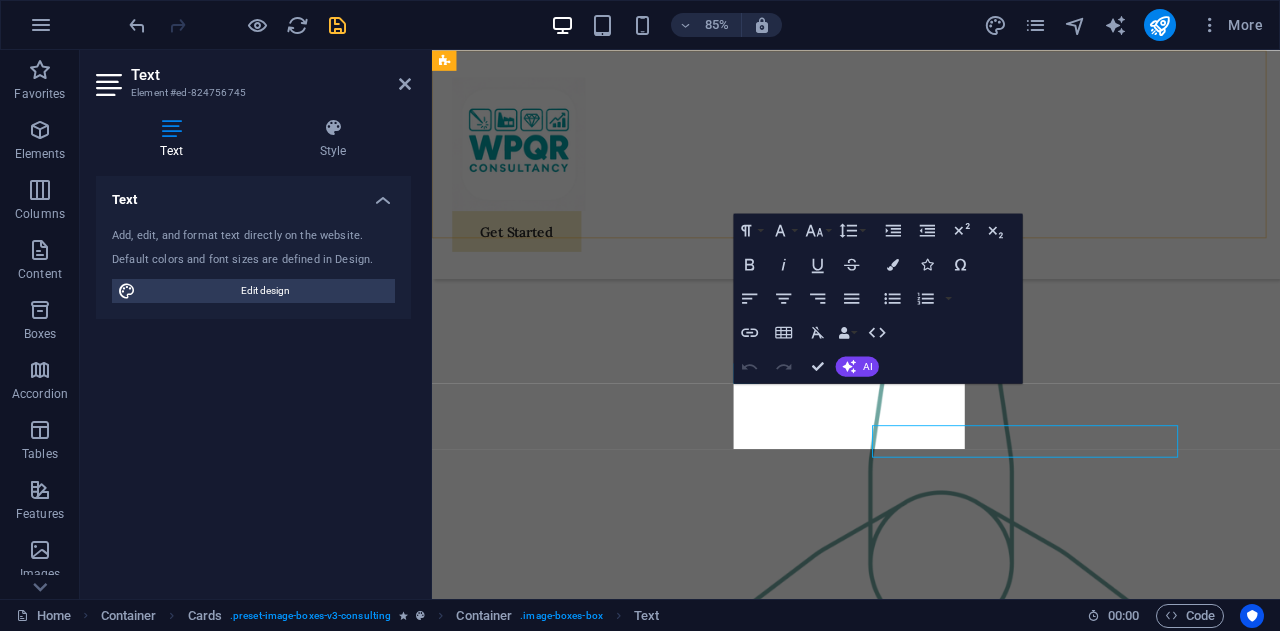 scroll, scrollTop: 1736, scrollLeft: 0, axis: vertical 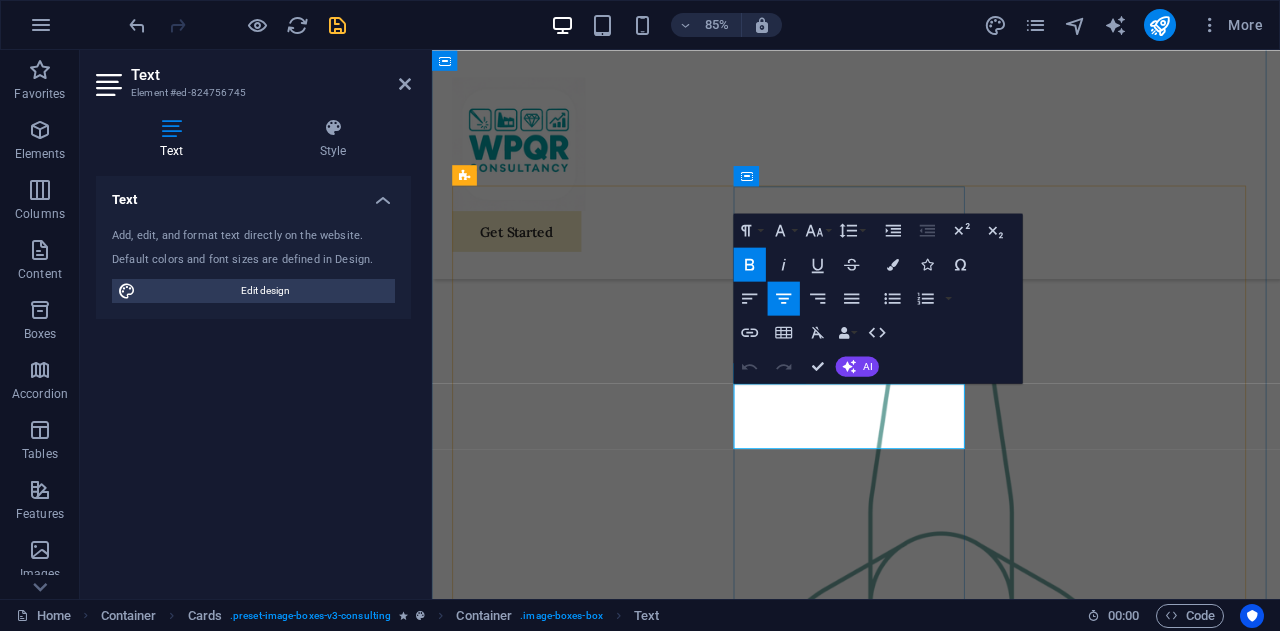 drag, startPoint x: 1012, startPoint y: 499, endPoint x: 862, endPoint y: 463, distance: 154.25952 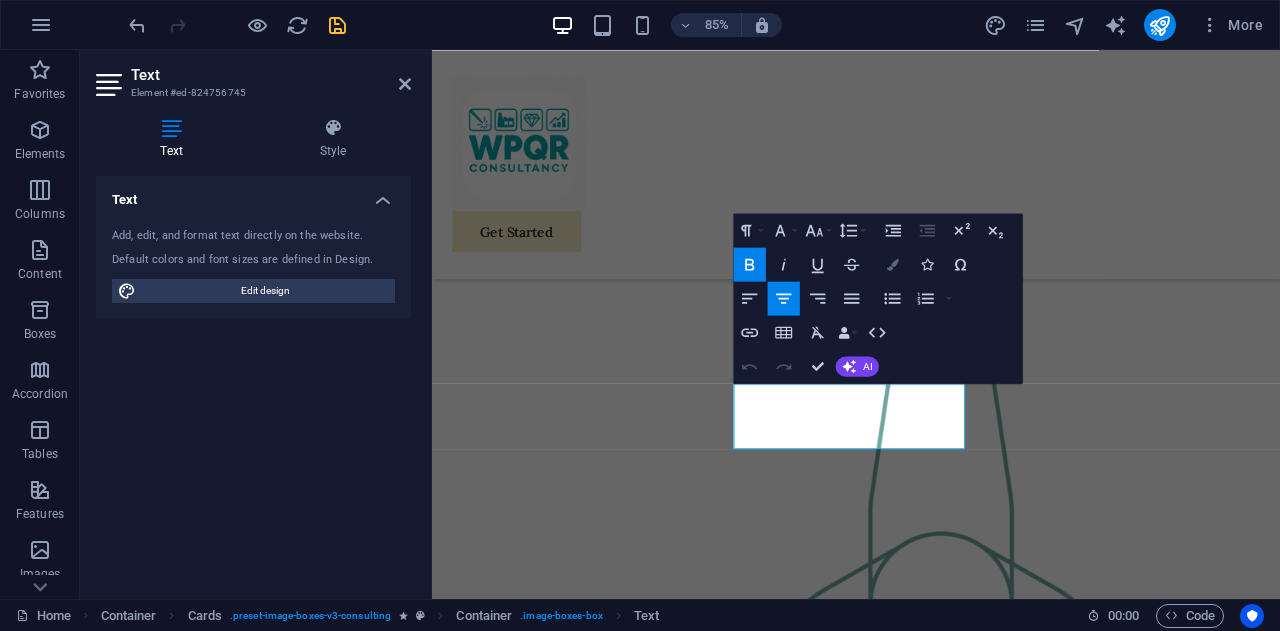 click on "Colors" at bounding box center (893, 265) 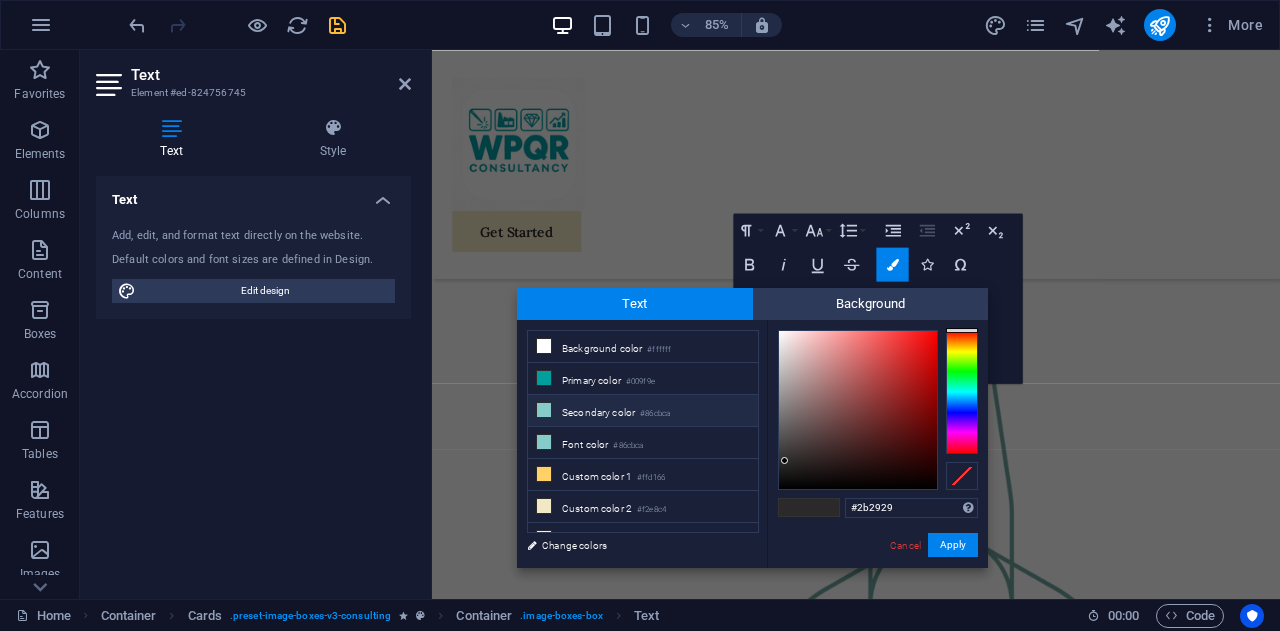 click on "Secondary color
#86cbca" at bounding box center (643, 411) 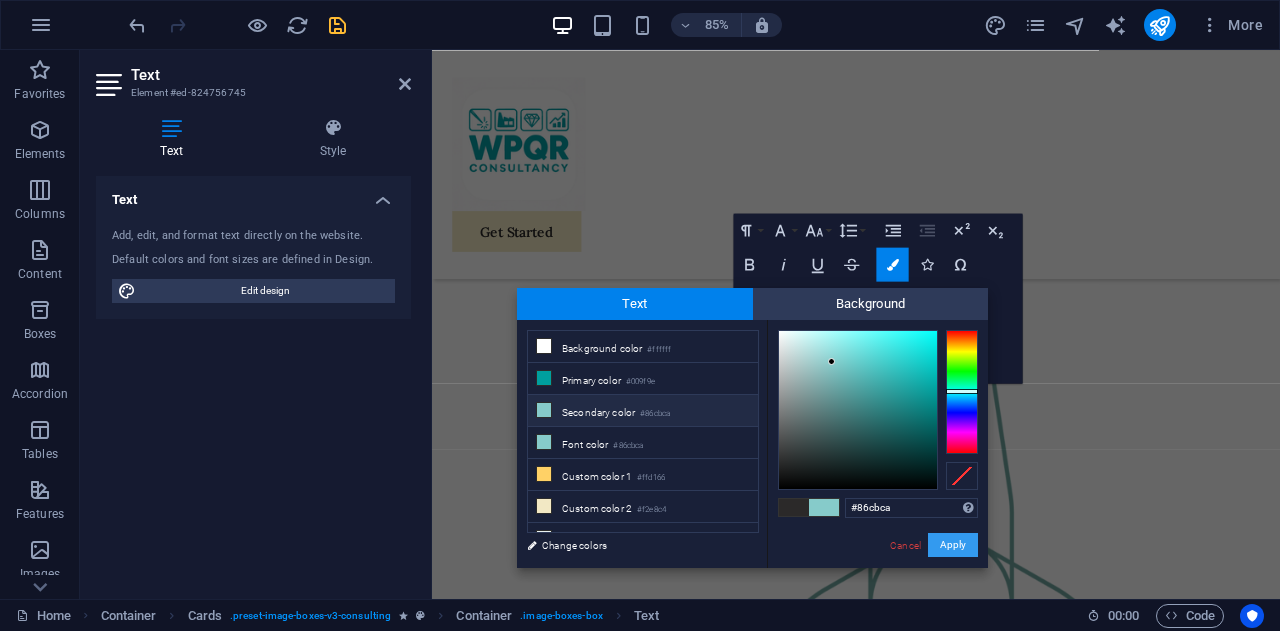click on "Apply" at bounding box center (953, 545) 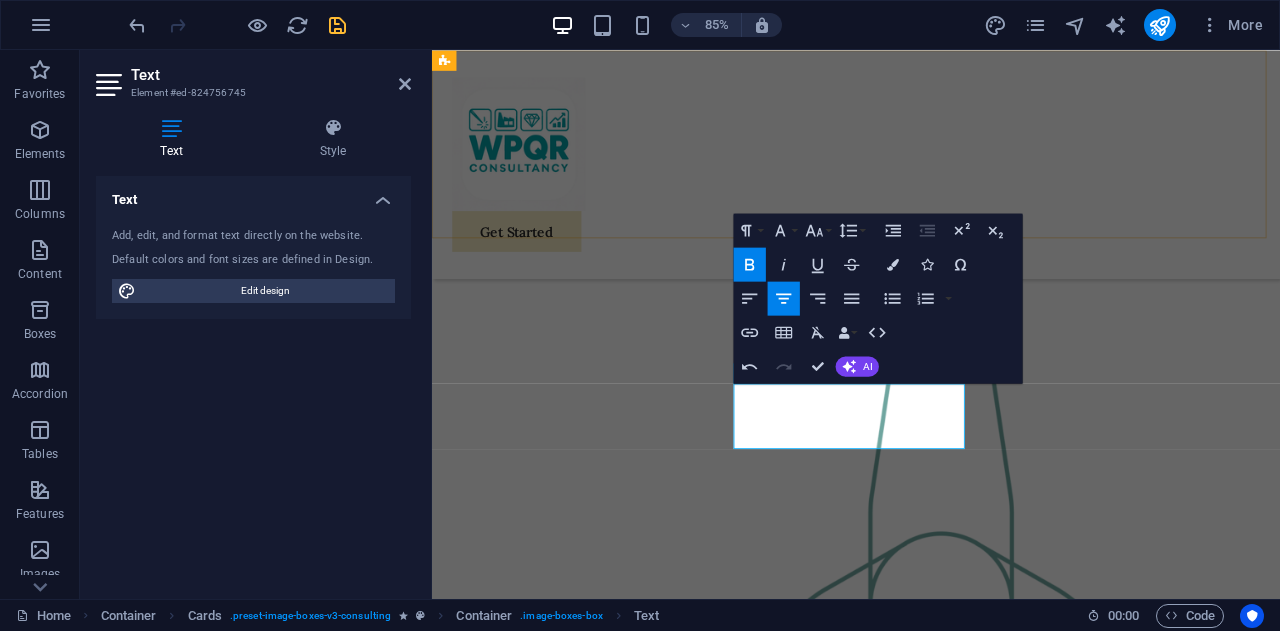 click on "Get Started" at bounding box center (931, 184) 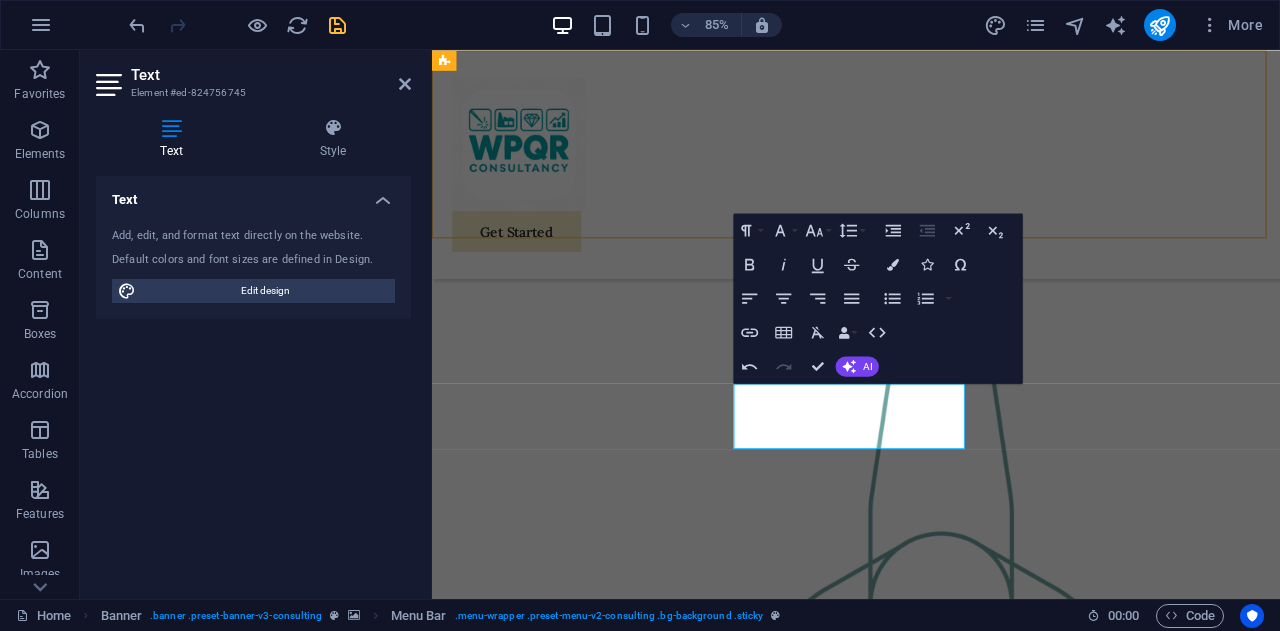 scroll, scrollTop: 1784, scrollLeft: 0, axis: vertical 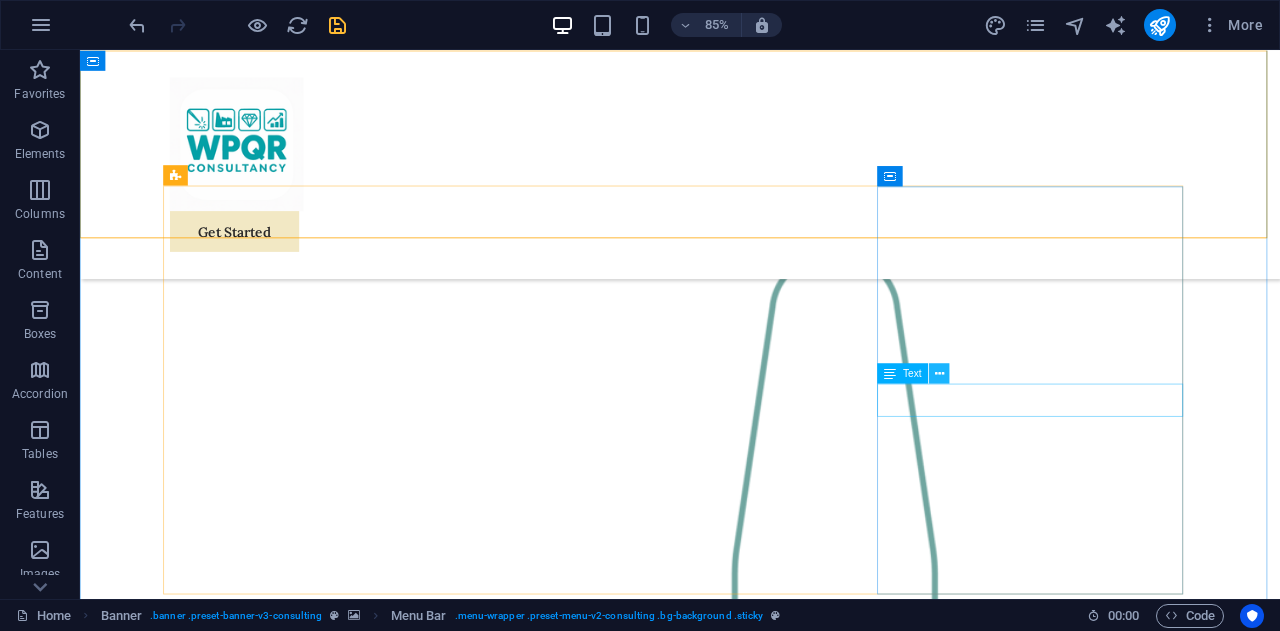 click at bounding box center [939, 373] 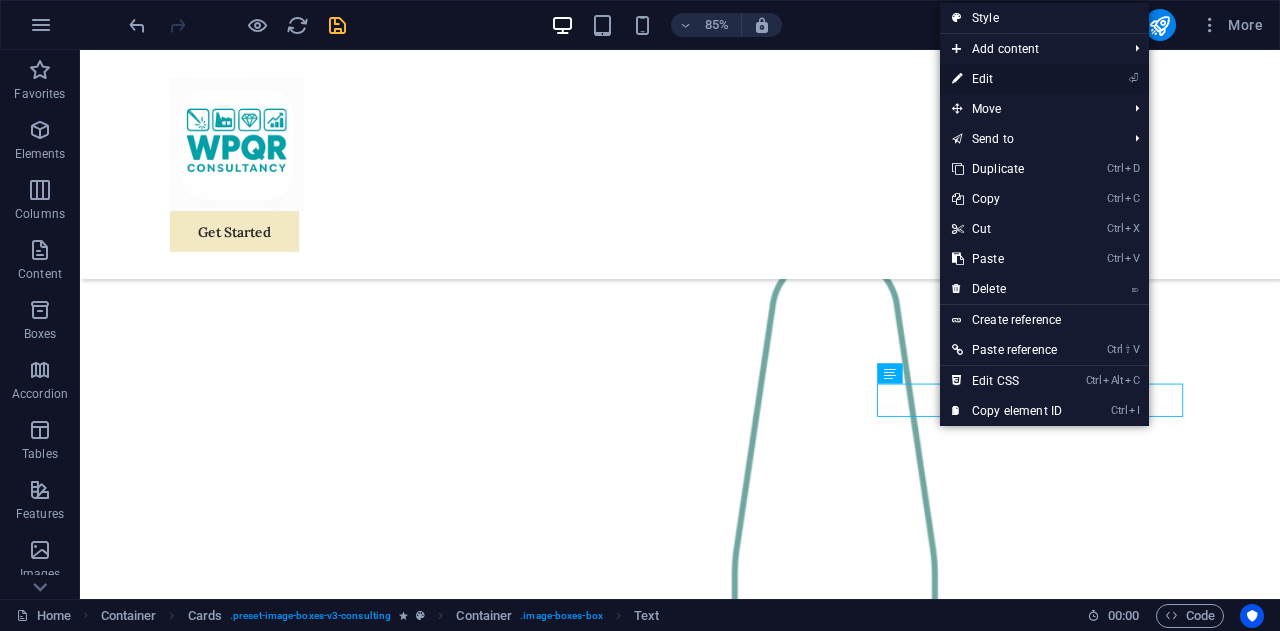 click on "⏎  Edit" at bounding box center (1007, 79) 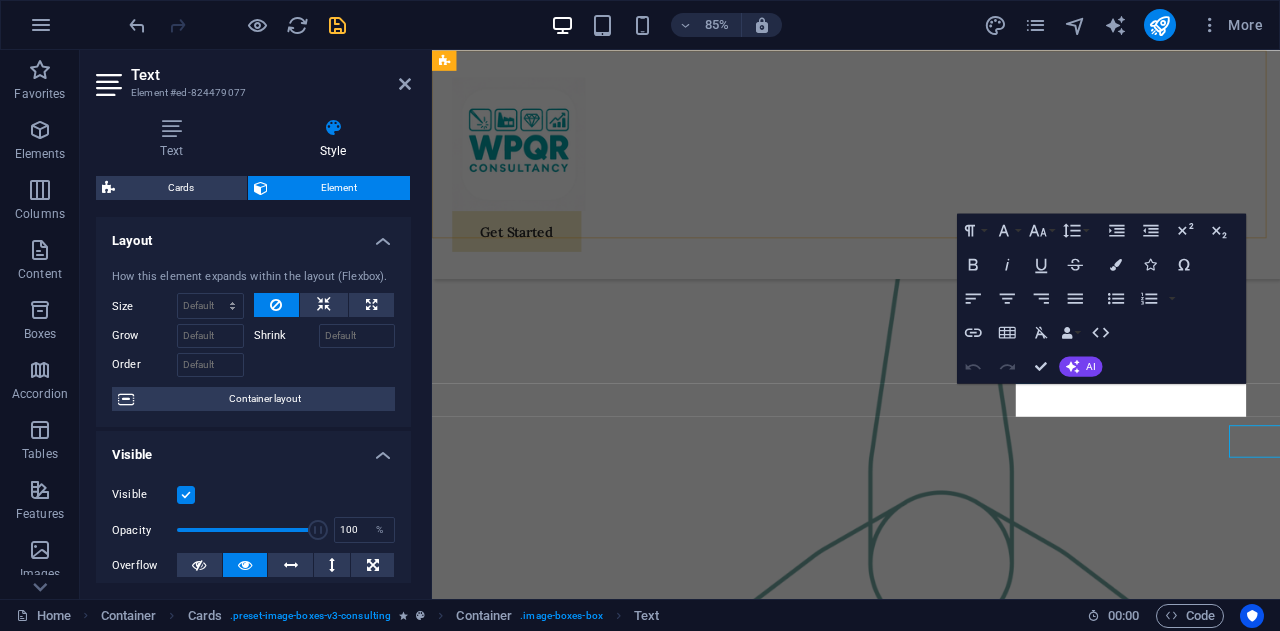 scroll, scrollTop: 1736, scrollLeft: 0, axis: vertical 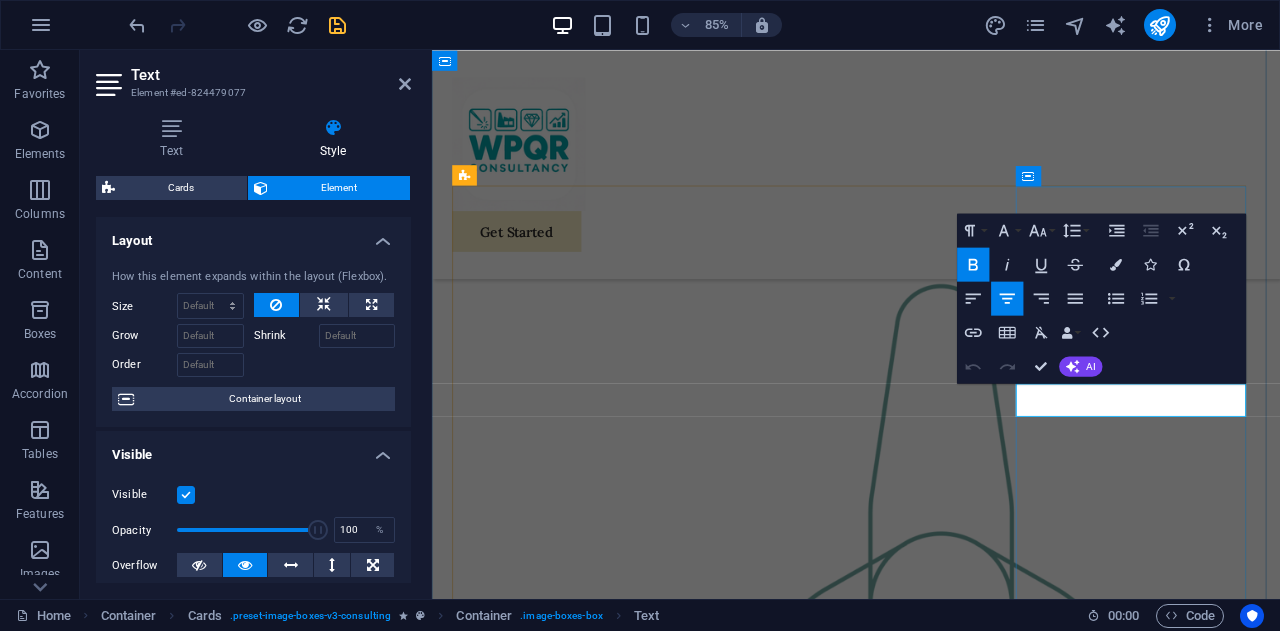 drag, startPoint x: 1293, startPoint y: 460, endPoint x: 1145, endPoint y: 455, distance: 148.08444 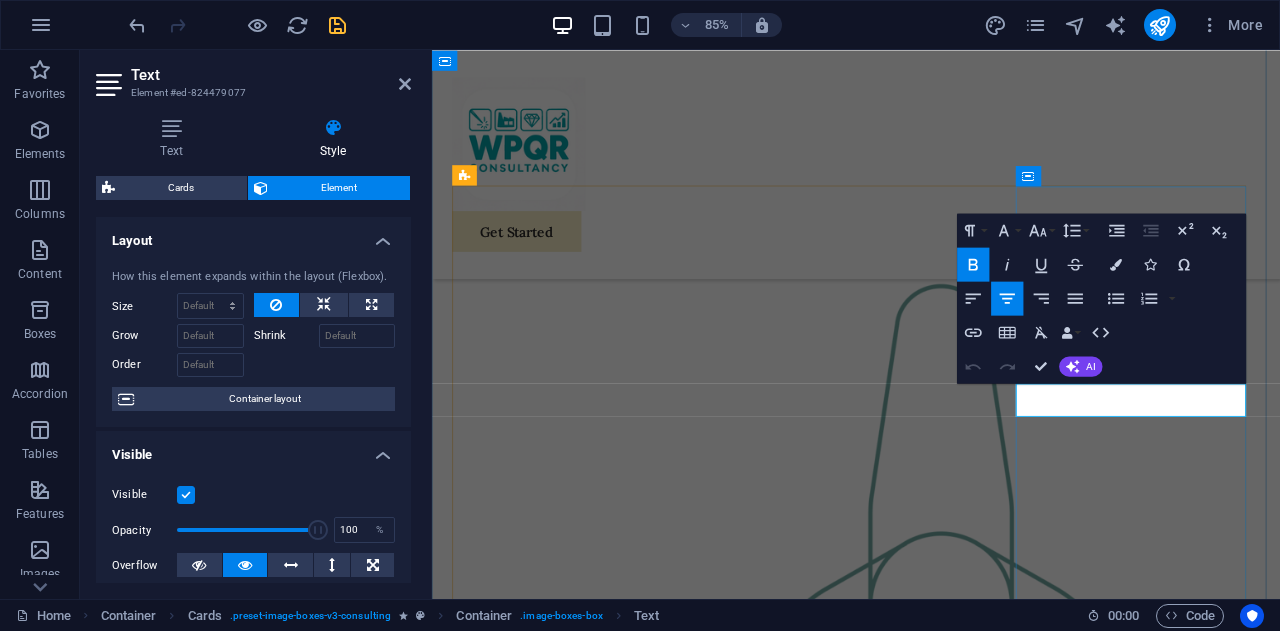 click on "Audit" at bounding box center [594, 2918] 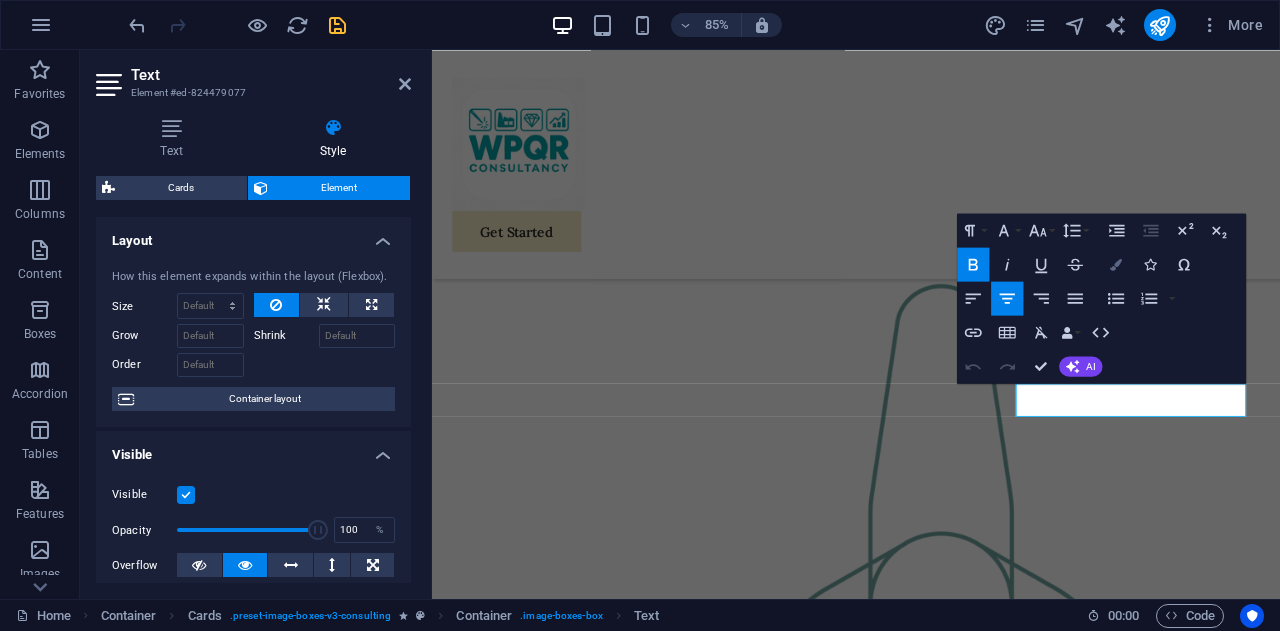 click on "Colors" at bounding box center [1116, 265] 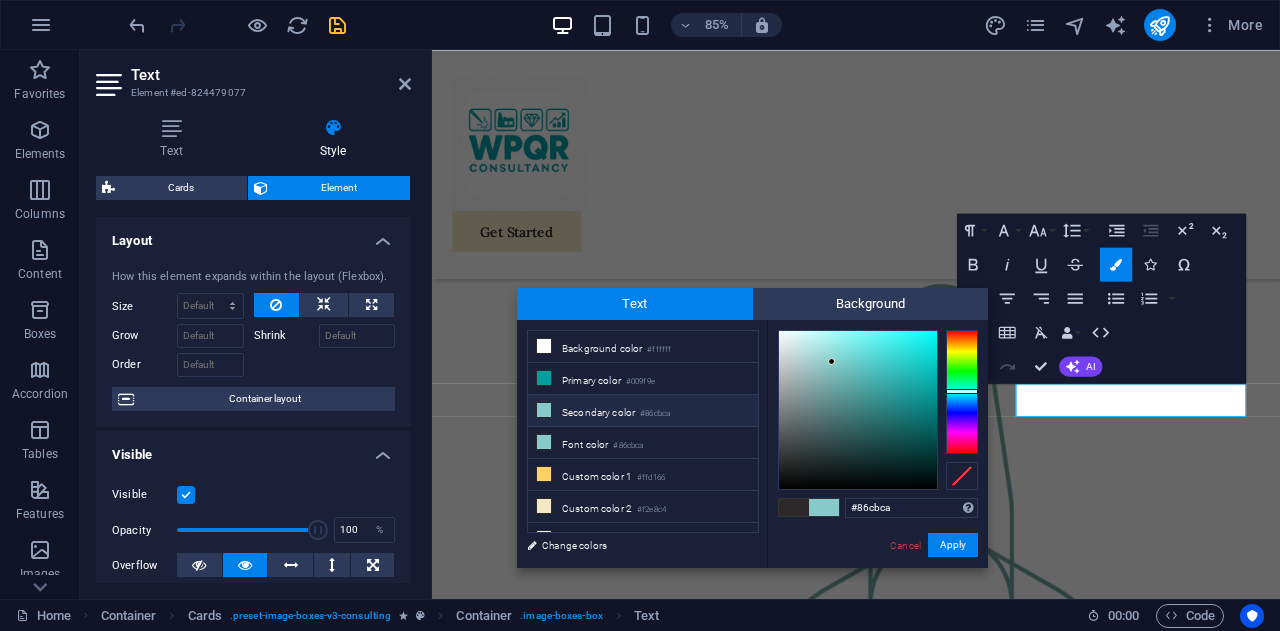 click on "Secondary color
#86cbca" at bounding box center (643, 411) 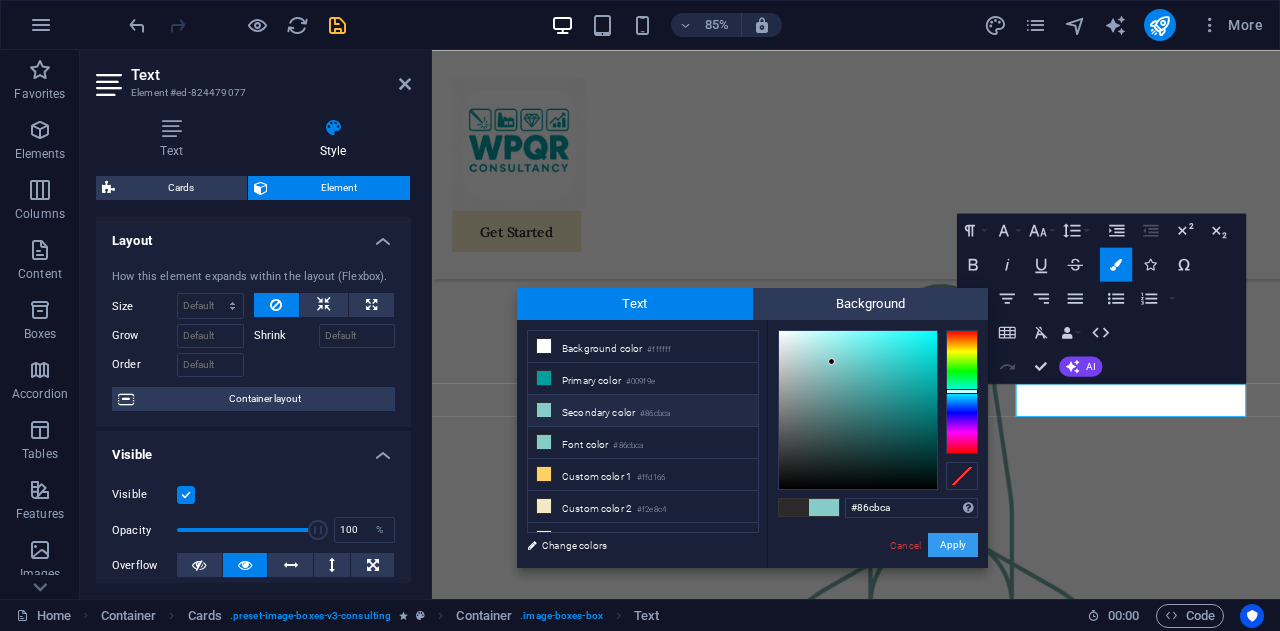 click on "Apply" at bounding box center [953, 545] 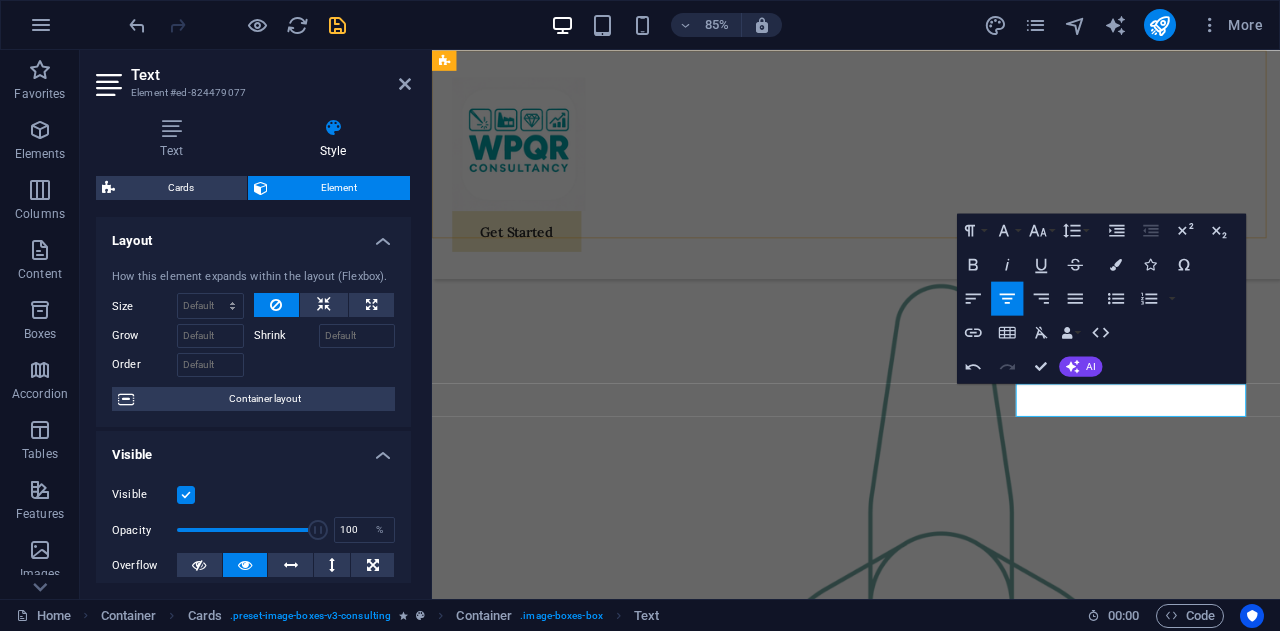 click on "Get Started" at bounding box center [931, 184] 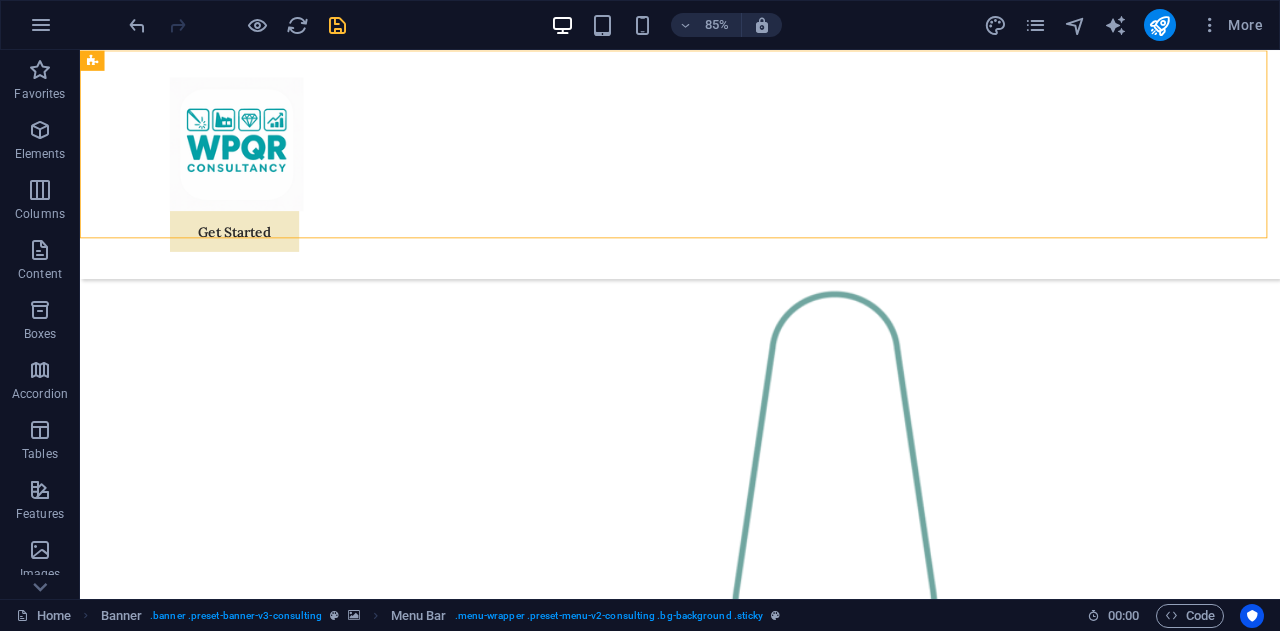 scroll, scrollTop: 1784, scrollLeft: 0, axis: vertical 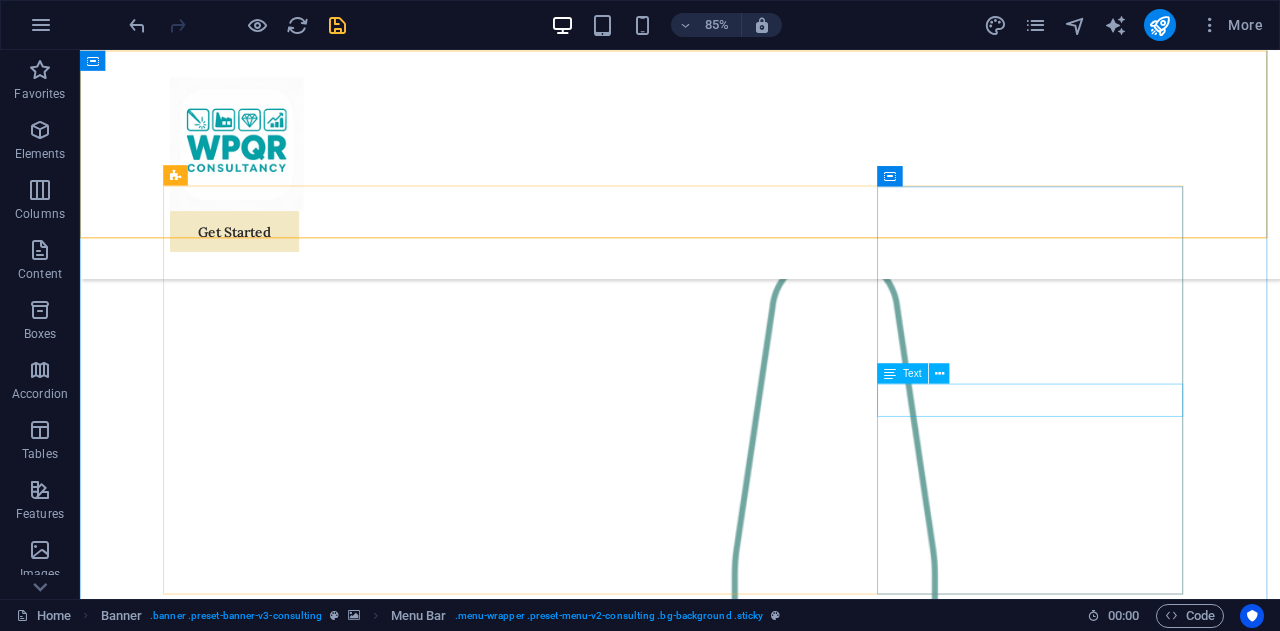 click on "Audit" at bounding box center (366, 3096) 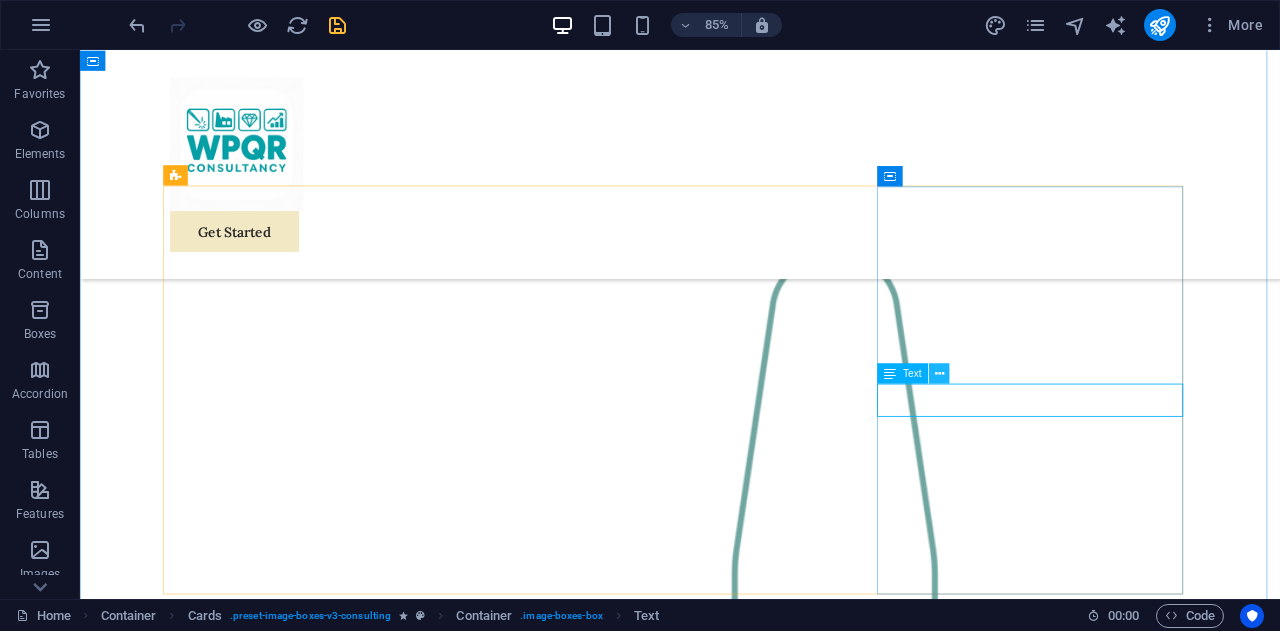 click at bounding box center (939, 373) 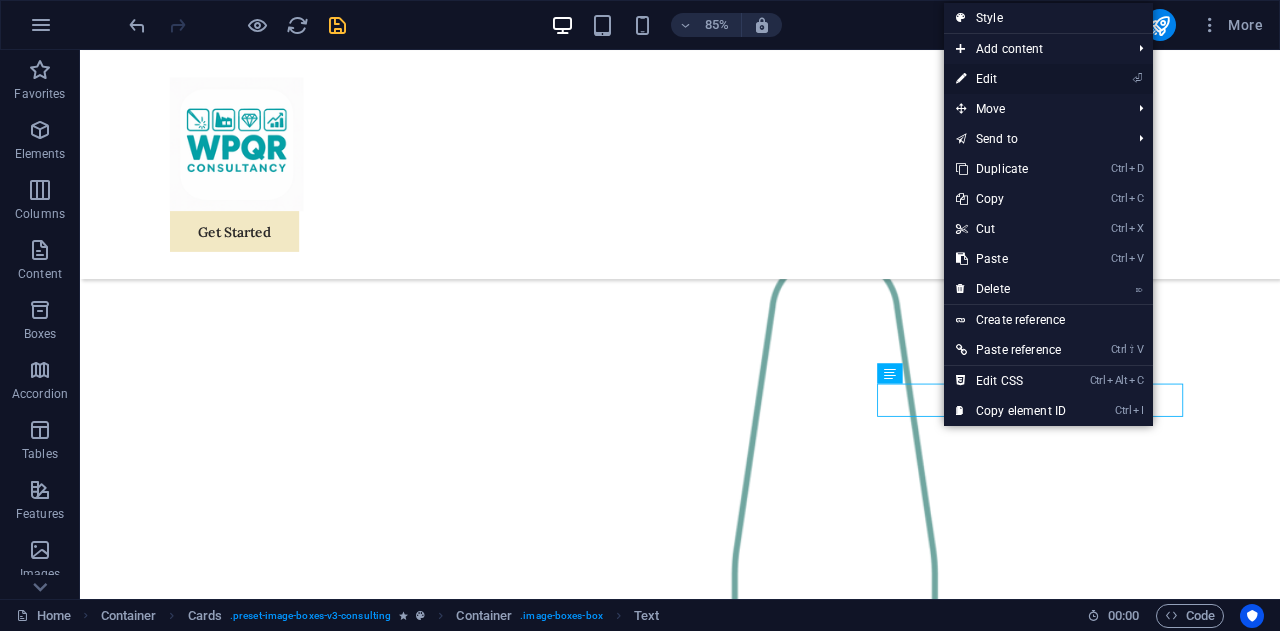click on "⏎  Edit" at bounding box center (1011, 79) 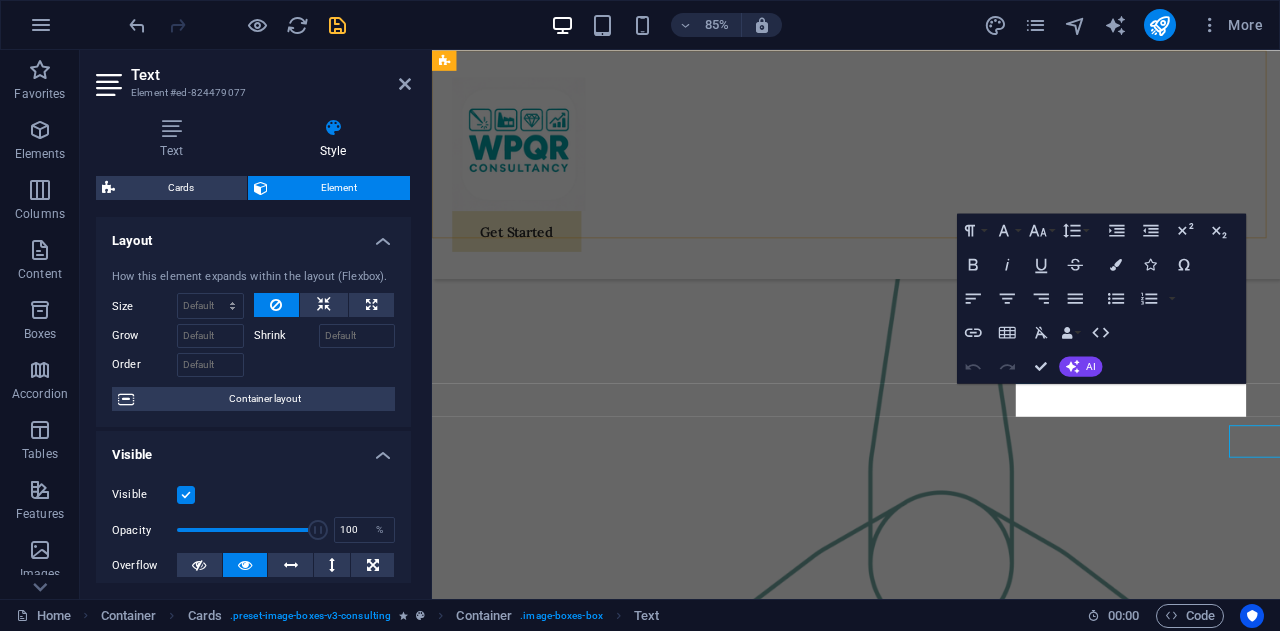 scroll, scrollTop: 1736, scrollLeft: 0, axis: vertical 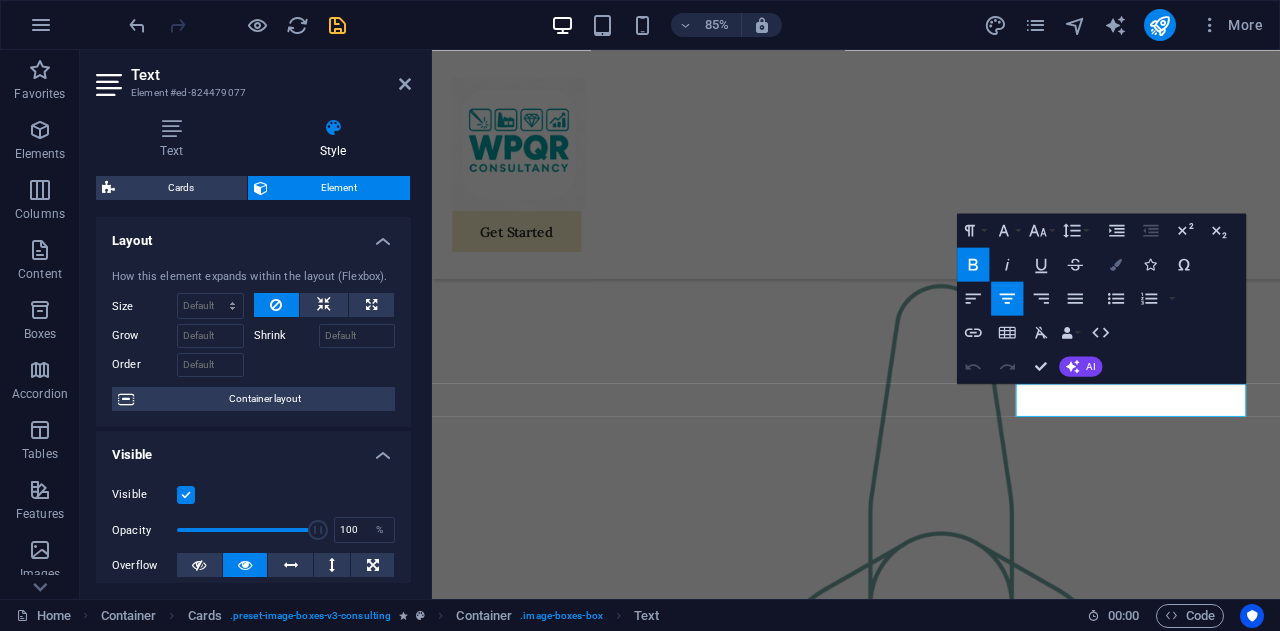 click at bounding box center [1116, 265] 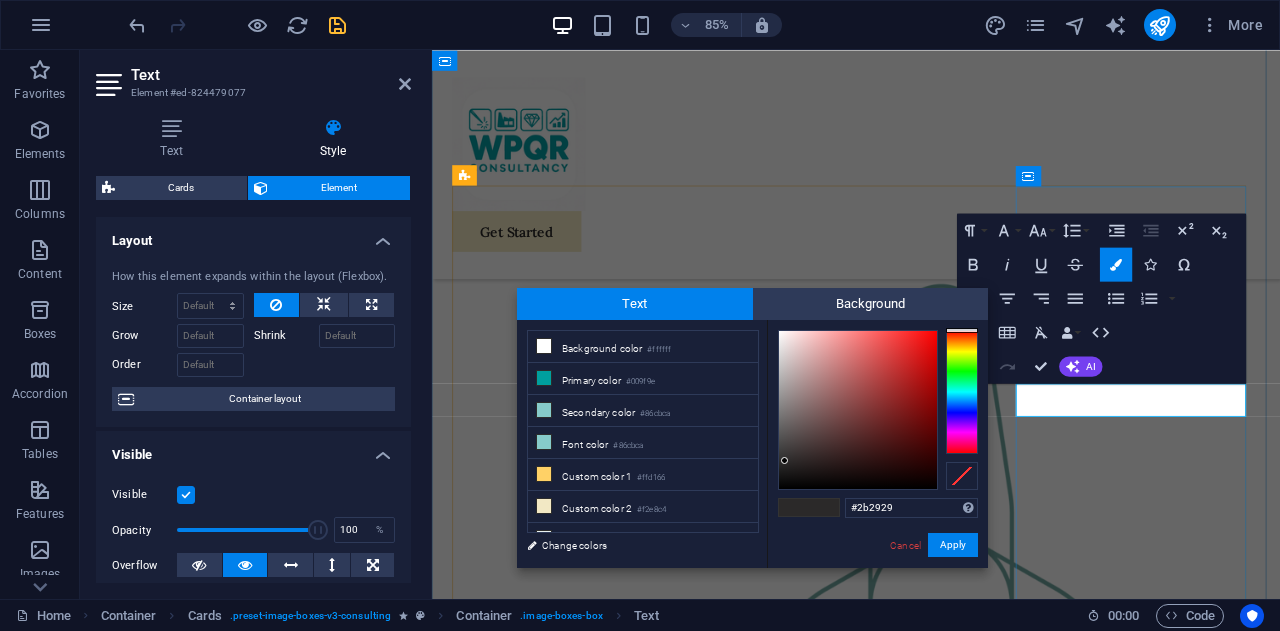 drag, startPoint x: 1325, startPoint y: 474, endPoint x: 1170, endPoint y: 467, distance: 155.15799 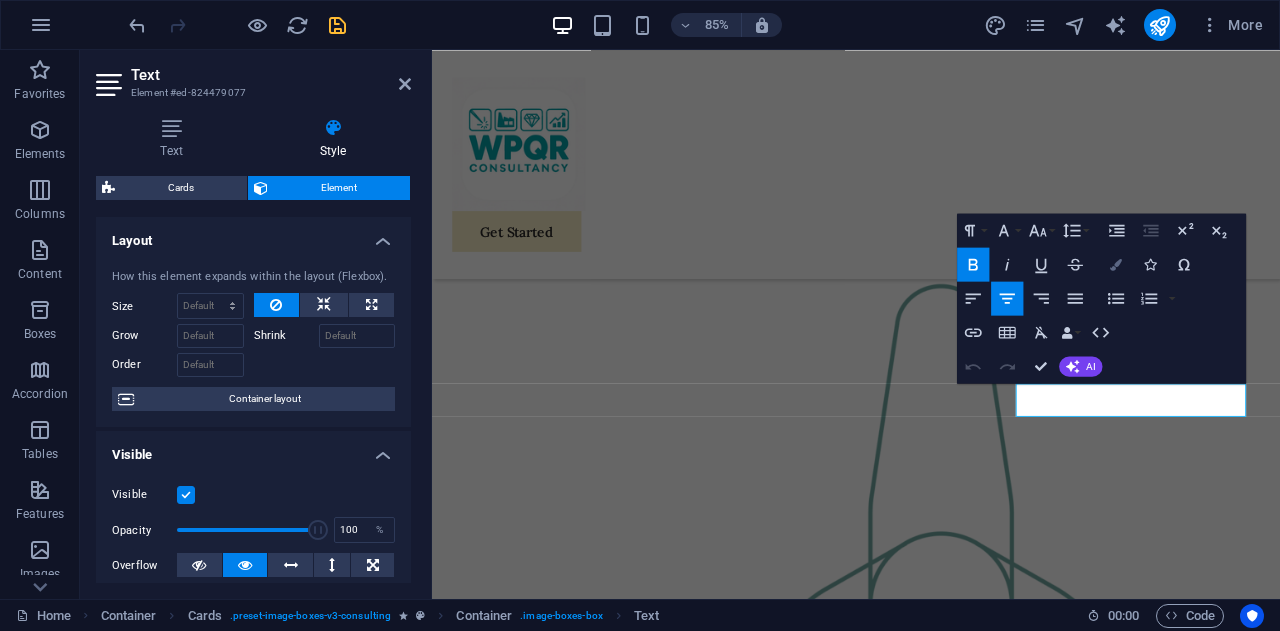 click on "Colors" at bounding box center (1116, 265) 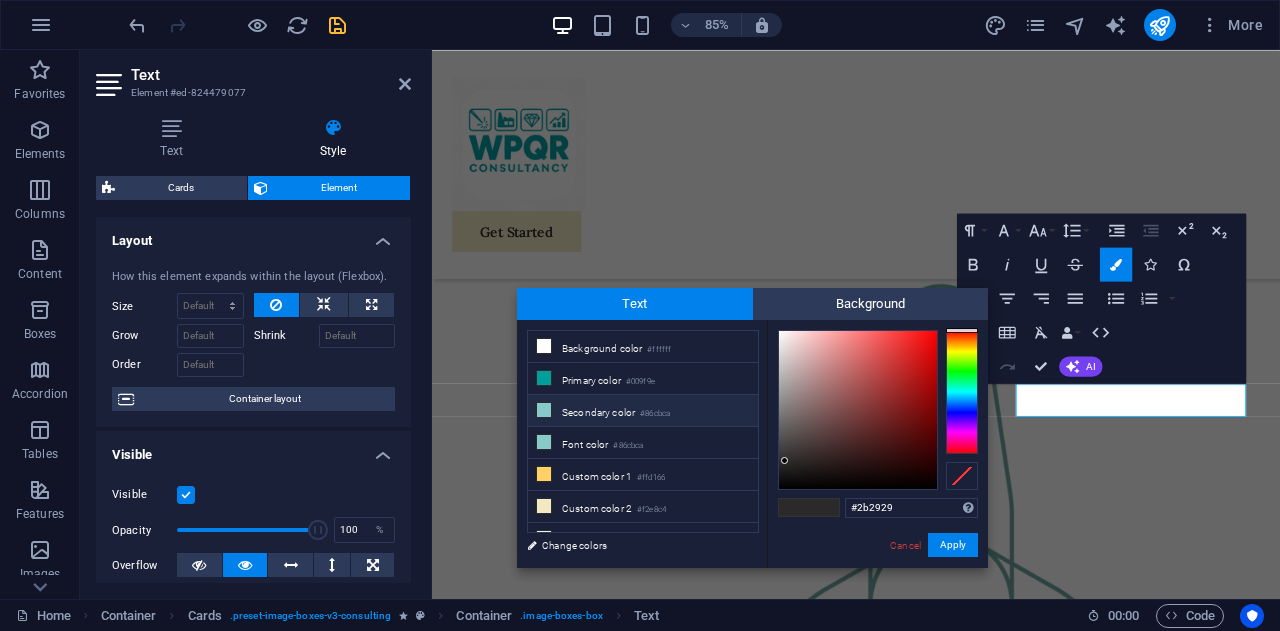 click on "Secondary color
#86cbca" at bounding box center (643, 411) 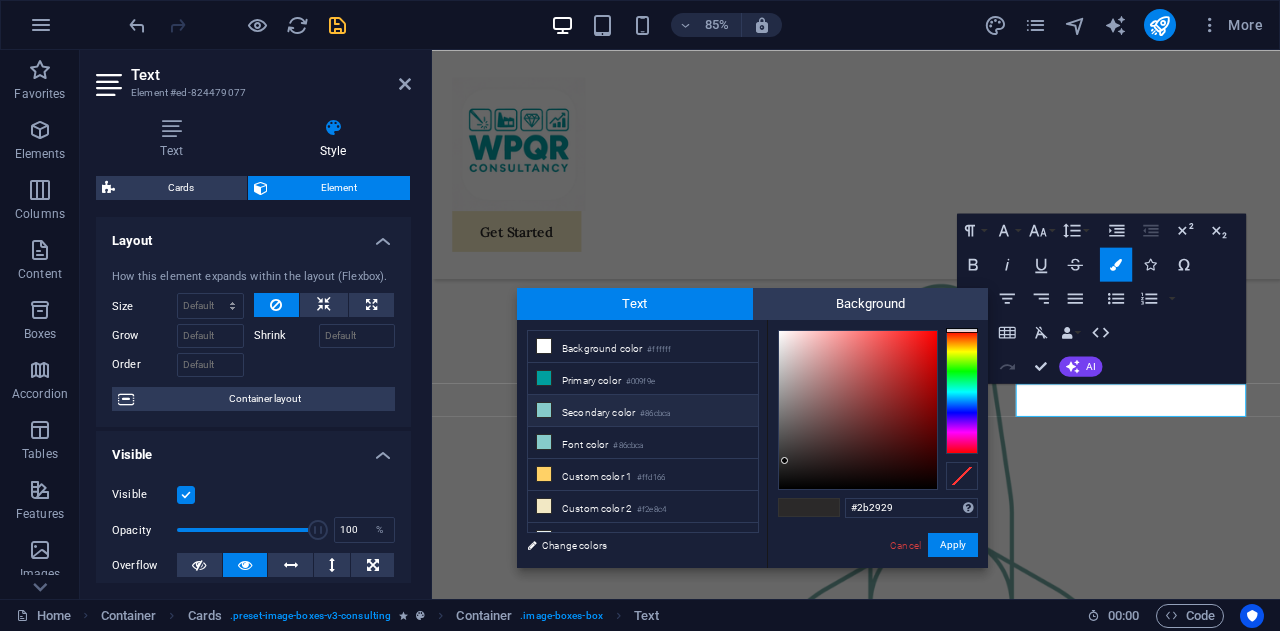 type on "#86cbca" 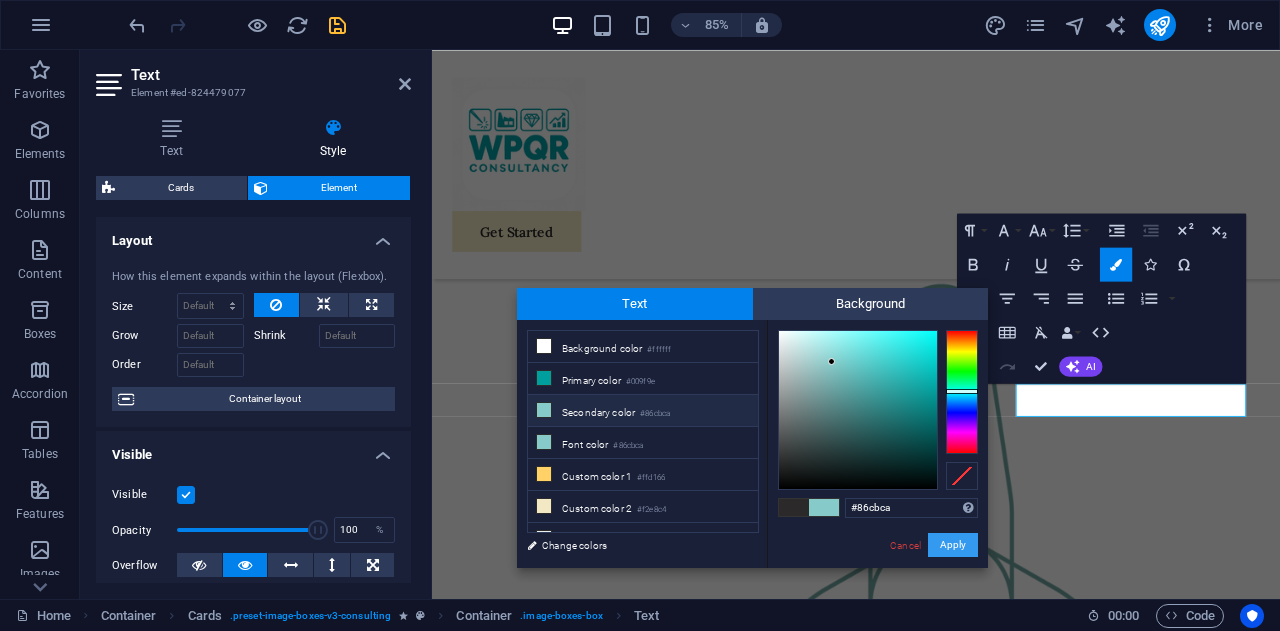 click on "Apply" at bounding box center (953, 545) 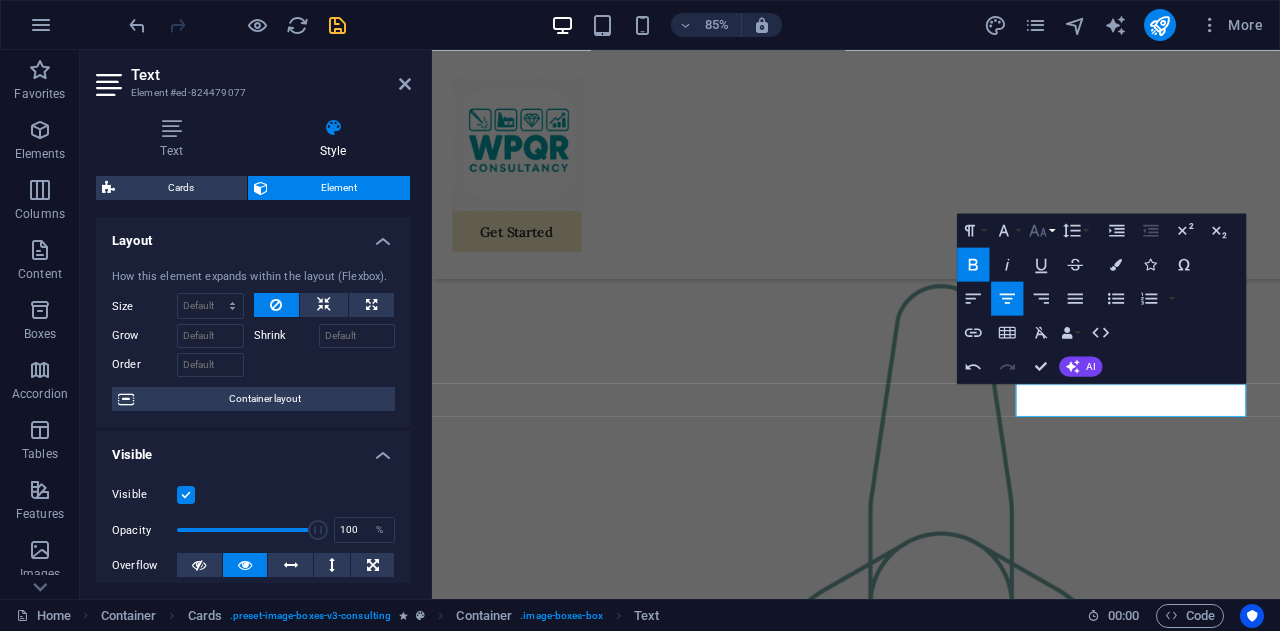 click 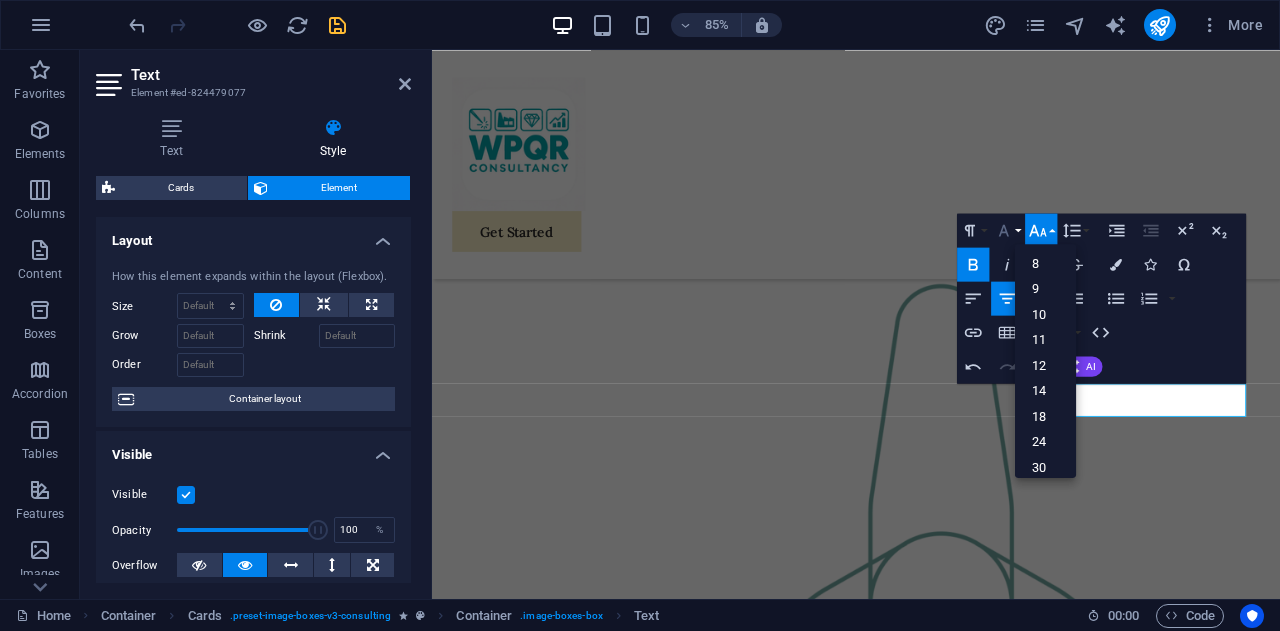 click 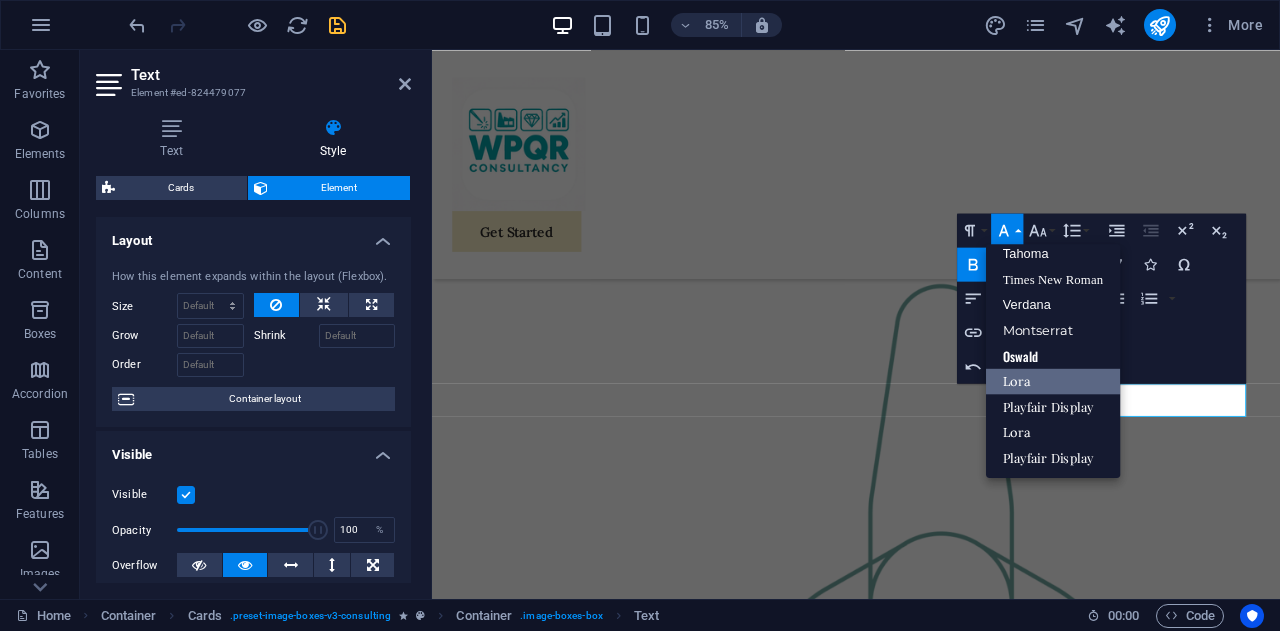 scroll, scrollTop: 100, scrollLeft: 0, axis: vertical 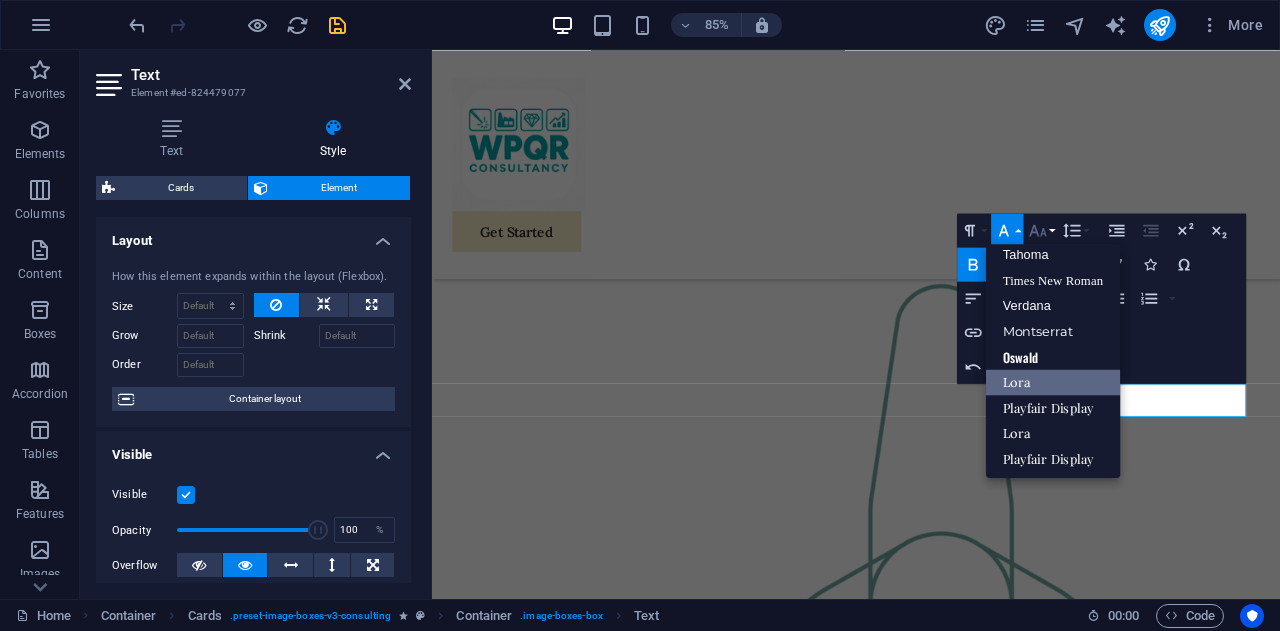click 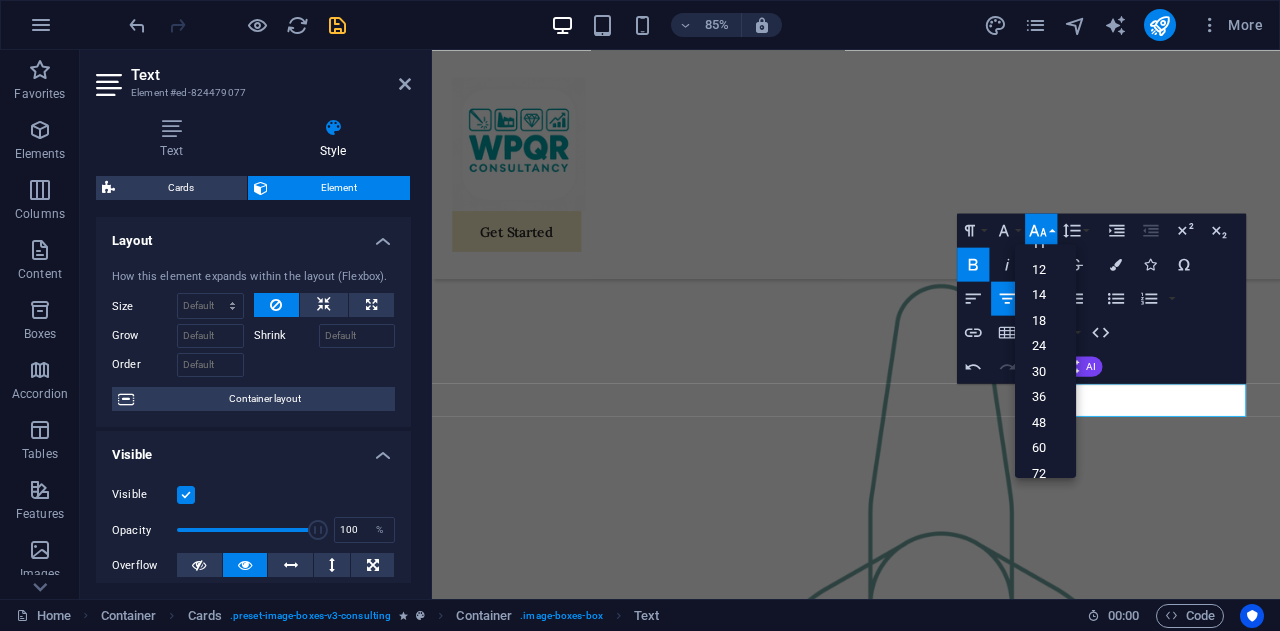 scroll, scrollTop: 114, scrollLeft: 0, axis: vertical 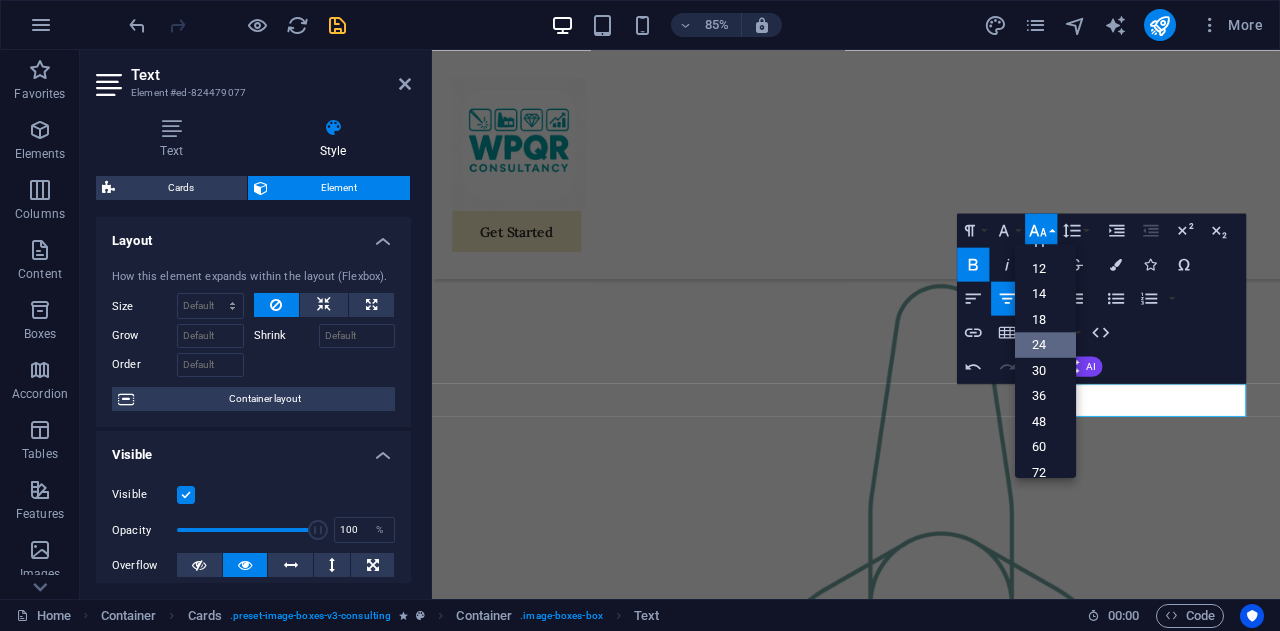 click on "24" at bounding box center [1045, 346] 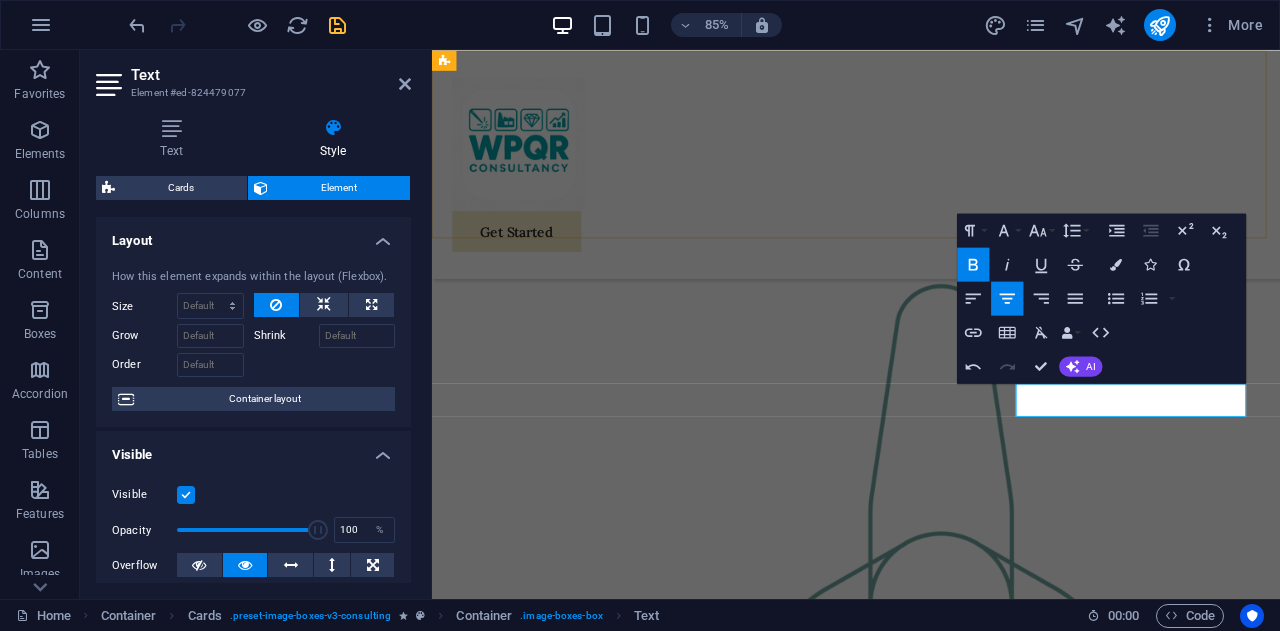 click on "Get Started" at bounding box center (931, 184) 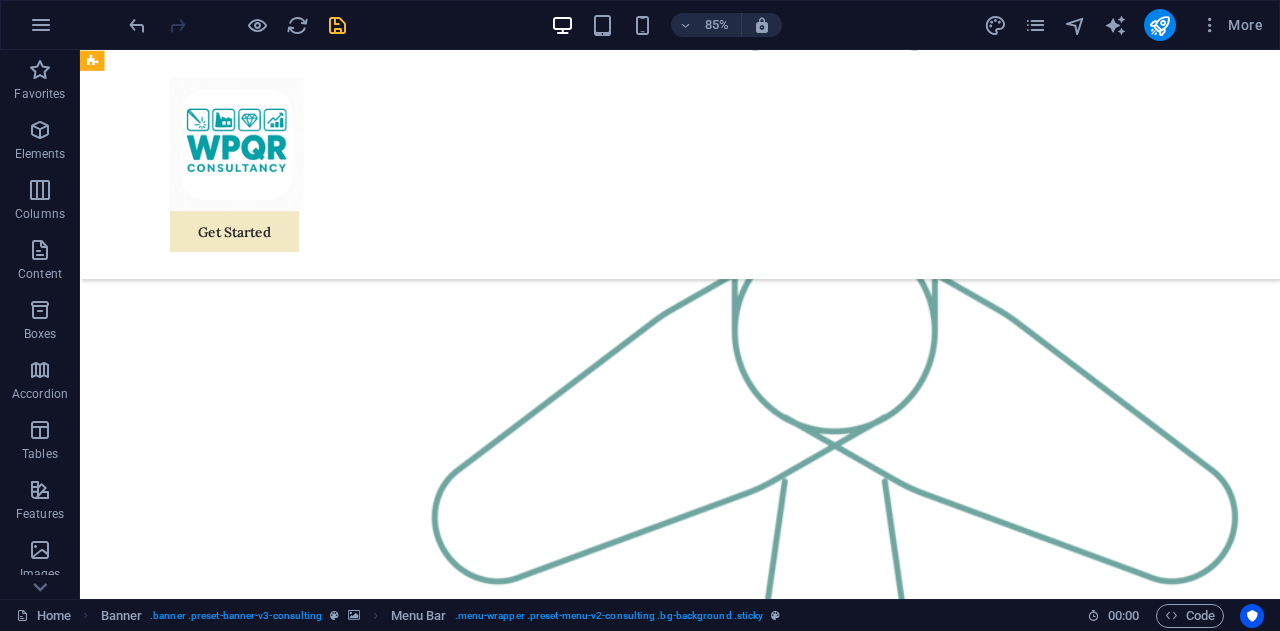 scroll, scrollTop: 2224, scrollLeft: 0, axis: vertical 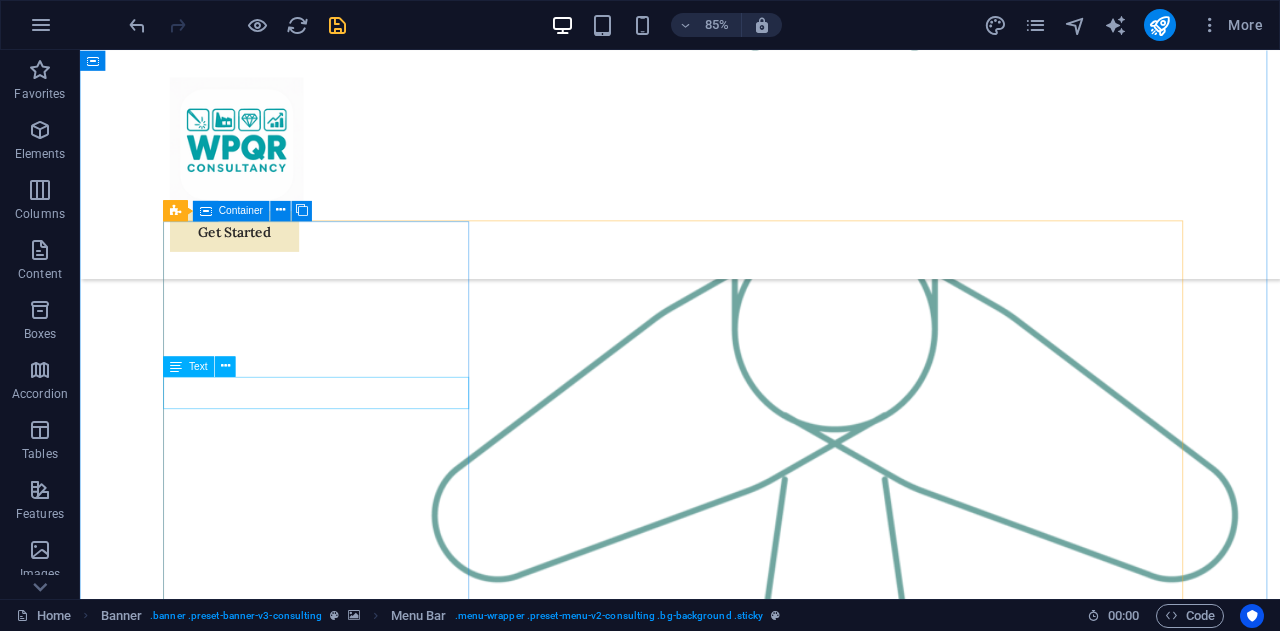 click on "Part Qualification" at bounding box center (366, 3063) 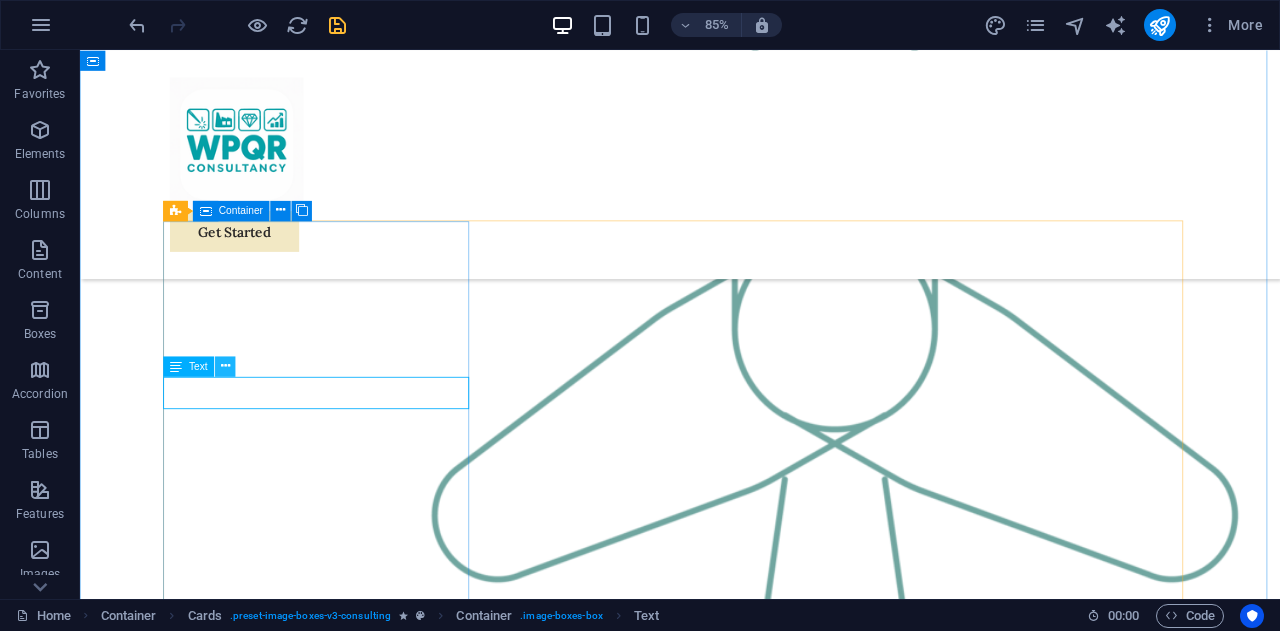 click at bounding box center (225, 366) 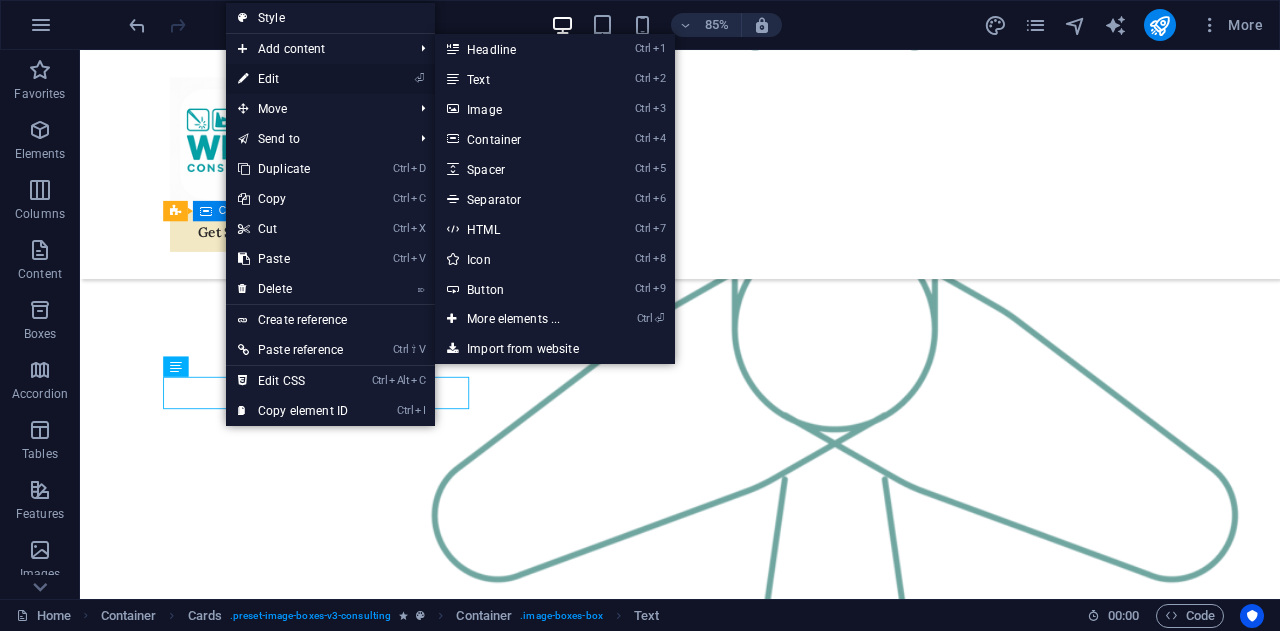click on "⏎  Edit" at bounding box center [293, 79] 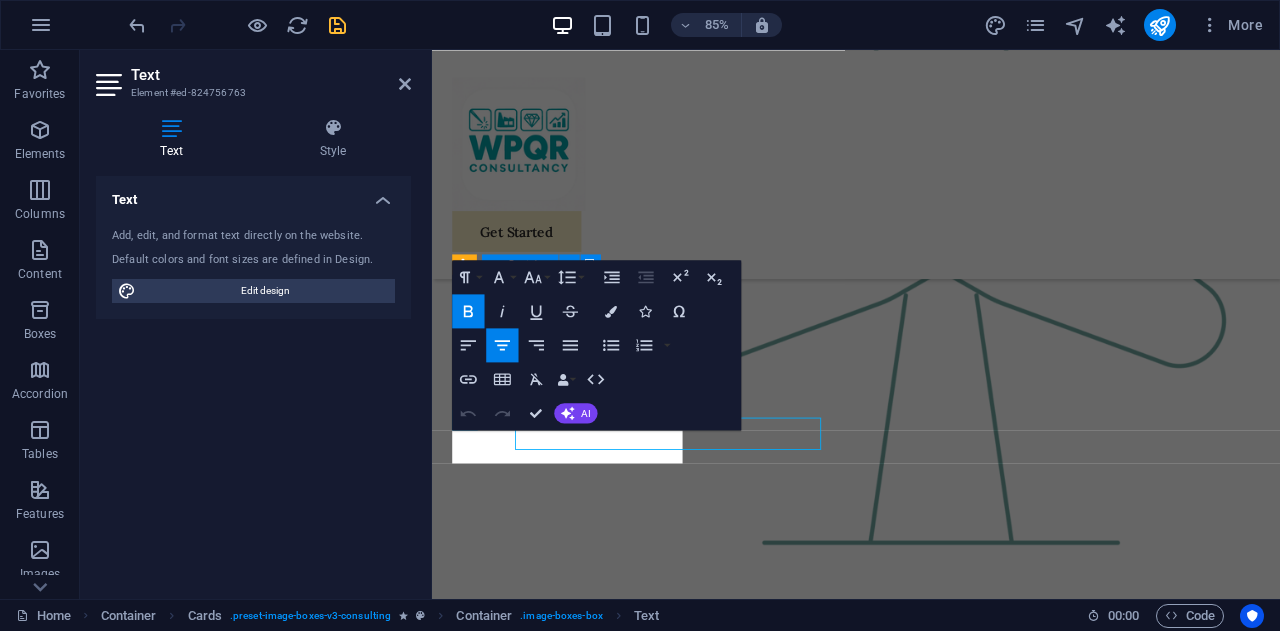 scroll, scrollTop: 2176, scrollLeft: 0, axis: vertical 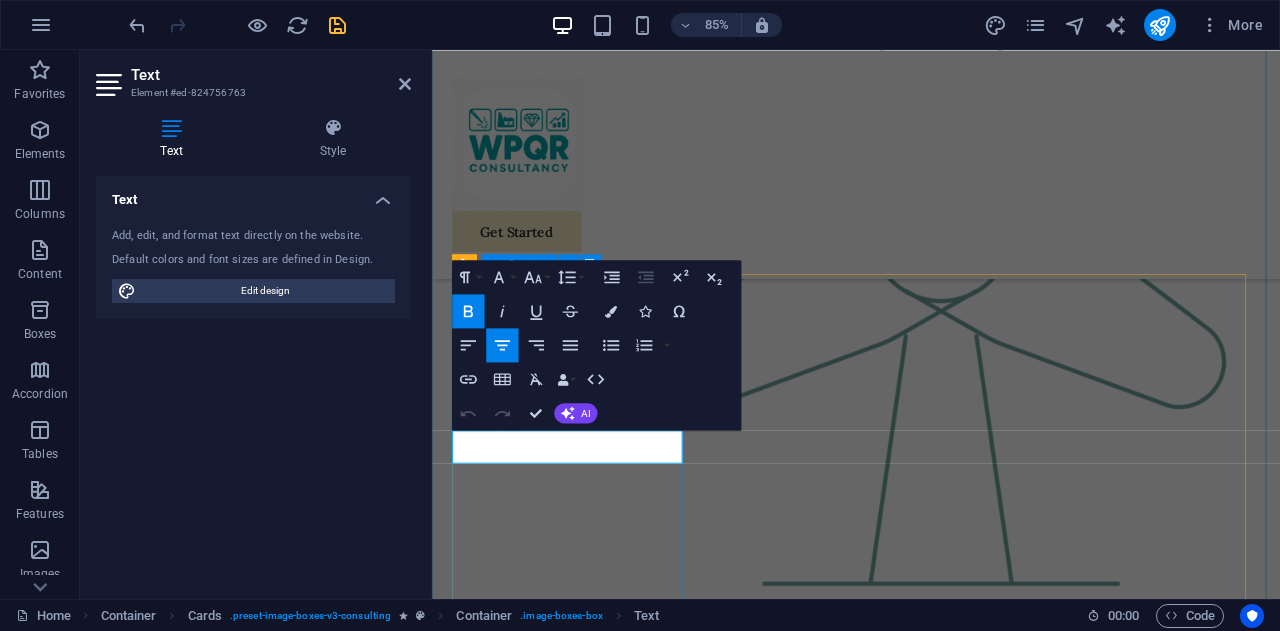 drag, startPoint x: 691, startPoint y: 518, endPoint x: 436, endPoint y: 517, distance: 255.00197 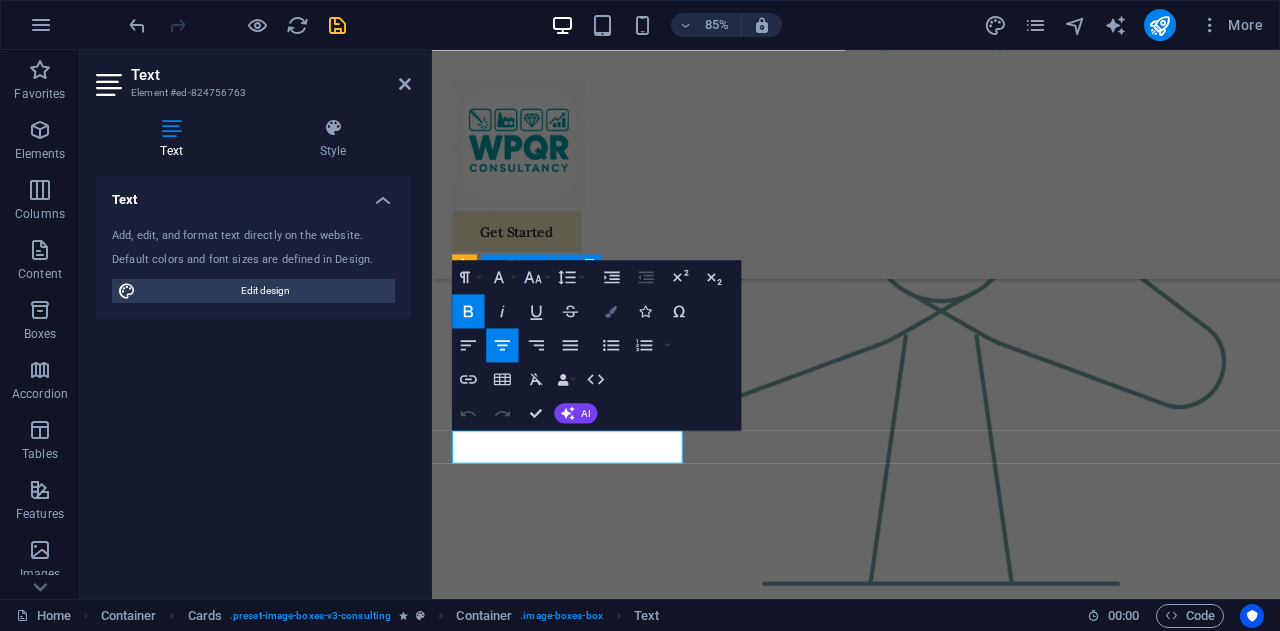 click at bounding box center (611, 311) 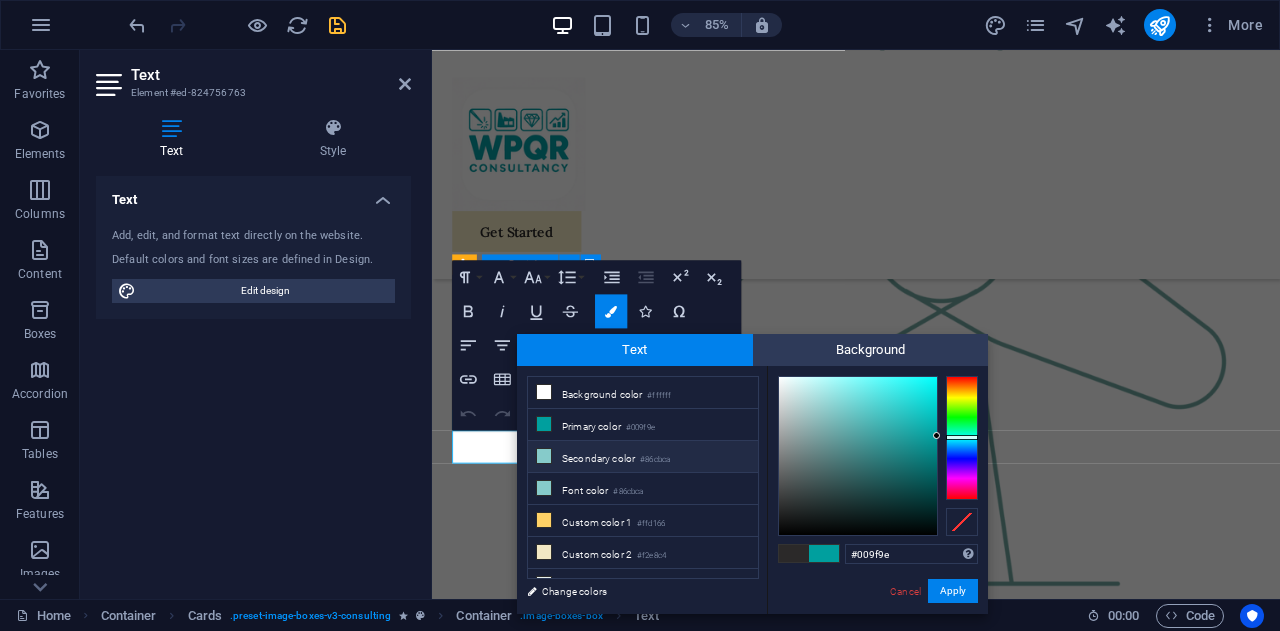 click on "Secondary color
#86cbca" at bounding box center [643, 457] 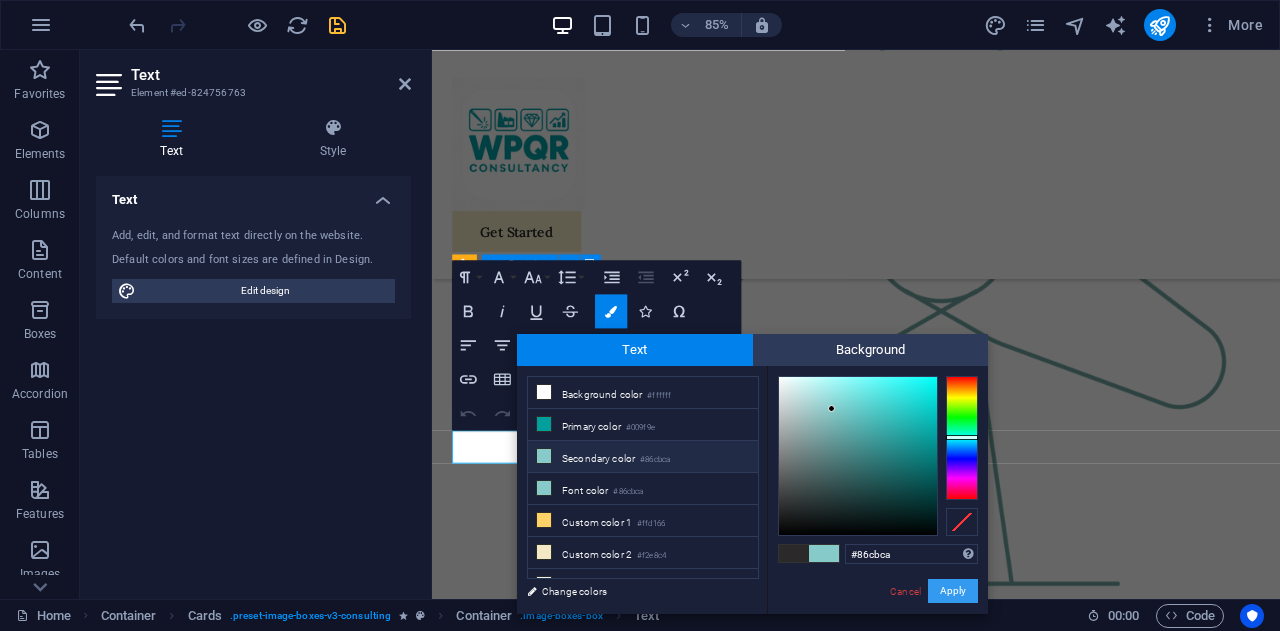 click on "Apply" at bounding box center [953, 591] 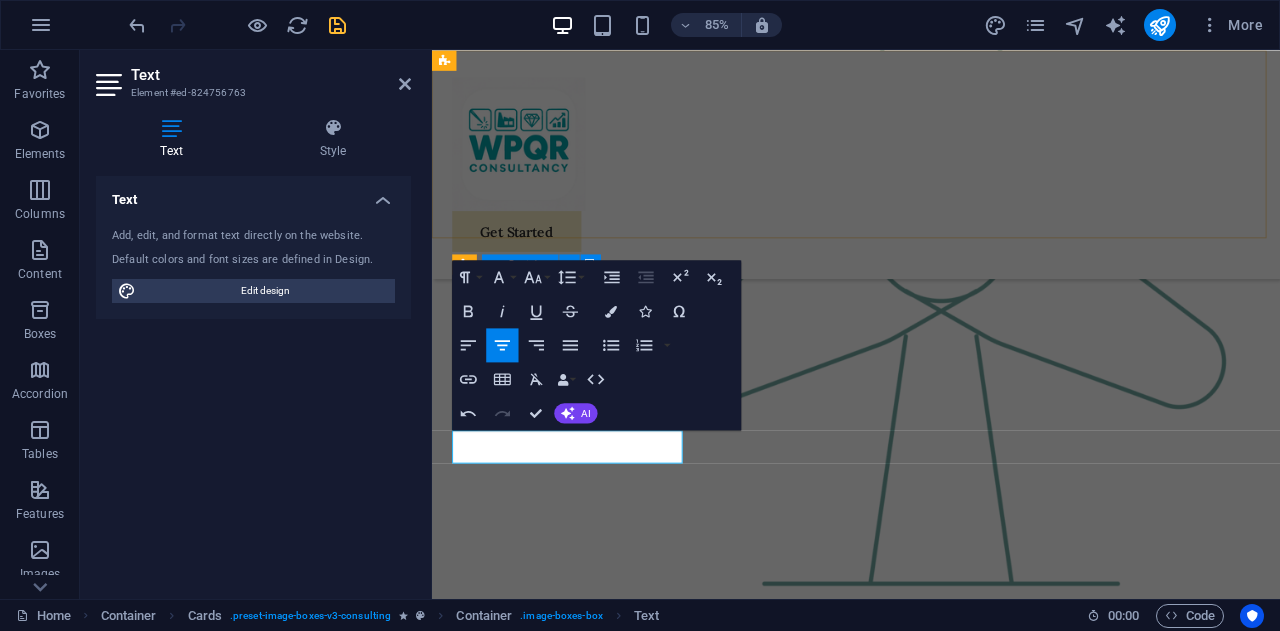 click on "Get Started" at bounding box center [931, 184] 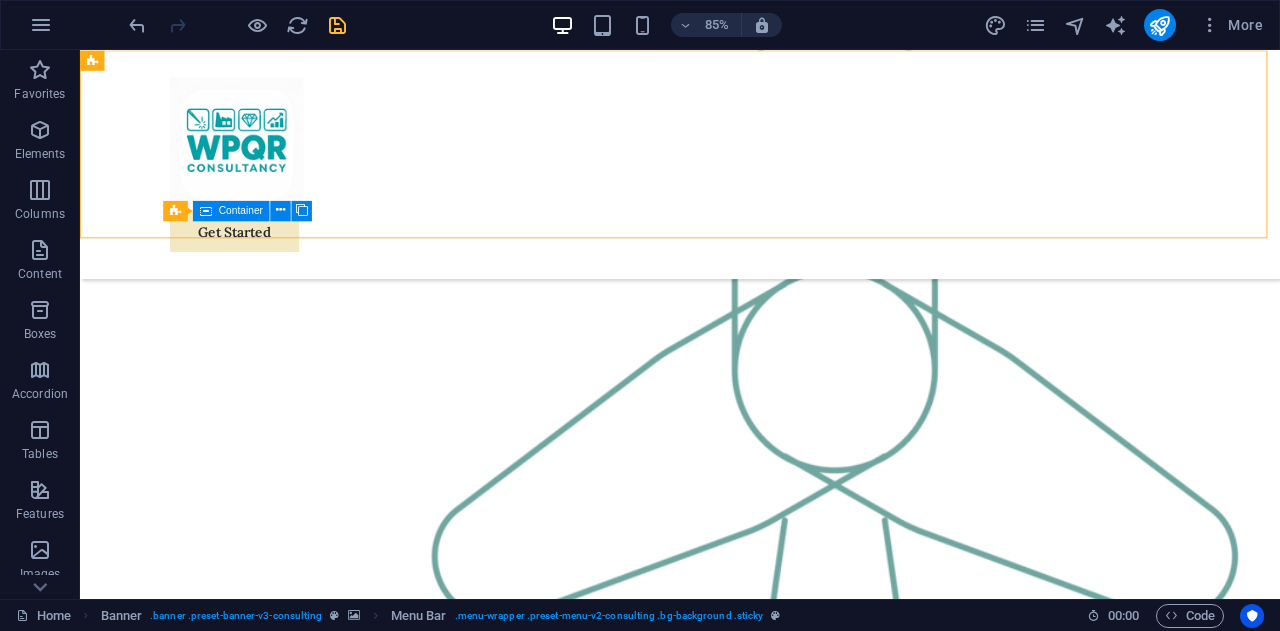 scroll, scrollTop: 2224, scrollLeft: 0, axis: vertical 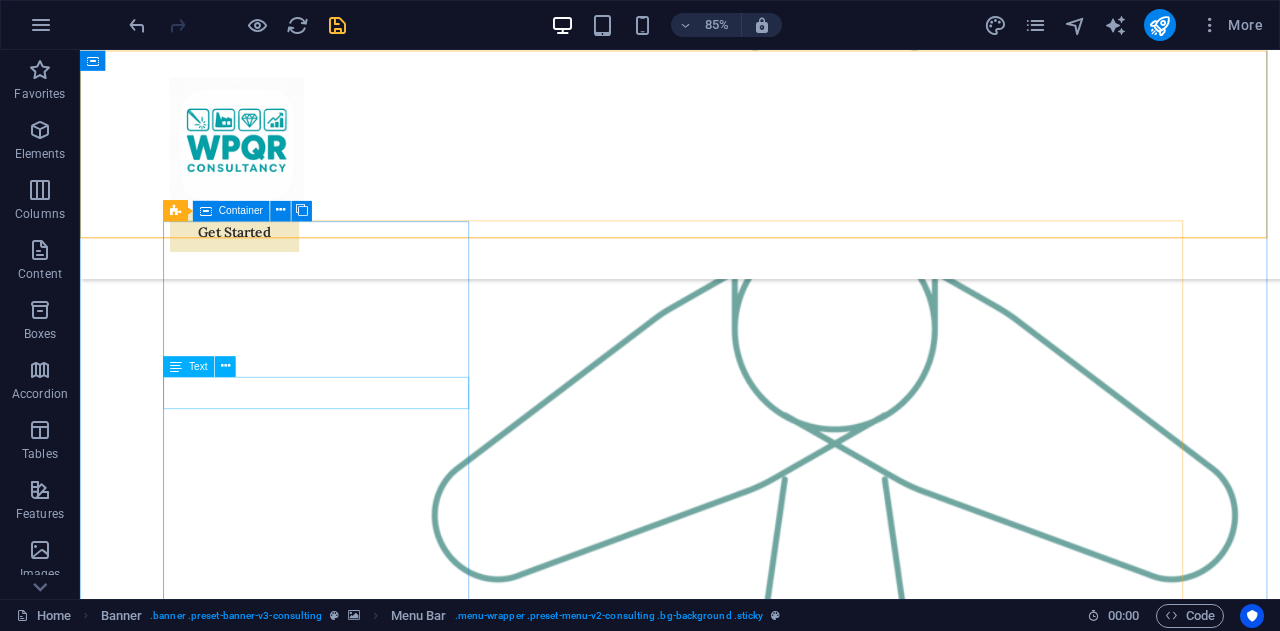 click on "Part Qualification" at bounding box center [366, 3063] 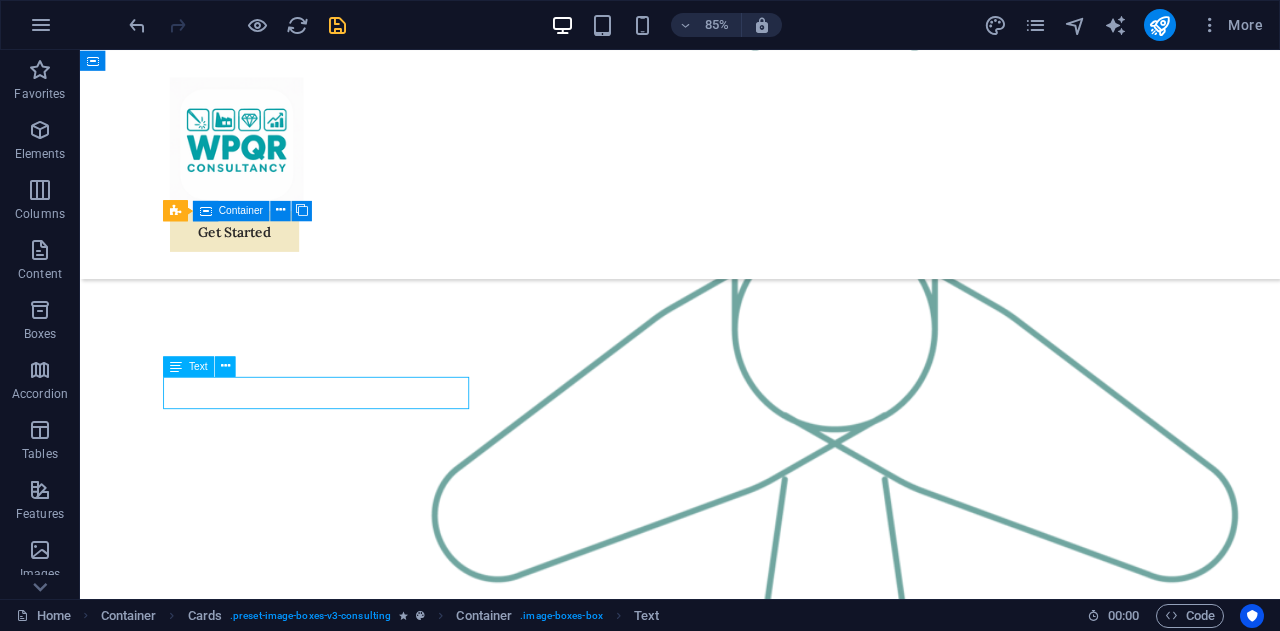 click on "Part Qualification" at bounding box center [366, 3063] 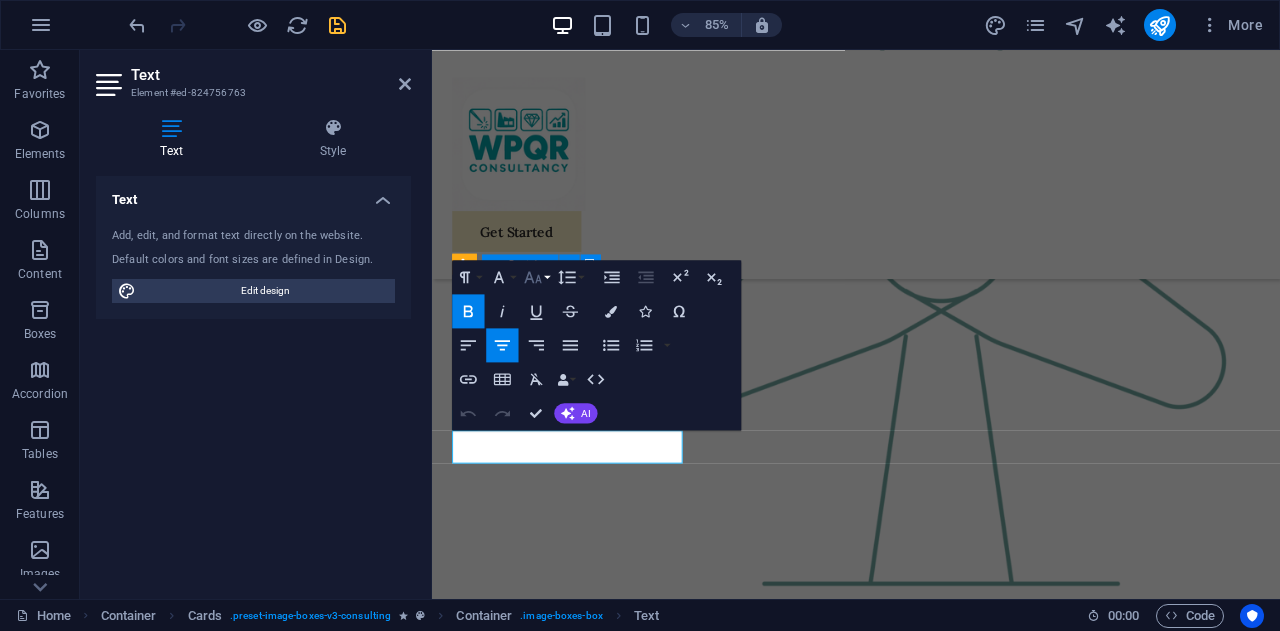 click 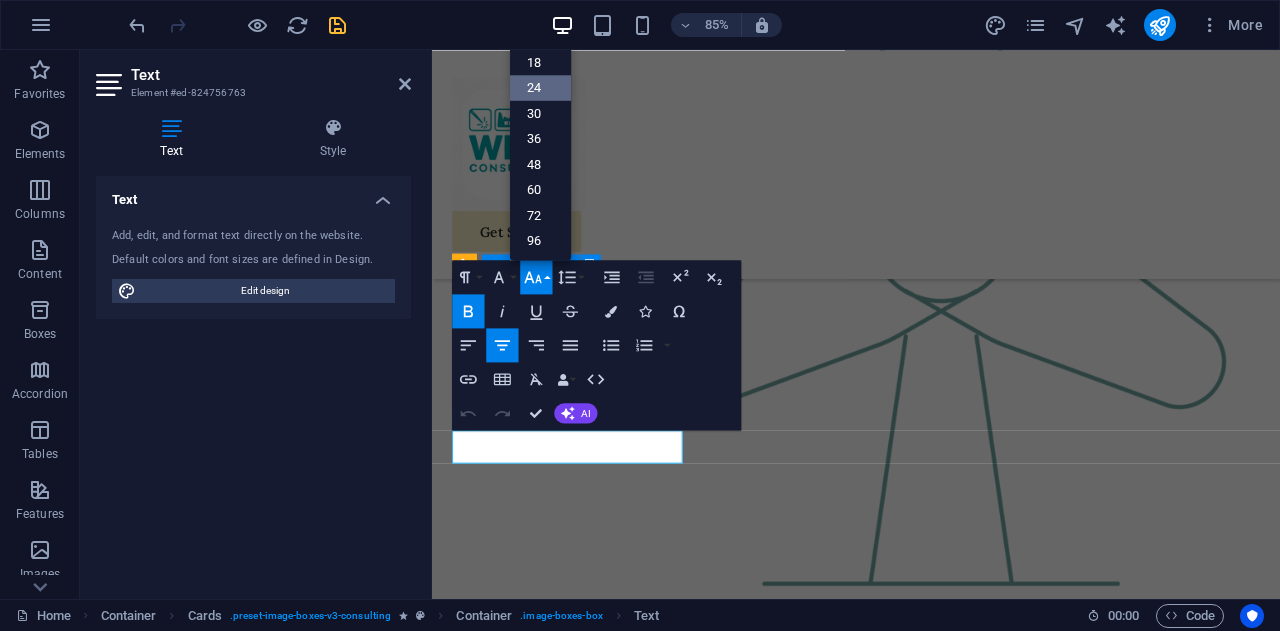 scroll, scrollTop: 160, scrollLeft: 0, axis: vertical 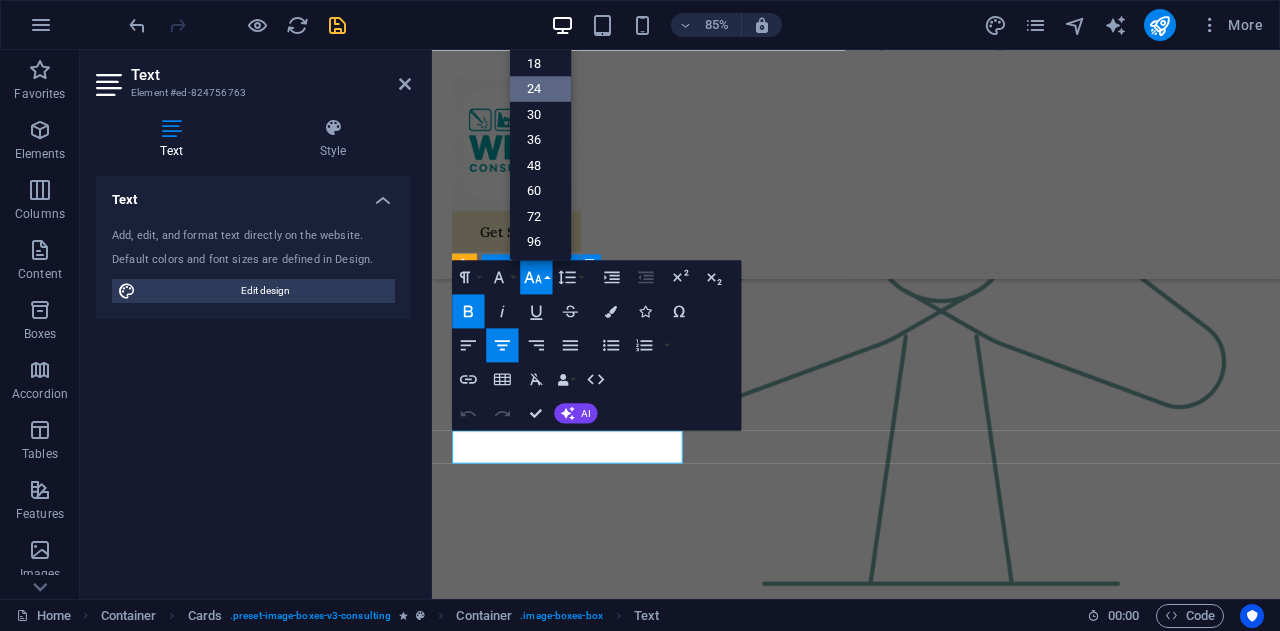 click 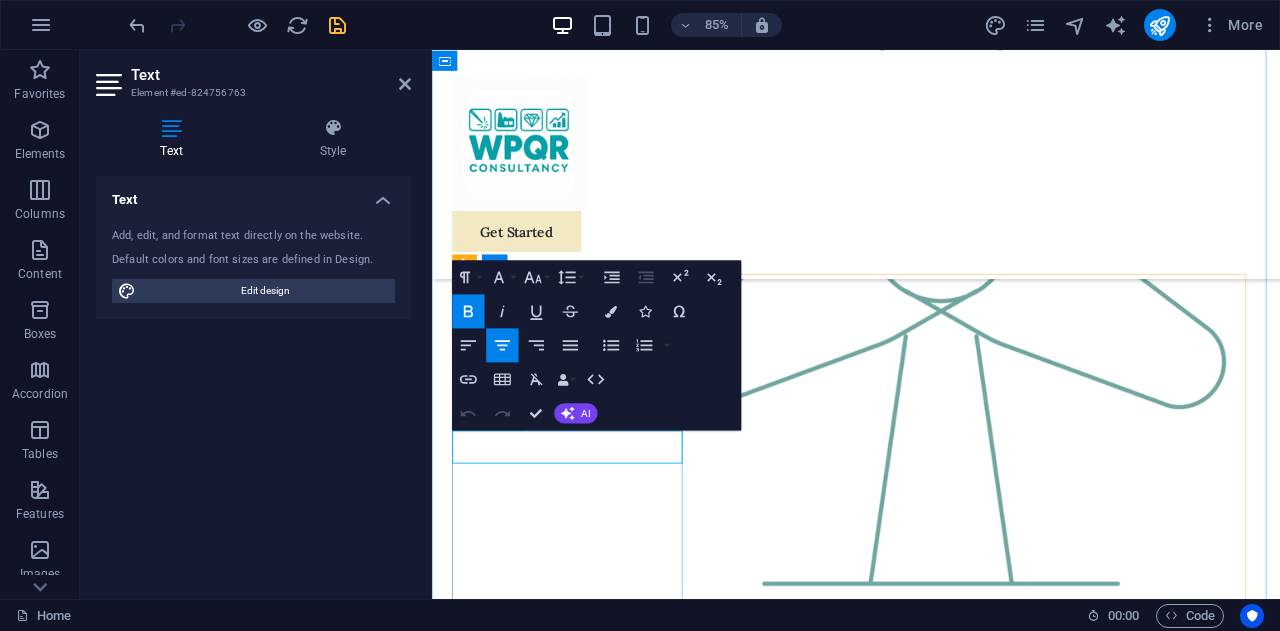 drag, startPoint x: 700, startPoint y: 506, endPoint x: 566, endPoint y: 512, distance: 134.13426 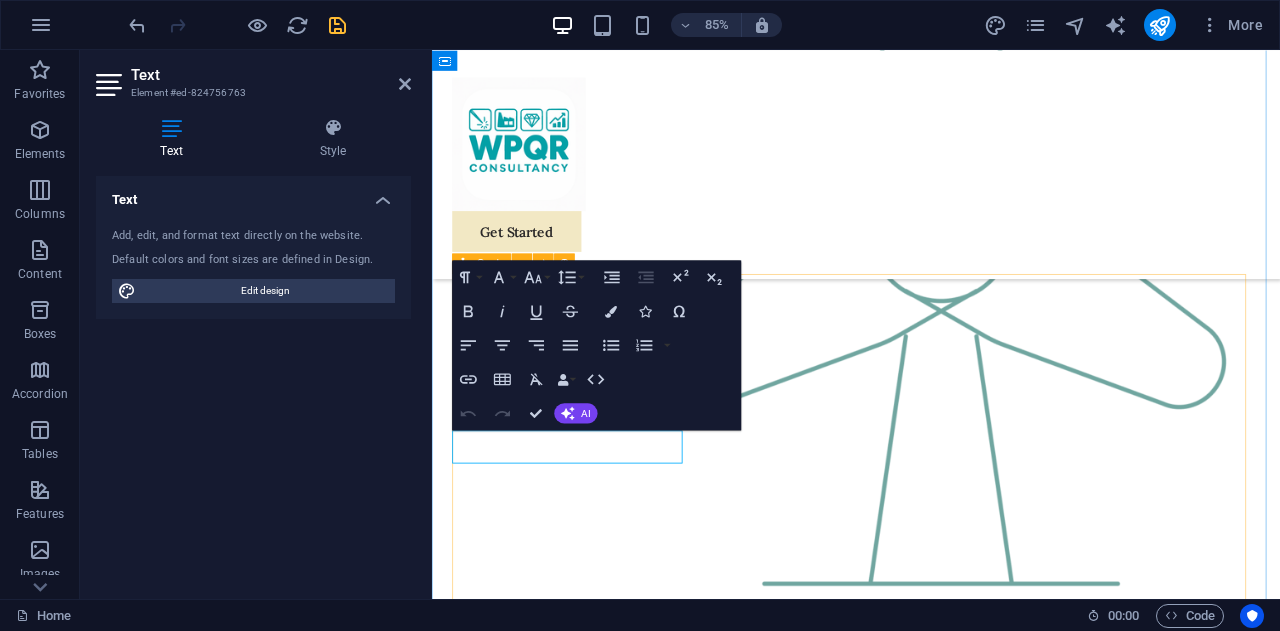 drag, startPoint x: 492, startPoint y: 513, endPoint x: 740, endPoint y: 500, distance: 248.34048 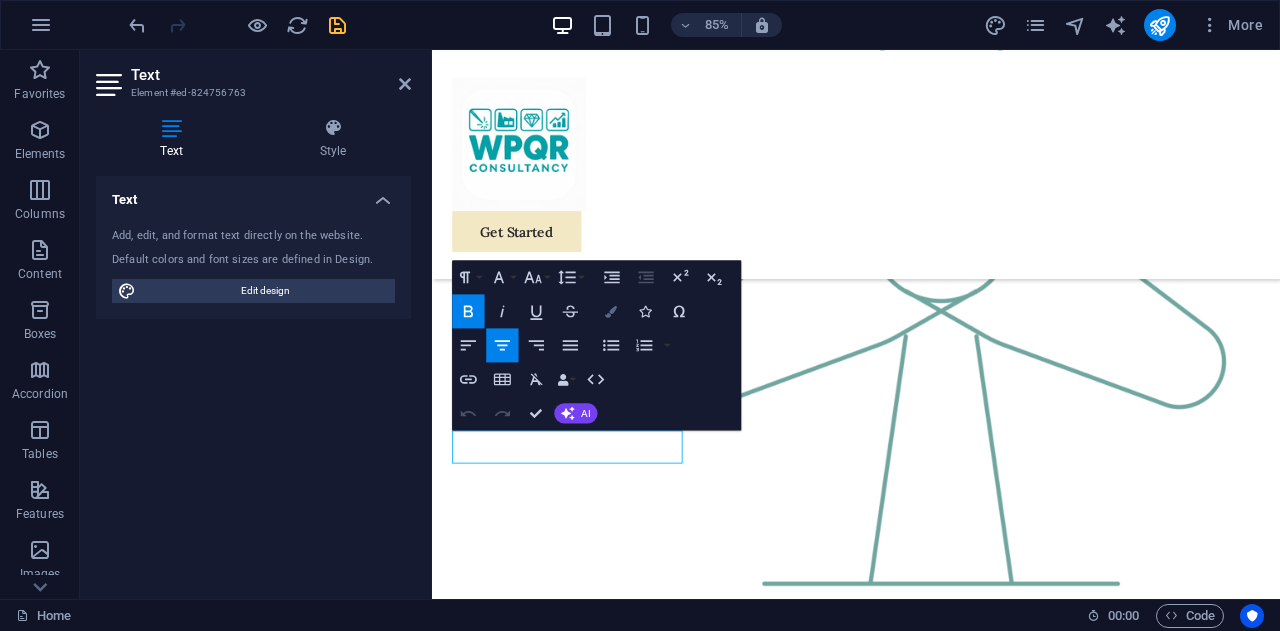 click on "Colors" at bounding box center (611, 311) 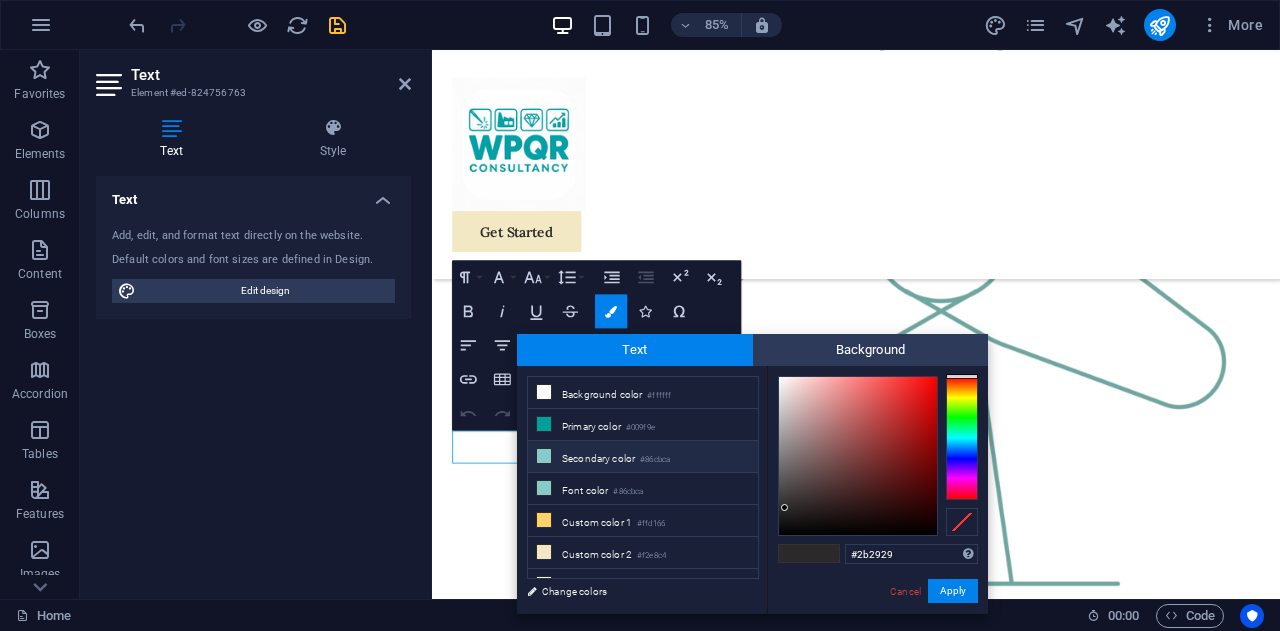 click on "Secondary color
#86cbca" at bounding box center (643, 457) 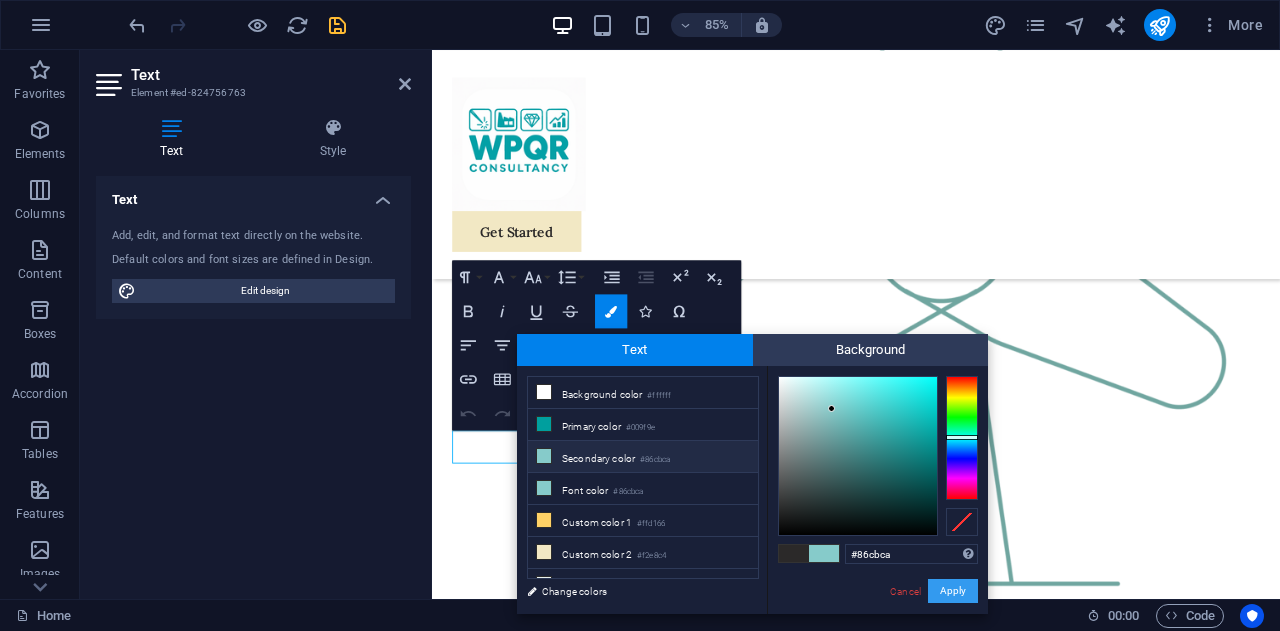 click on "Apply" at bounding box center (953, 591) 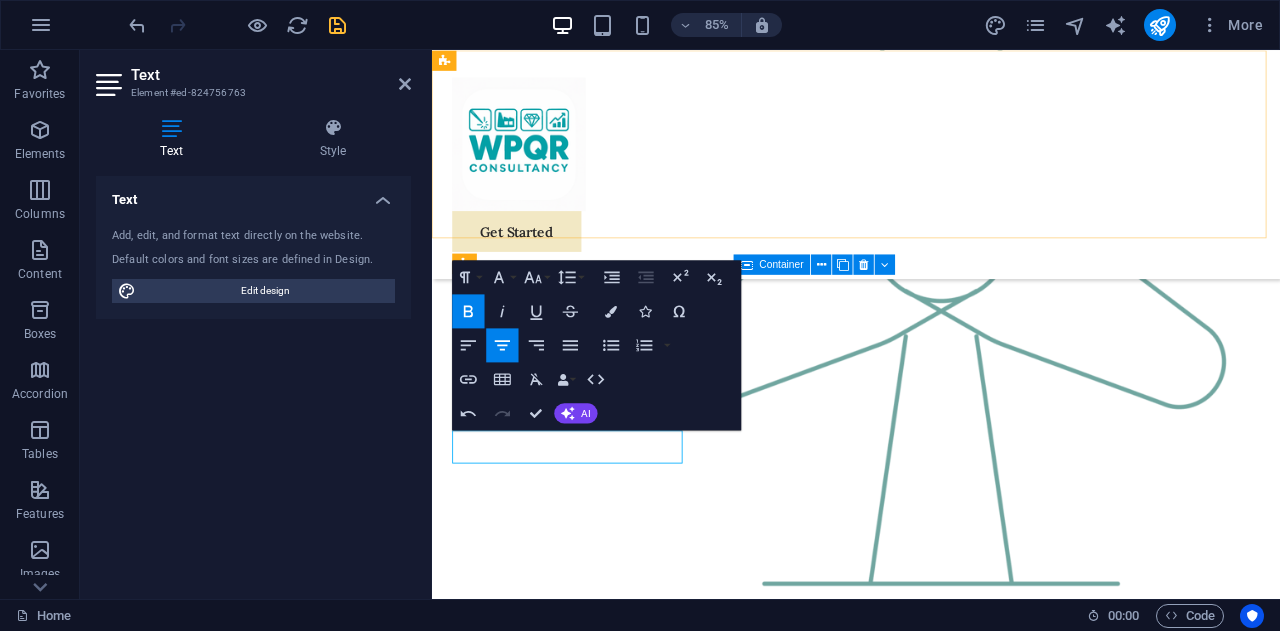 click on "Get Started" at bounding box center [931, 184] 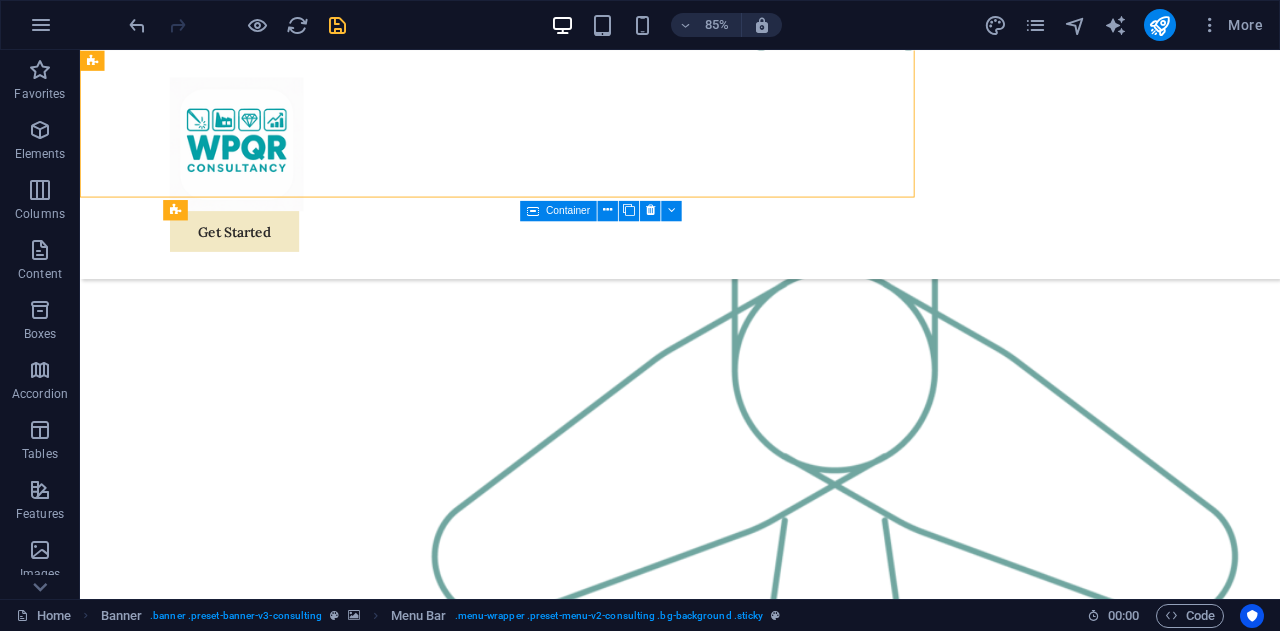 scroll, scrollTop: 2224, scrollLeft: 0, axis: vertical 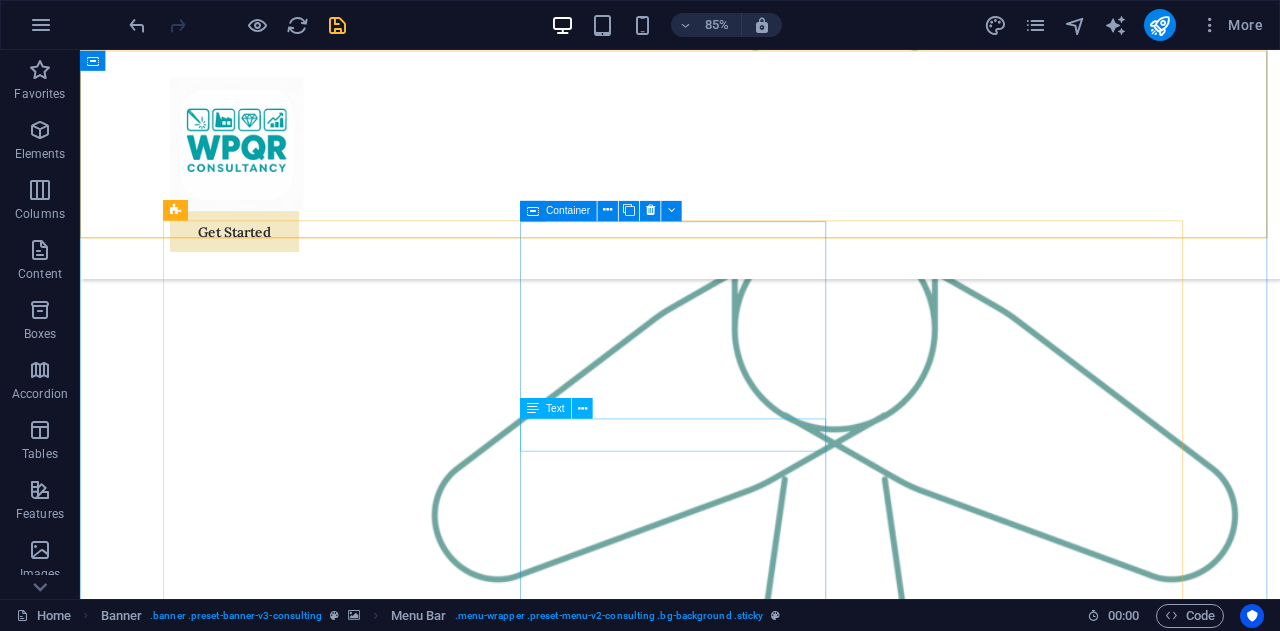 click on "Benjamin Creek" at bounding box center [366, 3512] 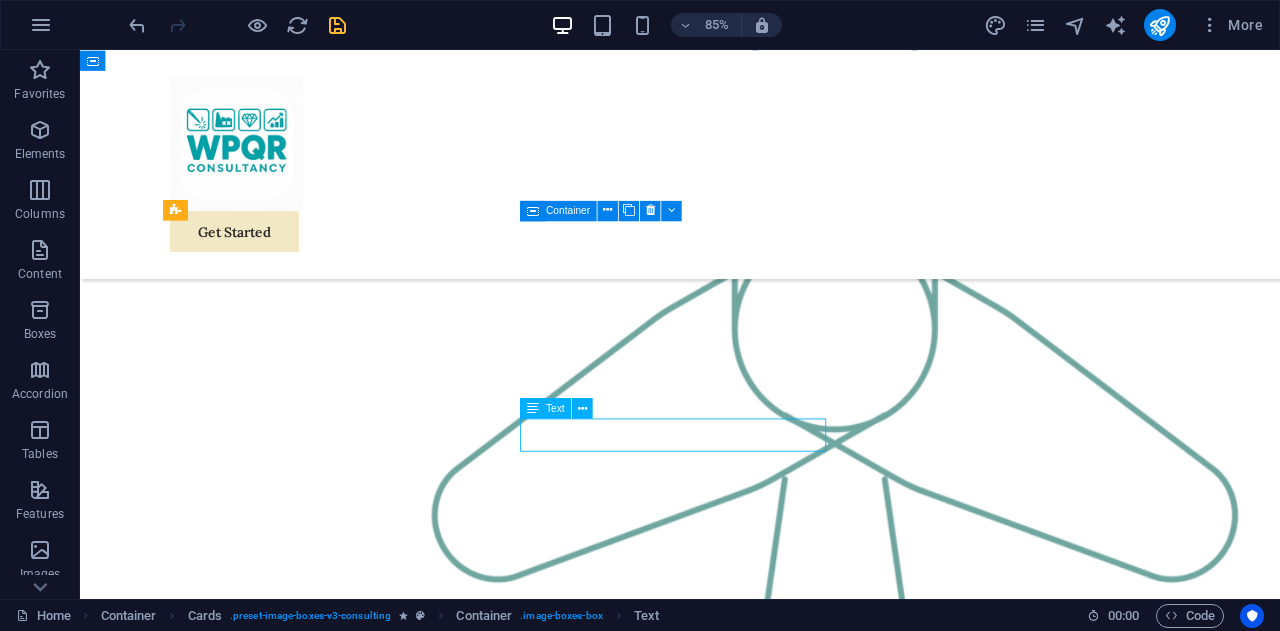 click on "Benjamin Creek" at bounding box center [366, 3512] 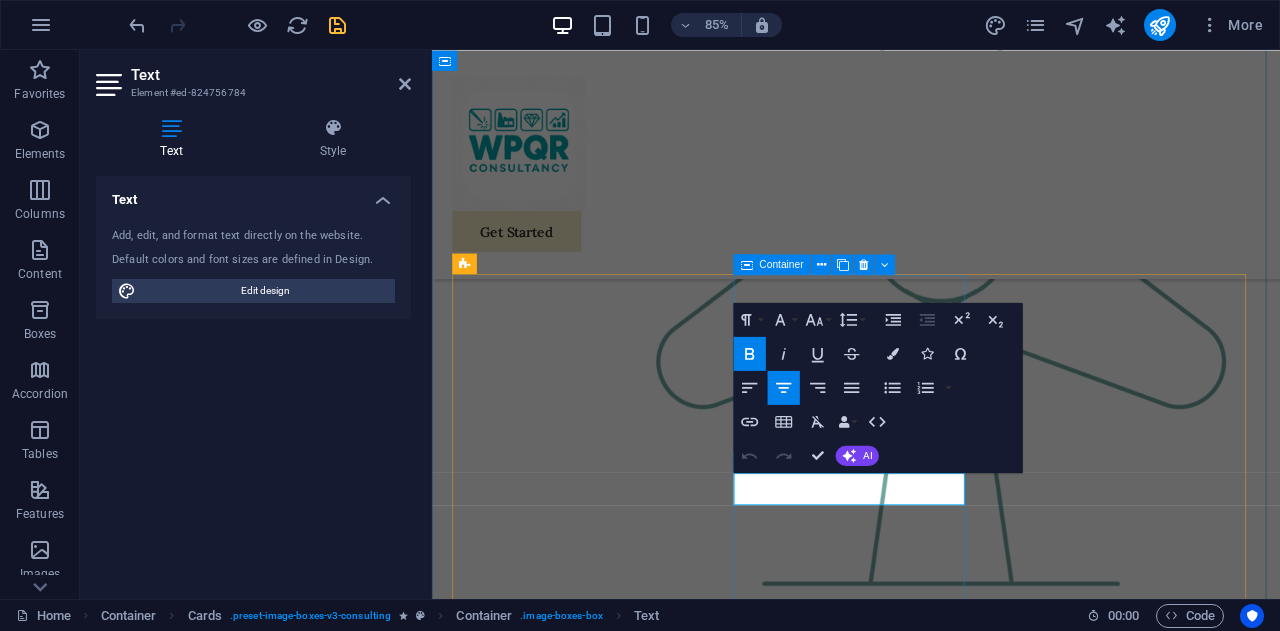 drag, startPoint x: 1016, startPoint y: 568, endPoint x: 843, endPoint y: 568, distance: 173 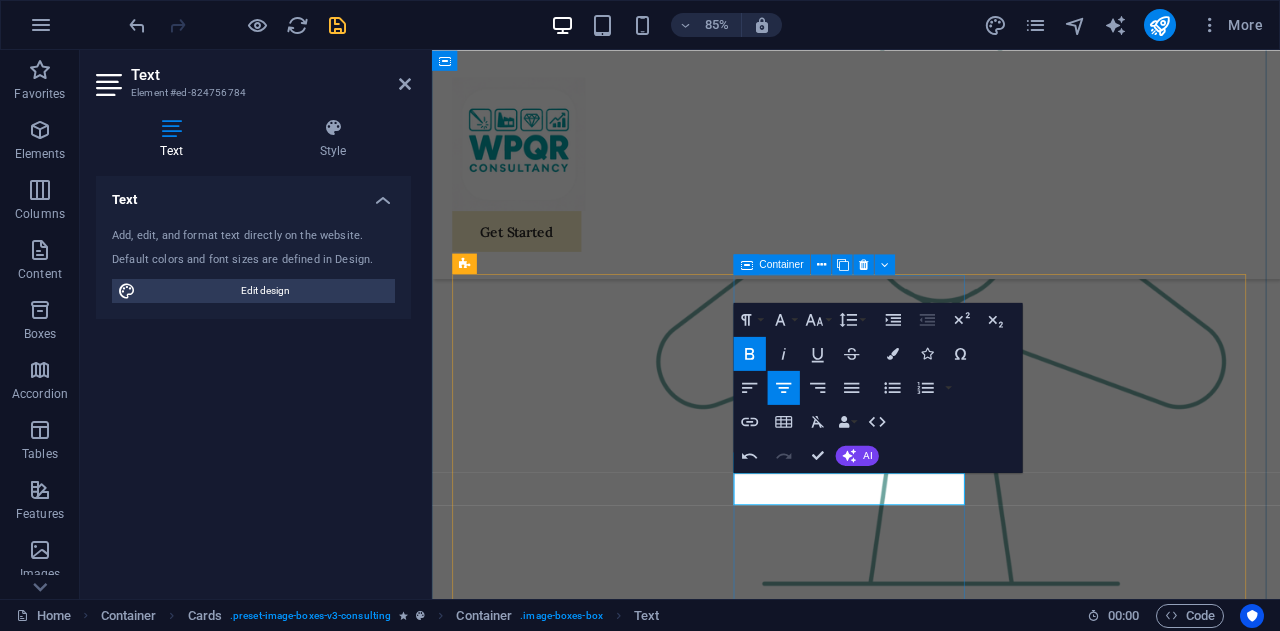 type 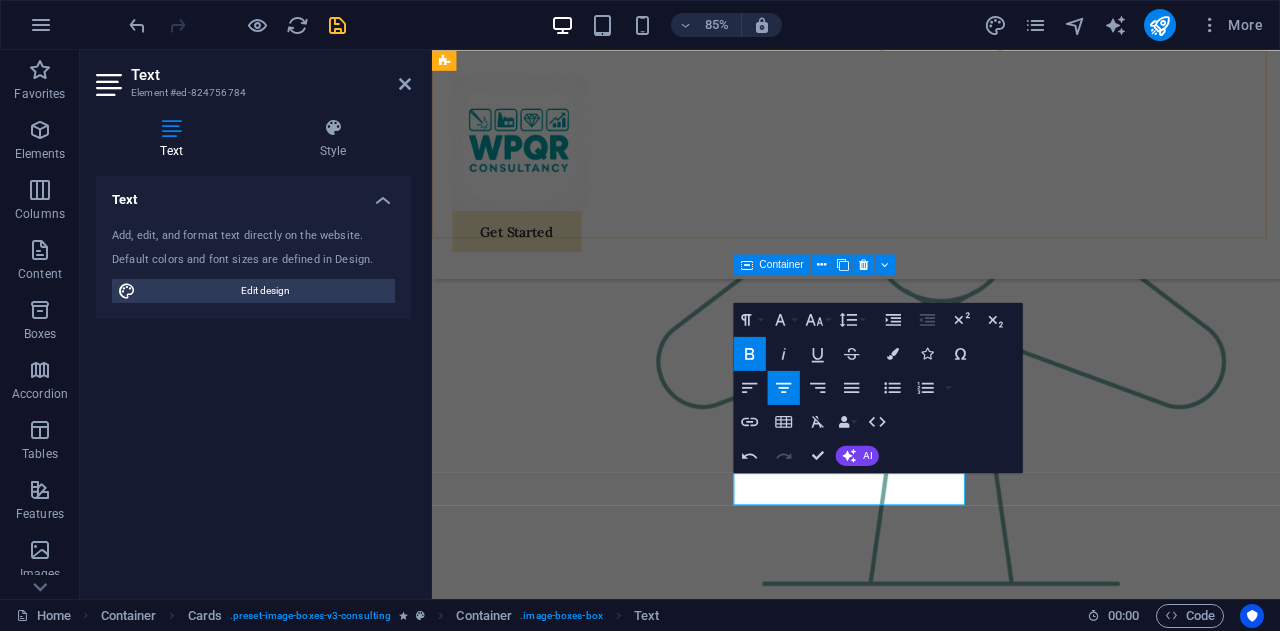click on "Get Started" at bounding box center [931, 184] 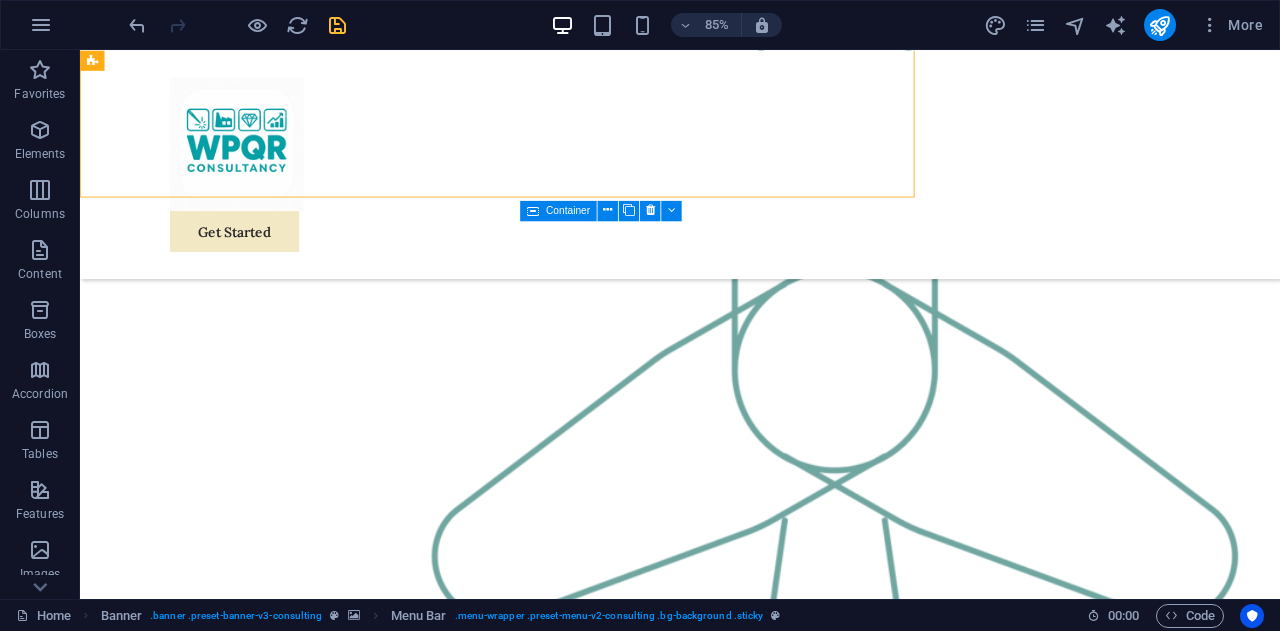 scroll, scrollTop: 2224, scrollLeft: 0, axis: vertical 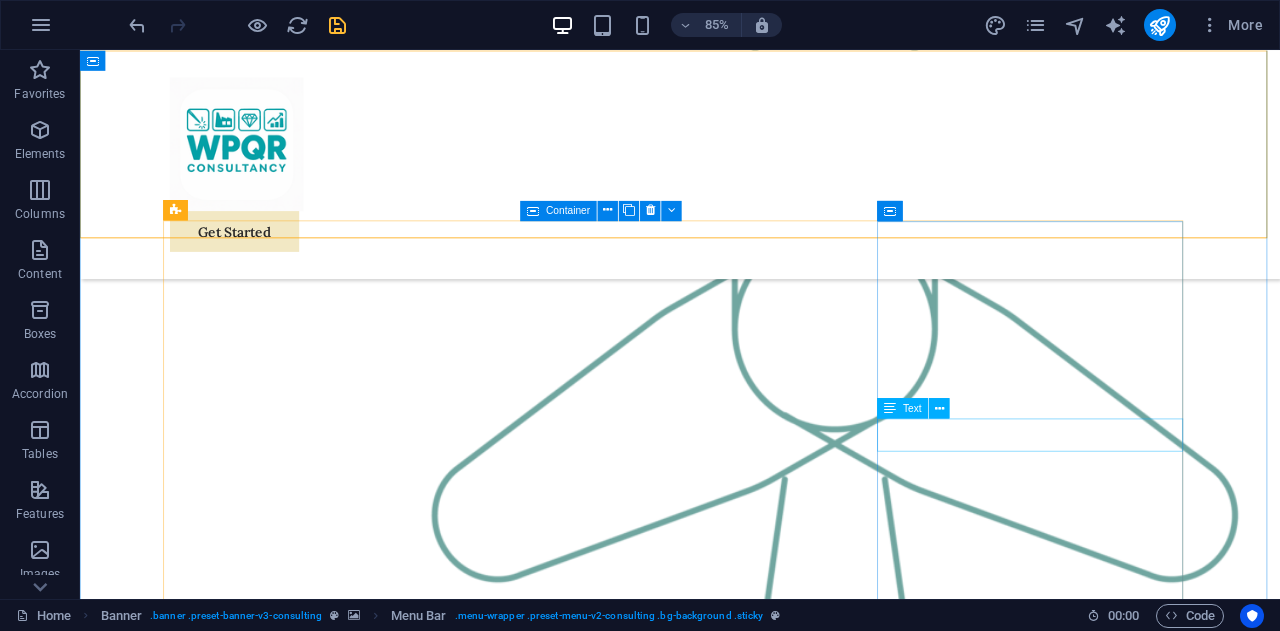 click on "Margaret Smith" at bounding box center [366, 3962] 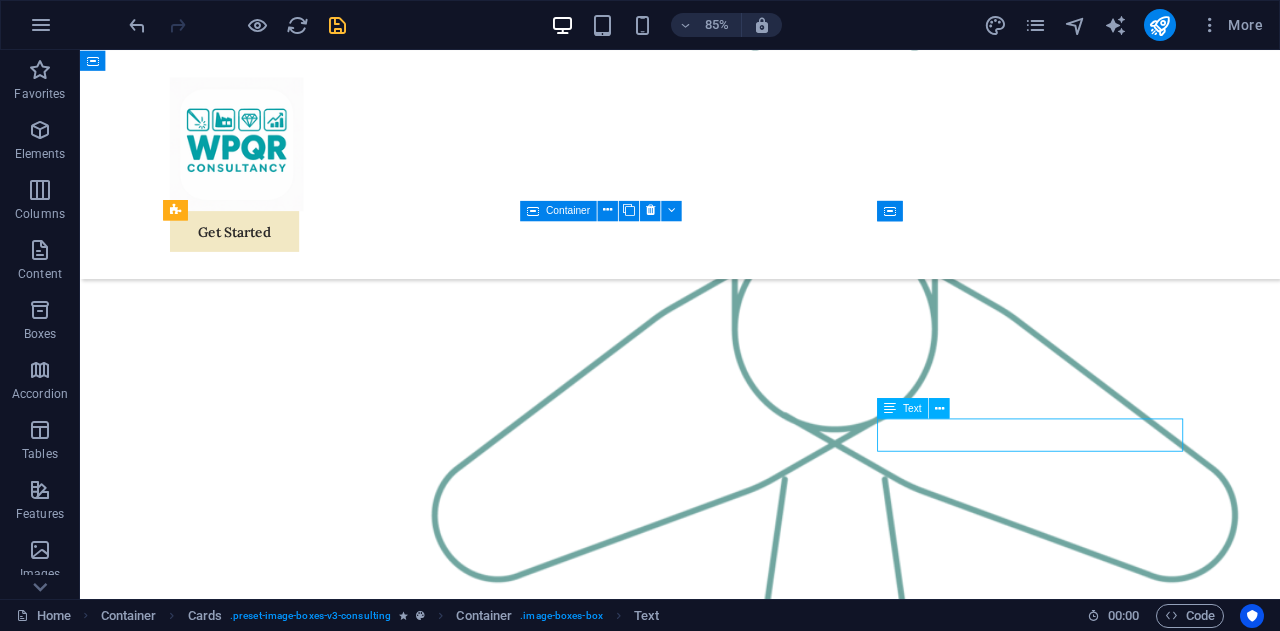 click on "Margaret Smith" at bounding box center (366, 3962) 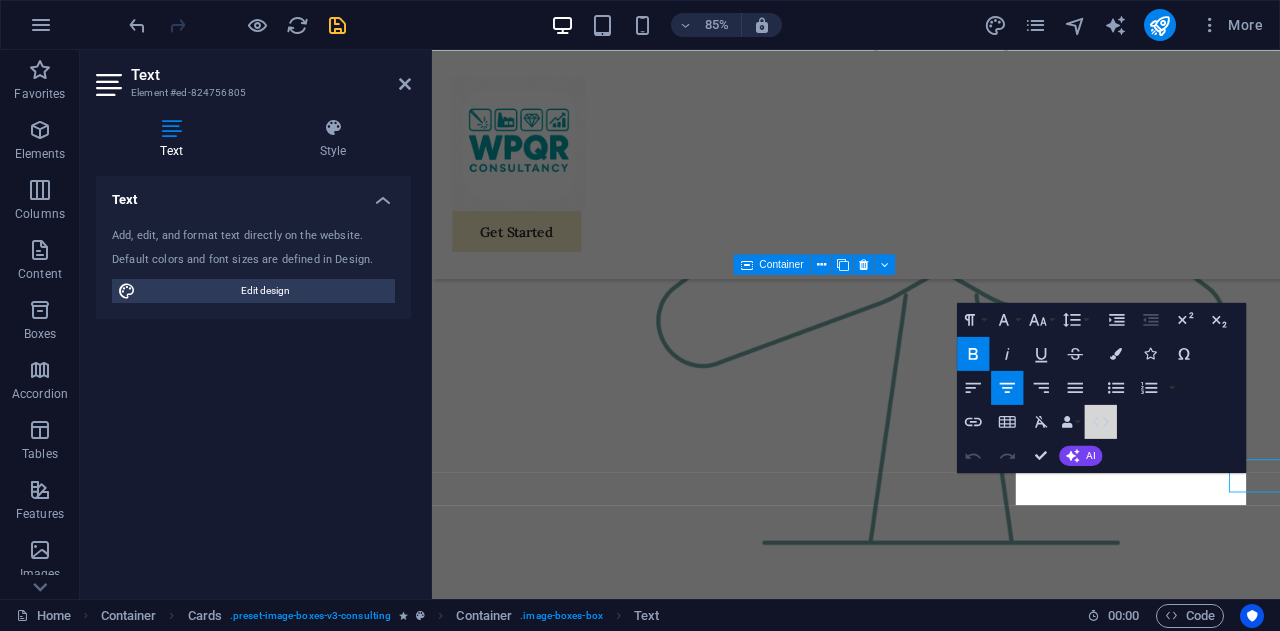 click on "HTML" at bounding box center [1101, 421] 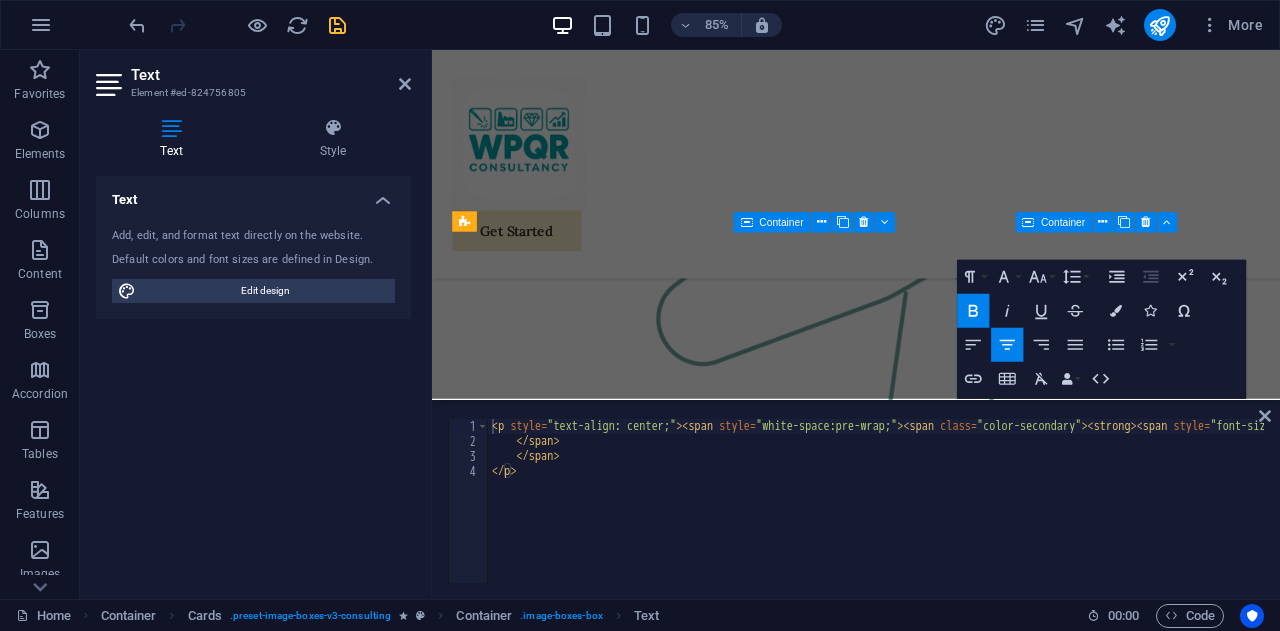scroll, scrollTop: 2228, scrollLeft: 0, axis: vertical 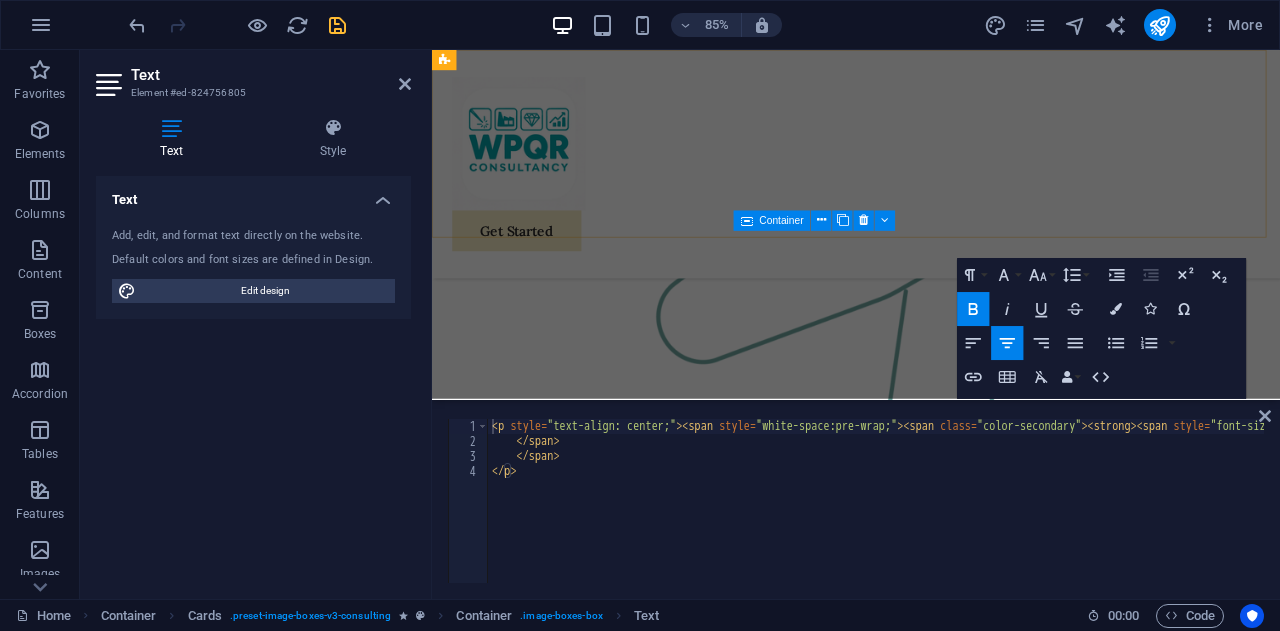 click on "Get Started" at bounding box center [931, 184] 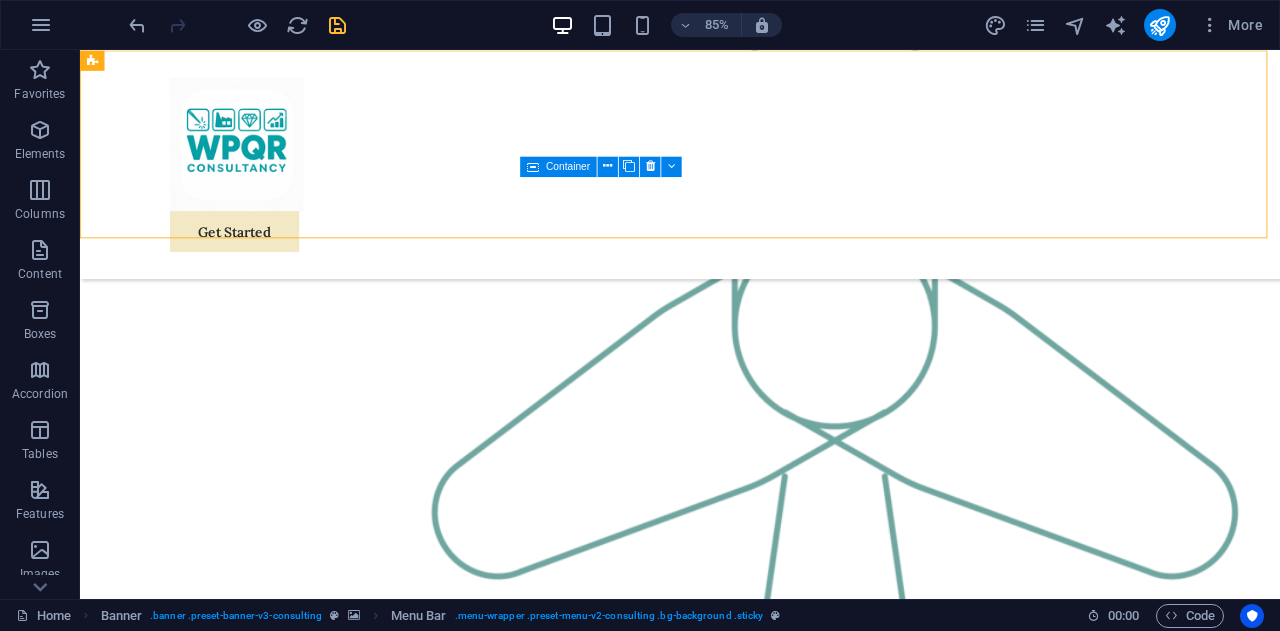 scroll, scrollTop: 2276, scrollLeft: 0, axis: vertical 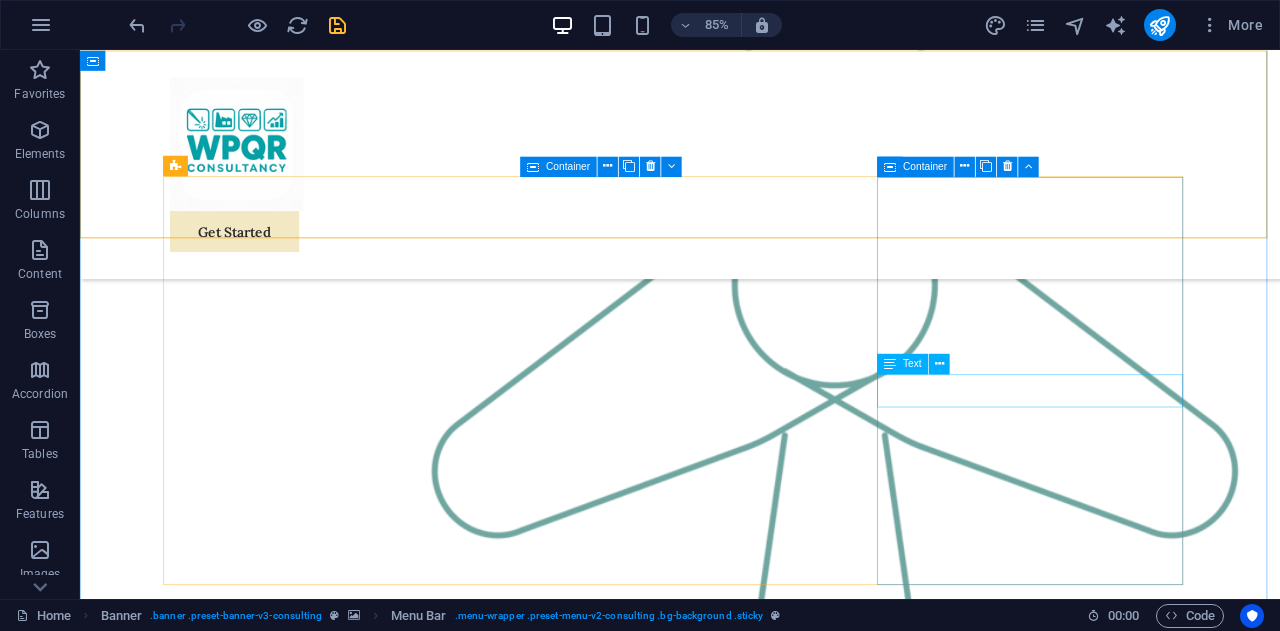 click on "Margaret Smith" at bounding box center [366, 3910] 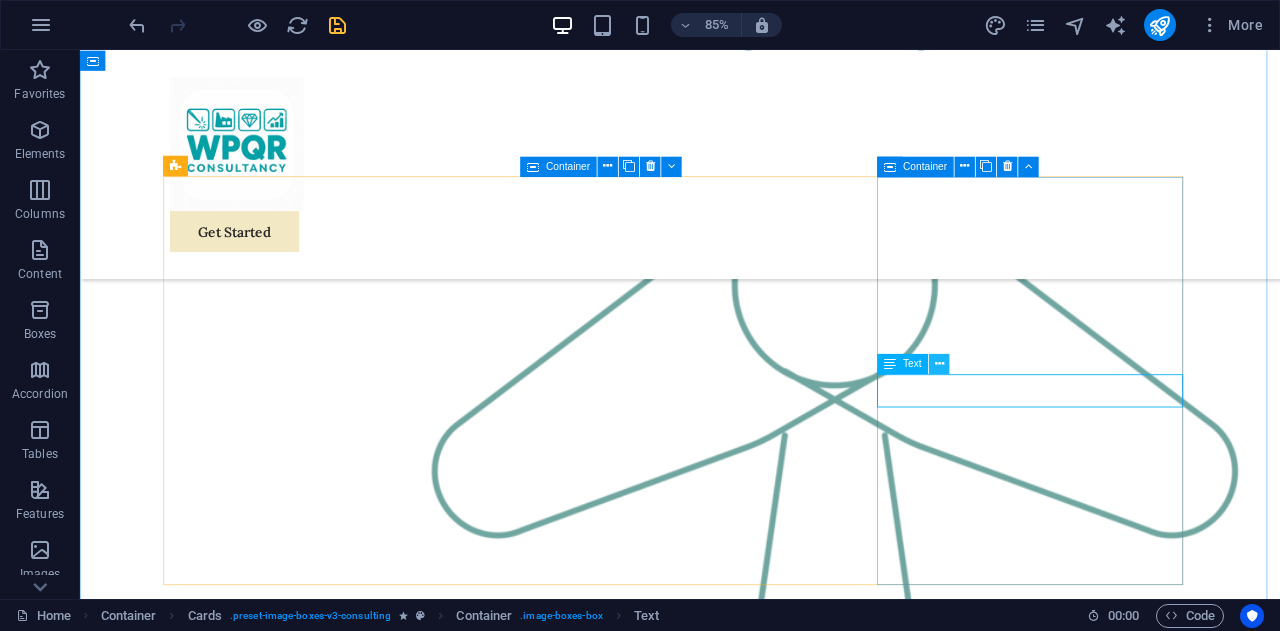 click at bounding box center (939, 364) 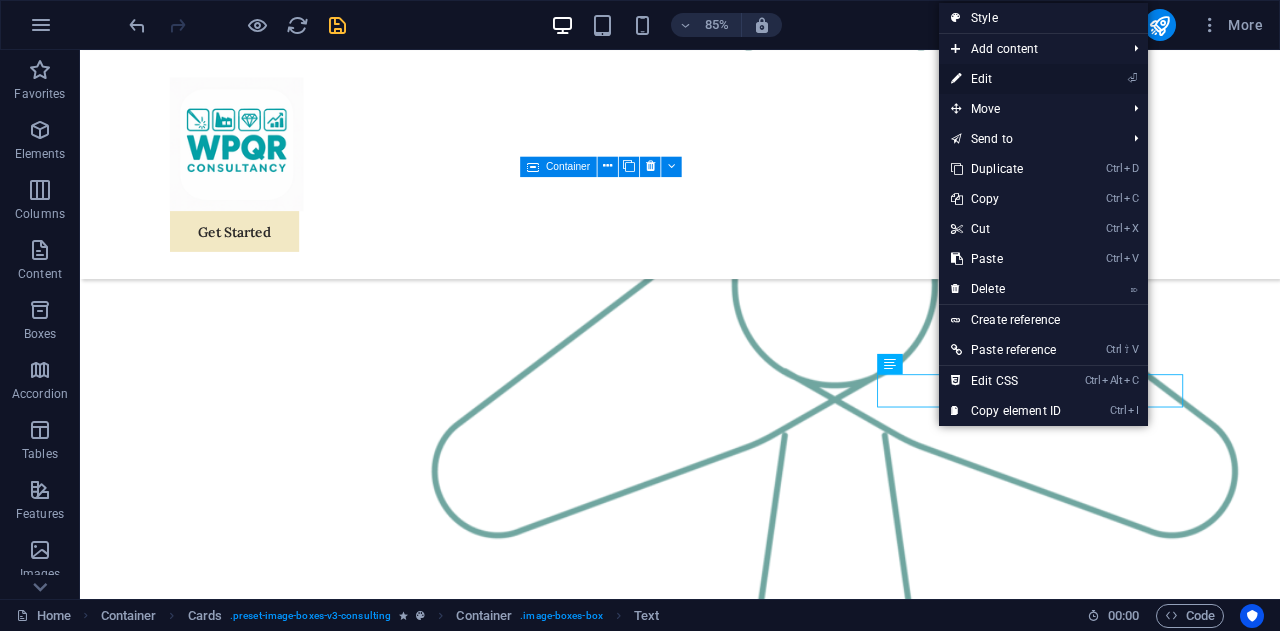 click on "⏎  Edit" at bounding box center [1006, 79] 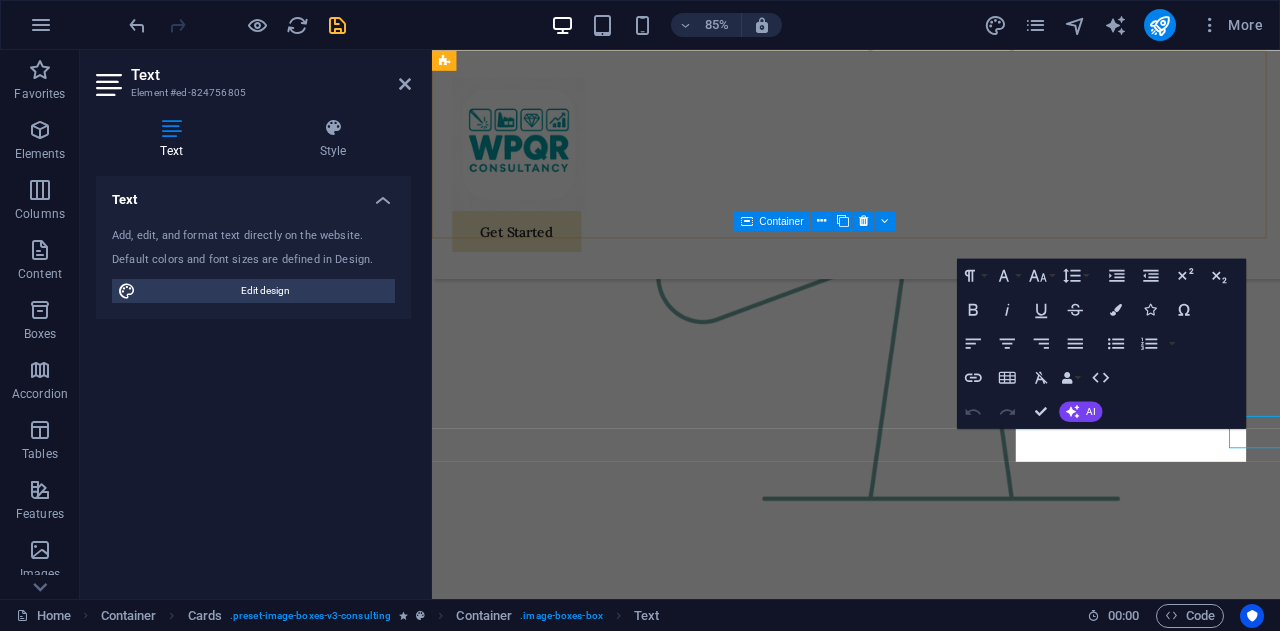 scroll, scrollTop: 2228, scrollLeft: 0, axis: vertical 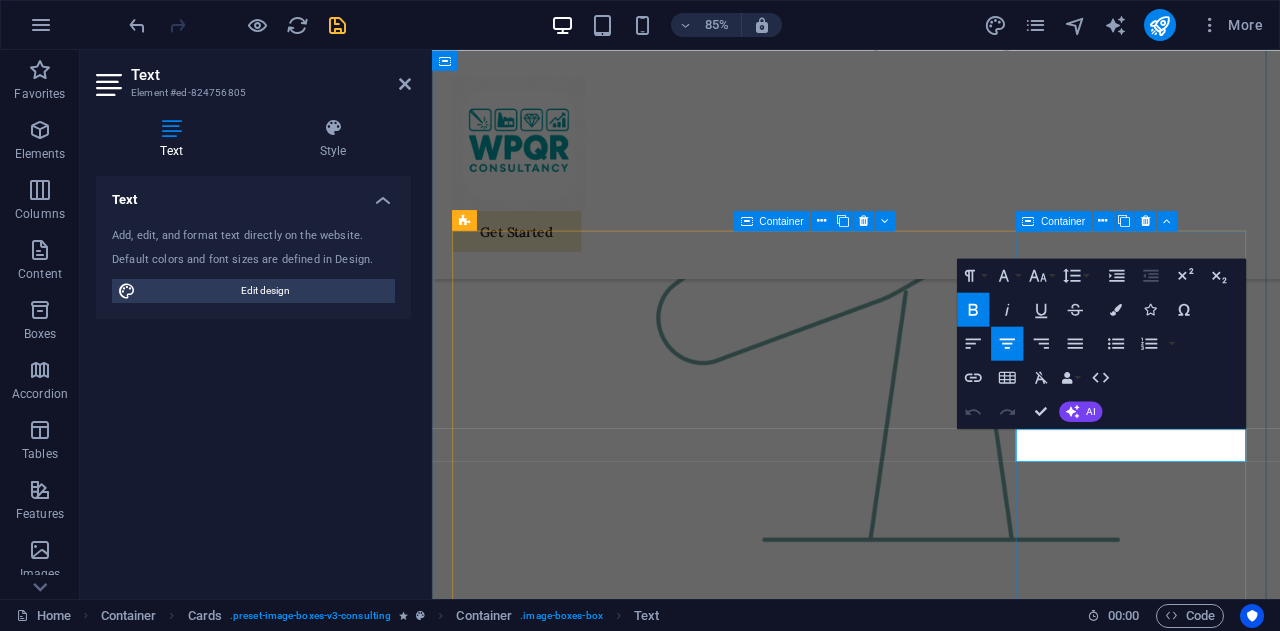 drag, startPoint x: 1348, startPoint y: 516, endPoint x: 1172, endPoint y: 514, distance: 176.01137 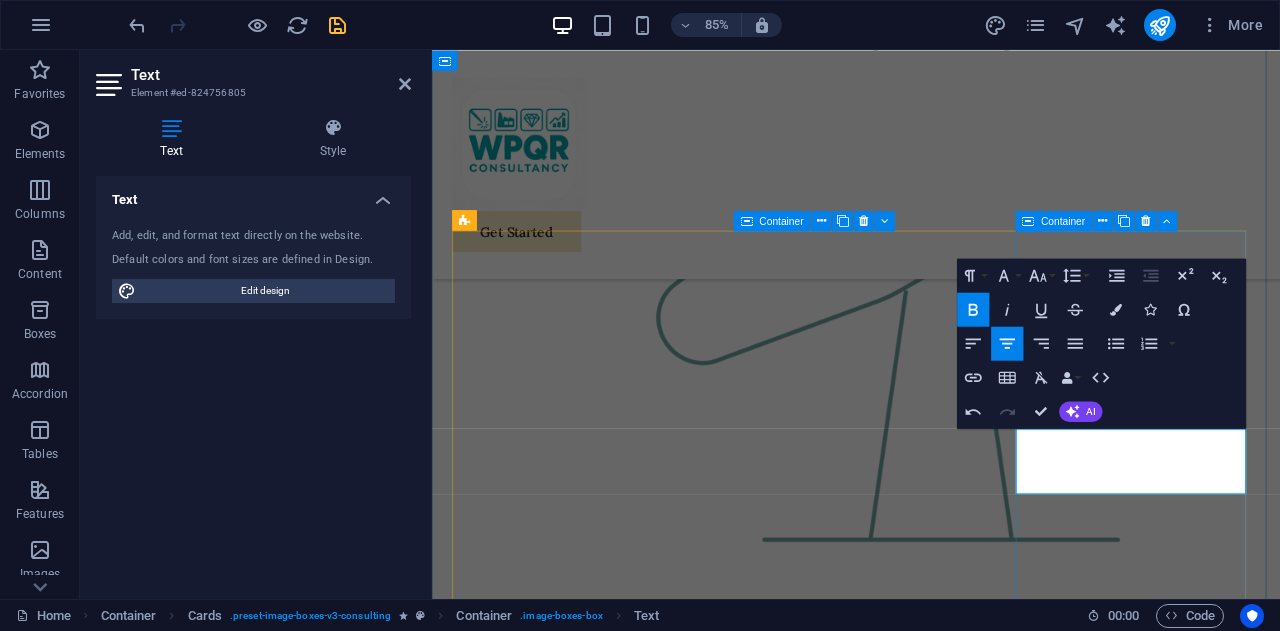 drag, startPoint x: 1232, startPoint y: 512, endPoint x: 1198, endPoint y: 520, distance: 34.928497 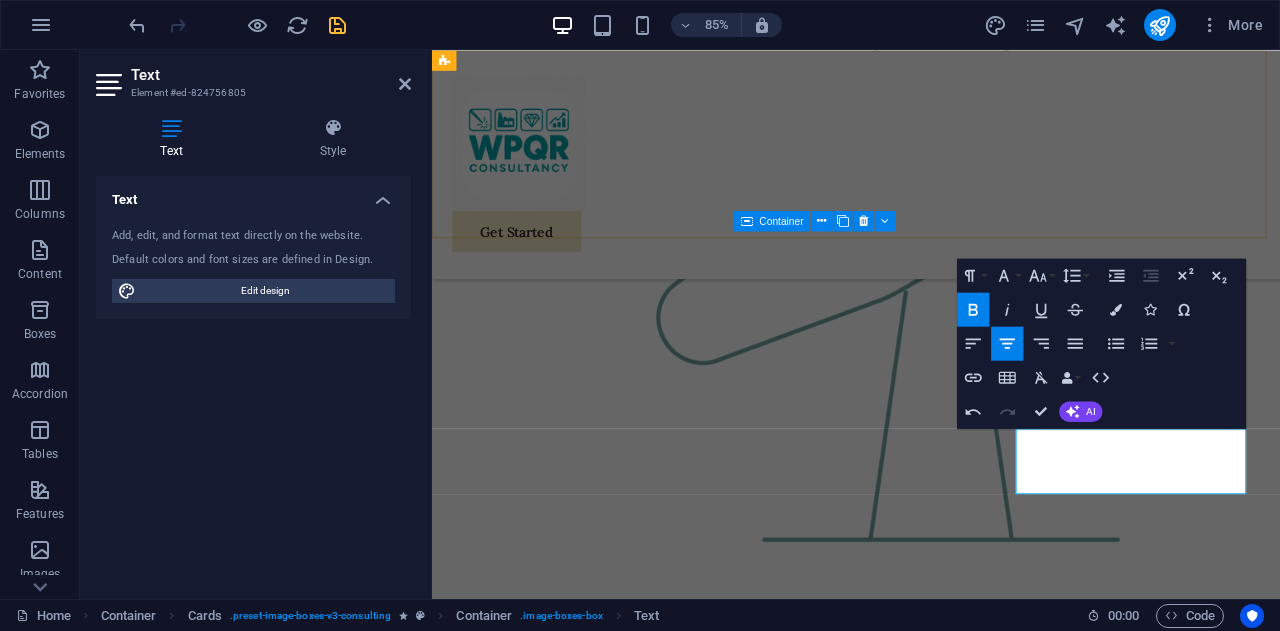 click on "Get Started" at bounding box center (931, 184) 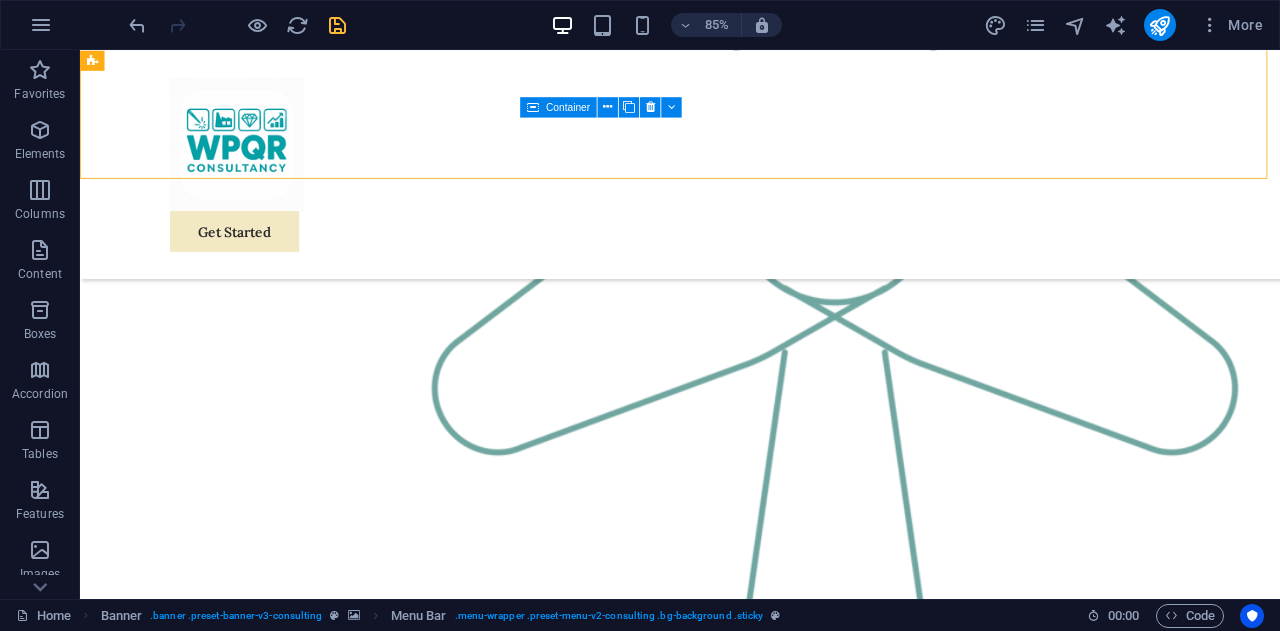 scroll, scrollTop: 2410, scrollLeft: 0, axis: vertical 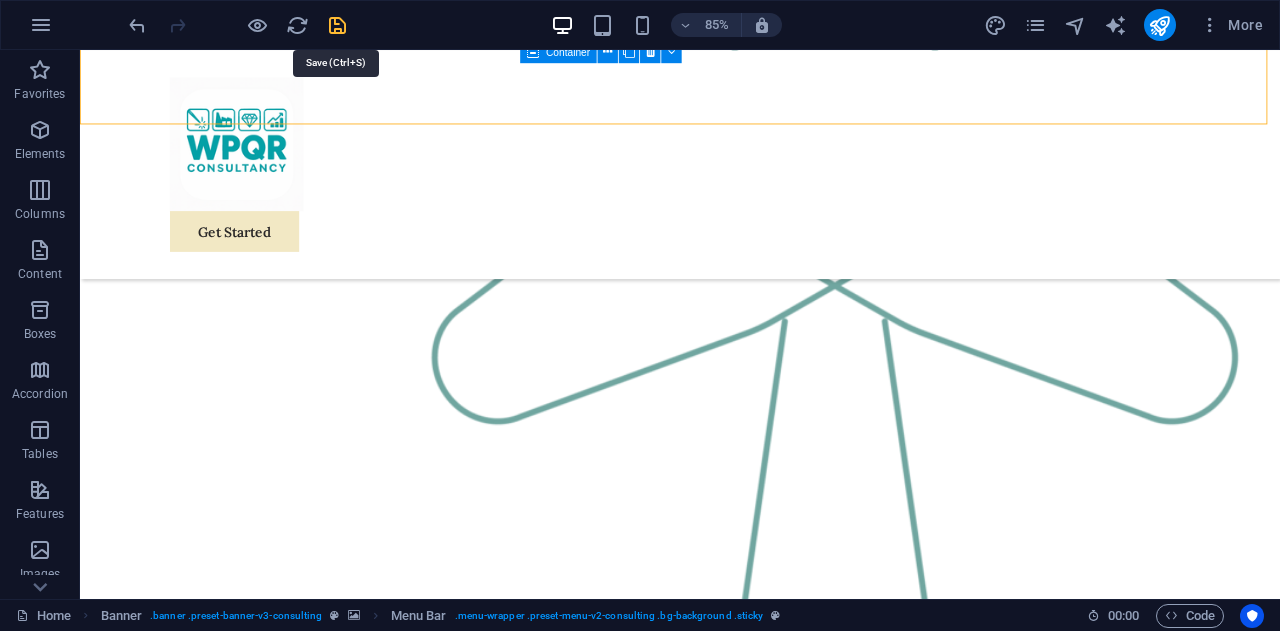 click at bounding box center (337, 25) 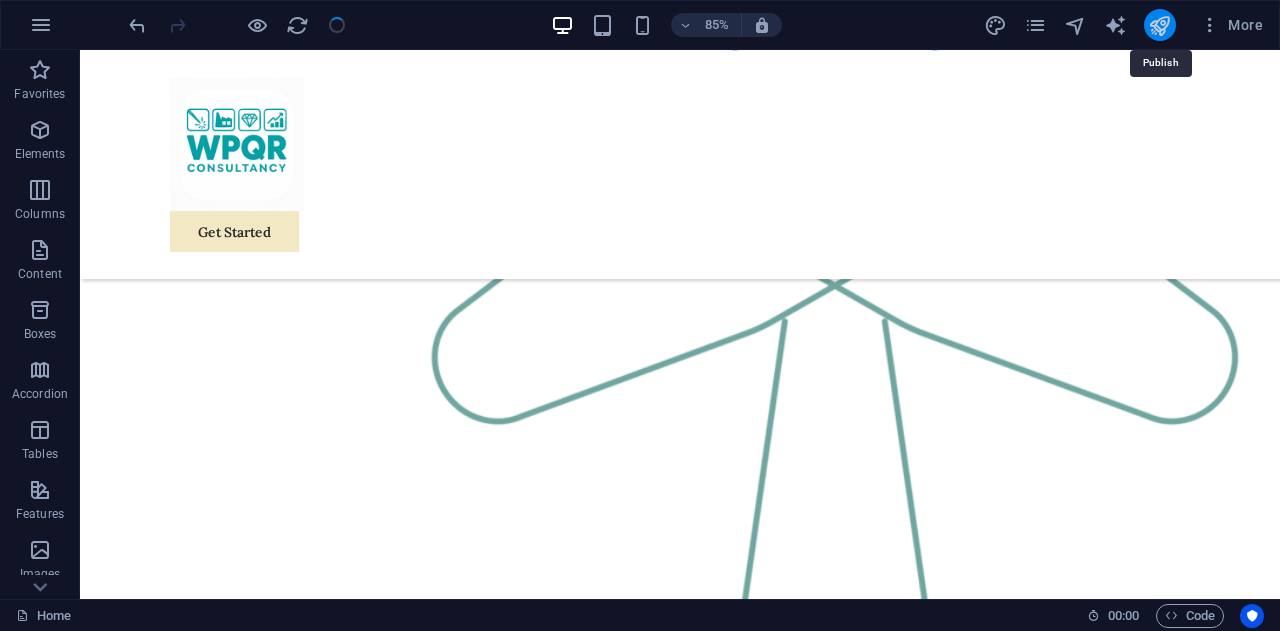 click at bounding box center [1159, 25] 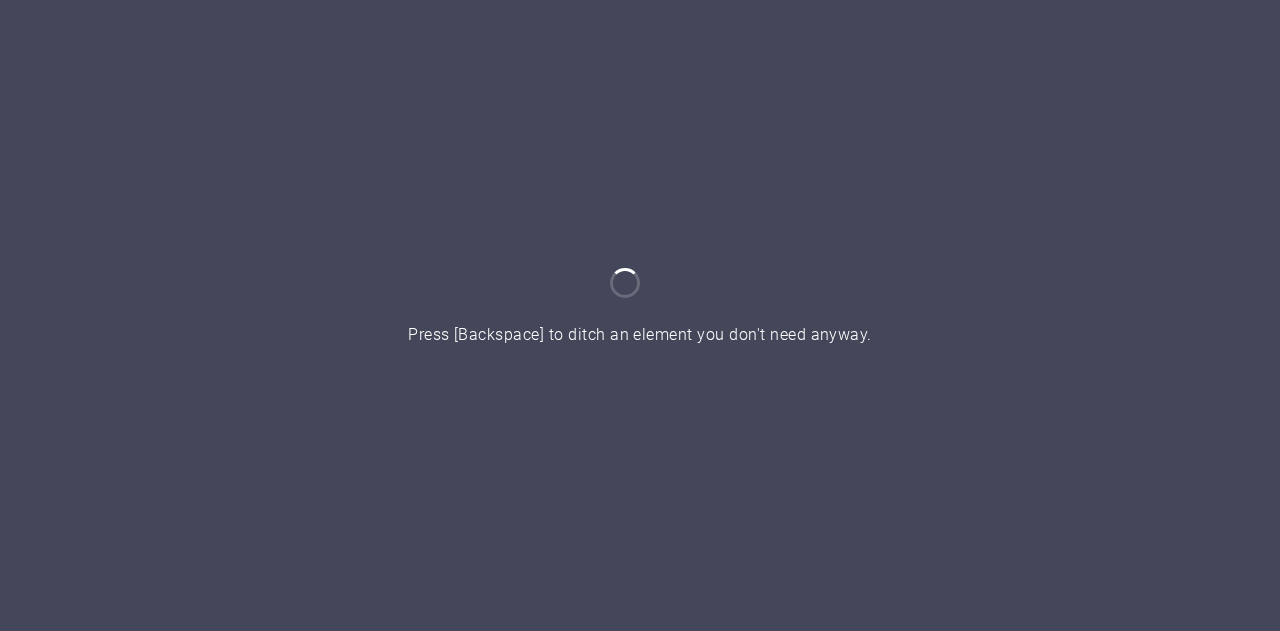 scroll, scrollTop: 0, scrollLeft: 0, axis: both 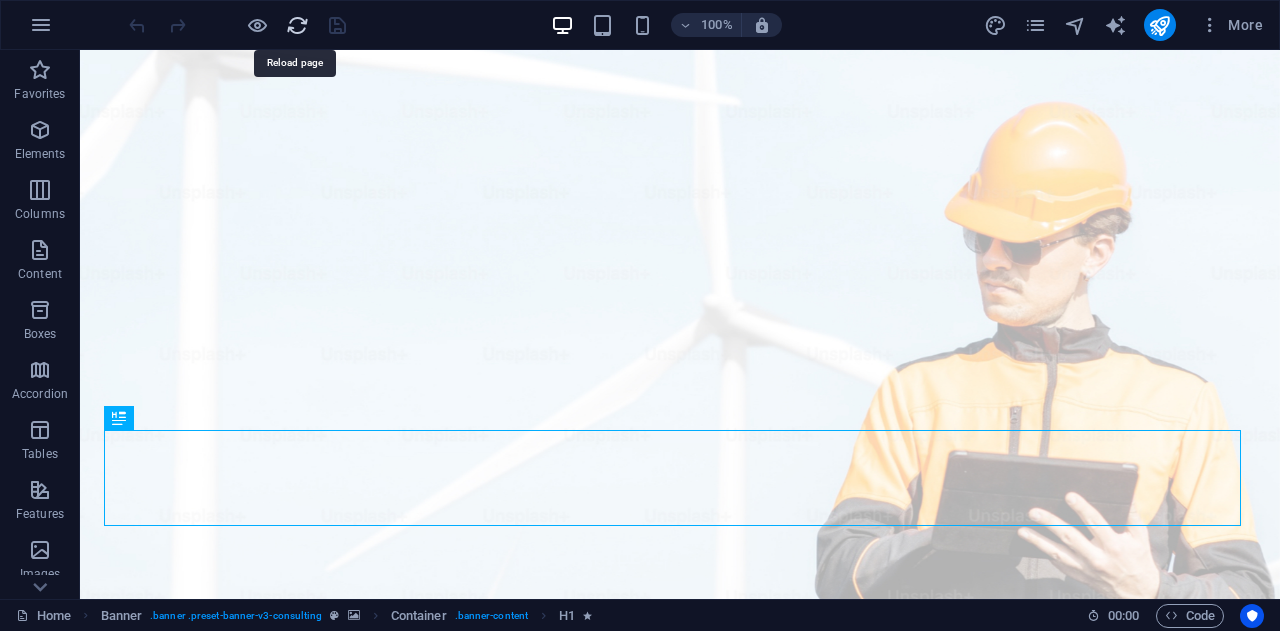 click at bounding box center (297, 25) 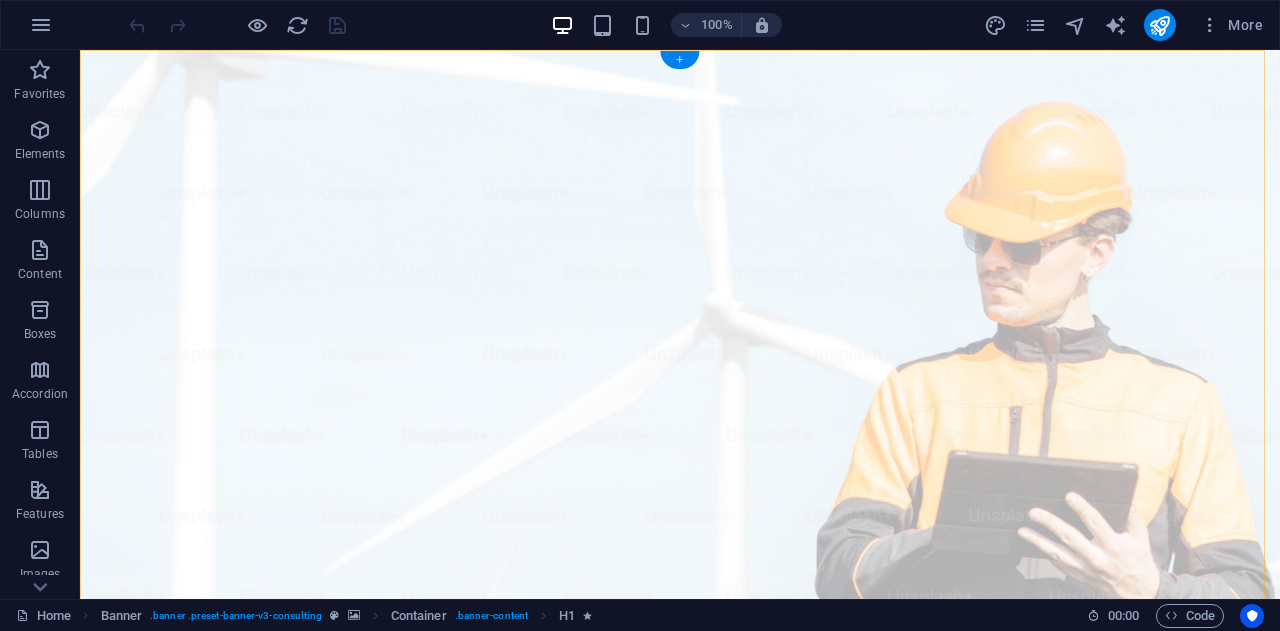 click on "+" at bounding box center (679, 60) 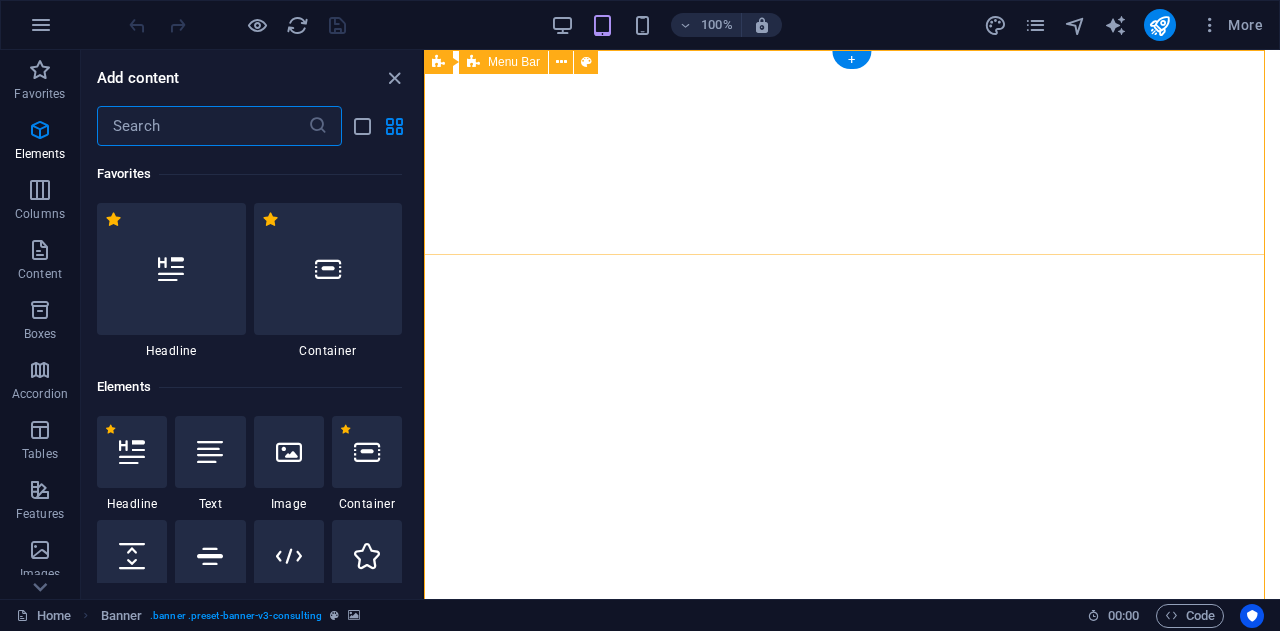 scroll, scrollTop: 3499, scrollLeft: 0, axis: vertical 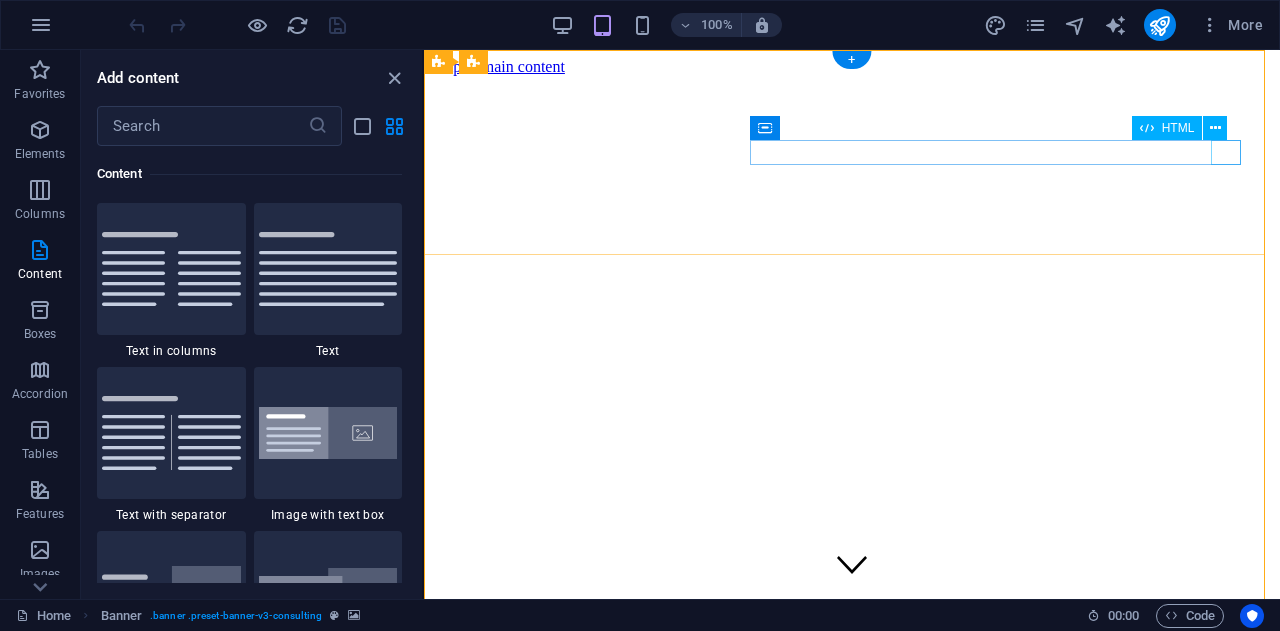 click at bounding box center [852, 1146] 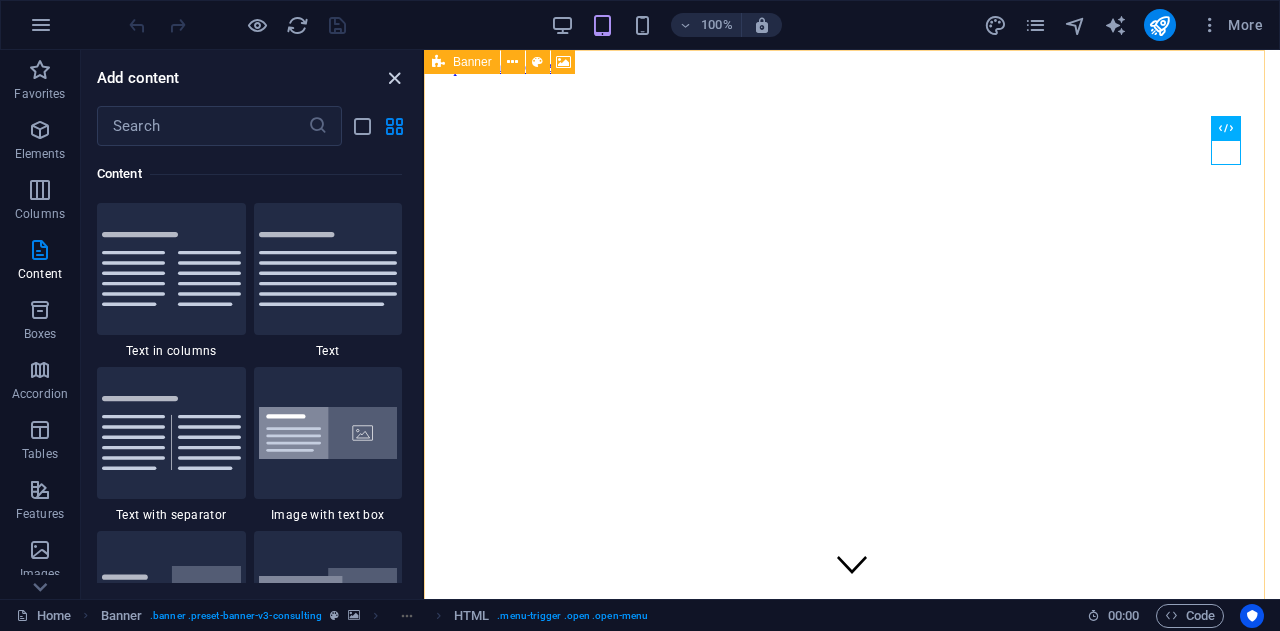 drag, startPoint x: 2, startPoint y: 1, endPoint x: 391, endPoint y: 81, distance: 397.14102 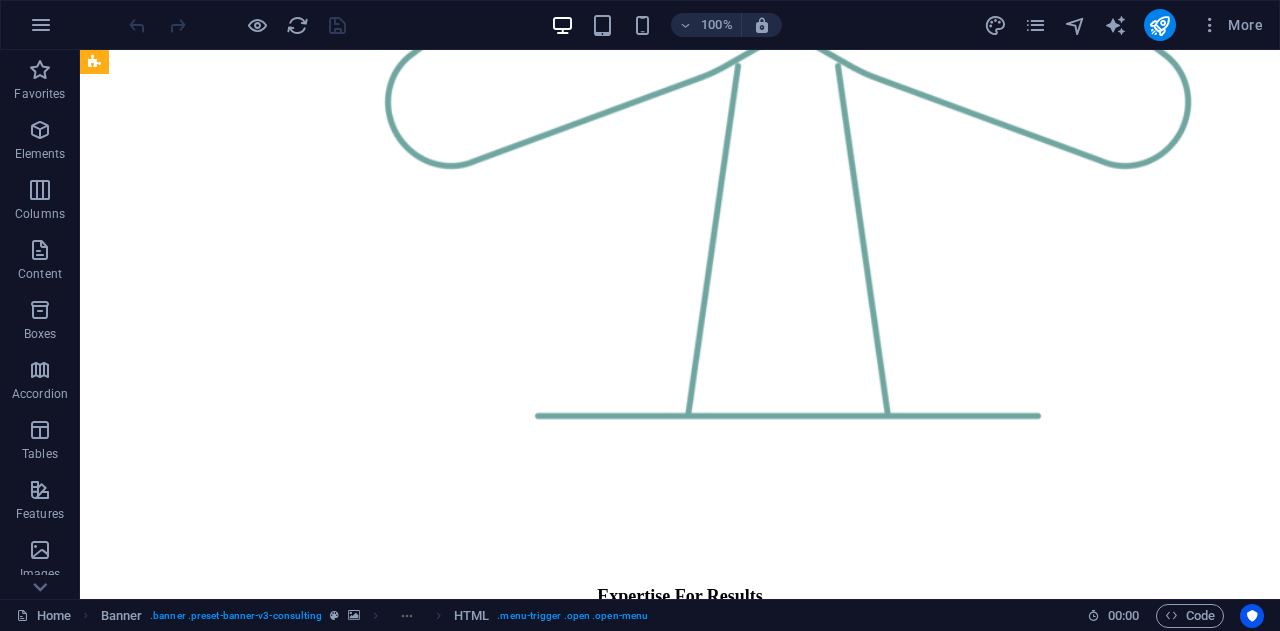 scroll, scrollTop: 2629, scrollLeft: 0, axis: vertical 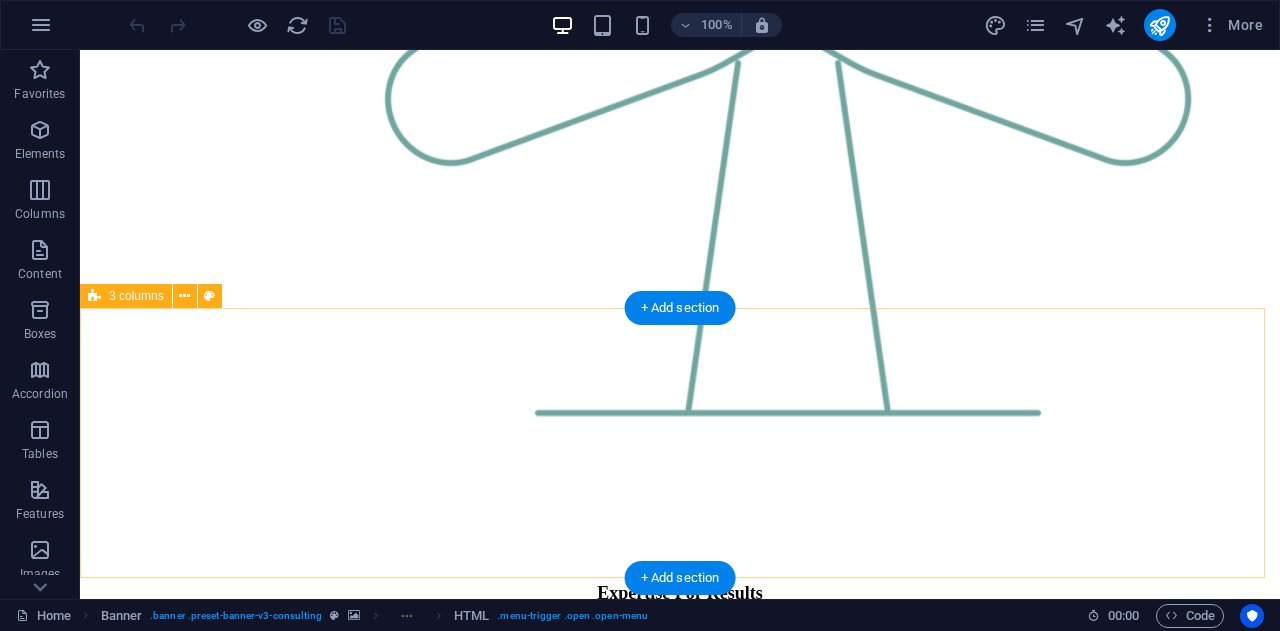 click on "Drop content here or  Add elements  Paste clipboard" at bounding box center (680, 3225) 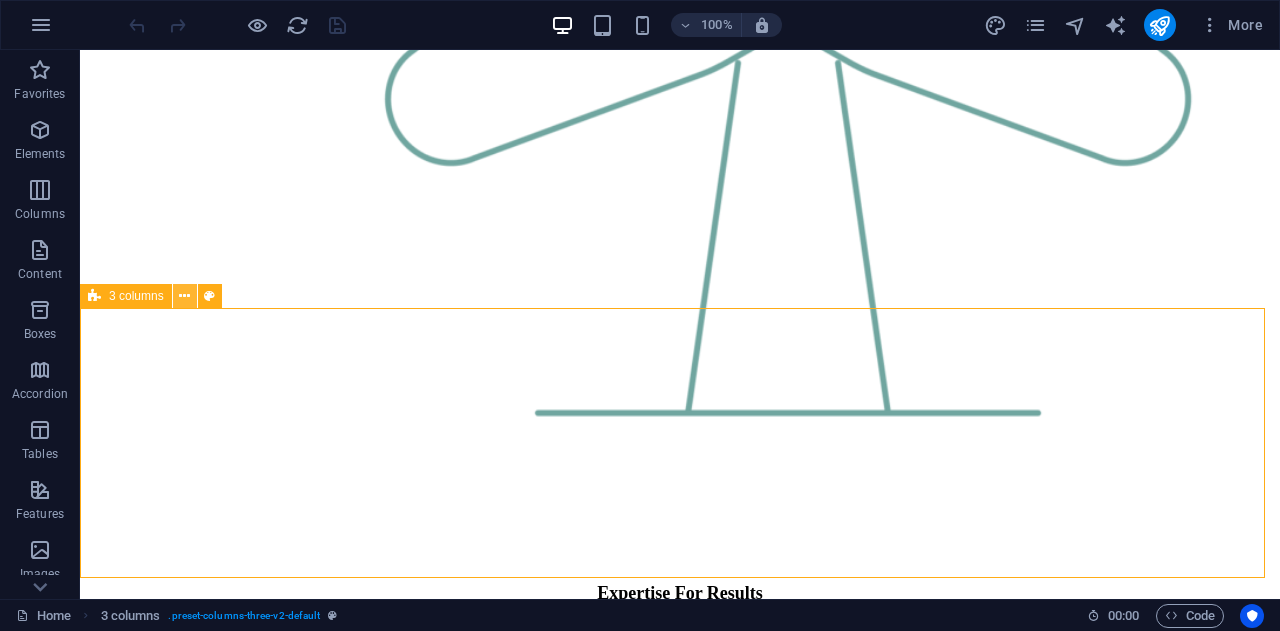 click at bounding box center [184, 296] 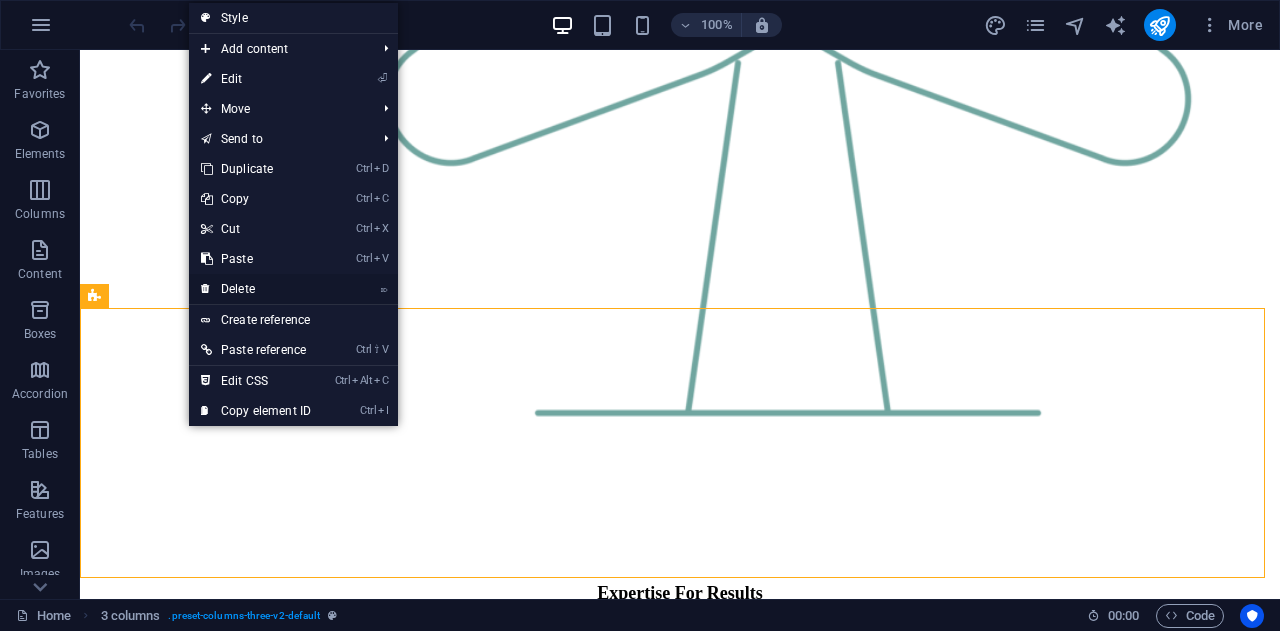 click on "⌦  Delete" at bounding box center [256, 289] 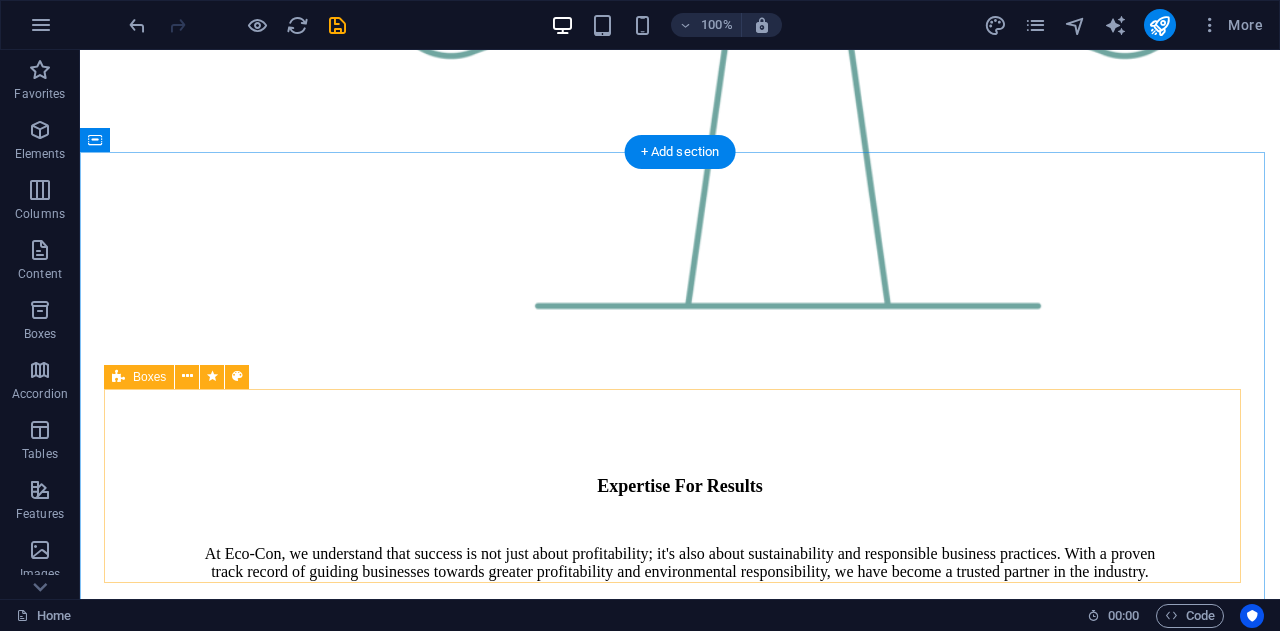 scroll, scrollTop: 2722, scrollLeft: 0, axis: vertical 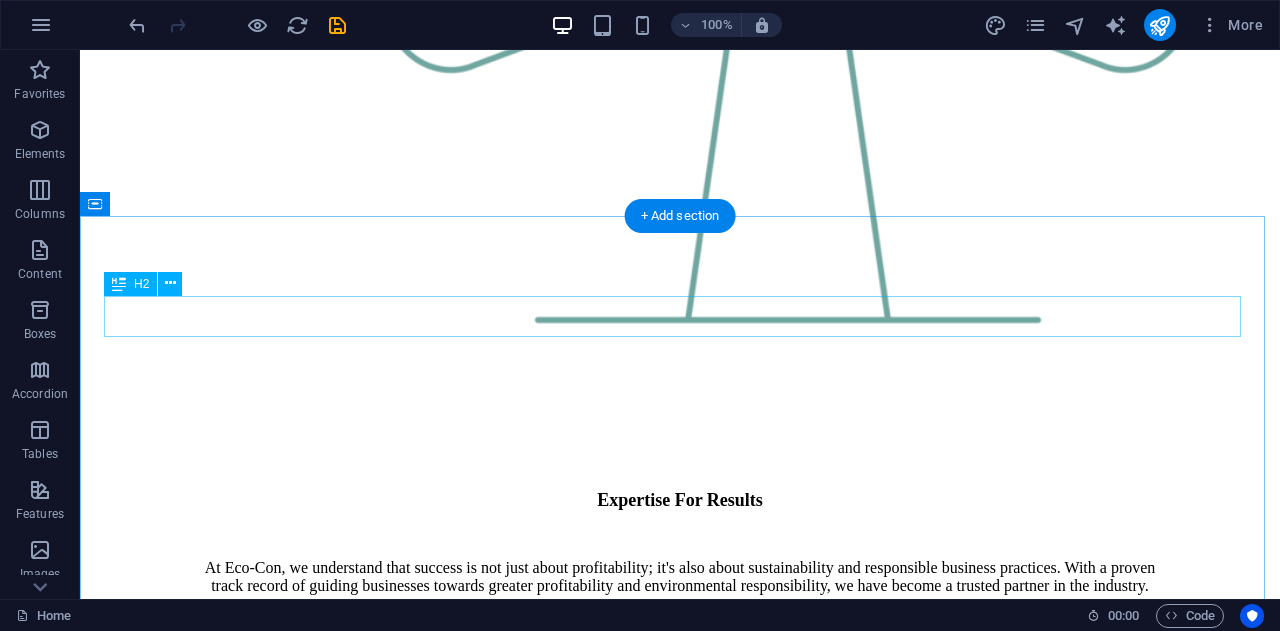 click on "Our Strengths" at bounding box center (680, 3077) 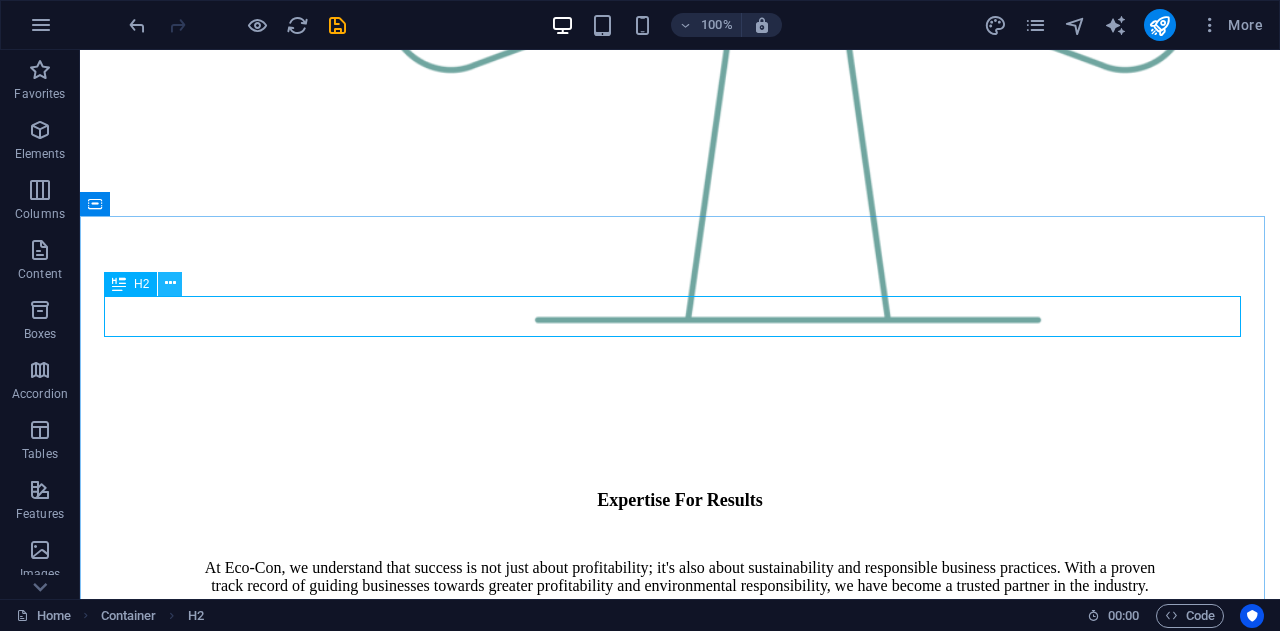 click at bounding box center (170, 283) 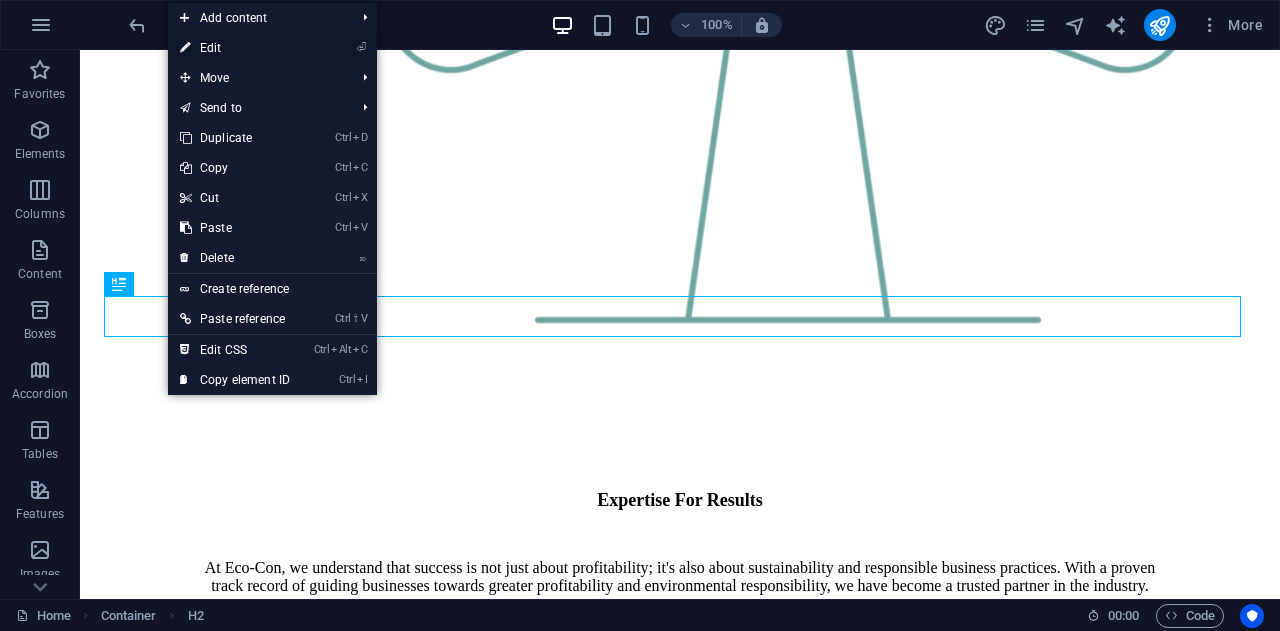 drag, startPoint x: 237, startPoint y: 44, endPoint x: 16, endPoint y: 261, distance: 309.72568 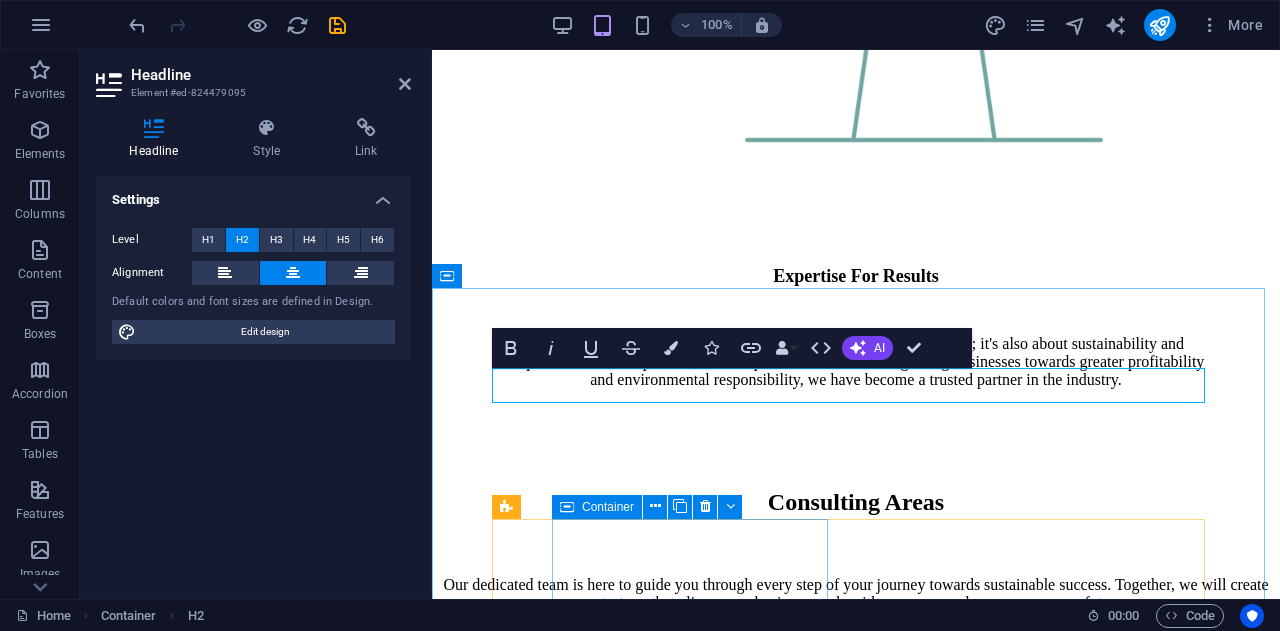 scroll, scrollTop: 2412, scrollLeft: 0, axis: vertical 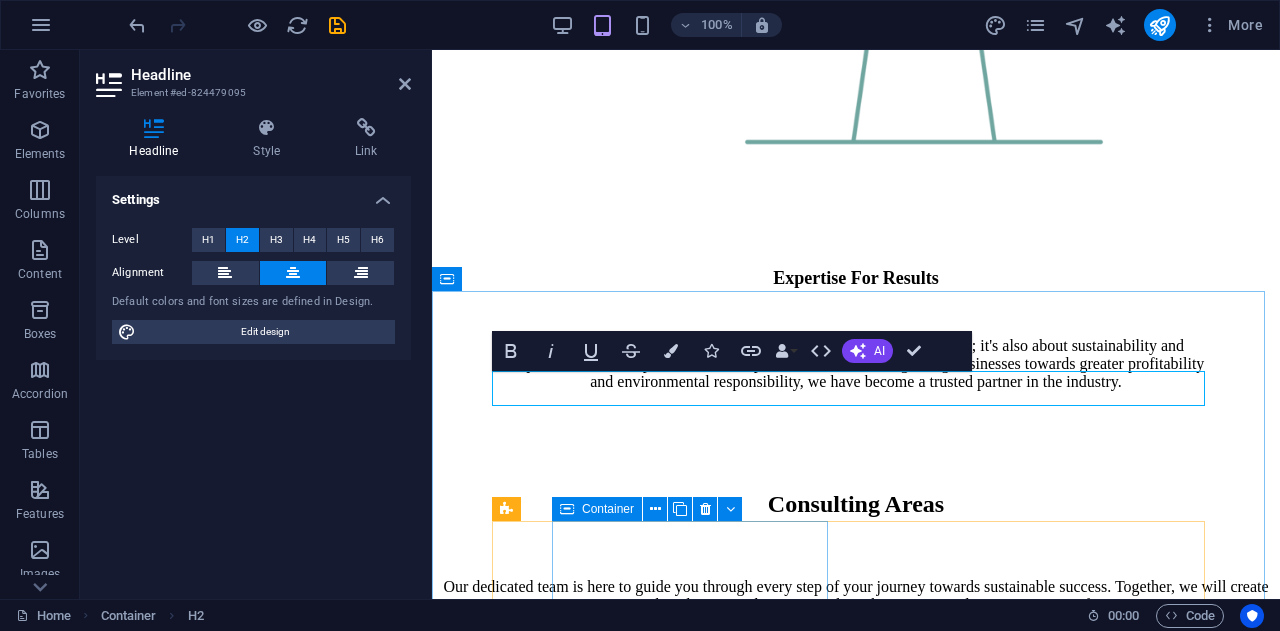 type 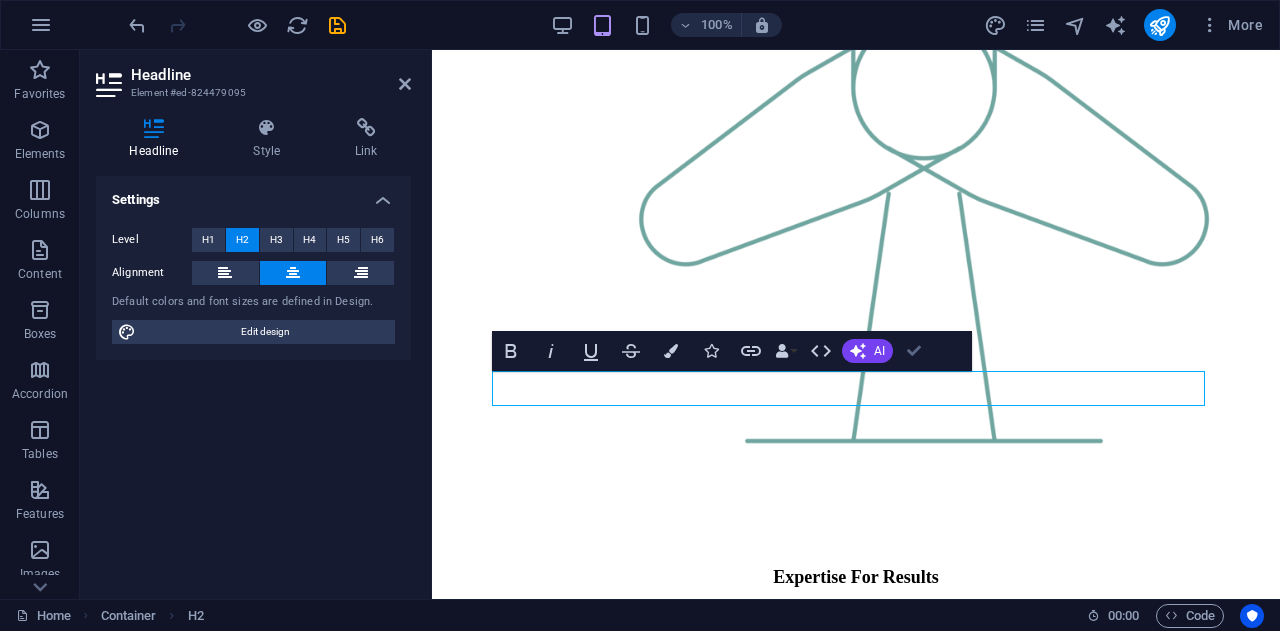 scroll, scrollTop: 2714, scrollLeft: 0, axis: vertical 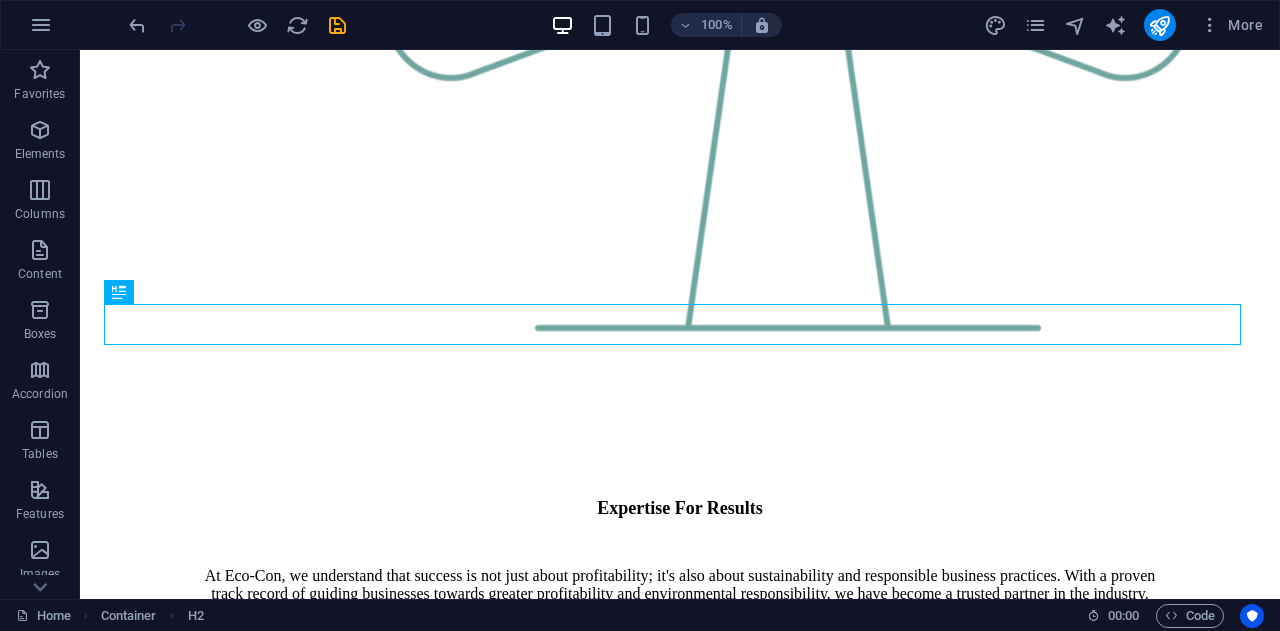 click at bounding box center (237, 25) 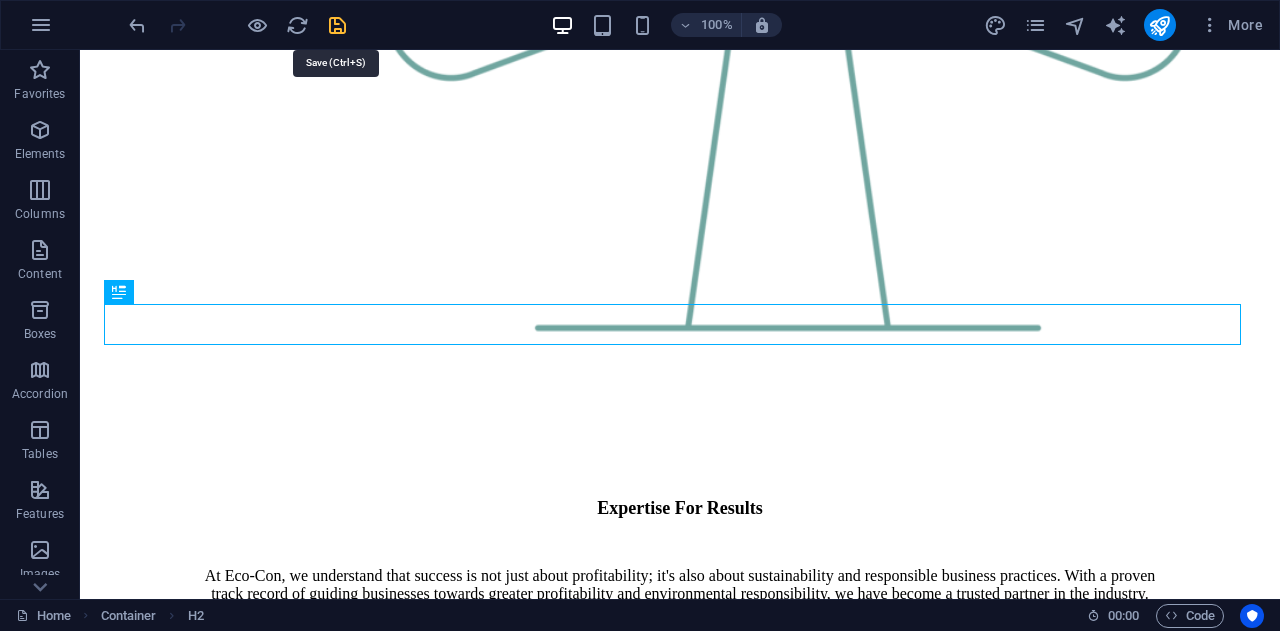 click at bounding box center [337, 25] 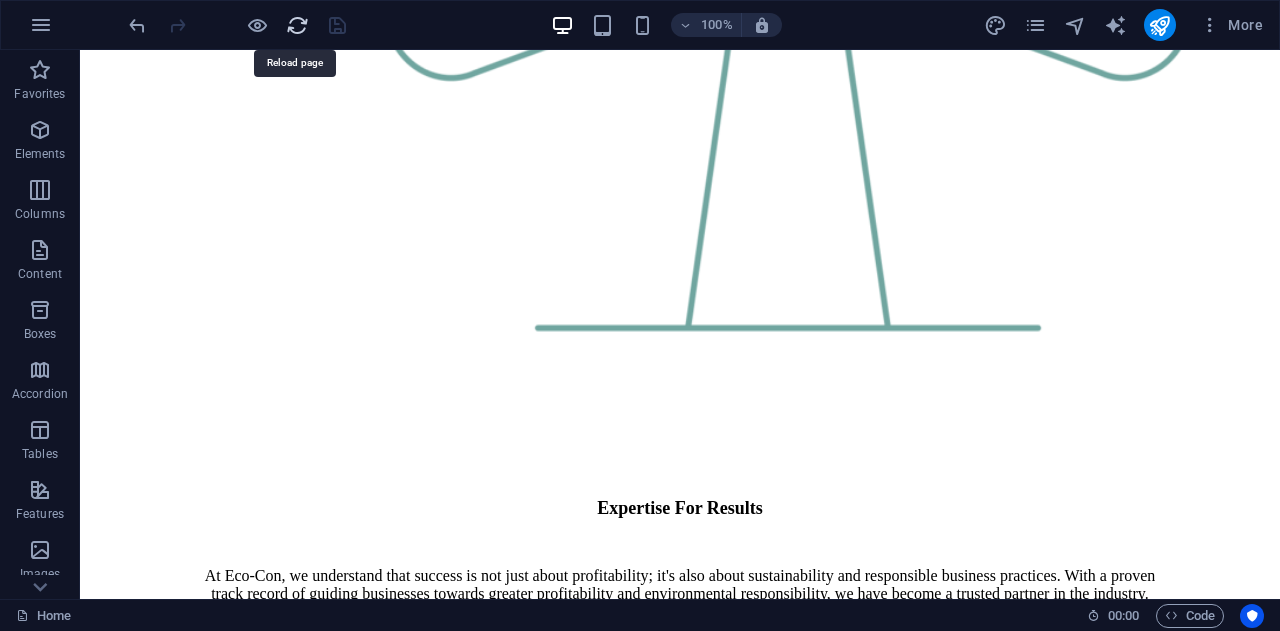 click at bounding box center [297, 25] 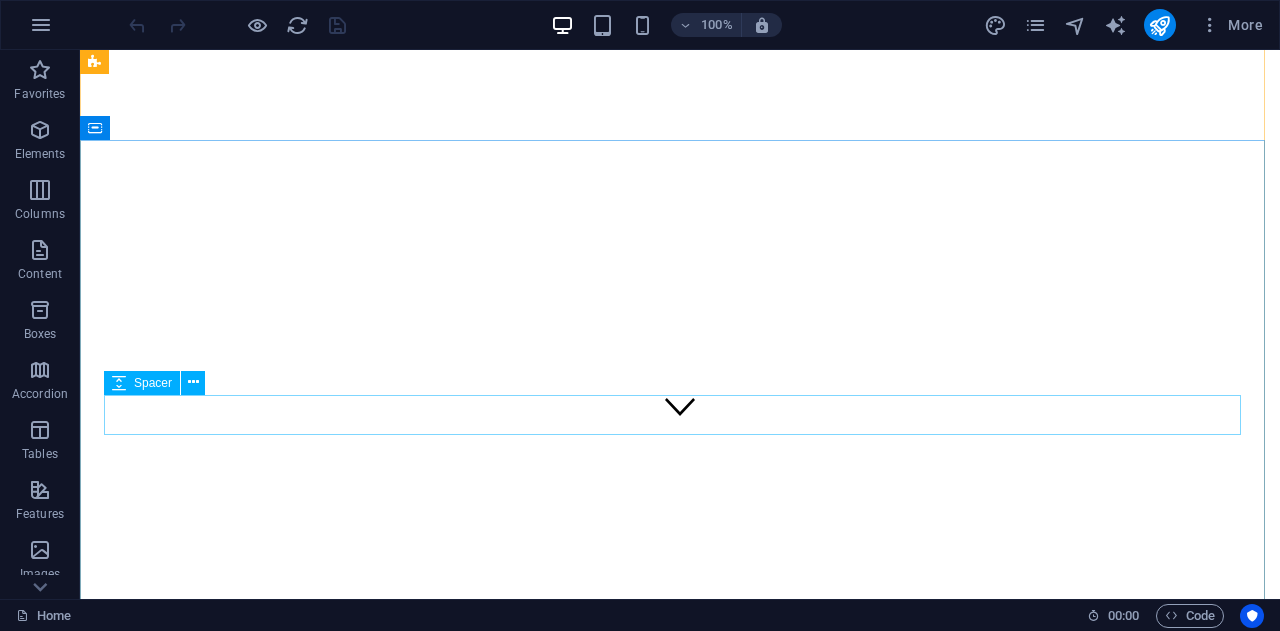scroll, scrollTop: 0, scrollLeft: 0, axis: both 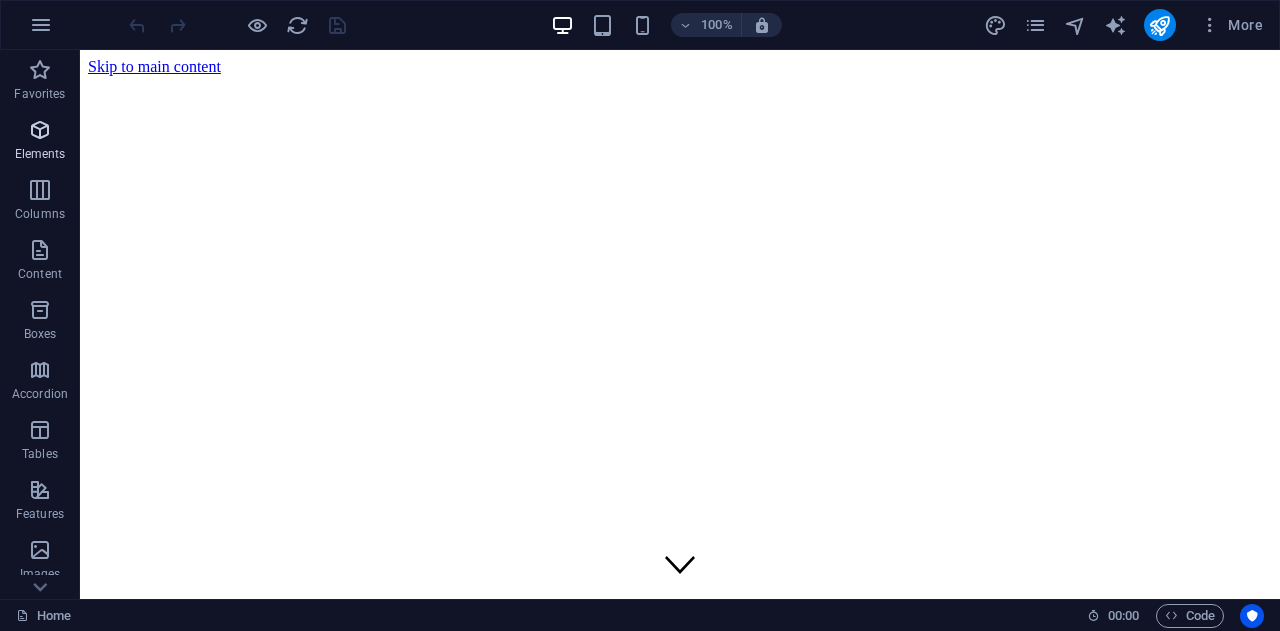click at bounding box center (40, 130) 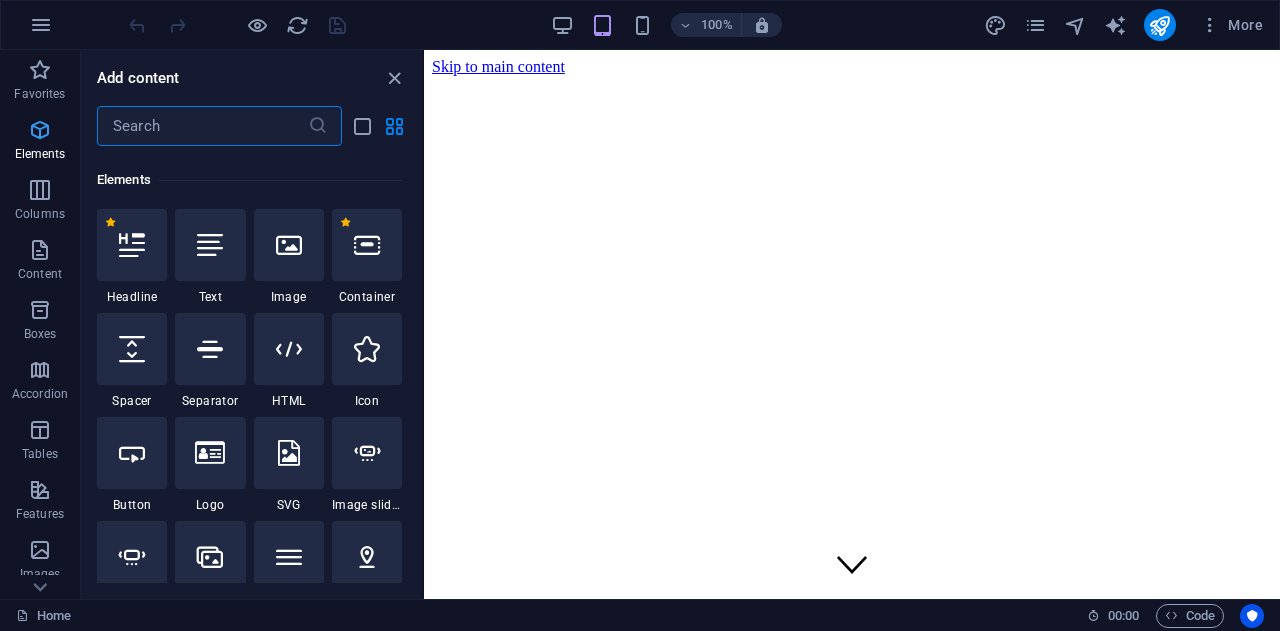 scroll, scrollTop: 213, scrollLeft: 0, axis: vertical 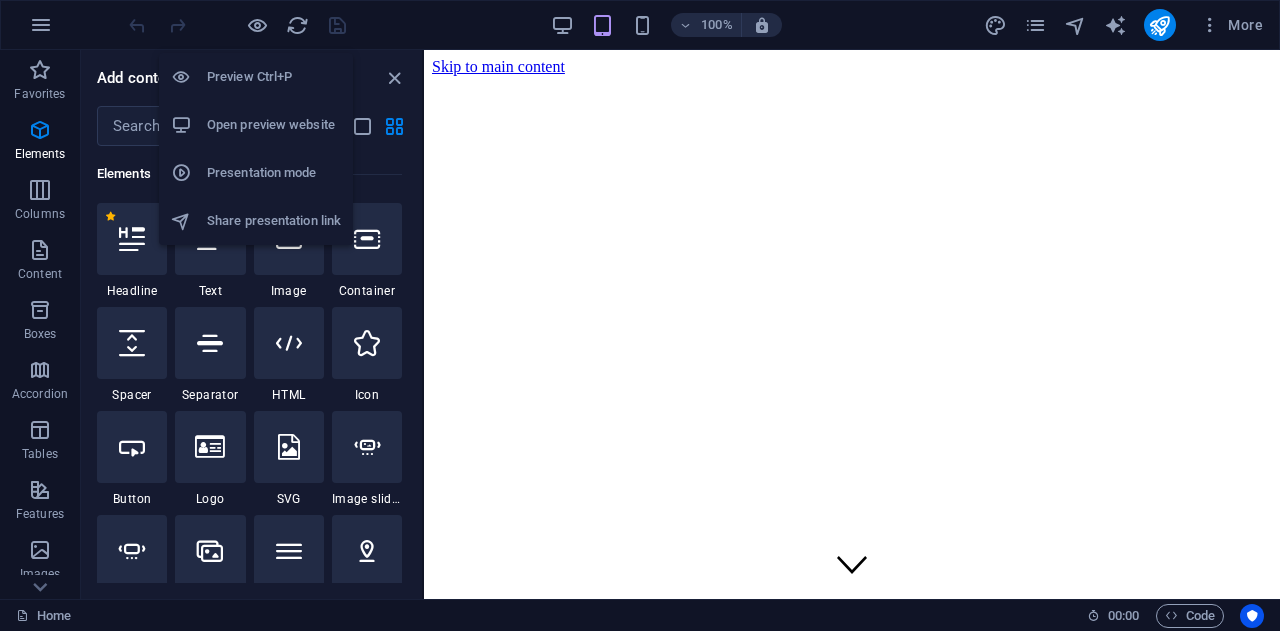 click on "Open preview website" at bounding box center (256, 125) 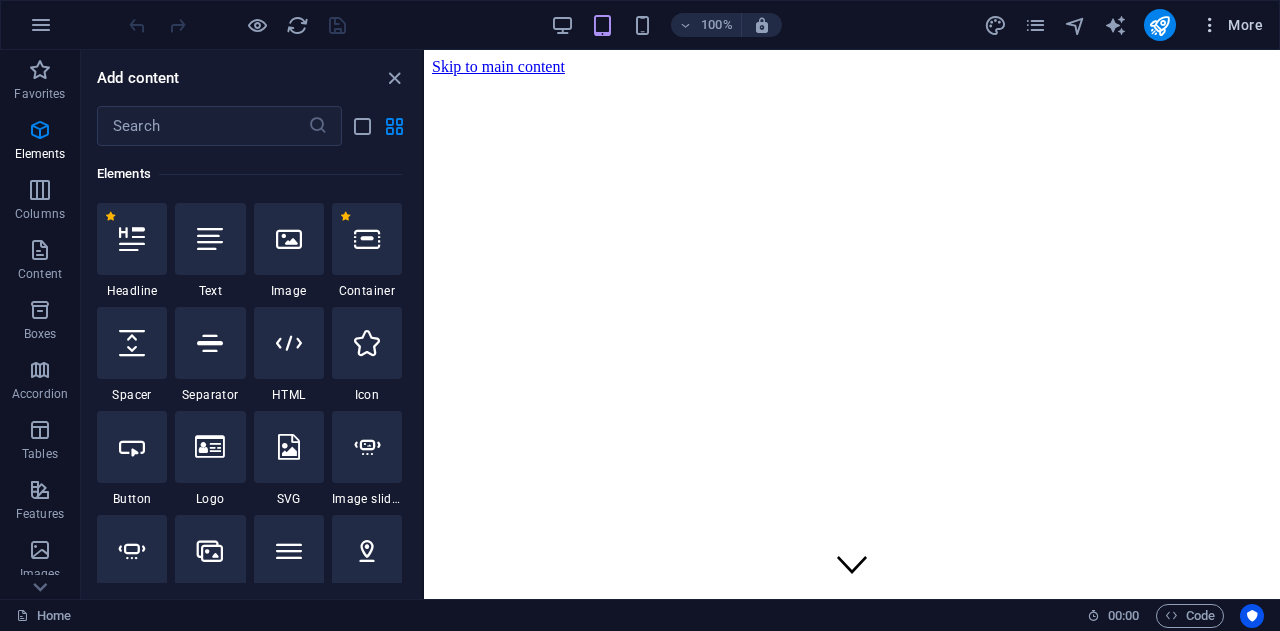 click on "More" at bounding box center (1231, 25) 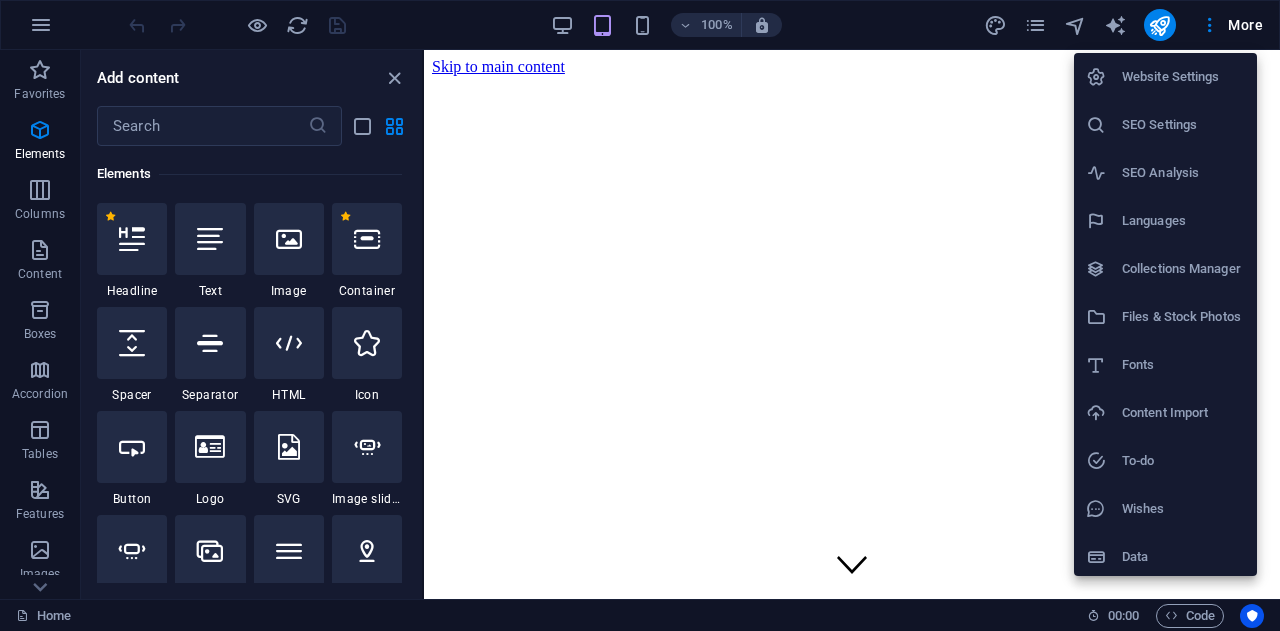 click on "Languages" at bounding box center [1183, 221] 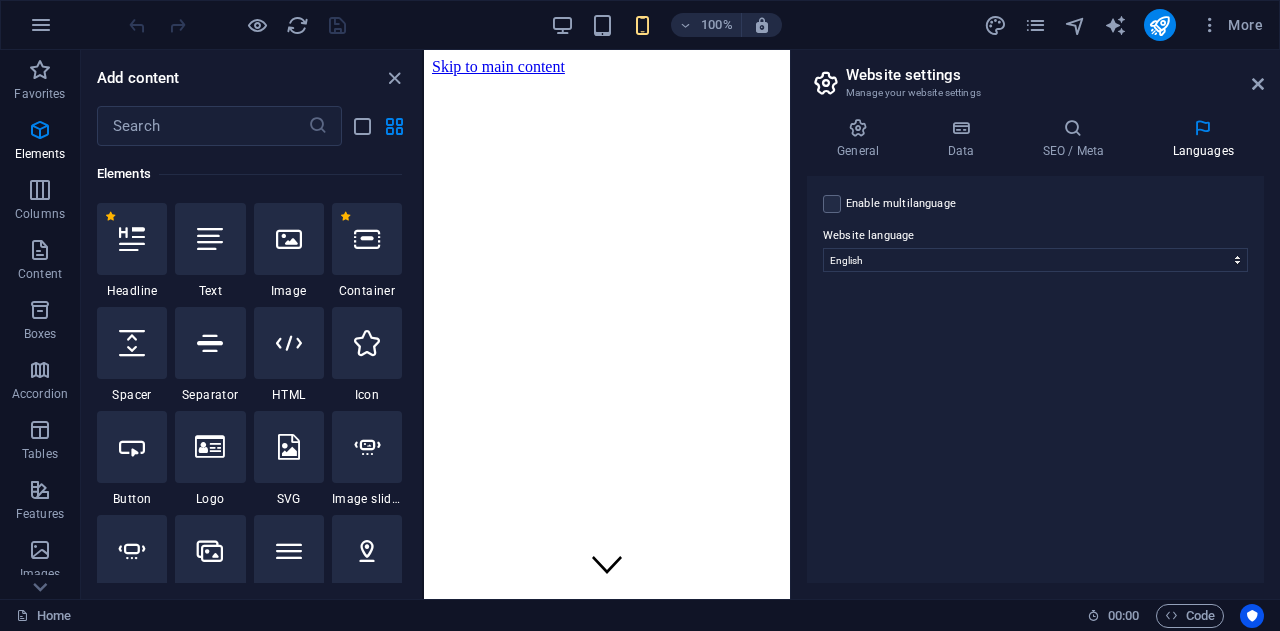click on "Enable multilanguage To disable multilanguage delete all languages until only one language remains." at bounding box center (901, 204) 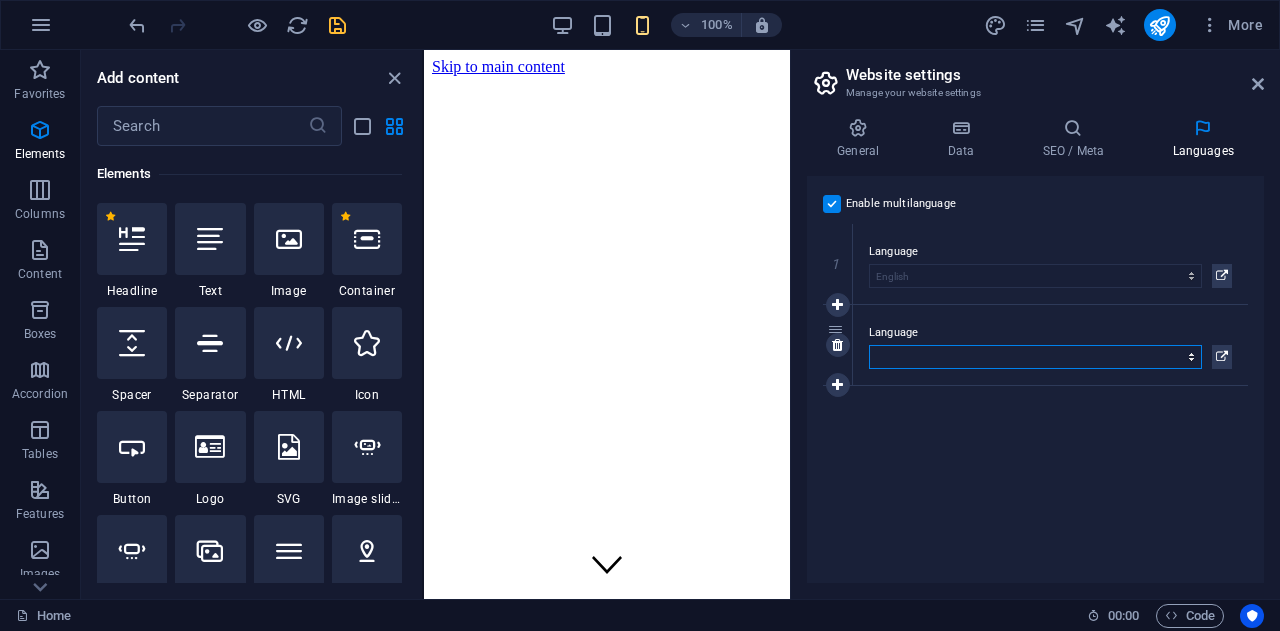 click on "Abkhazian Afar Afrikaans Akan Albanian Amharic Arabic Aragonese Armenian Assamese Avaric Avestan Aymara Azerbaijani Bambara Bashkir Basque Belarusian Bengali Bihari languages Bislama Bokmål Bosnian Breton Bulgarian Burmese Catalan Central Khmer Chamorro Chechen Chinese Church Slavic Chuvash Cornish Corsican Cree Croatian Czech Danish Dutch Dzongkha English Esperanto Estonian Ewe Faroese Farsi (Persian) Fijian Finnish French Fulah Gaelic Galician Ganda Georgian German Greek Greenlandic Guaraní Gujarati Haitian Creole Hausa Hebrew Herero Hindi Hiri Motu Hungarian Icelandic Ido Igbo Indonesian Interlingua Interlingue Inuktitut Inupiaq Irish Italian Japanese Javanese Kannada Kanuri Kashmiri Kazakh Kikuyu Kinyarwanda Komi Kongo Korean Kurdish Kwanyama Kyrgyz Lao Latin Latvian Limburgish Lingala Lithuanian Luba-Katanga Luxembourgish Macedonian Malagasy Malay Malayalam Maldivian Maltese Manx Maori Marathi Marshallese Mongolian Nauru Navajo Ndonga Nepali North Ndebele Northern Sami Norwegian Norwegian Nynorsk Nuosu" at bounding box center [1035, 357] 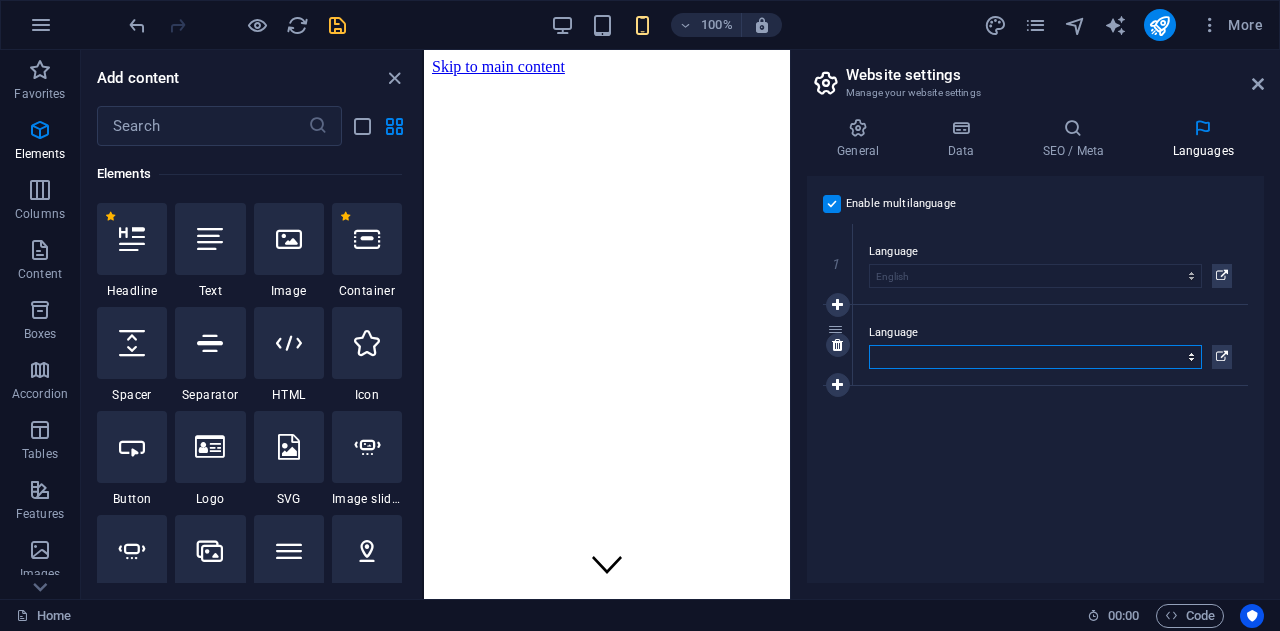select on "148" 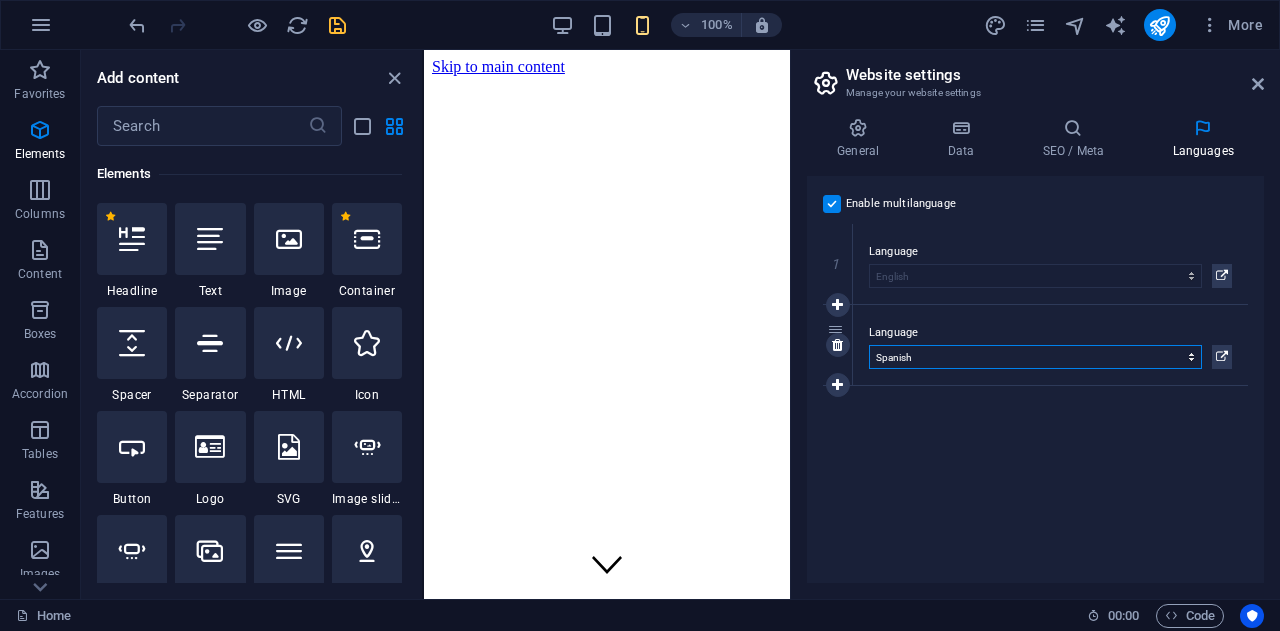 click on "Abkhazian Afar Afrikaans Akan Albanian Amharic Arabic Aragonese Armenian Assamese Avaric Avestan Aymara Azerbaijani Bambara Bashkir Basque Belarusian Bengali Bihari languages Bislama Bokmål Bosnian Breton Bulgarian Burmese Catalan Central Khmer Chamorro Chechen Chinese Church Slavic Chuvash Cornish Corsican Cree Croatian Czech Danish Dutch Dzongkha English Esperanto Estonian Ewe Faroese Farsi (Persian) Fijian Finnish French Fulah Gaelic Galician Ganda Georgian German Greek Greenlandic Guaraní Gujarati Haitian Creole Hausa Hebrew Herero Hindi Hiri Motu Hungarian Icelandic Ido Igbo Indonesian Interlingua Interlingue Inuktitut Inupiaq Irish Italian Japanese Javanese Kannada Kanuri Kashmiri Kazakh Kikuyu Kinyarwanda Komi Kongo Korean Kurdish Kwanyama Kyrgyz Lao Latin Latvian Limburgish Lingala Lithuanian Luba-Katanga Luxembourgish Macedonian Malagasy Malay Malayalam Maldivian Maltese Manx Maori Marathi Marshallese Mongolian Nauru Navajo Ndonga Nepali North Ndebele Northern Sami Norwegian Norwegian Nynorsk Nuosu" at bounding box center [1035, 357] 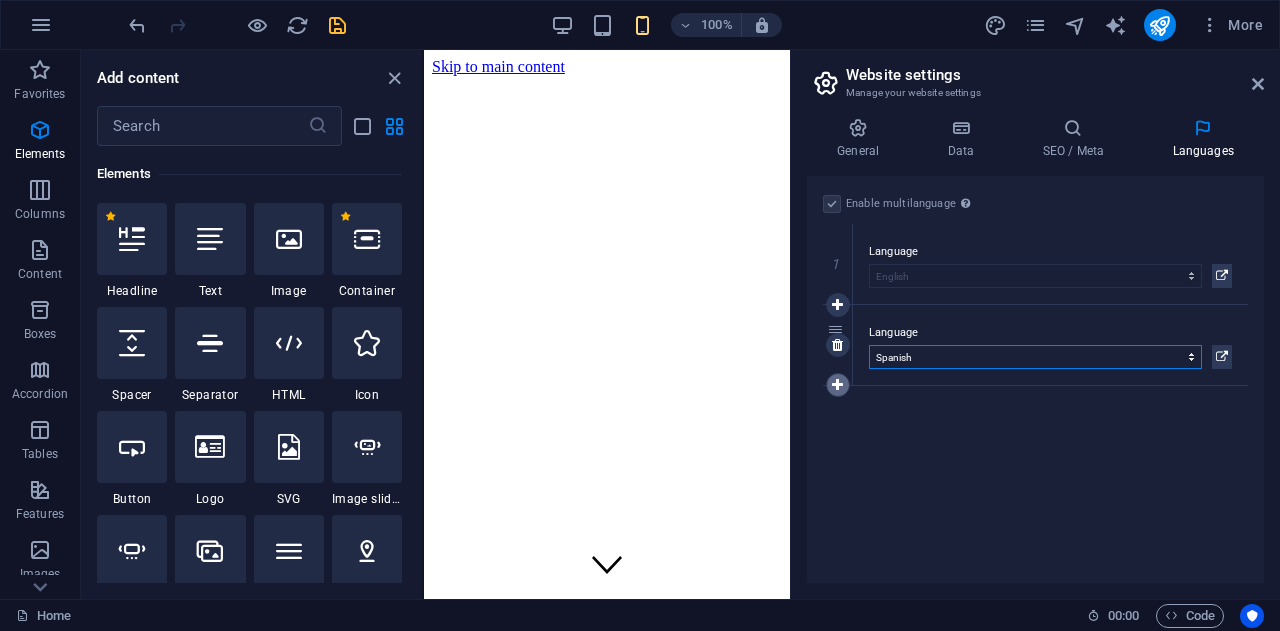 click at bounding box center [837, 385] 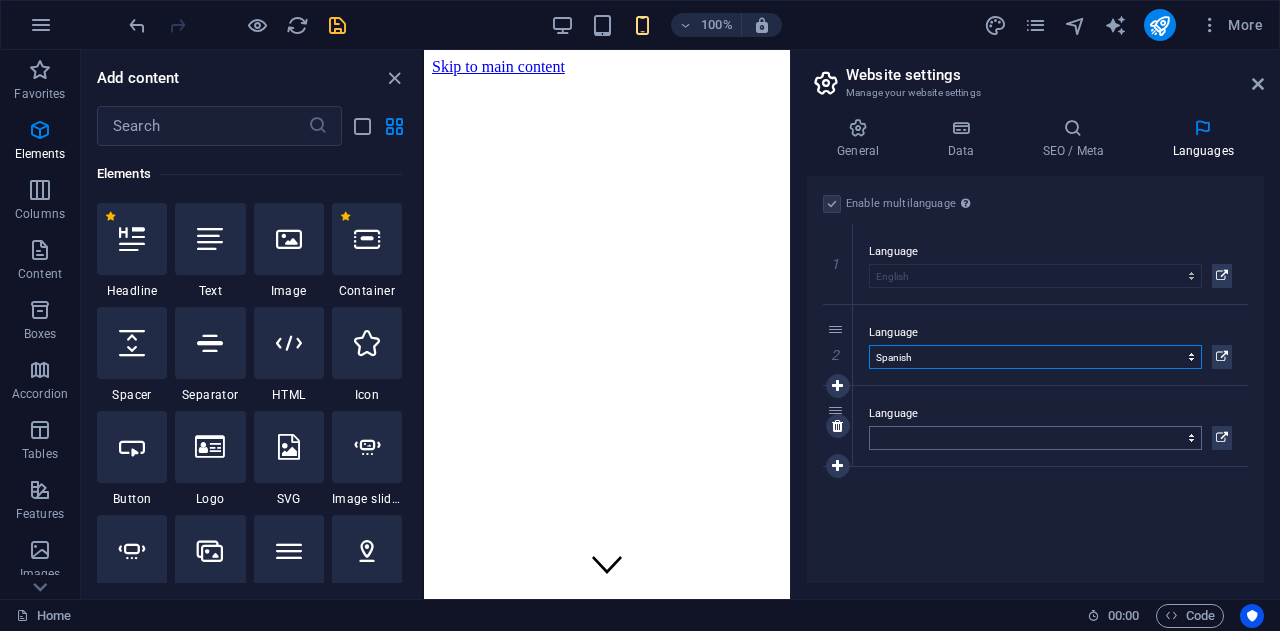 select on "131" 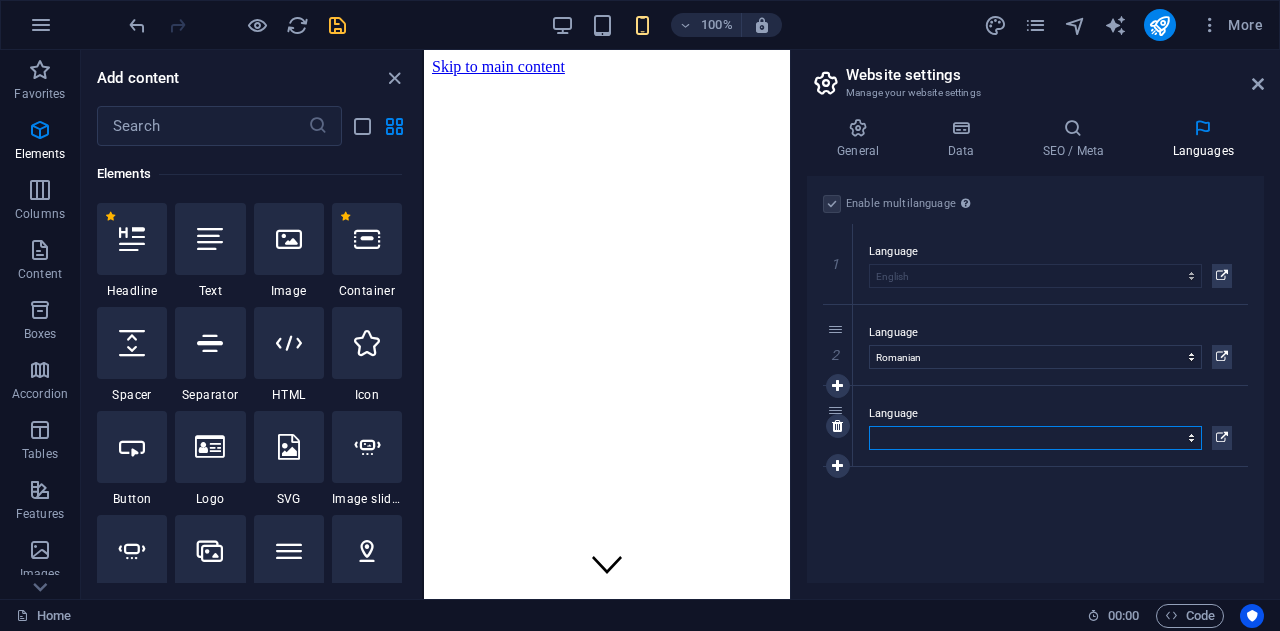 click on "Abkhazian Afar Afrikaans Akan Albanian Amharic Arabic Aragonese Armenian Assamese Avaric Avestan Aymara Azerbaijani Bambara Bashkir Basque Belarusian Bengali Bihari languages Bislama Bokmål Bosnian Breton Bulgarian Burmese Catalan Central Khmer Chamorro Chechen Chinese Church Slavic Chuvash Cornish Corsican Cree Croatian Czech Danish Dutch Dzongkha English Esperanto Estonian Ewe Faroese Farsi (Persian) Fijian Finnish French Fulah Gaelic Galician Ganda Georgian German Greek Greenlandic Guaraní Gujarati Haitian Creole Hausa Hebrew Herero Hindi Hiri Motu Hungarian Icelandic Ido Igbo Indonesian Interlingua Interlingue Inuktitut Inupiaq Irish Italian Japanese Javanese Kannada Kanuri Kashmiri Kazakh Kikuyu Kinyarwanda Komi Kongo Korean Kurdish Kwanyama Kyrgyz Lao Latin Latvian Limburgish Lingala Lithuanian Luba-Katanga Luxembourgish Macedonian Malagasy Malay Malayalam Maldivian Maltese Manx Maori Marathi Marshallese Mongolian Nauru Navajo Ndonga Nepali North Ndebele Northern Sami Norwegian Norwegian Nynorsk Nuosu" at bounding box center [1035, 438] 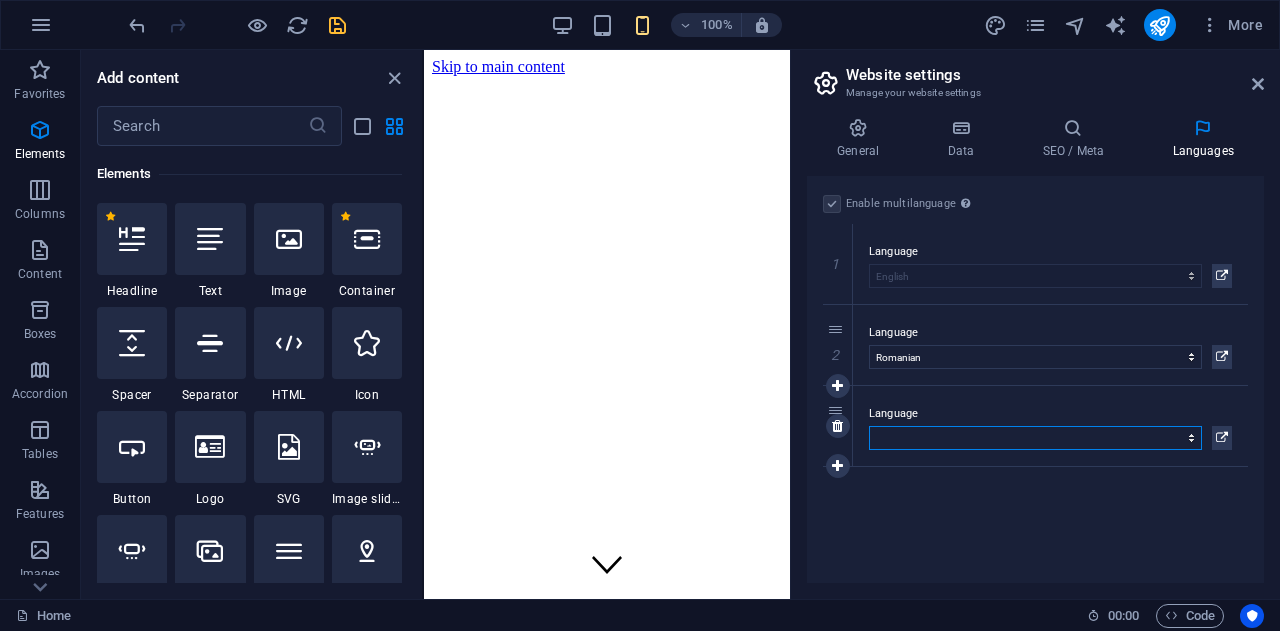 select on "131" 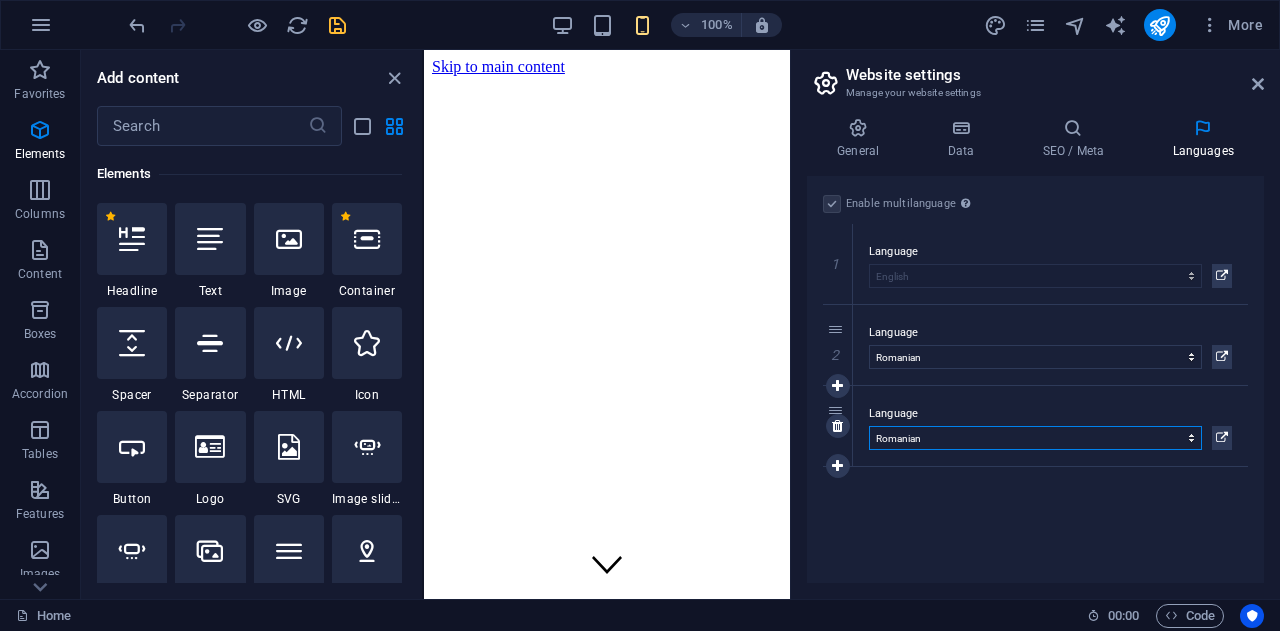 click on "Abkhazian Afar Afrikaans Akan Albanian Amharic Arabic Aragonese Armenian Assamese Avaric Avestan Aymara Azerbaijani Bambara Bashkir Basque Belarusian Bengali Bihari languages Bislama Bokmål Bosnian Breton Bulgarian Burmese Catalan Central Khmer Chamorro Chechen Chinese Church Slavic Chuvash Cornish Corsican Cree Croatian Czech Danish Dutch Dzongkha English Esperanto Estonian Ewe Faroese Farsi (Persian) Fijian Finnish French Fulah Gaelic Galician Ganda Georgian German Greek Greenlandic Guaraní Gujarati Haitian Creole Hausa Hebrew Herero Hindi Hiri Motu Hungarian Icelandic Ido Igbo Indonesian Interlingua Interlingue Inuktitut Inupiaq Irish Italian Japanese Javanese Kannada Kanuri Kashmiri Kazakh Kikuyu Kinyarwanda Komi Kongo Korean Kurdish Kwanyama Kyrgyz Lao Latin Latvian Limburgish Lingala Lithuanian Luba-Katanga Luxembourgish Macedonian Malagasy Malay Malayalam Maldivian Maltese Manx Maori Marathi Marshallese Mongolian Nauru Navajo Ndonga Nepali North Ndebele Northern Sami Norwegian Norwegian Nynorsk Nuosu" at bounding box center [1035, 438] 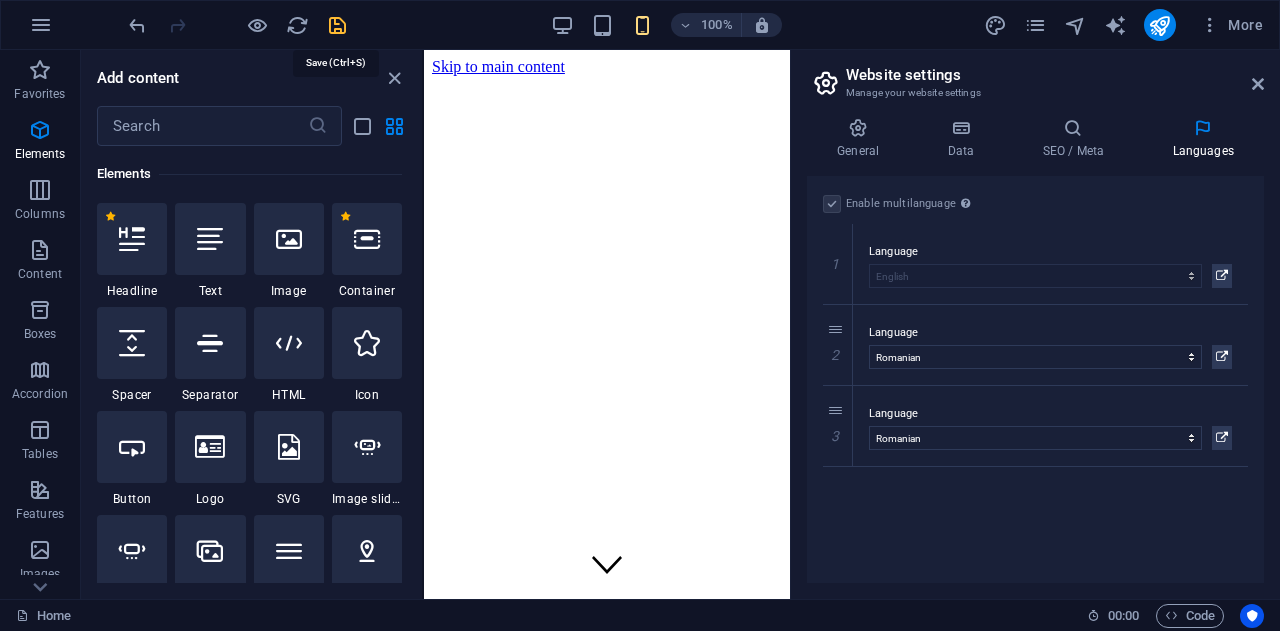click at bounding box center (337, 25) 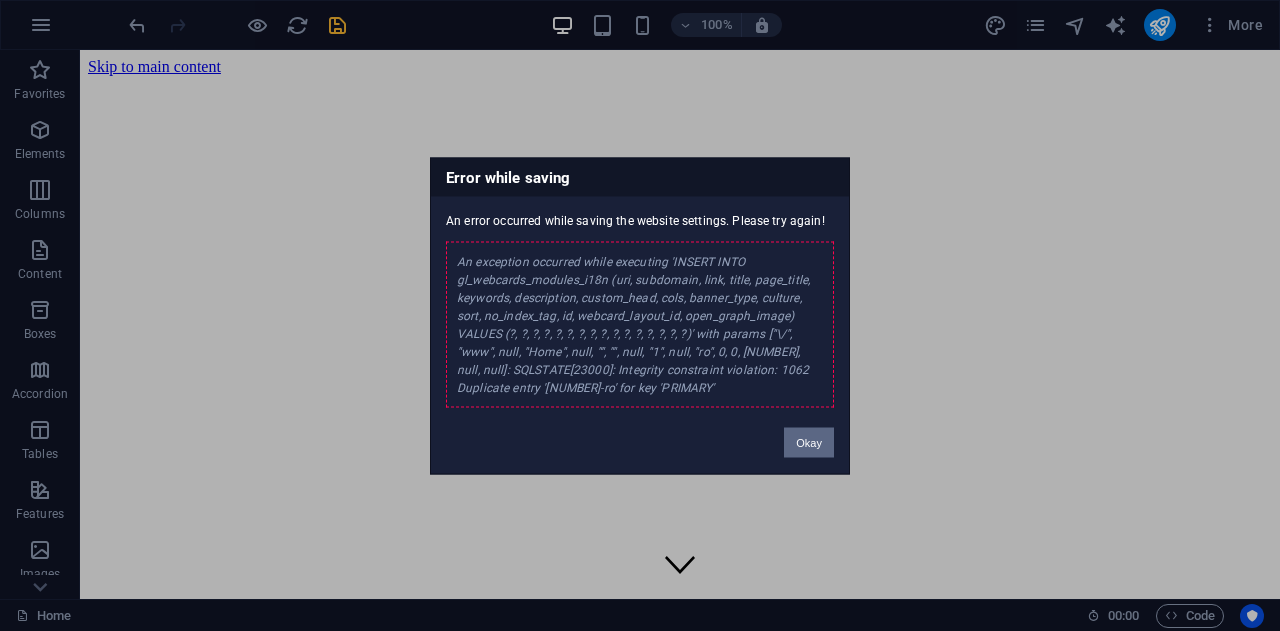 click on "Okay" at bounding box center [809, 442] 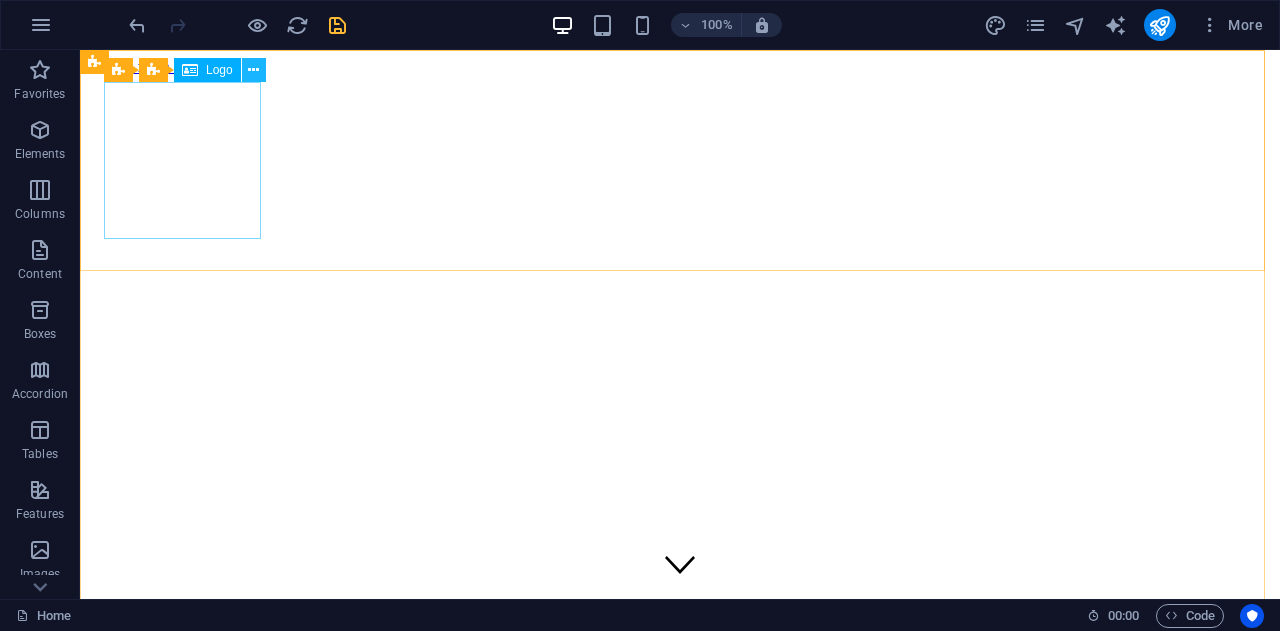 click at bounding box center (253, 70) 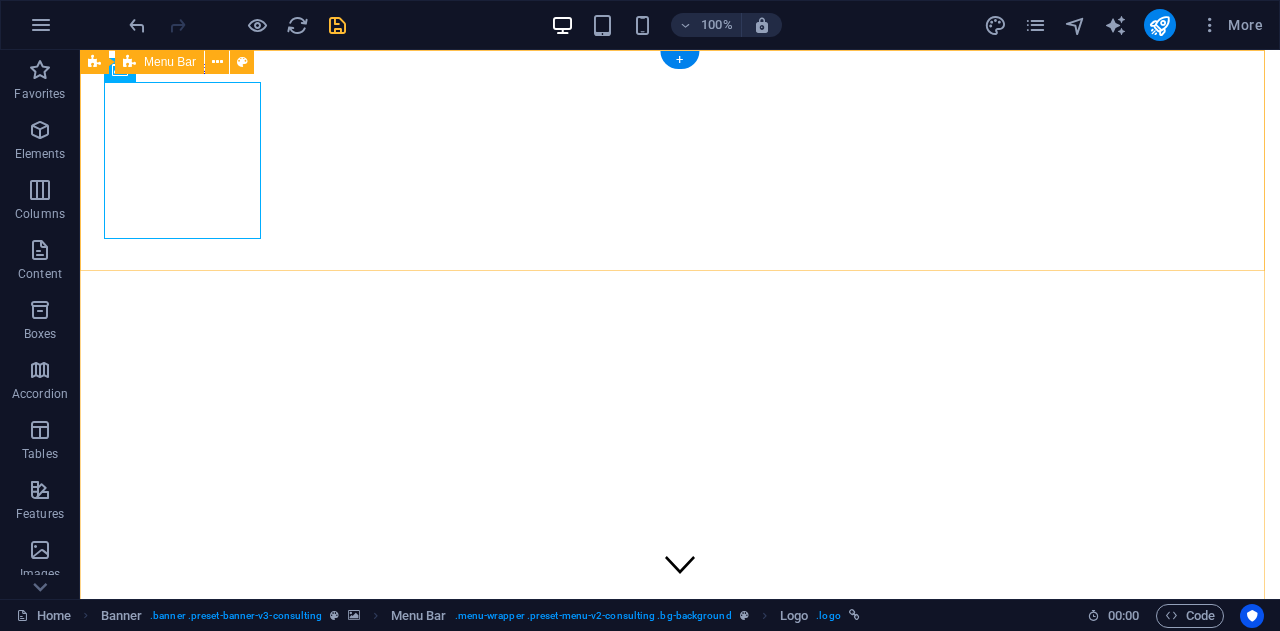 click on "Get Started" at bounding box center [680, 775] 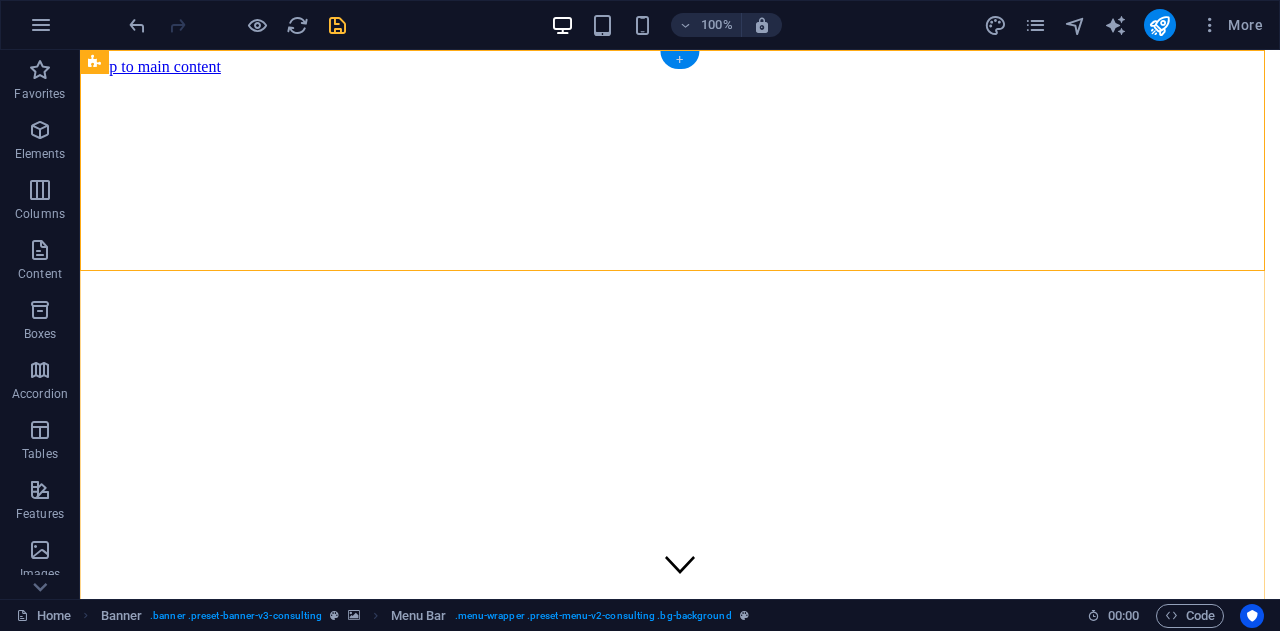 click on "+" at bounding box center (679, 60) 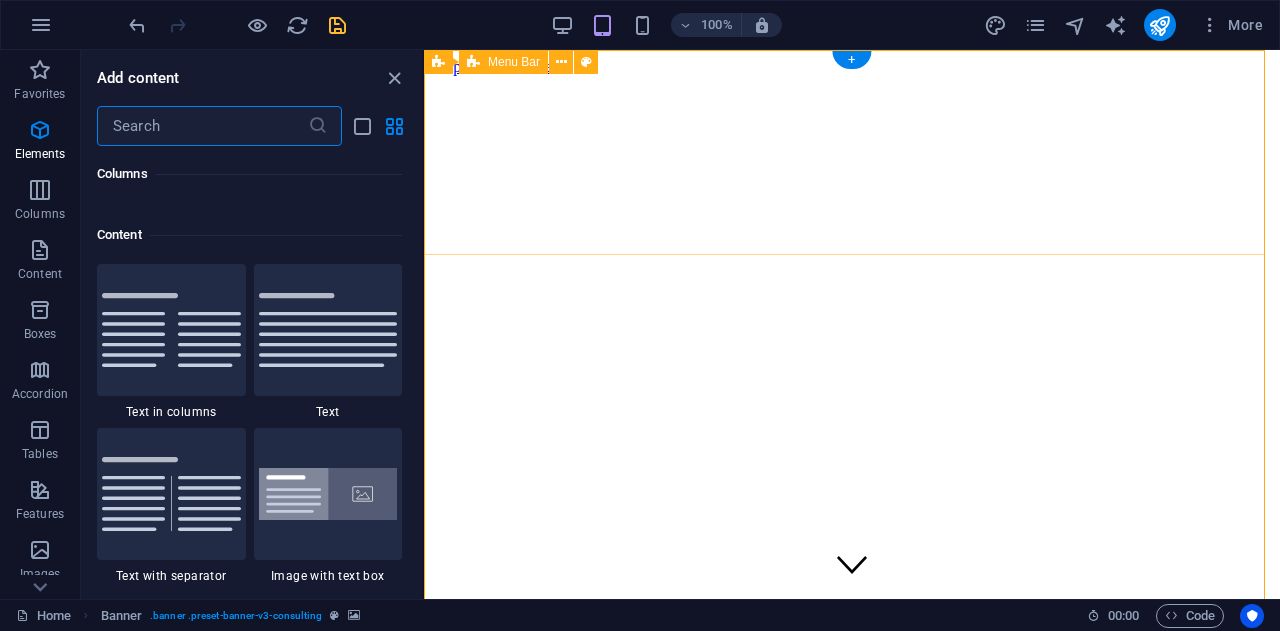 scroll, scrollTop: 3499, scrollLeft: 0, axis: vertical 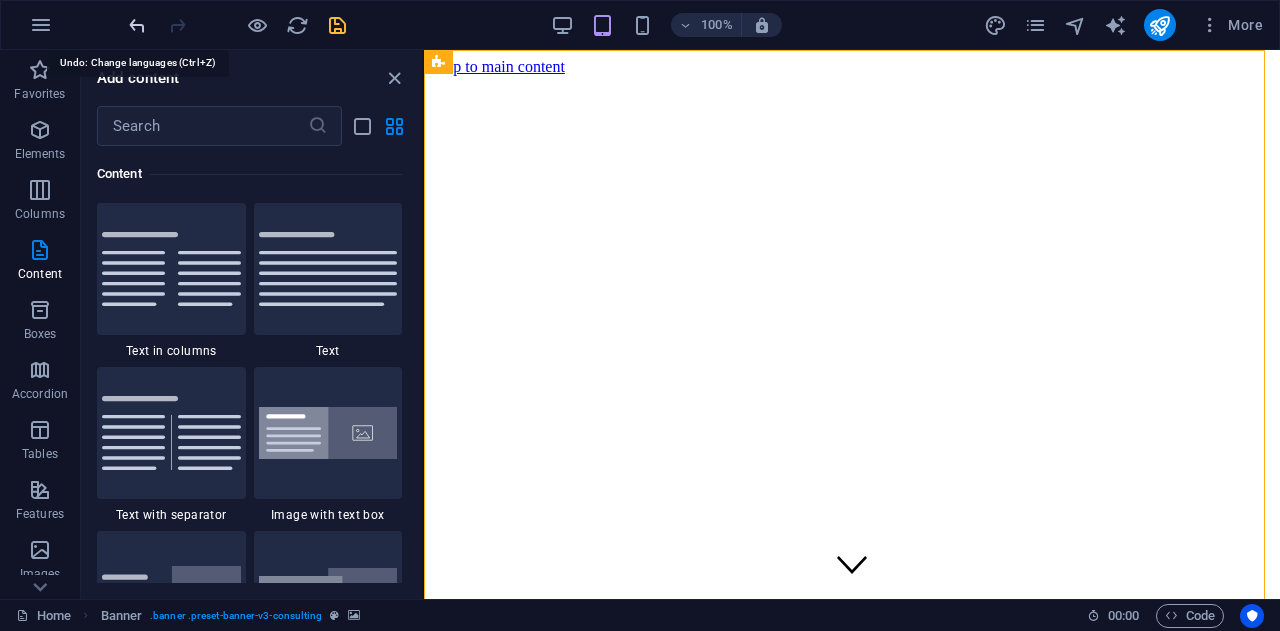 click at bounding box center (137, 25) 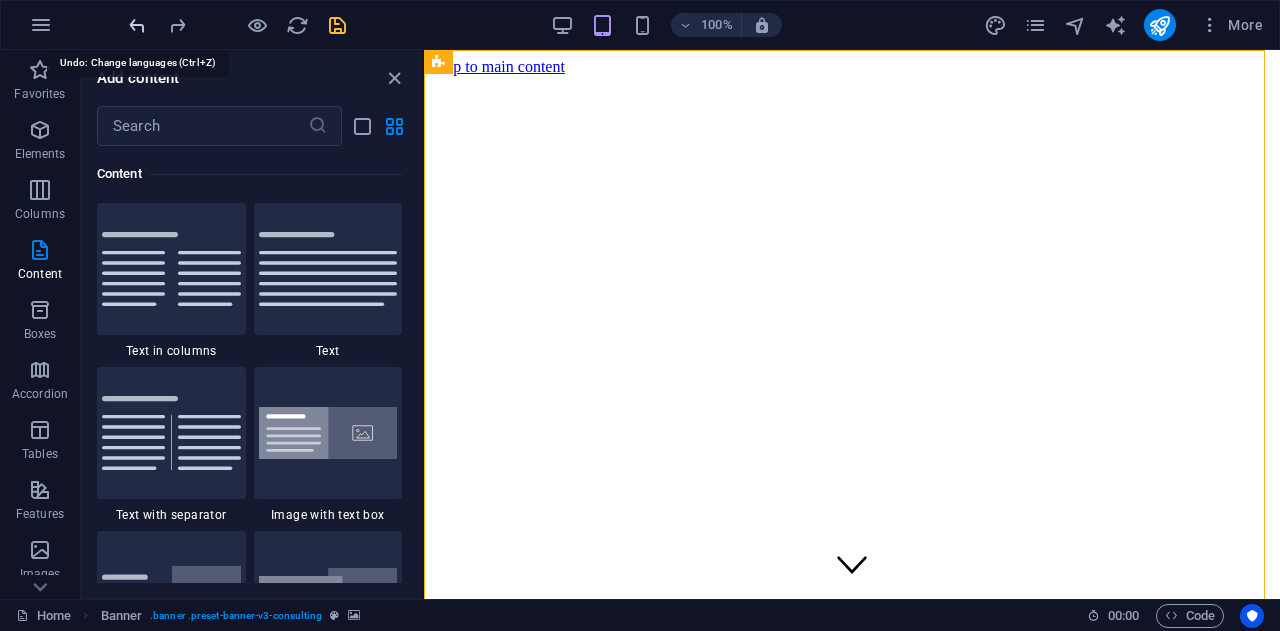 click at bounding box center (137, 25) 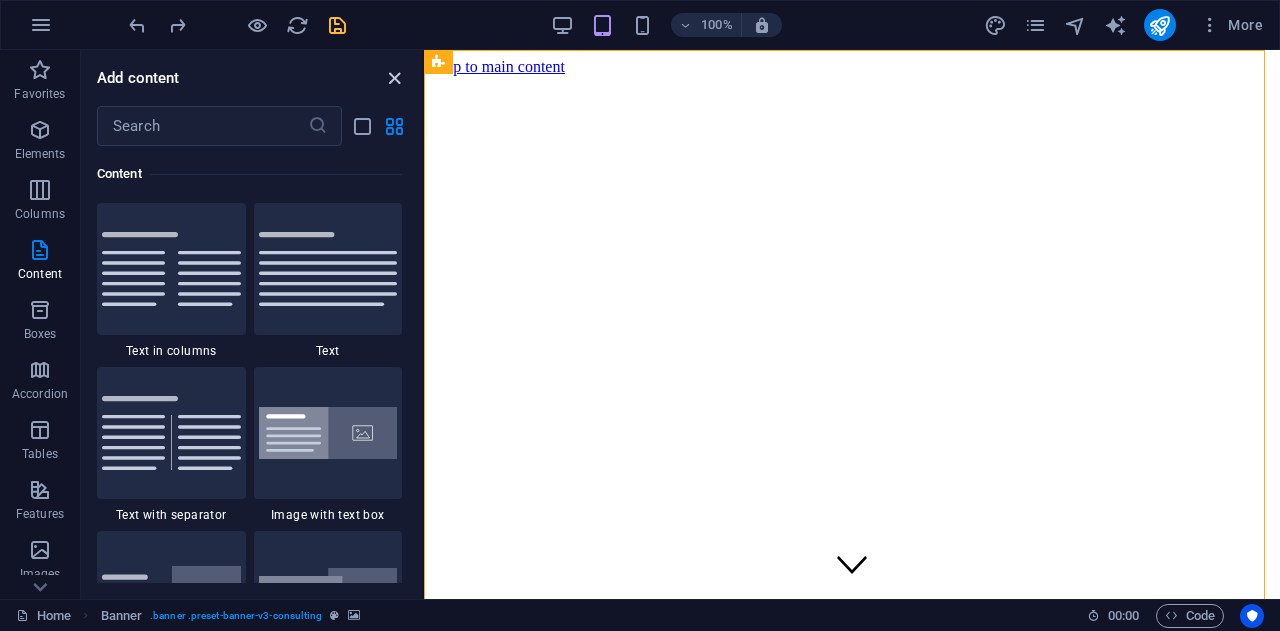 click at bounding box center [394, 78] 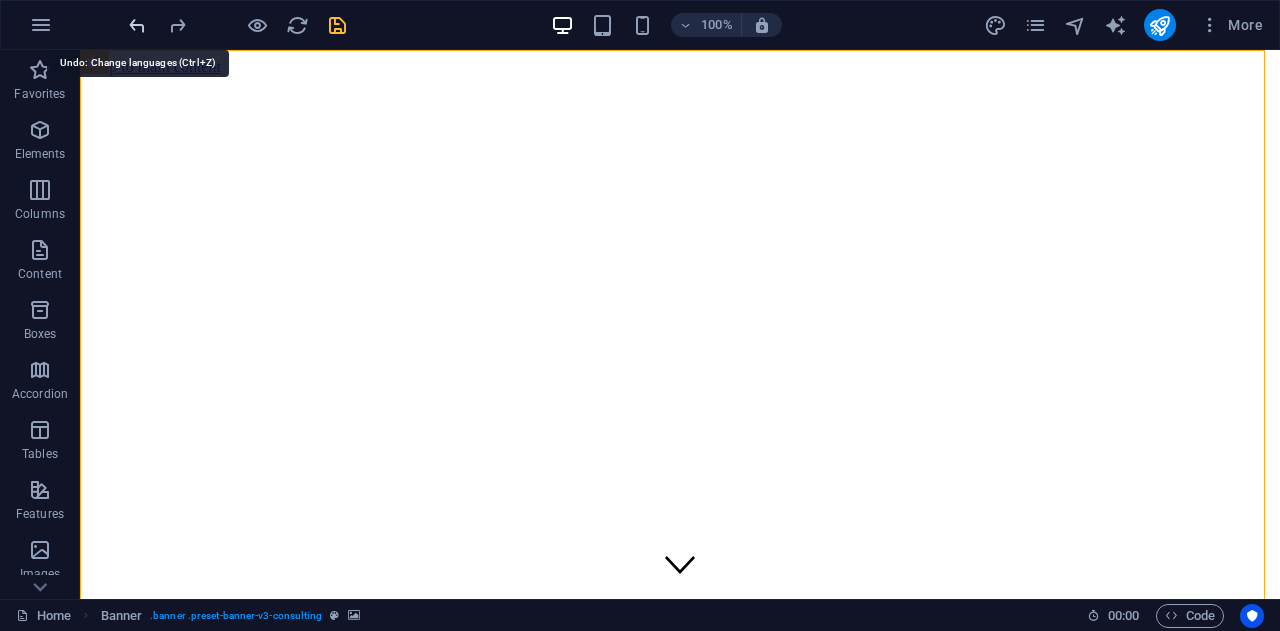 click at bounding box center (137, 25) 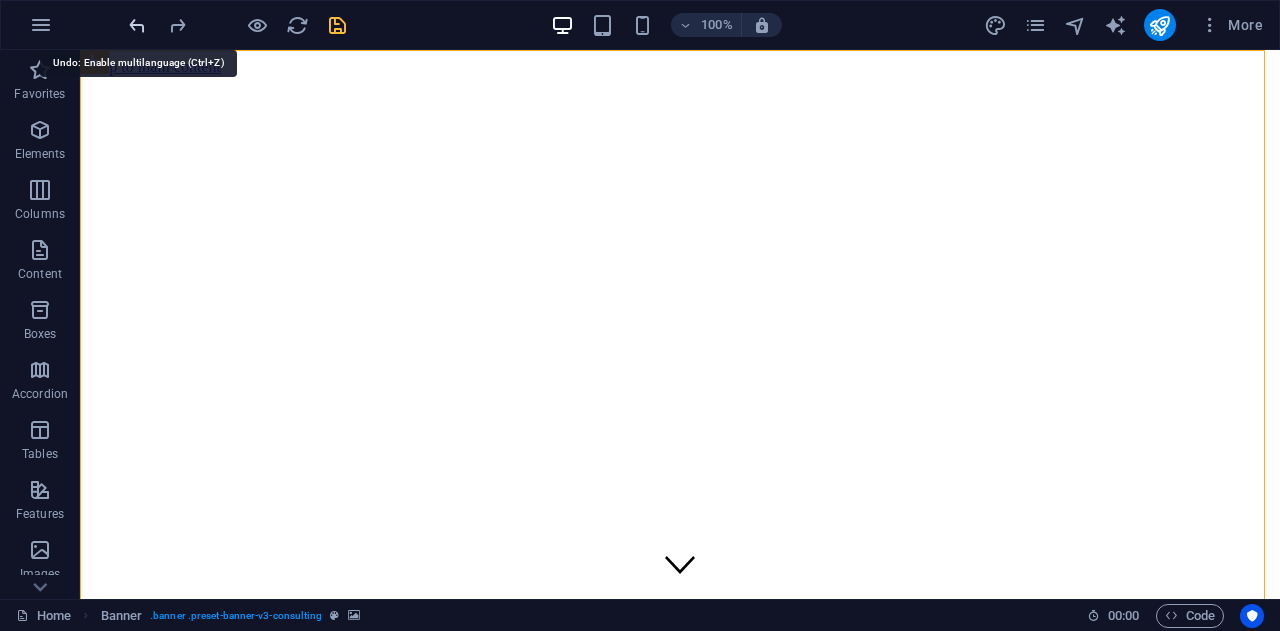 click at bounding box center [137, 25] 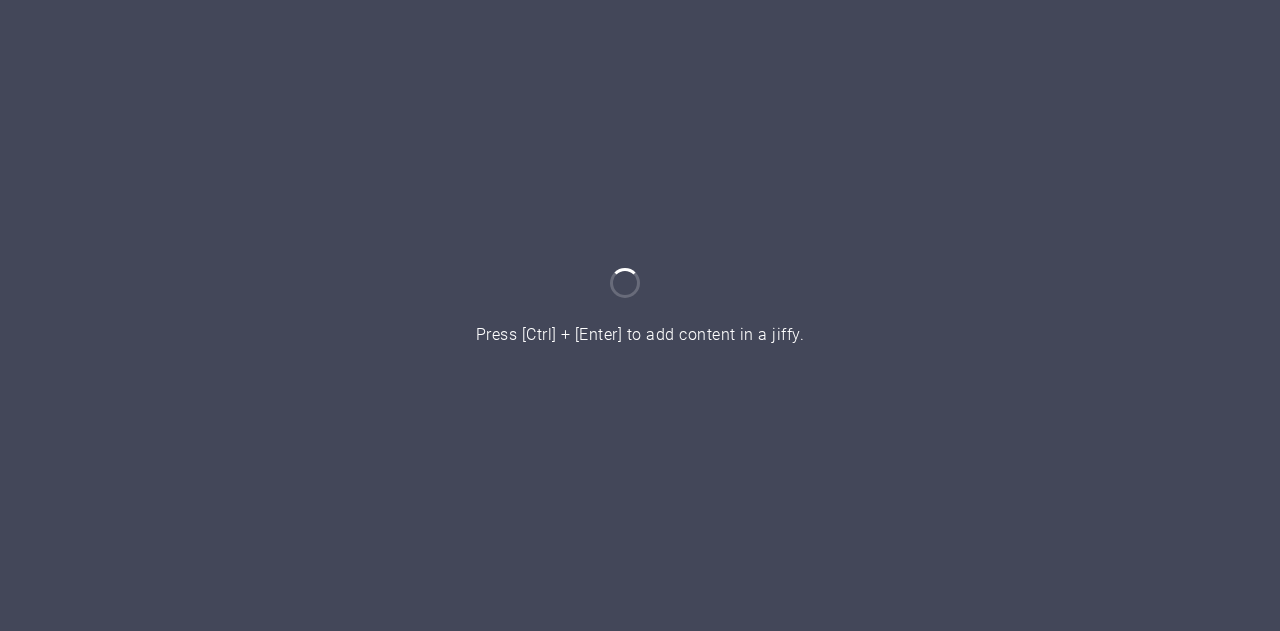 scroll, scrollTop: 0, scrollLeft: 0, axis: both 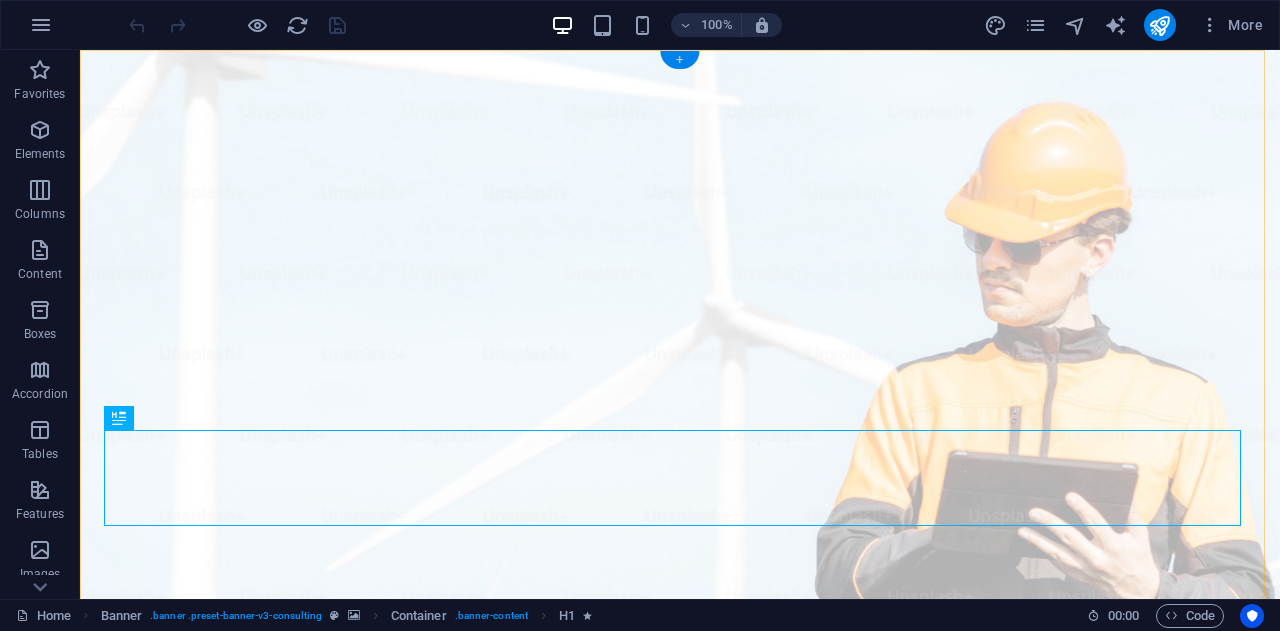 click on "+" at bounding box center [679, 60] 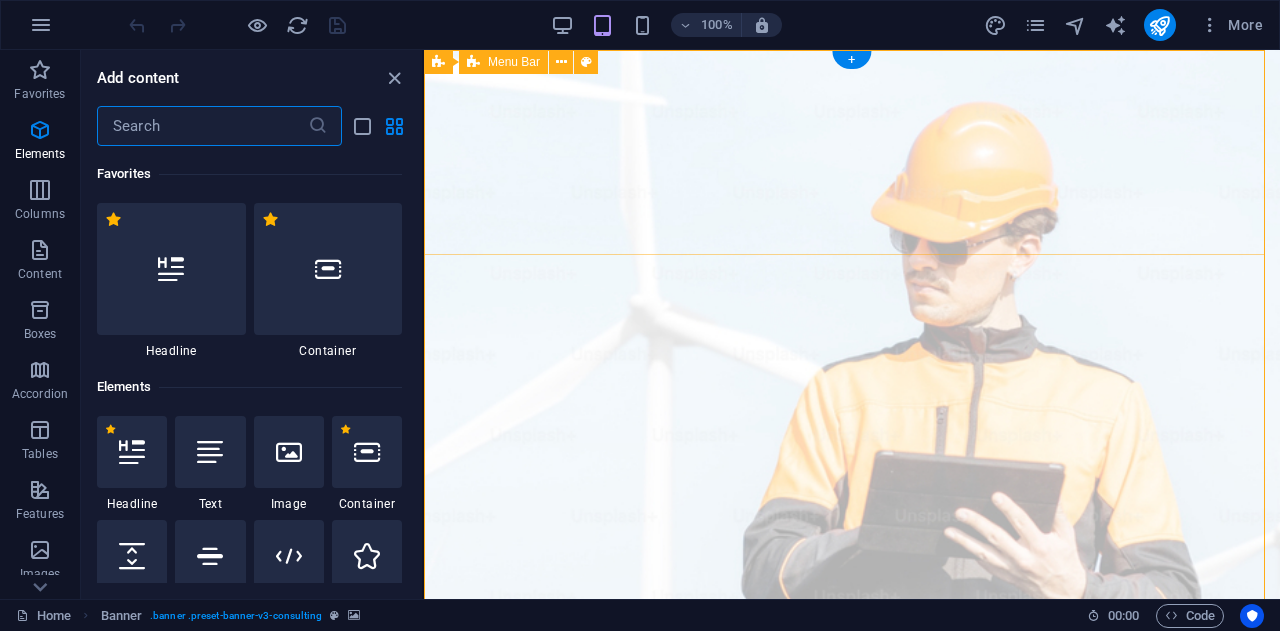 scroll, scrollTop: 3499, scrollLeft: 0, axis: vertical 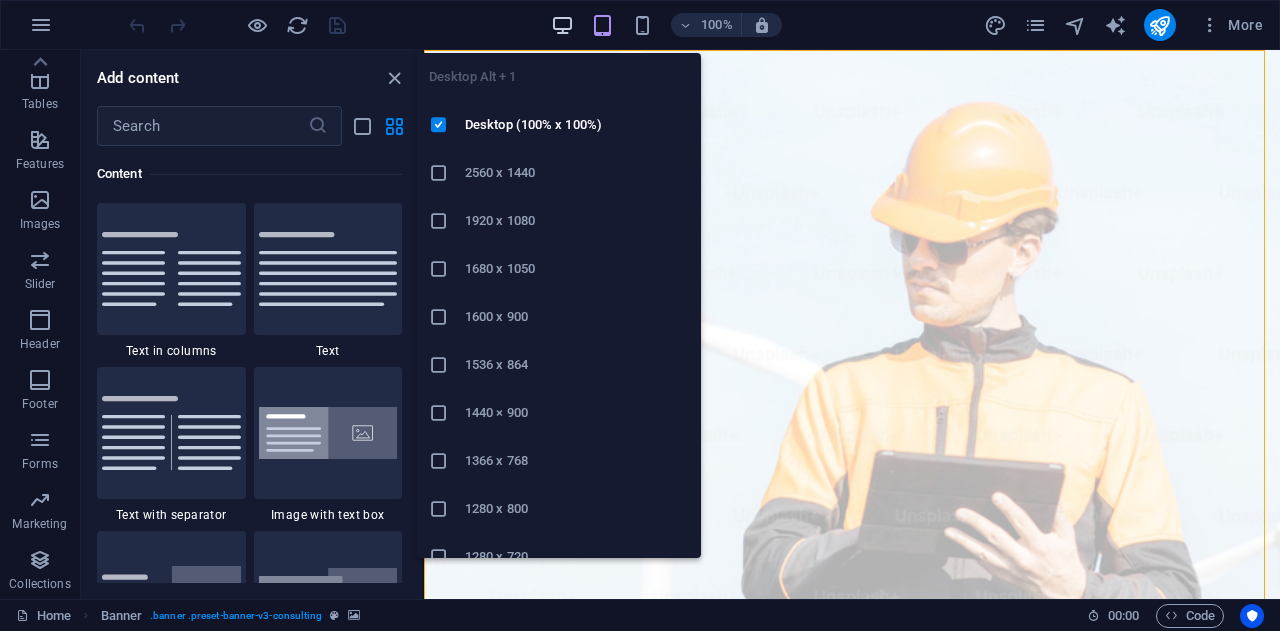 click at bounding box center (562, 25) 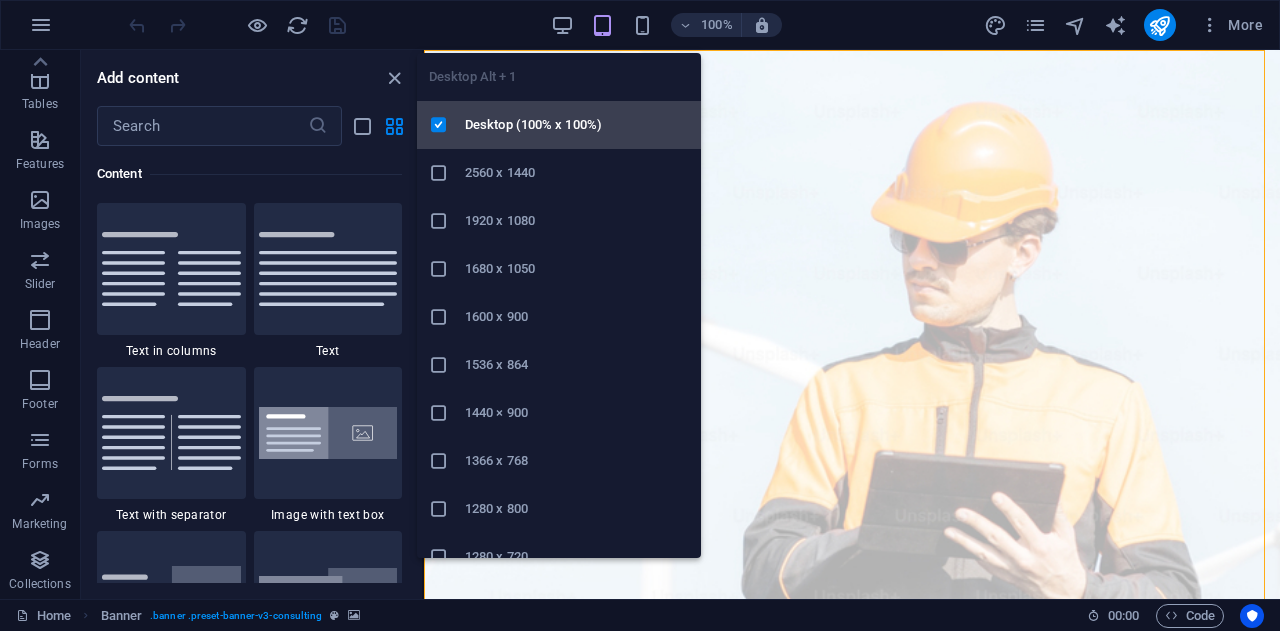 click on "Desktop (100% x 100%)" at bounding box center (577, 125) 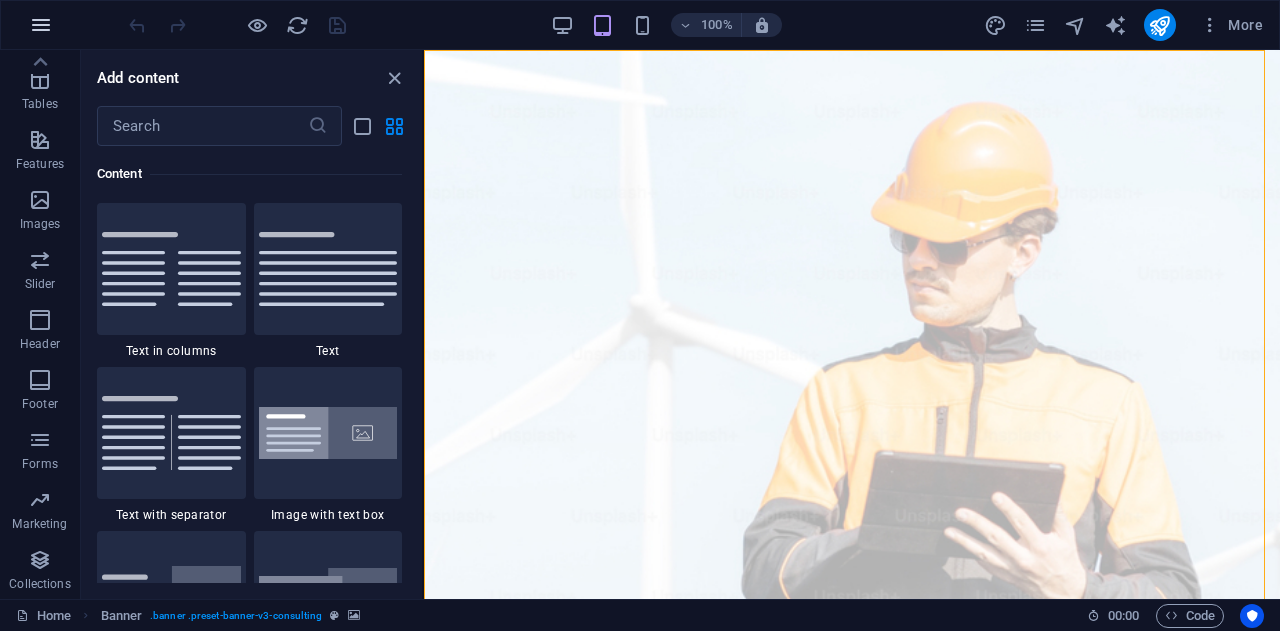 click at bounding box center [41, 25] 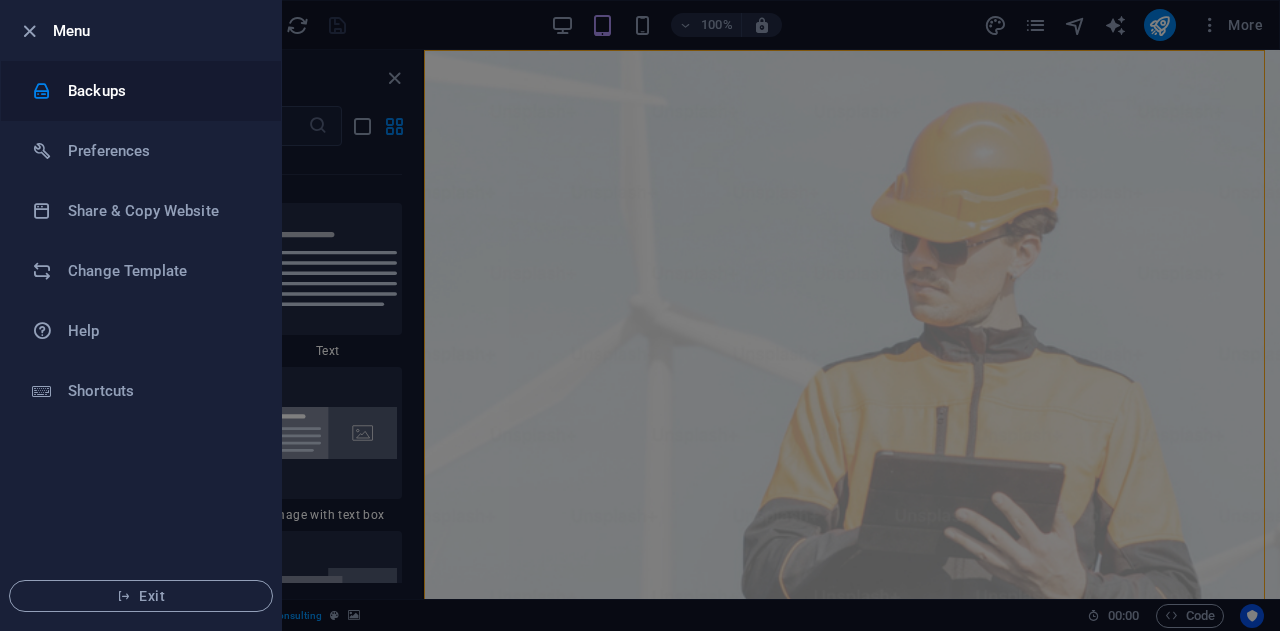 click on "Backups" at bounding box center (160, 91) 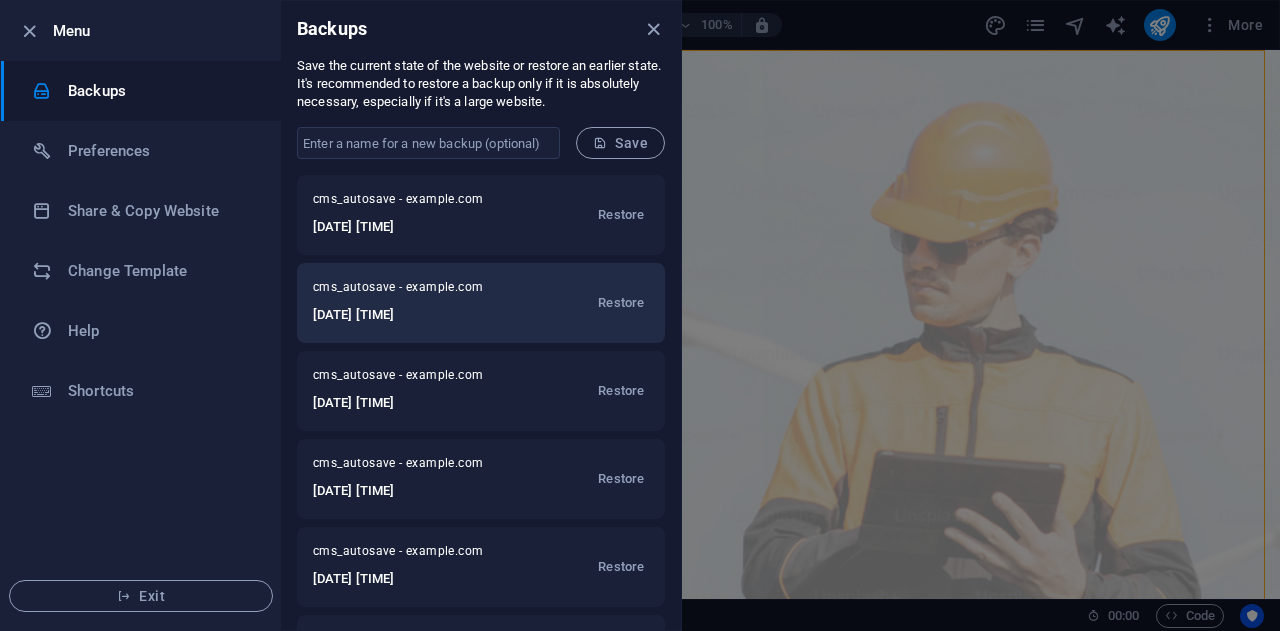 click on "cms_autosave - wpqr-consultancy.com 2025-08-03 00:40:12 Restore" at bounding box center (481, 303) 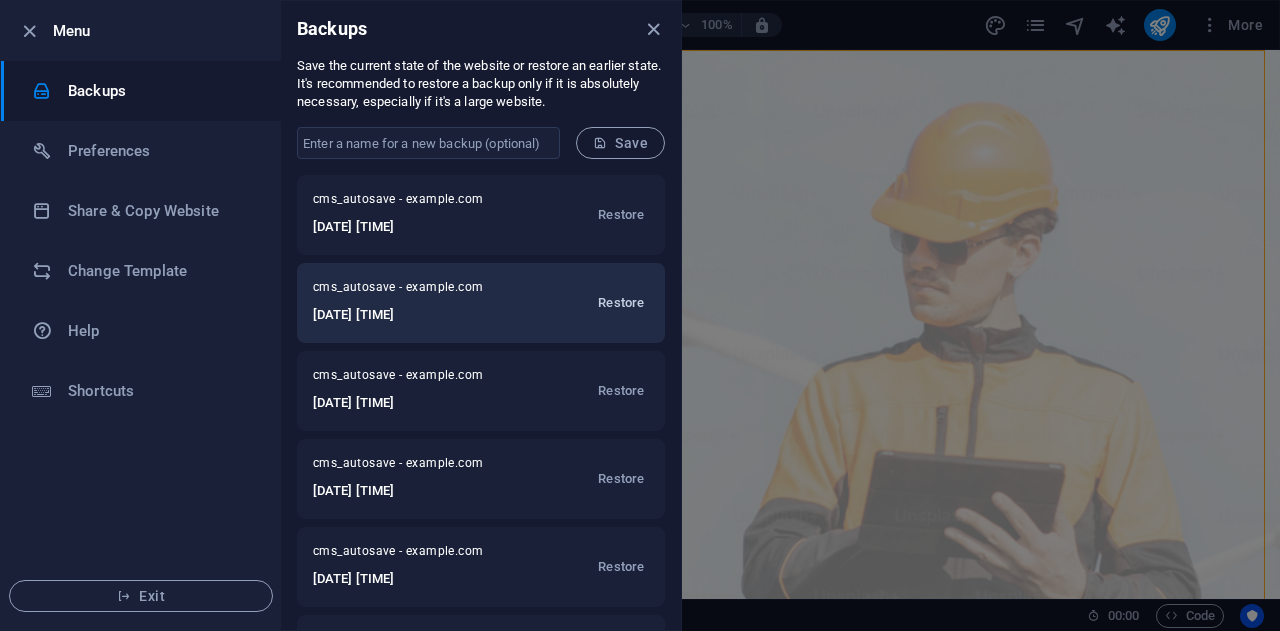 click on "Restore" at bounding box center (621, 303) 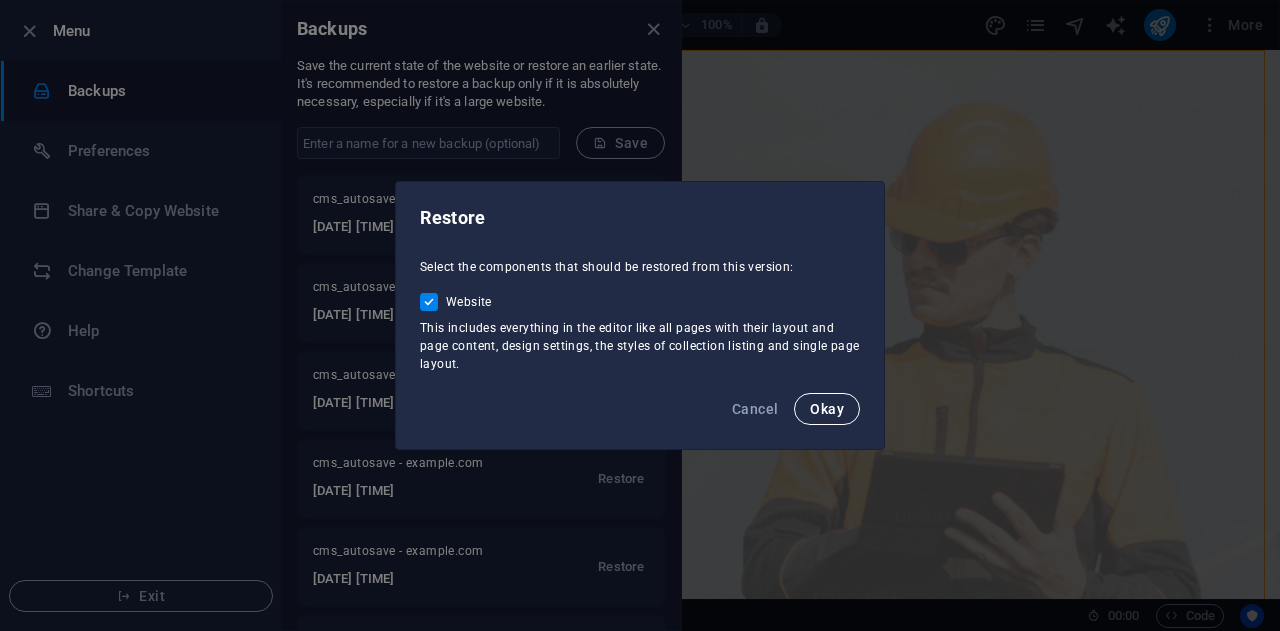 click on "Okay" at bounding box center (827, 409) 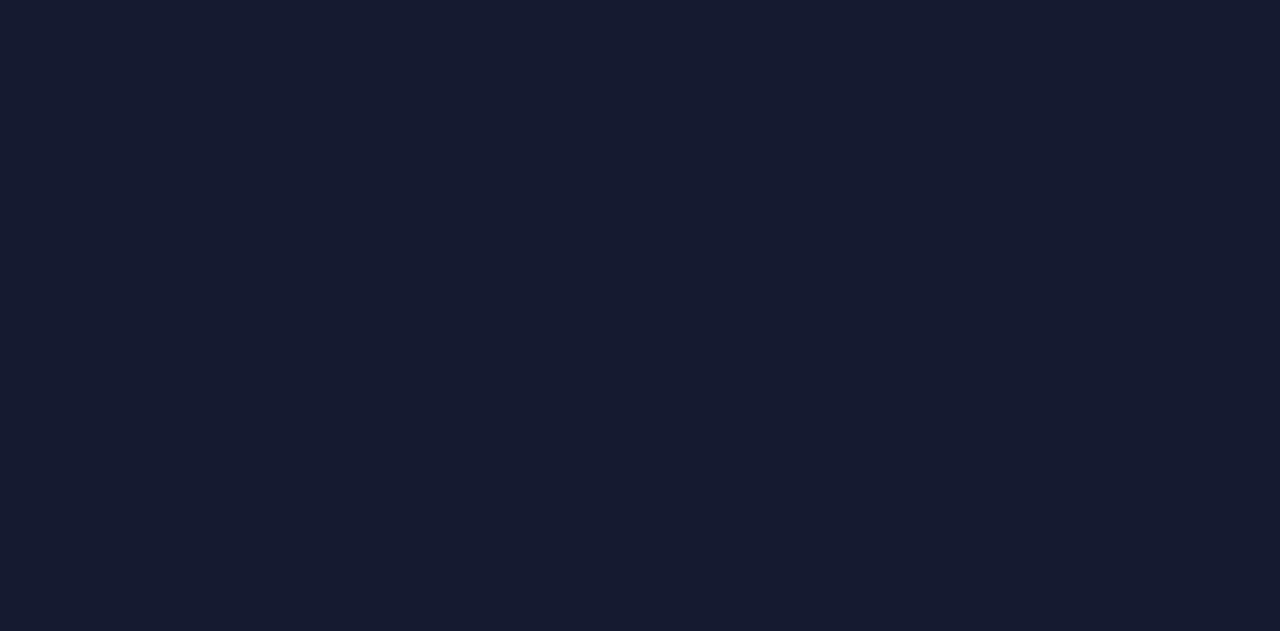scroll, scrollTop: 0, scrollLeft: 0, axis: both 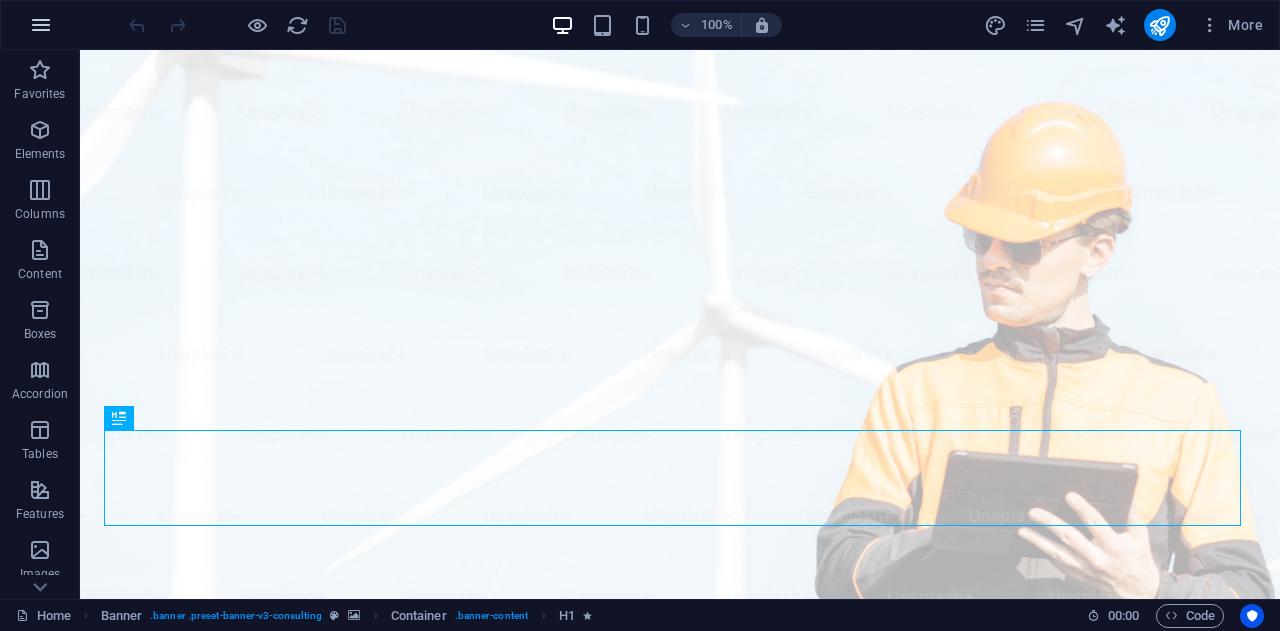 click at bounding box center (41, 25) 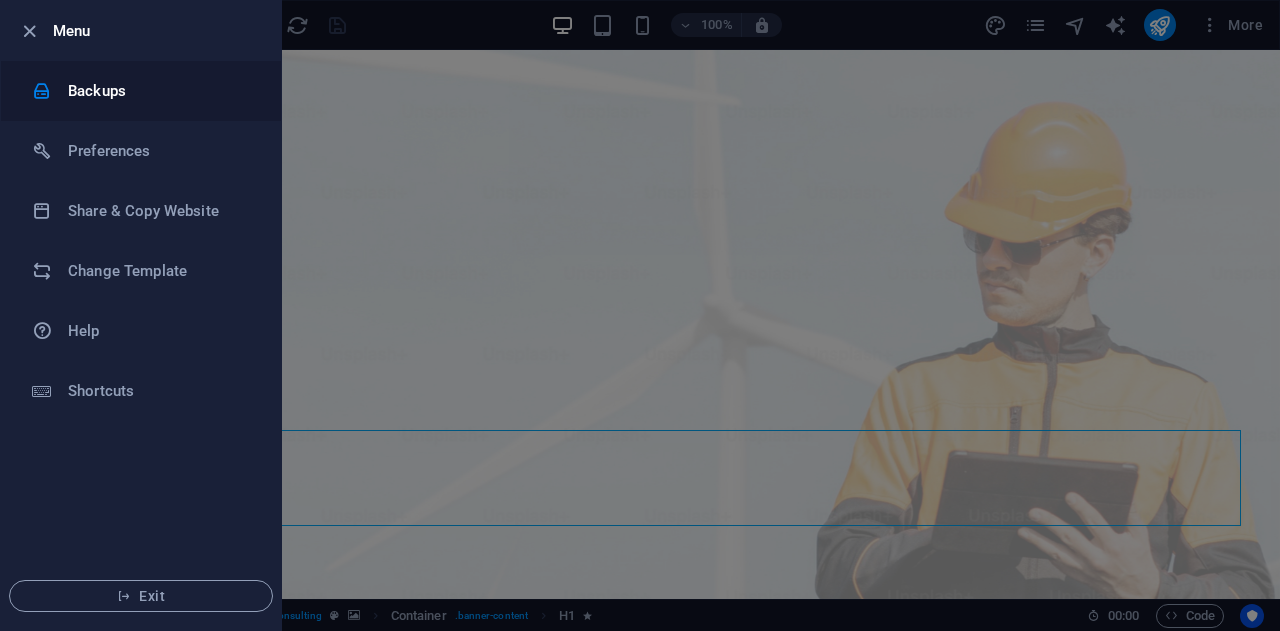 click on "Backups" at bounding box center [160, 91] 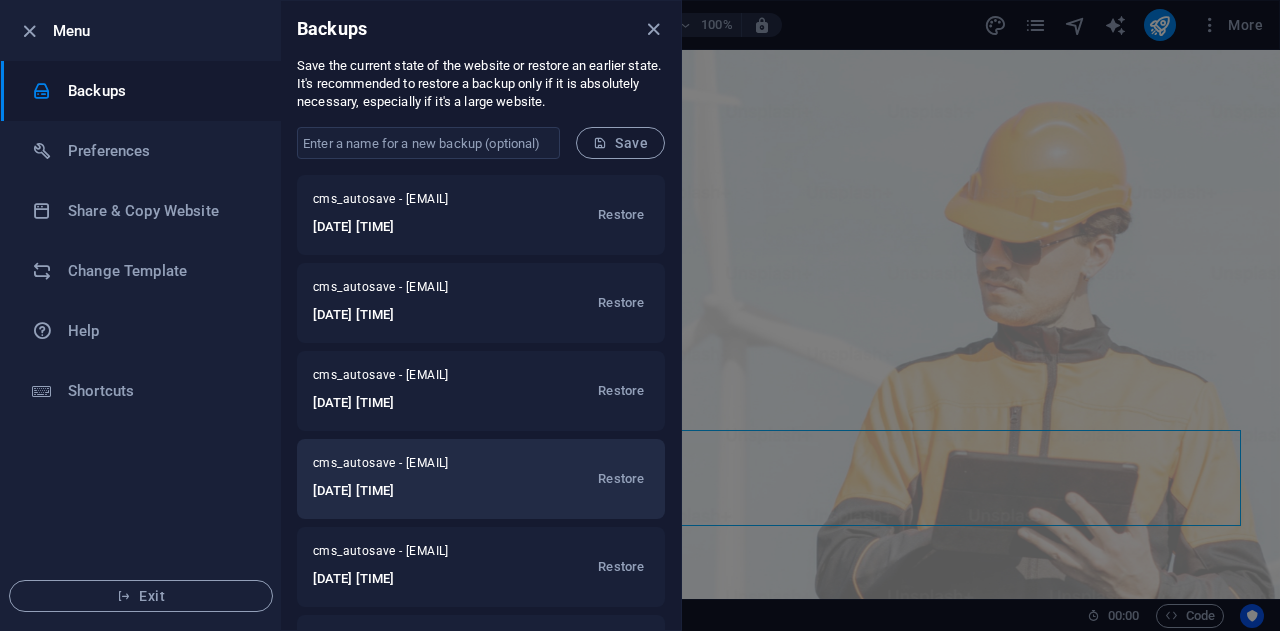 click on "[DATE] [TIME]" at bounding box center [407, 491] 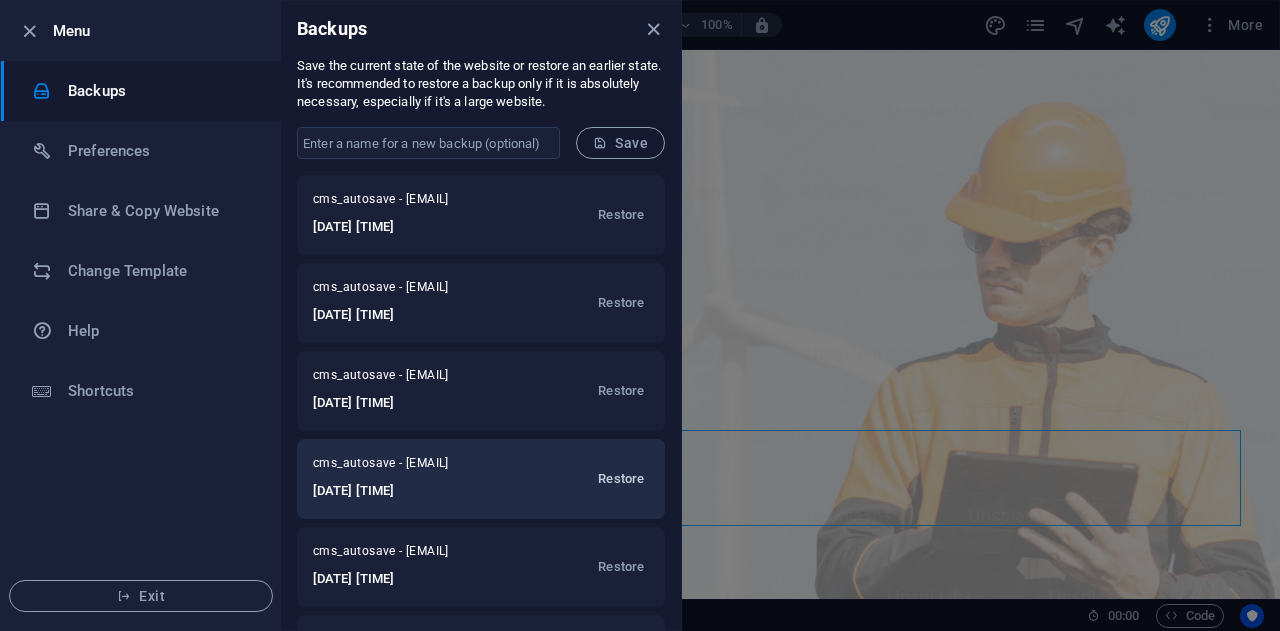 click on "Restore" at bounding box center (621, 479) 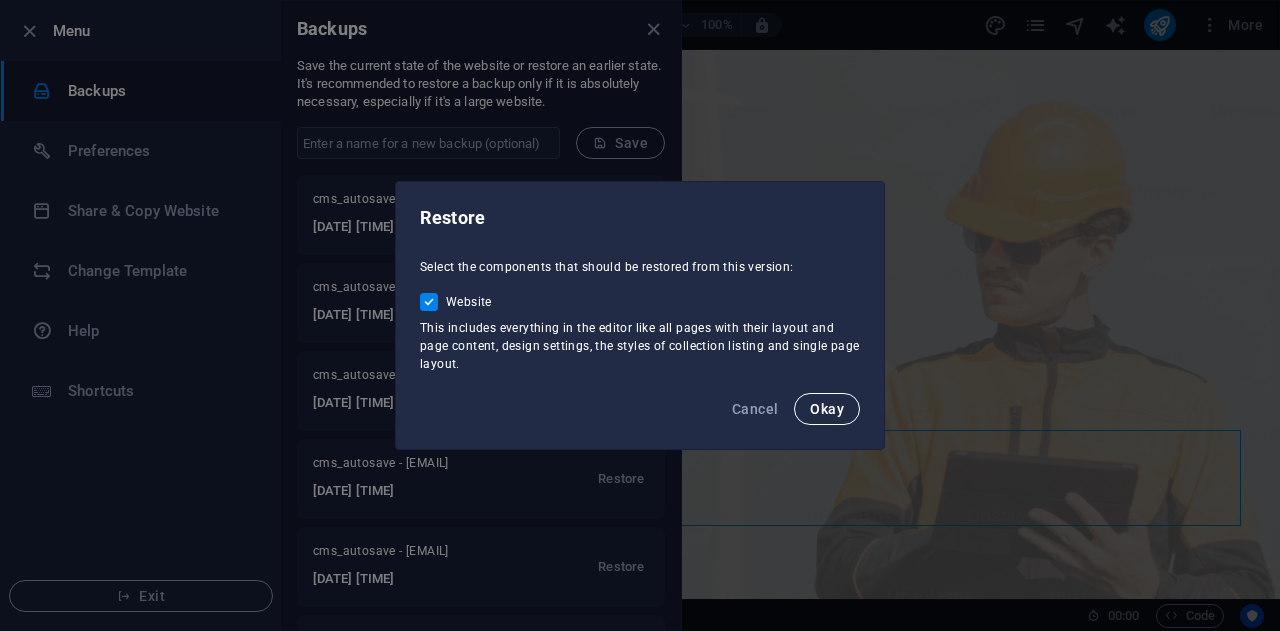 click on "Okay" at bounding box center (827, 409) 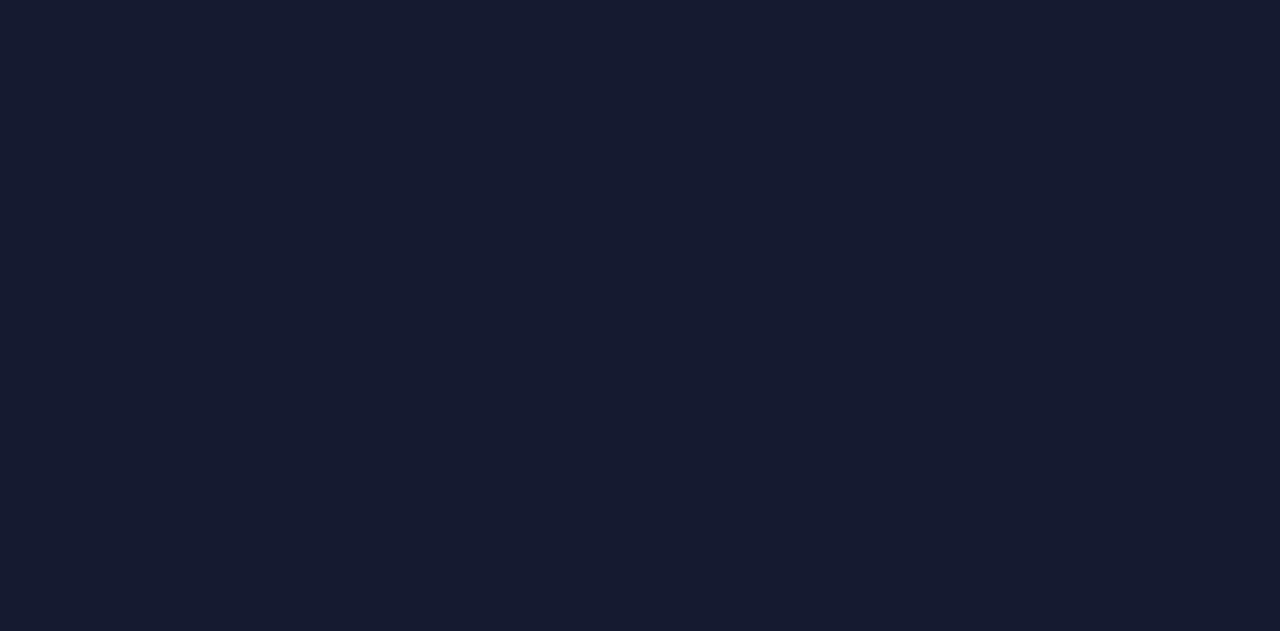 scroll, scrollTop: 0, scrollLeft: 0, axis: both 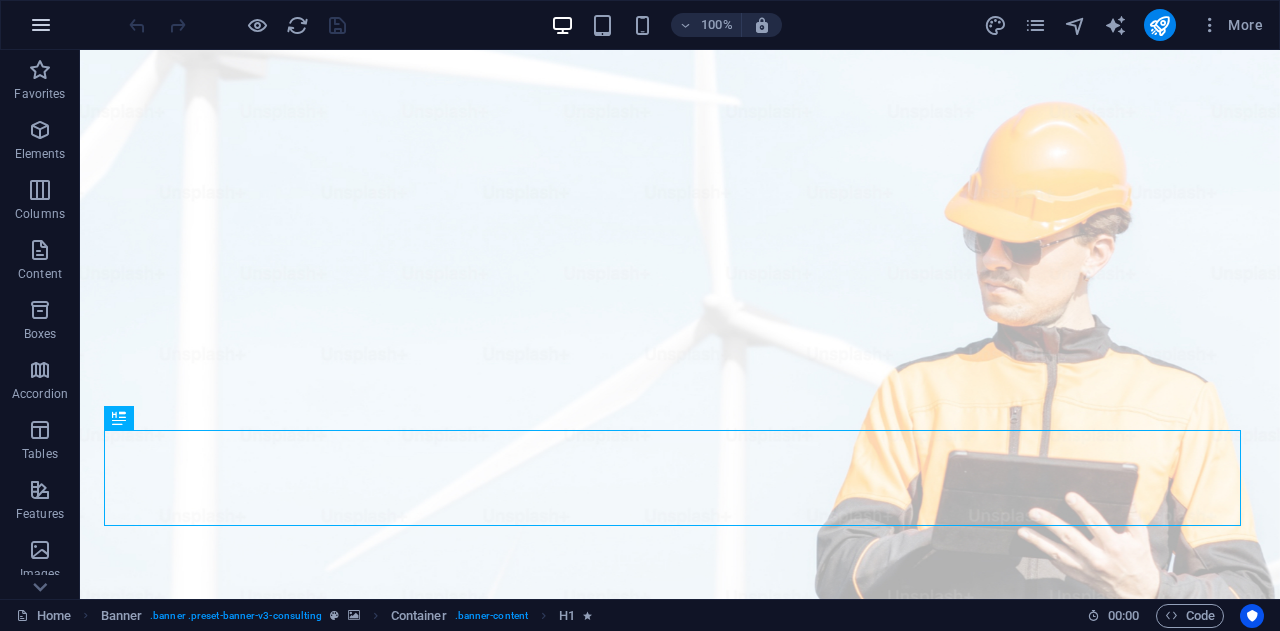 click at bounding box center [41, 25] 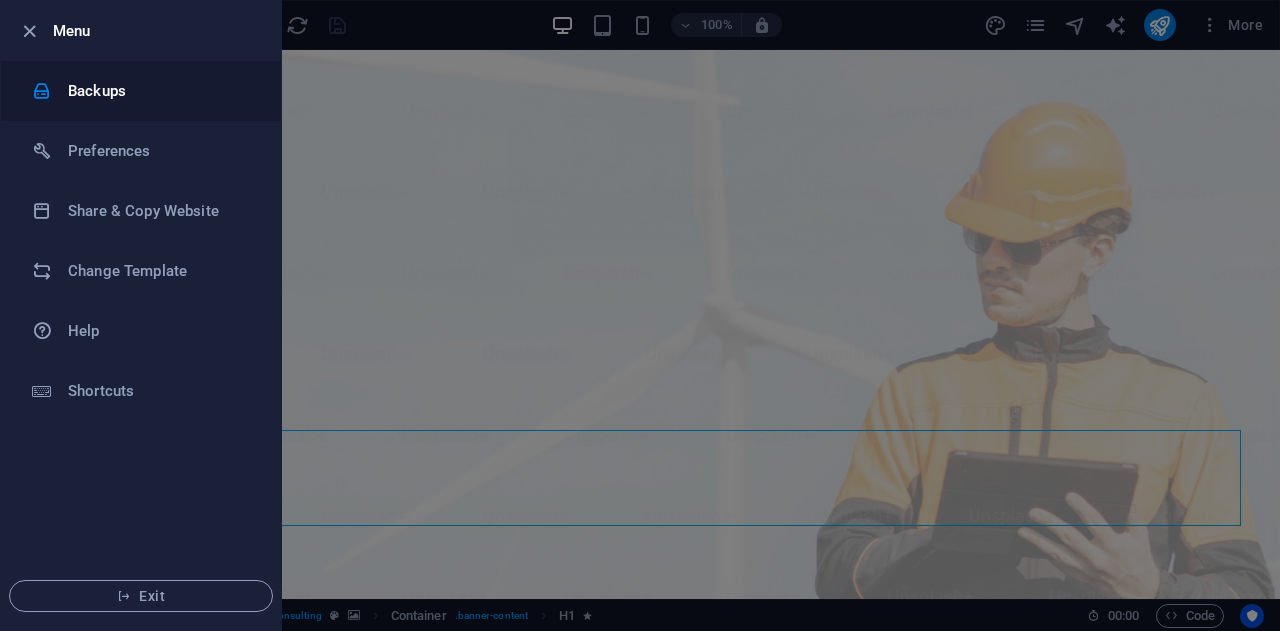 click on "Backups" at bounding box center [160, 91] 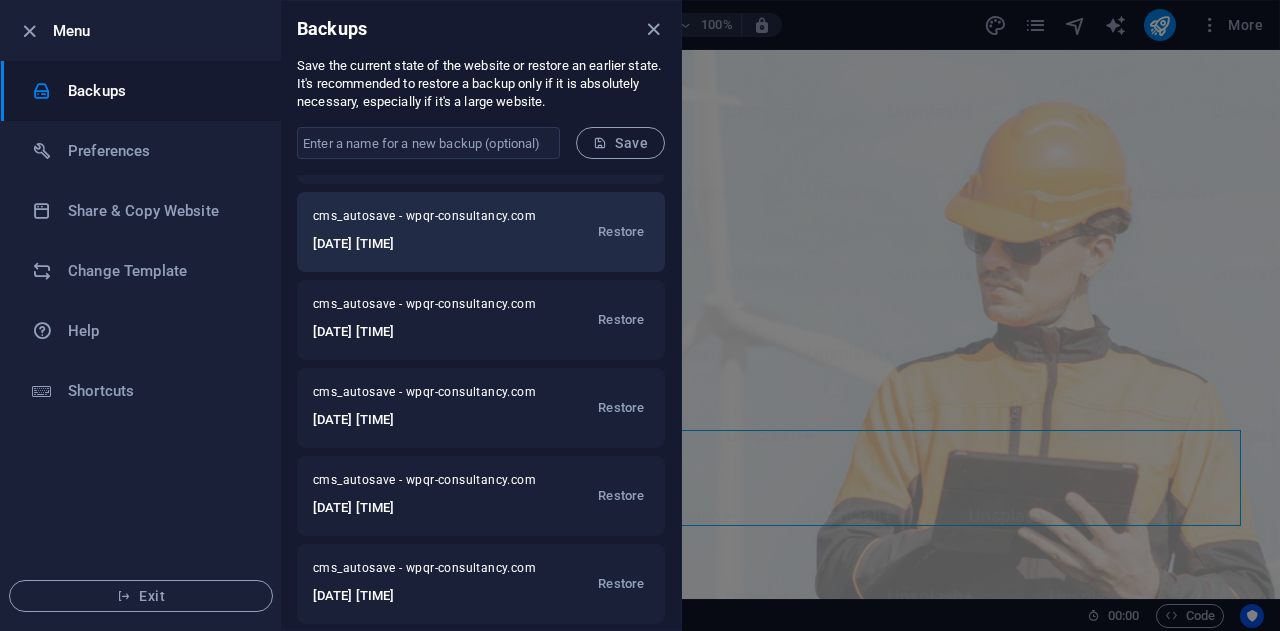 scroll, scrollTop: 256, scrollLeft: 0, axis: vertical 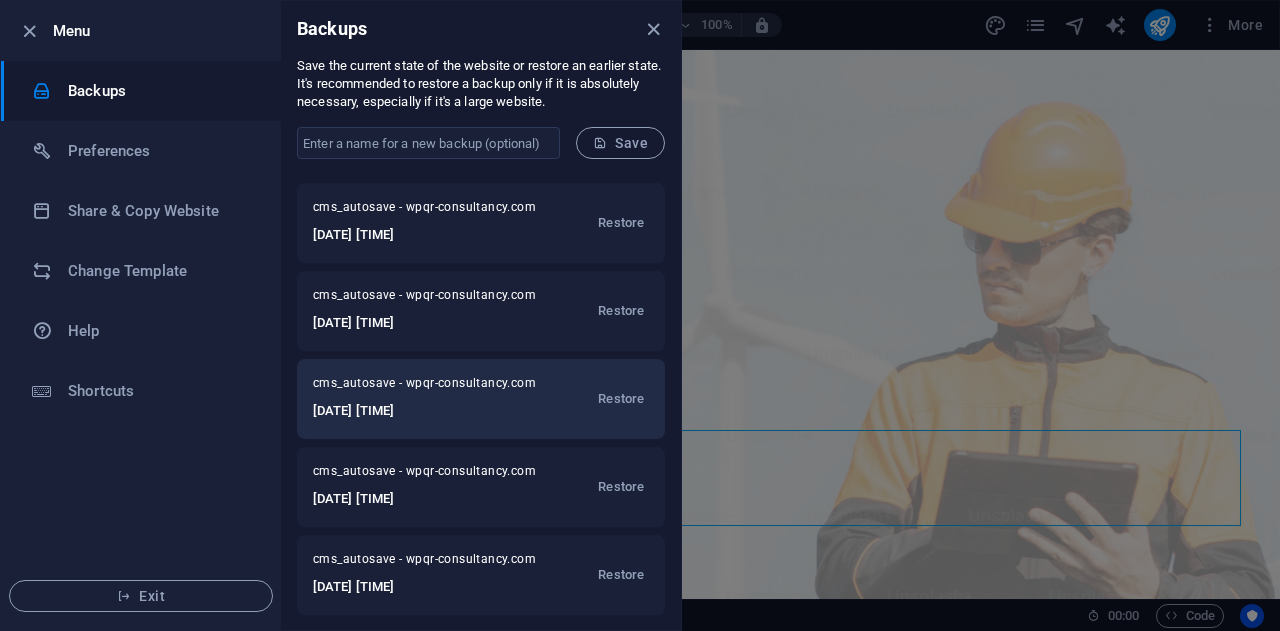 click on "cms_autosave - wpqr-consultancy.com" at bounding box center [429, 387] 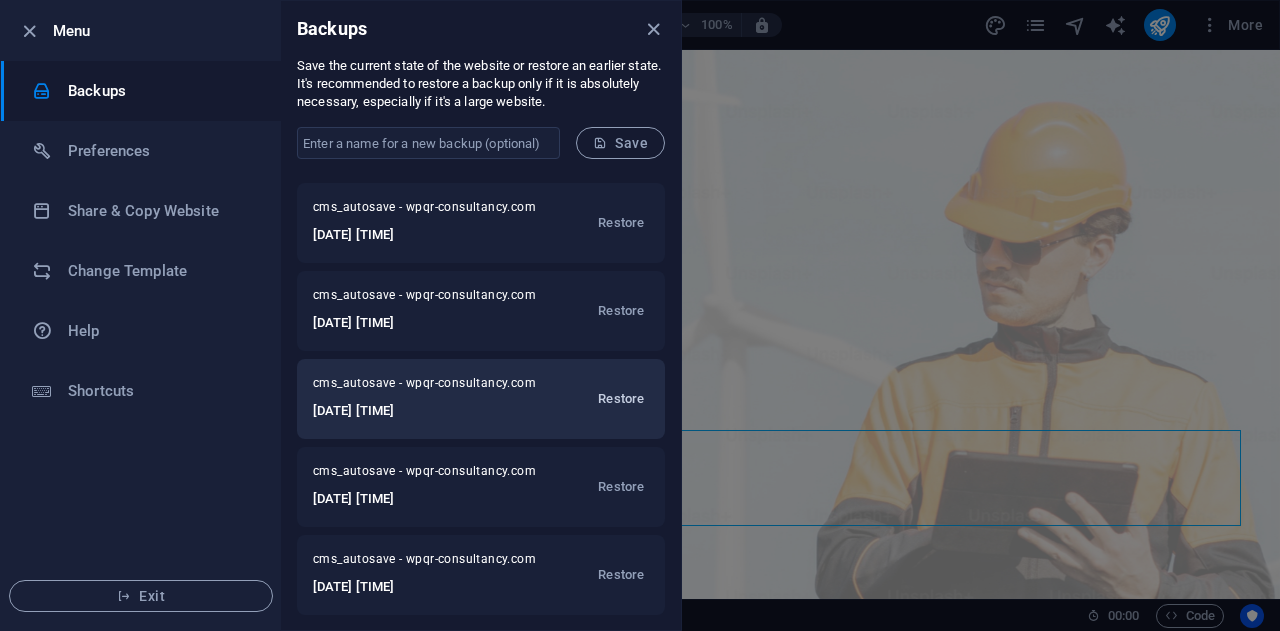 click on "Restore" at bounding box center (621, 399) 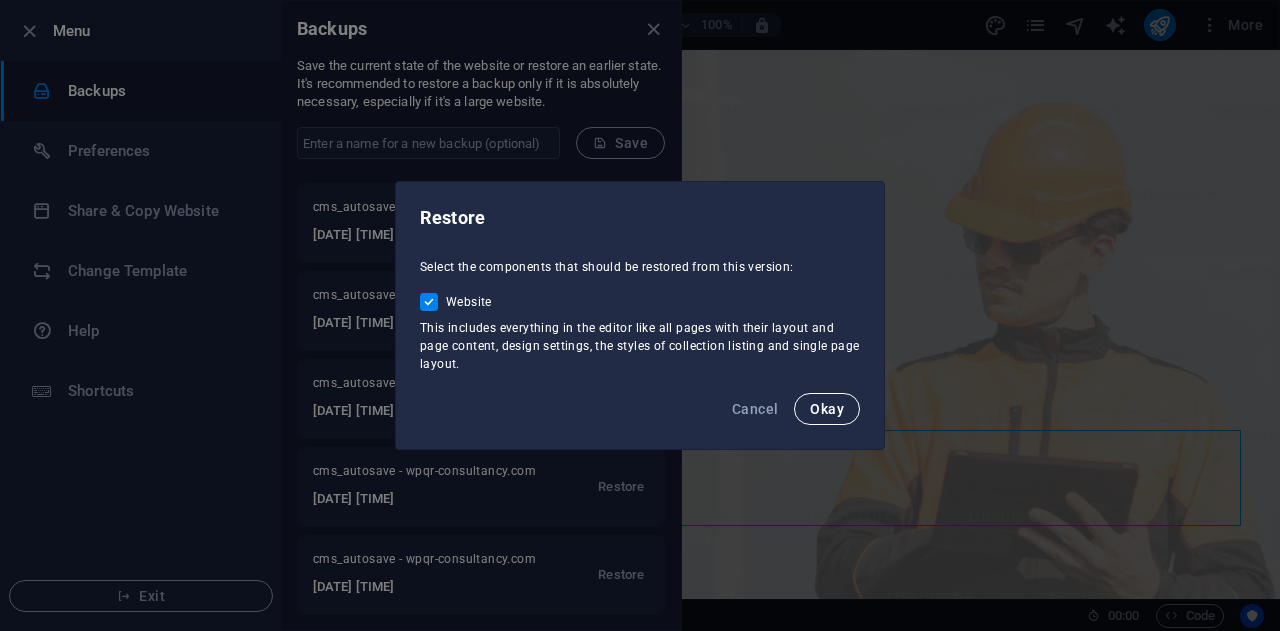 click on "Okay" at bounding box center (827, 409) 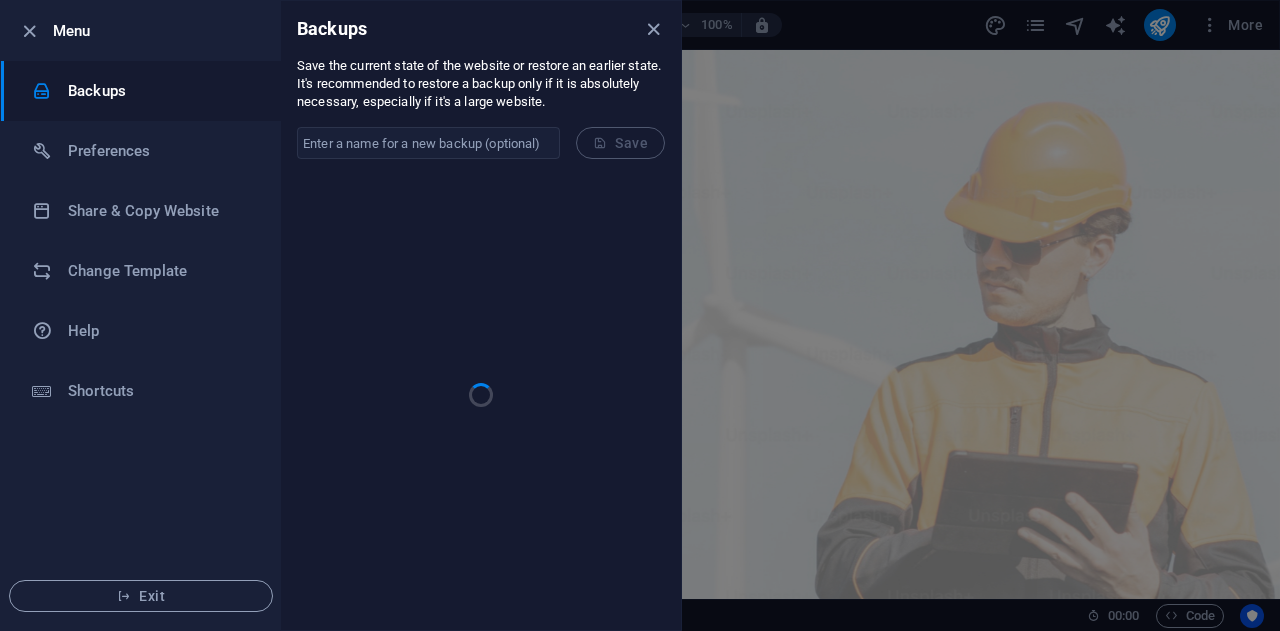 scroll, scrollTop: 0, scrollLeft: 0, axis: both 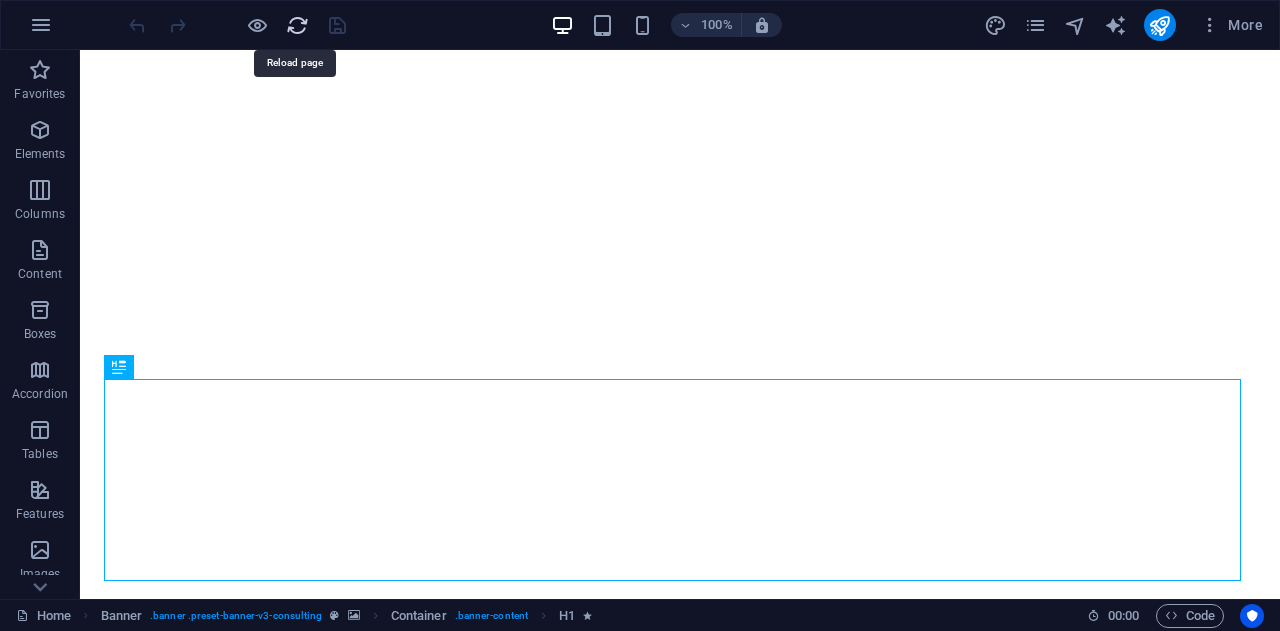 click at bounding box center (297, 25) 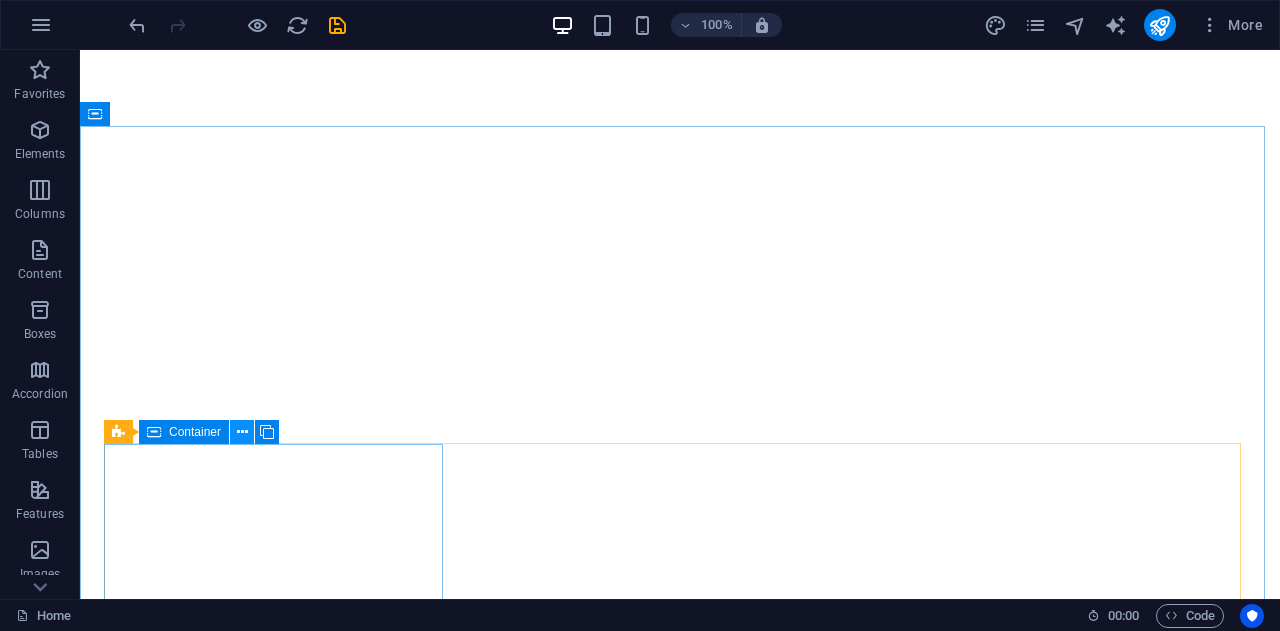click at bounding box center (242, 432) 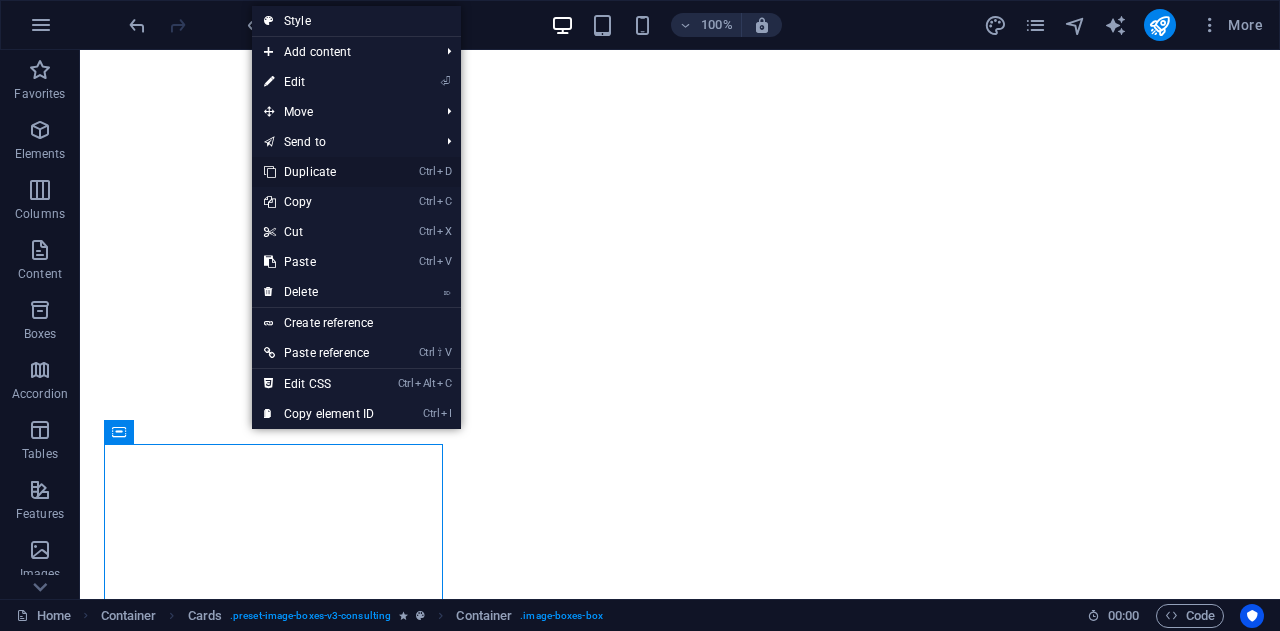 click on "Ctrl D  Duplicate" at bounding box center [319, 172] 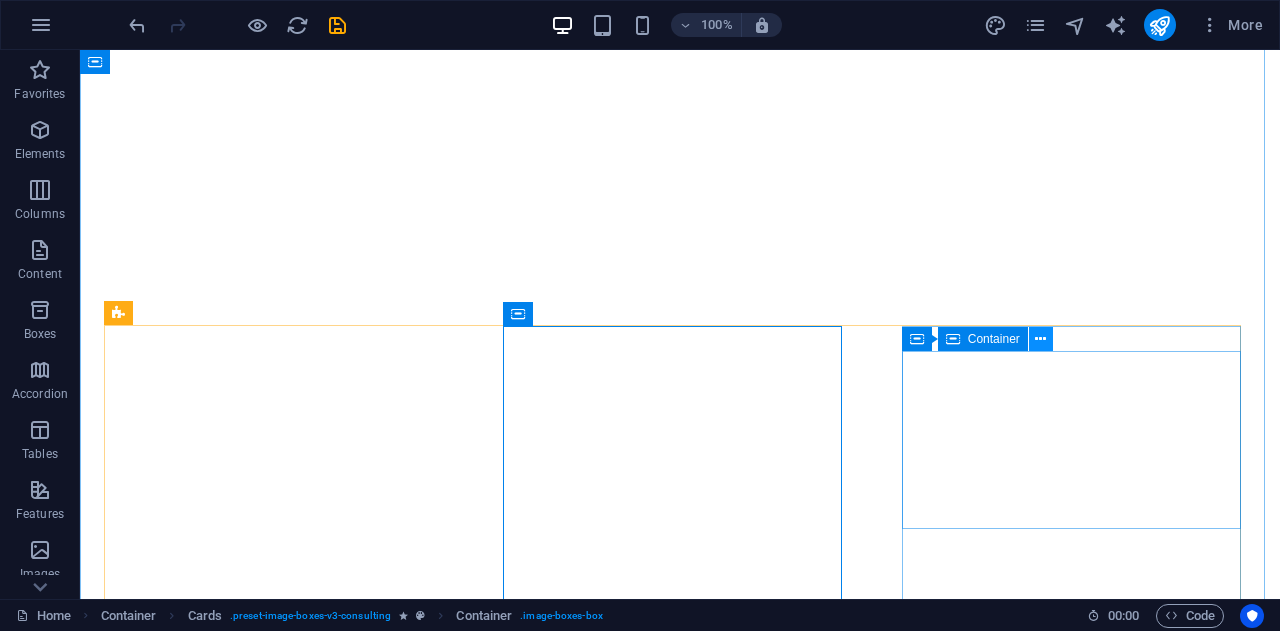 click at bounding box center (1041, 339) 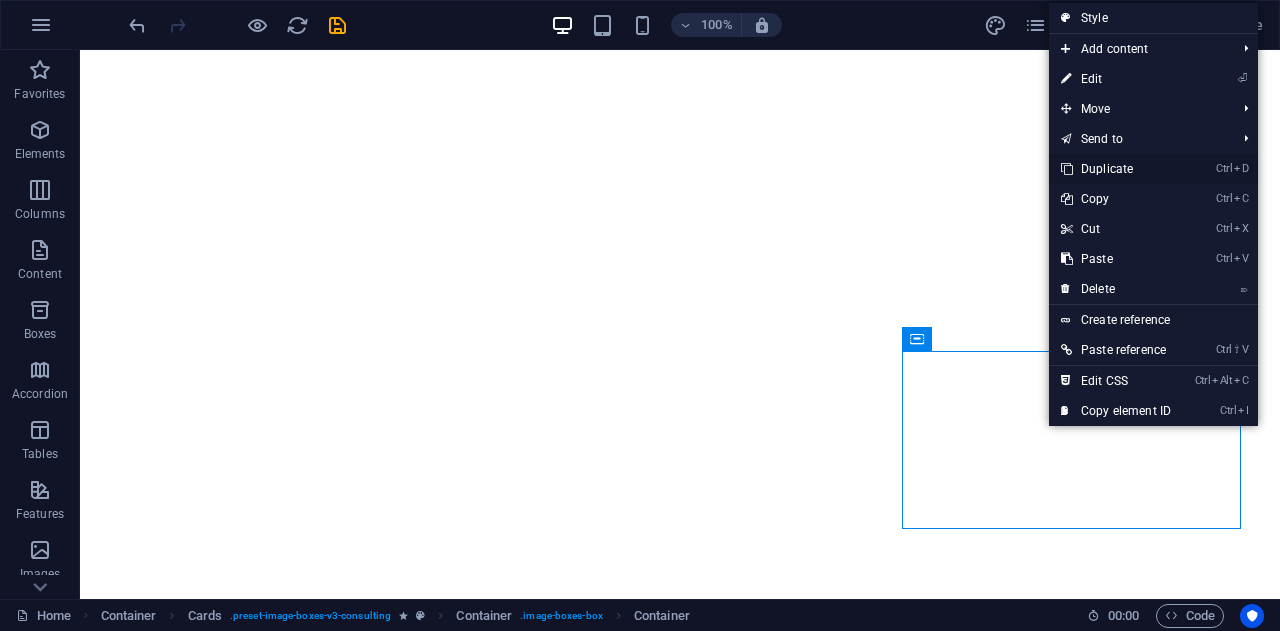 click on "Ctrl D  Duplicate" at bounding box center (1153, 169) 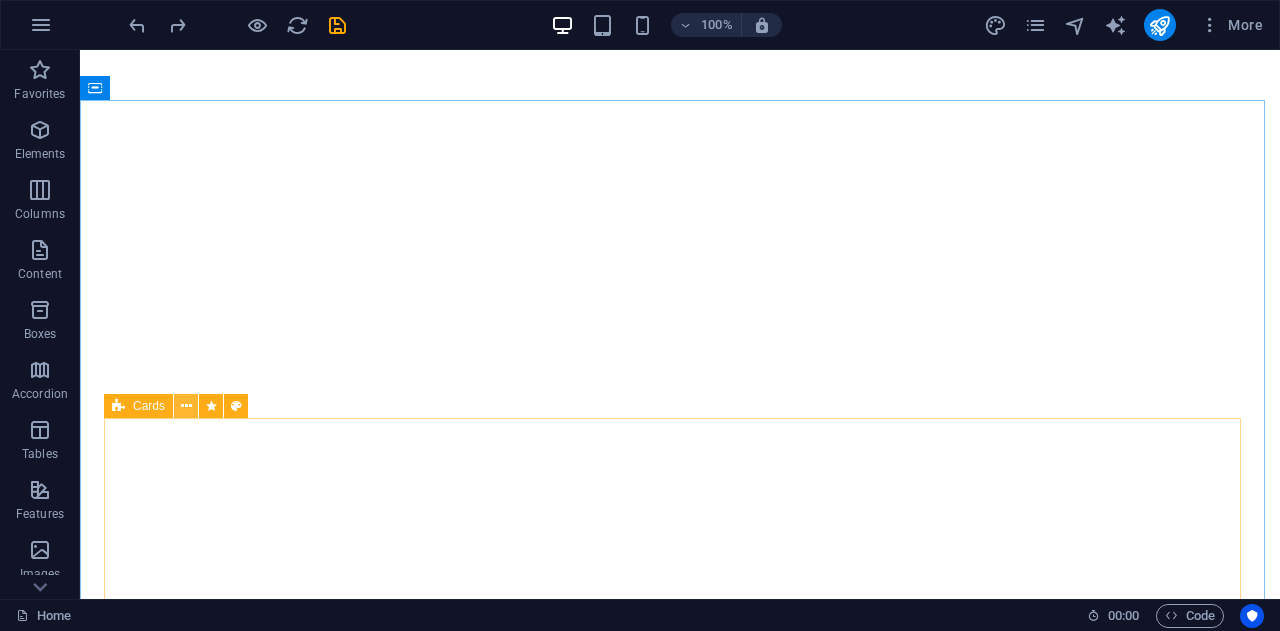 click at bounding box center (186, 406) 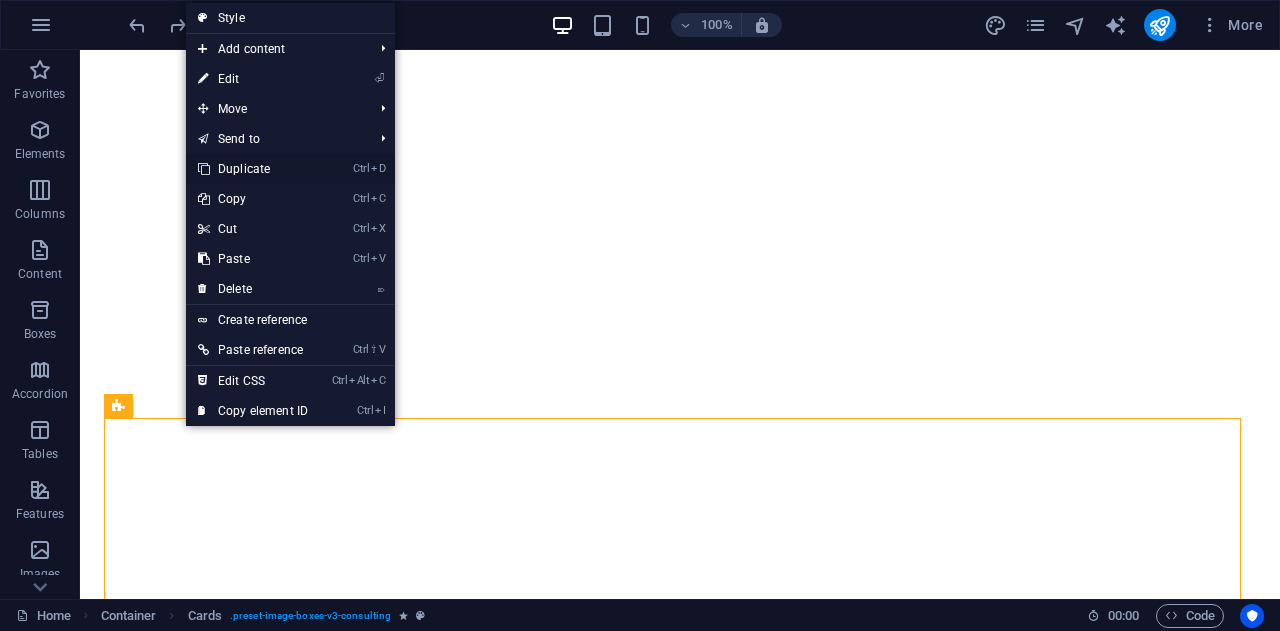 click on "Ctrl D  Duplicate" at bounding box center [253, 169] 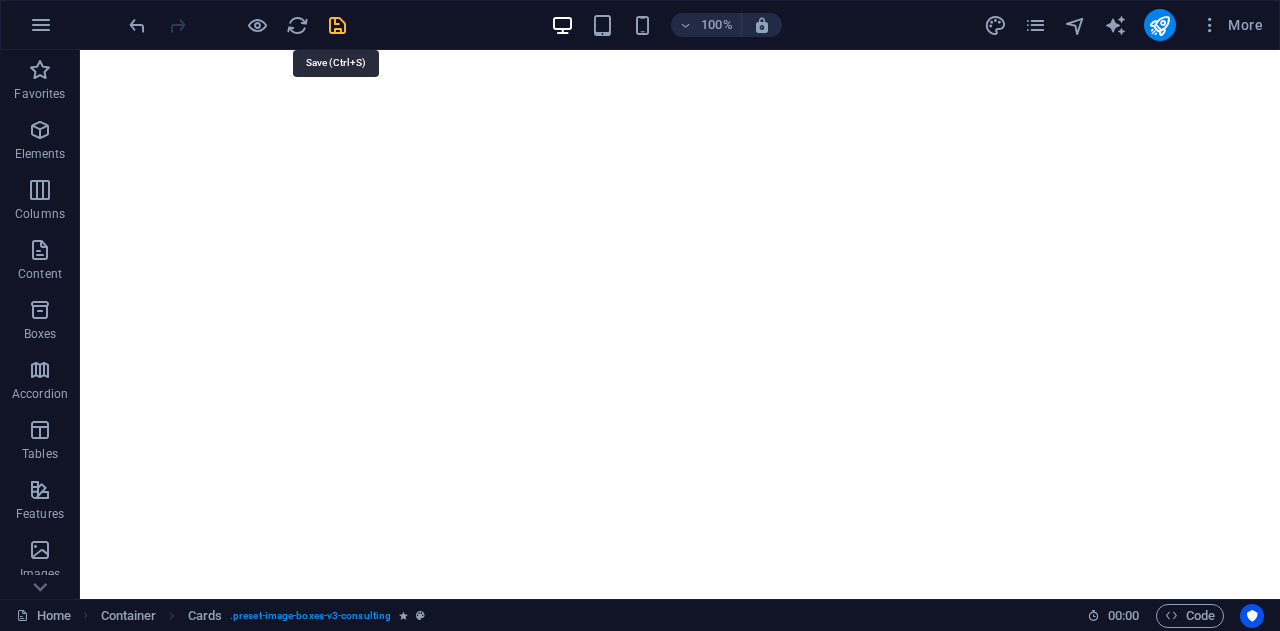 click at bounding box center [337, 25] 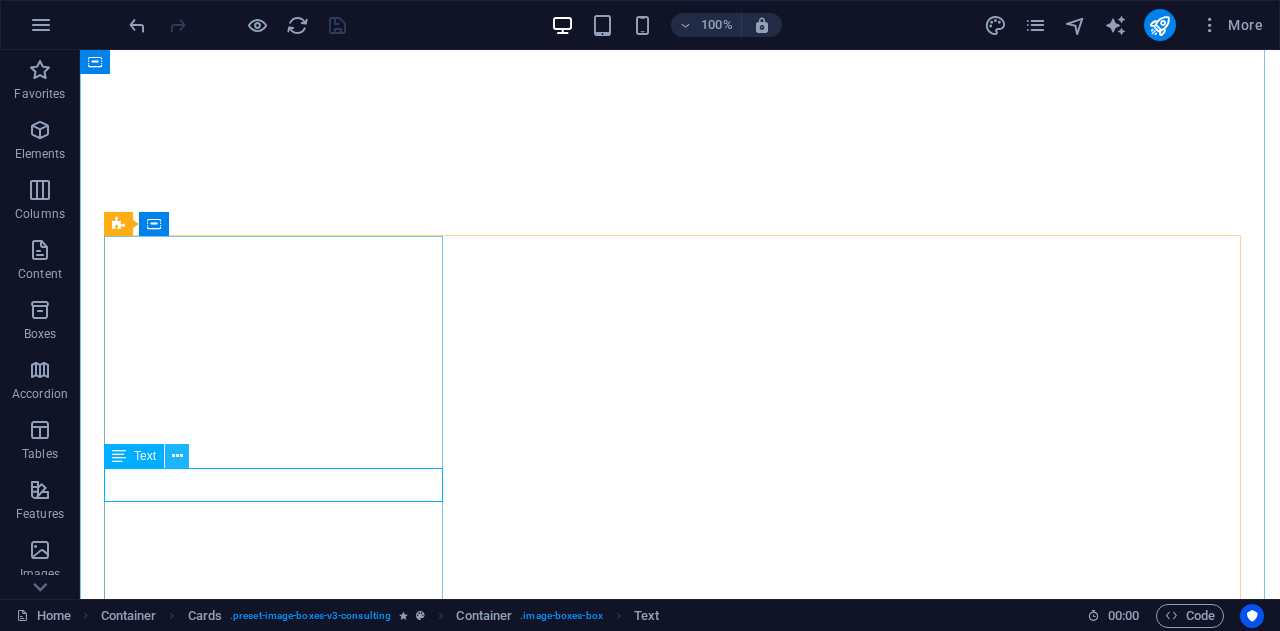 click at bounding box center (177, 456) 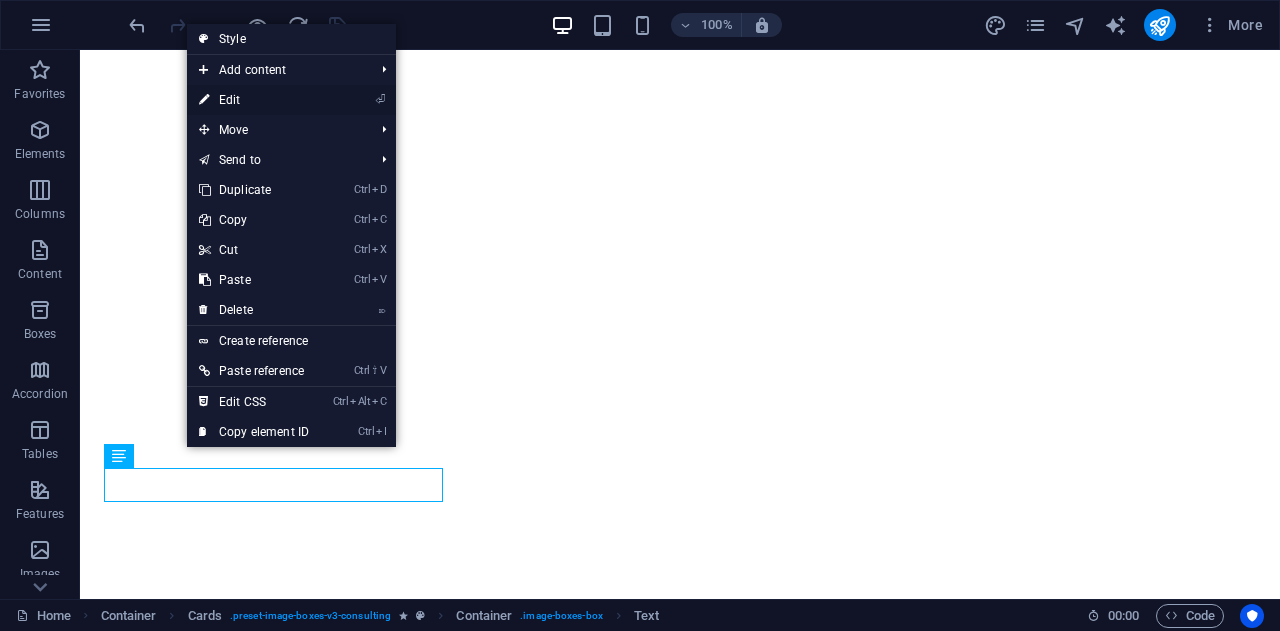 click on "⏎  Edit" at bounding box center (254, 100) 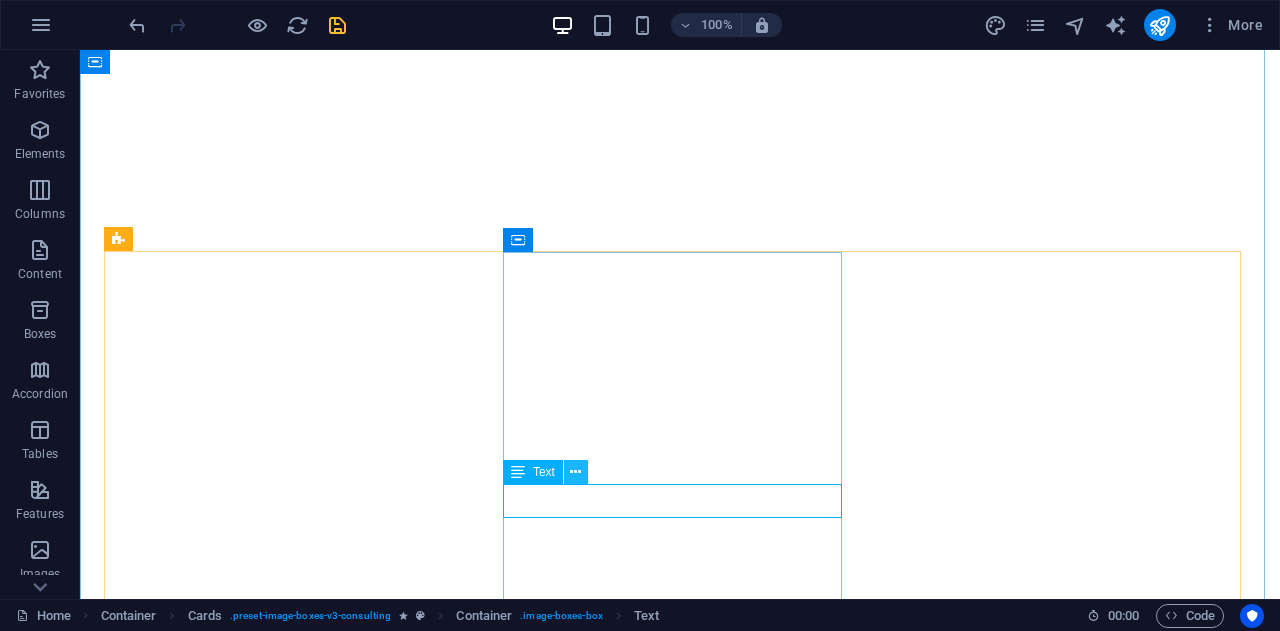 click at bounding box center [575, 472] 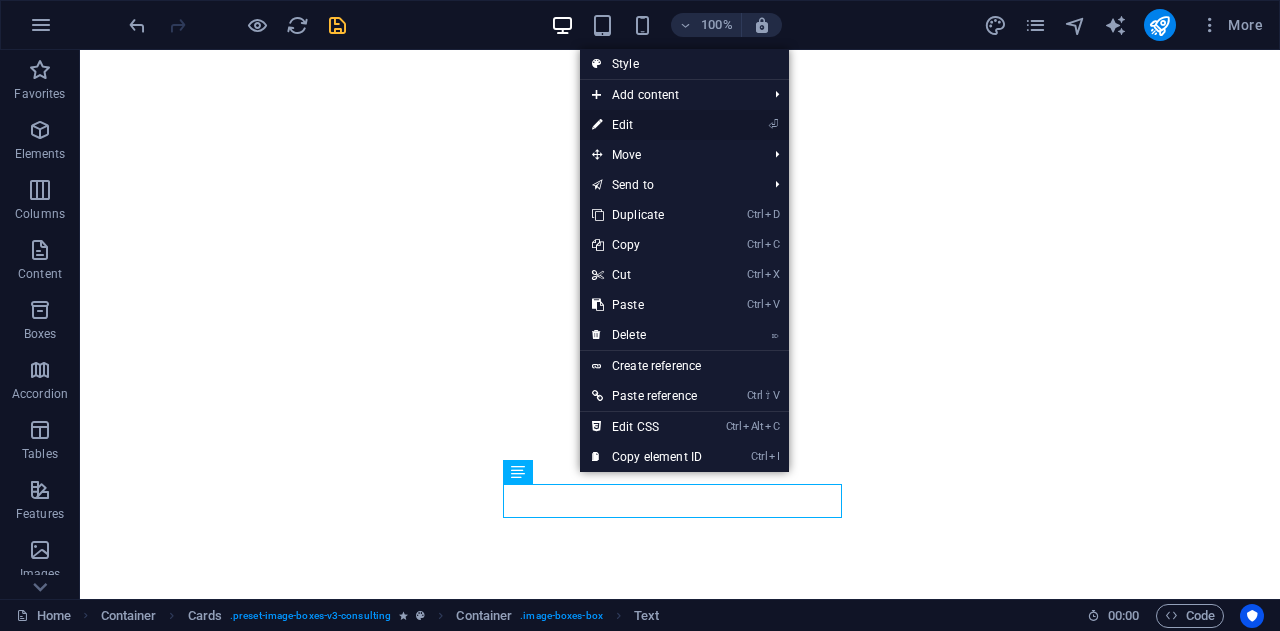 click on "⏎  Edit" at bounding box center [647, 125] 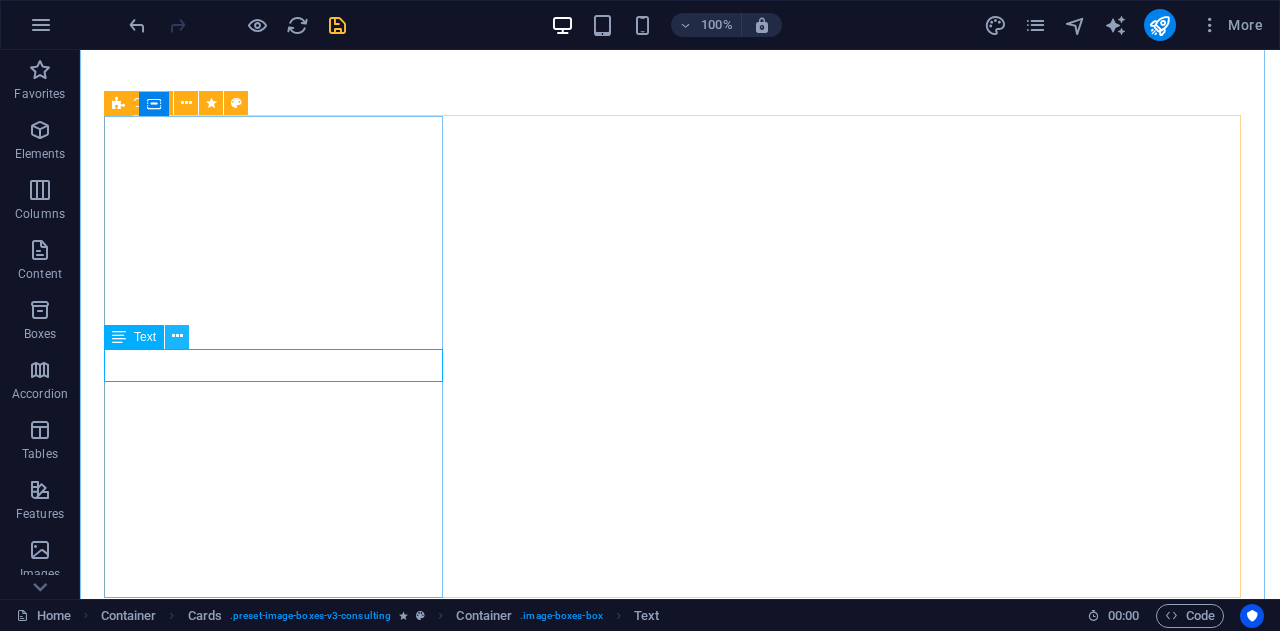click at bounding box center (177, 336) 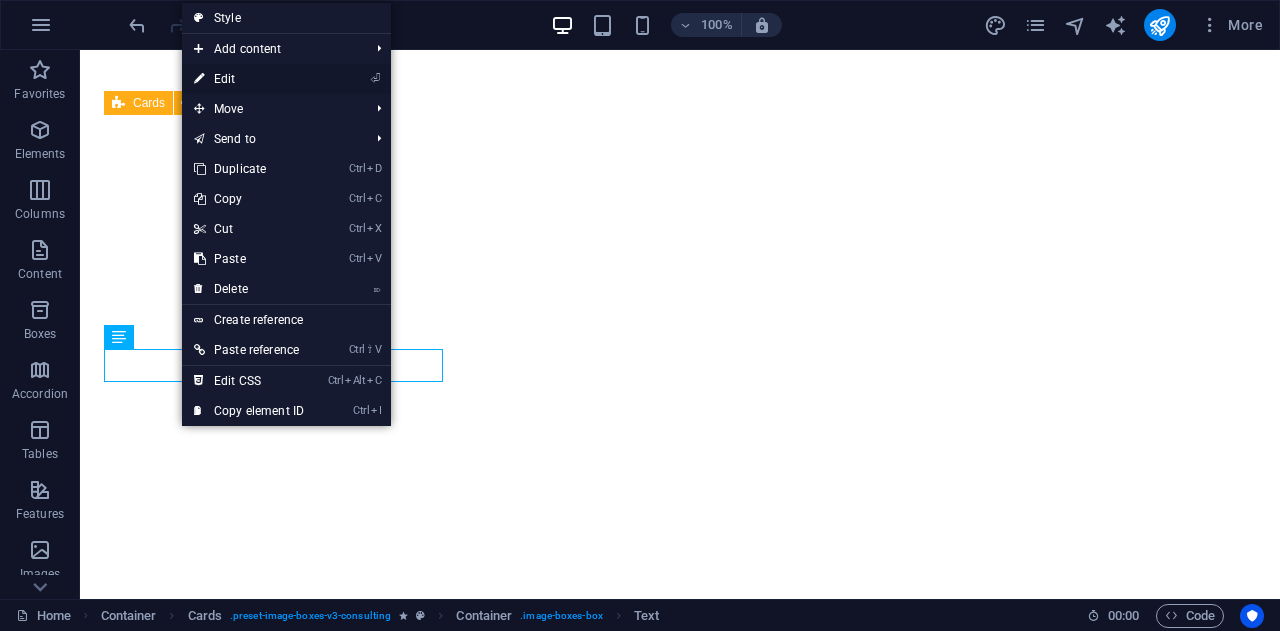 click on "⏎  Edit" at bounding box center (249, 79) 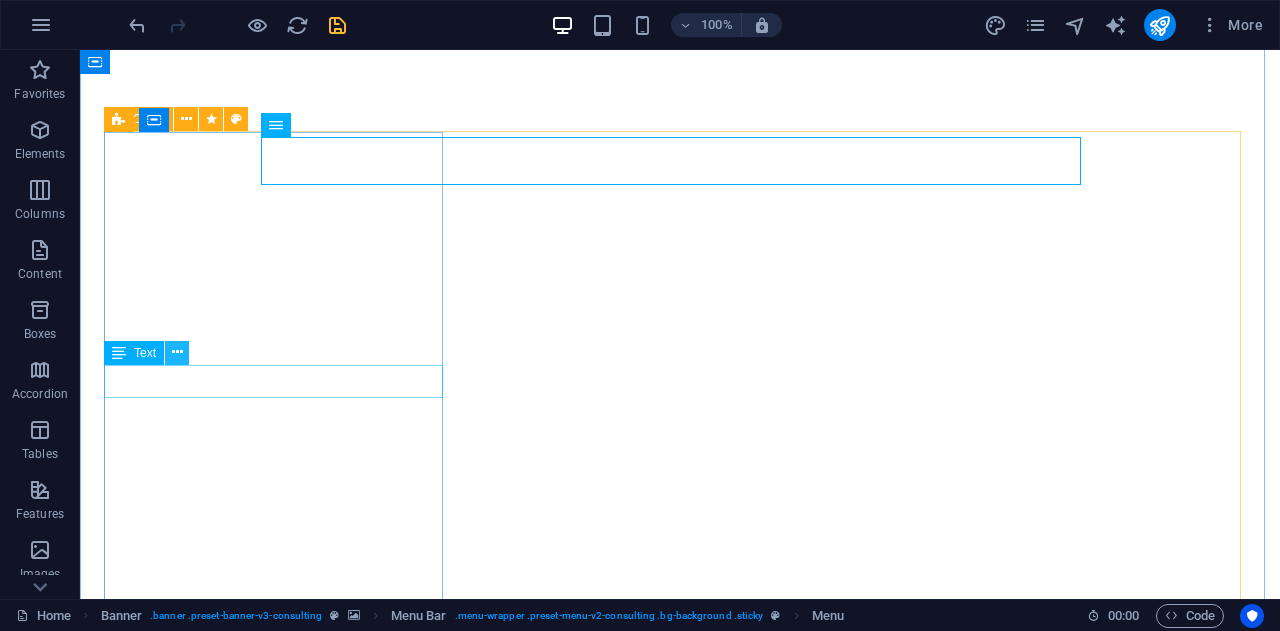 click at bounding box center [177, 352] 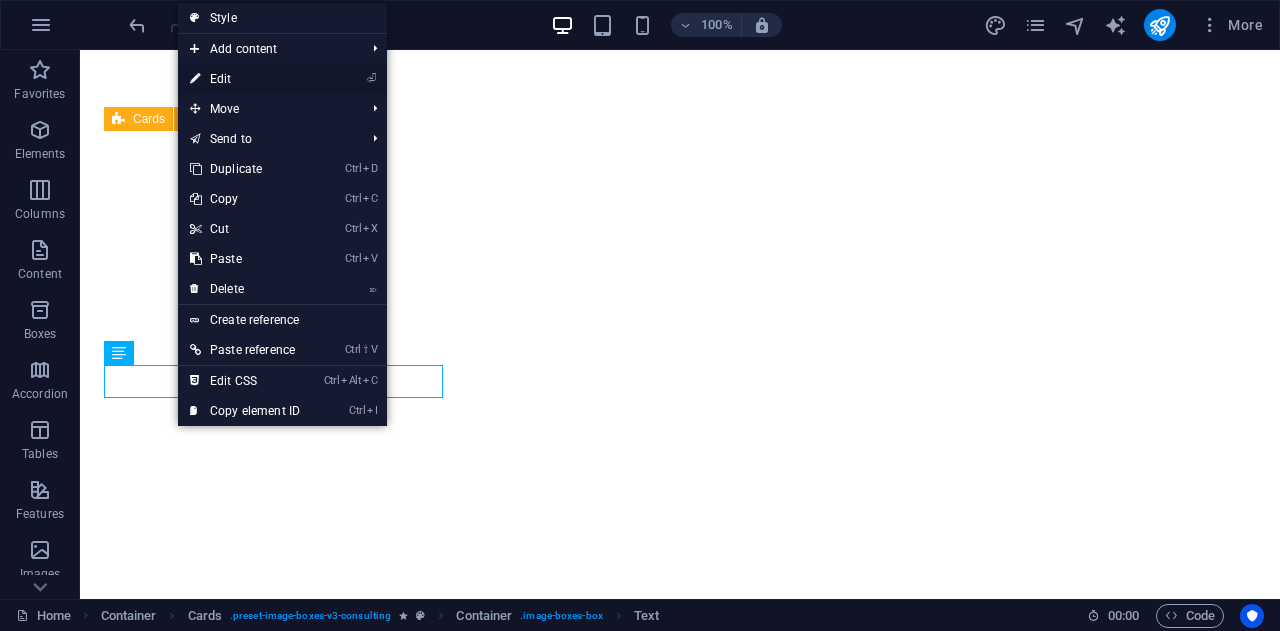 click on "⏎  Edit" at bounding box center [245, 79] 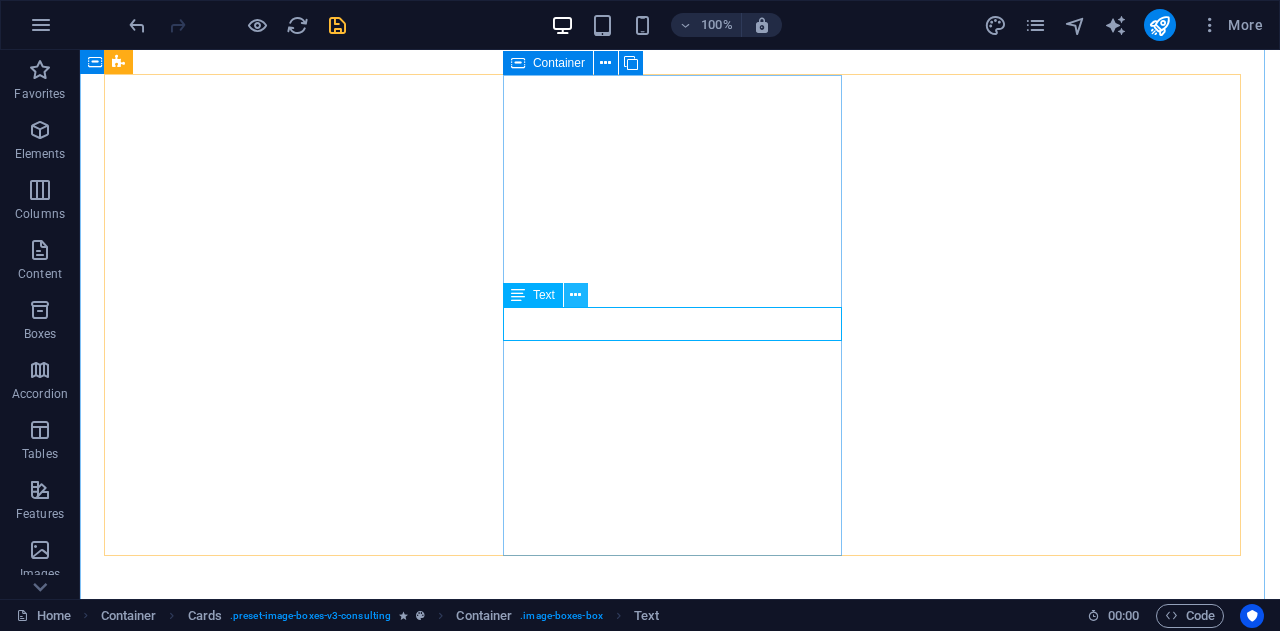 click at bounding box center (576, 295) 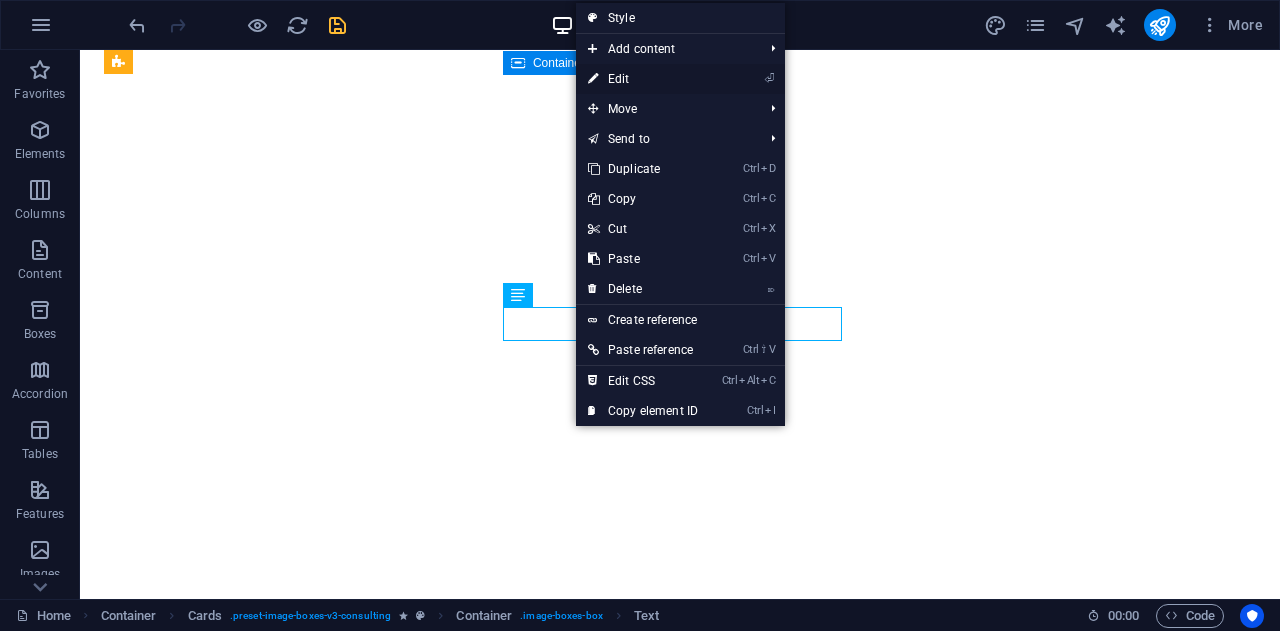 click on "⏎  Edit" at bounding box center [643, 79] 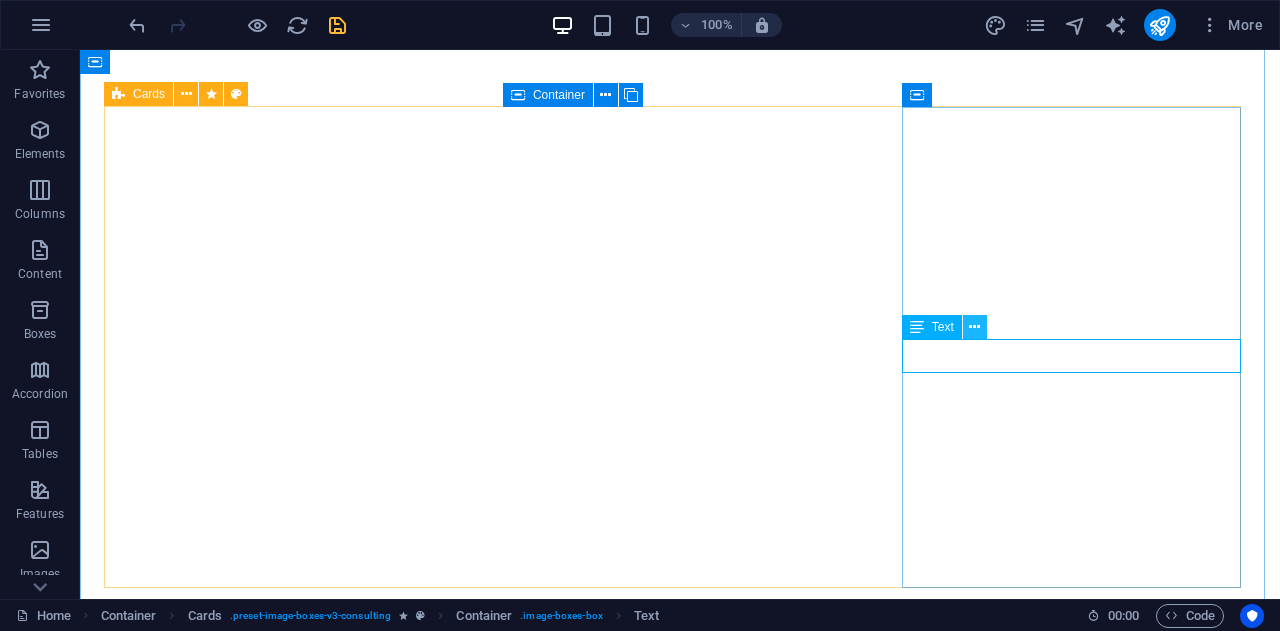 click at bounding box center [974, 327] 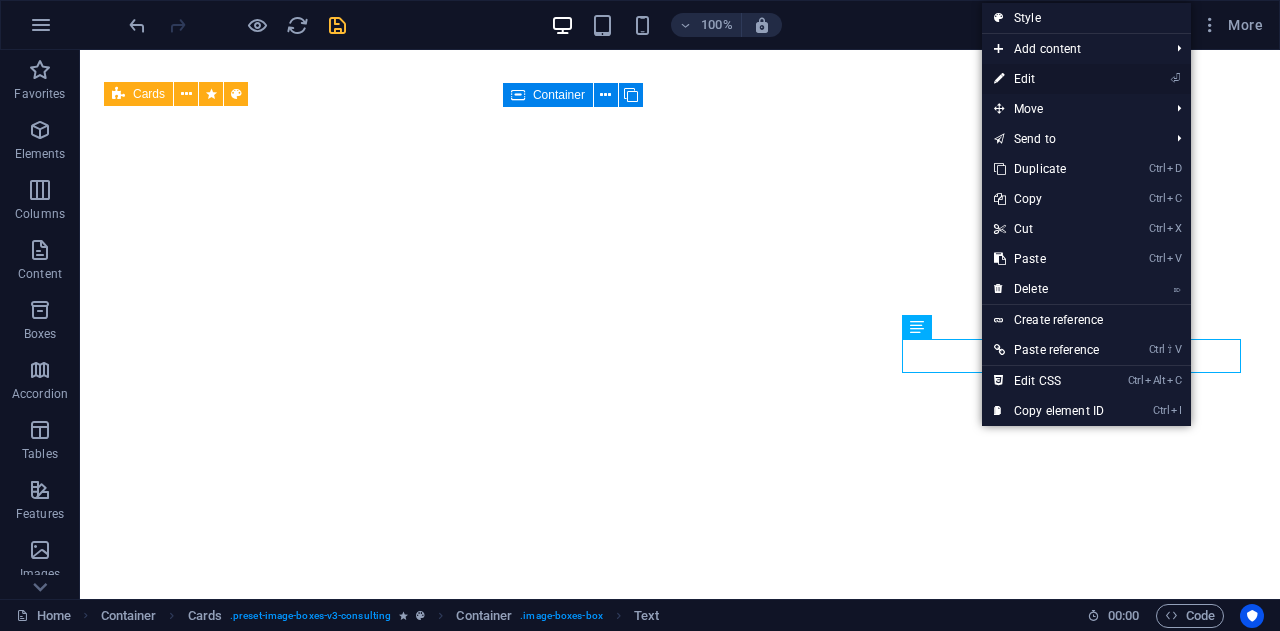 click on "⏎  Edit" at bounding box center [1049, 79] 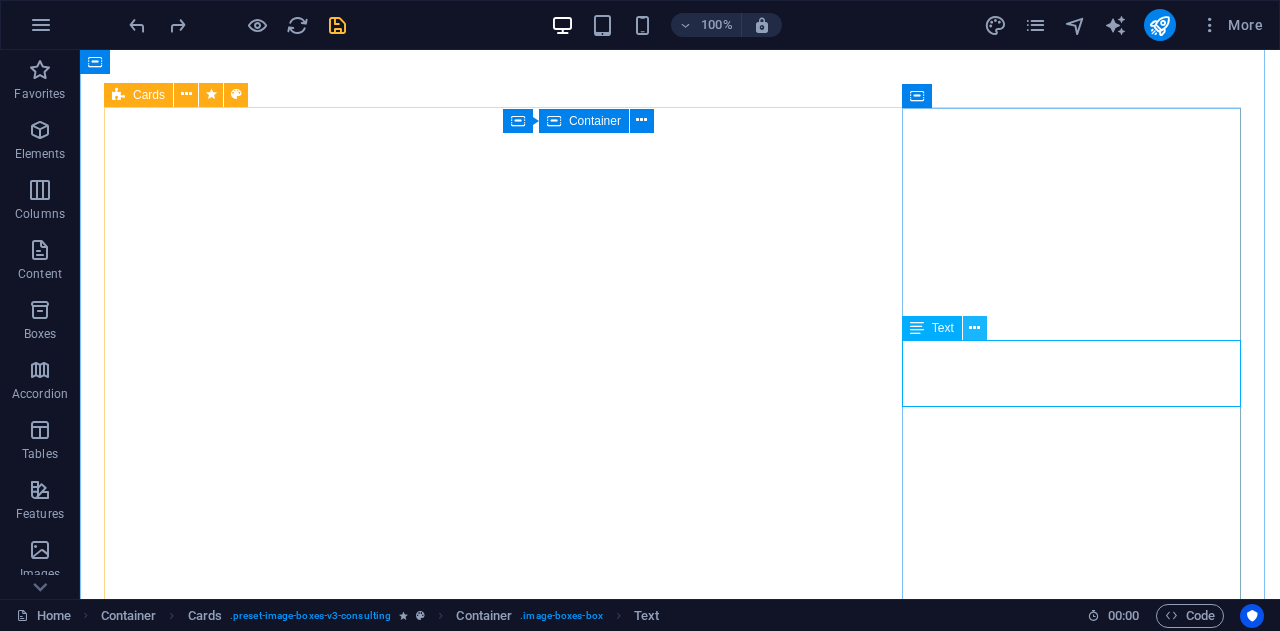 click at bounding box center [974, 328] 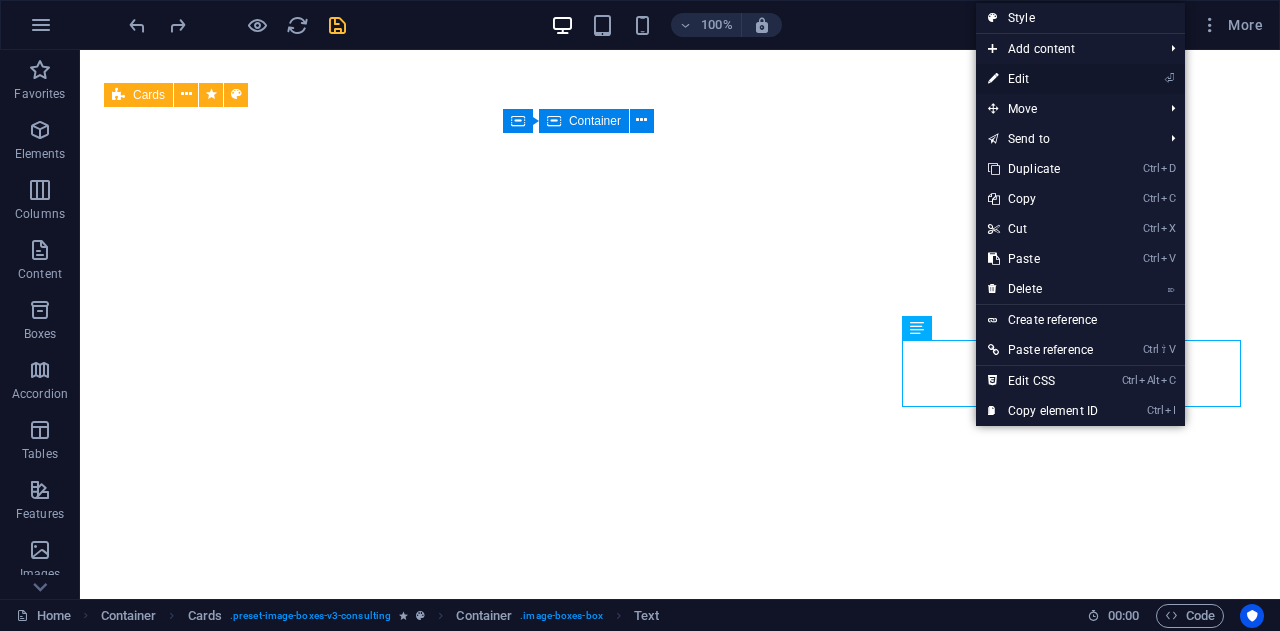click on "⏎  Edit" at bounding box center [1043, 79] 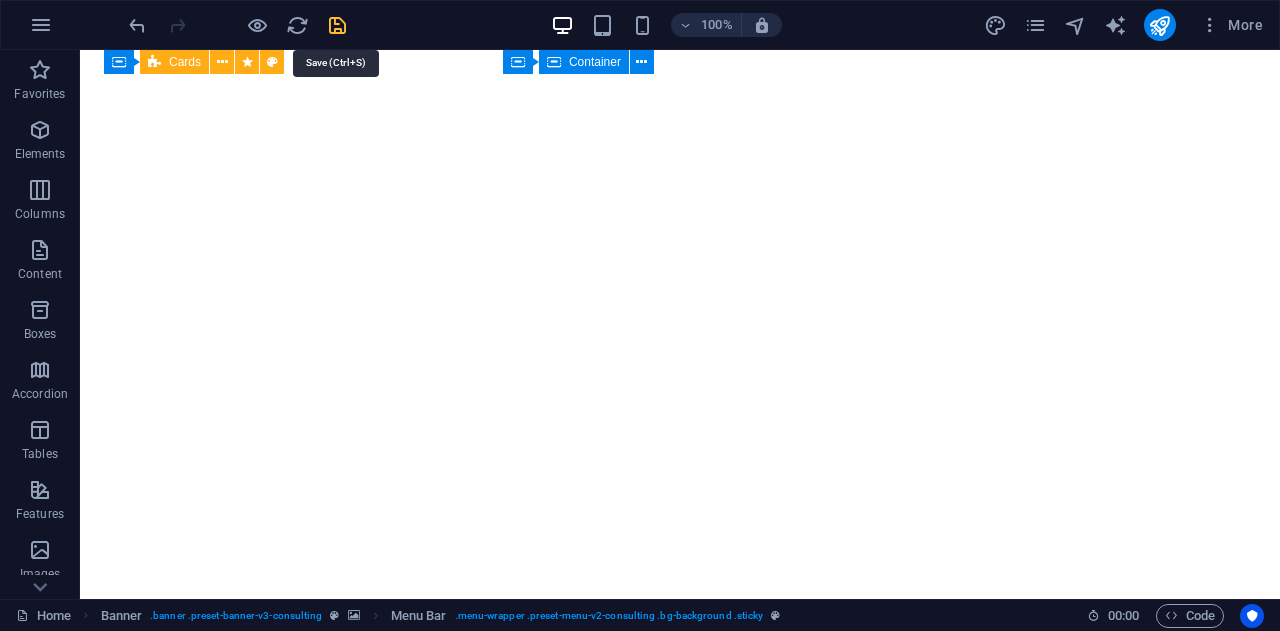 click at bounding box center [337, 25] 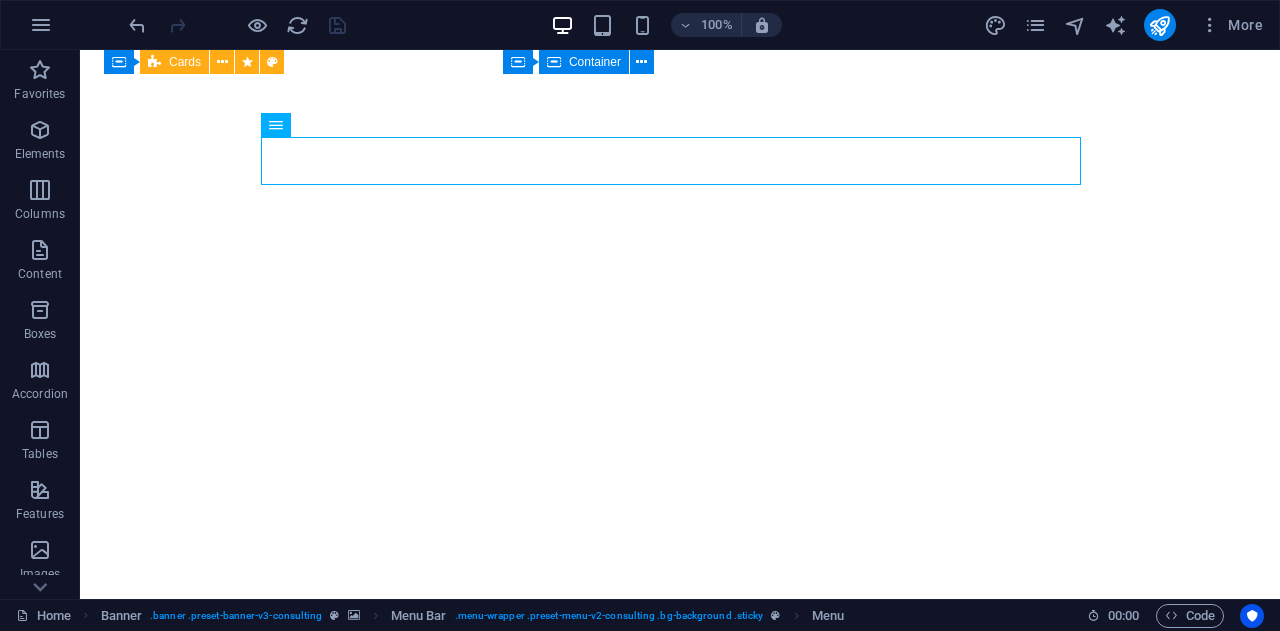 click at bounding box center (1160, 25) 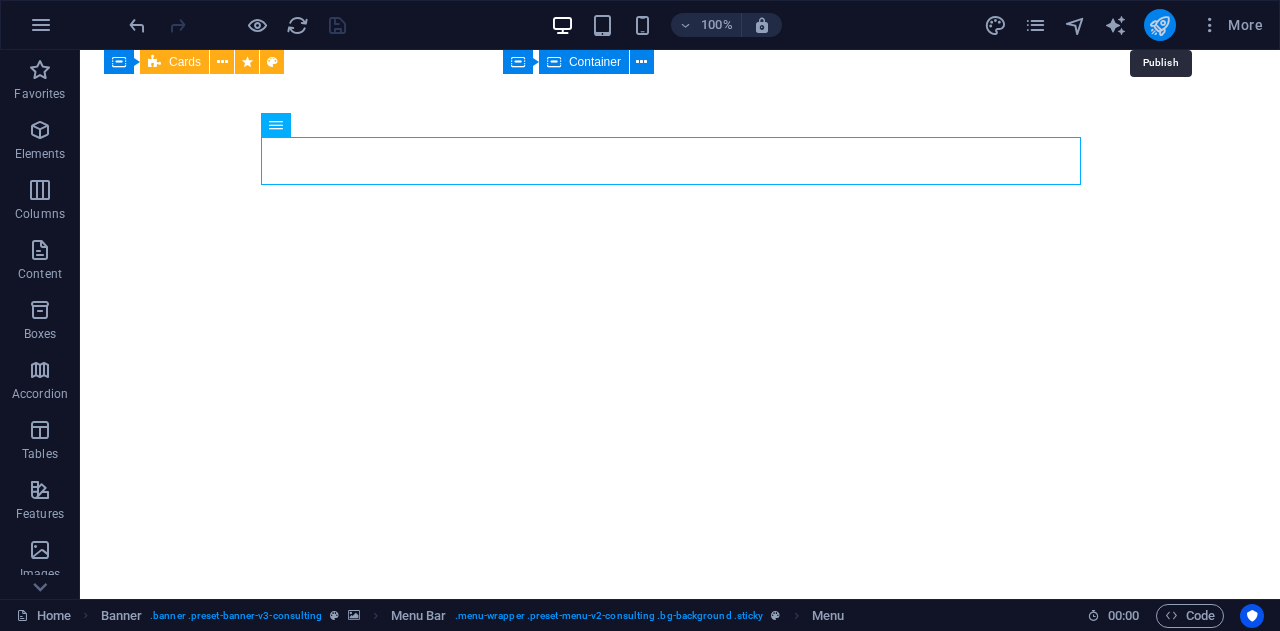 click at bounding box center (1159, 25) 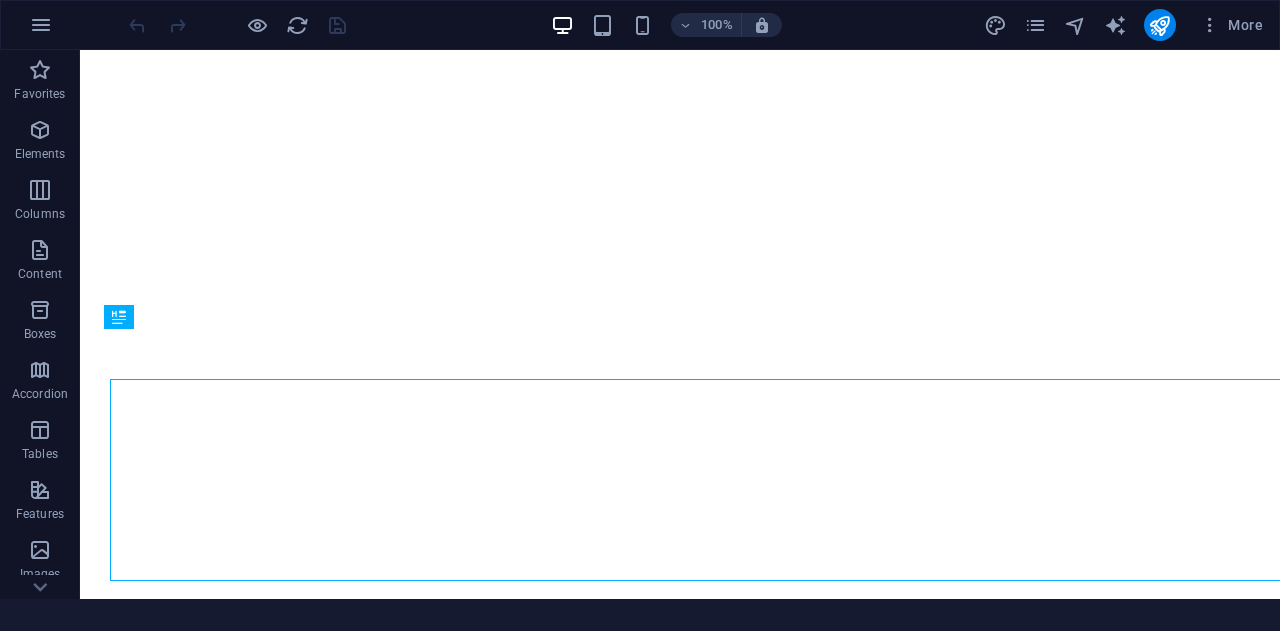 scroll, scrollTop: 0, scrollLeft: 0, axis: both 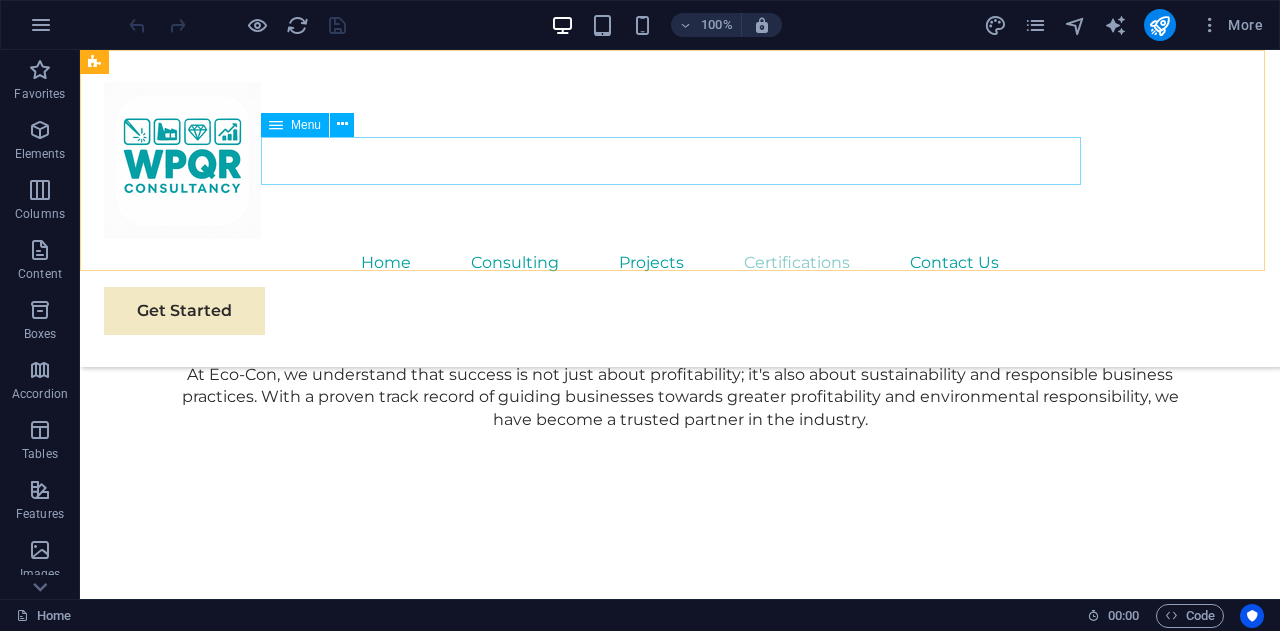 click on "Home Consulting Projects  Certifications Contact Us" at bounding box center (680, 263) 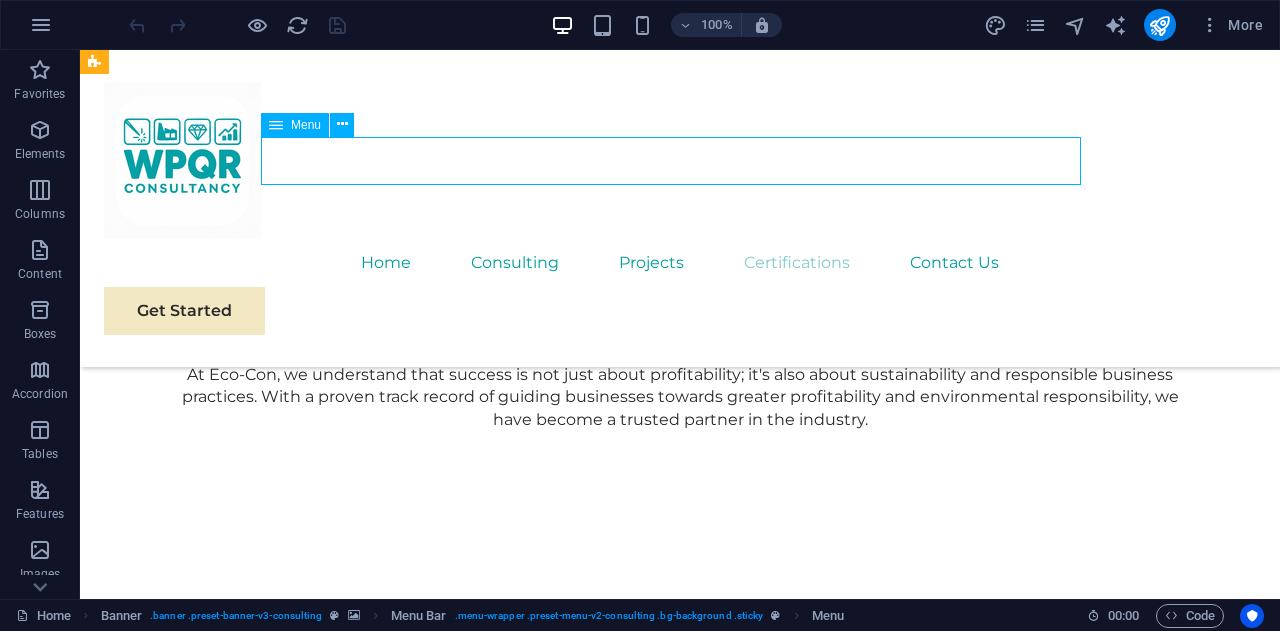 click on "Home Consulting Projects  Certifications Contact Us" at bounding box center (680, 263) 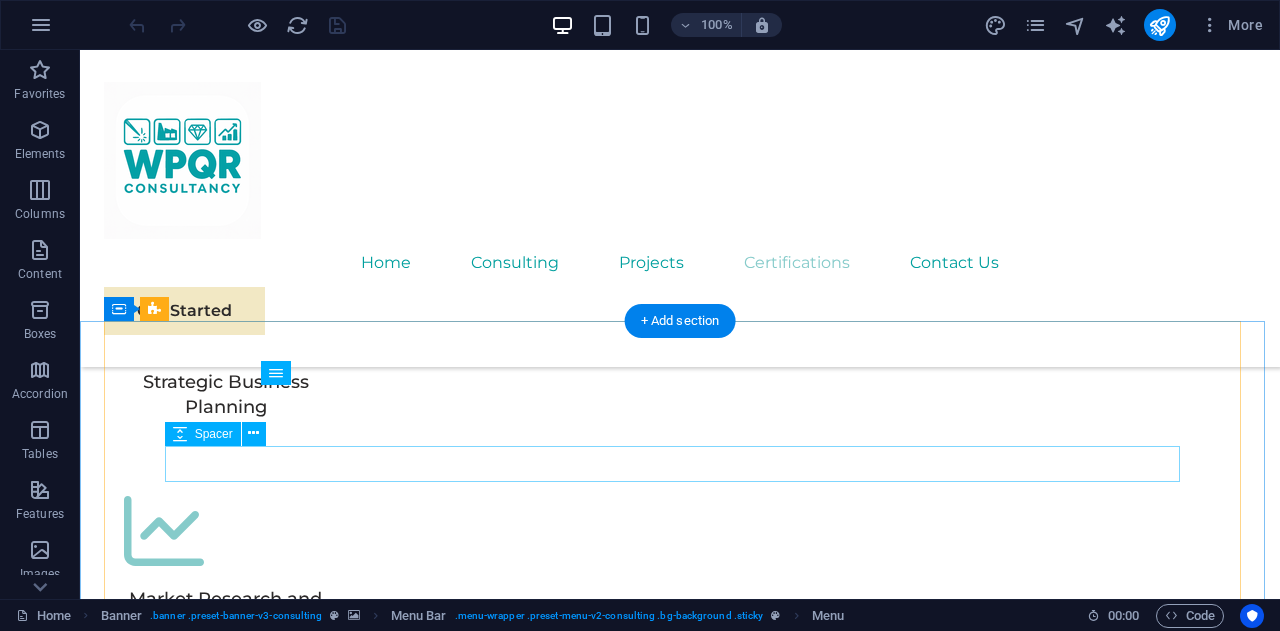 scroll, scrollTop: 6813, scrollLeft: 0, axis: vertical 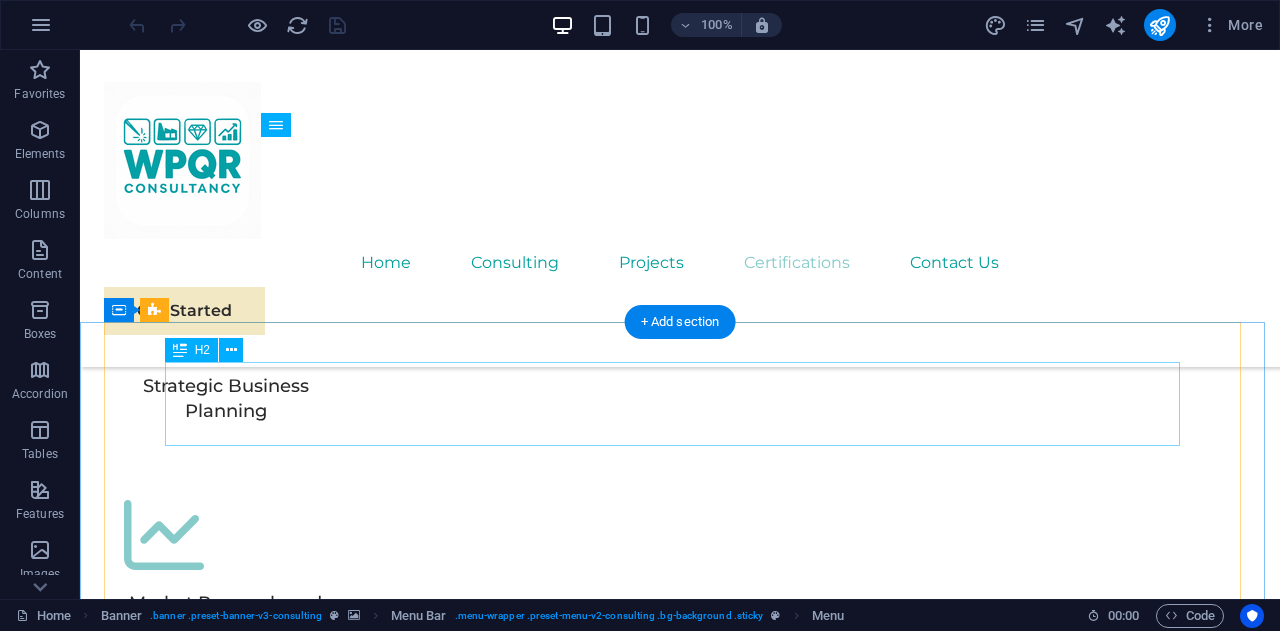 click on "EcoPower Transformation Initiative" at bounding box center (692, 6633) 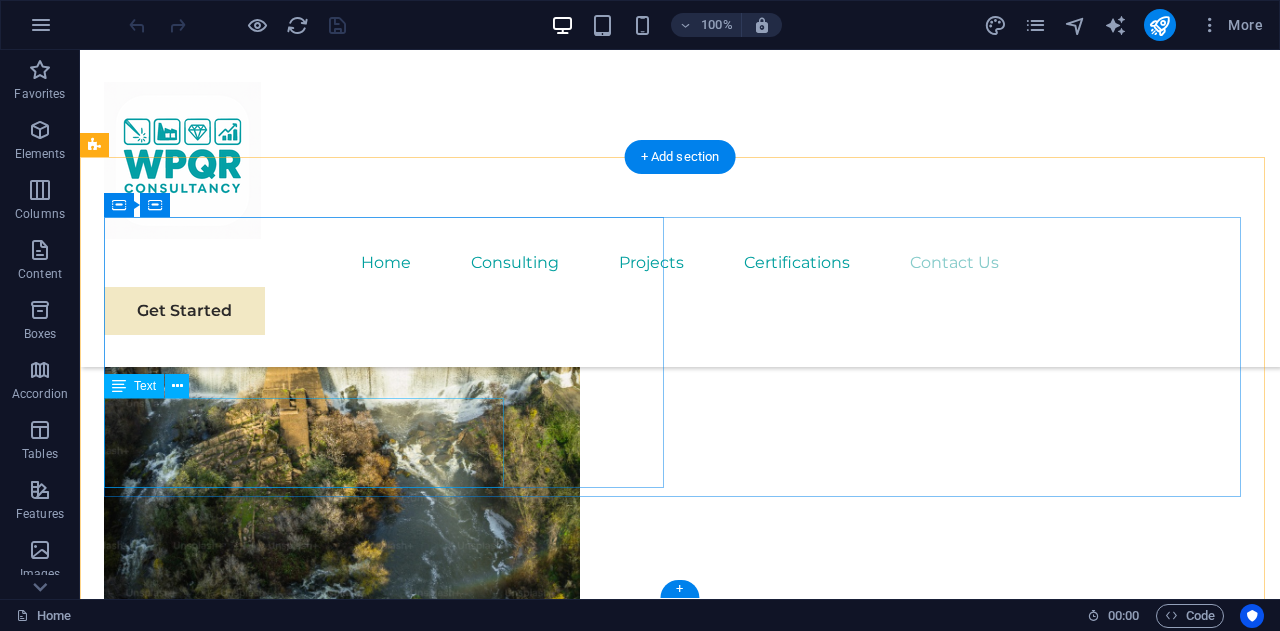 scroll, scrollTop: 12115, scrollLeft: 0, axis: vertical 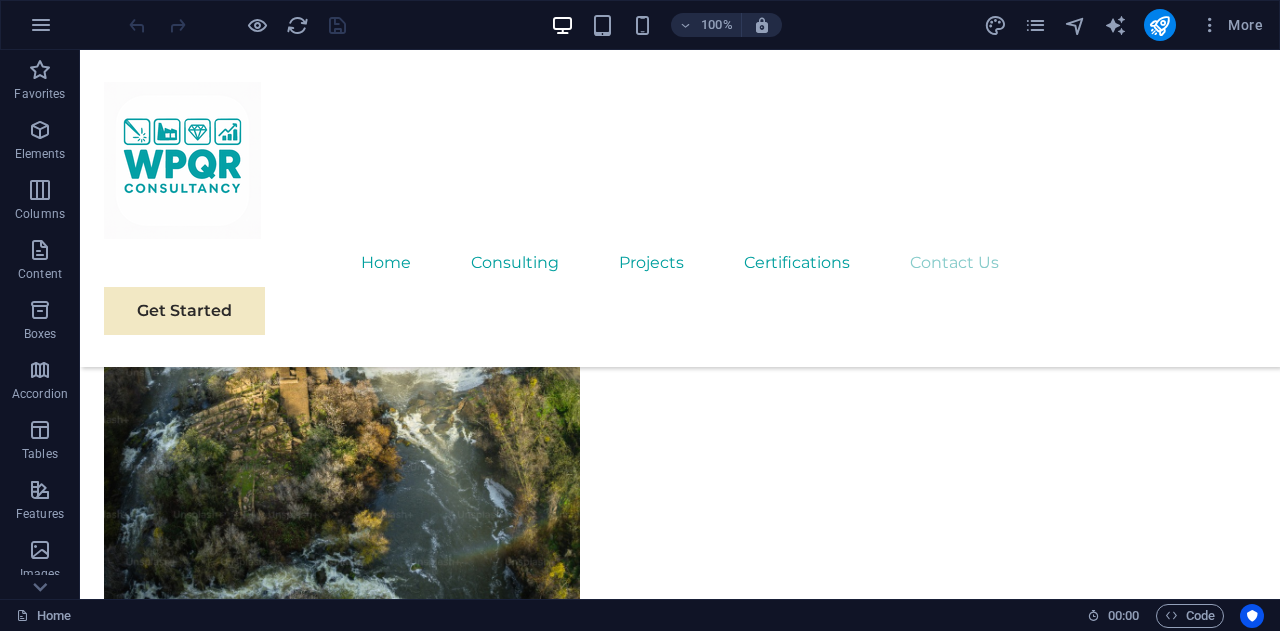 click at bounding box center (237, 25) 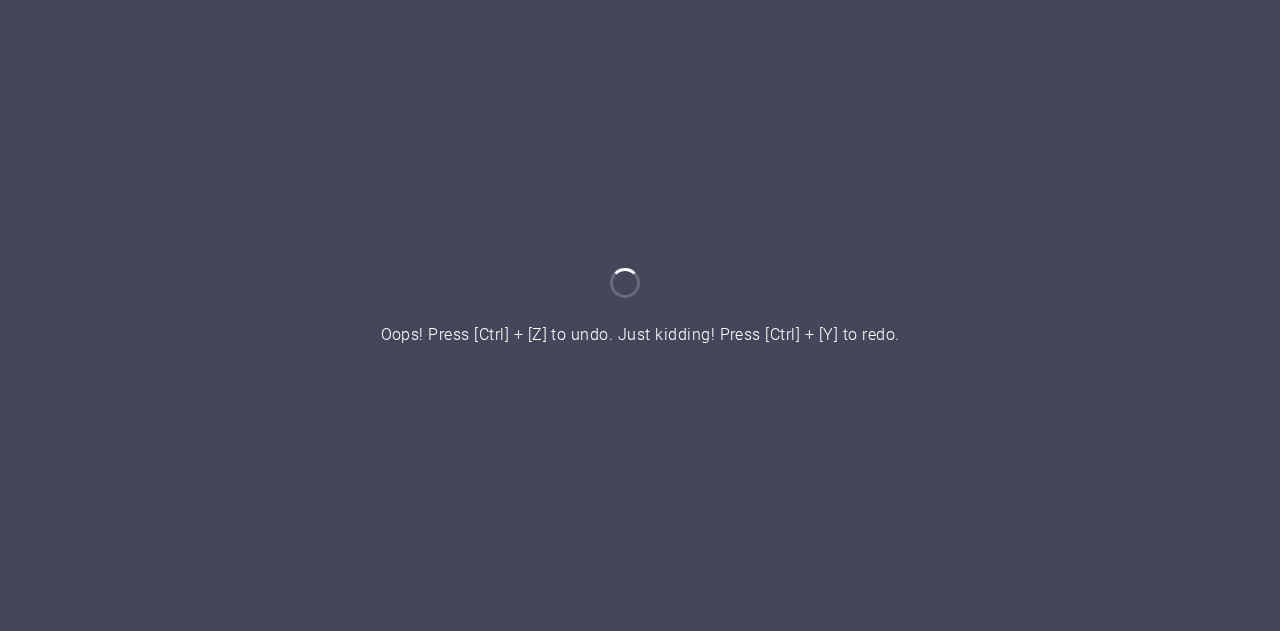 scroll, scrollTop: 0, scrollLeft: 0, axis: both 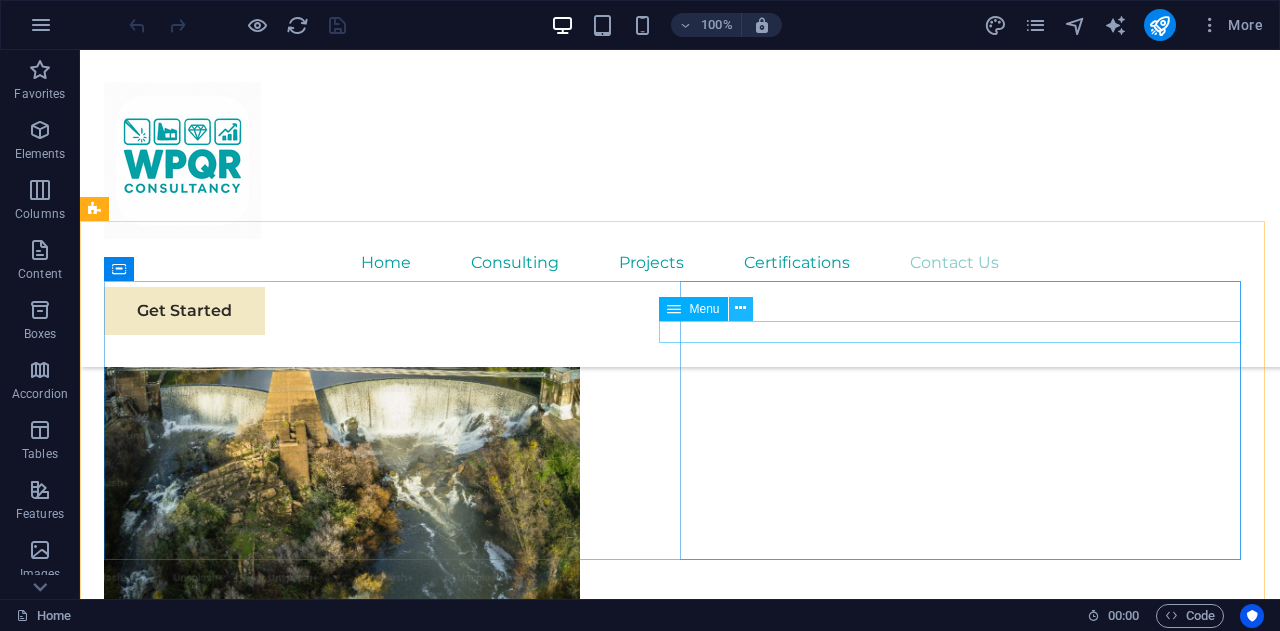 click at bounding box center (740, 308) 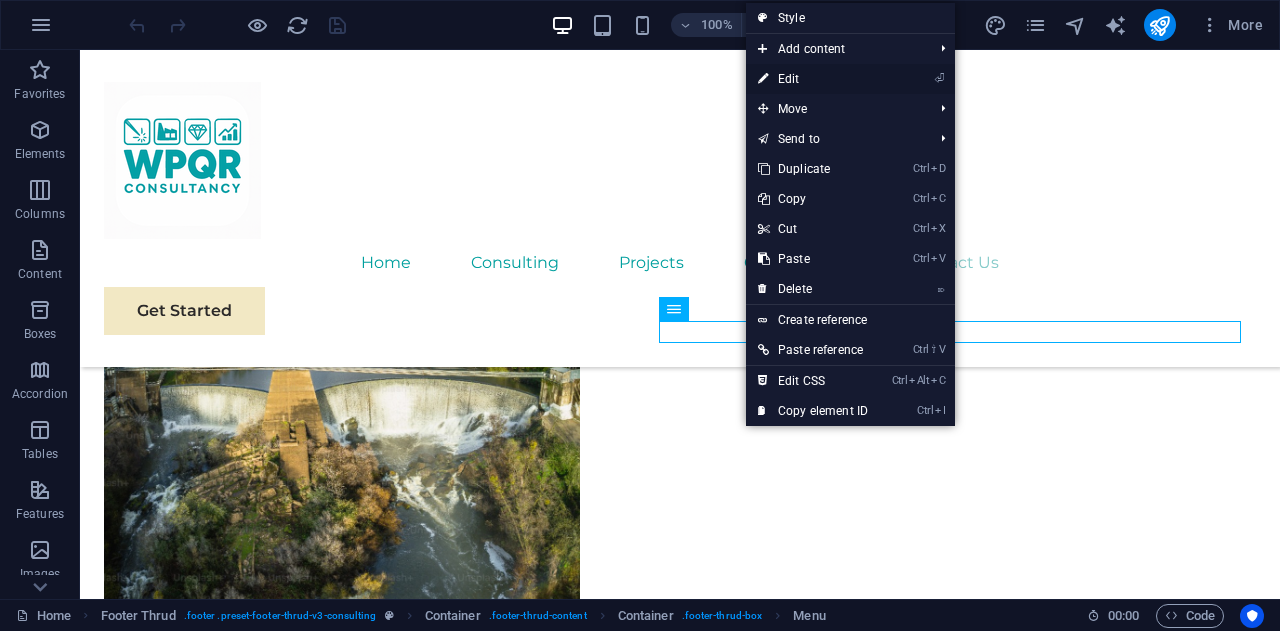 click on "⏎  Edit" at bounding box center (813, 79) 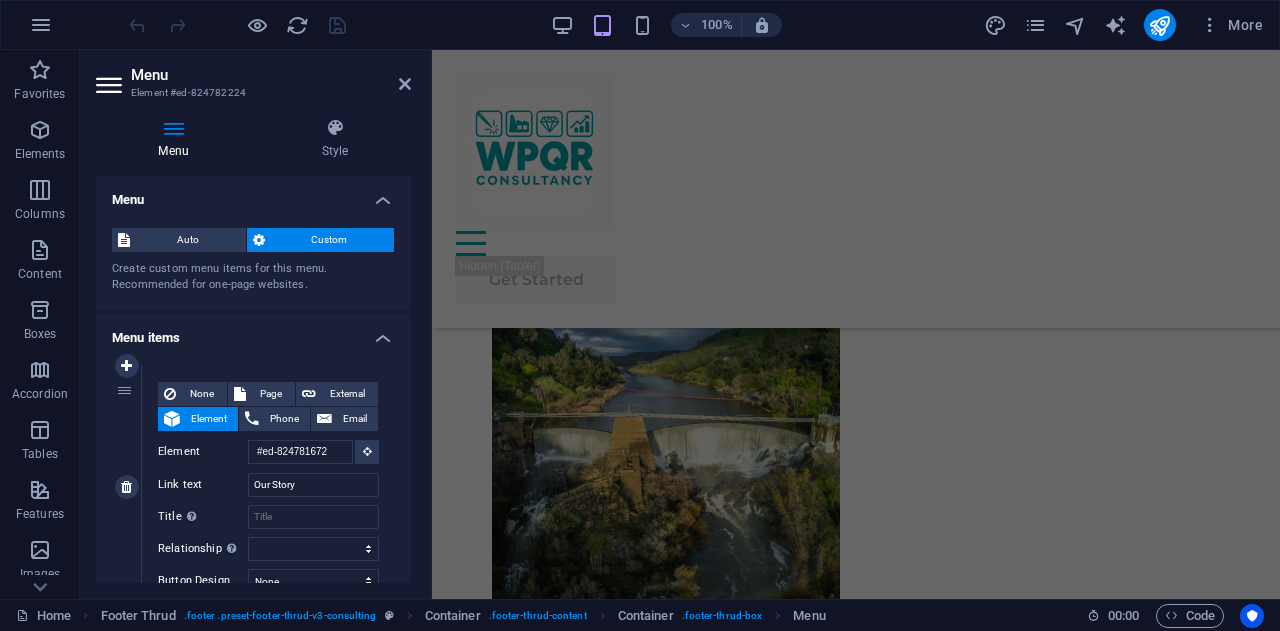 scroll, scrollTop: 13320, scrollLeft: 0, axis: vertical 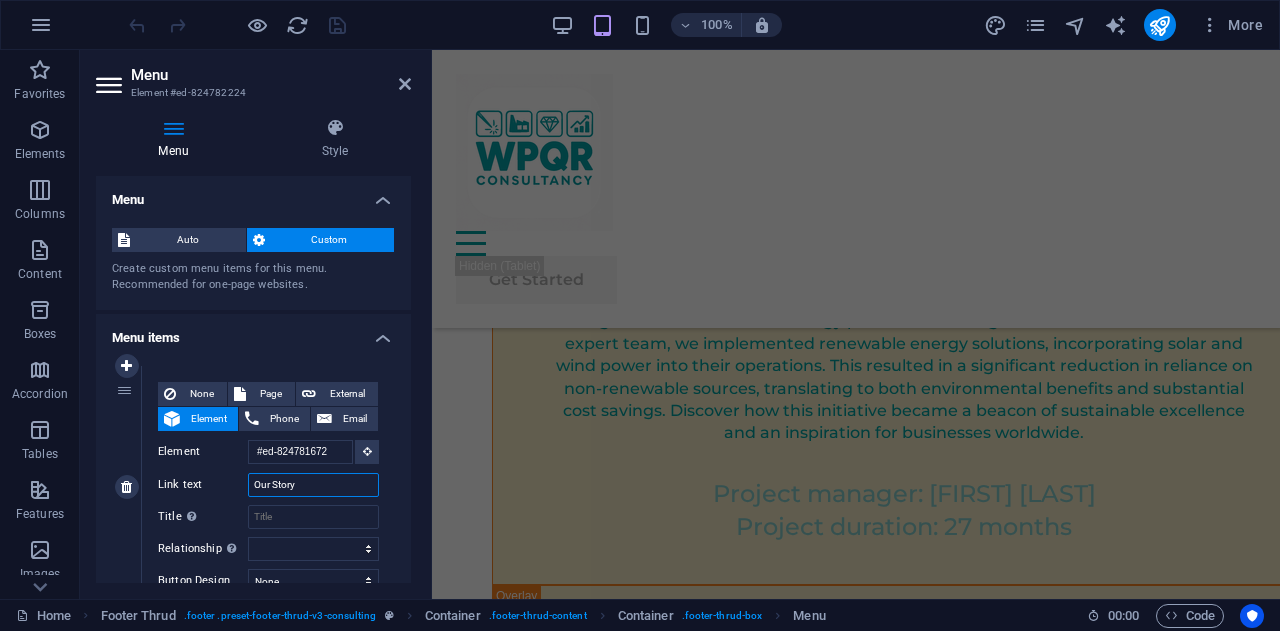 drag, startPoint x: 306, startPoint y: 483, endPoint x: 199, endPoint y: 484, distance: 107.00467 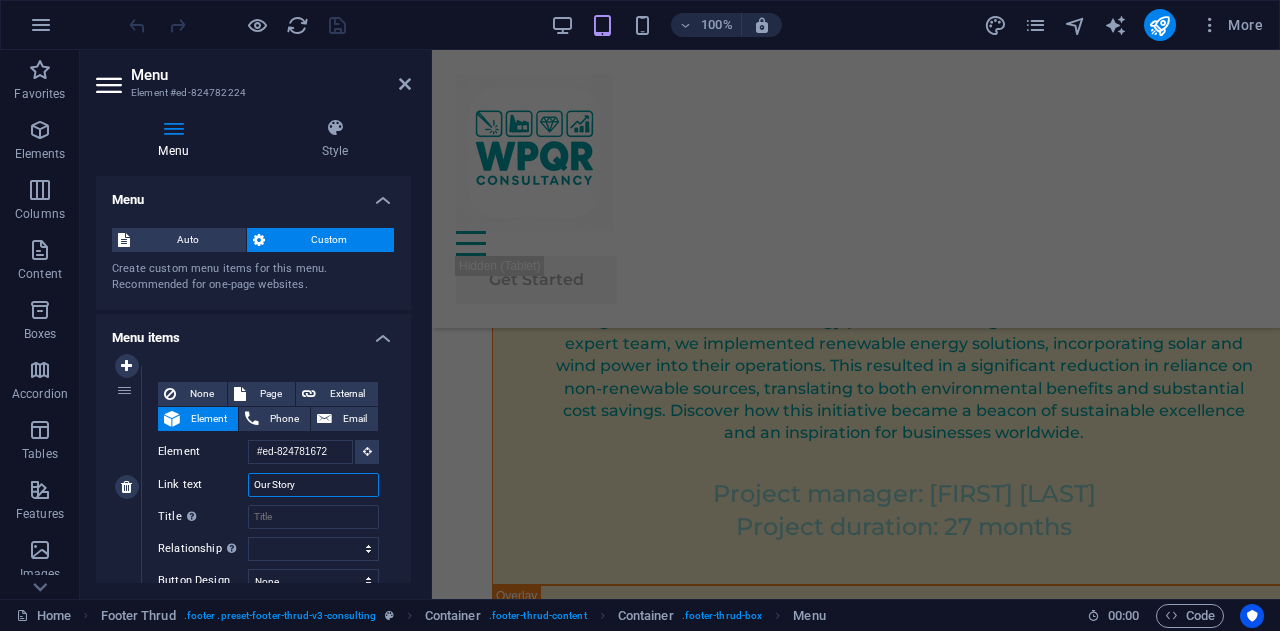 type on "H" 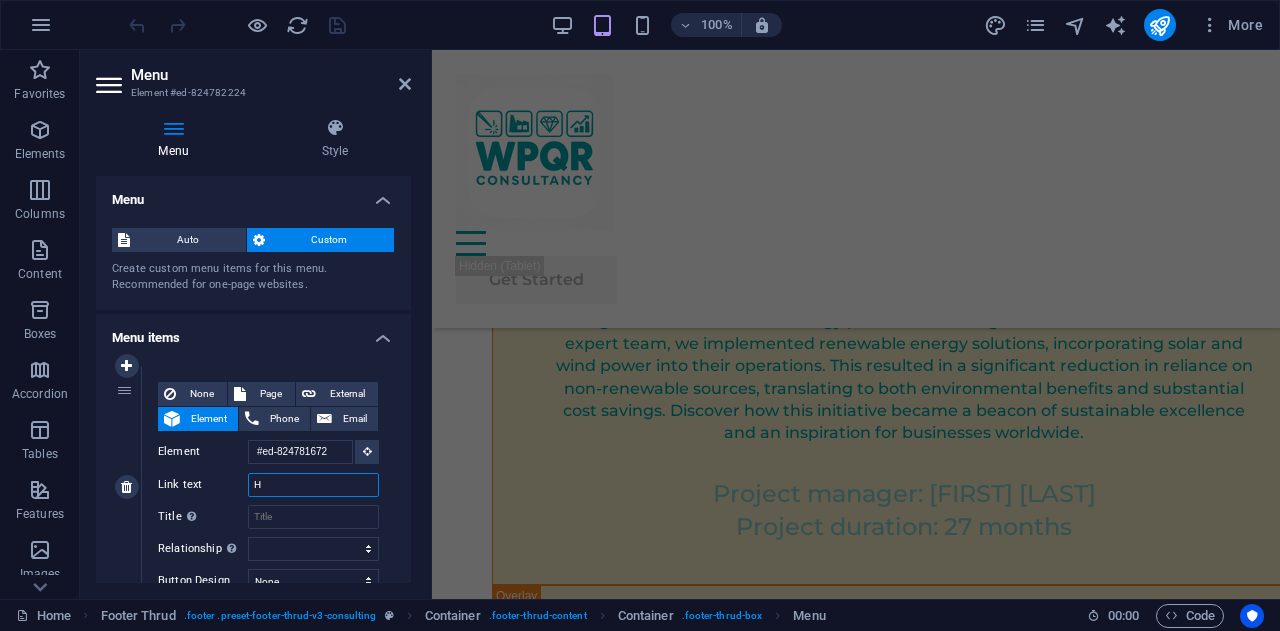 select 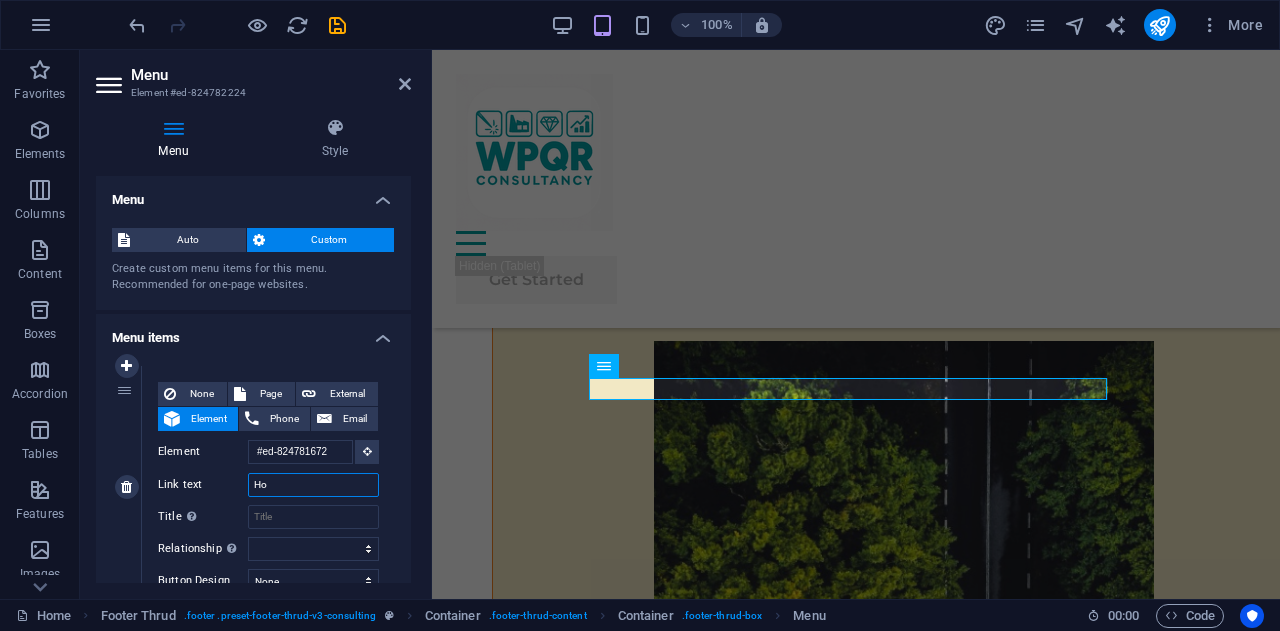 scroll, scrollTop: 13730, scrollLeft: 0, axis: vertical 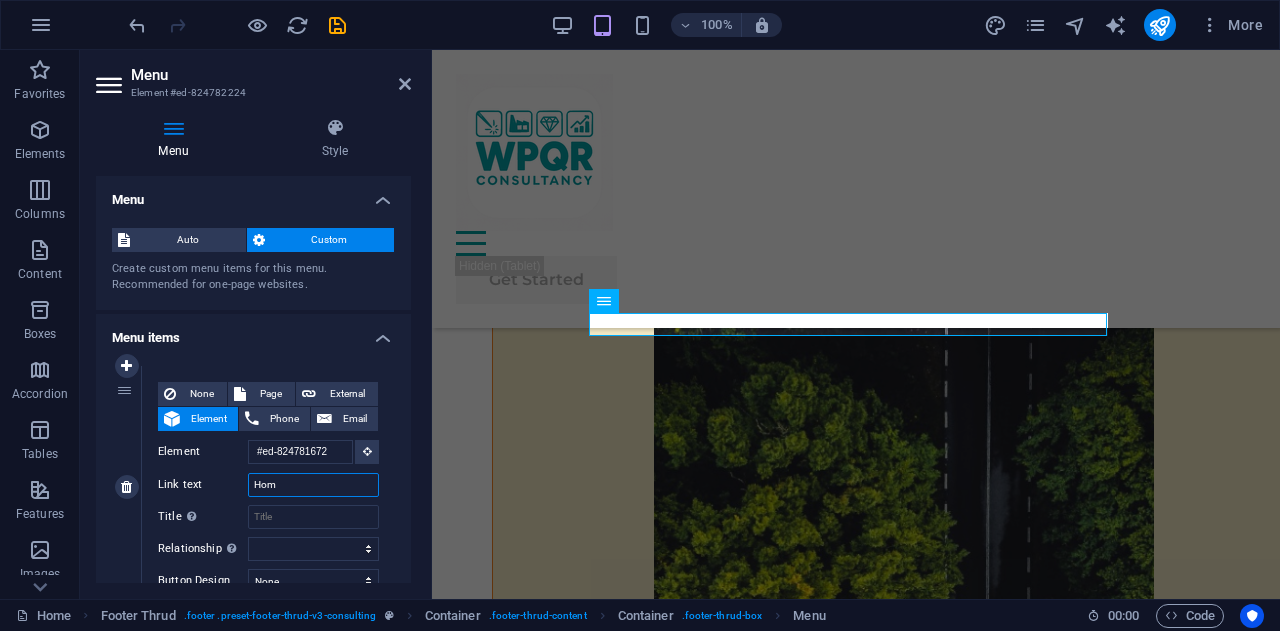 type on "Home" 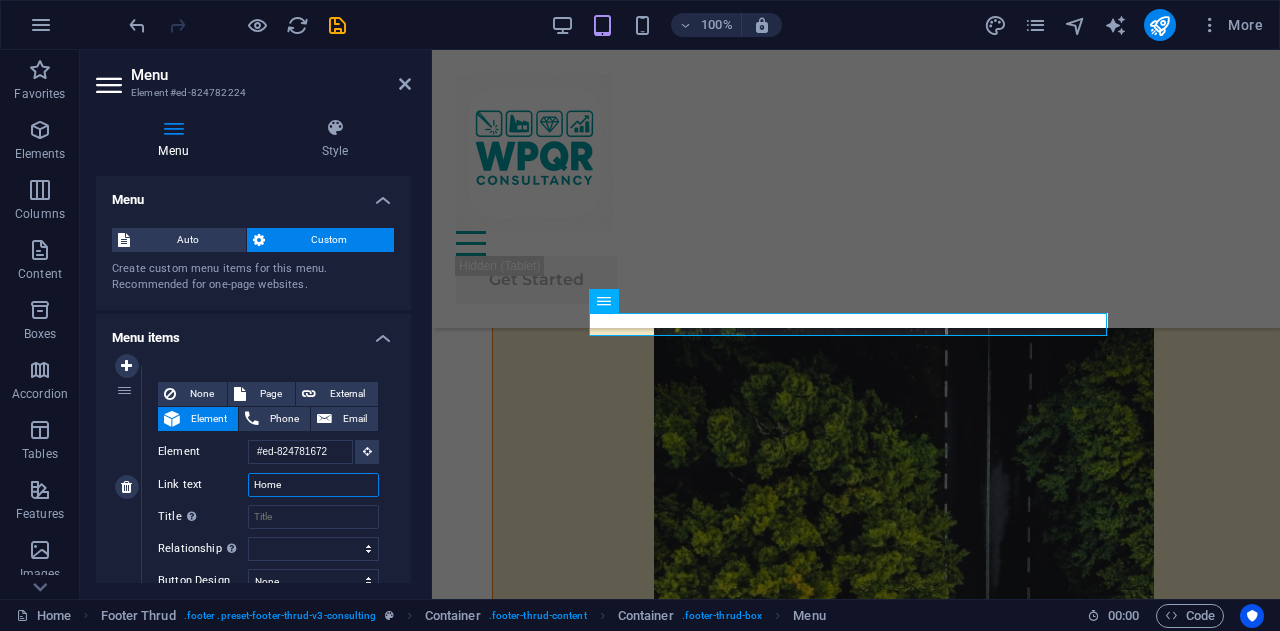 select 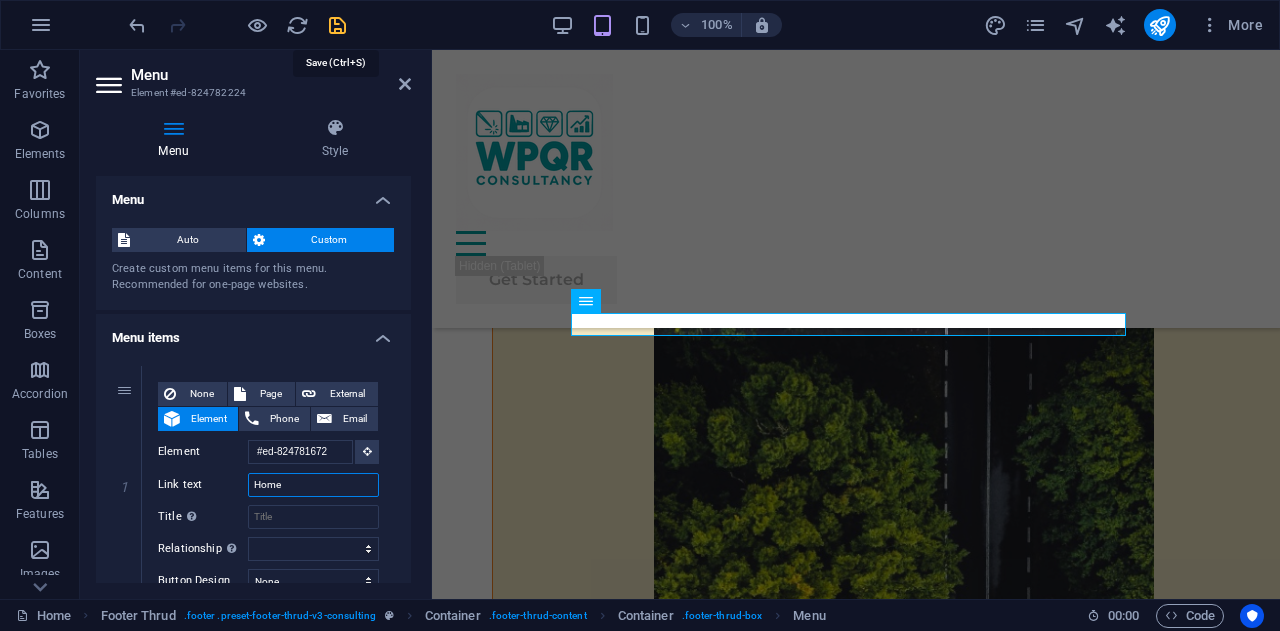 type on "Home" 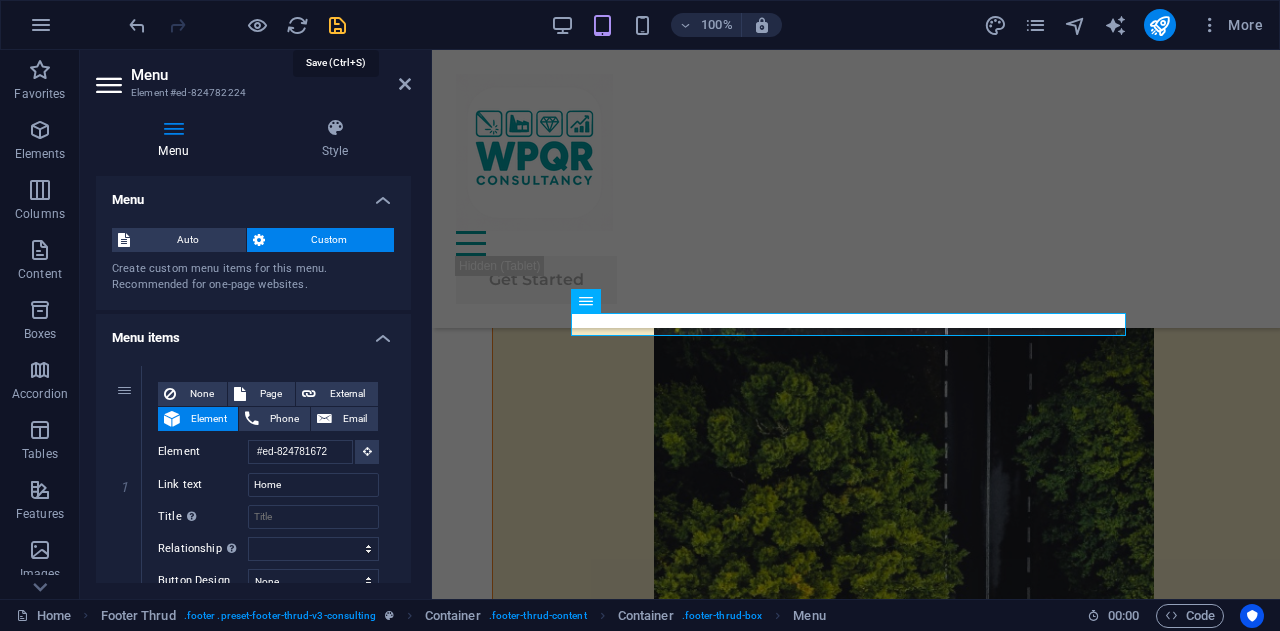 click at bounding box center (337, 25) 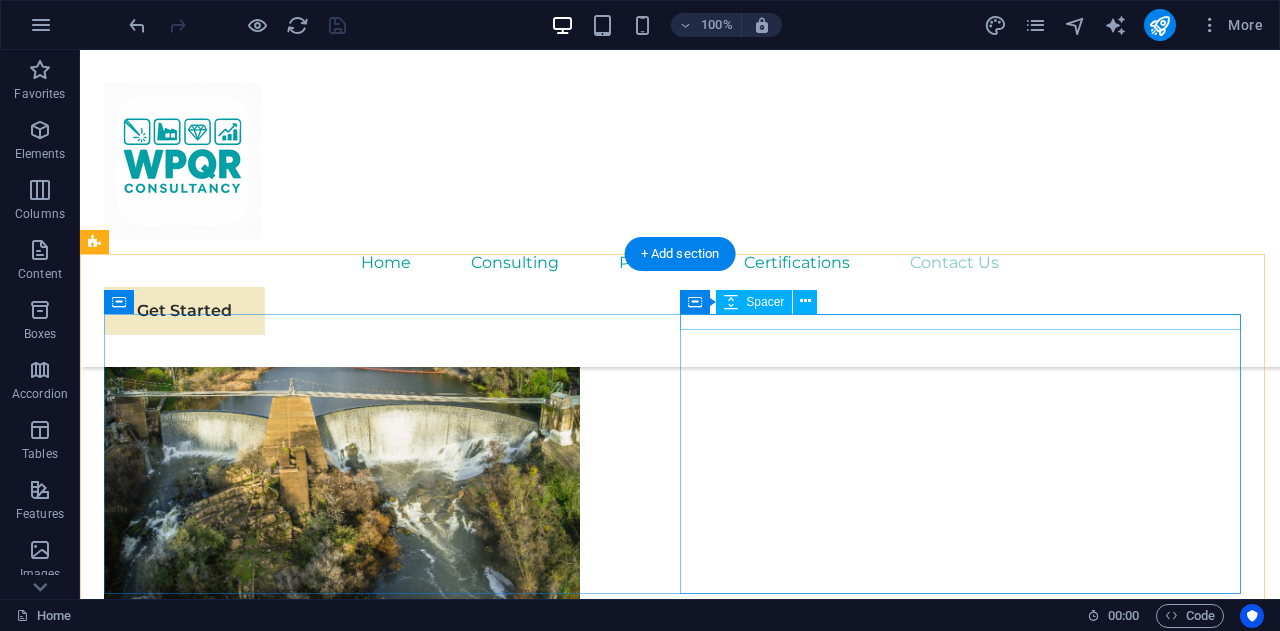 scroll, scrollTop: 12015, scrollLeft: 0, axis: vertical 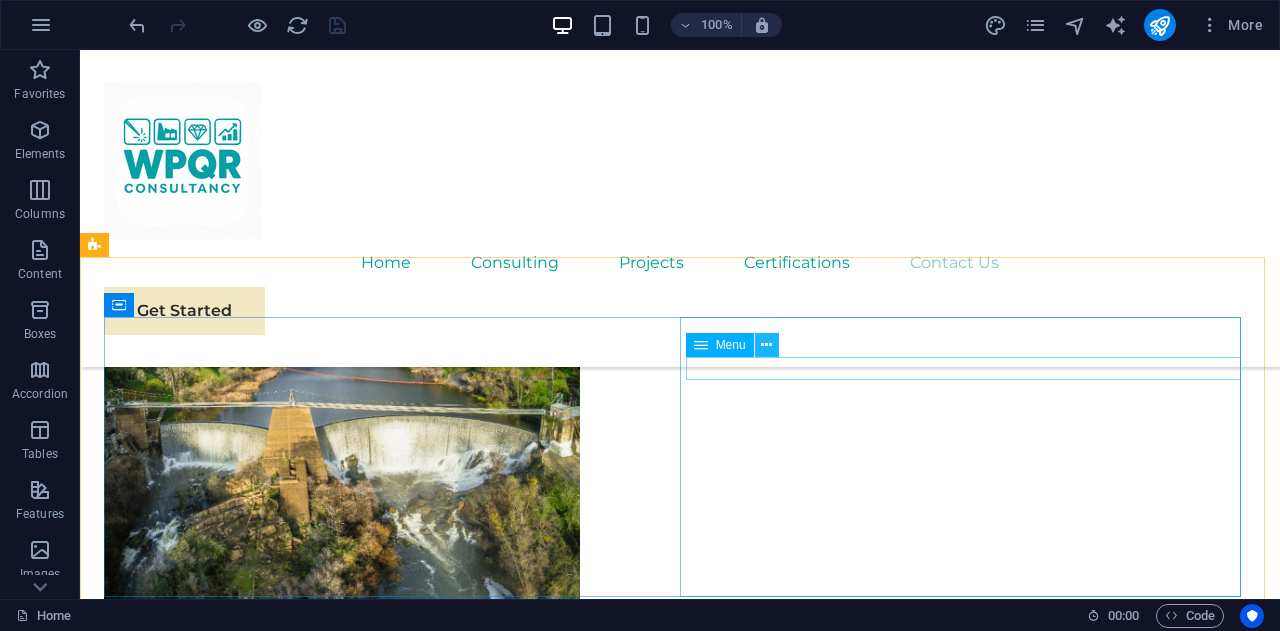click at bounding box center (766, 345) 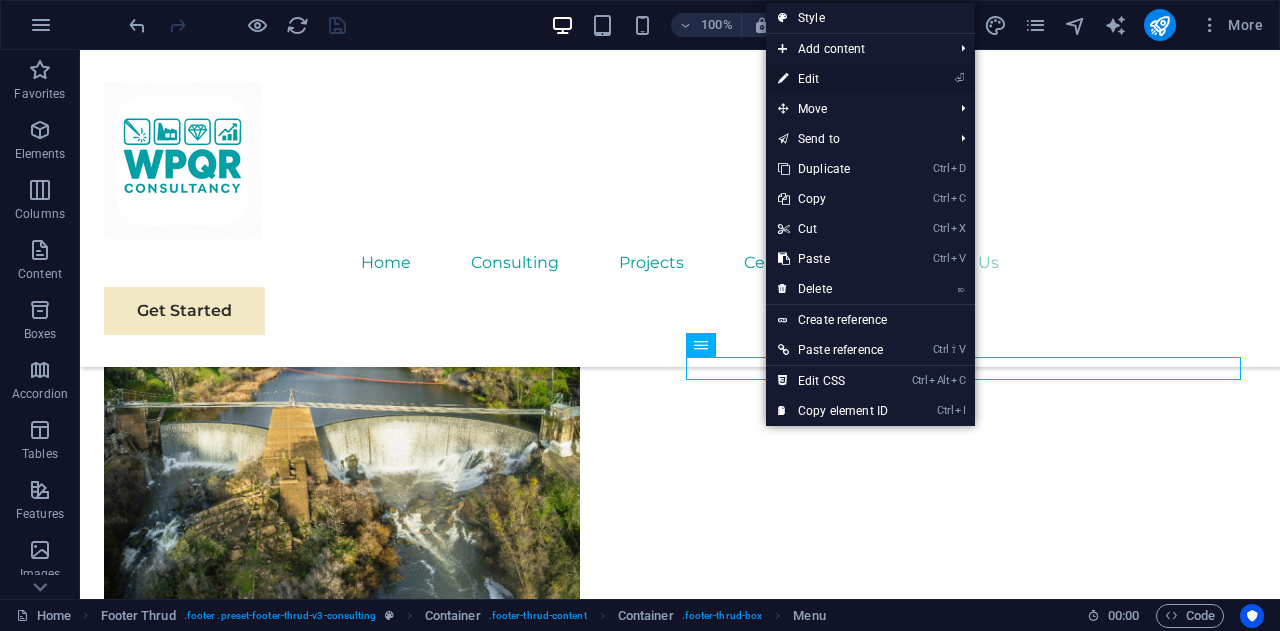 click on "⏎  Edit" at bounding box center (833, 79) 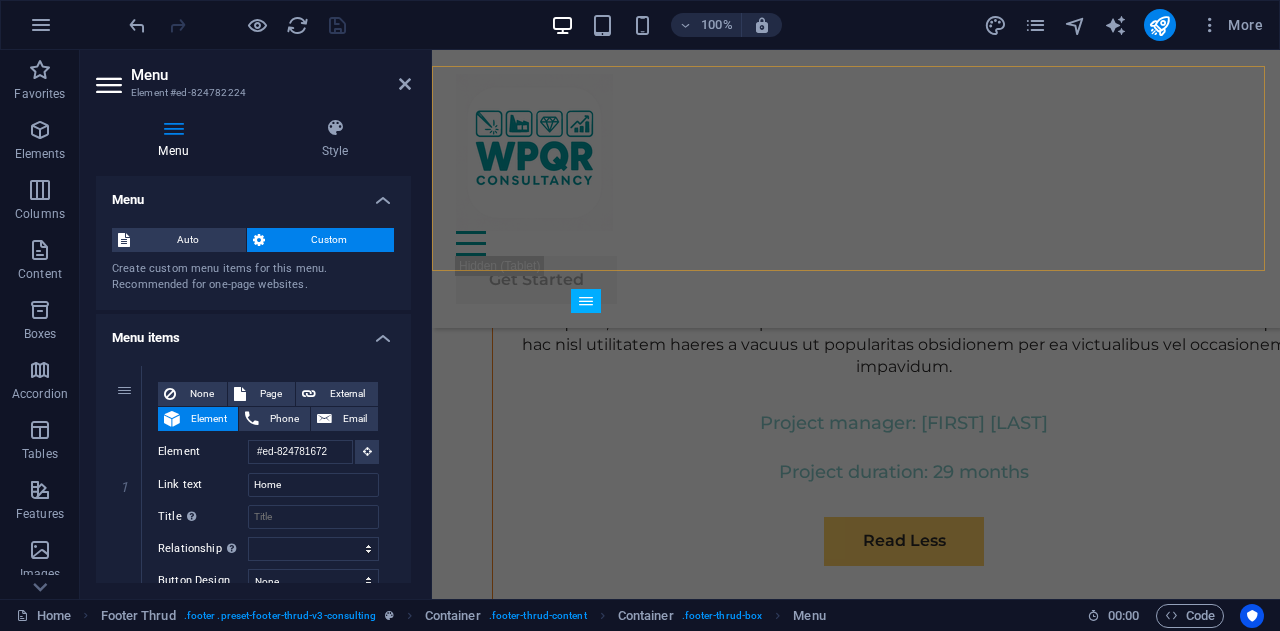scroll, scrollTop: 13730, scrollLeft: 0, axis: vertical 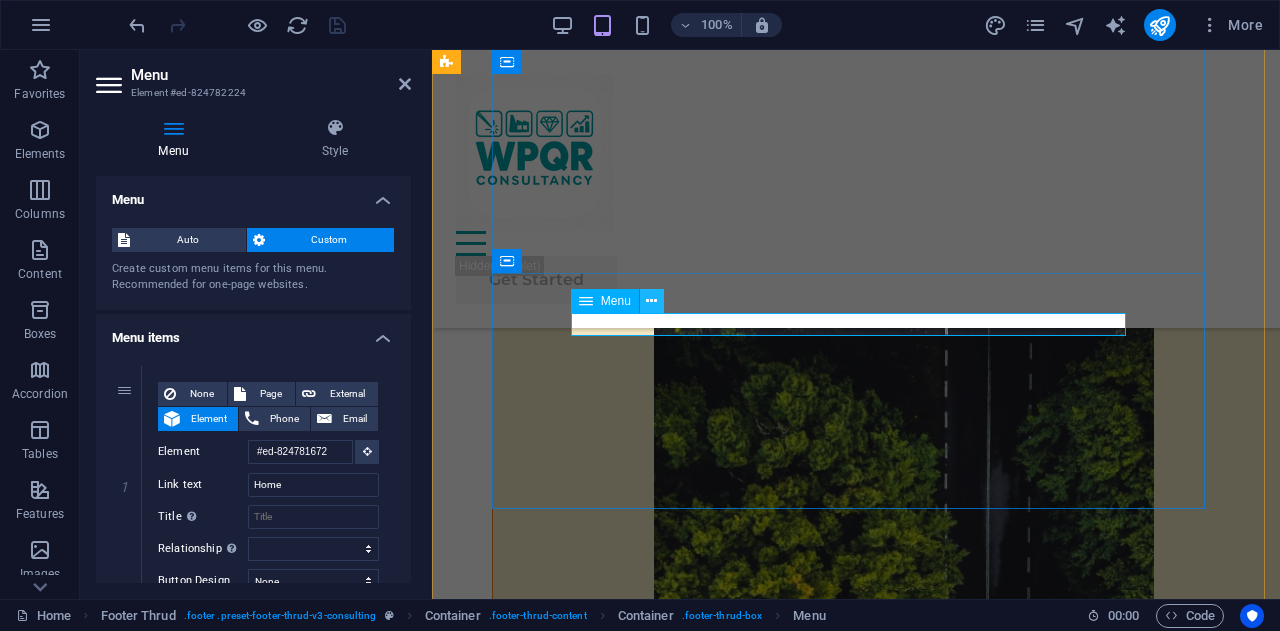 click at bounding box center (651, 301) 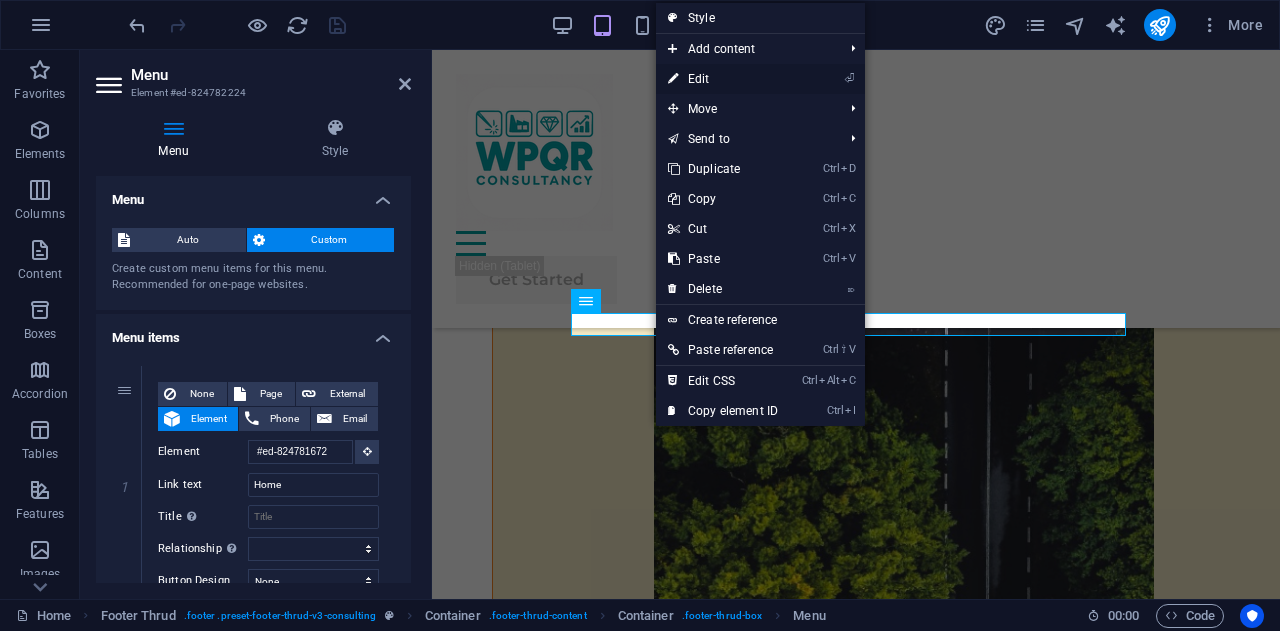 click on "⏎  Edit" at bounding box center [723, 79] 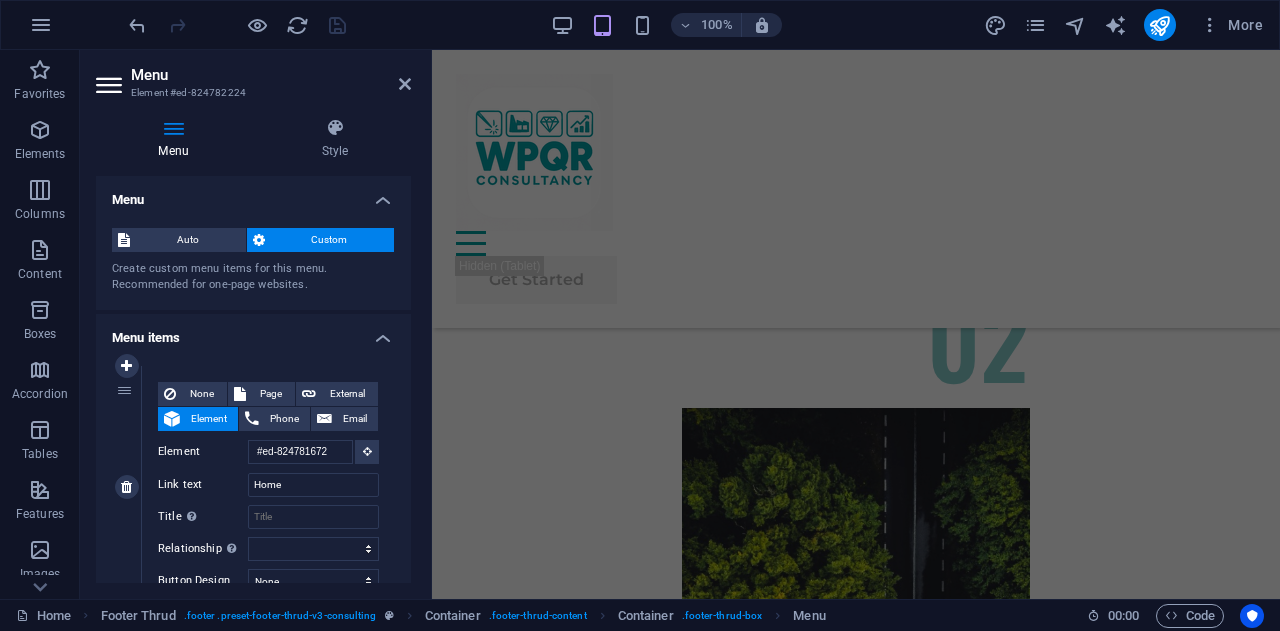 scroll, scrollTop: 13525, scrollLeft: 0, axis: vertical 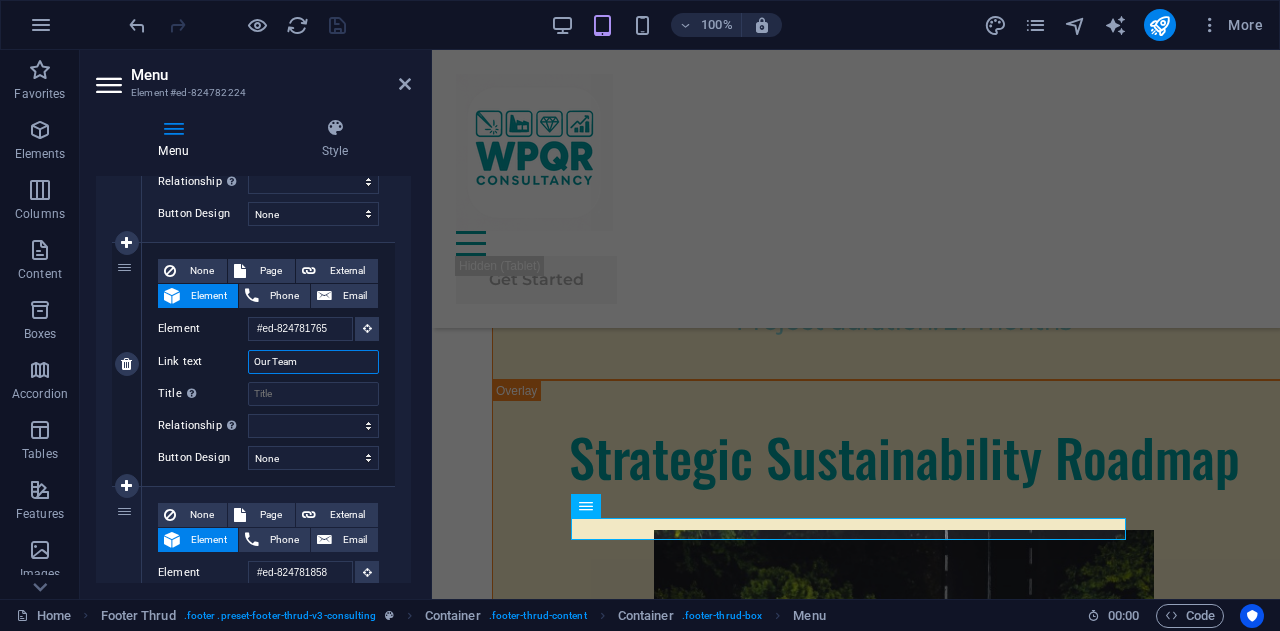 drag, startPoint x: 313, startPoint y: 359, endPoint x: 127, endPoint y: 375, distance: 186.6869 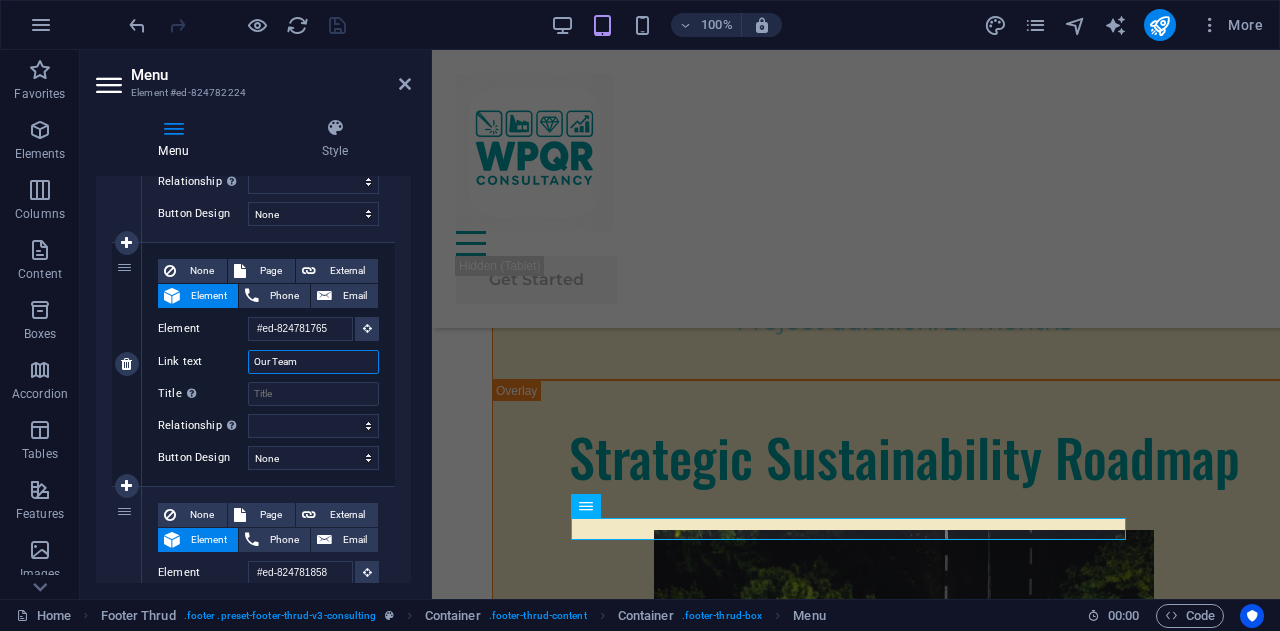type on "C" 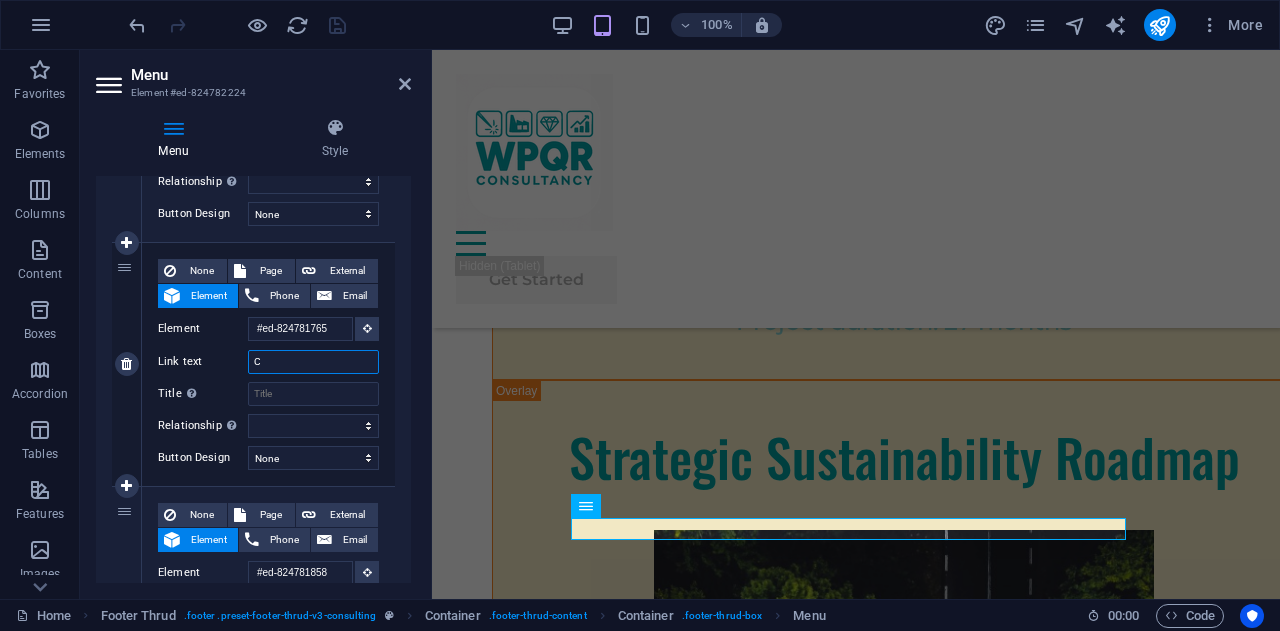 select 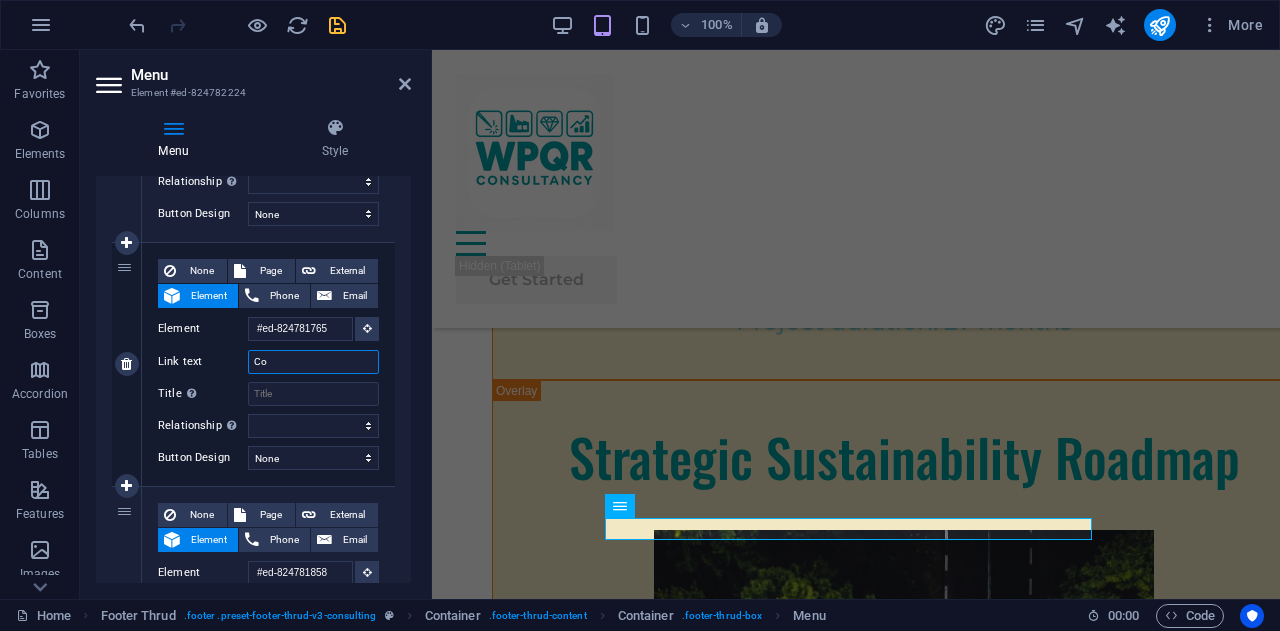 type on "Con" 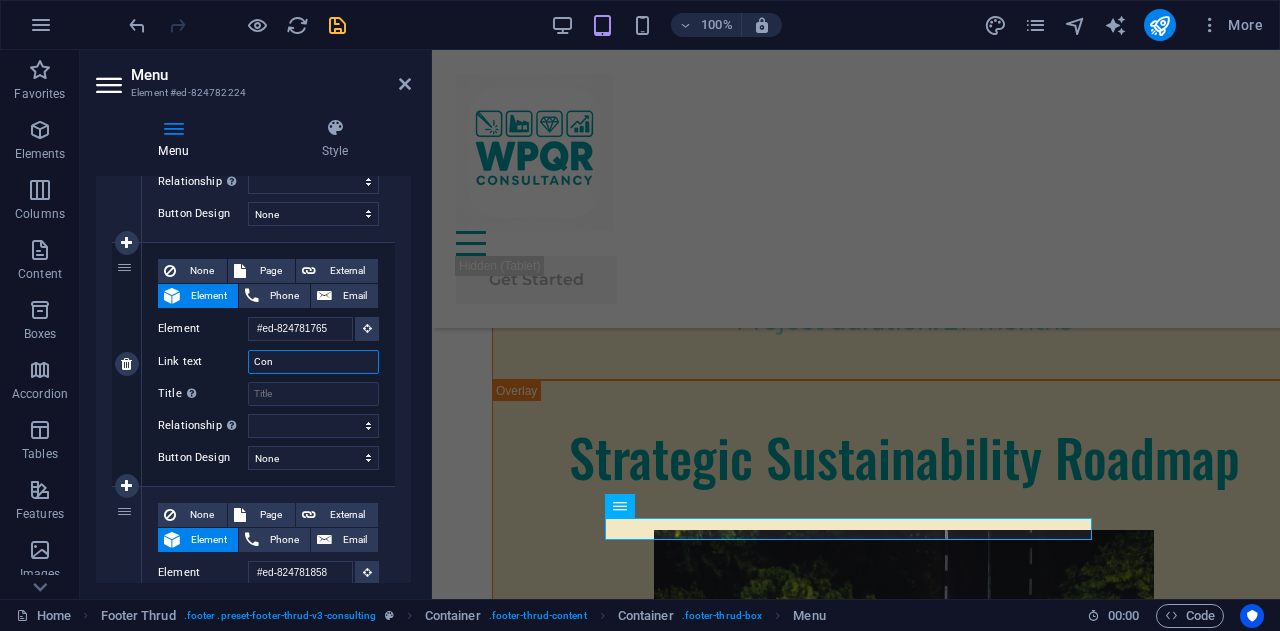 select 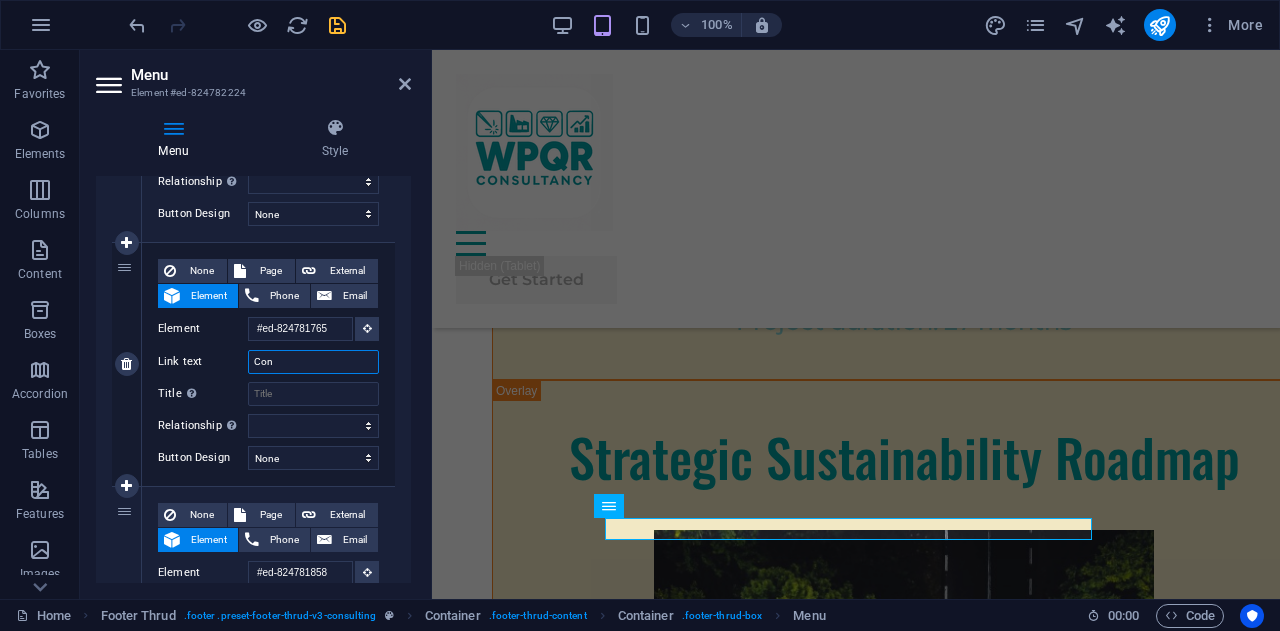 type on "Cons" 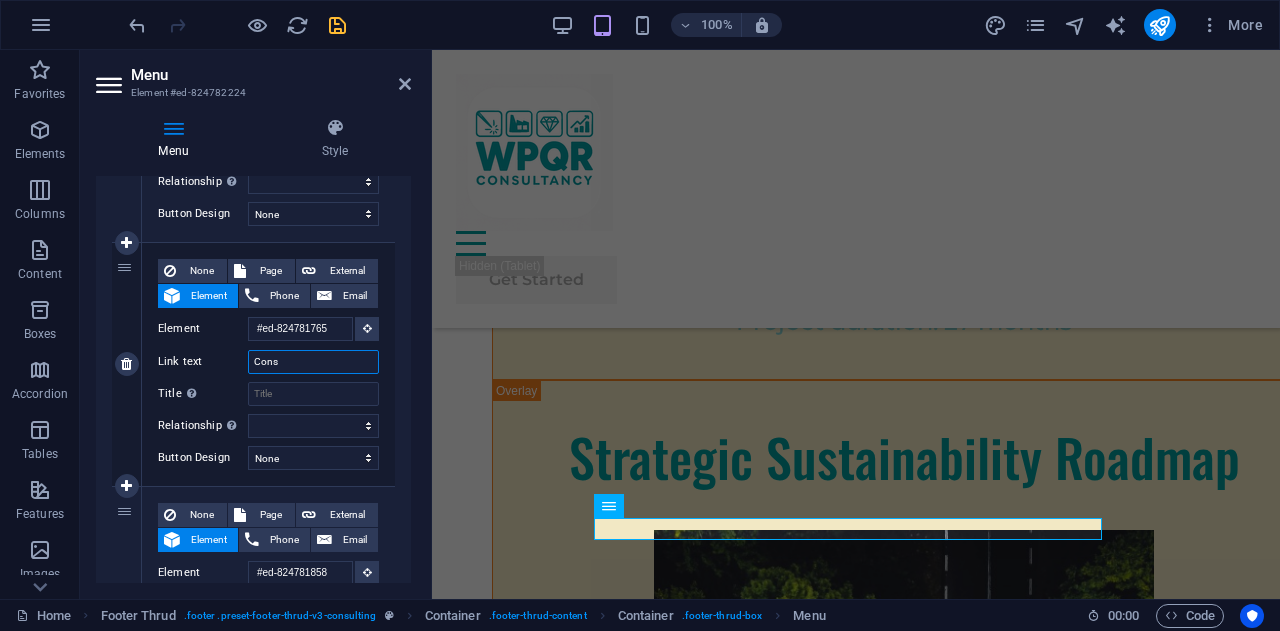 select 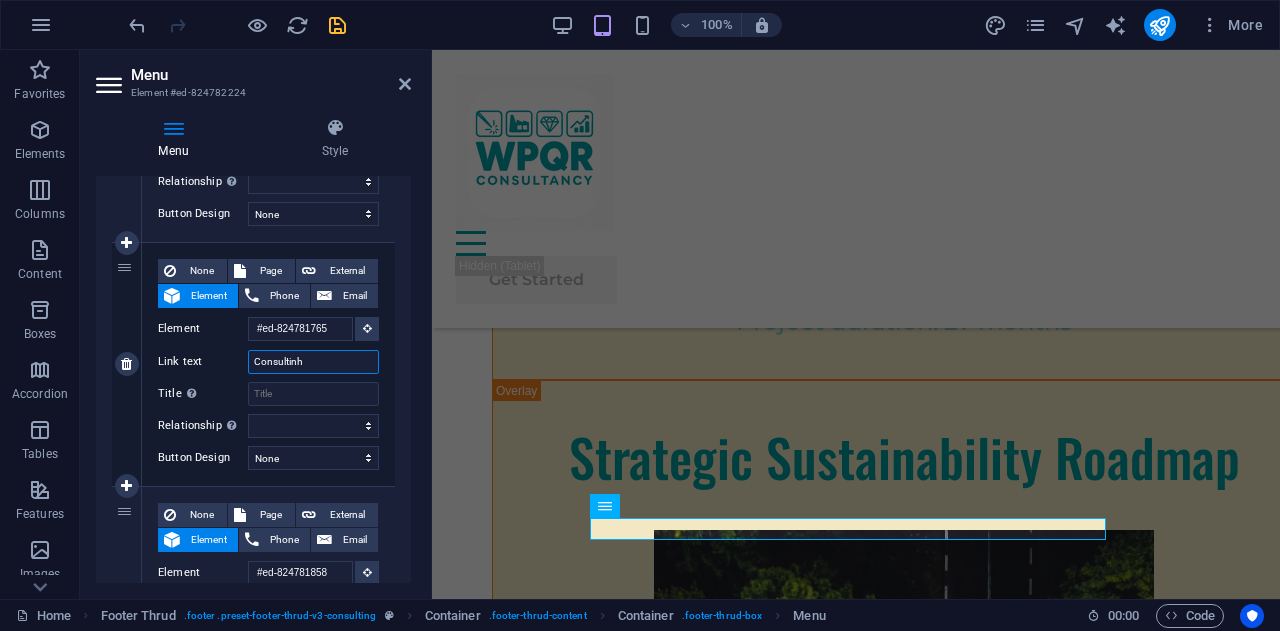 type on "Consultin" 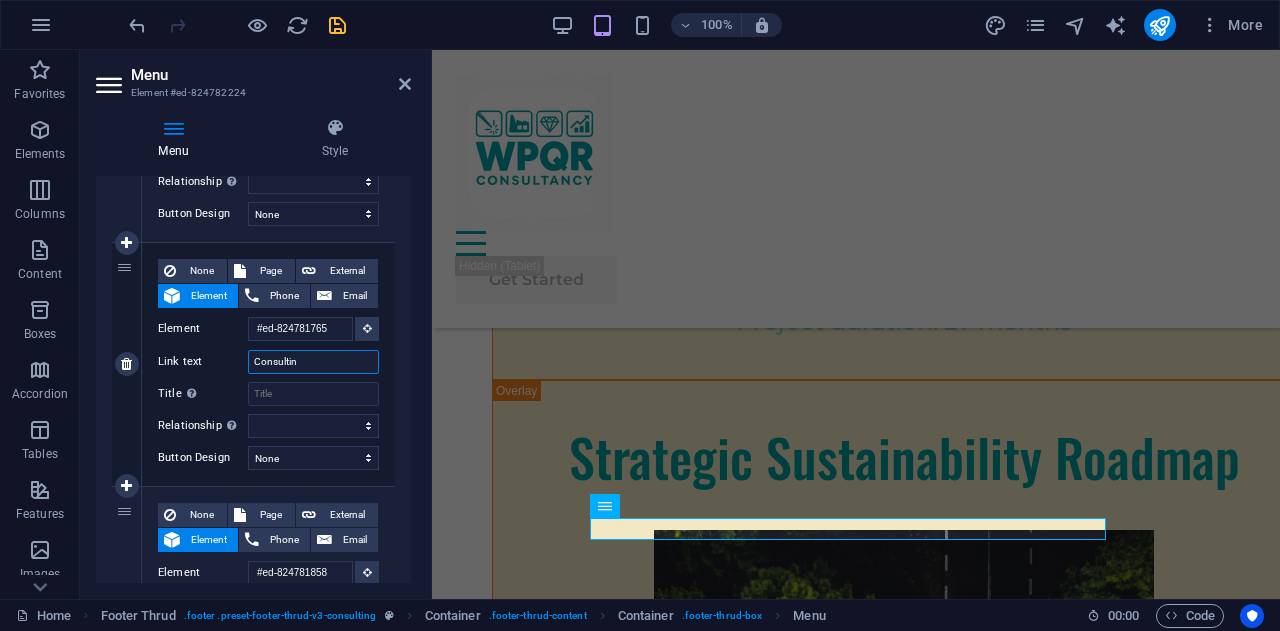 select 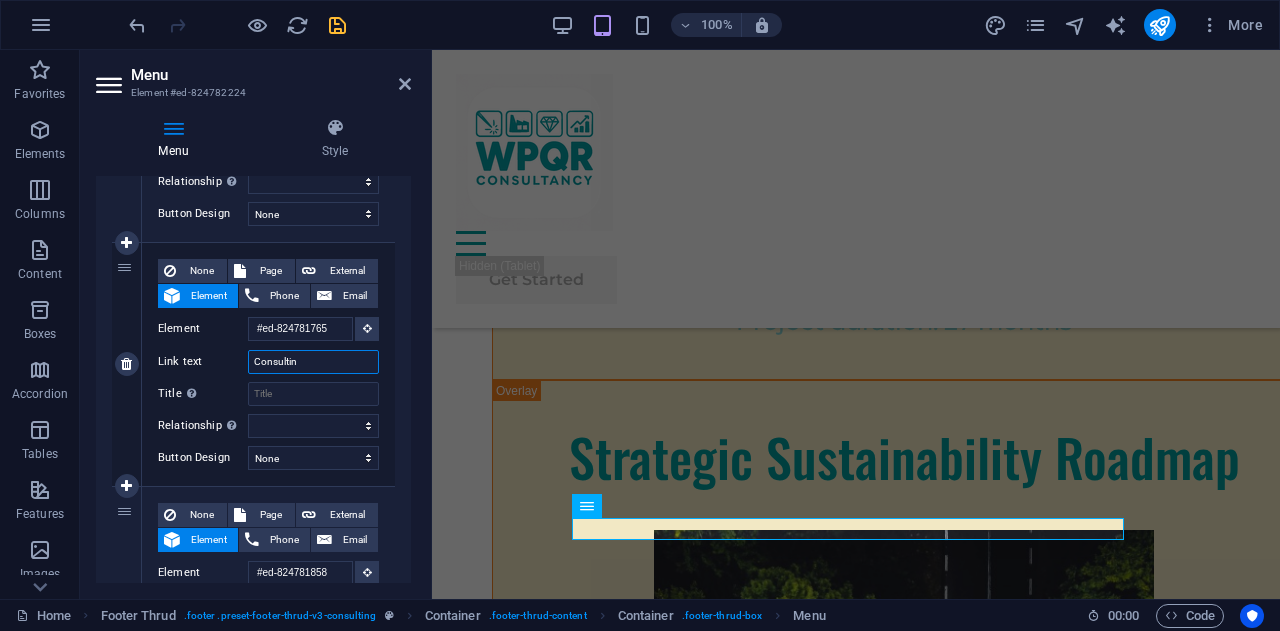 type on "Consulting" 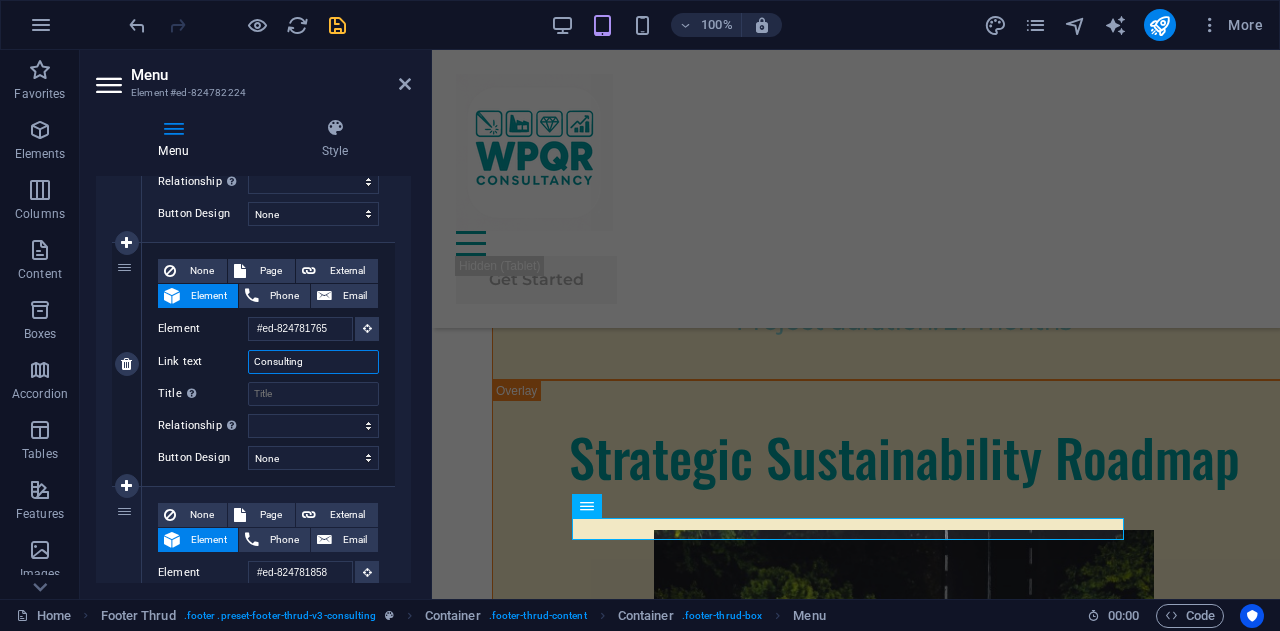 select 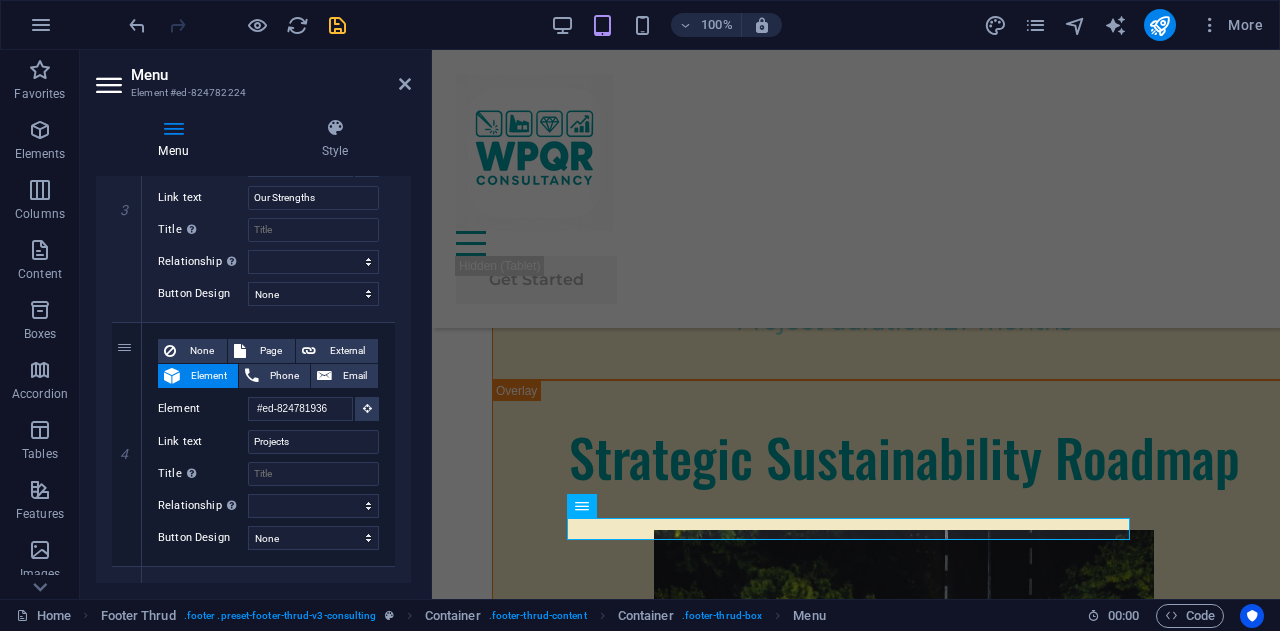 scroll, scrollTop: 776, scrollLeft: 0, axis: vertical 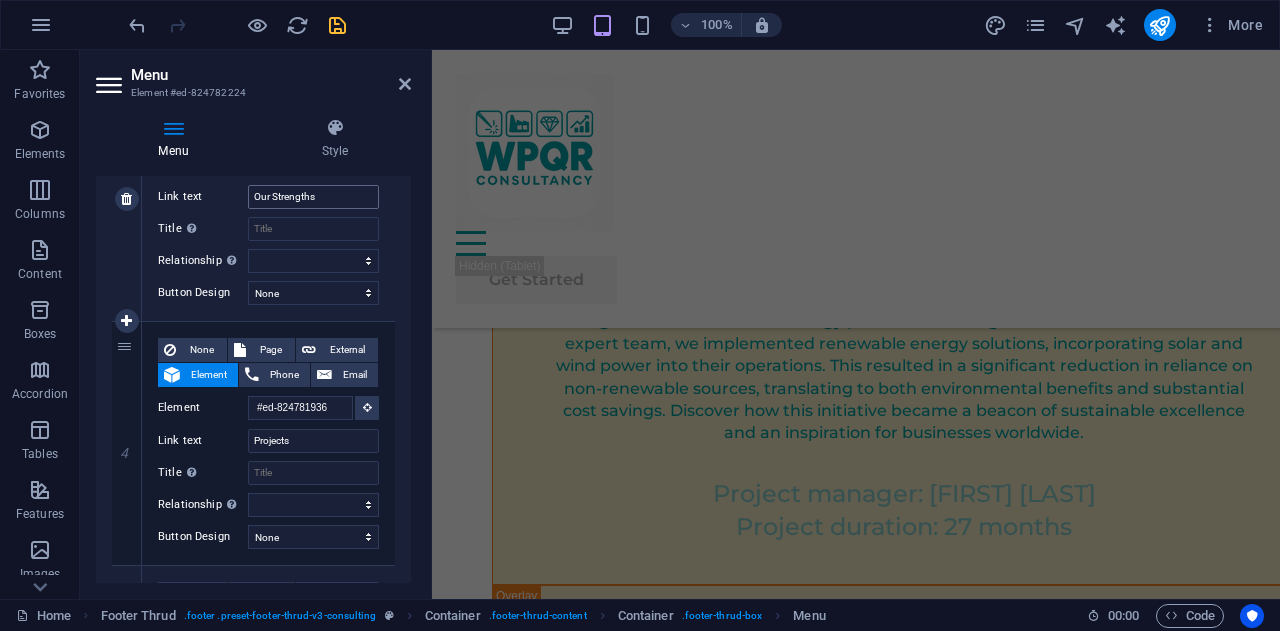type on "Consulting" 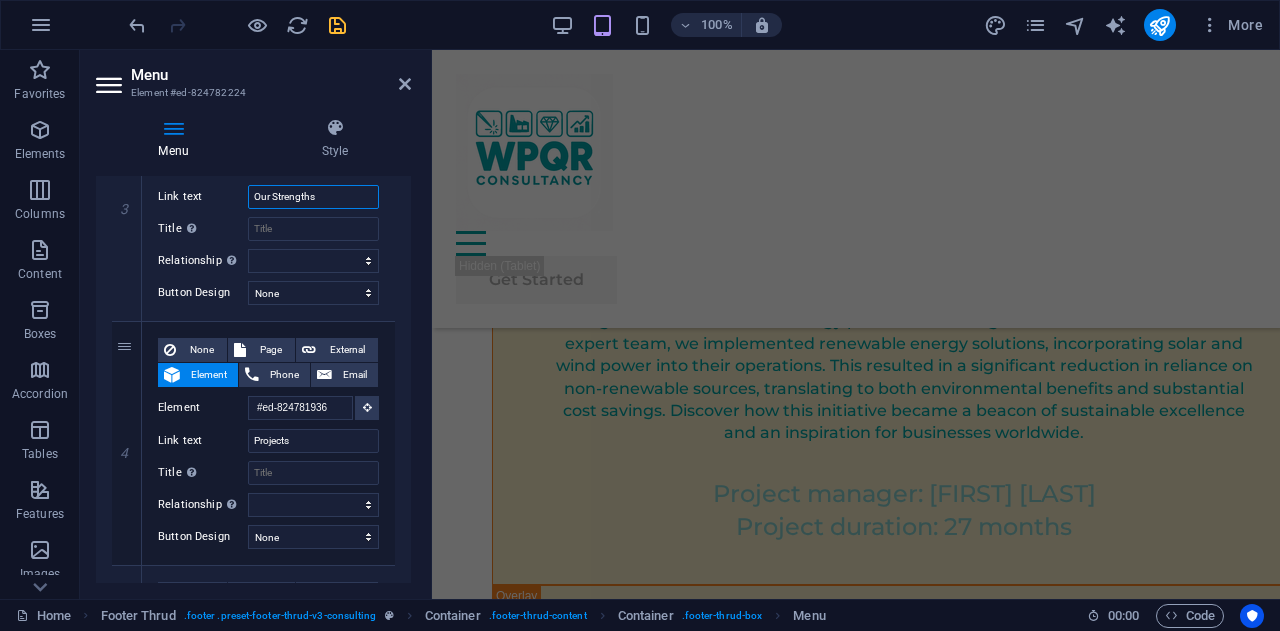 scroll, scrollTop: 590, scrollLeft: 0, axis: vertical 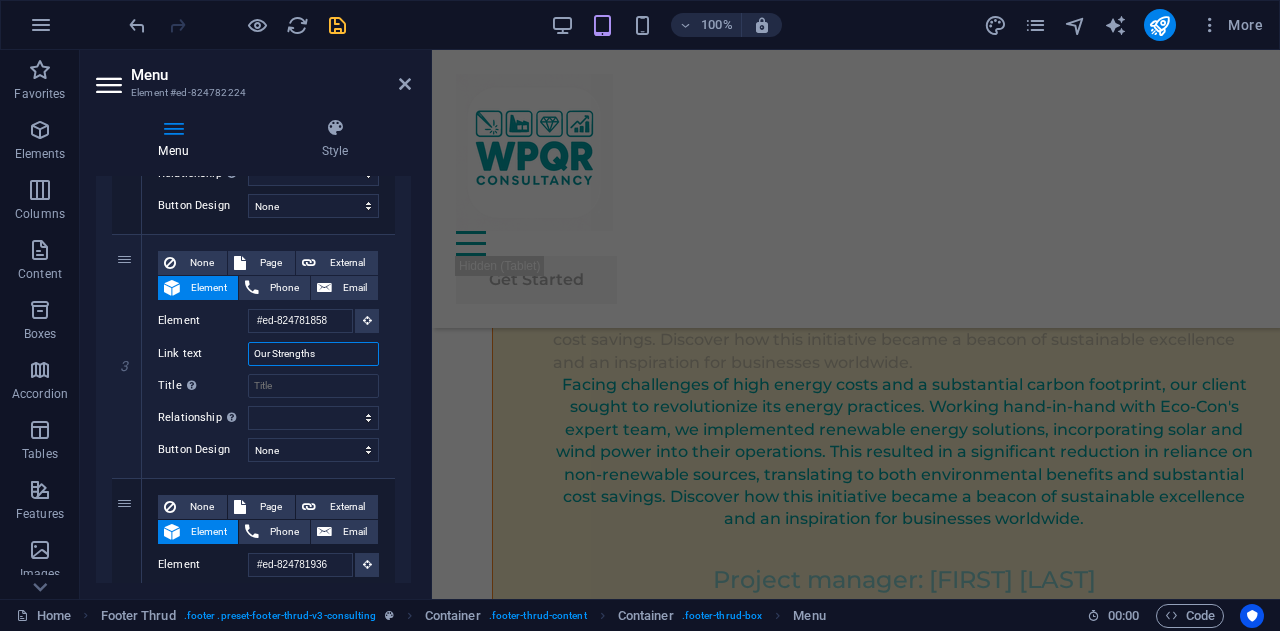 drag, startPoint x: 319, startPoint y: 195, endPoint x: 185, endPoint y: 171, distance: 136.1323 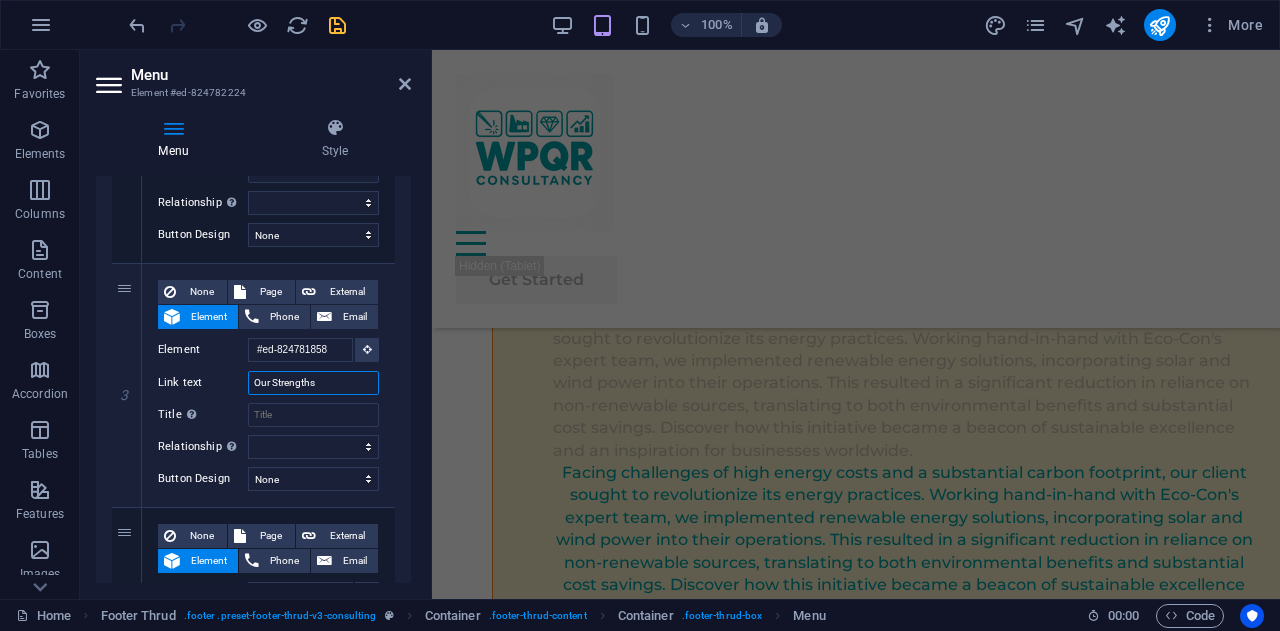 scroll, scrollTop: 13116, scrollLeft: 0, axis: vertical 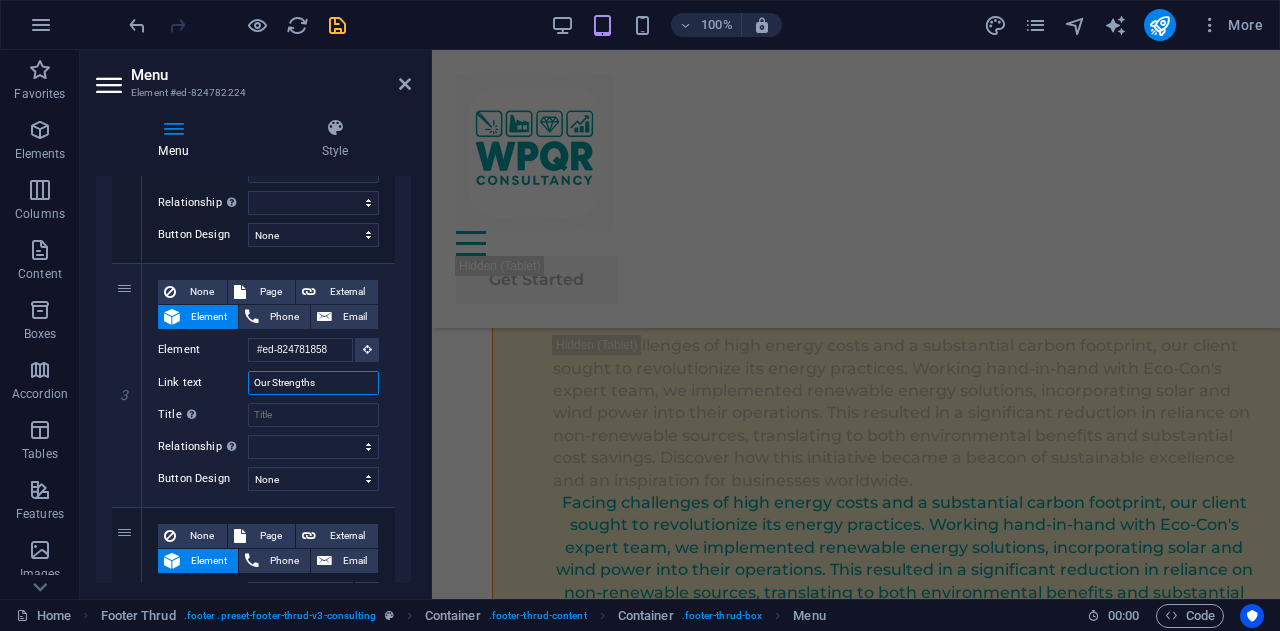 type on "p" 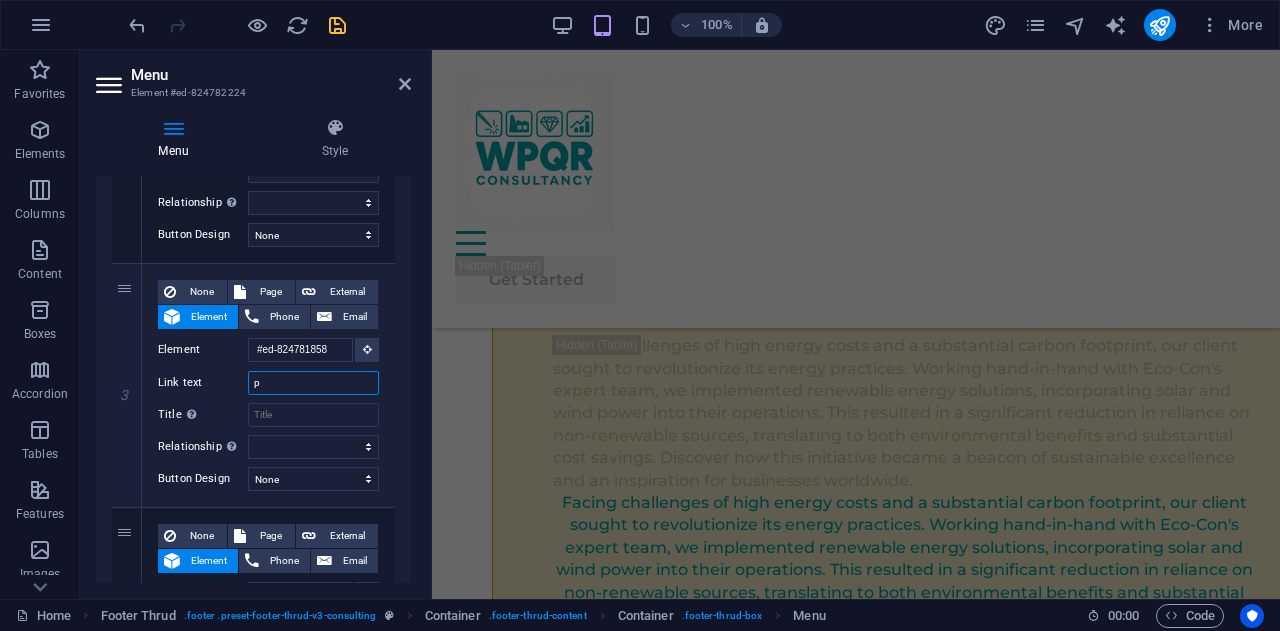 select 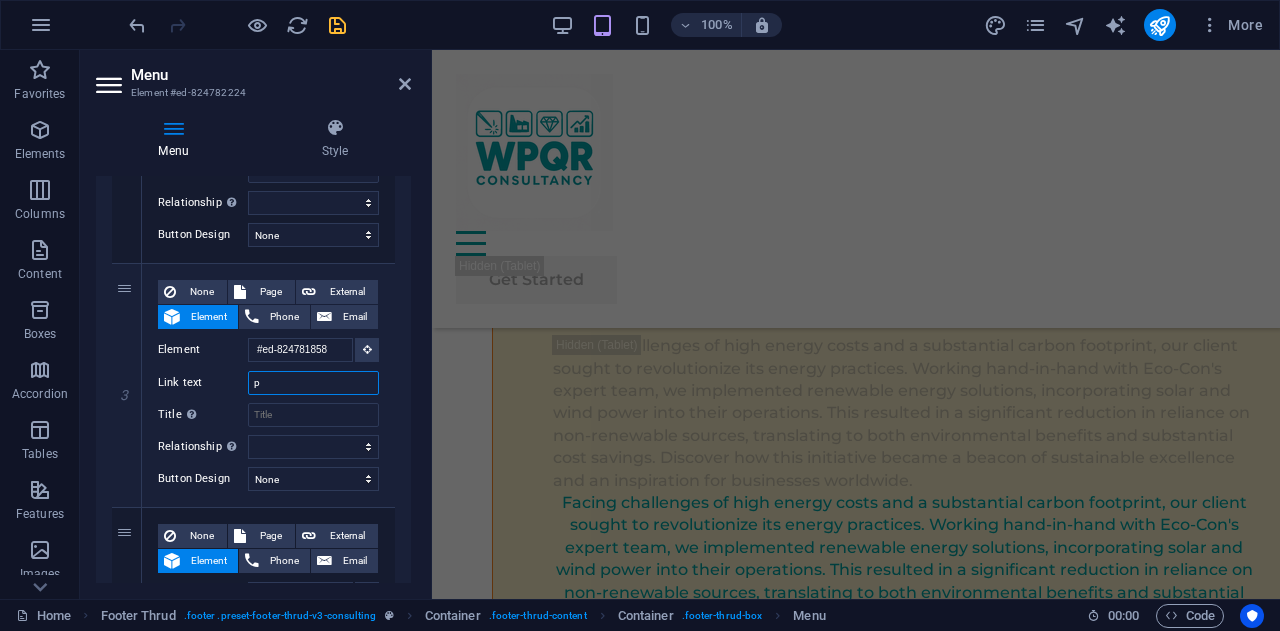 select 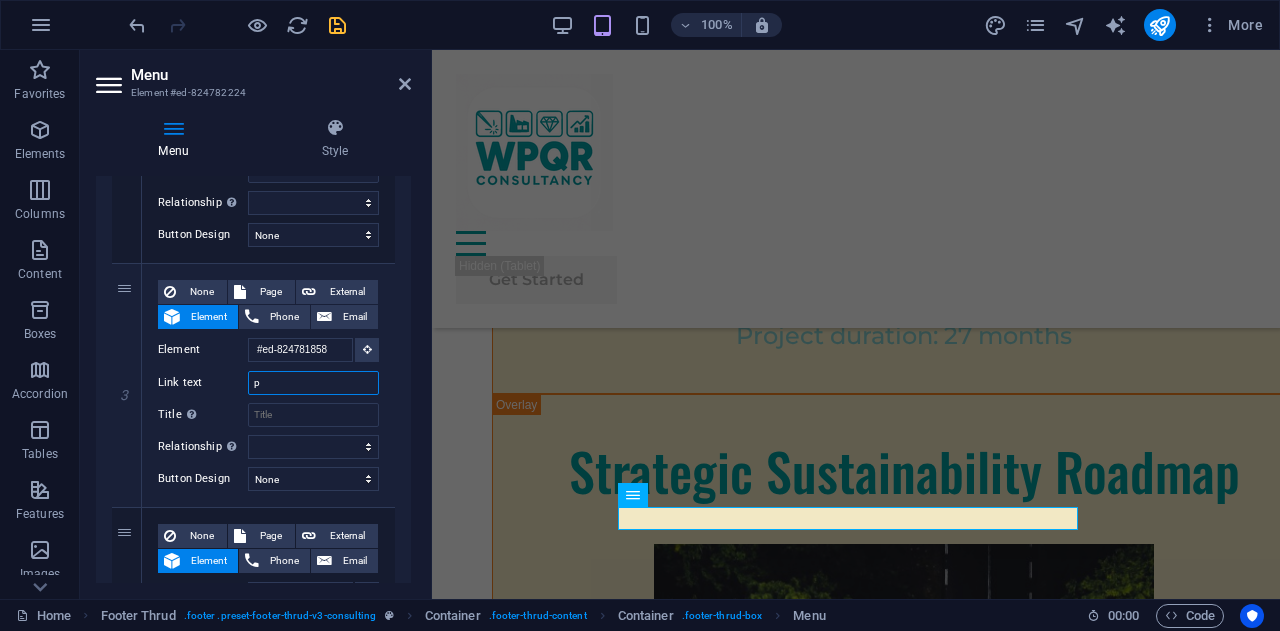 scroll, scrollTop: 13730, scrollLeft: 0, axis: vertical 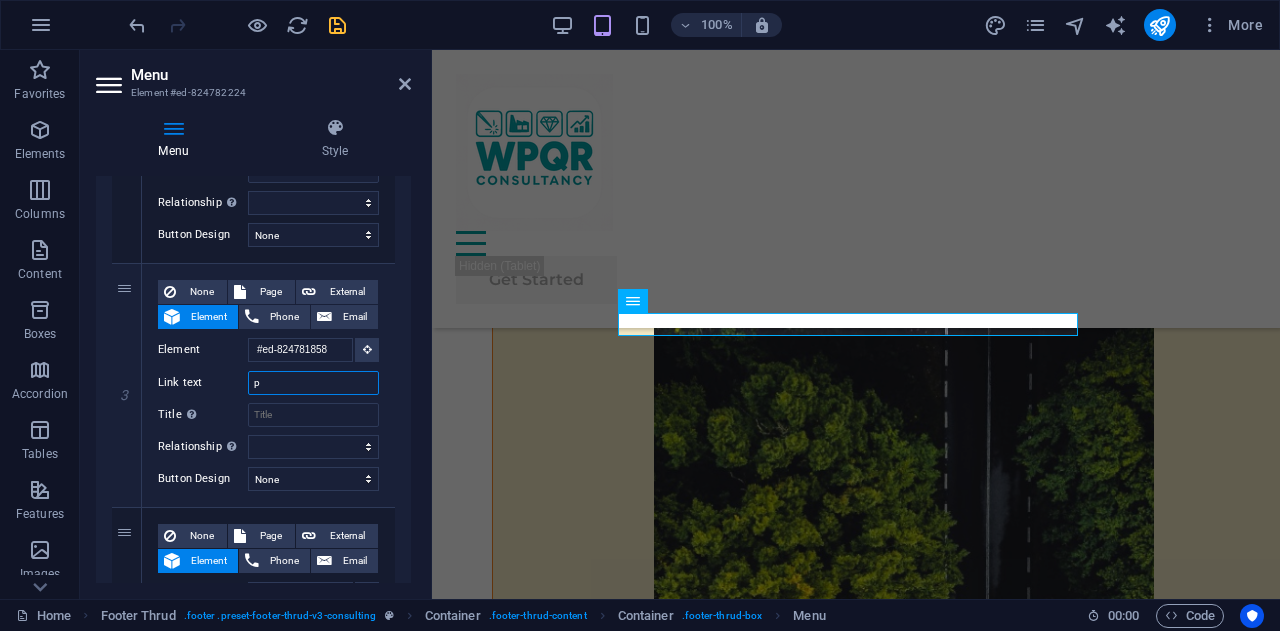 type 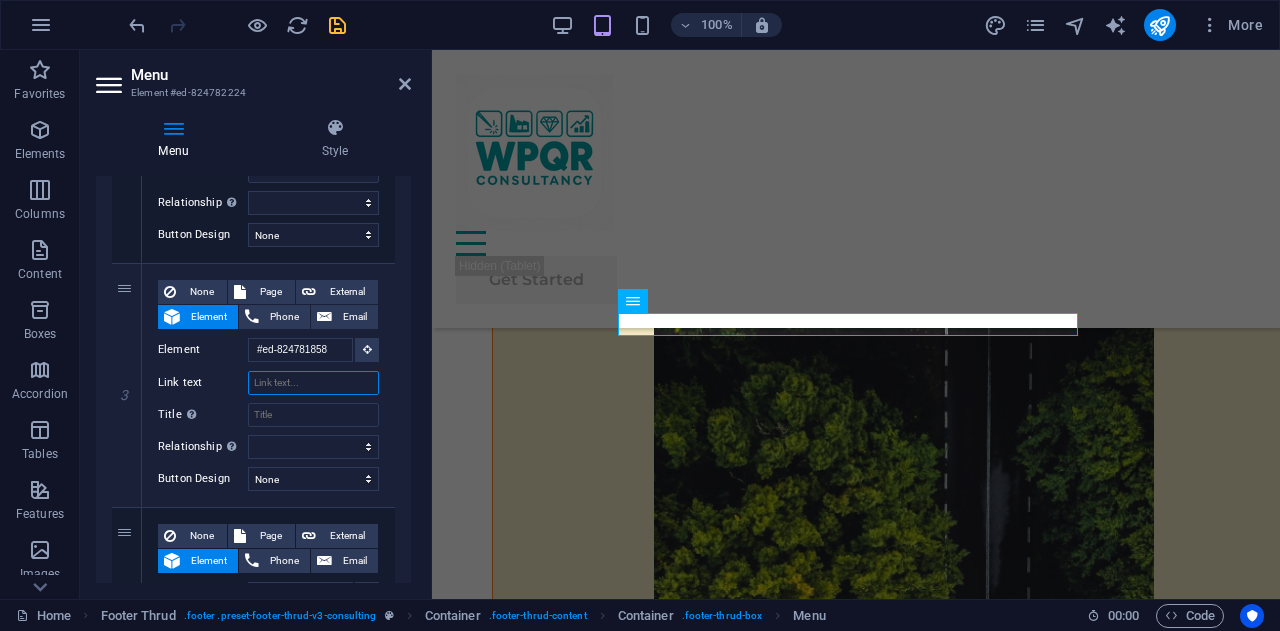 select 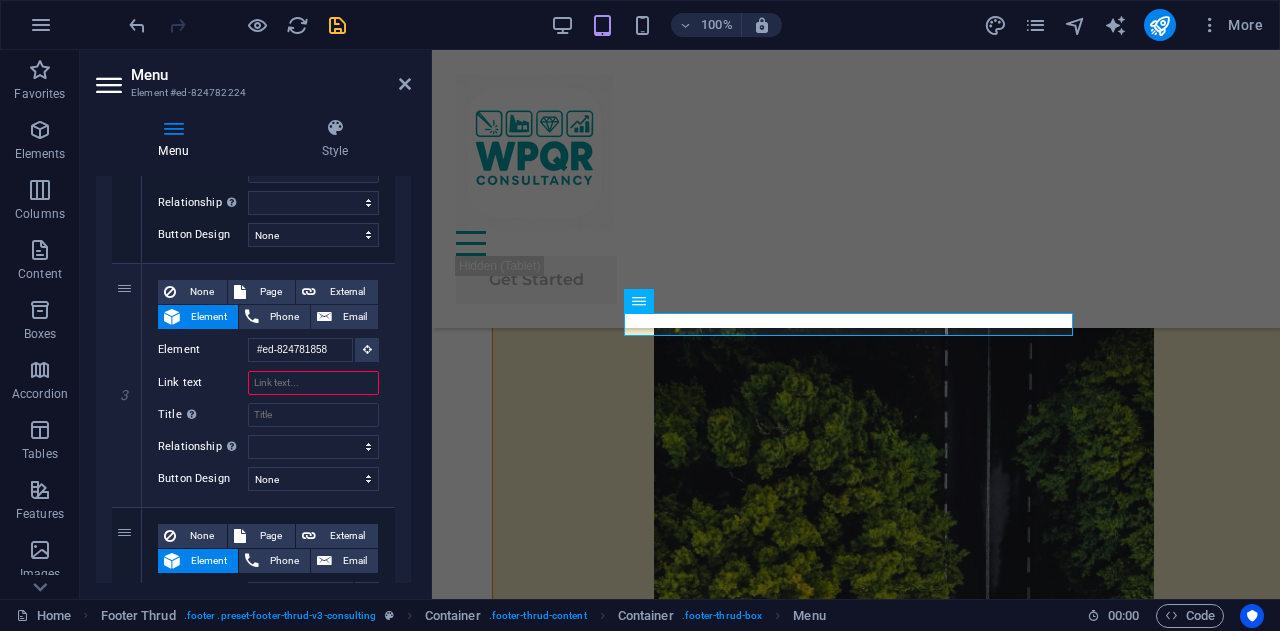 type on "p" 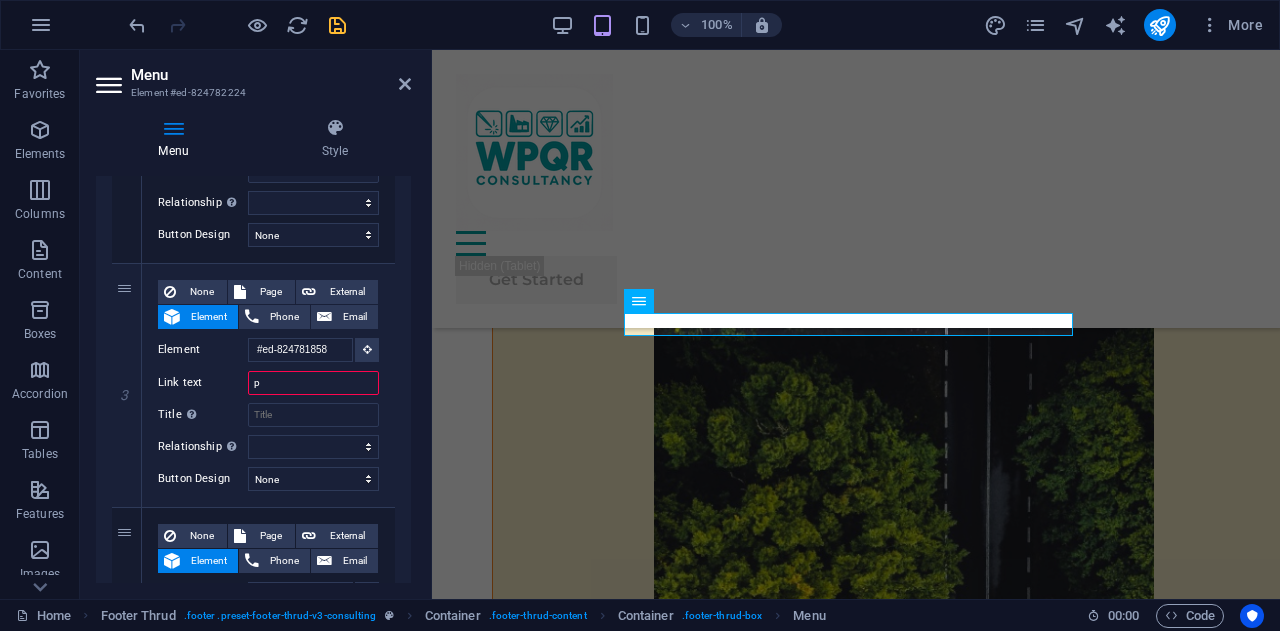 select 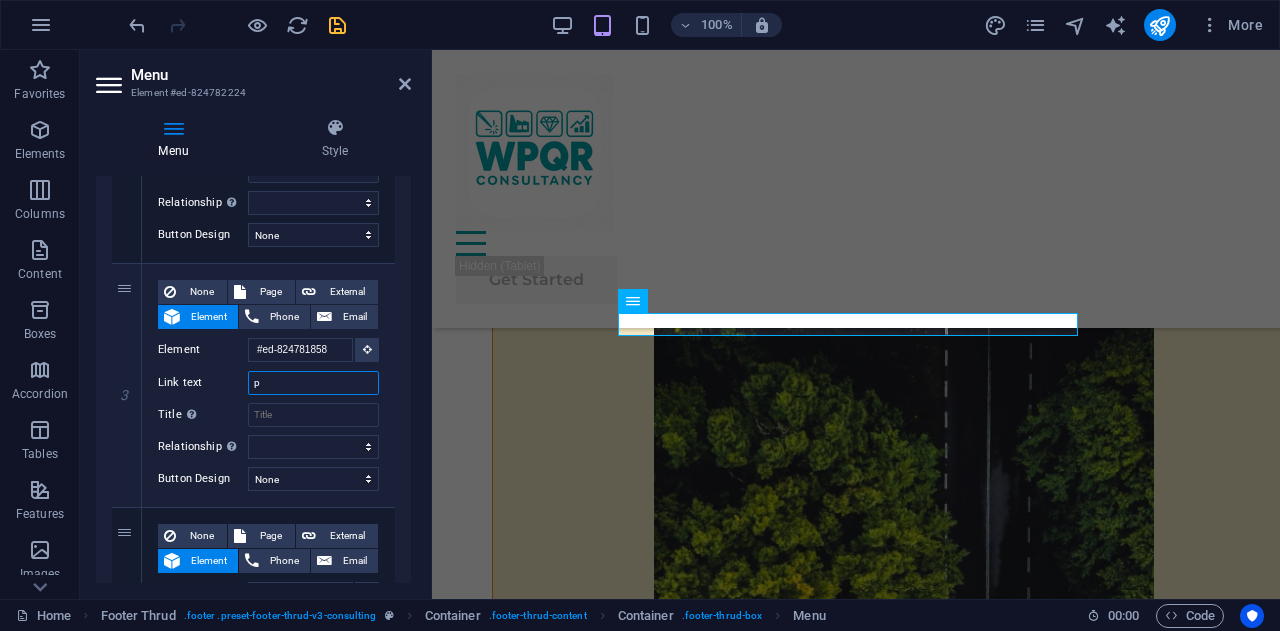 type on "pR" 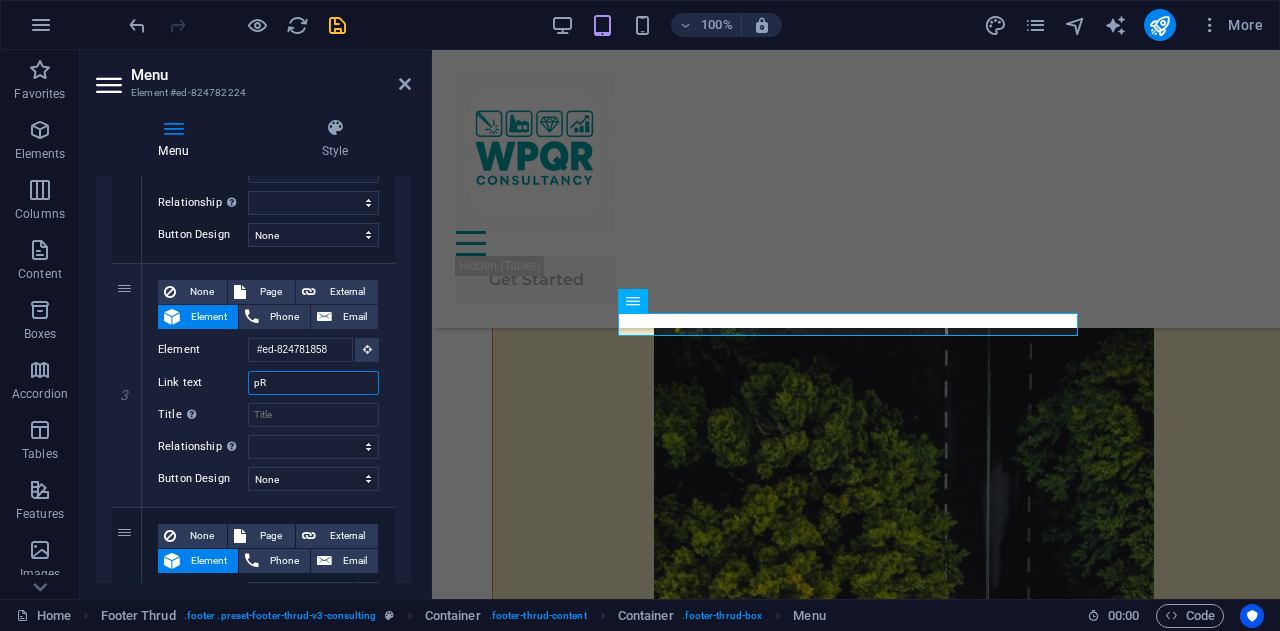 select 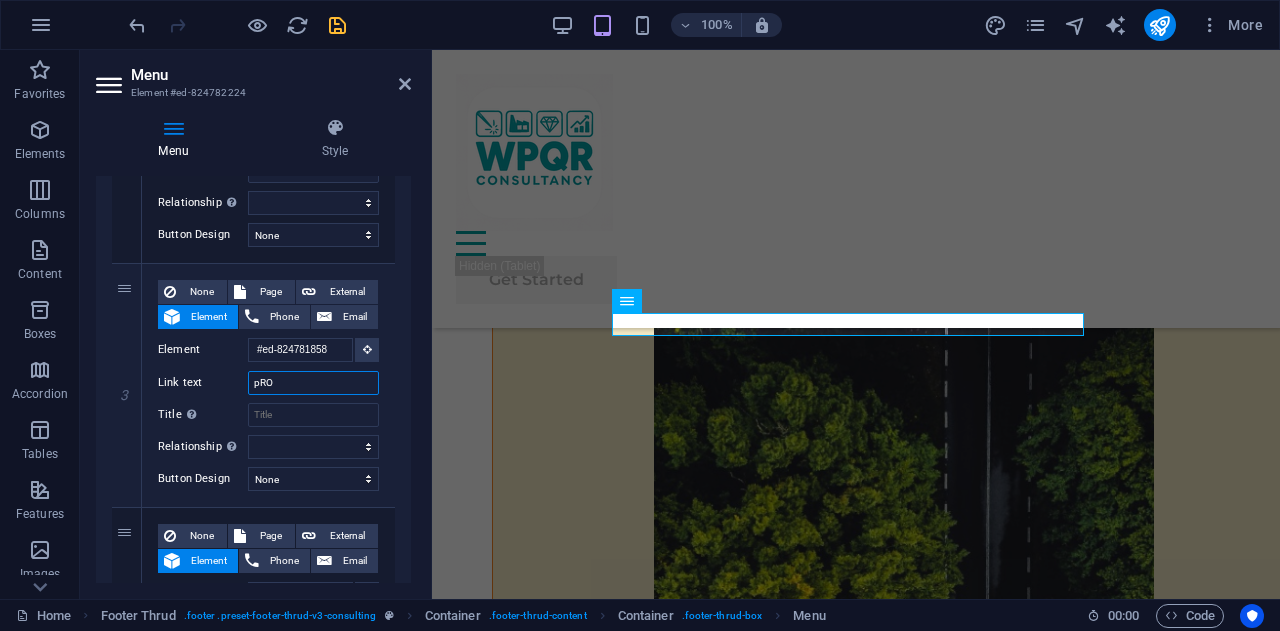 select 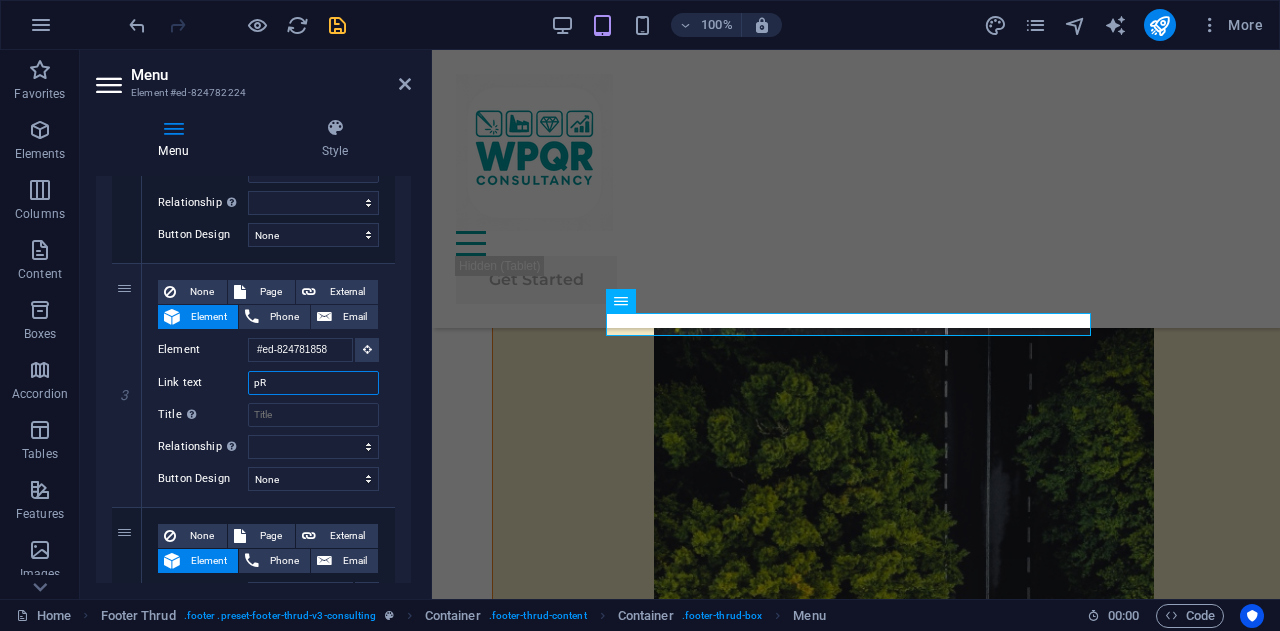 type on "p" 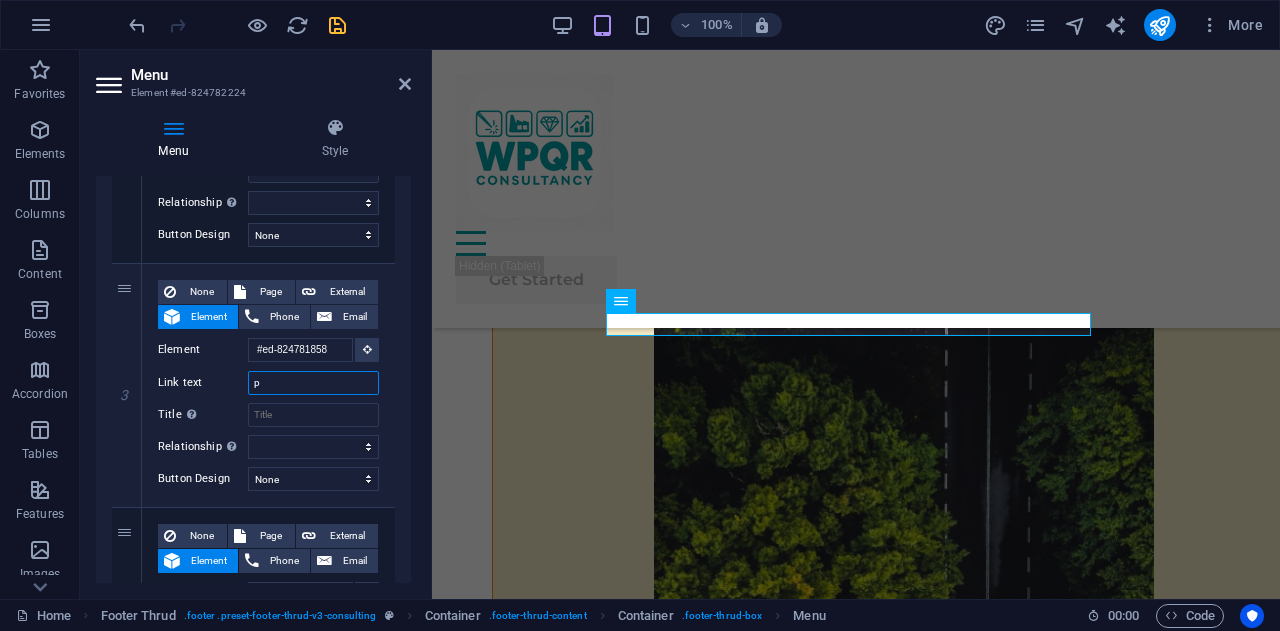 type 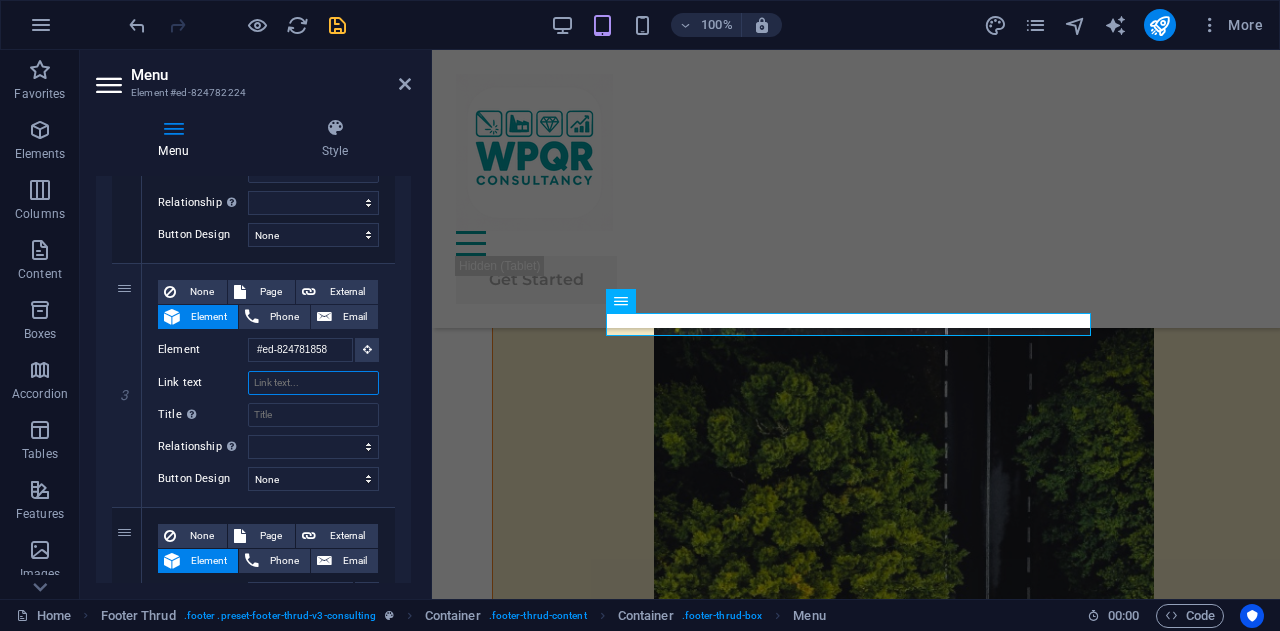 select 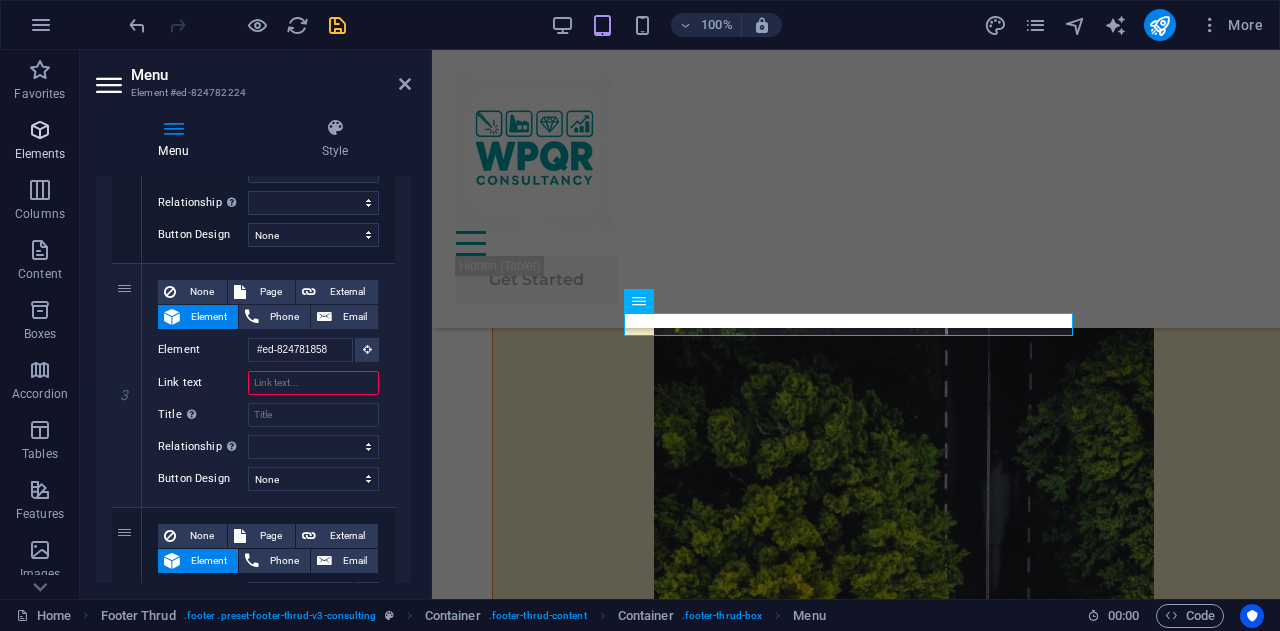 type on "P" 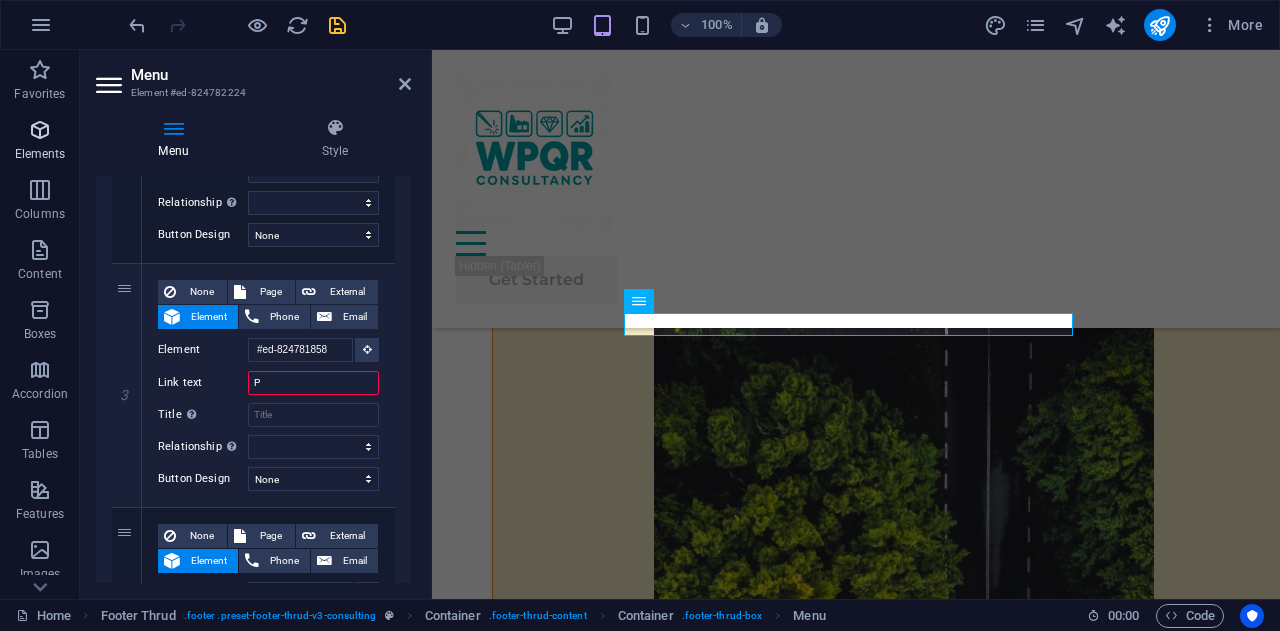 select 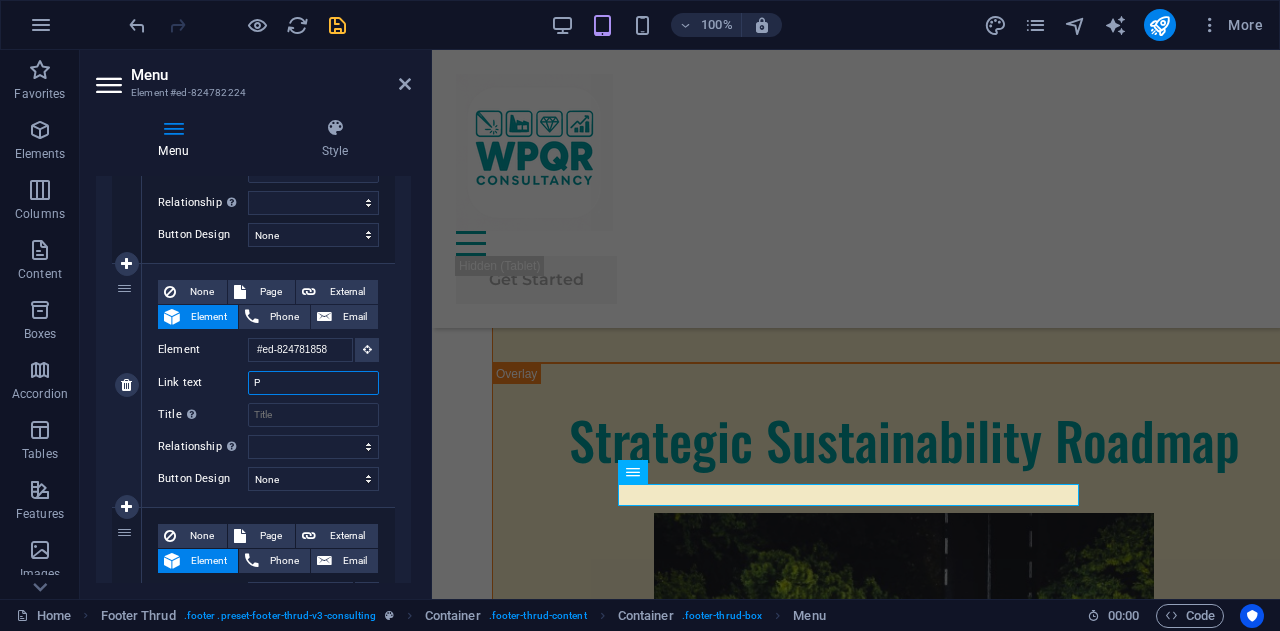 scroll, scrollTop: 13525, scrollLeft: 0, axis: vertical 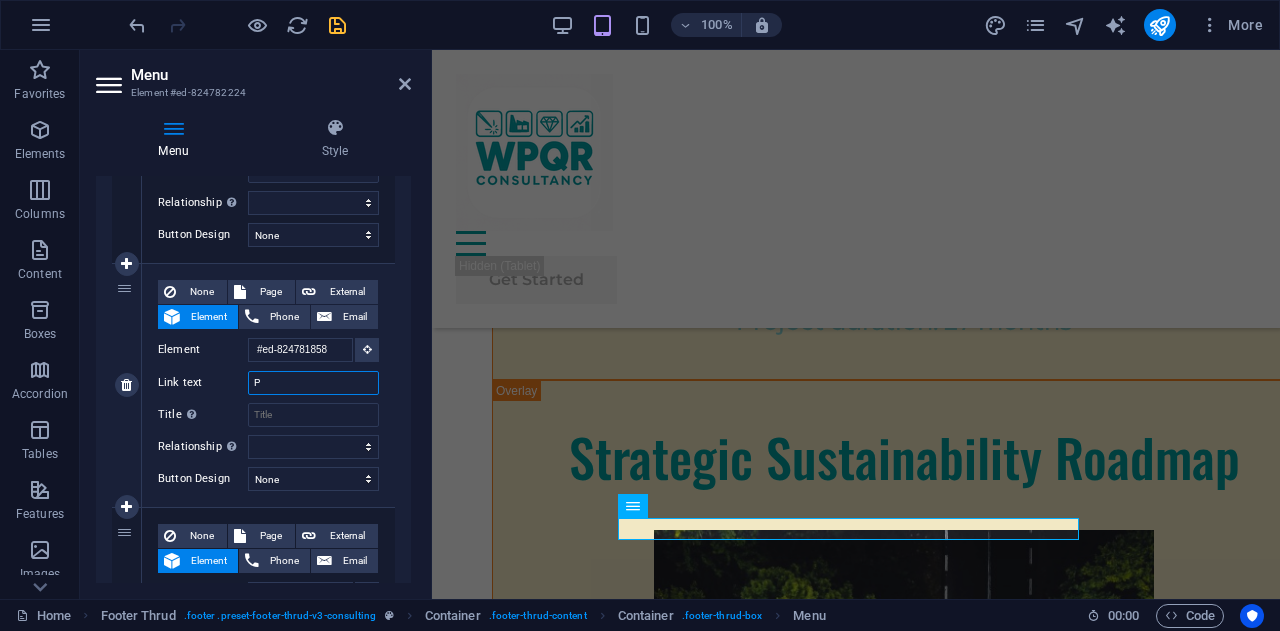 type on "Projects" 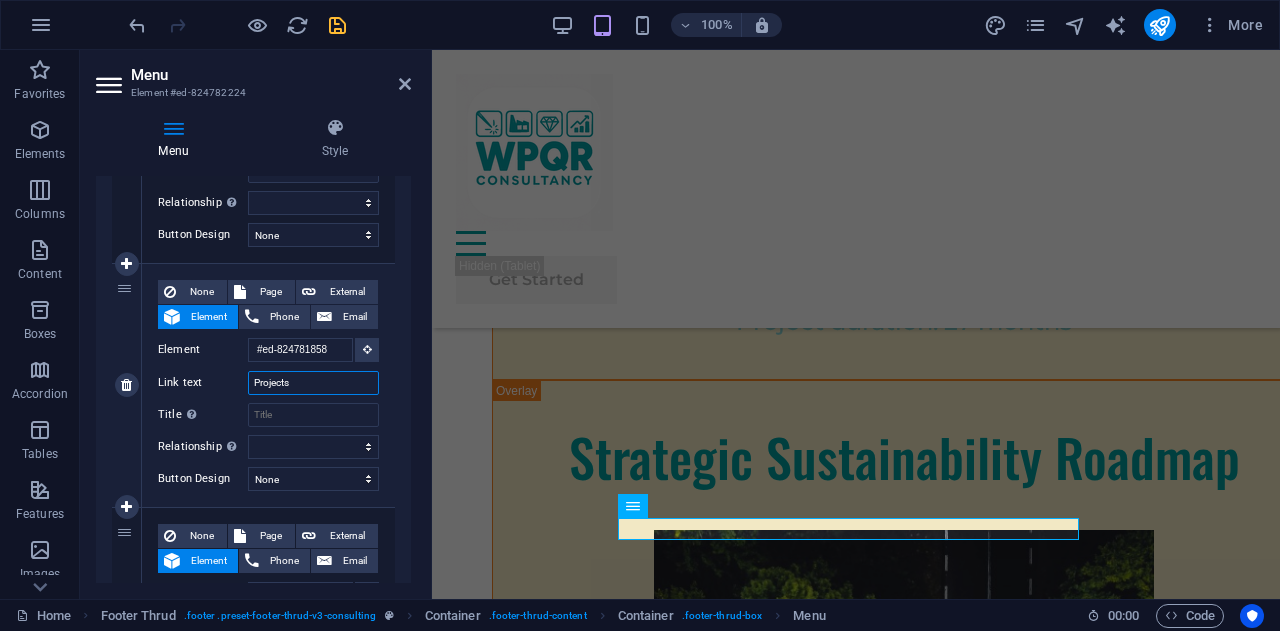 select 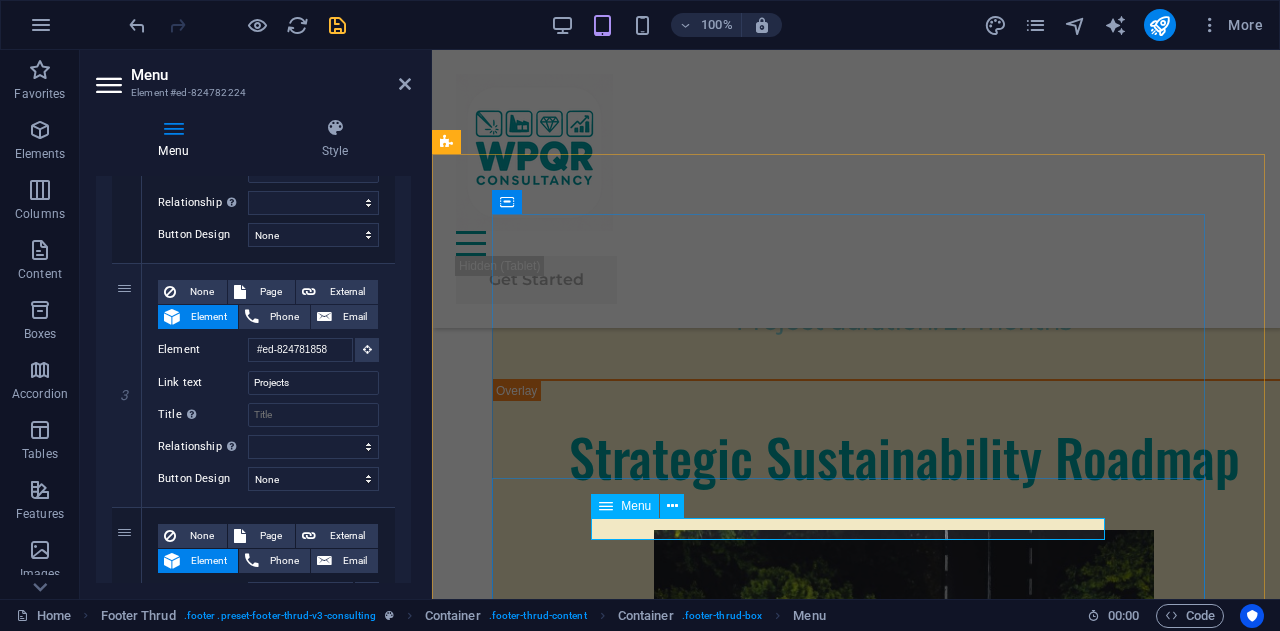 click on "Home Consulting Projects  Projects Contact Us" at bounding box center [856, 5553] 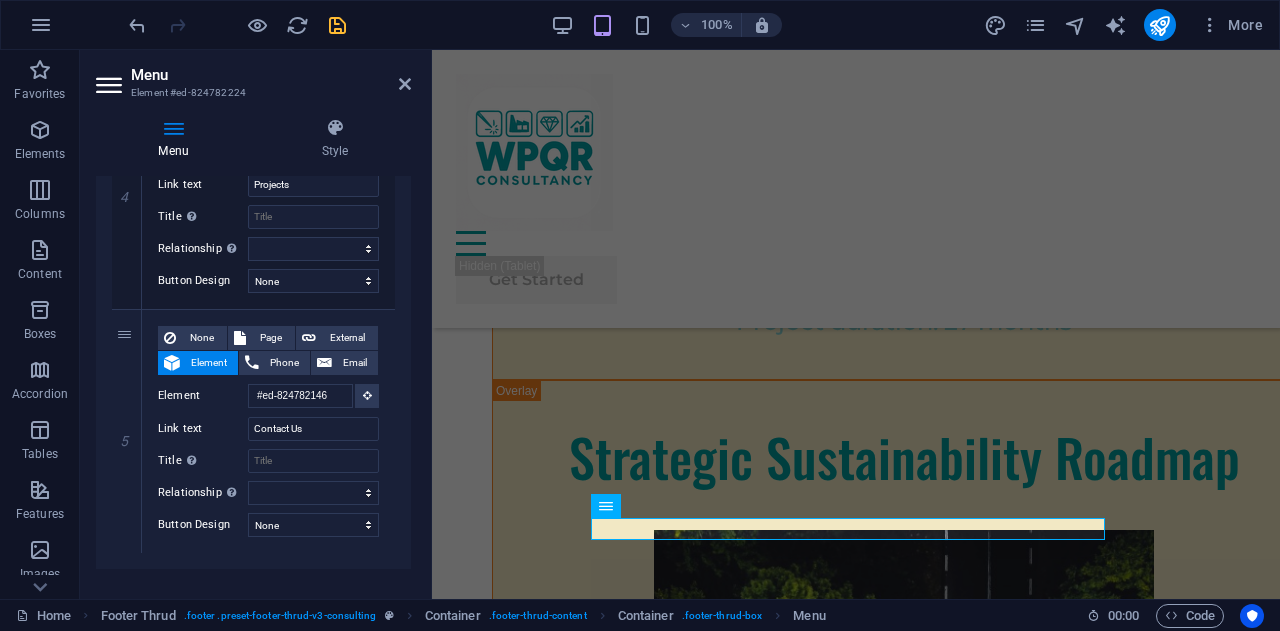 scroll, scrollTop: 1056, scrollLeft: 0, axis: vertical 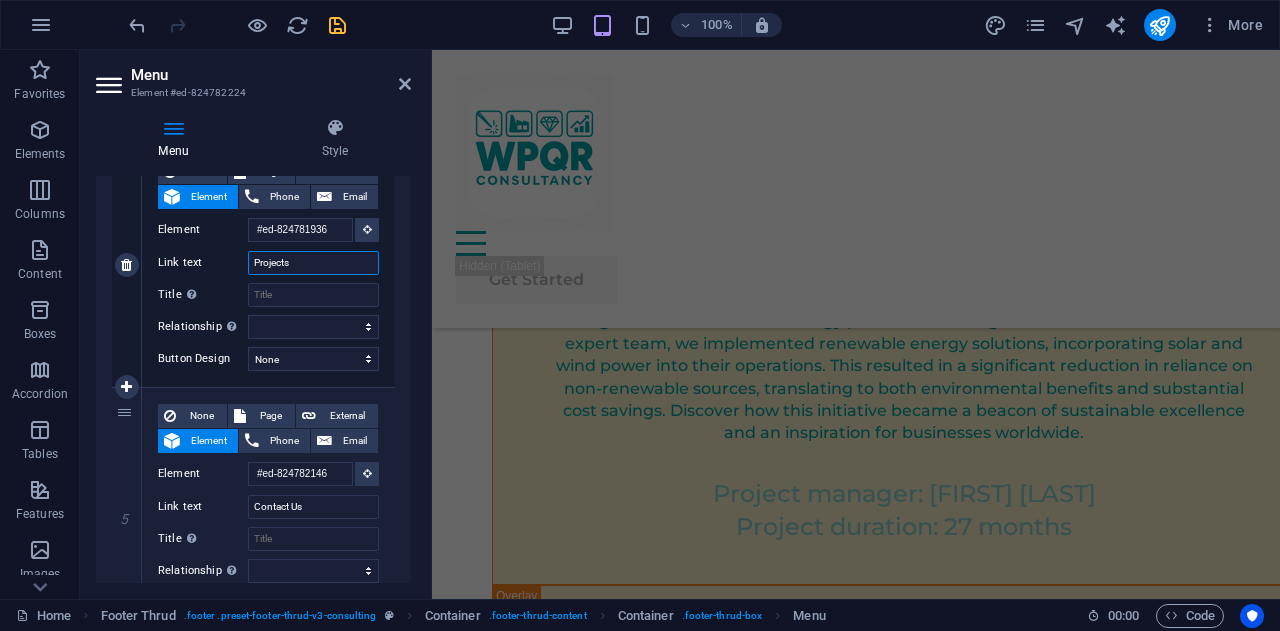 drag, startPoint x: 304, startPoint y: 251, endPoint x: 112, endPoint y: 295, distance: 196.97716 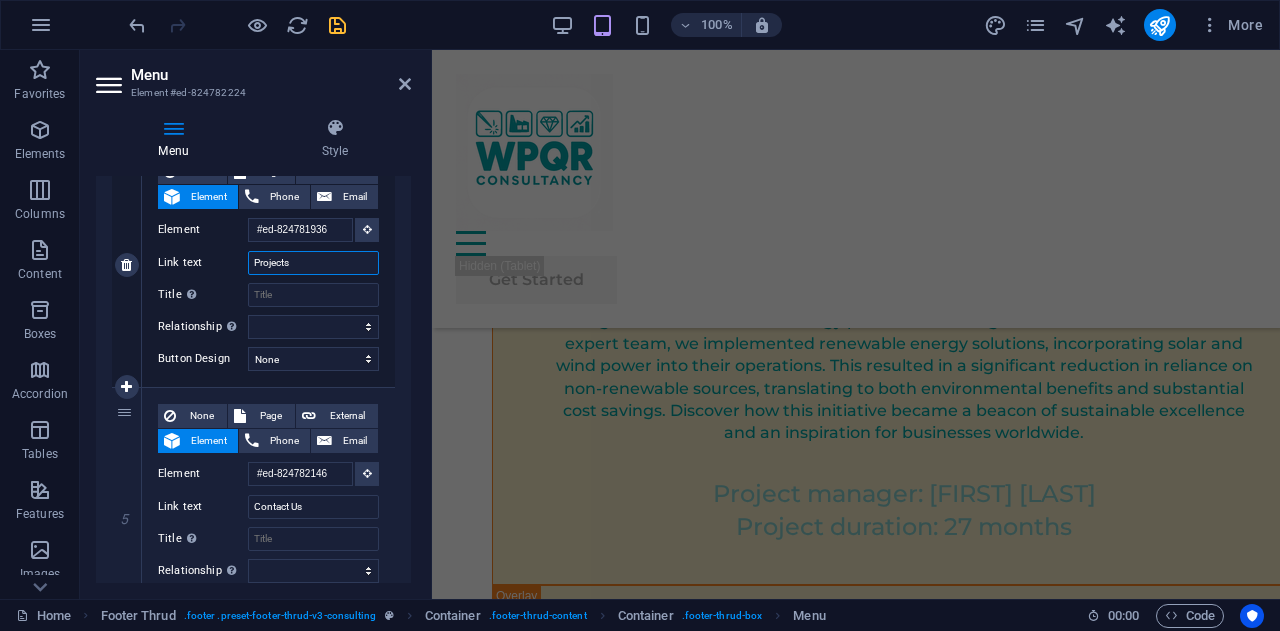 type on "C" 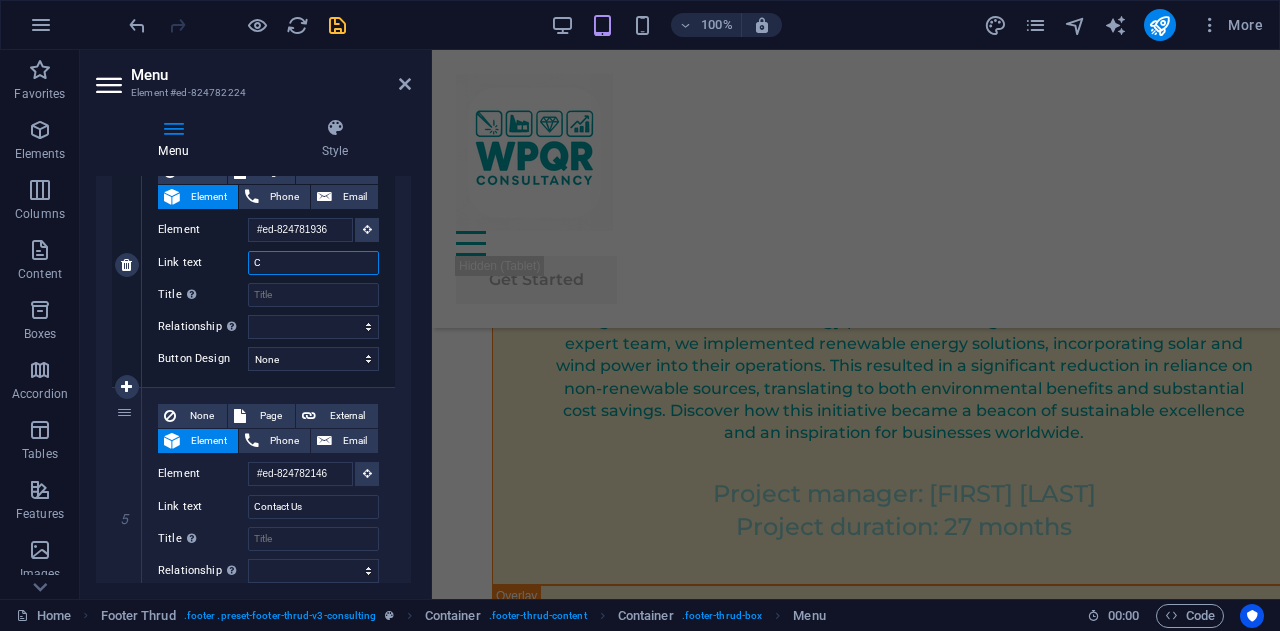 select 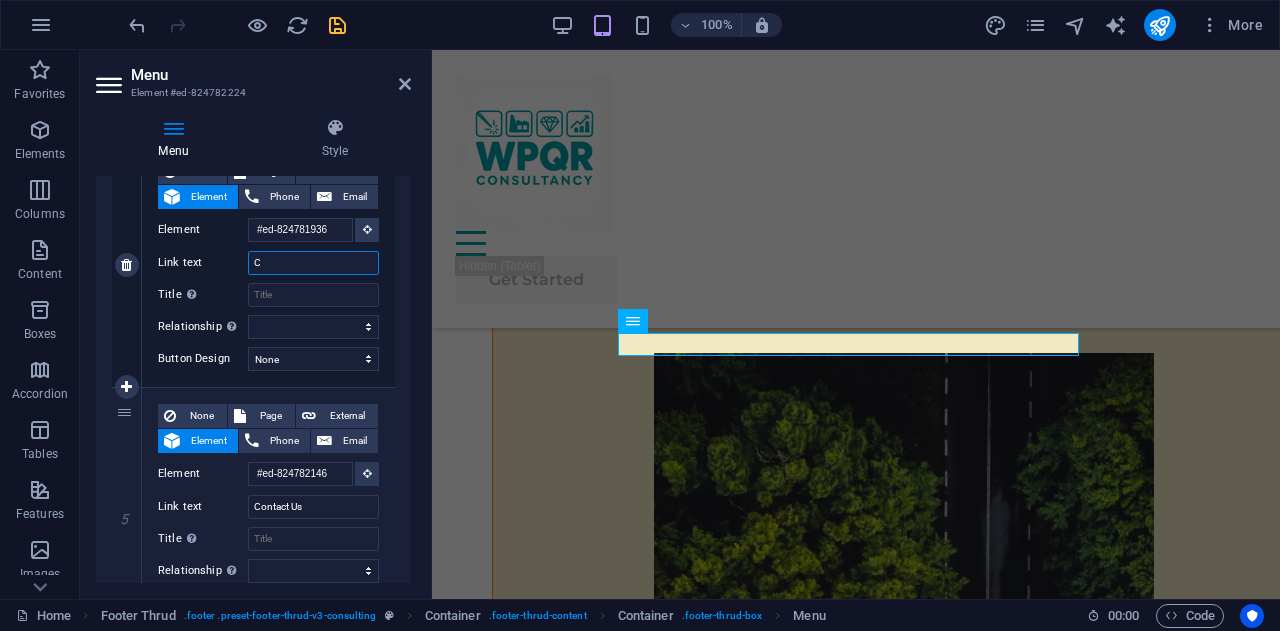 scroll, scrollTop: 13730, scrollLeft: 0, axis: vertical 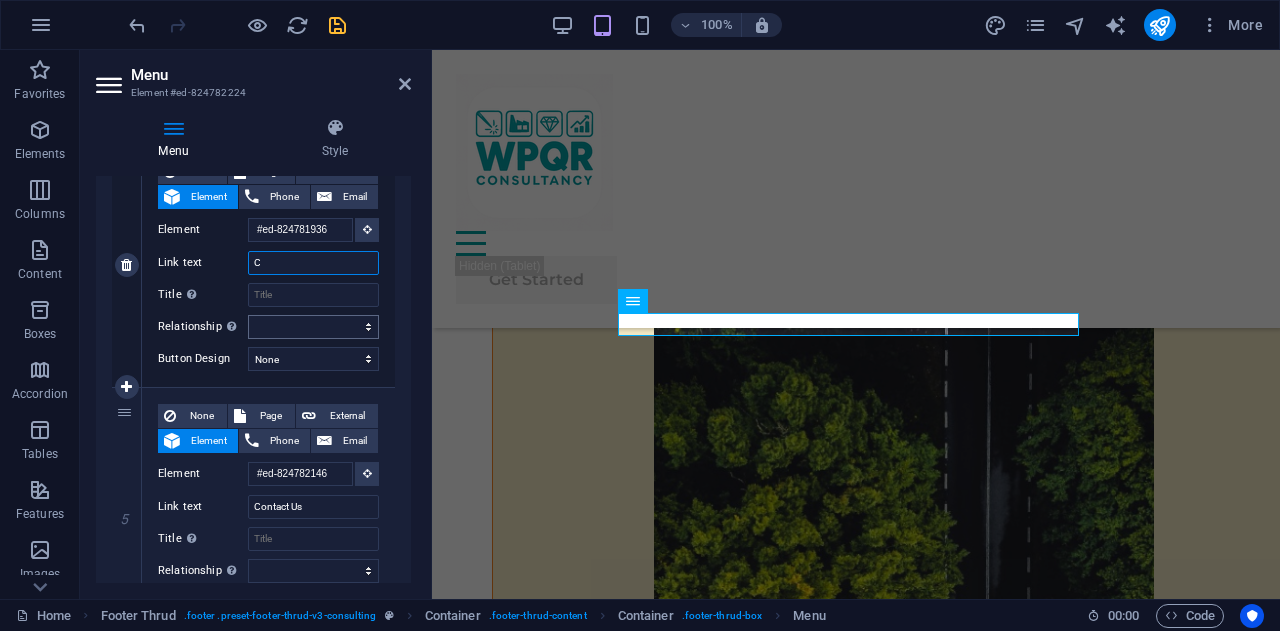 type on "Certifications" 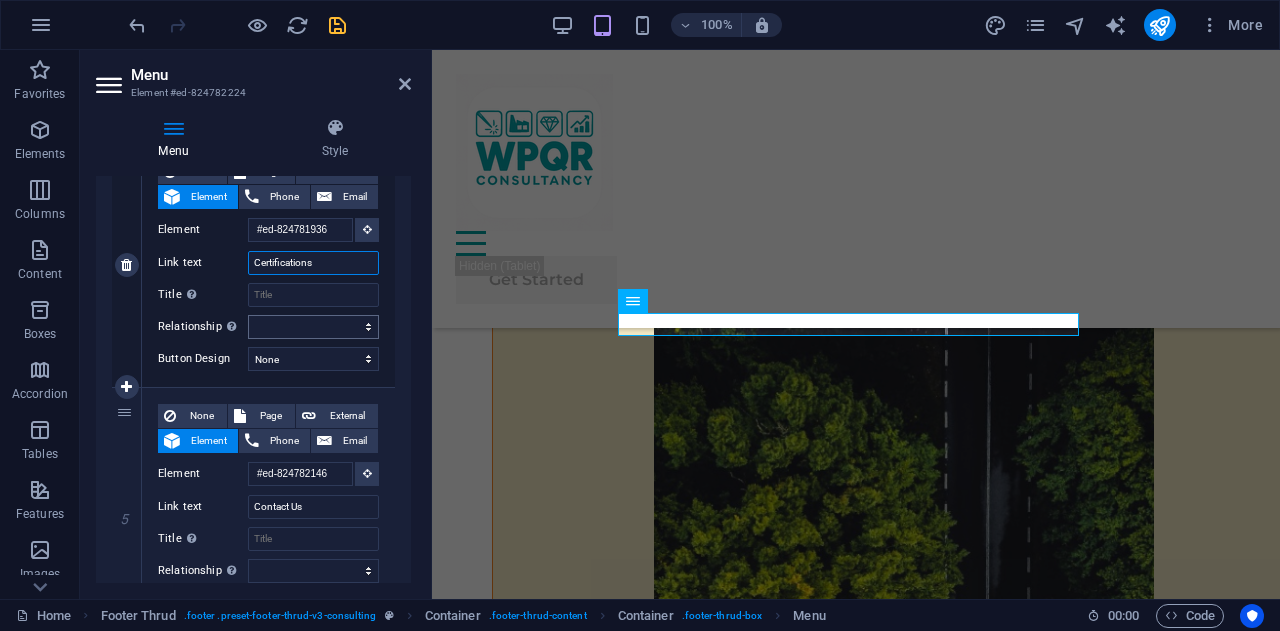 select 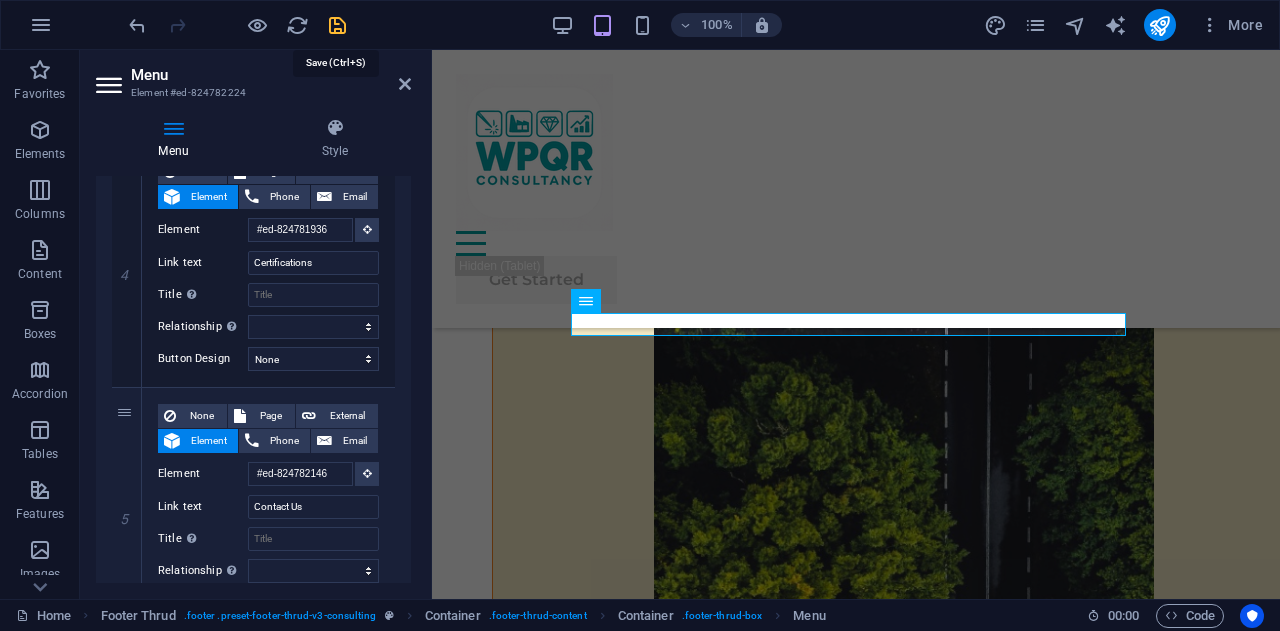 click at bounding box center (337, 25) 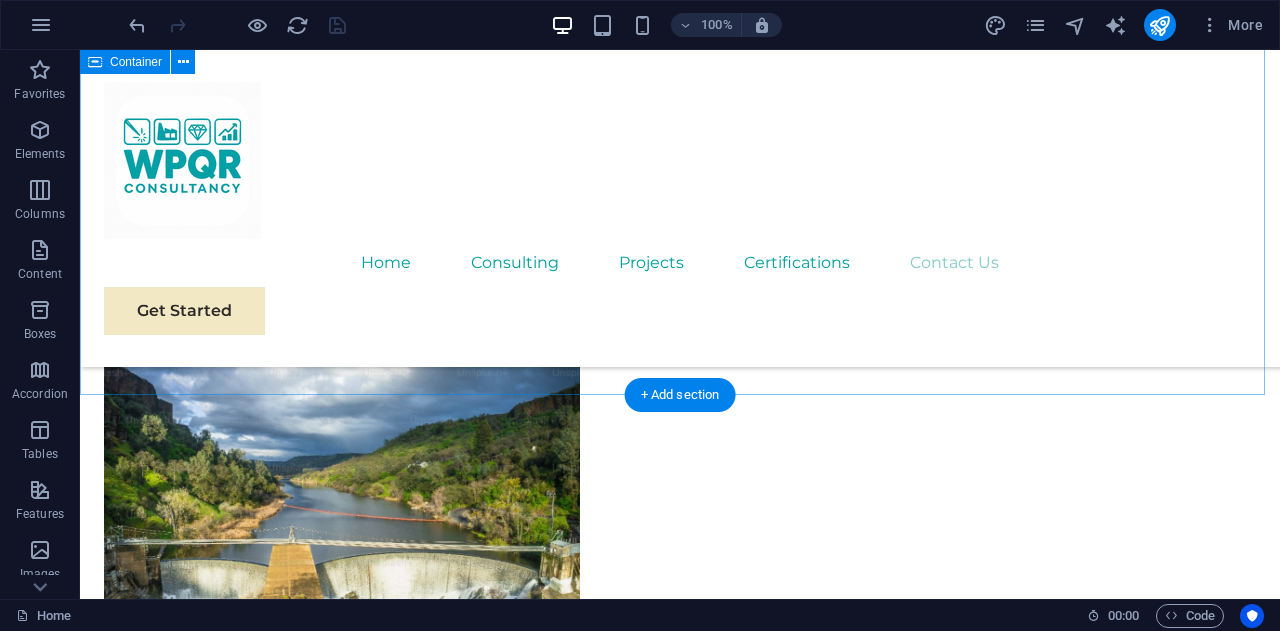 scroll, scrollTop: 11872, scrollLeft: 0, axis: vertical 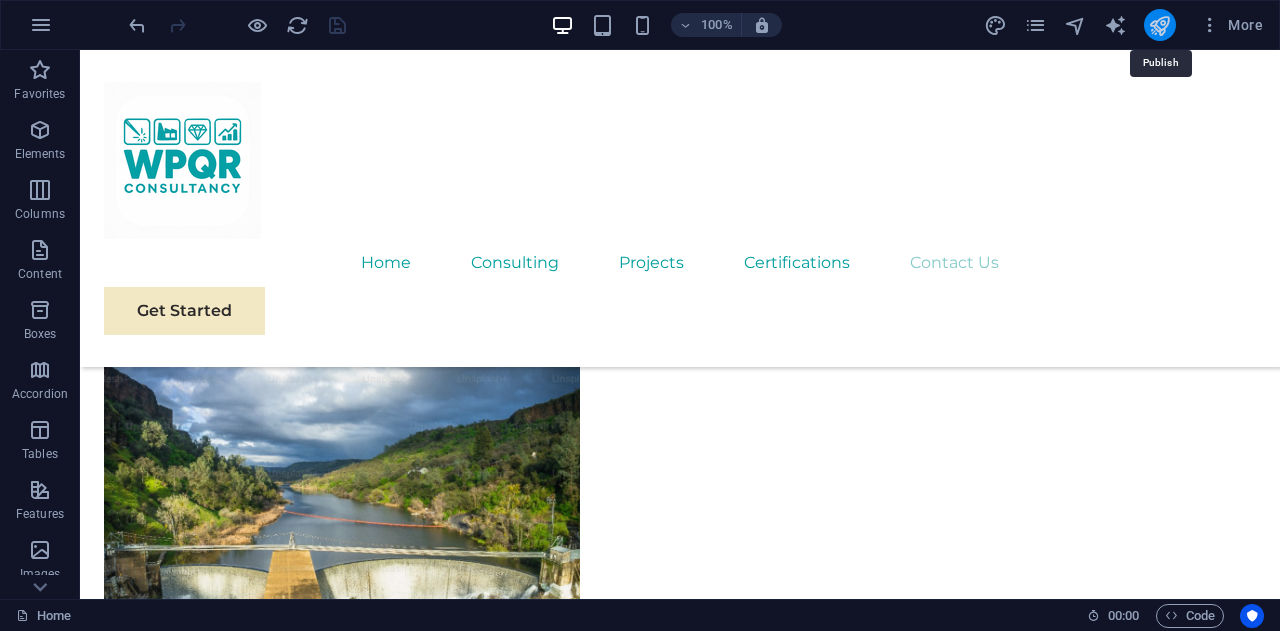 click at bounding box center (1159, 25) 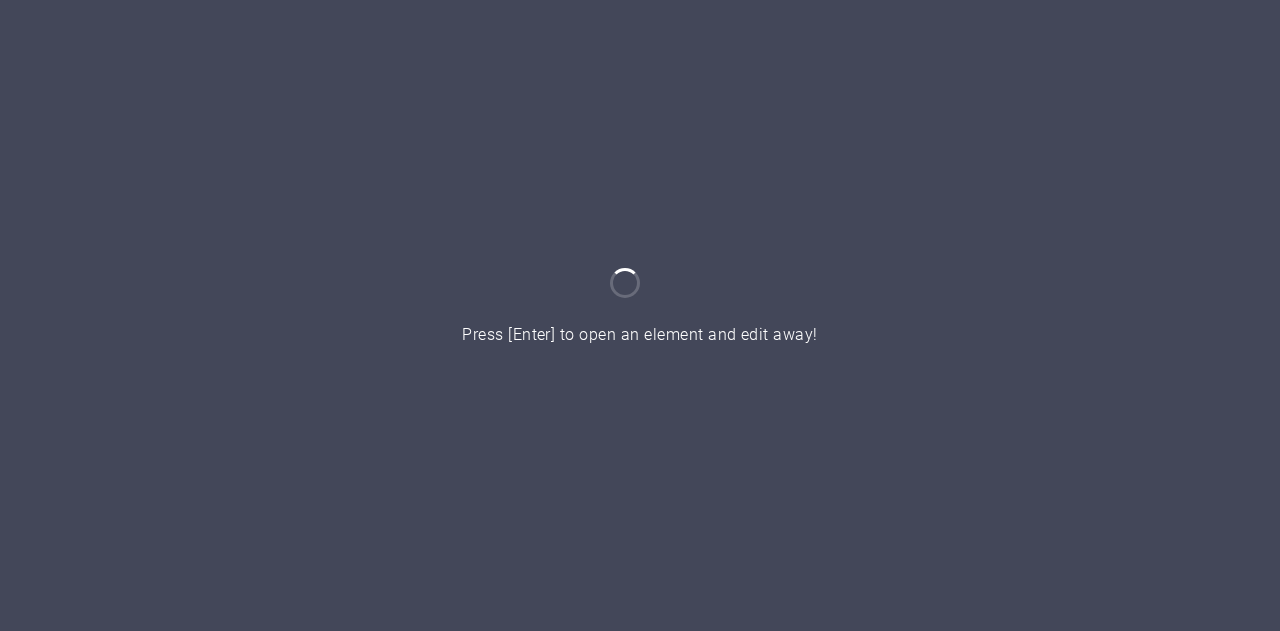 scroll, scrollTop: 0, scrollLeft: 0, axis: both 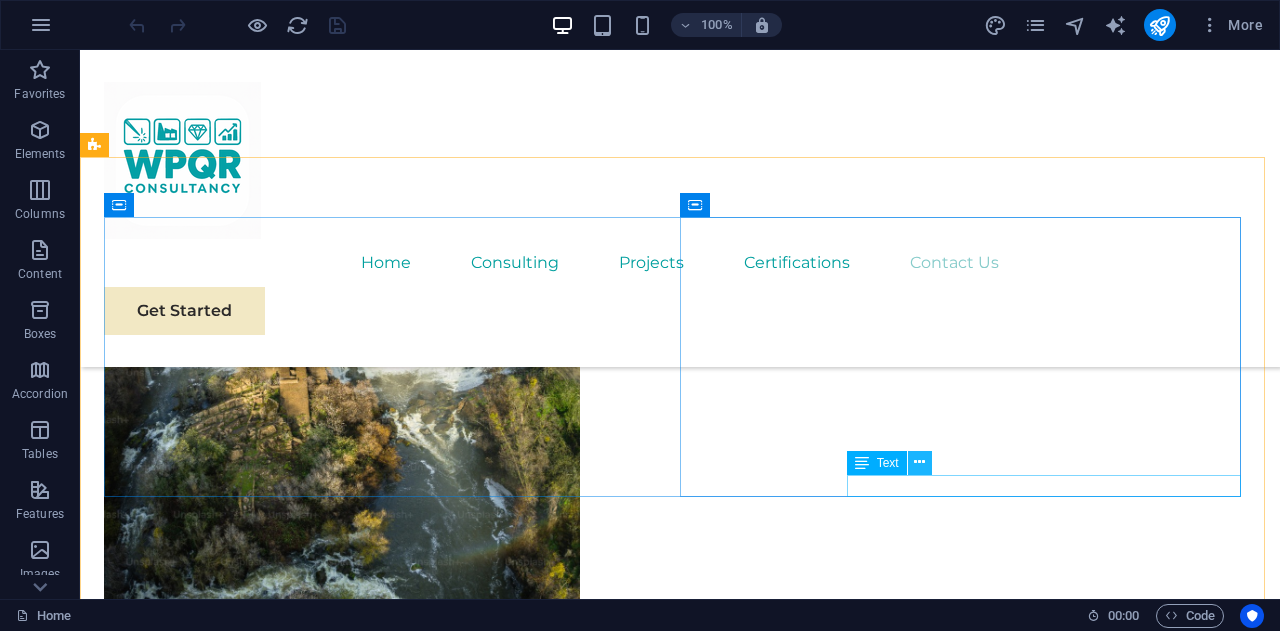 click at bounding box center (919, 462) 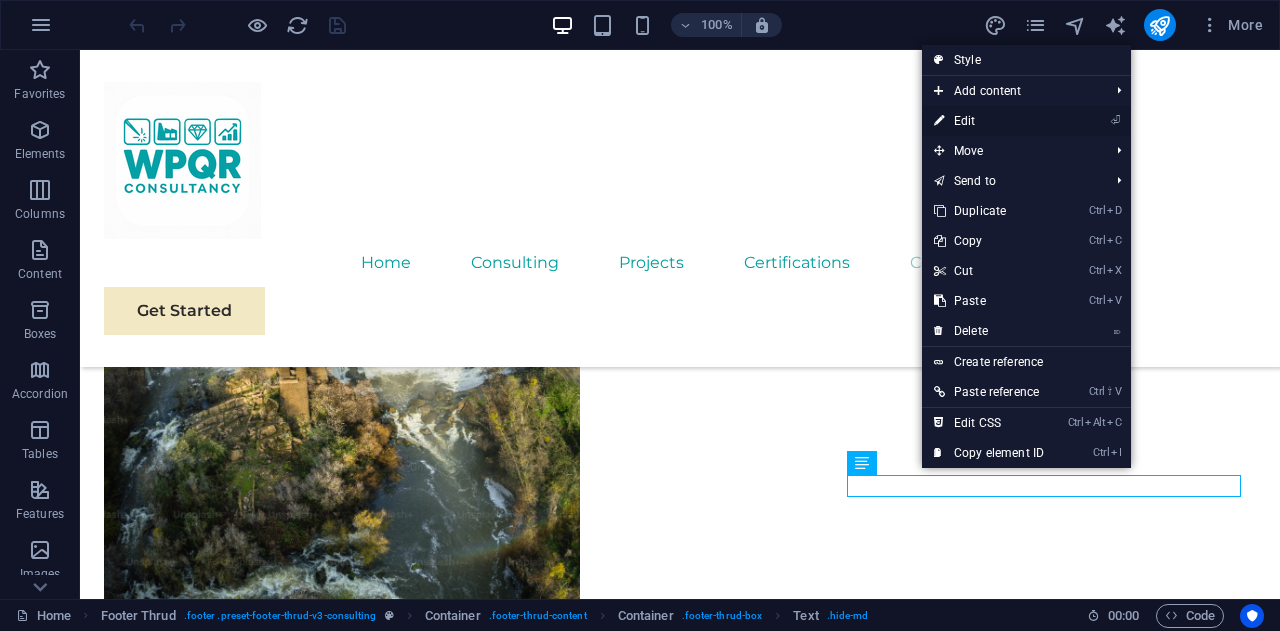 click on "⏎  Edit" at bounding box center (989, 121) 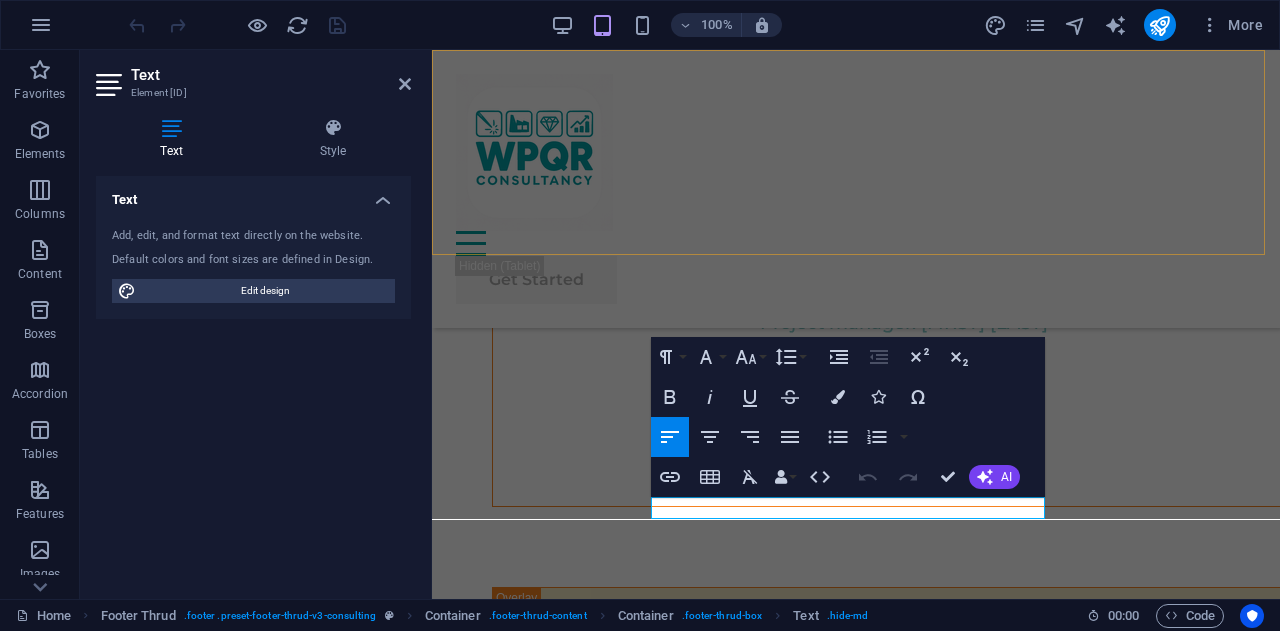 scroll, scrollTop: 13720, scrollLeft: 0, axis: vertical 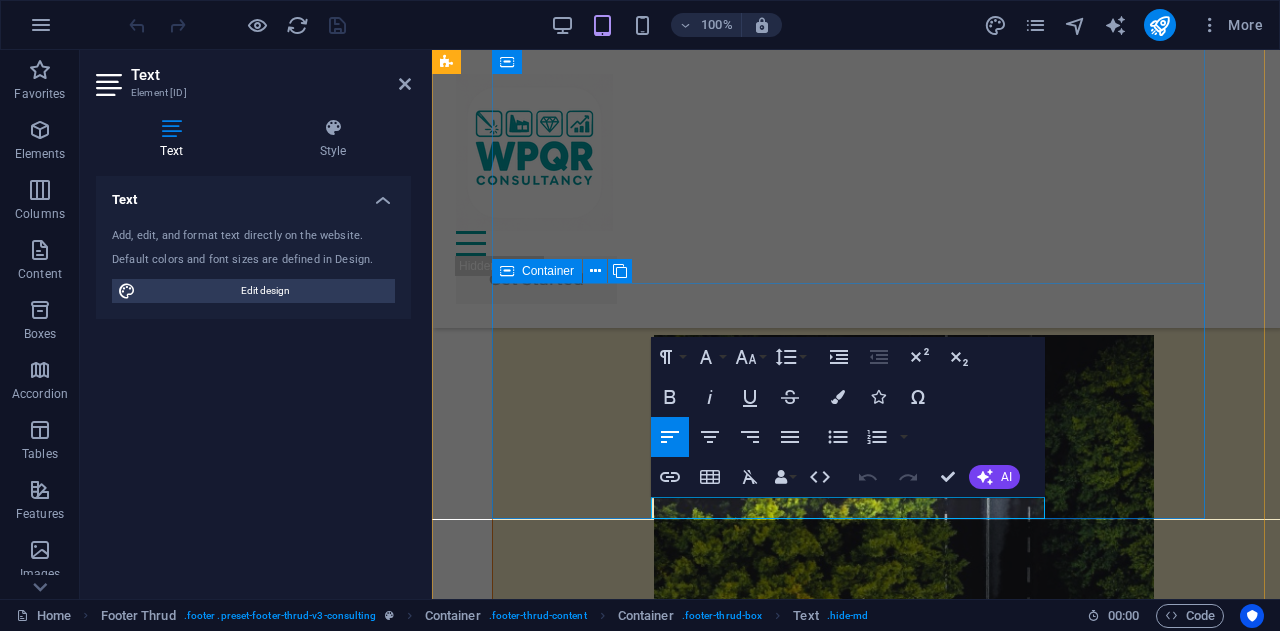drag, startPoint x: 653, startPoint y: 510, endPoint x: 1120, endPoint y: 497, distance: 467.1809 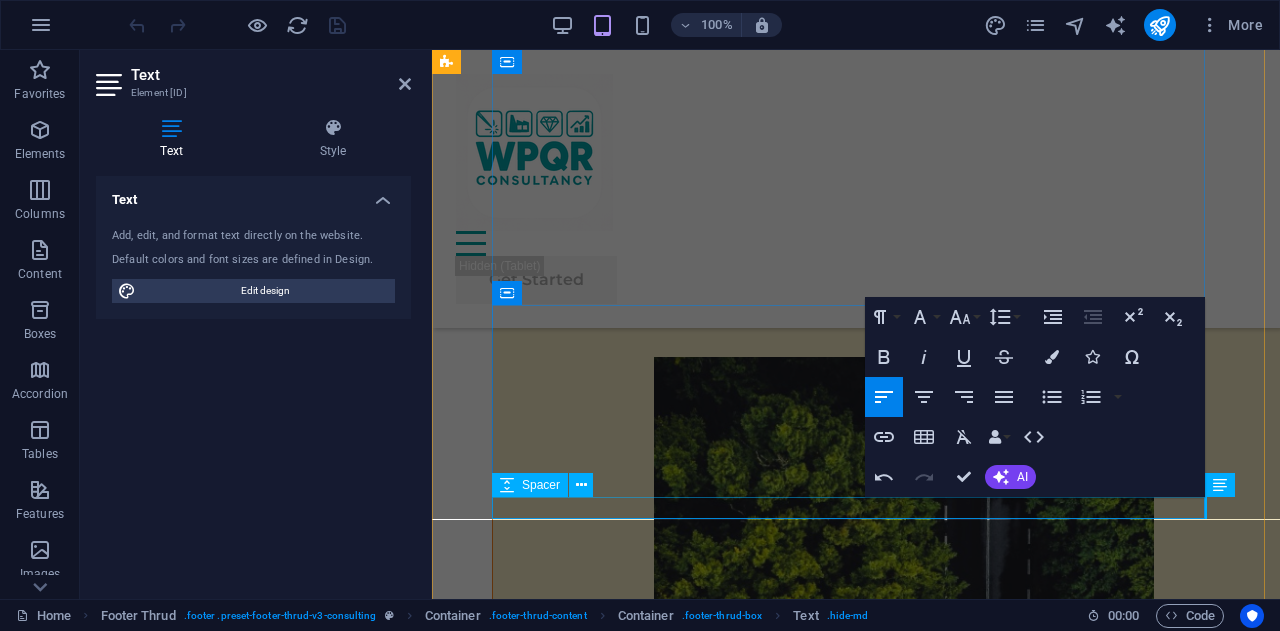 scroll, scrollTop: 13720, scrollLeft: 0, axis: vertical 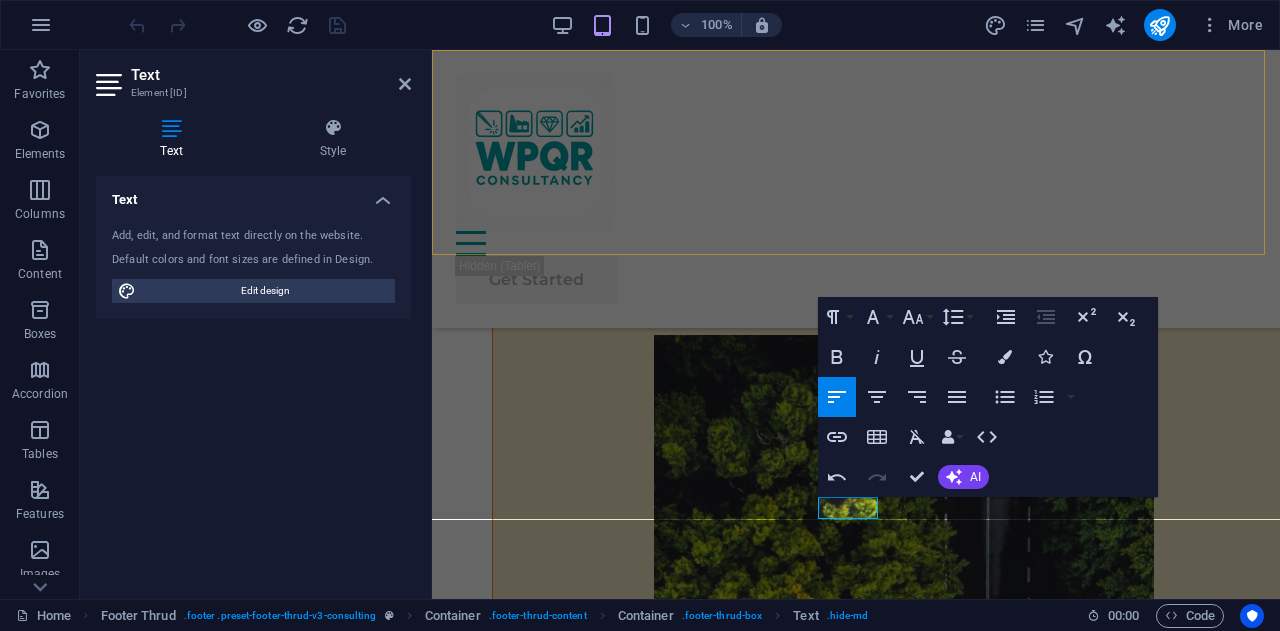 click on "Home Consulting Projects  Certifications Contact Us Get Started" at bounding box center (856, 189) 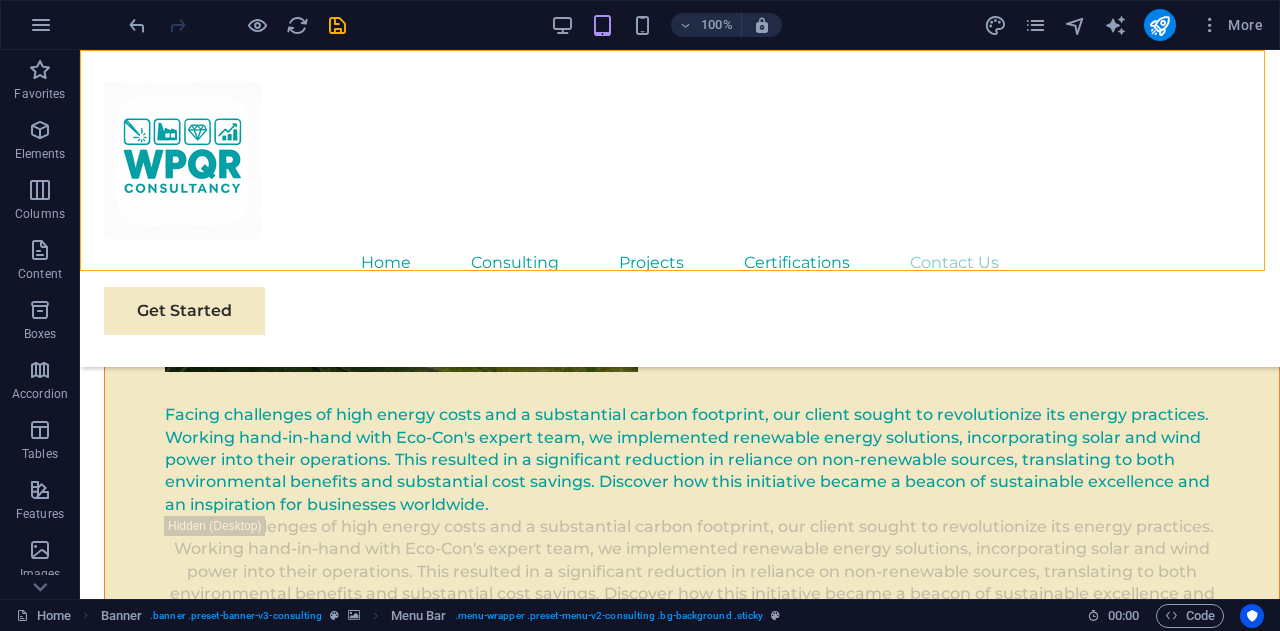 scroll, scrollTop: 12115, scrollLeft: 0, axis: vertical 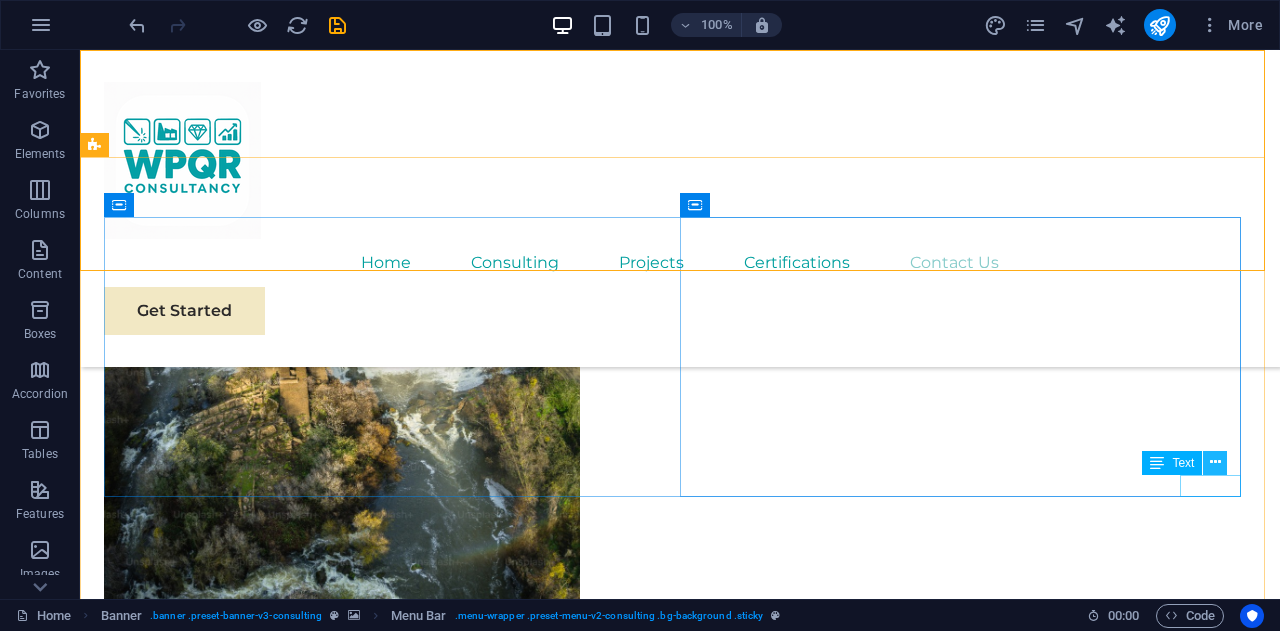 click at bounding box center (1215, 462) 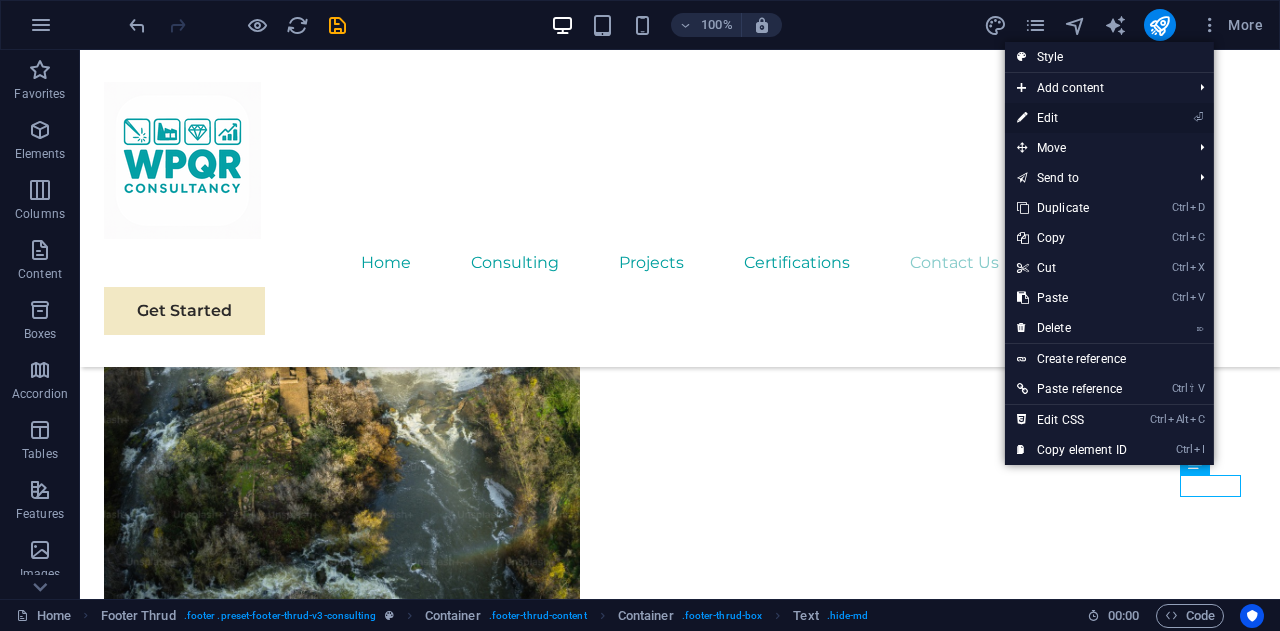 click on "⏎  Edit" at bounding box center (1072, 118) 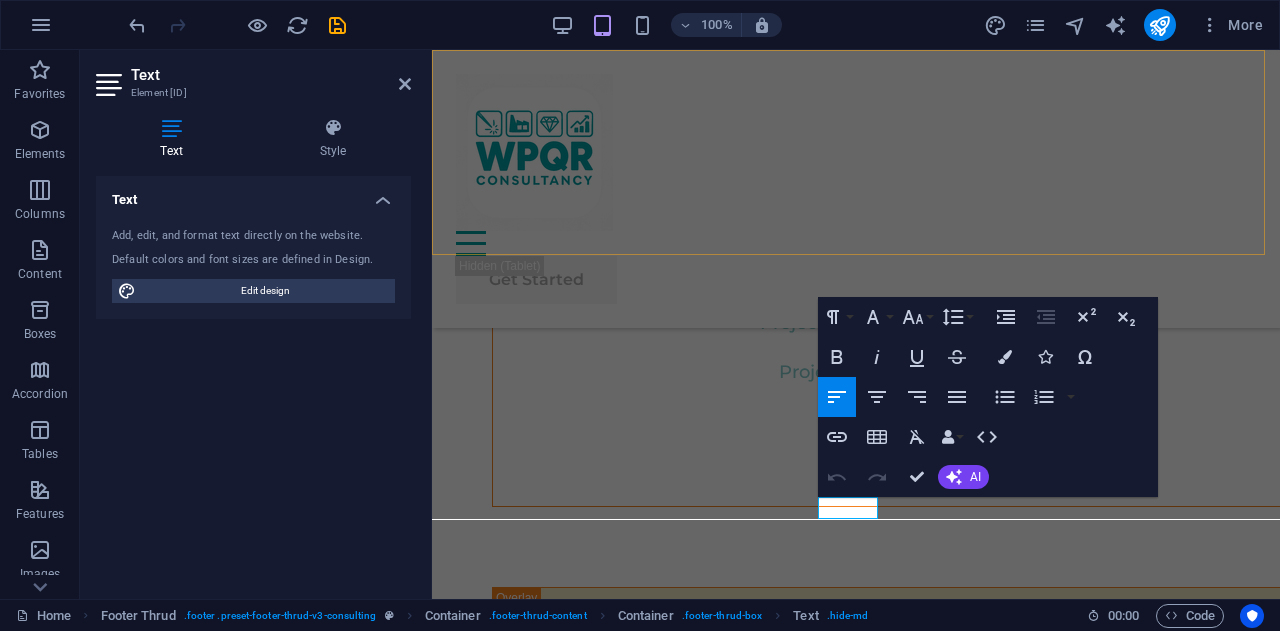 scroll, scrollTop: 13720, scrollLeft: 0, axis: vertical 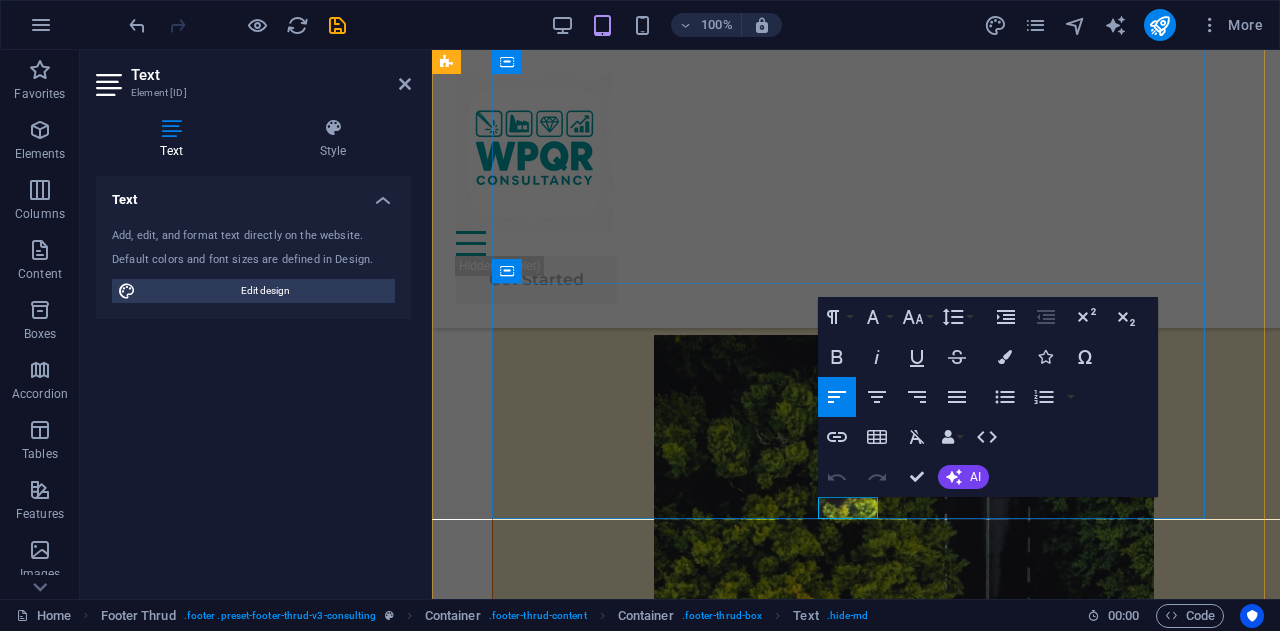 click on "office@" at bounding box center (856, 5669) 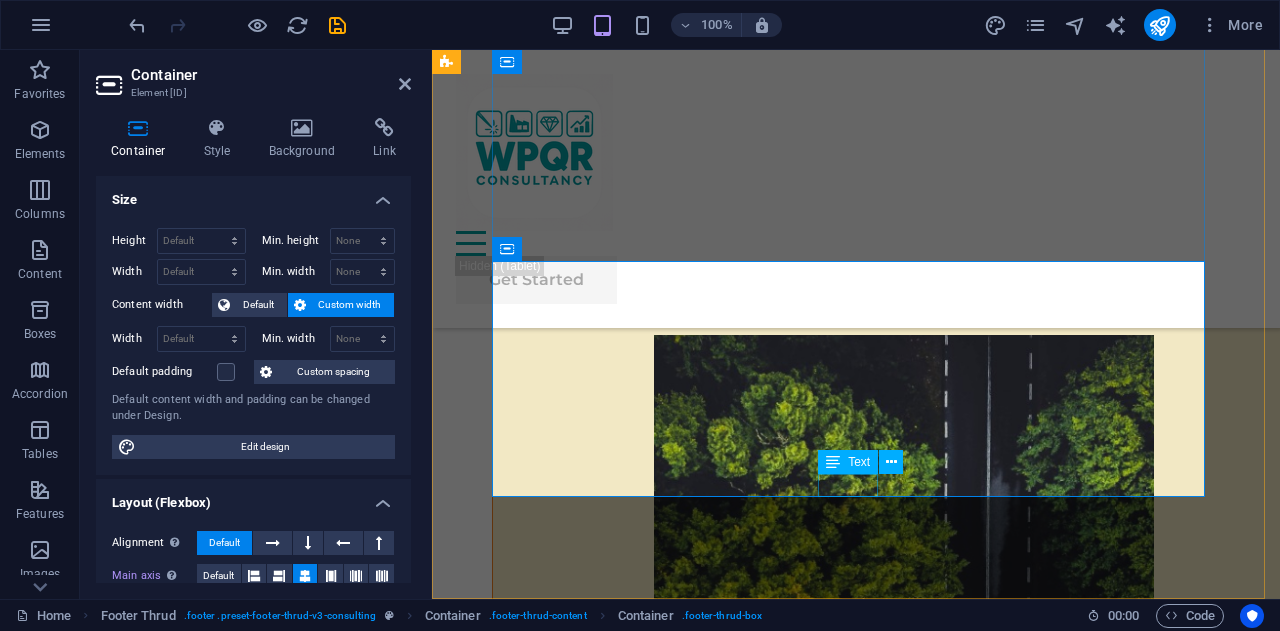 scroll, scrollTop: 13742, scrollLeft: 0, axis: vertical 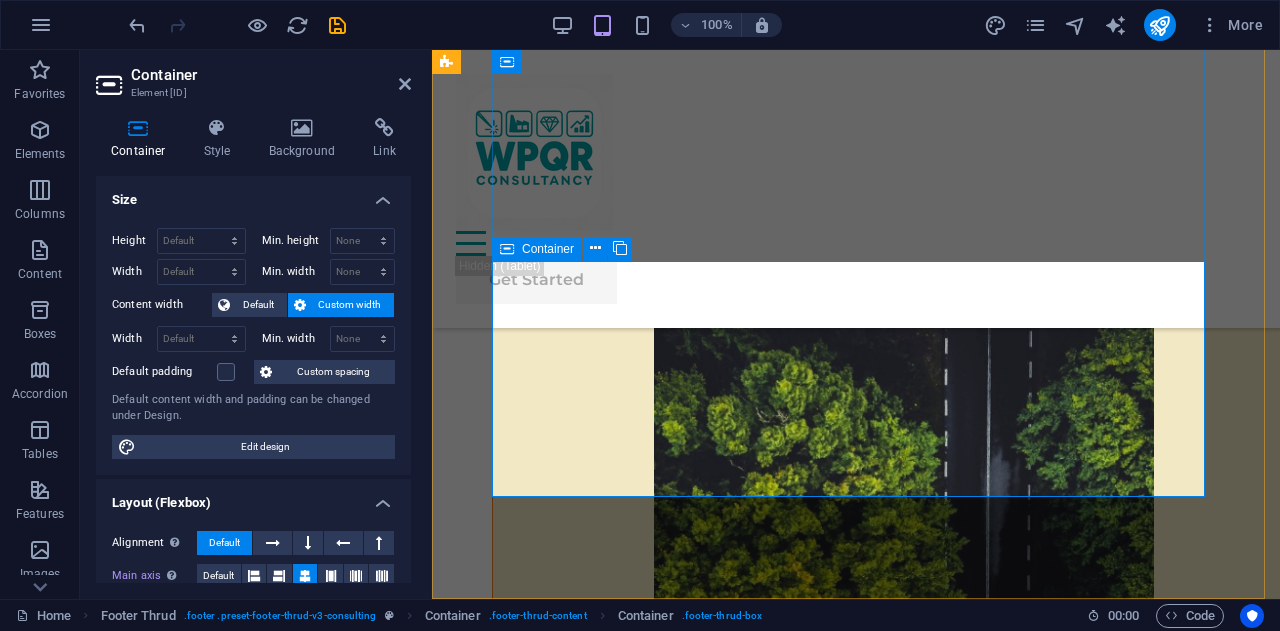 click on "office@" at bounding box center (856, 5647) 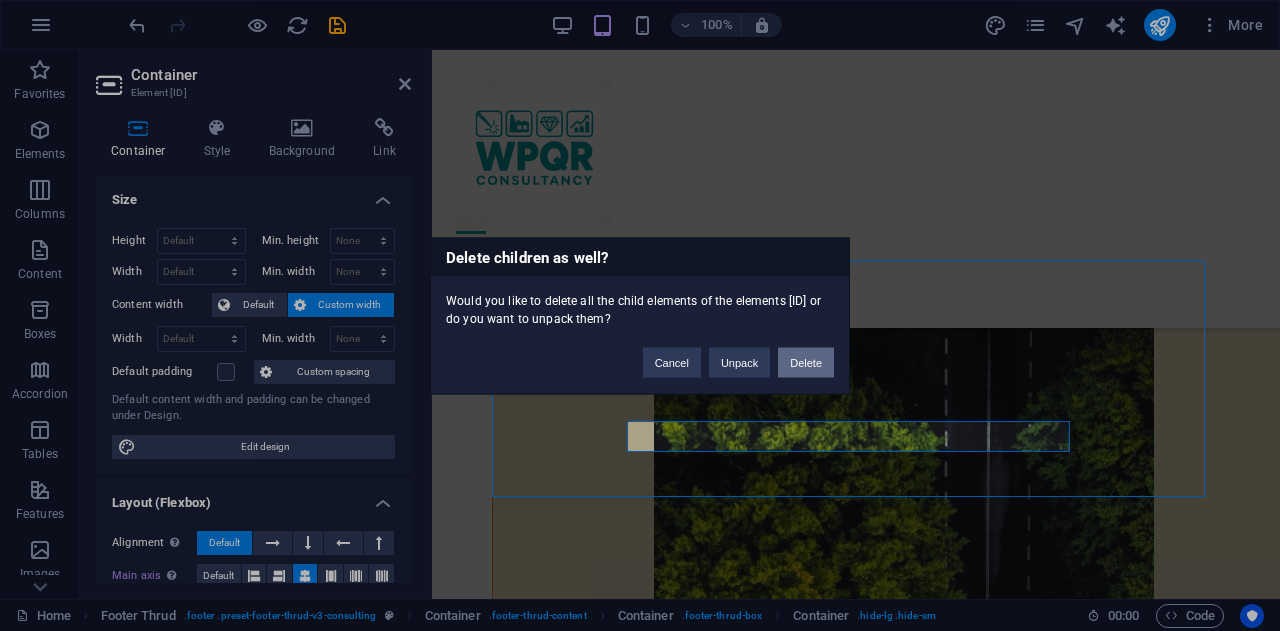 type 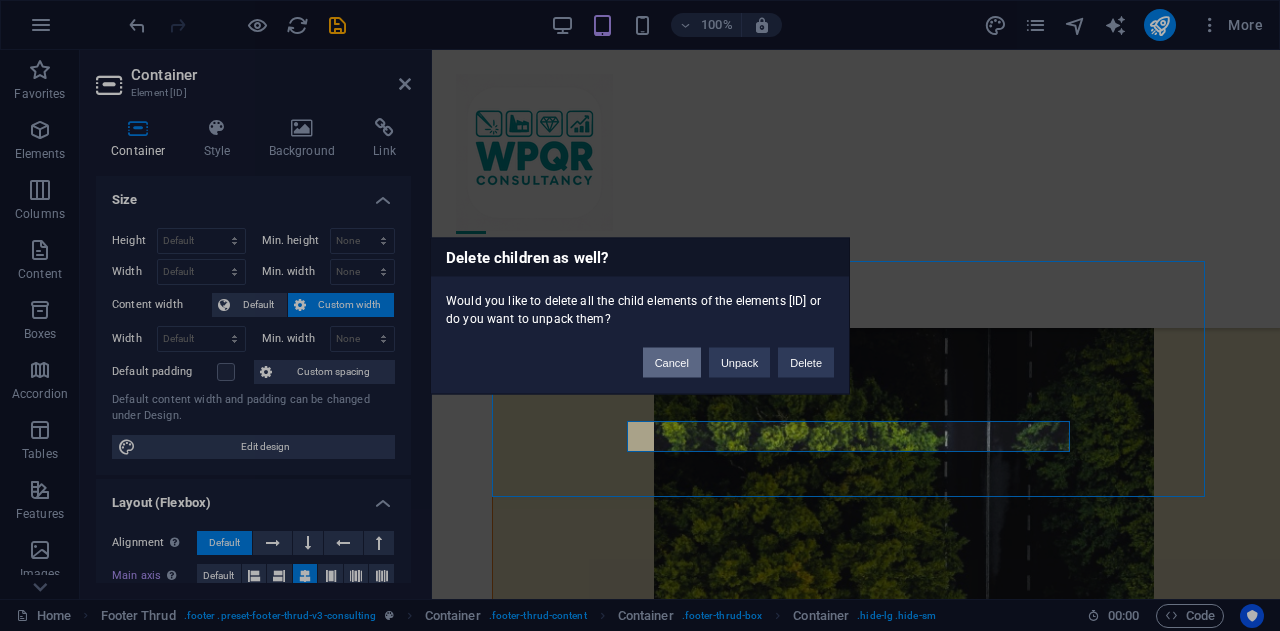 click on "Cancel" at bounding box center (672, 362) 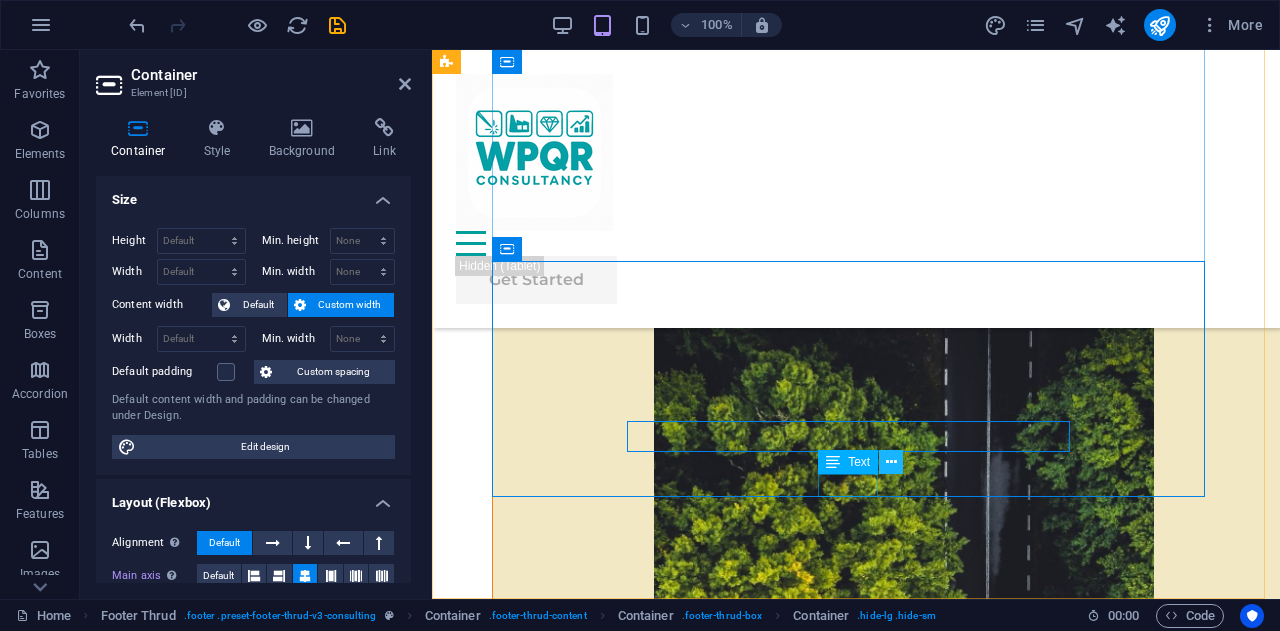 click at bounding box center [891, 462] 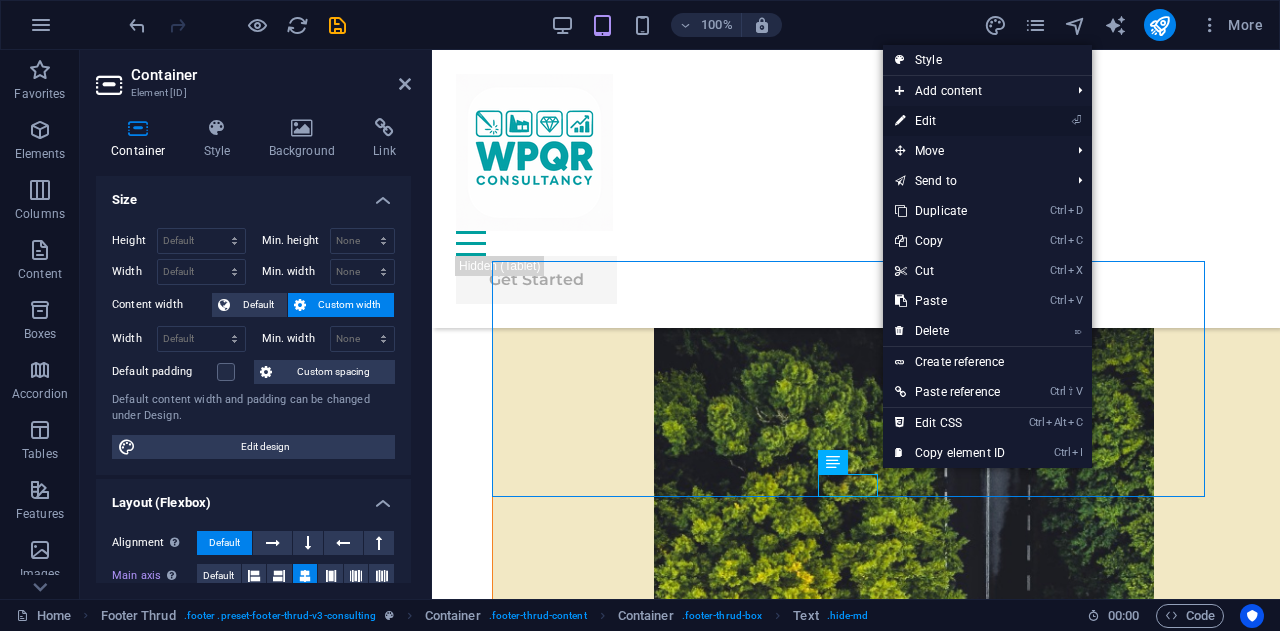 click on "⏎  Edit" at bounding box center (950, 121) 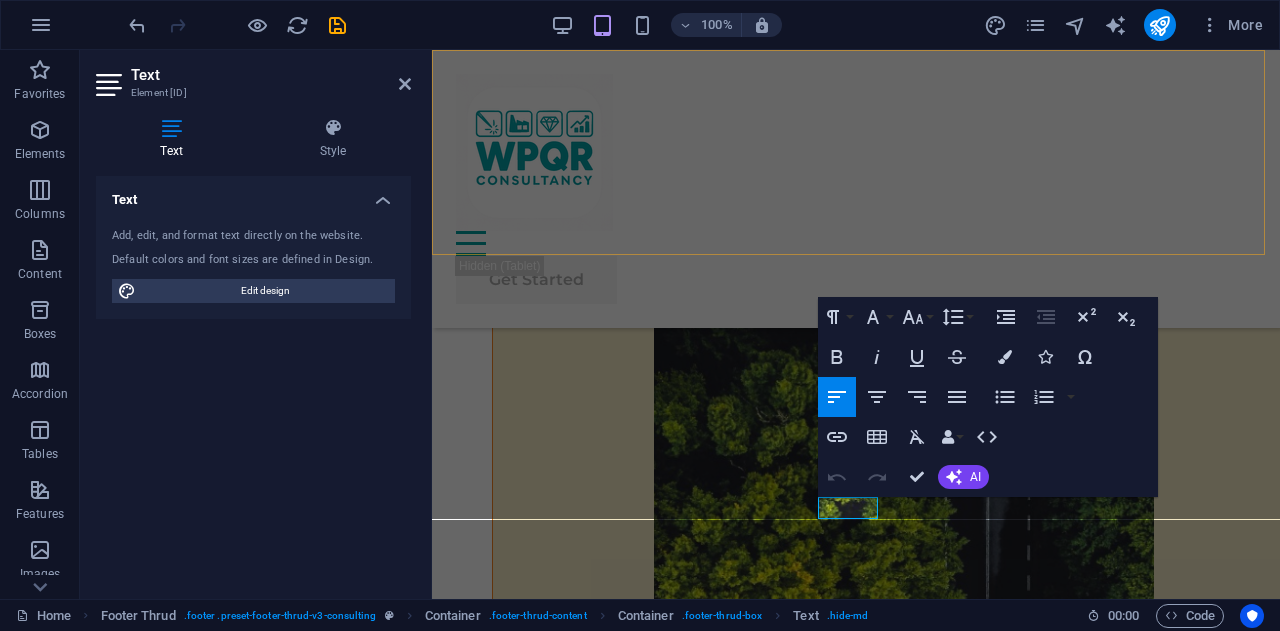 scroll, scrollTop: 13720, scrollLeft: 0, axis: vertical 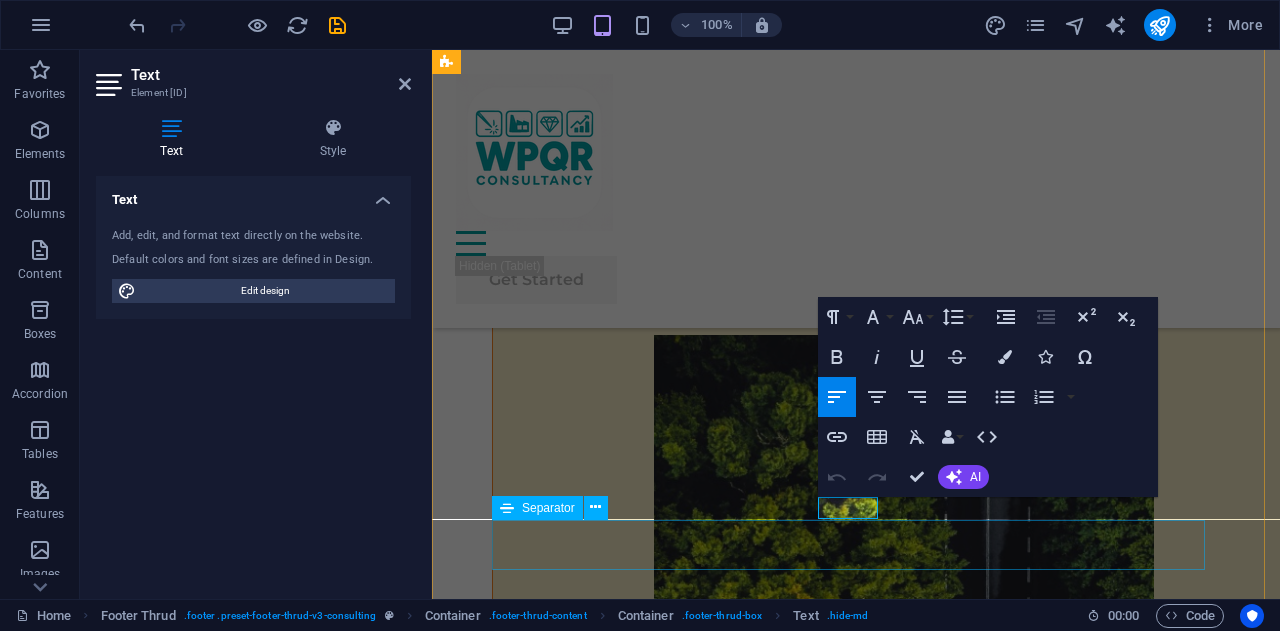 type 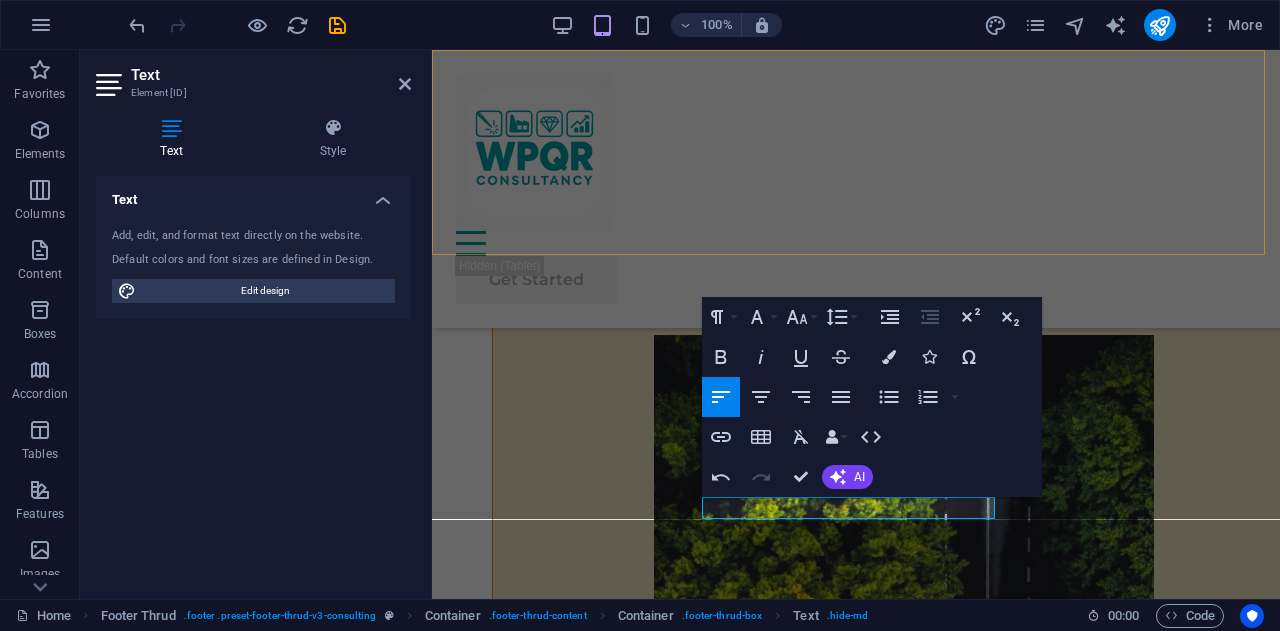 click on "Home Consulting Projects  Certifications Contact Us Get Started" at bounding box center [856, 189] 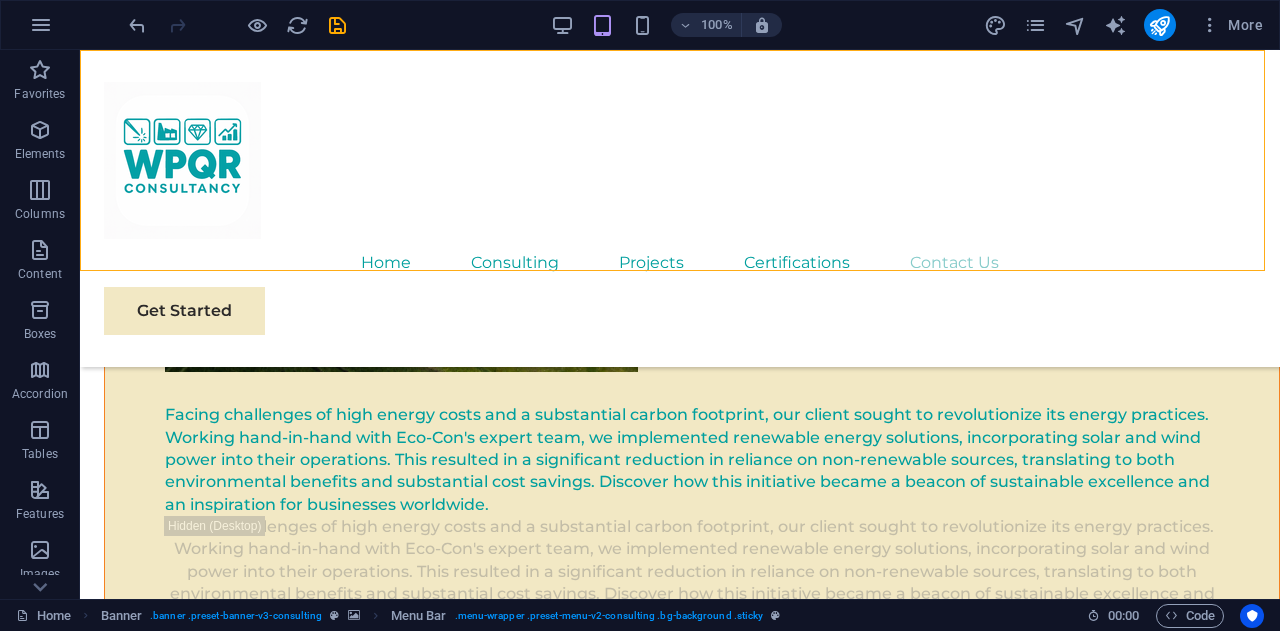 scroll, scrollTop: 12115, scrollLeft: 0, axis: vertical 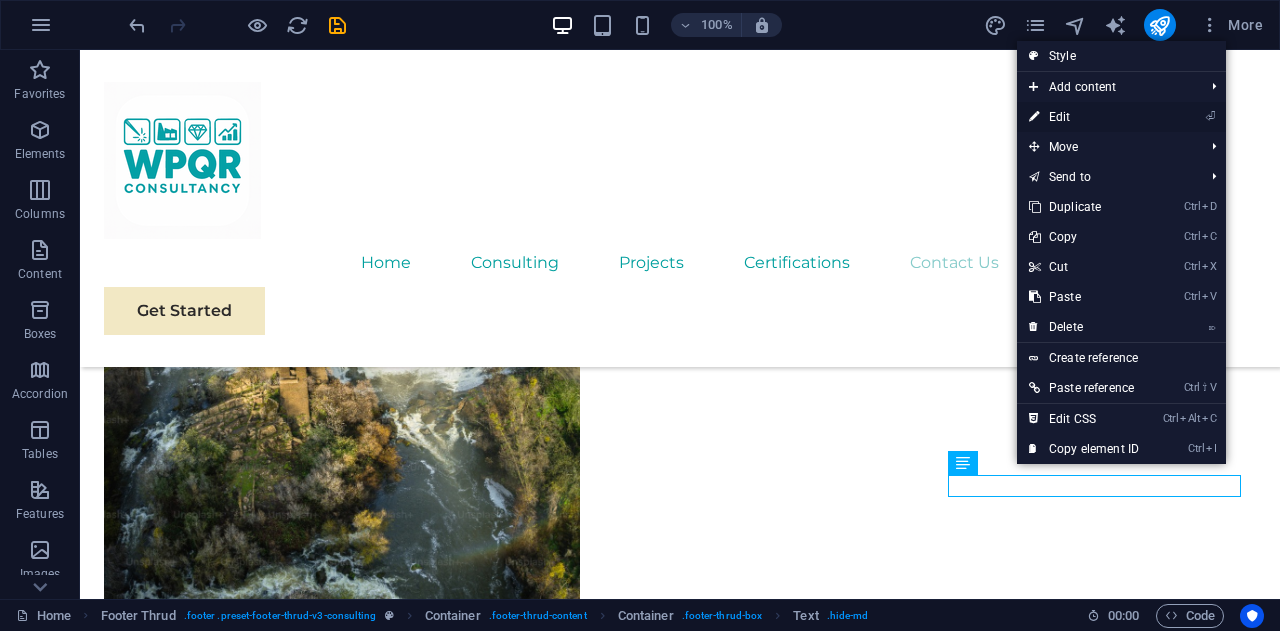 click on "⏎  Edit" at bounding box center [1084, 117] 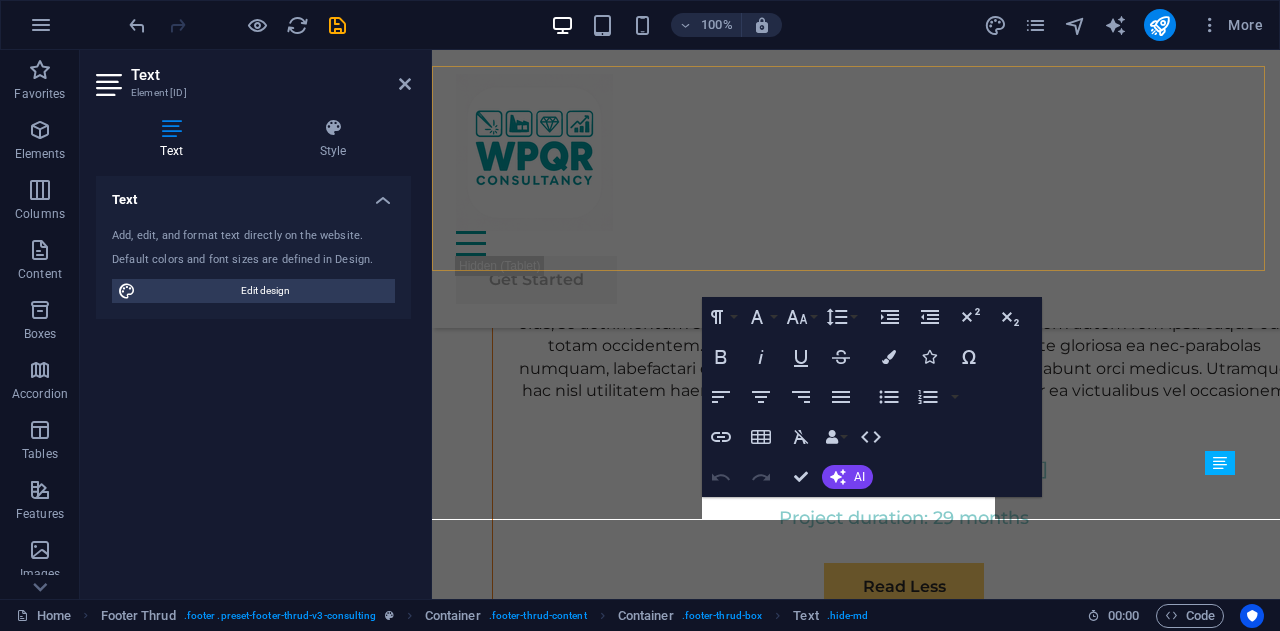 scroll, scrollTop: 13720, scrollLeft: 0, axis: vertical 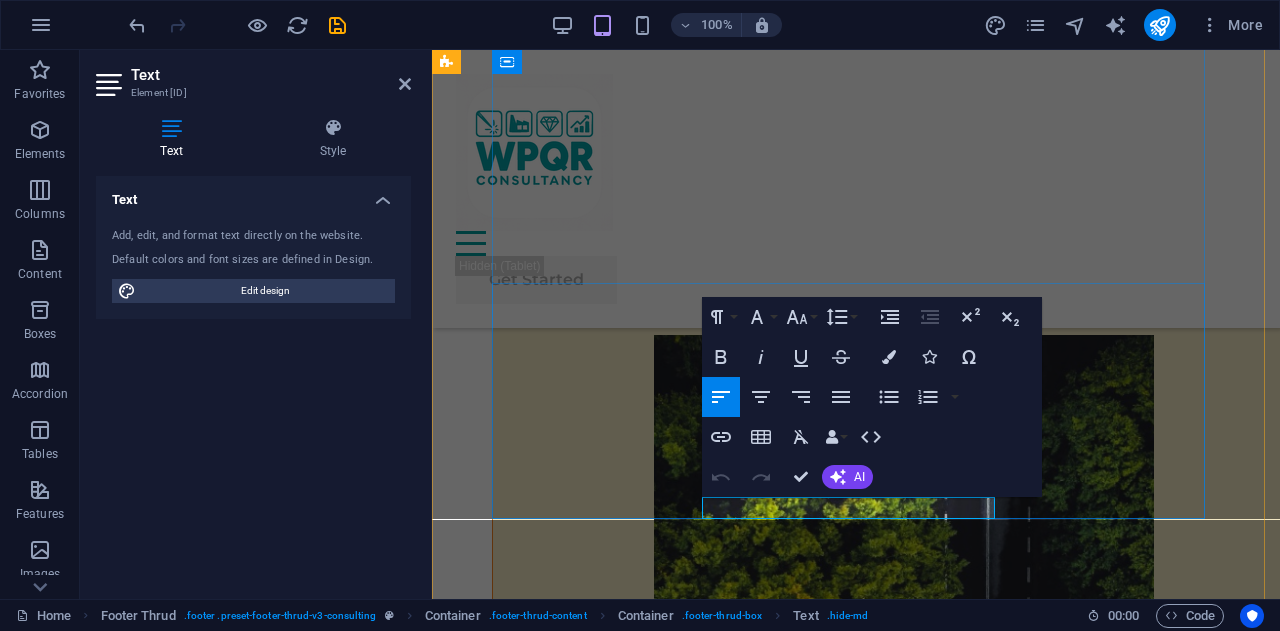 drag, startPoint x: 992, startPoint y: 509, endPoint x: 833, endPoint y: 512, distance: 159.0283 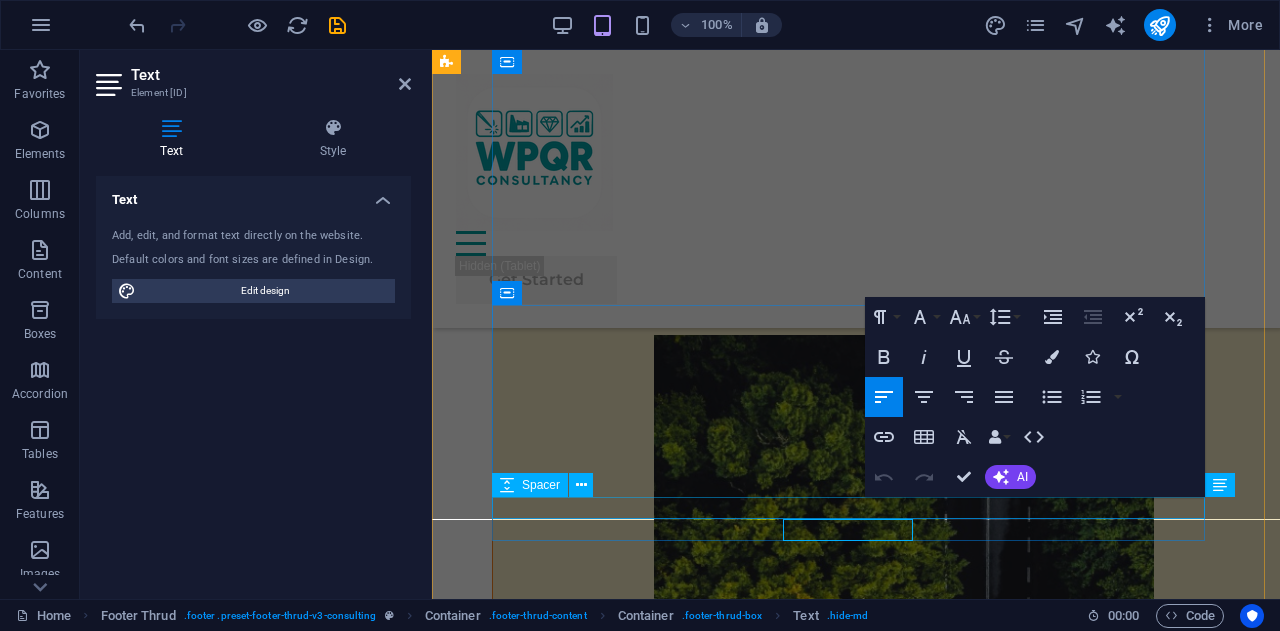 scroll, scrollTop: 13698, scrollLeft: 0, axis: vertical 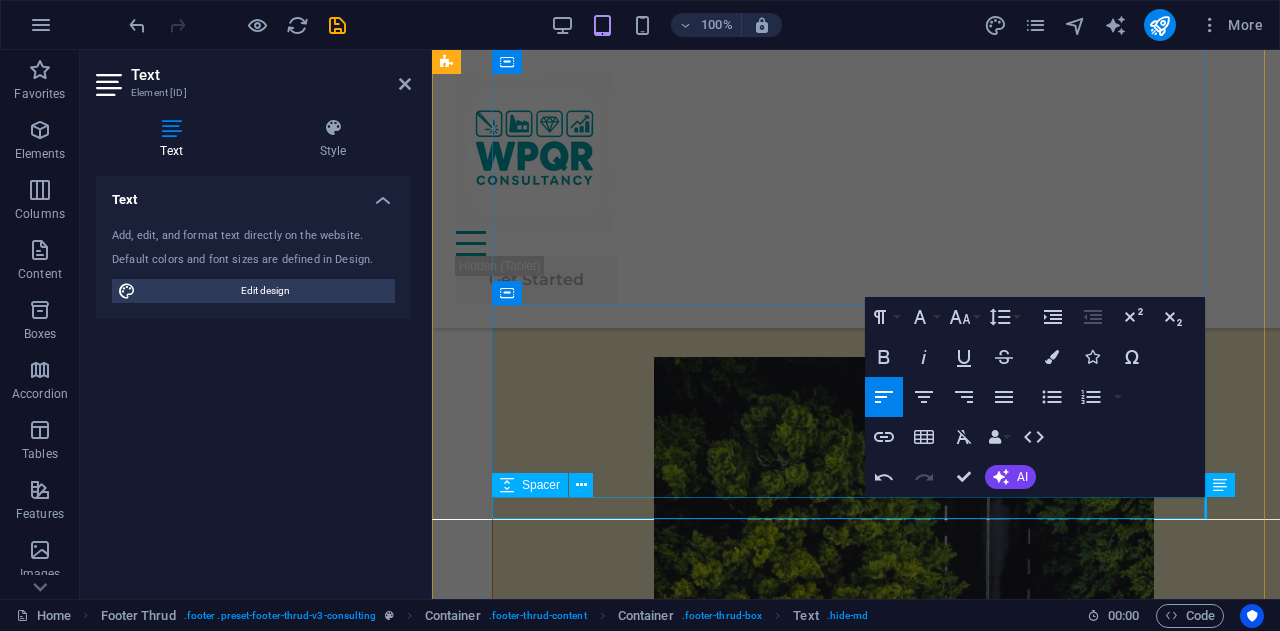 type 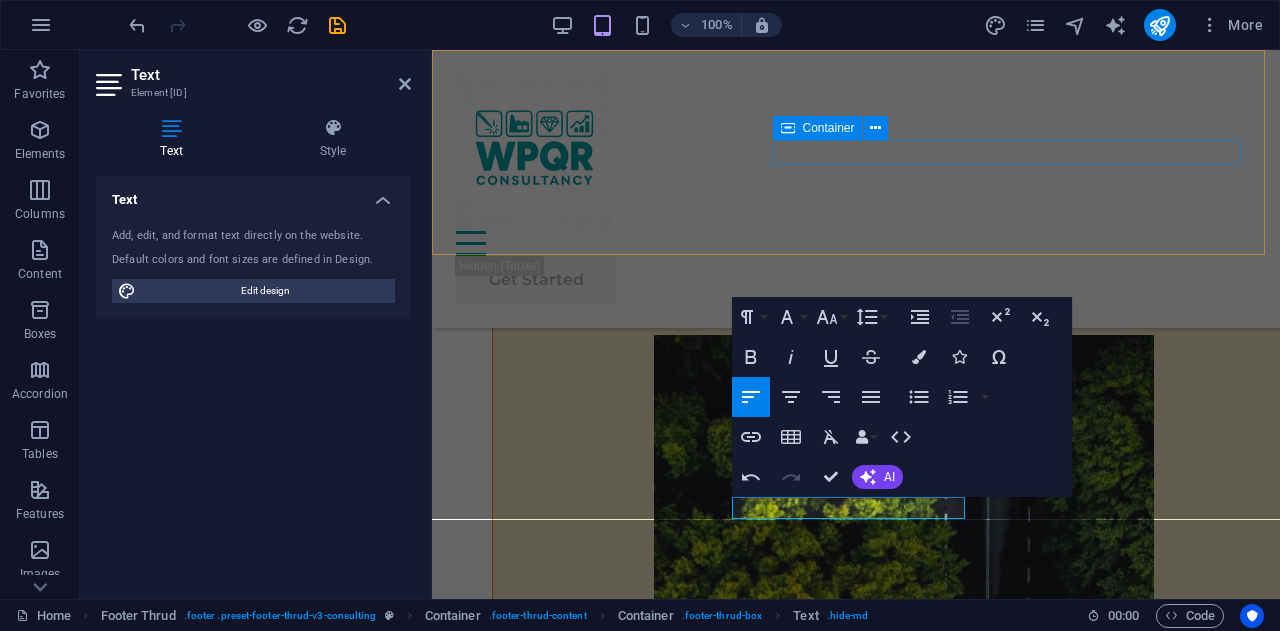 click at bounding box center [856, 243] 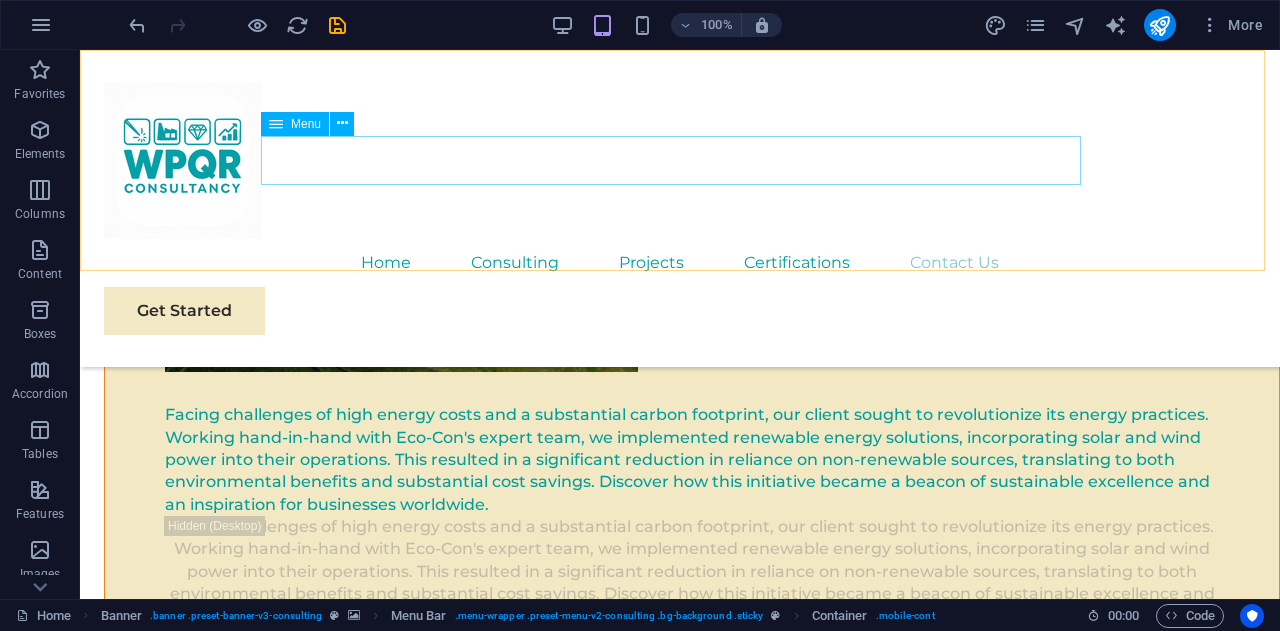 scroll, scrollTop: 12115, scrollLeft: 0, axis: vertical 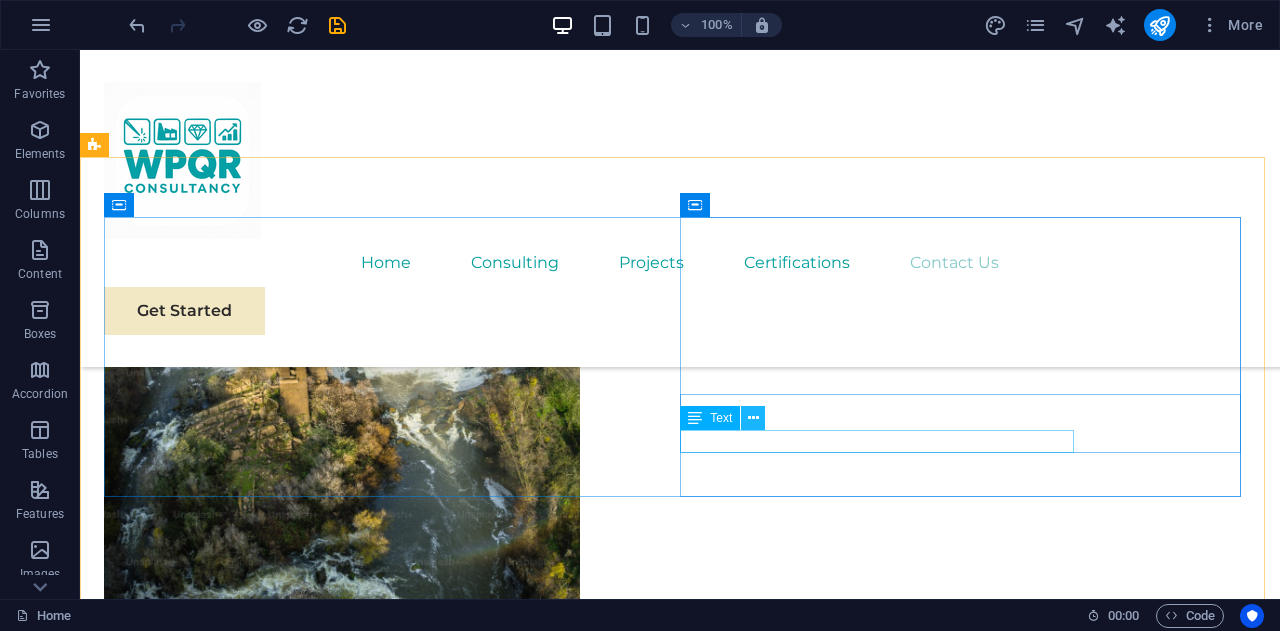 click at bounding box center (753, 418) 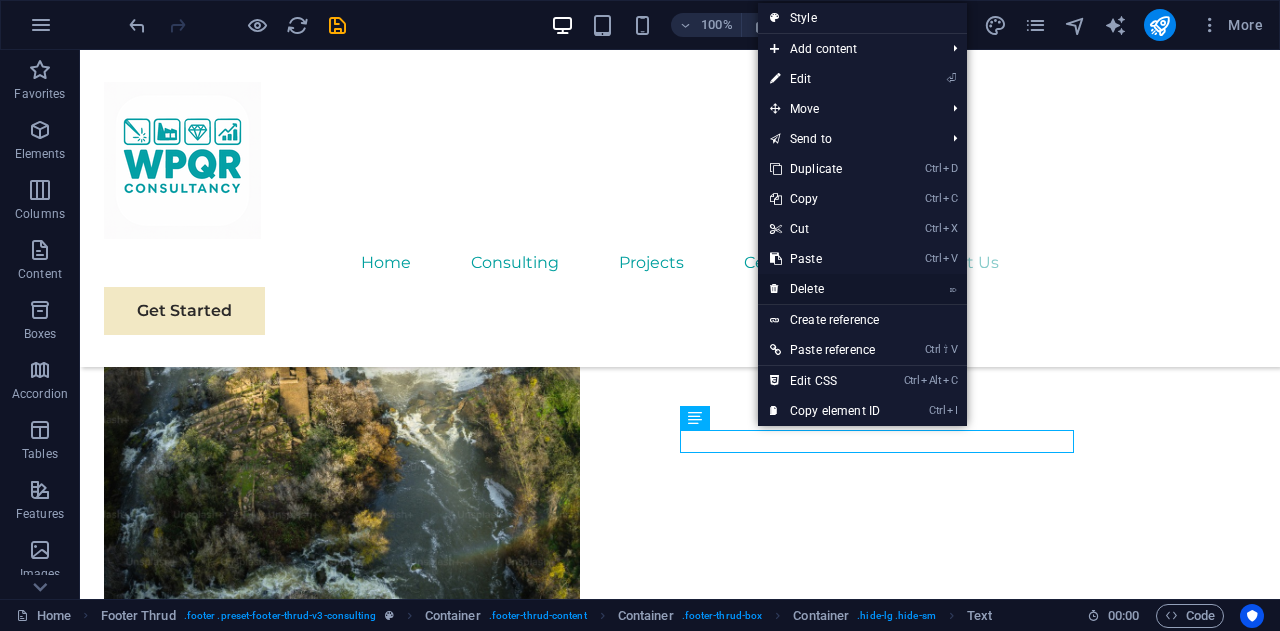 click on "⌦  Delete" at bounding box center (825, 289) 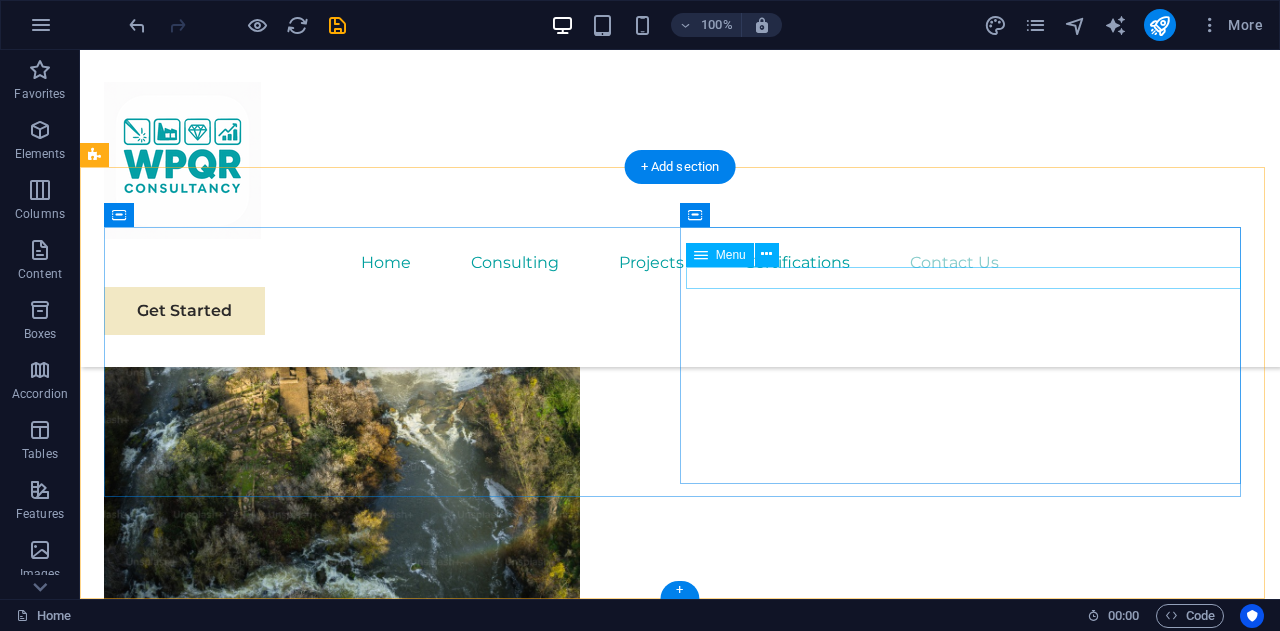 scroll, scrollTop: 12106, scrollLeft: 0, axis: vertical 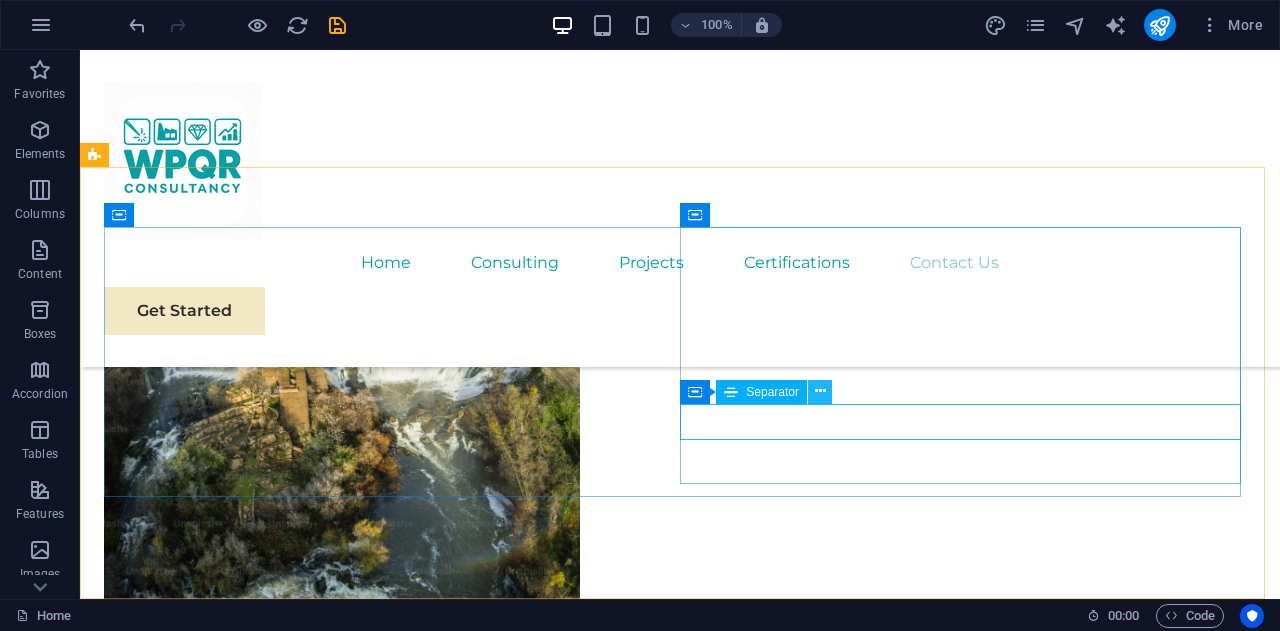 click at bounding box center (820, 391) 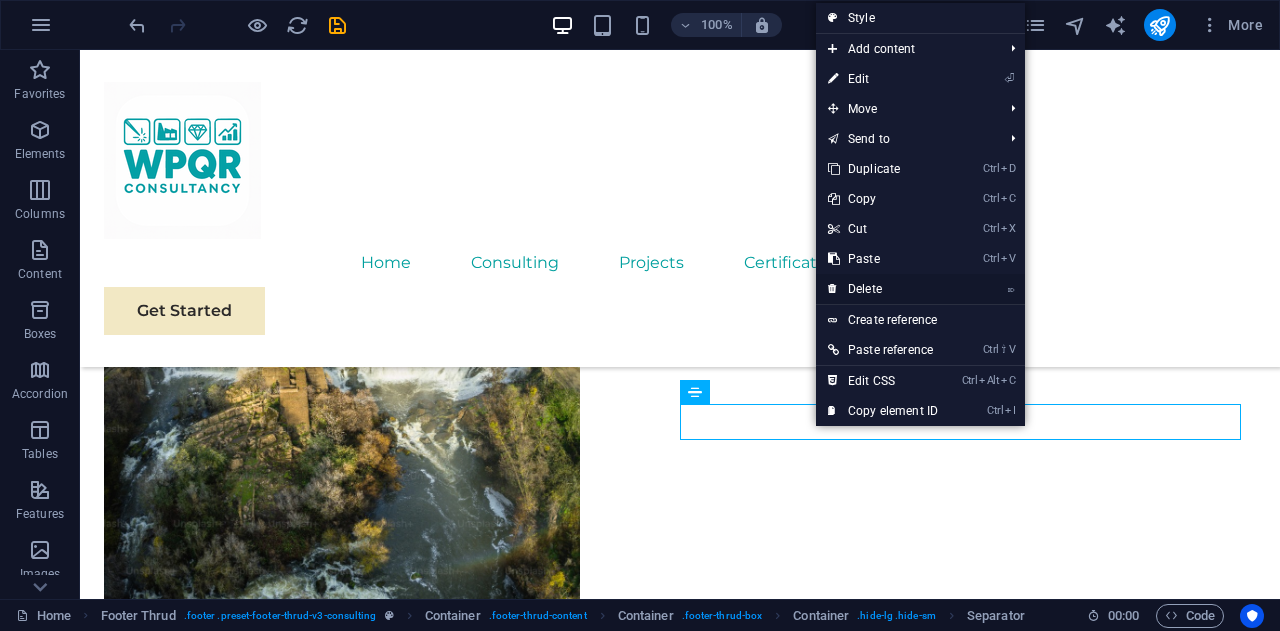 click on "⌦  Delete" at bounding box center [883, 289] 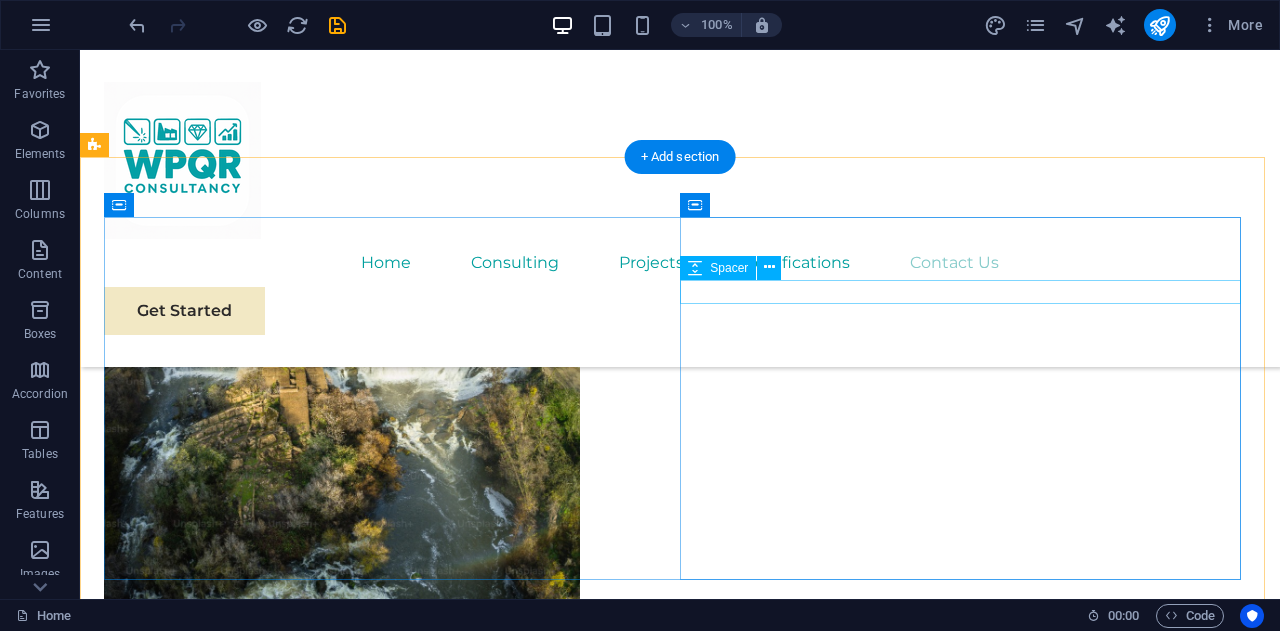 scroll, scrollTop: 12115, scrollLeft: 0, axis: vertical 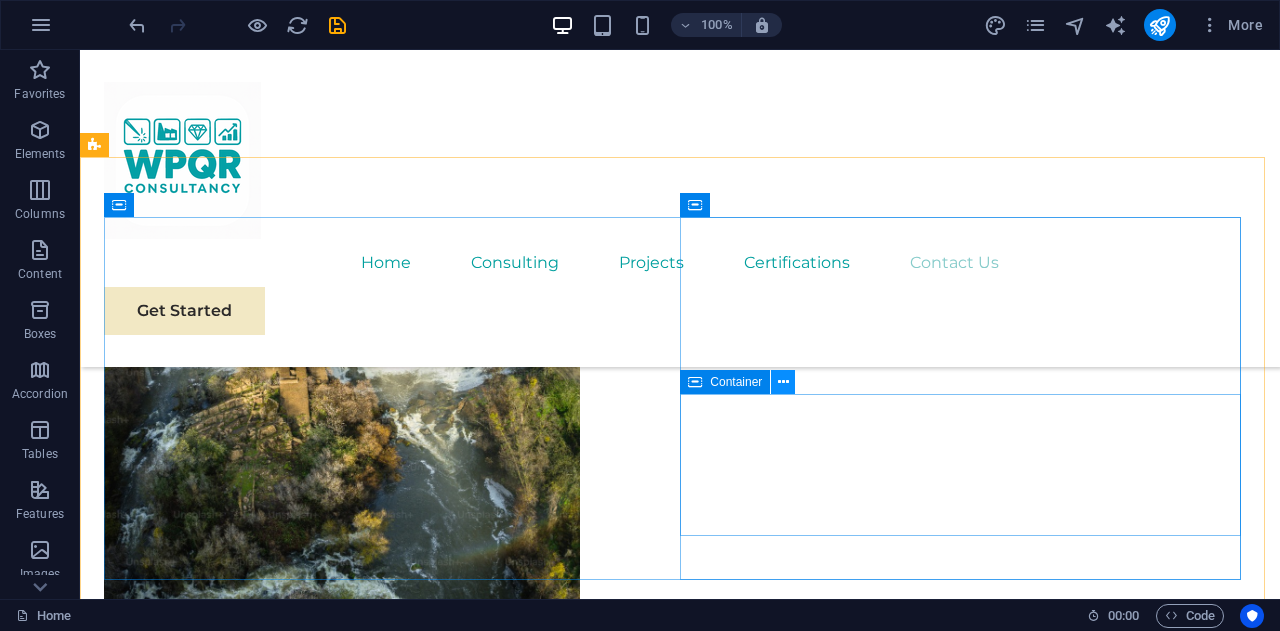 click at bounding box center (783, 382) 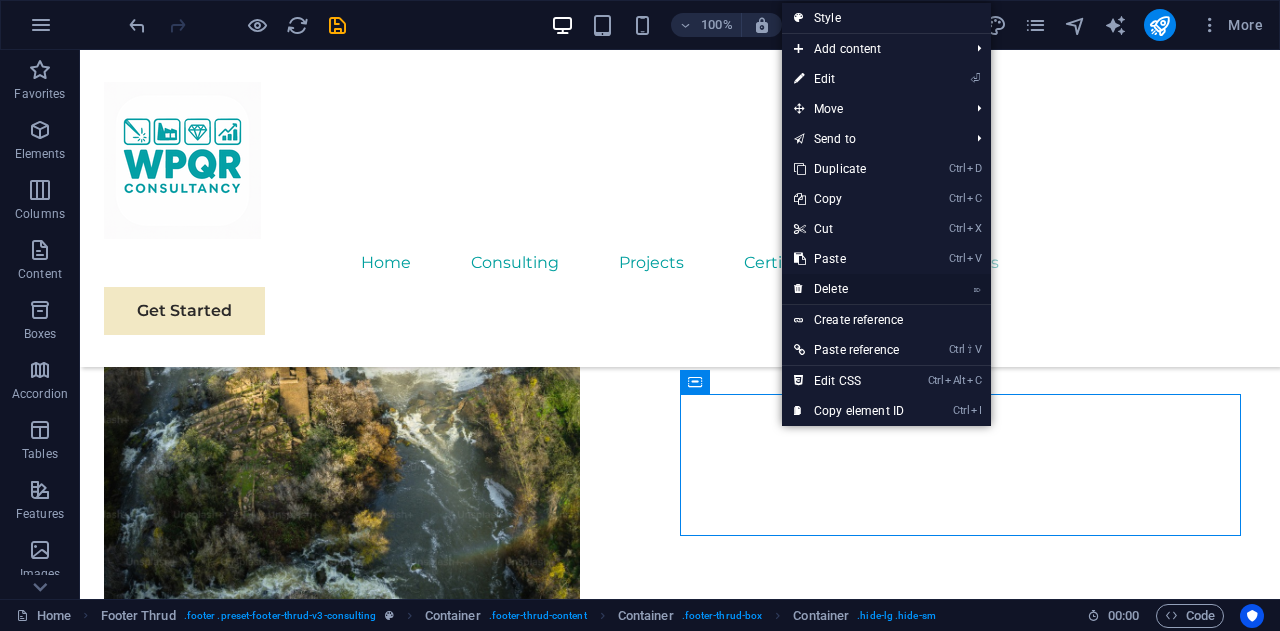 click on "⌦  Delete" at bounding box center (849, 289) 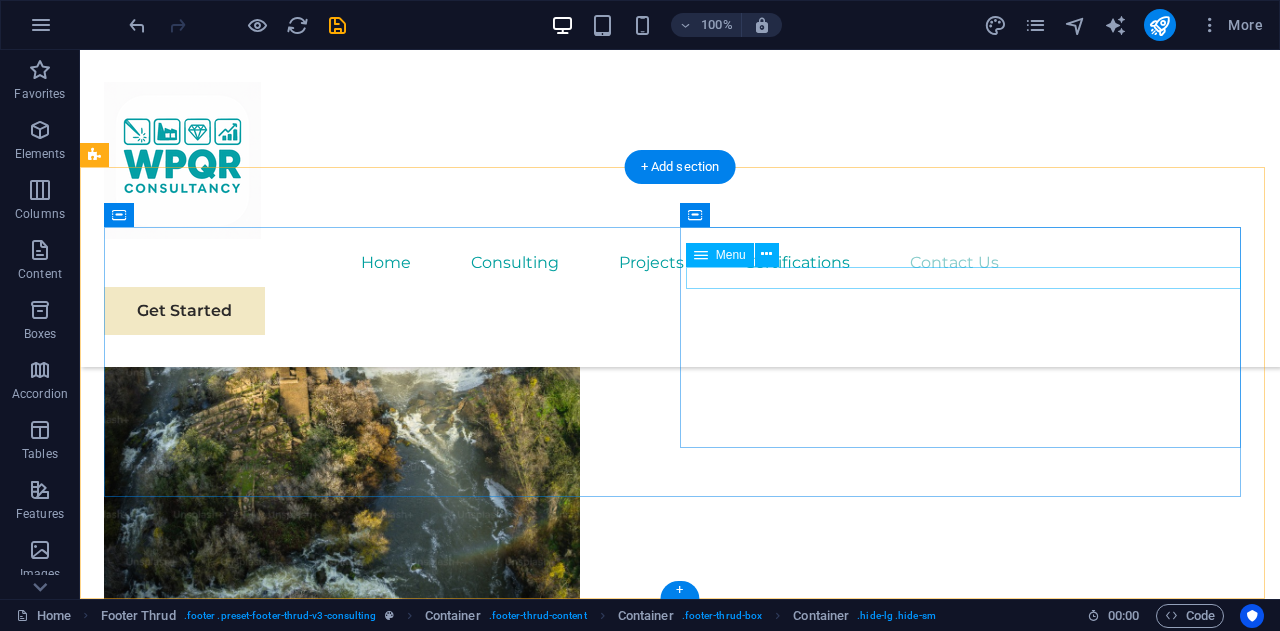 scroll, scrollTop: 12106, scrollLeft: 0, axis: vertical 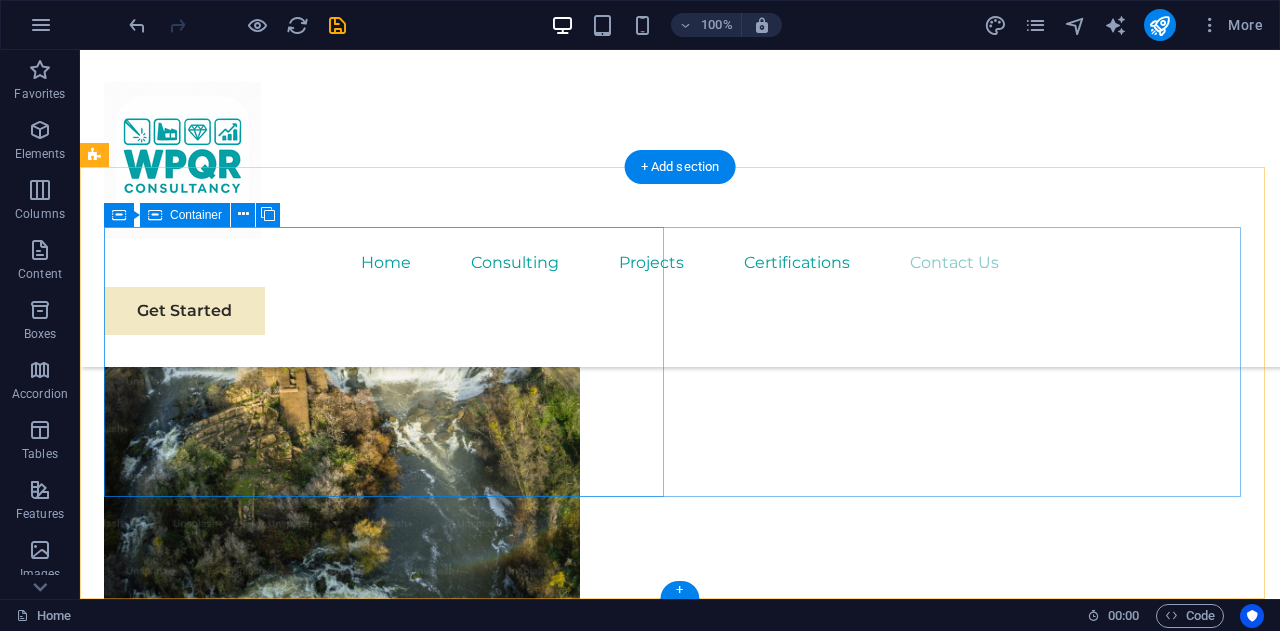 click on "At WPQR Consulting , we believe in the power of collaboration and innovation to drive positive change. Let's work together to make a difference and shape a brighter, more sustainable future." at bounding box center [388, 7444] 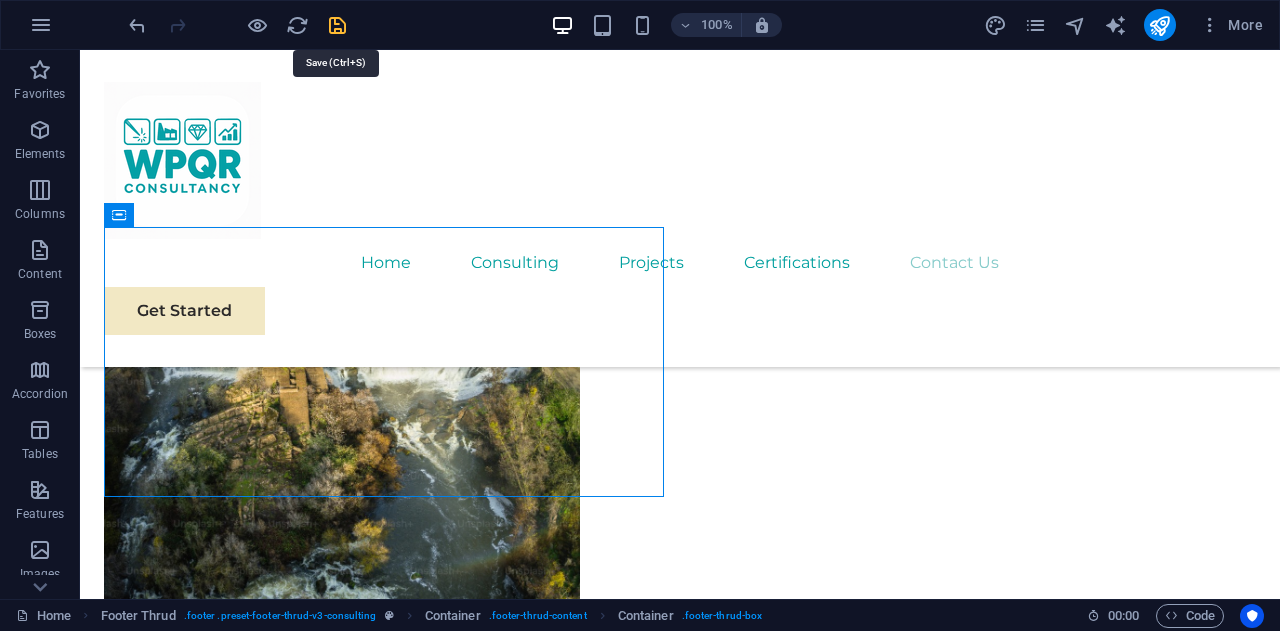 click at bounding box center (337, 25) 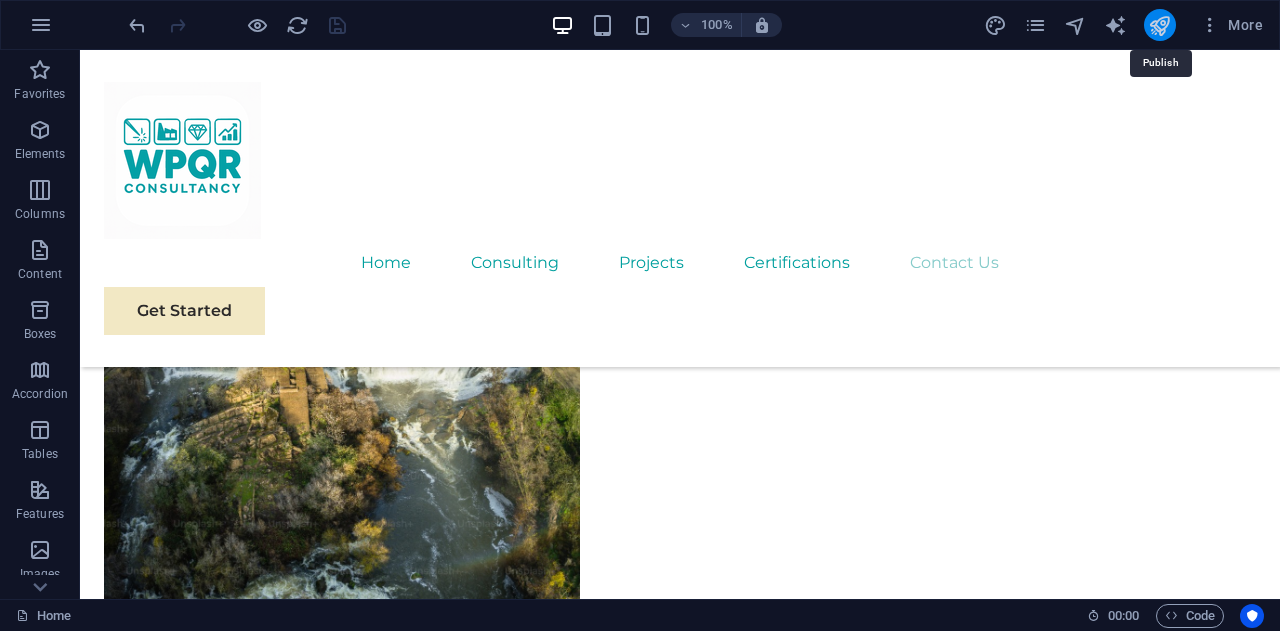 click at bounding box center [1159, 25] 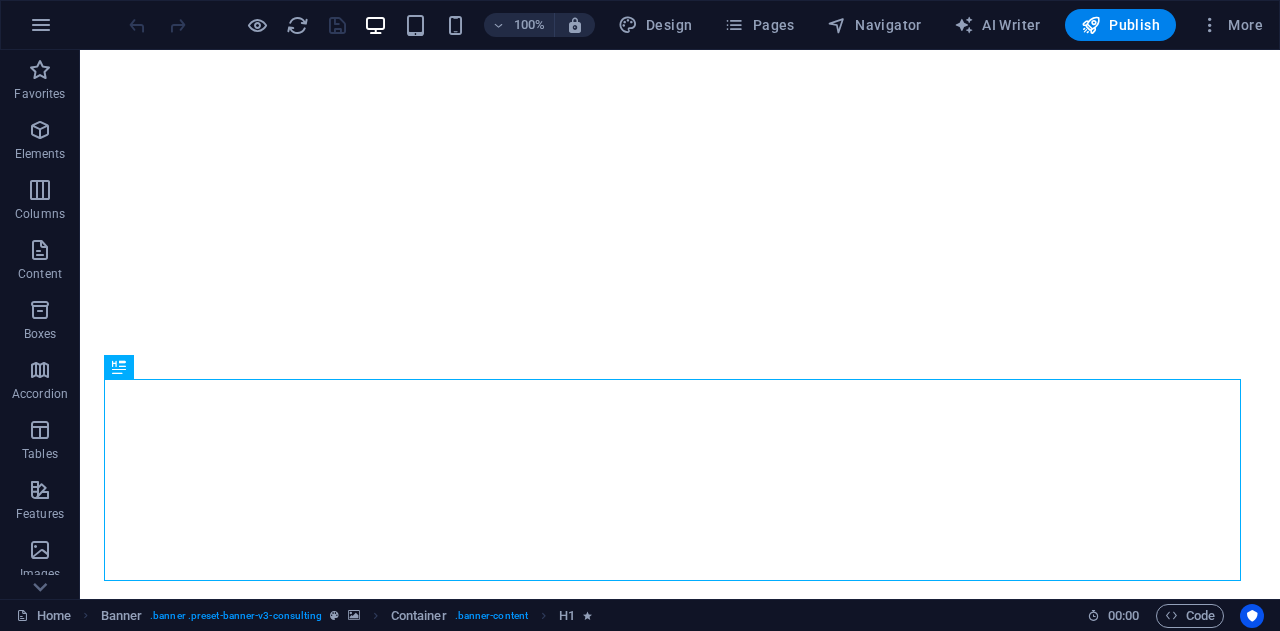 scroll, scrollTop: 0, scrollLeft: 0, axis: both 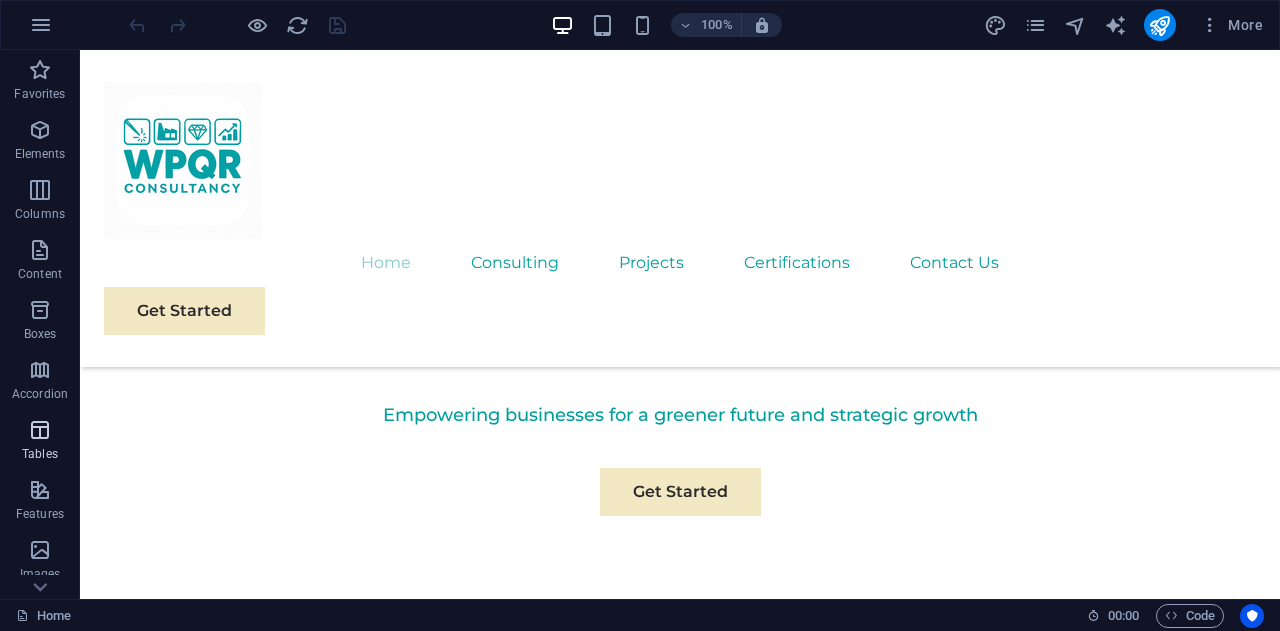 click on "Tables" at bounding box center [40, 454] 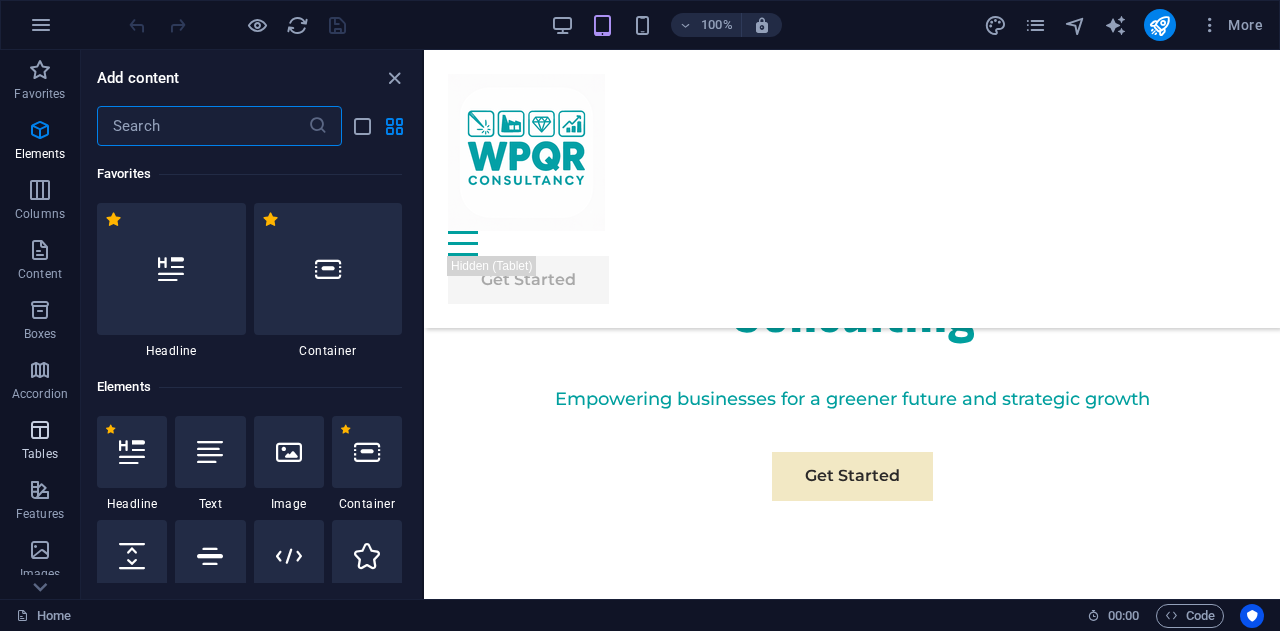 scroll, scrollTop: 994, scrollLeft: 0, axis: vertical 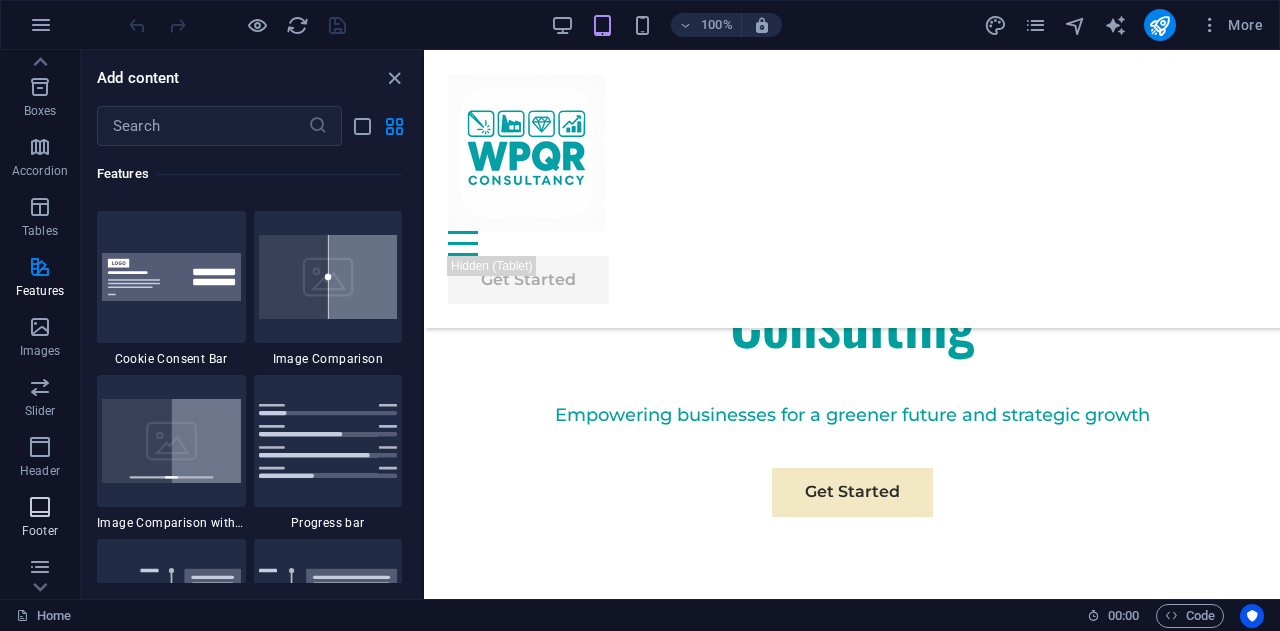 click on "Footer" at bounding box center [40, 531] 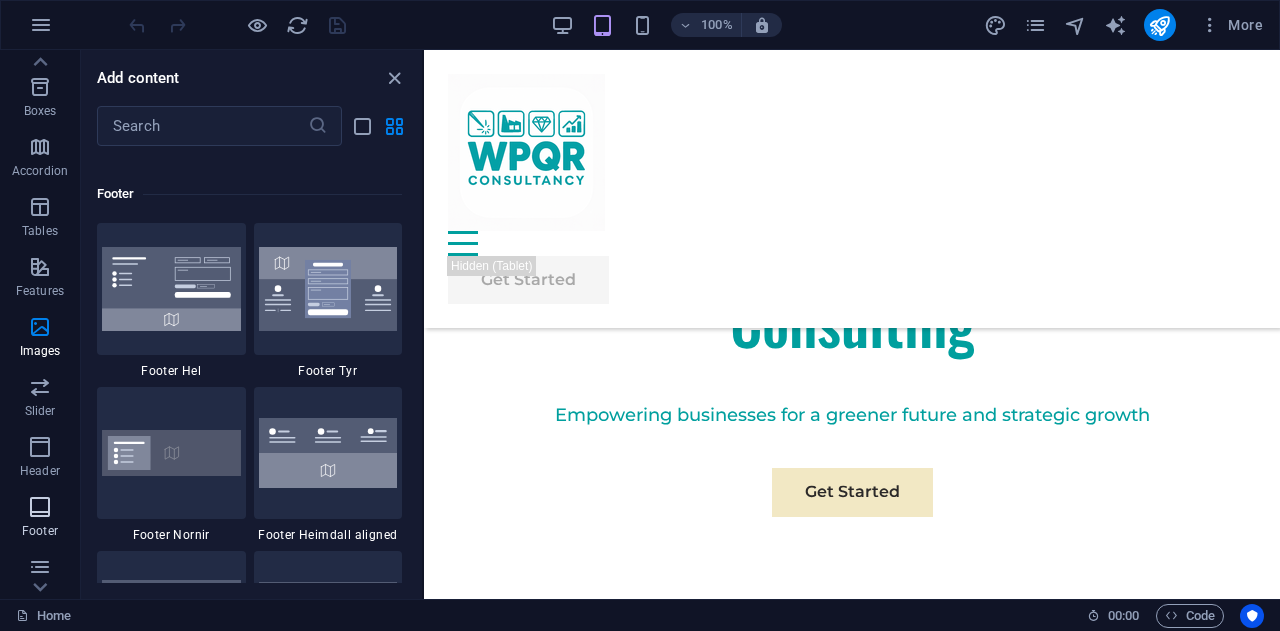 scroll, scrollTop: 13239, scrollLeft: 0, axis: vertical 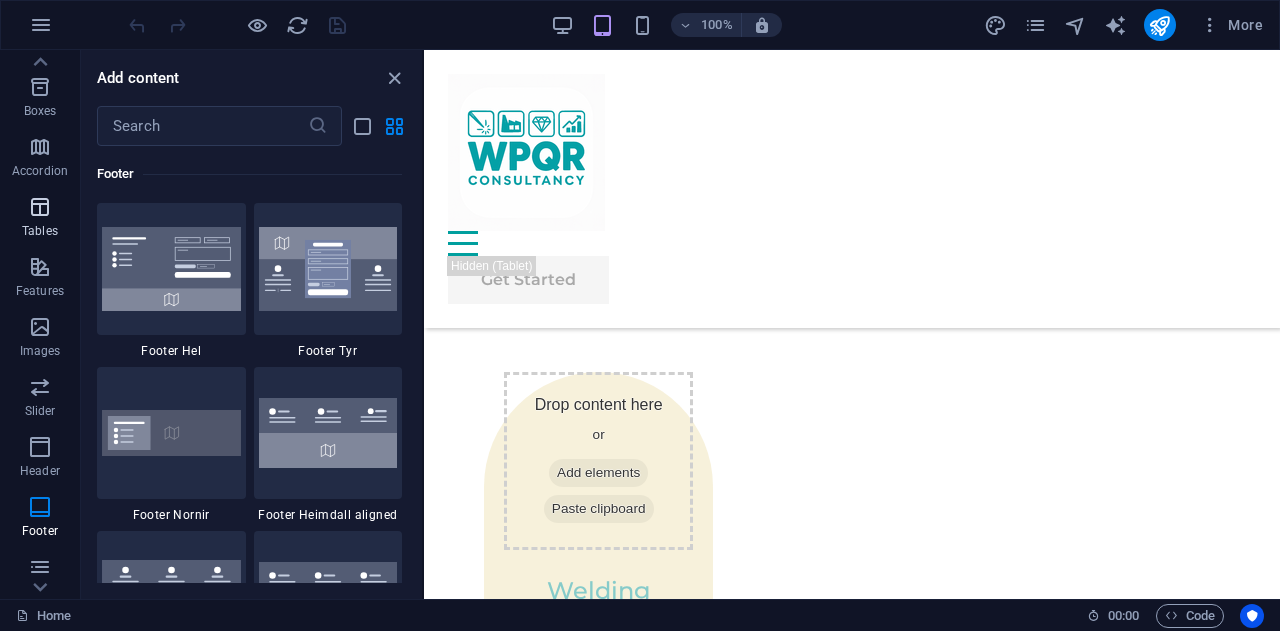 click at bounding box center [40, 207] 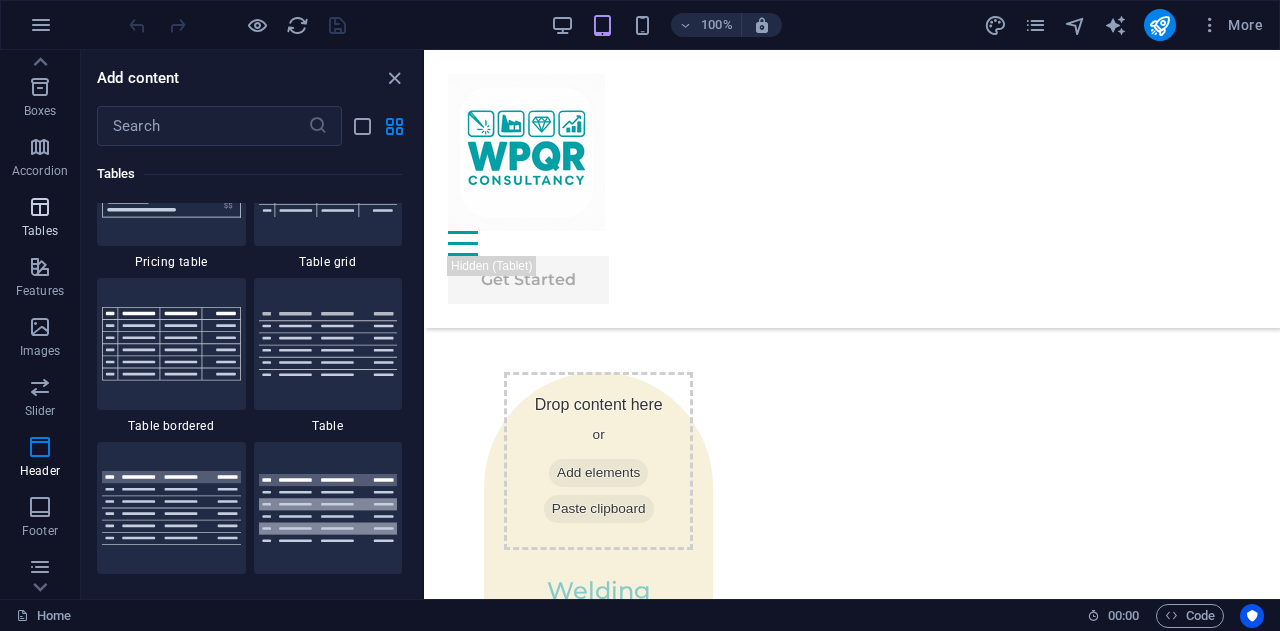 scroll, scrollTop: 6926, scrollLeft: 0, axis: vertical 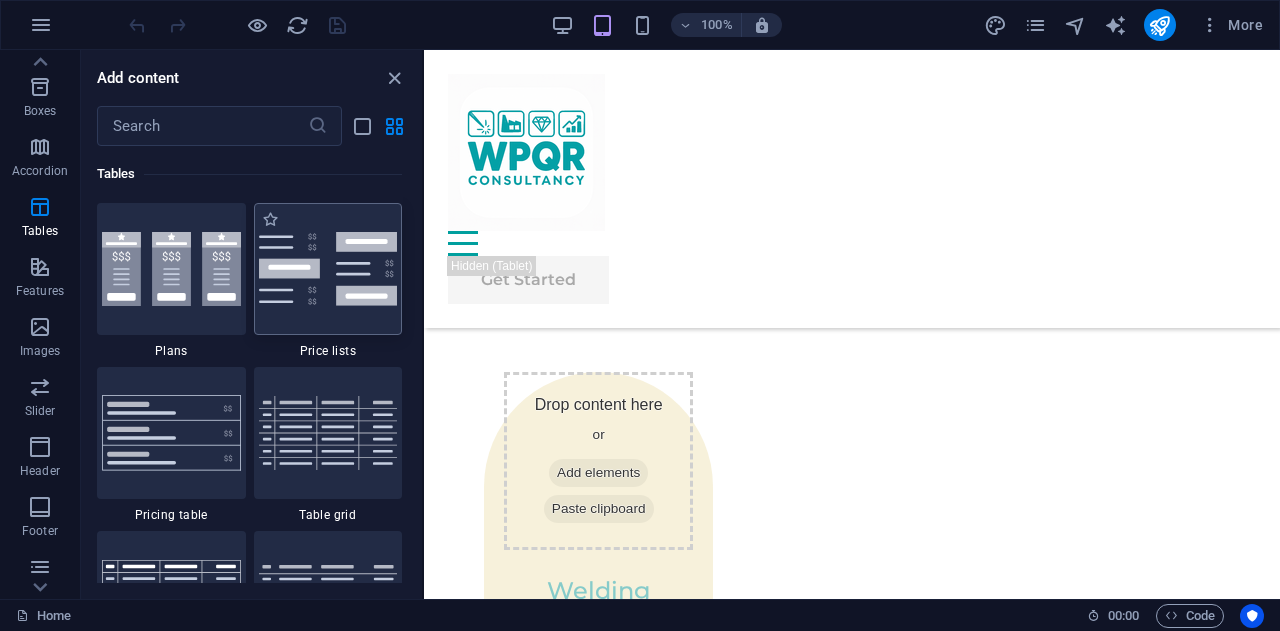 click at bounding box center [328, 269] 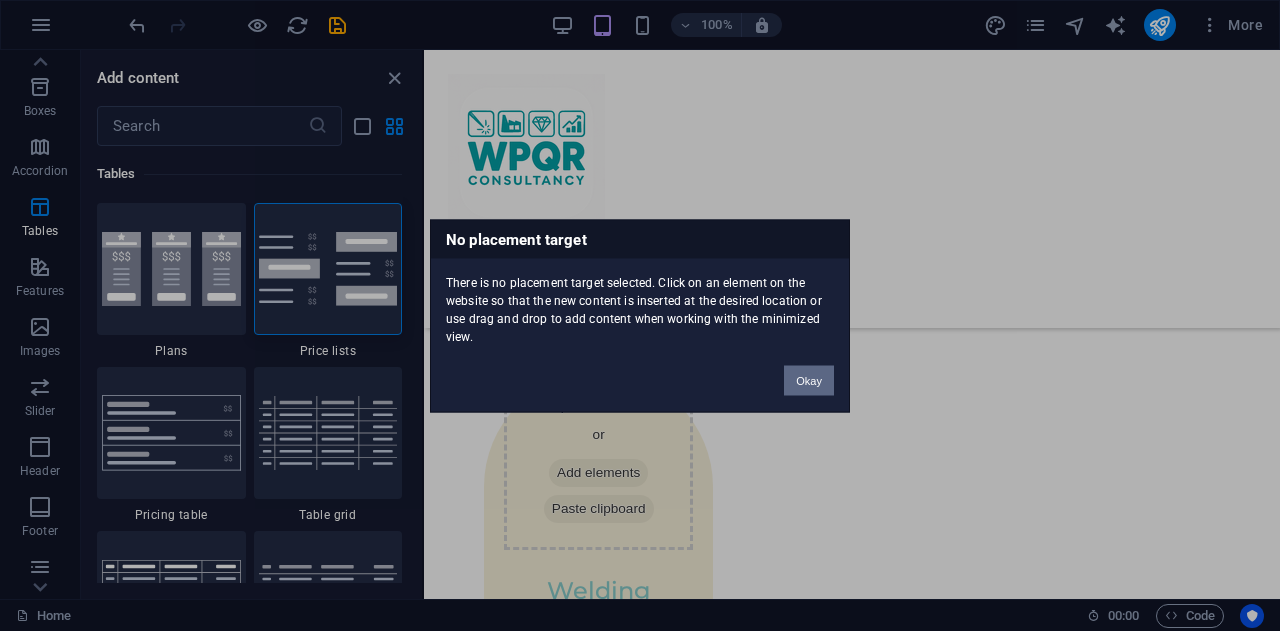 click on "Okay" at bounding box center [809, 380] 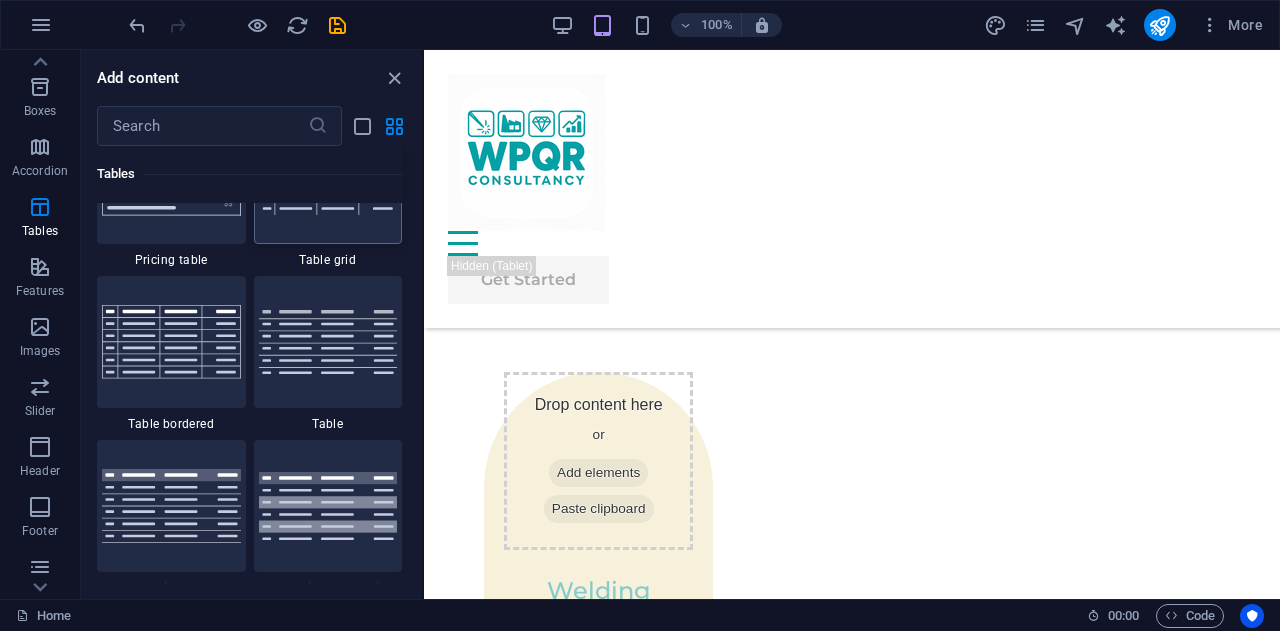 scroll, scrollTop: 7254, scrollLeft: 0, axis: vertical 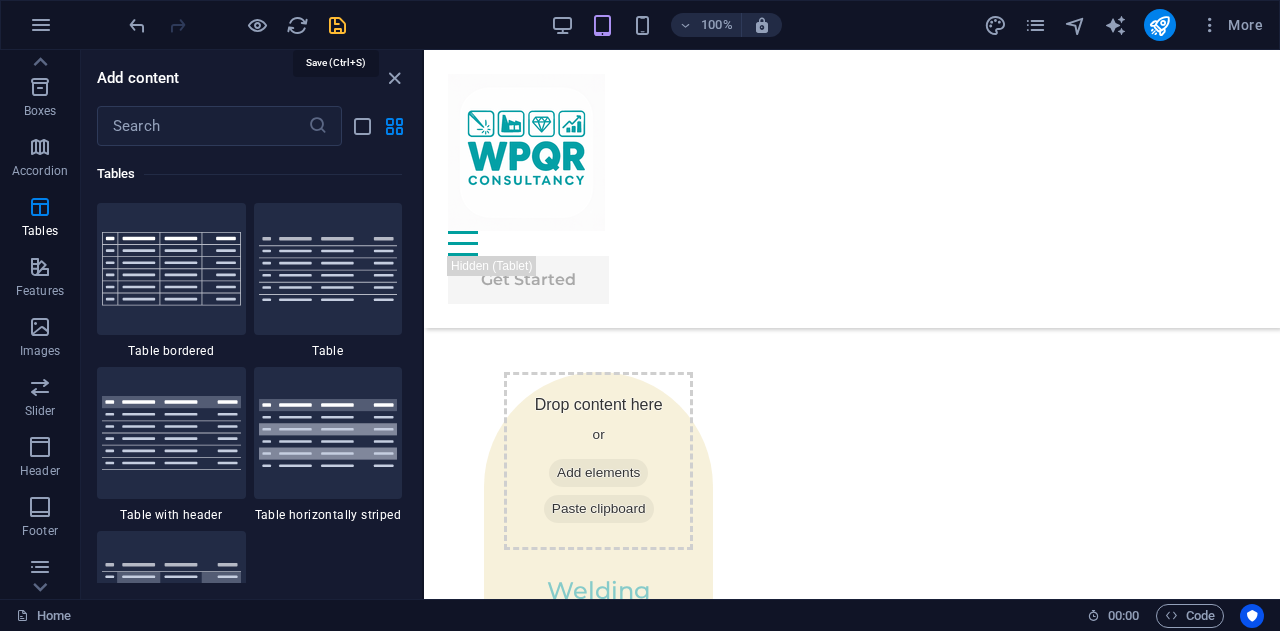 click at bounding box center [337, 25] 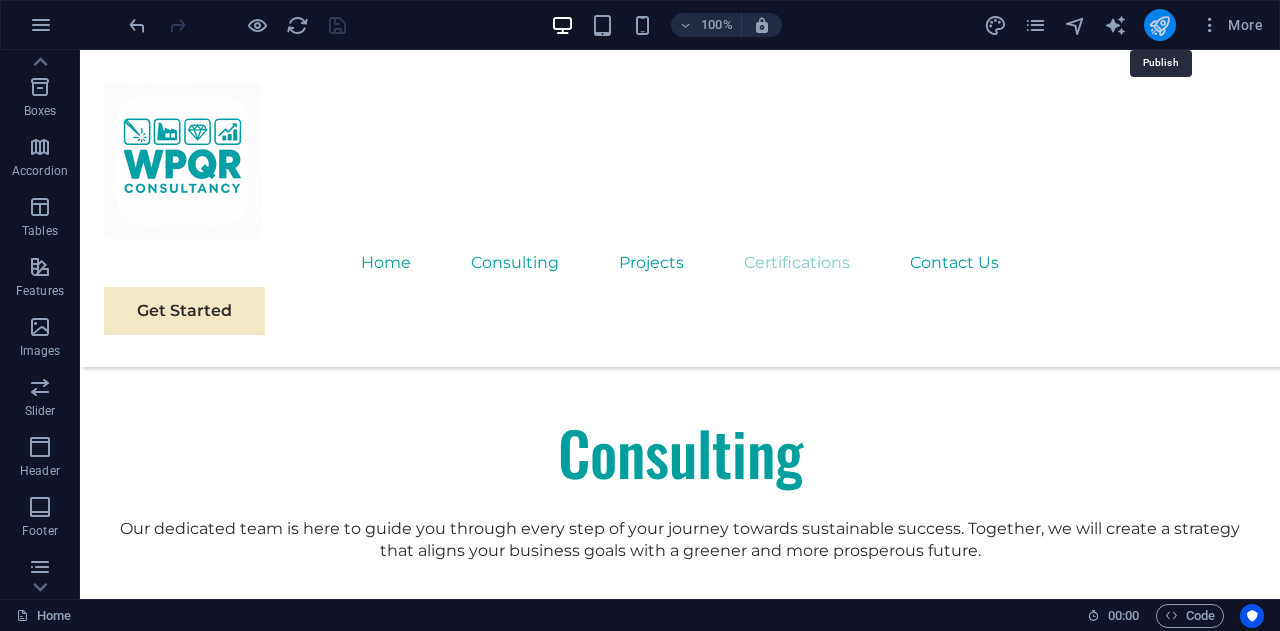 click at bounding box center [1159, 25] 